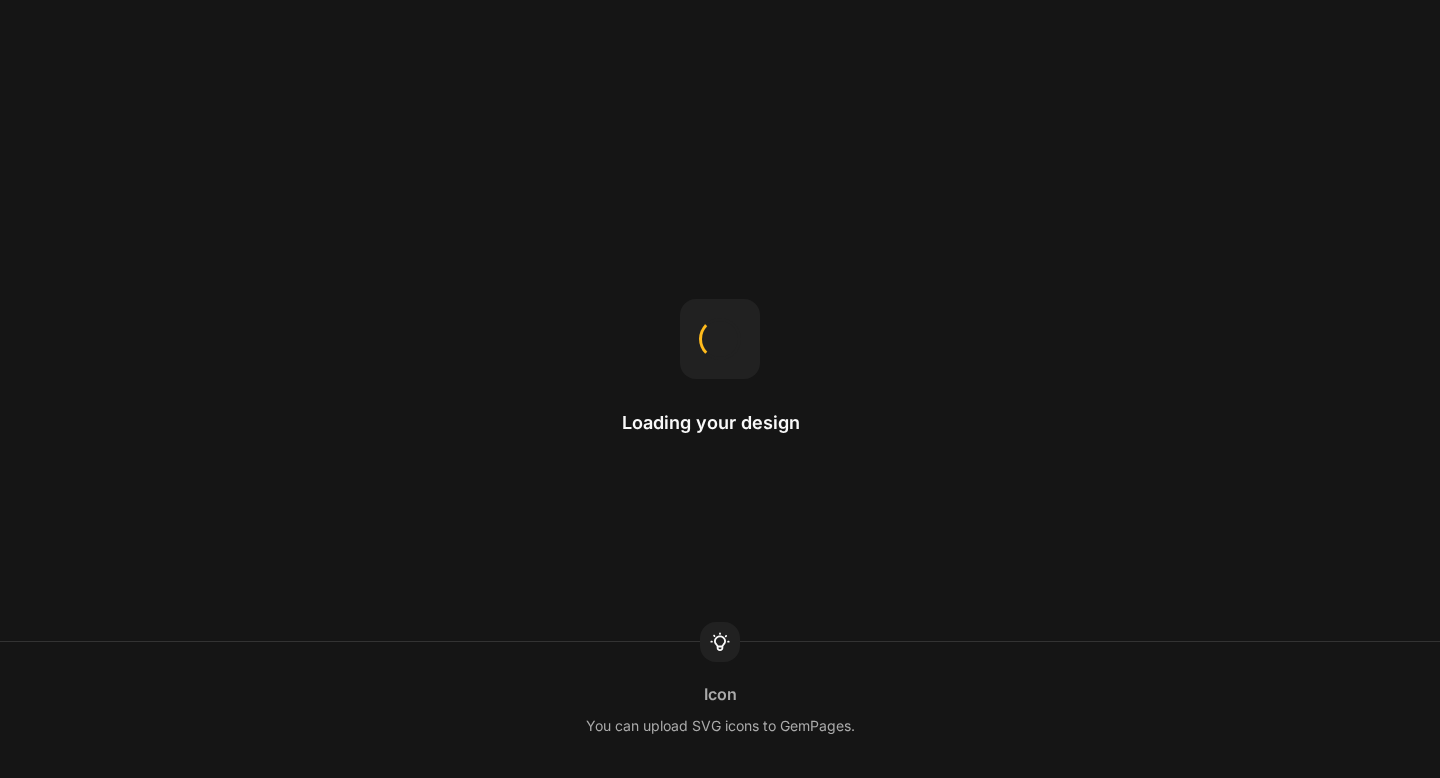 scroll, scrollTop: 0, scrollLeft: 0, axis: both 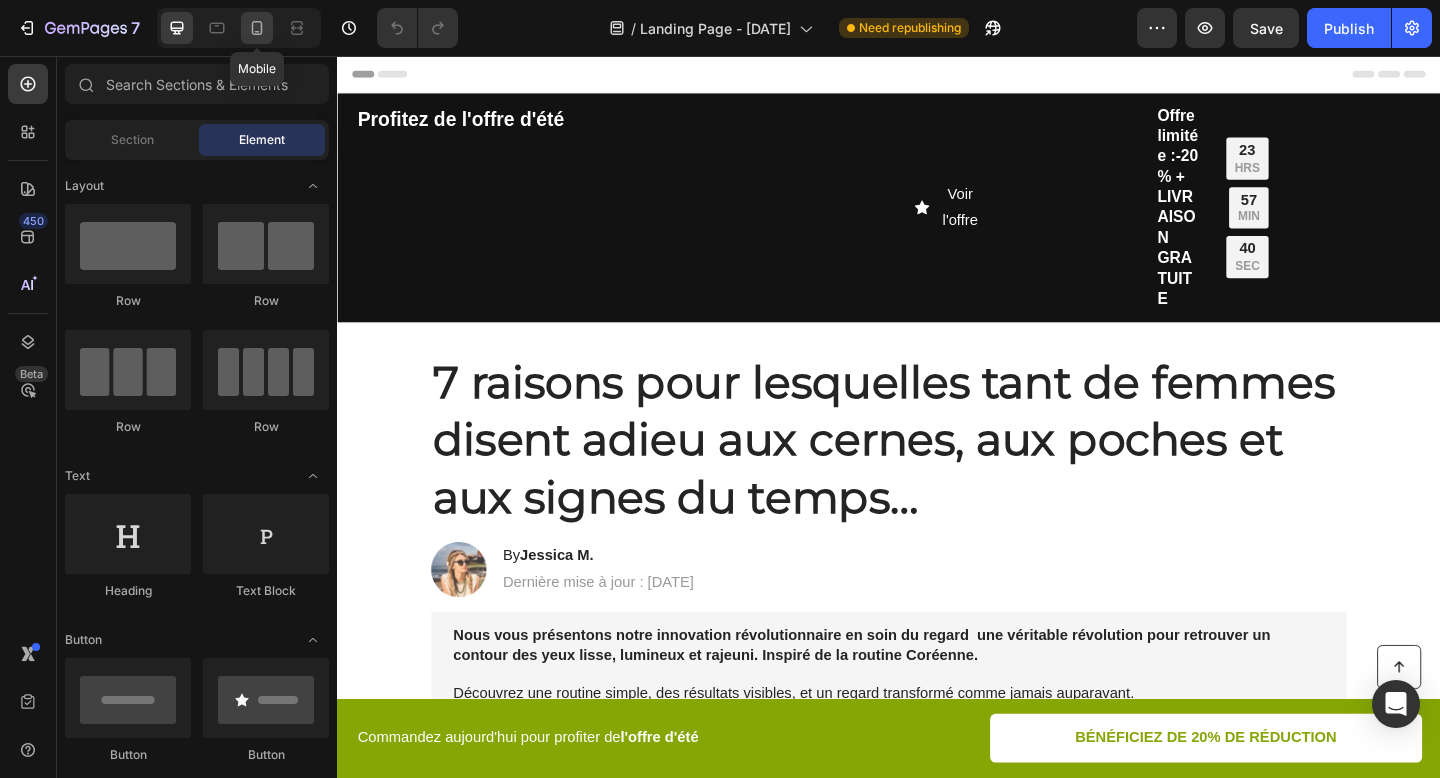 click 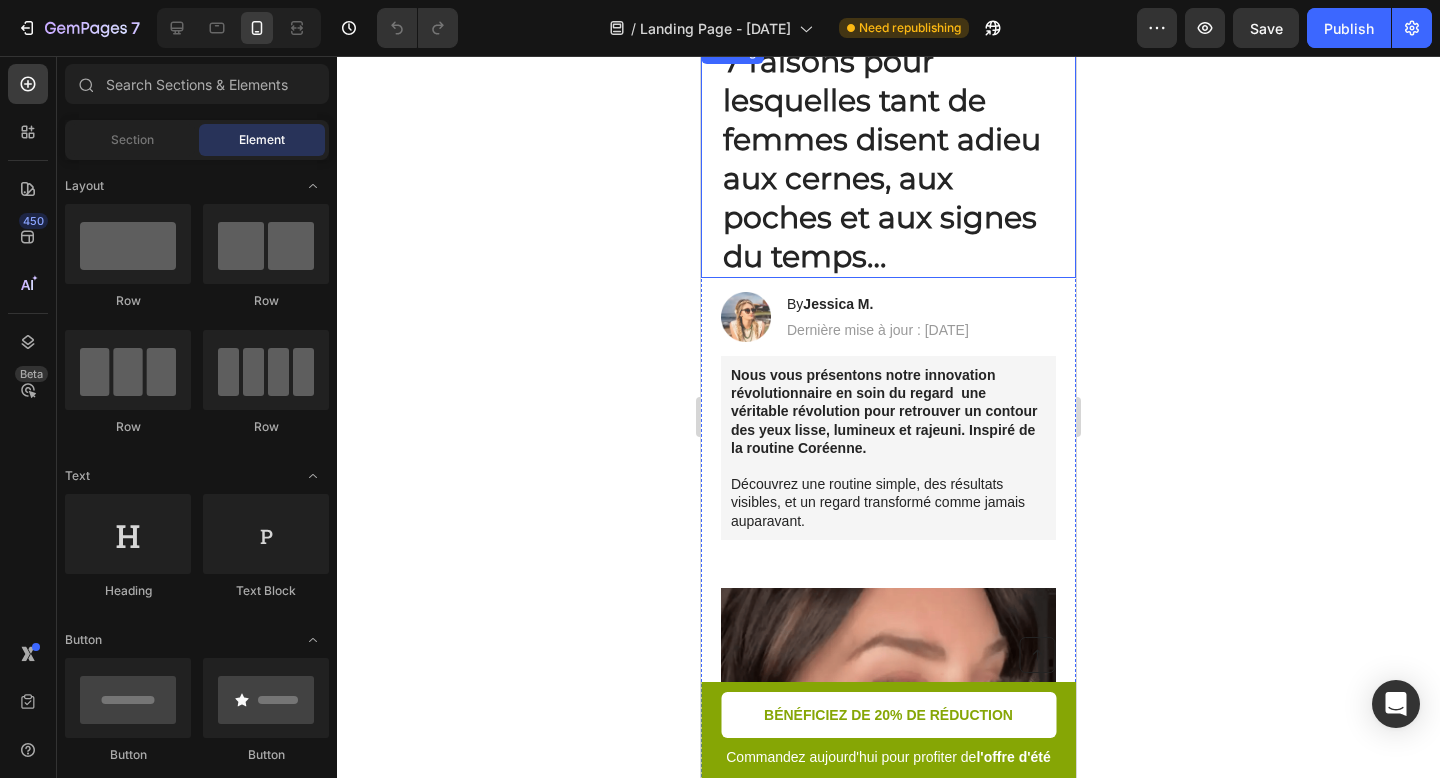 scroll, scrollTop: 0, scrollLeft: 0, axis: both 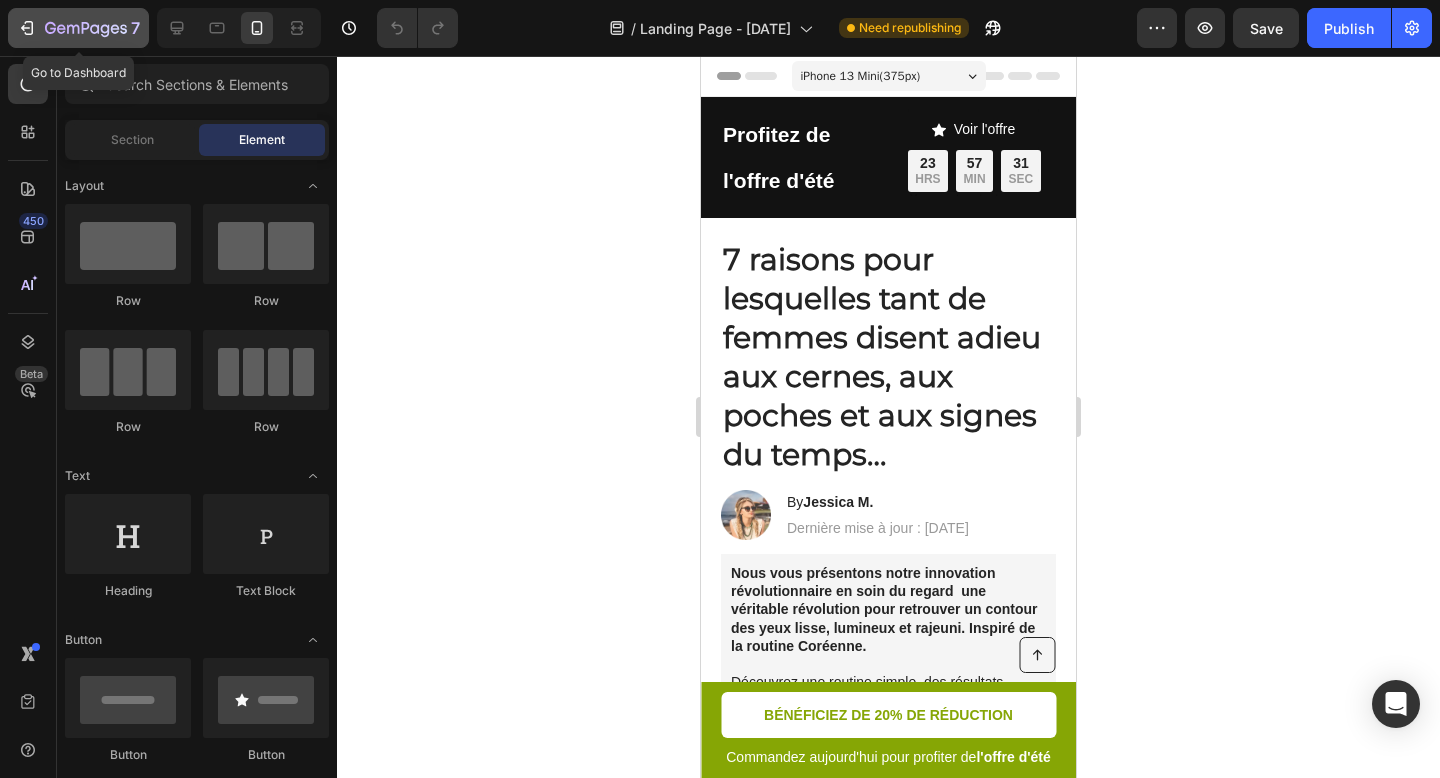 click on "7" 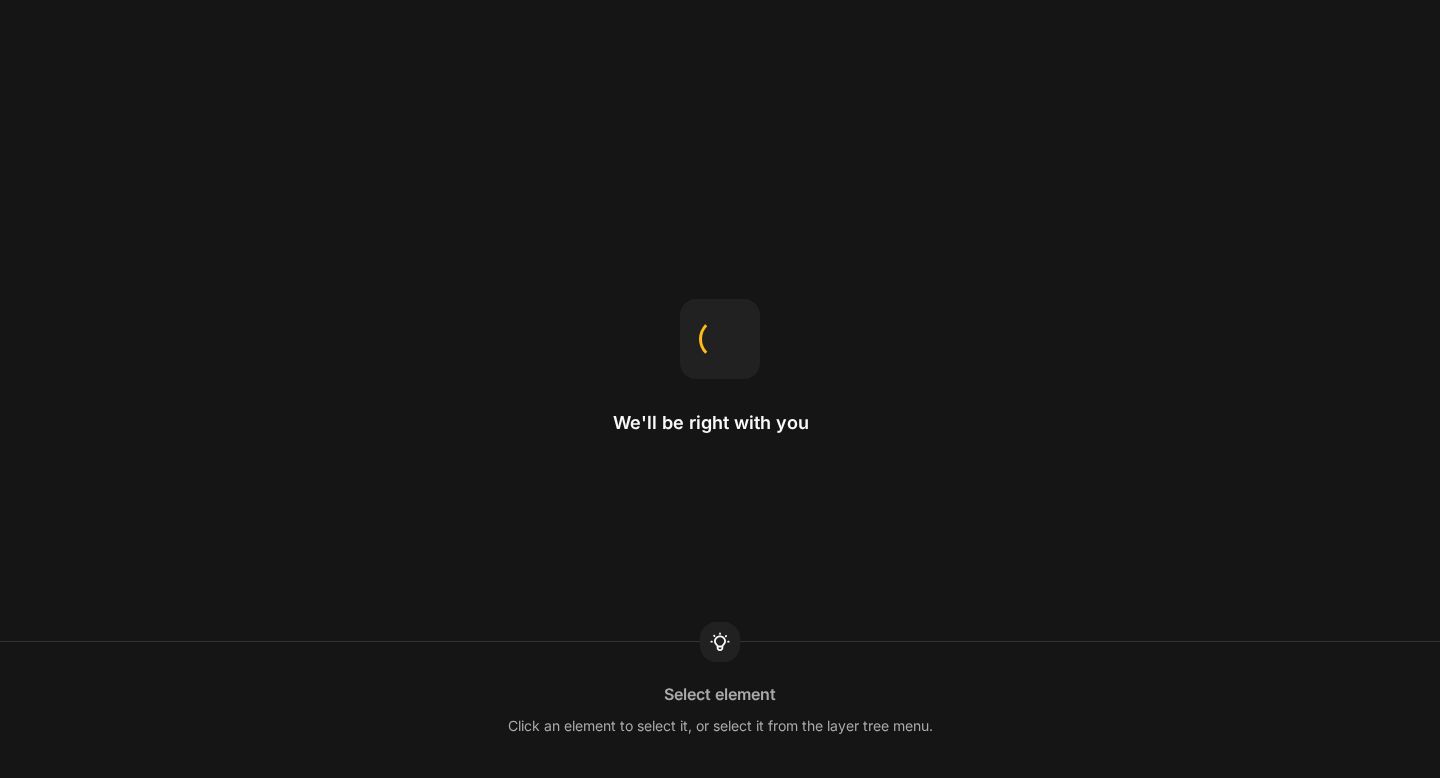 scroll, scrollTop: 0, scrollLeft: 0, axis: both 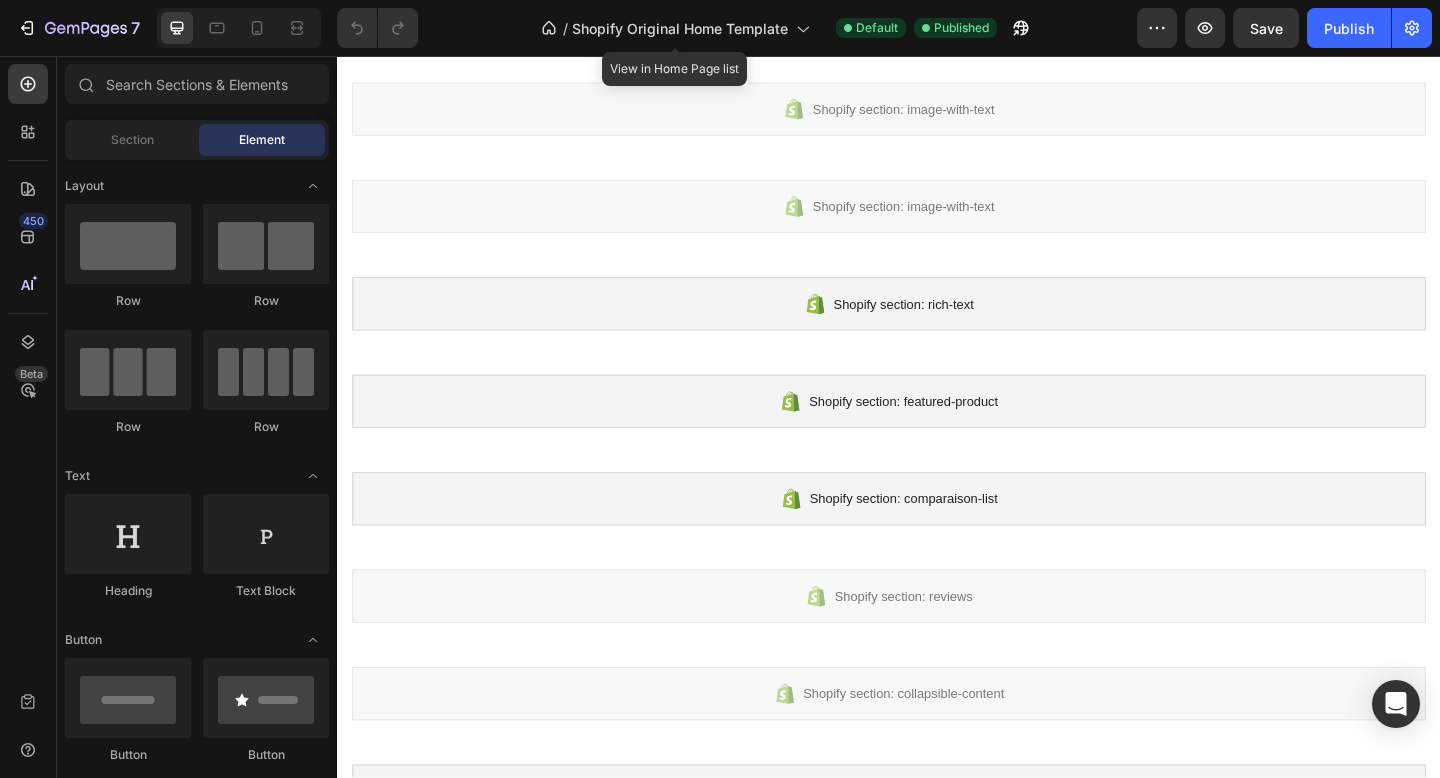 click on "/  Shopify Original Home Template" 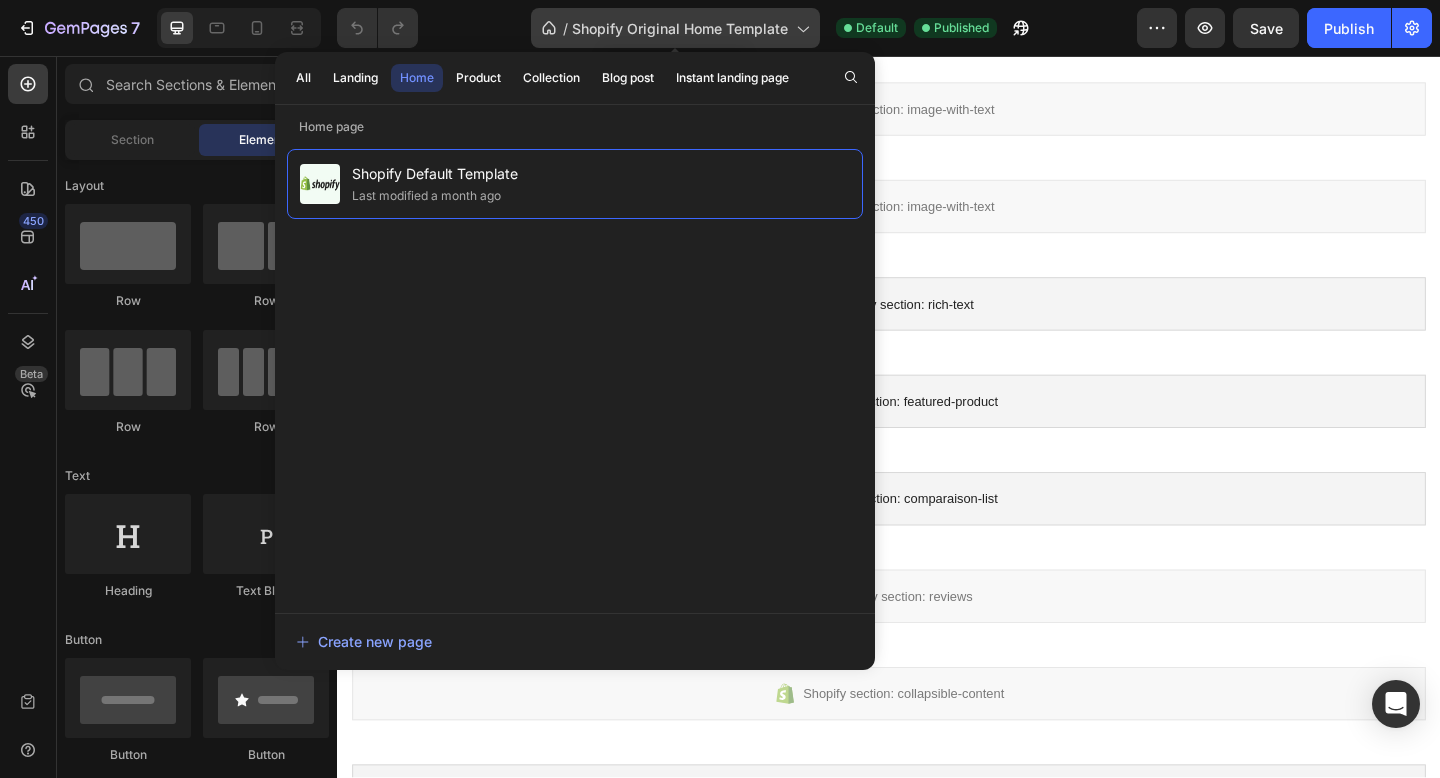 click on "Shopify Original Home Template" at bounding box center (680, 28) 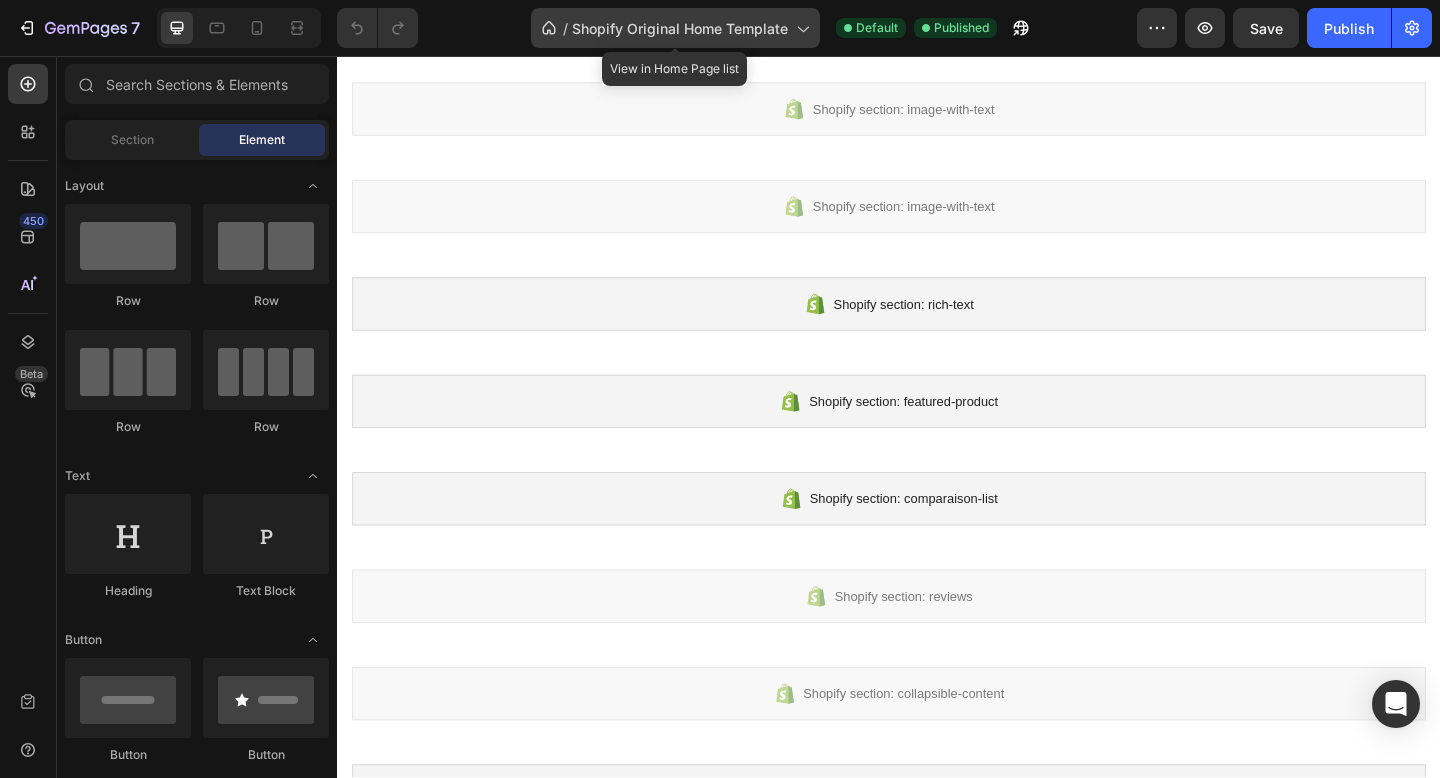 click on "Shopify Original Home Template" at bounding box center [680, 28] 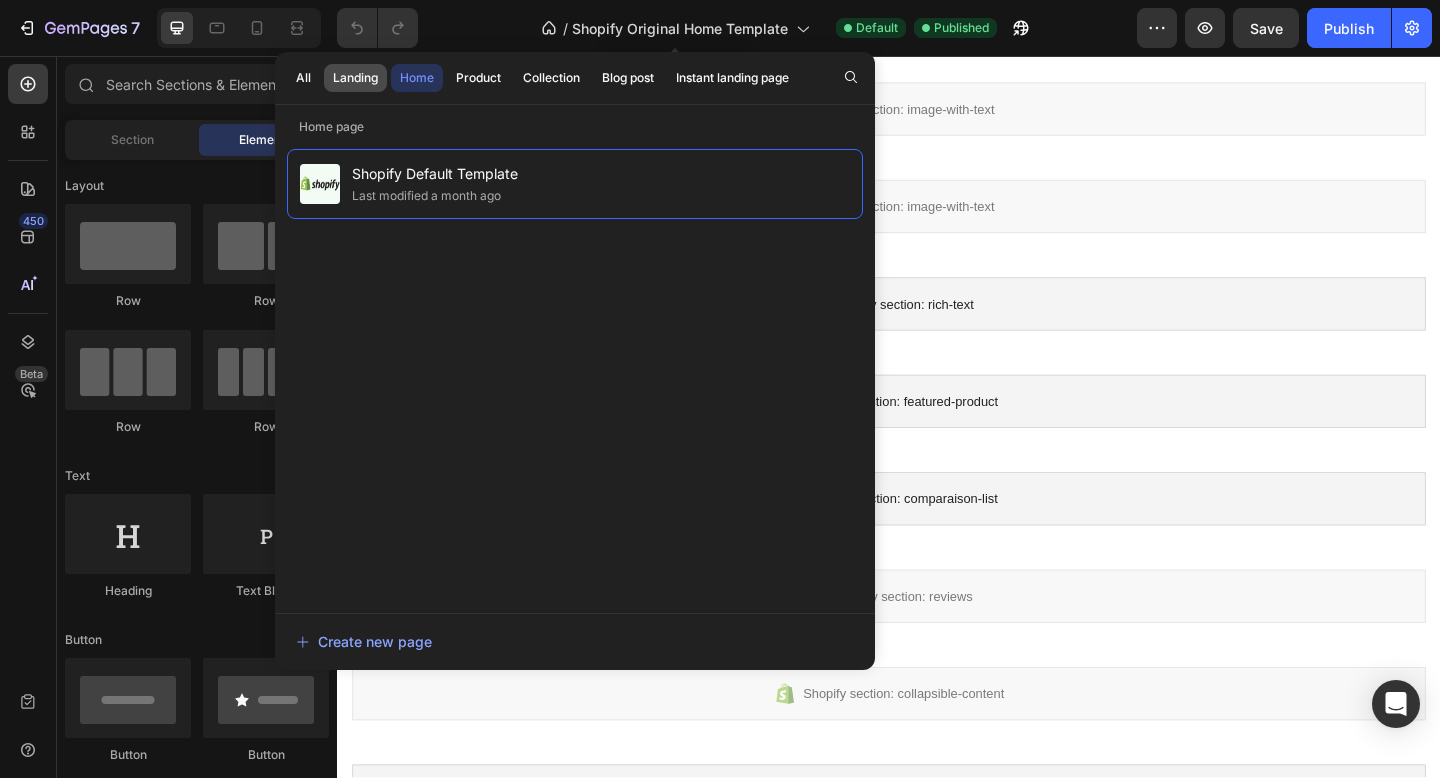 click on "Landing" 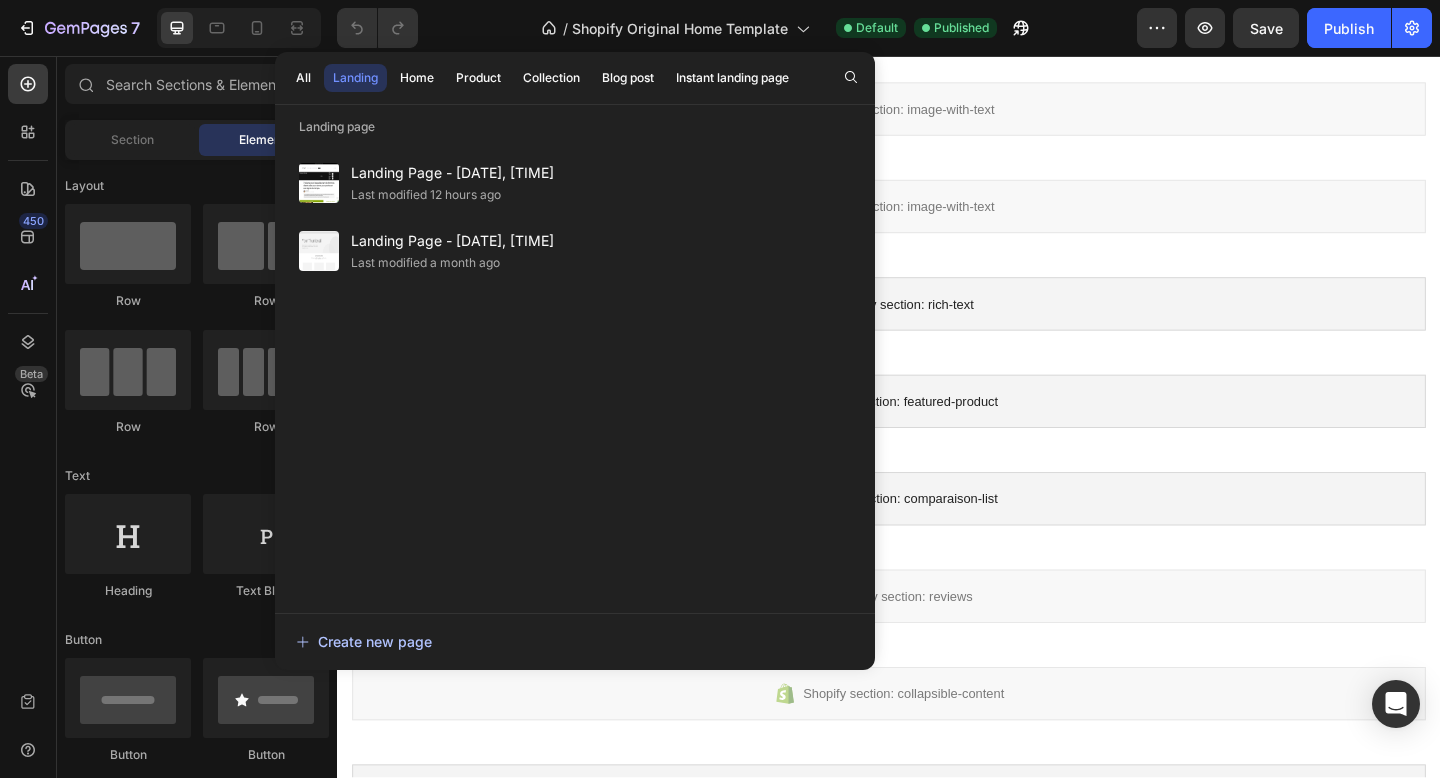 click on "Create new page" at bounding box center (364, 641) 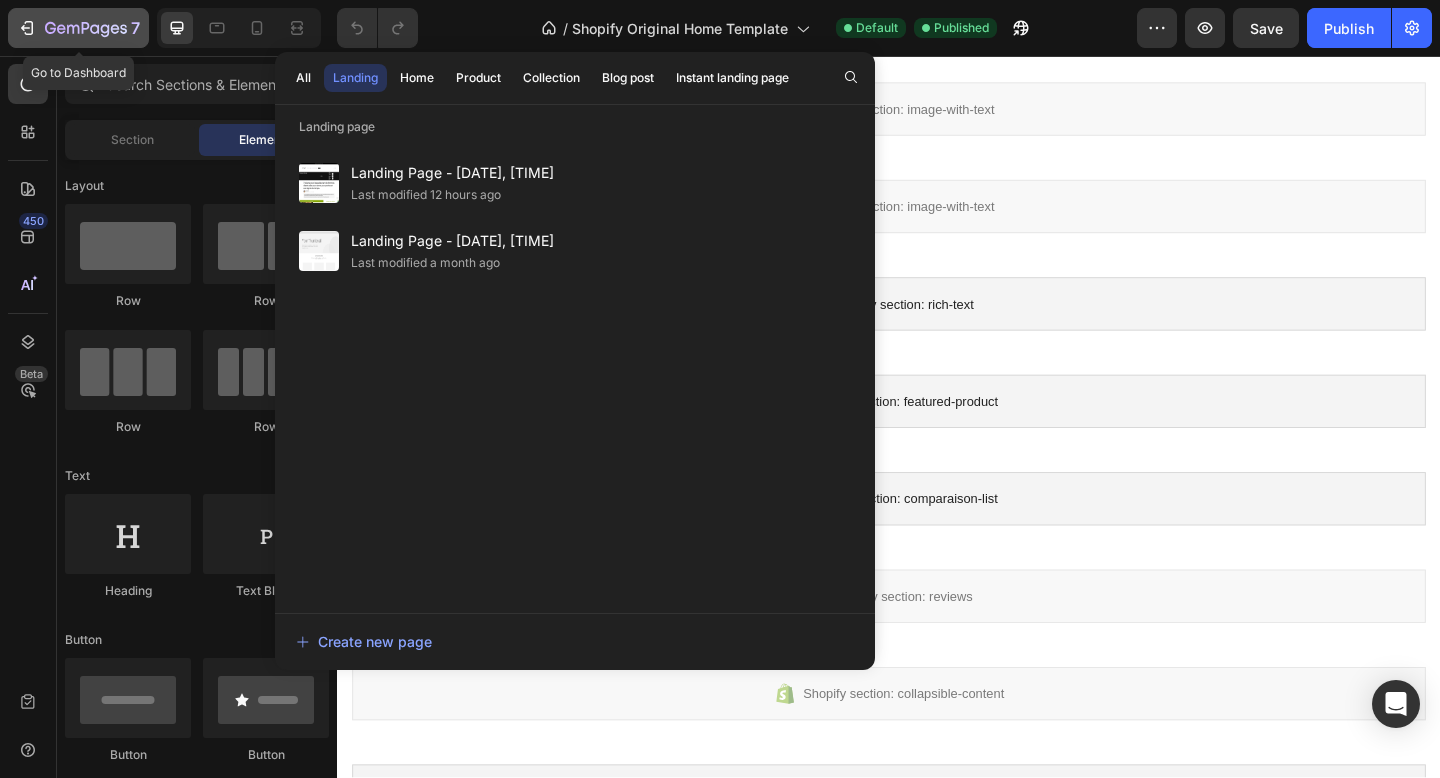 click 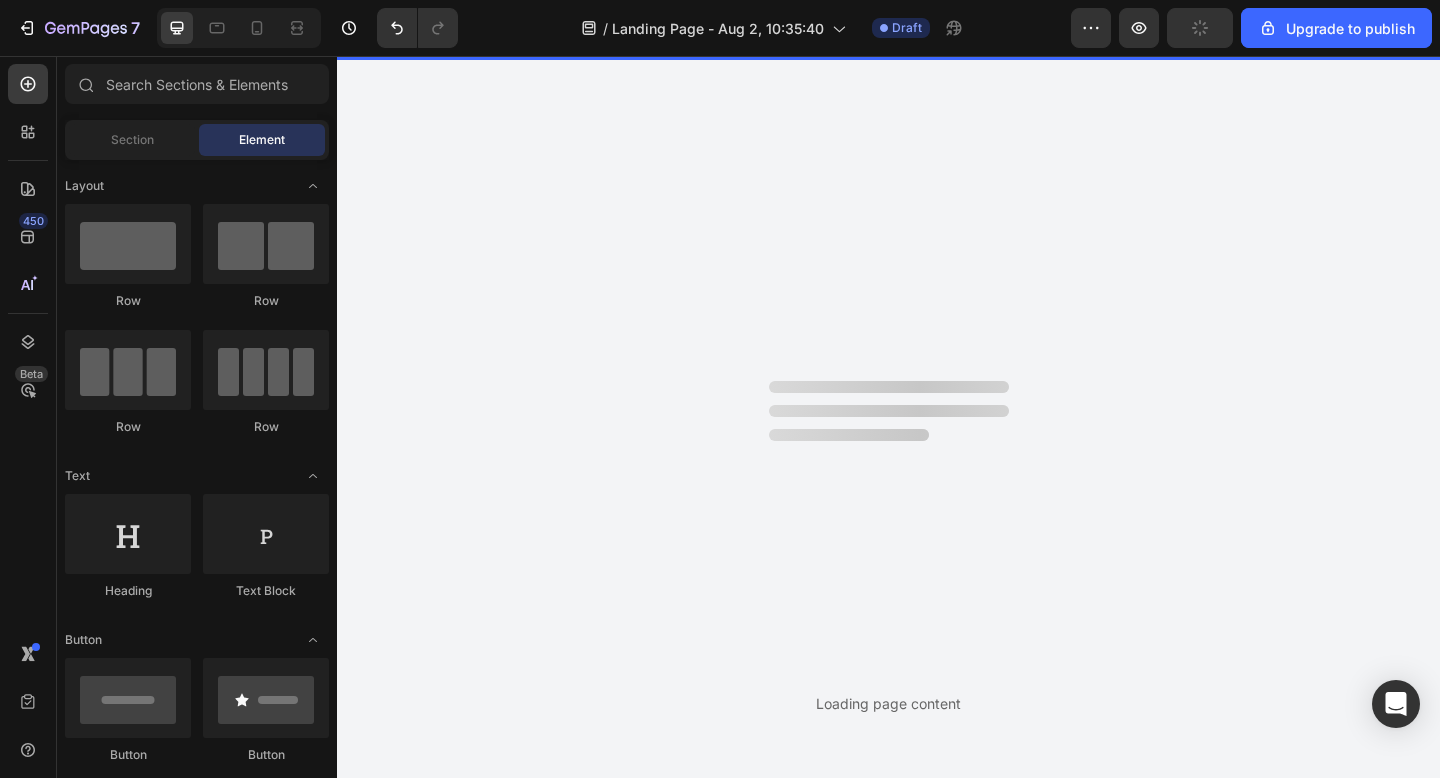 scroll, scrollTop: 0, scrollLeft: 0, axis: both 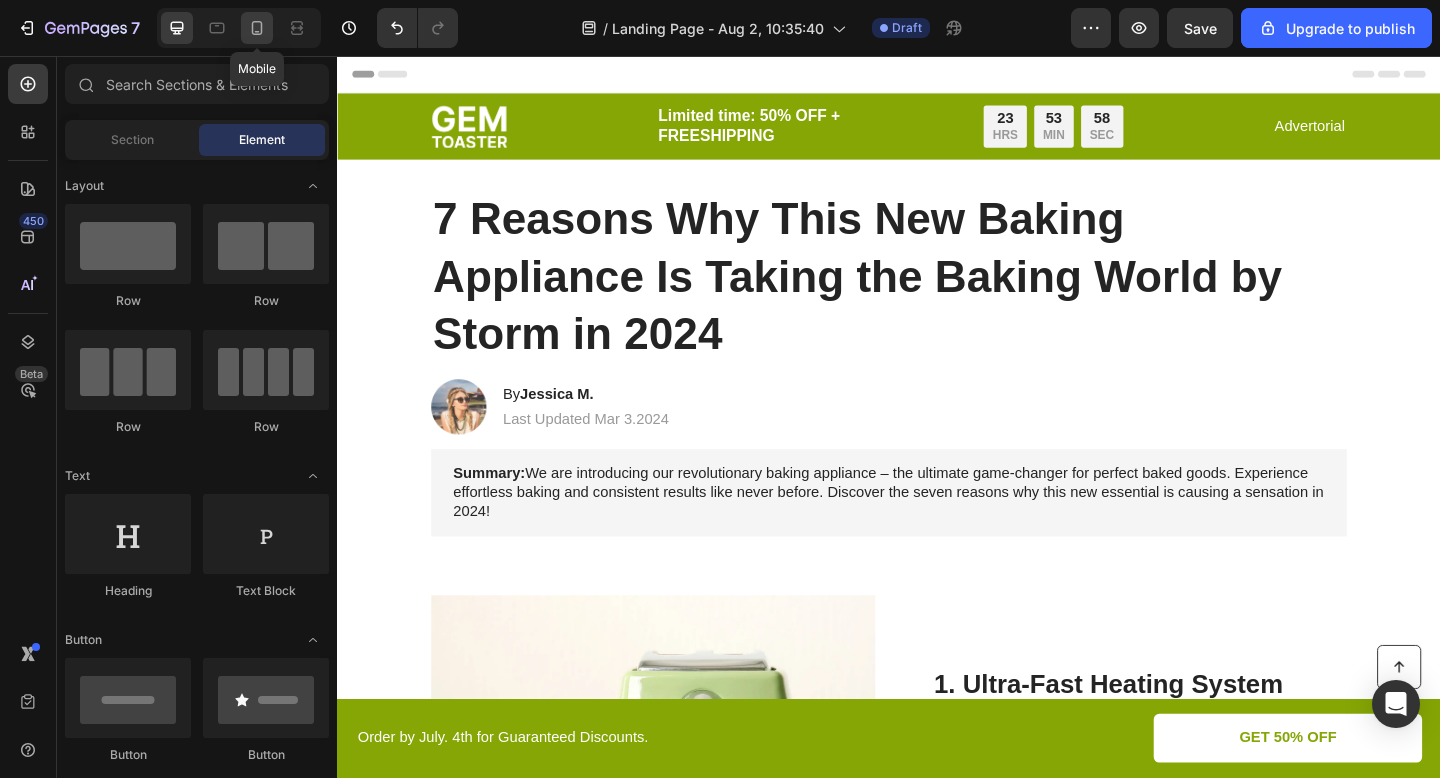 click 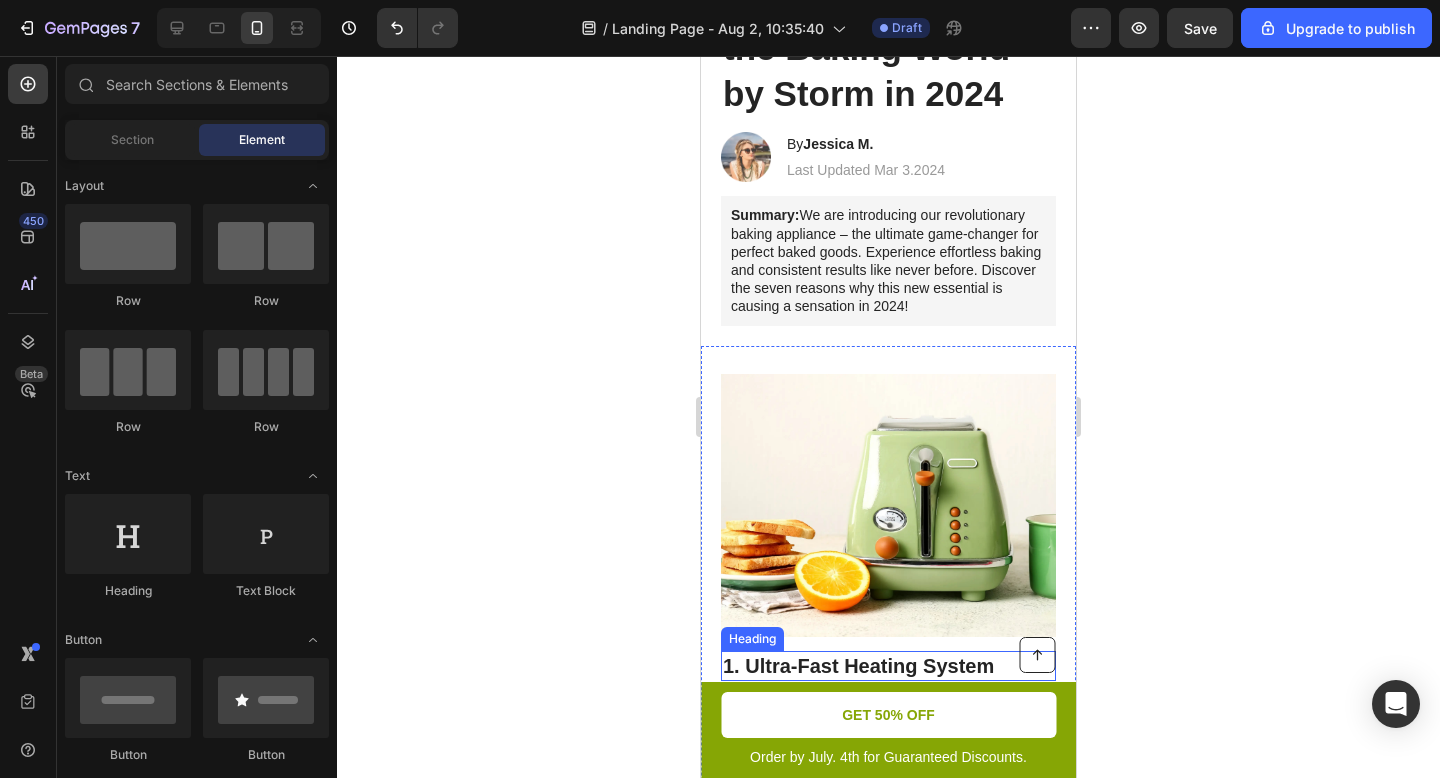 scroll, scrollTop: 200, scrollLeft: 0, axis: vertical 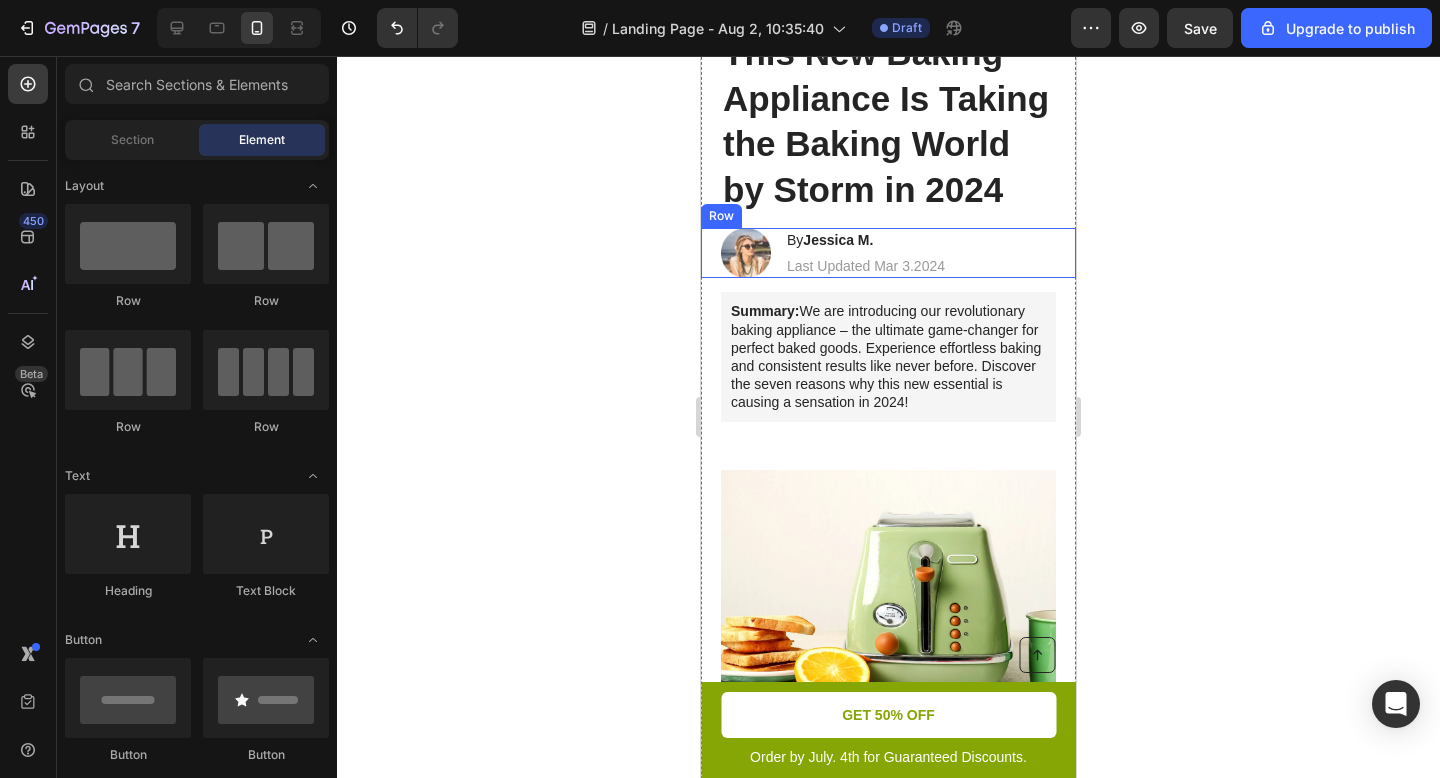 click on "Image By  Jessica M. Heading Last Updated Mar 3.2024 Text Block Row" at bounding box center [888, 253] 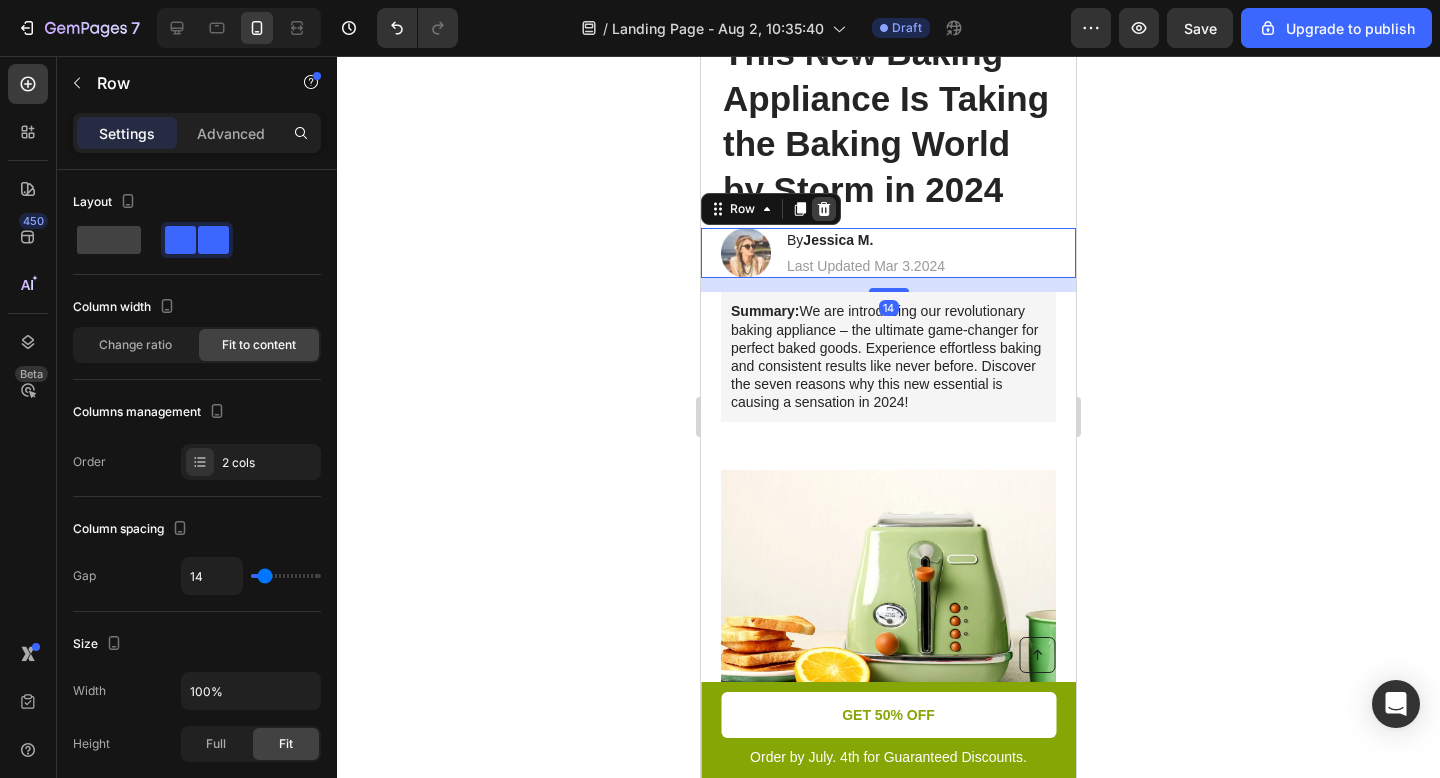 click 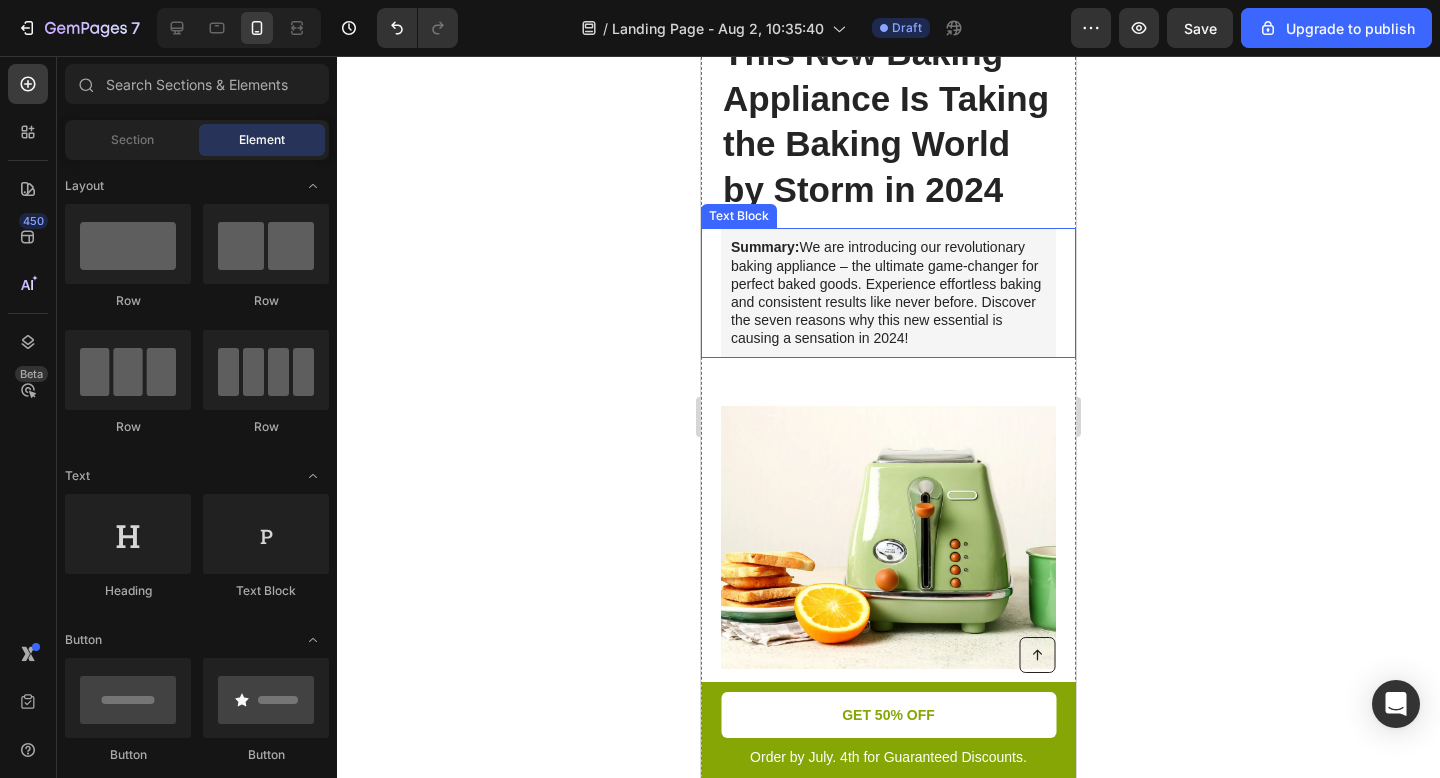 click on "Summary:  We are introducing our revolutionary baking appliance – the ultimate game-changer for perfect baked goods. Experience effortless baking and consistent results like never before. Discover the seven reasons why this new essential is causing a sensation in 2024!" at bounding box center (888, 292) 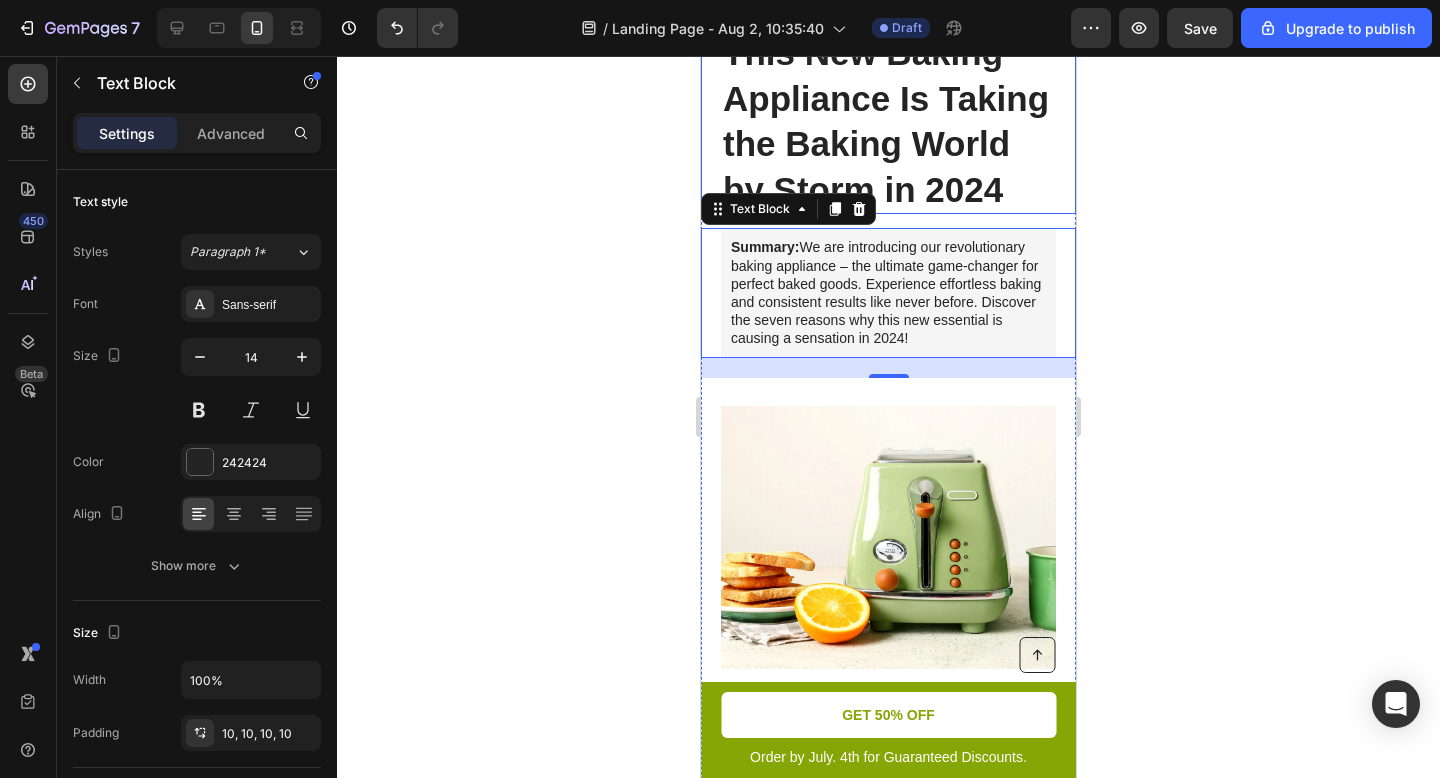 scroll, scrollTop: 0, scrollLeft: 0, axis: both 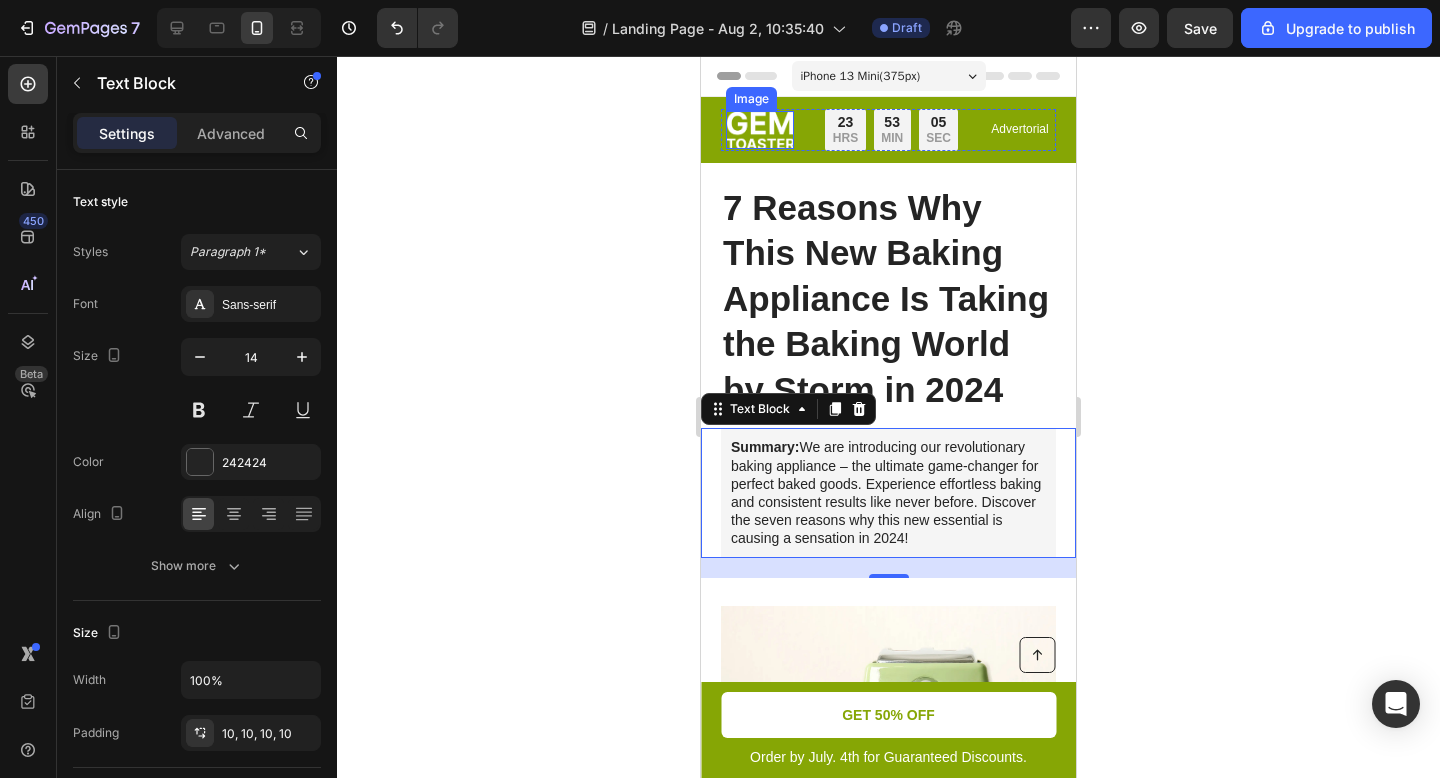 click at bounding box center [760, 130] 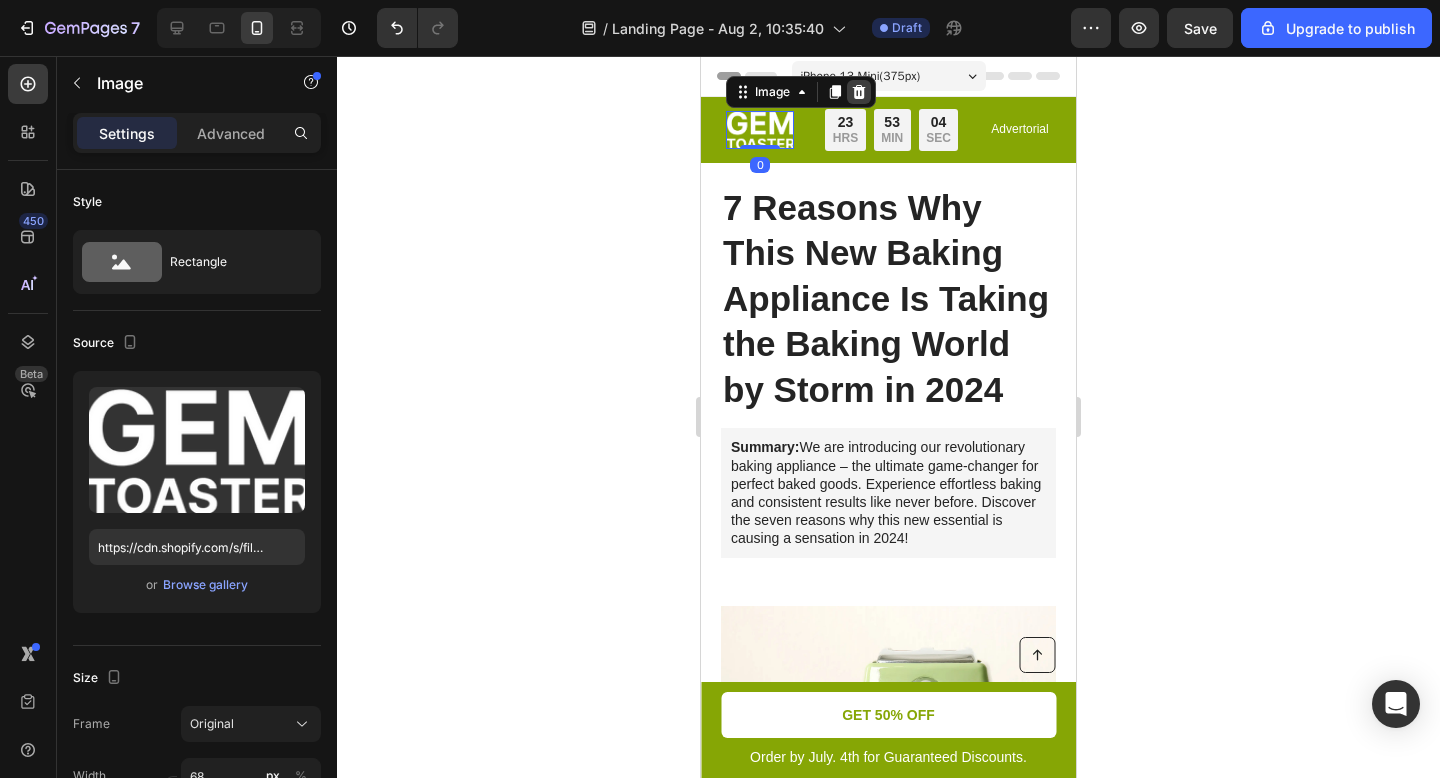 click at bounding box center [859, 92] 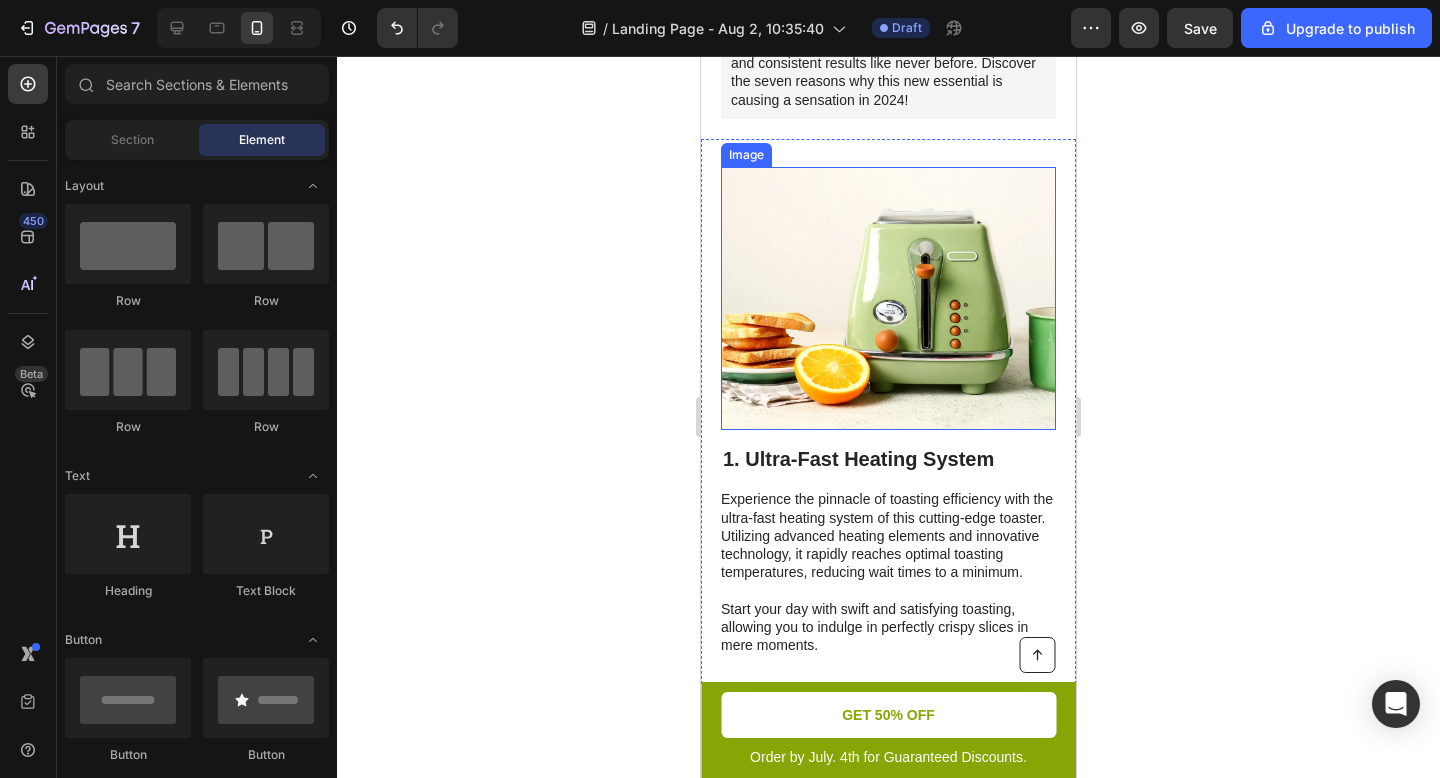 scroll, scrollTop: 427, scrollLeft: 0, axis: vertical 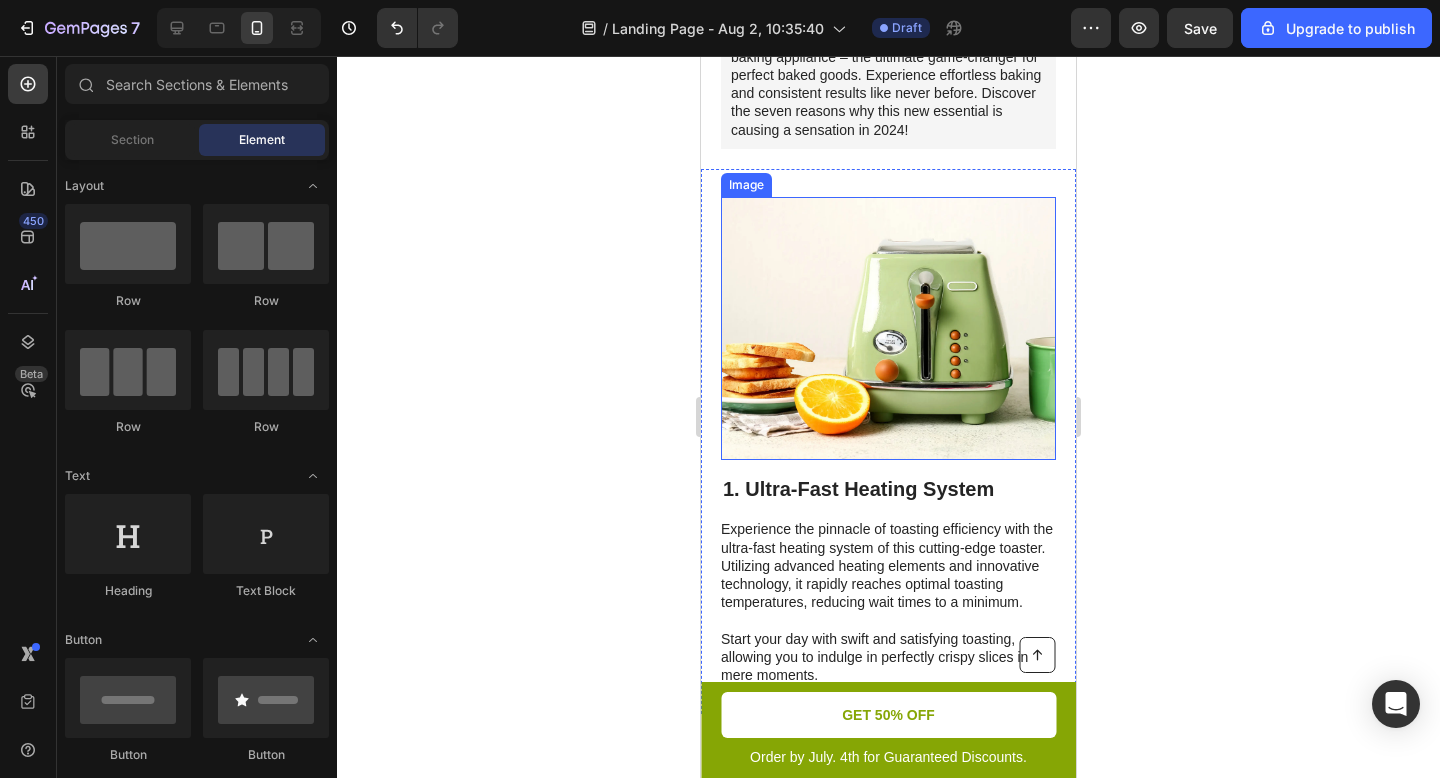 click at bounding box center [888, 329] 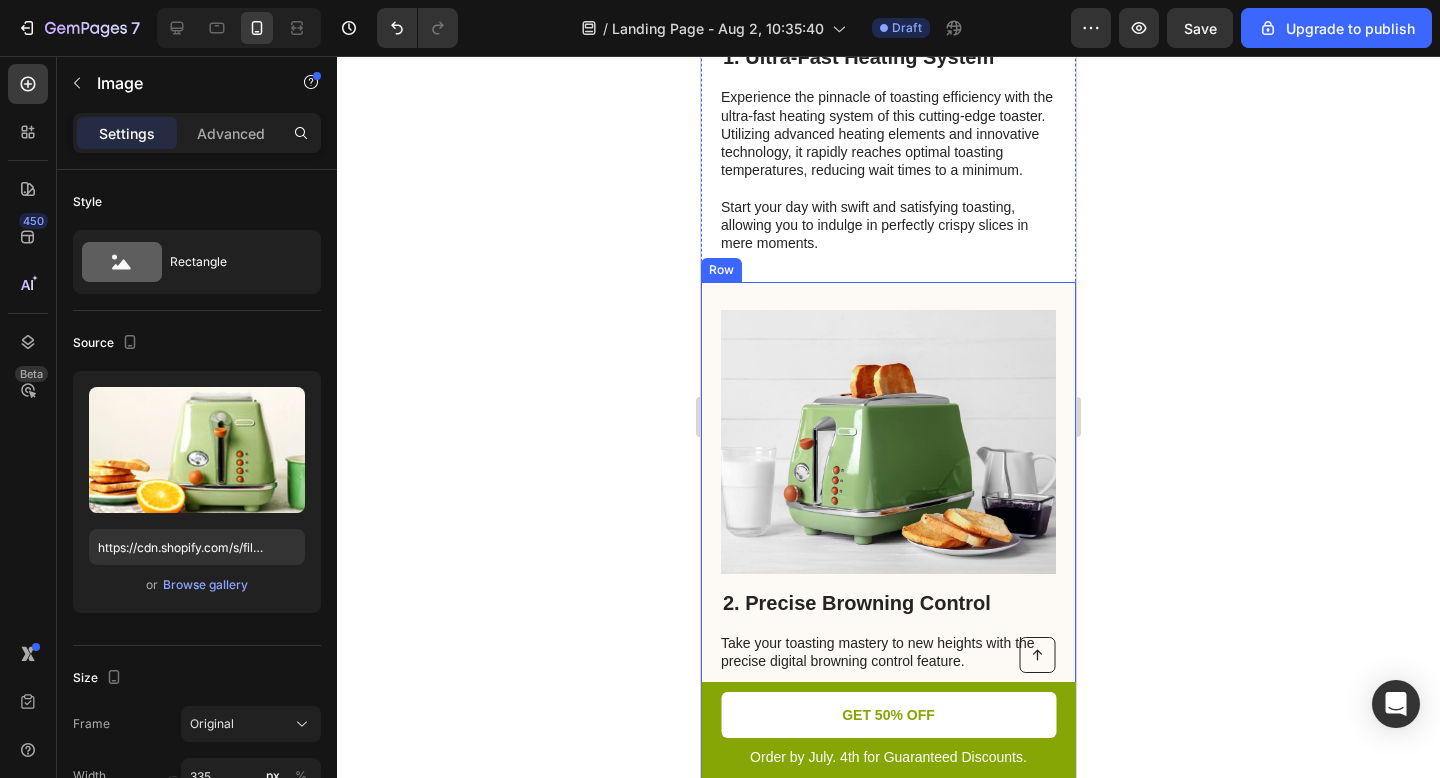 scroll, scrollTop: 950, scrollLeft: 0, axis: vertical 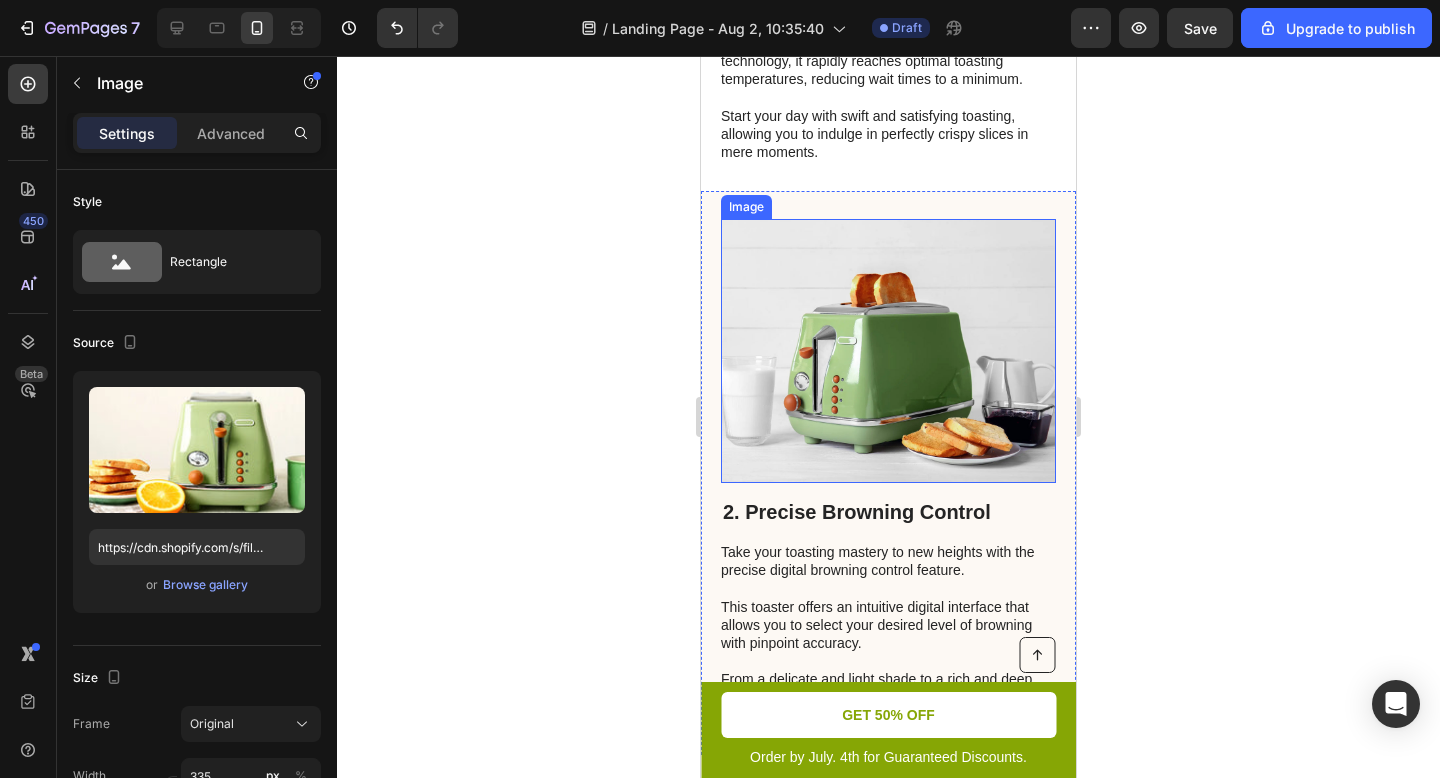 click at bounding box center (888, 351) 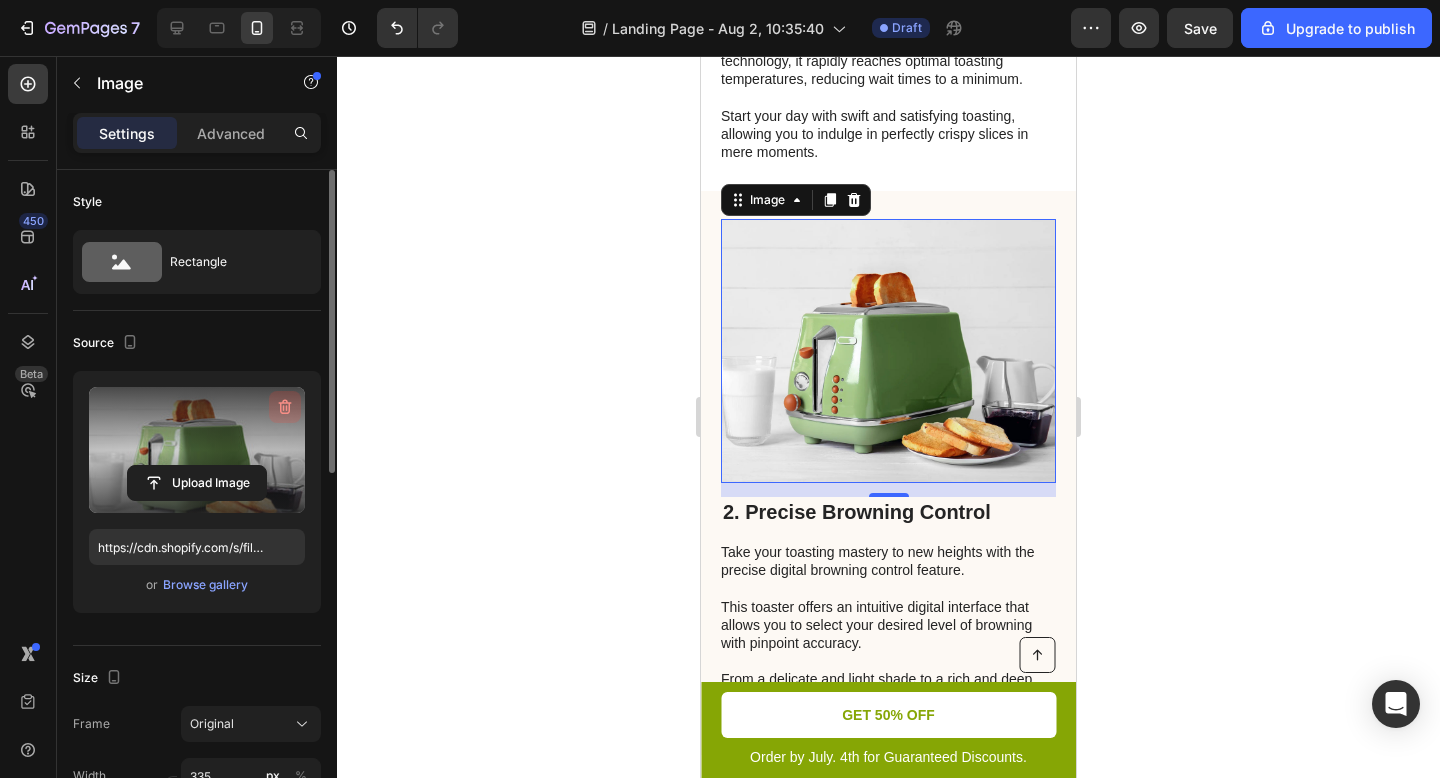click 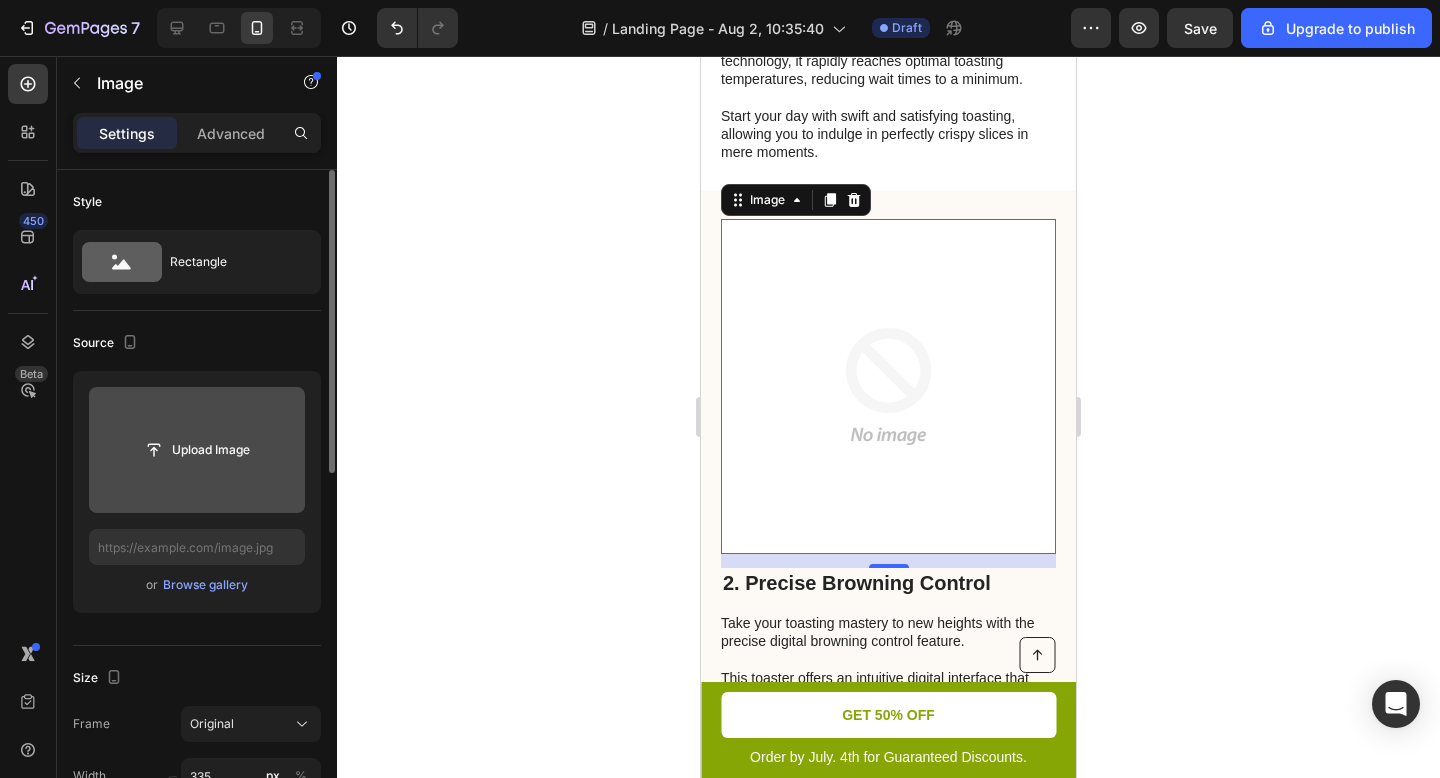 click 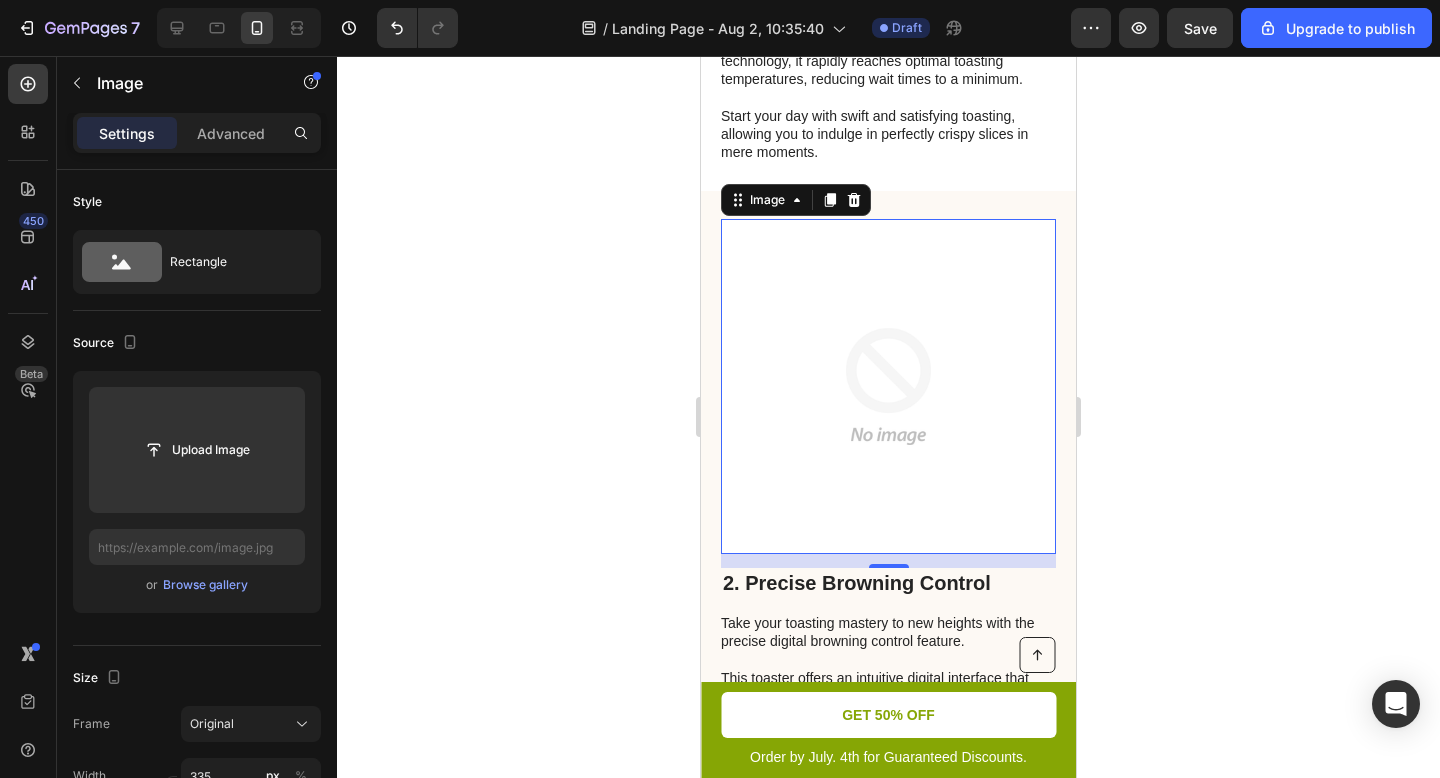 click at bounding box center [888, 386] 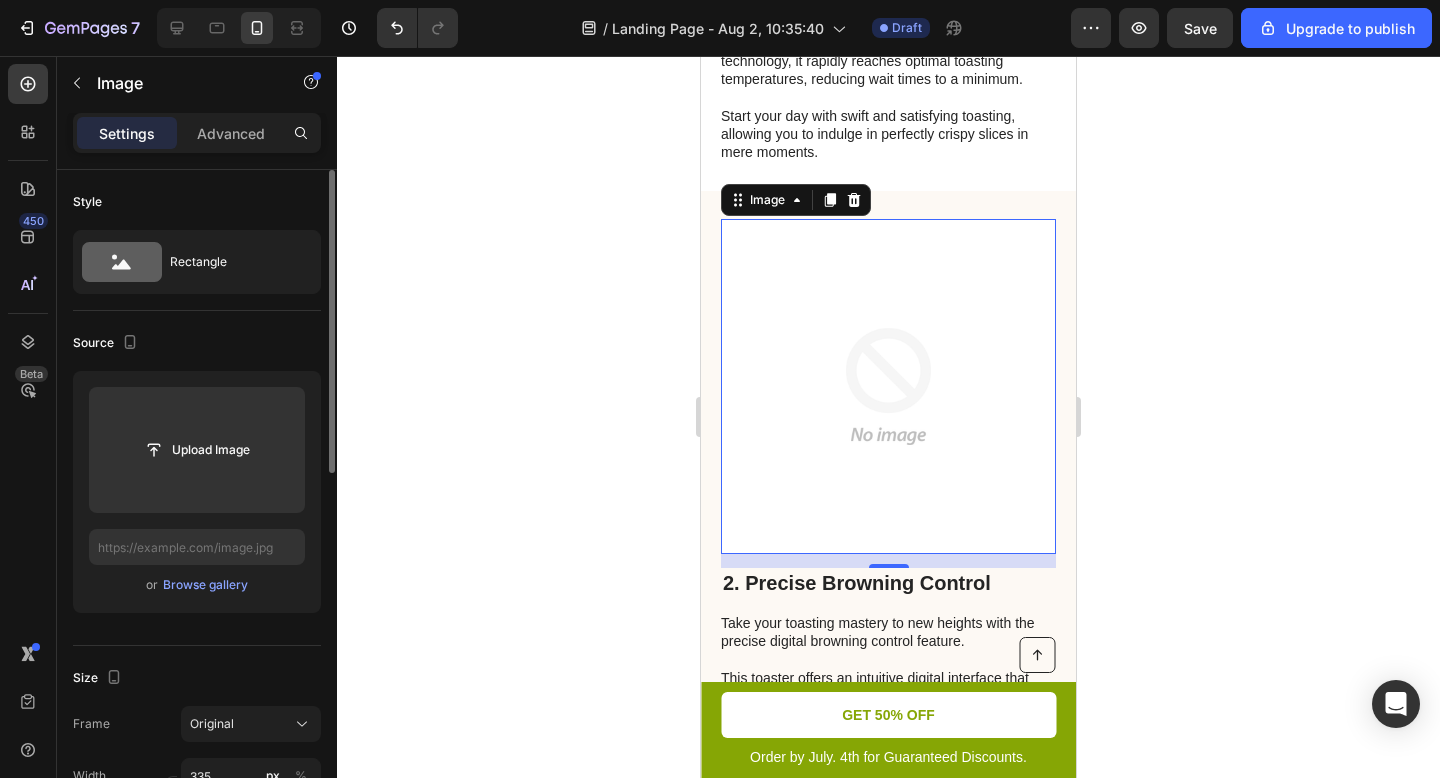 scroll, scrollTop: 422, scrollLeft: 0, axis: vertical 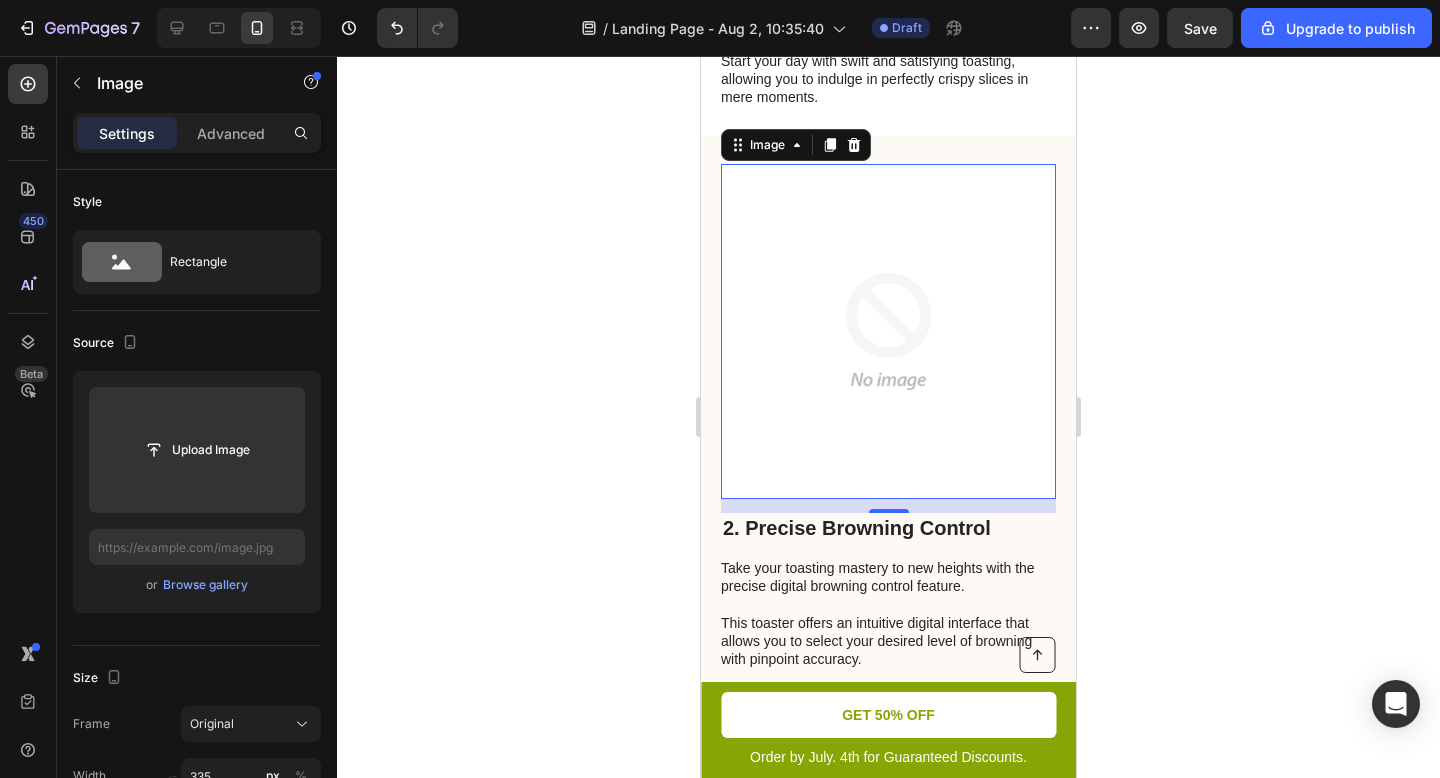 click at bounding box center (888, 331) 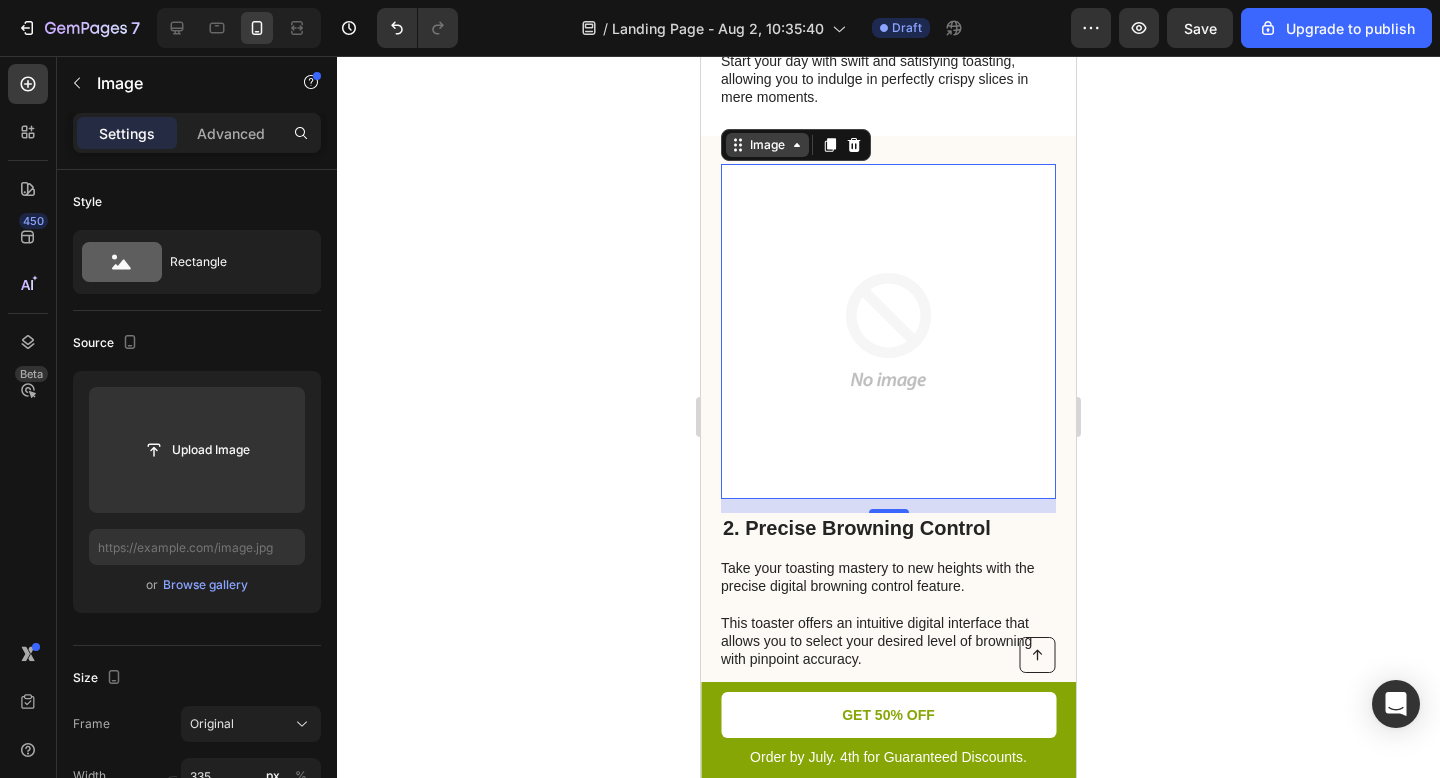 click on "Image" at bounding box center [767, 145] 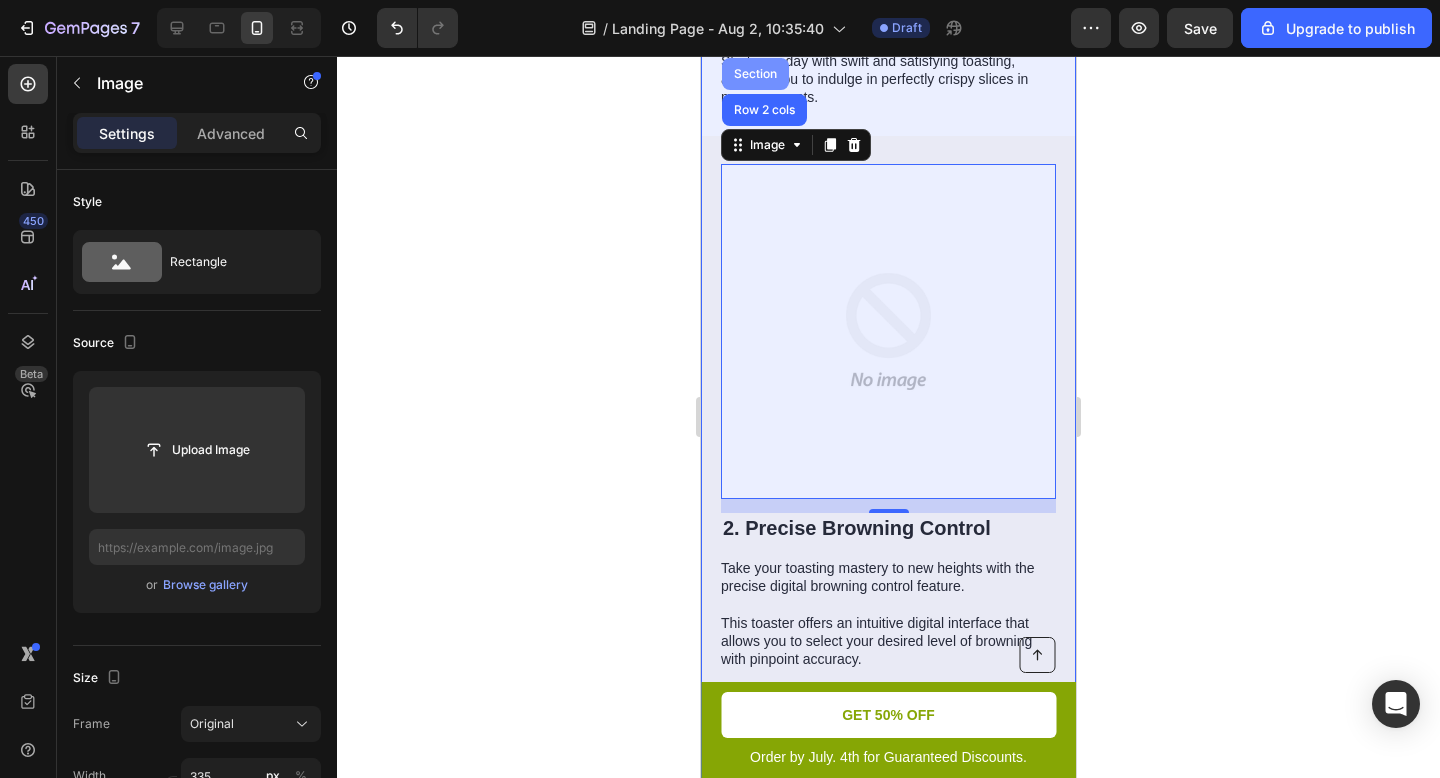 click on "Section" at bounding box center (755, 74) 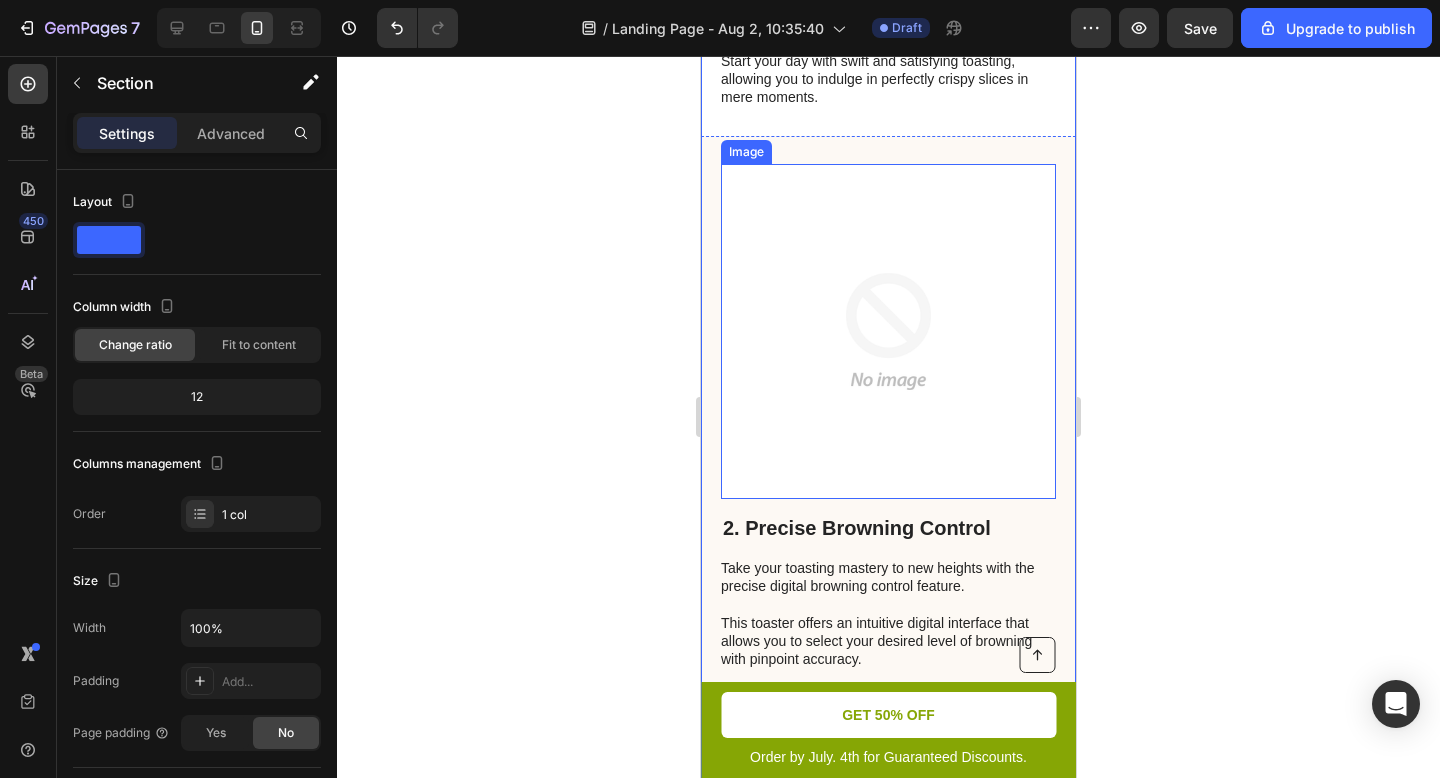click at bounding box center (888, 331) 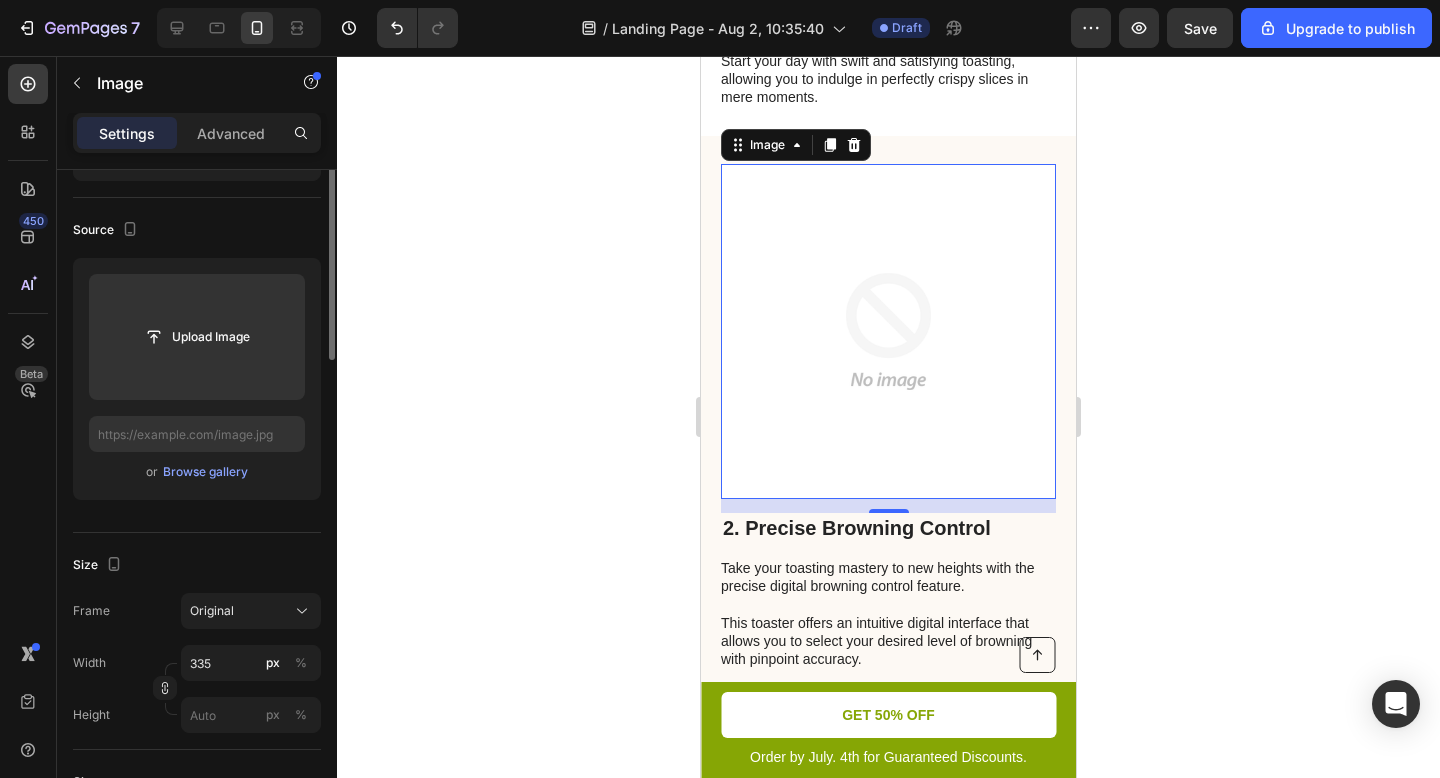 scroll, scrollTop: 0, scrollLeft: 0, axis: both 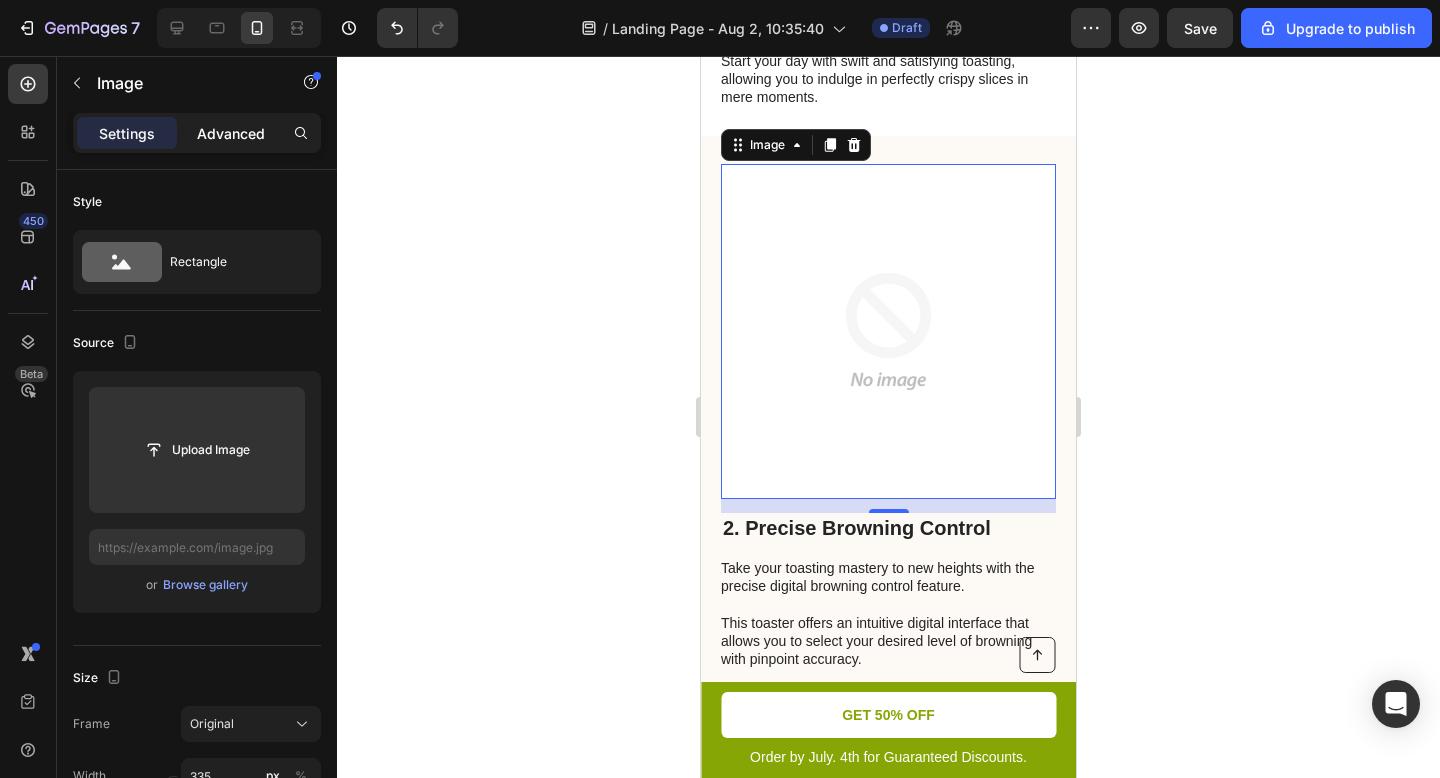 click on "Advanced" at bounding box center (231, 133) 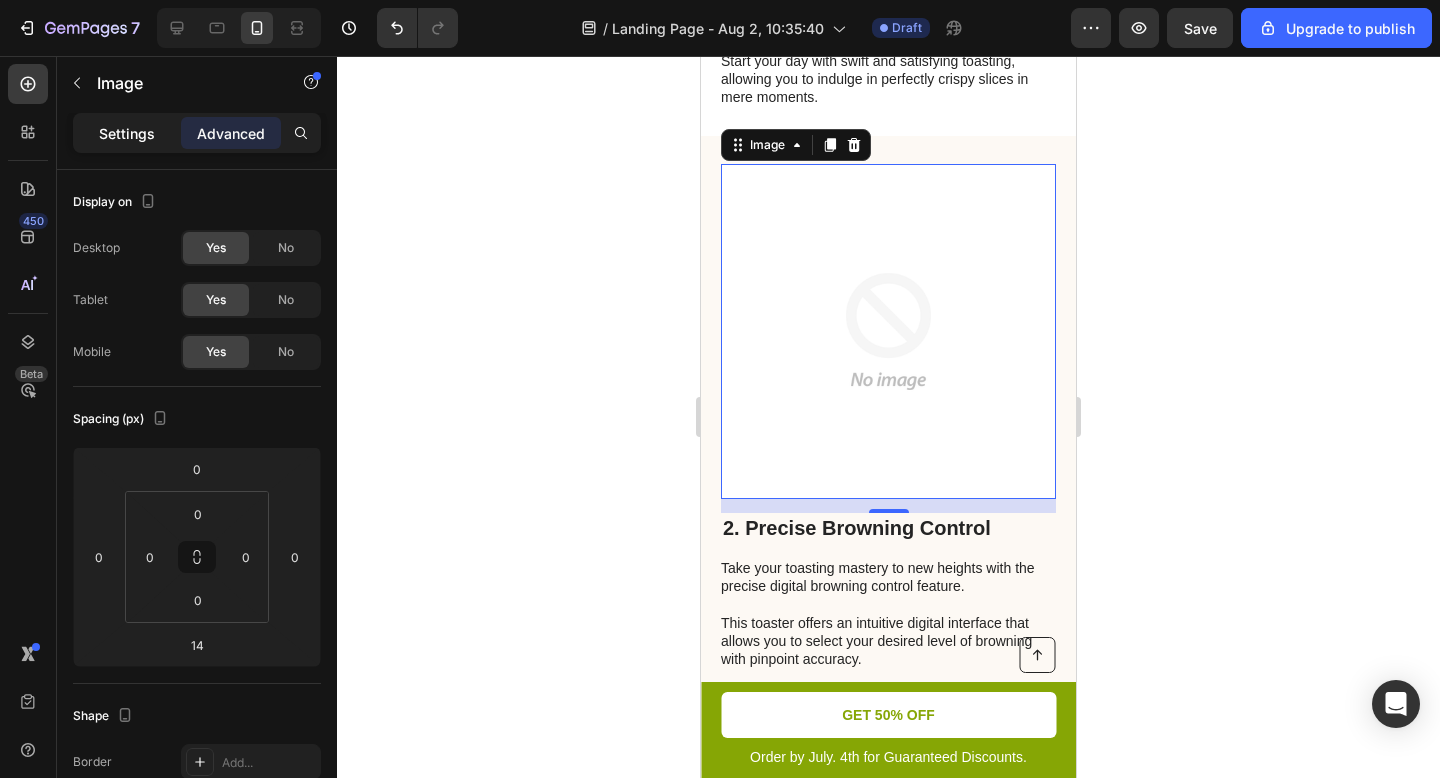 click on "Settings" at bounding box center [127, 133] 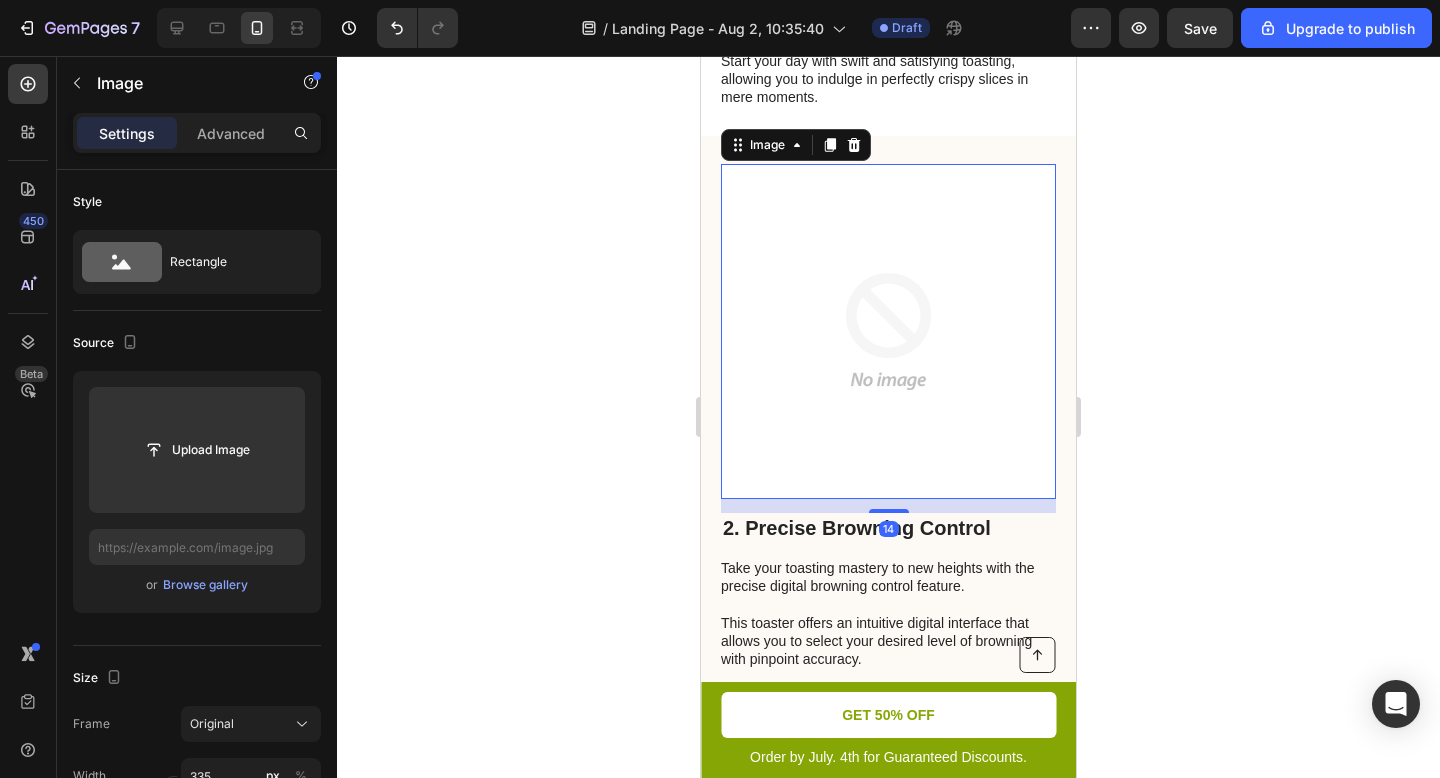 click at bounding box center [888, 331] 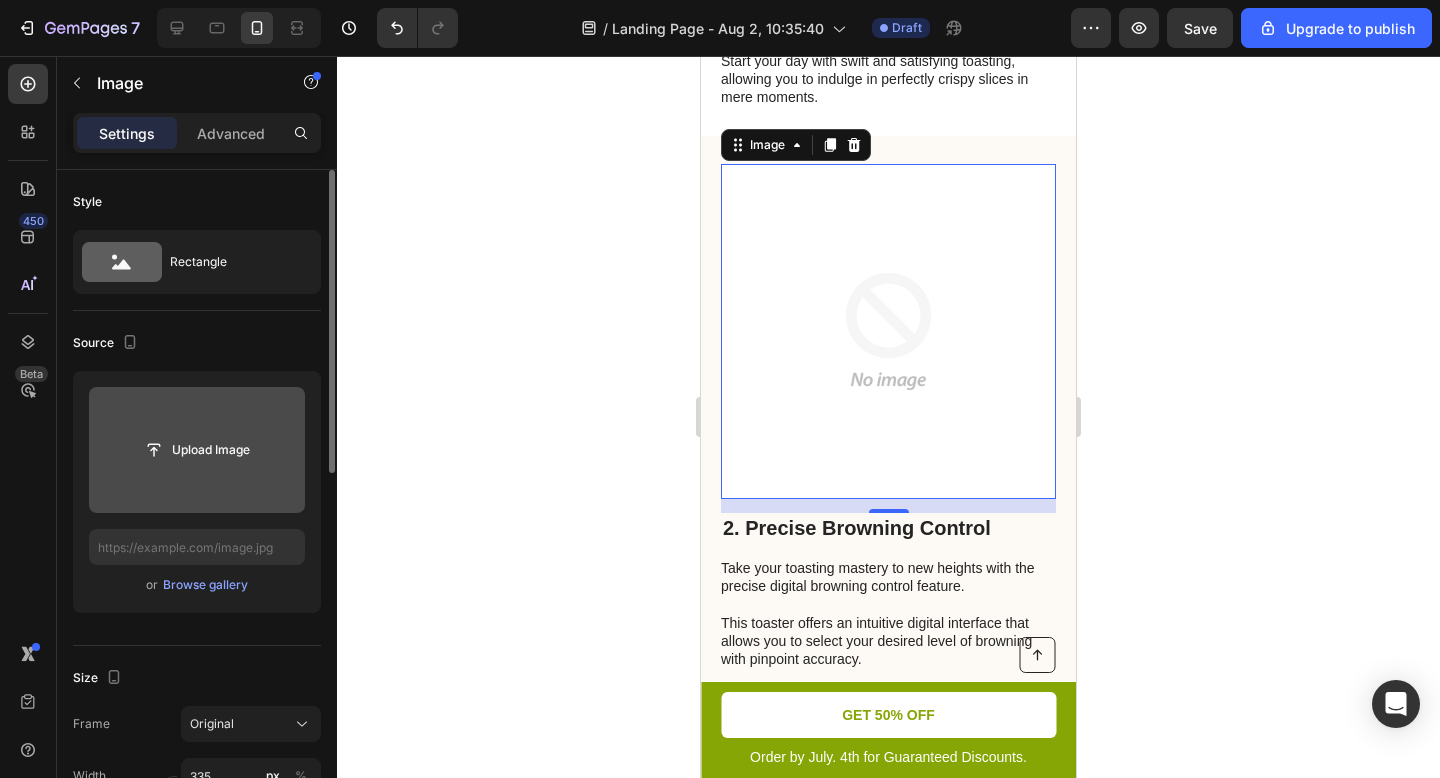 click 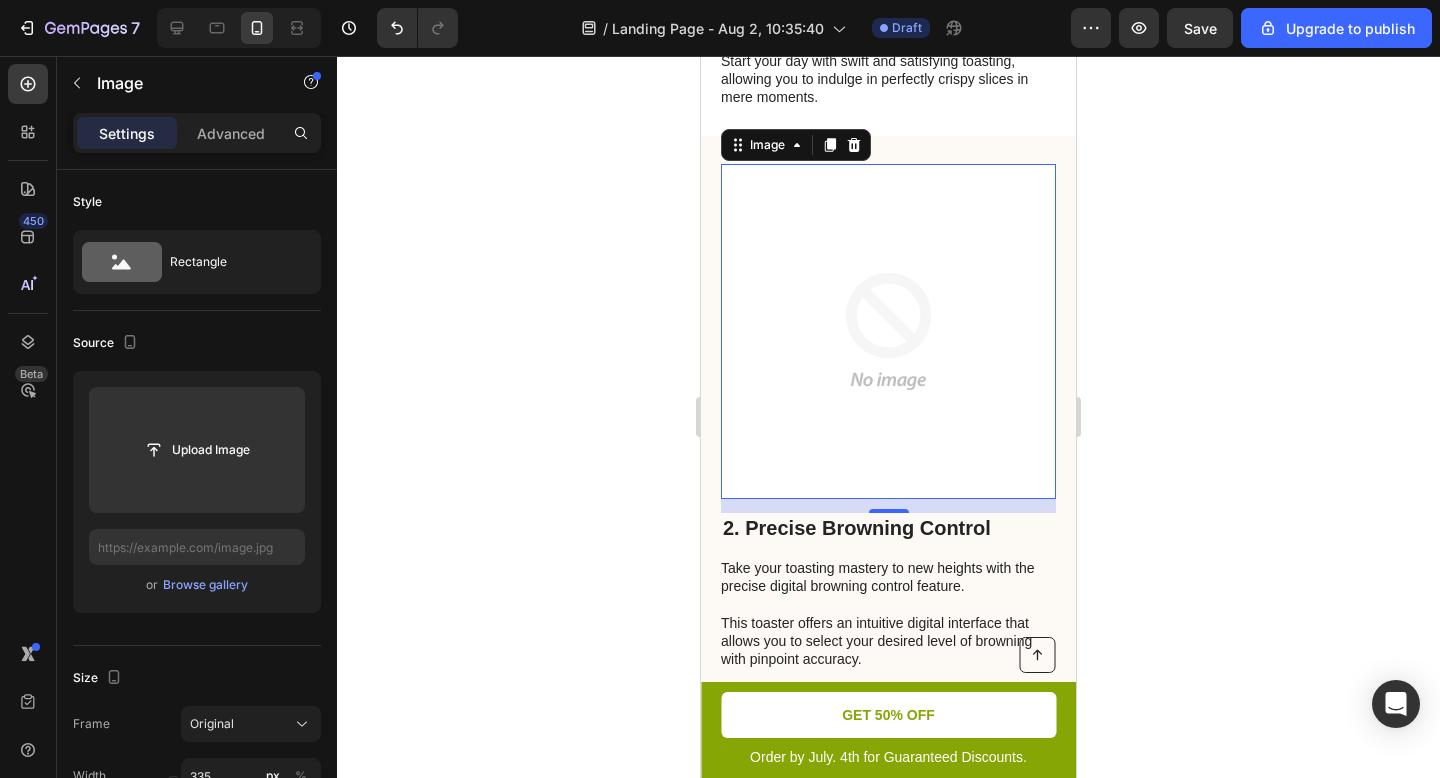 click at bounding box center (888, 331) 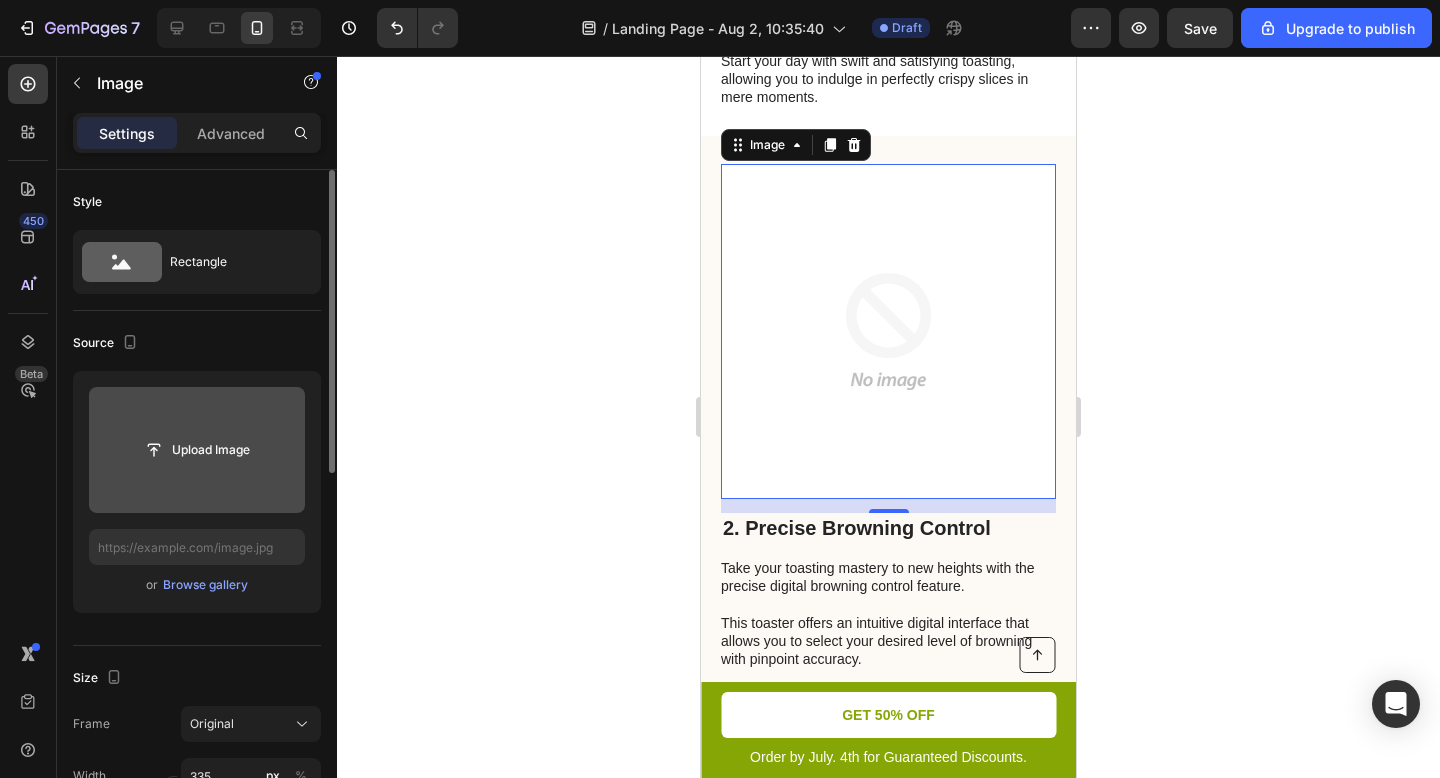 click 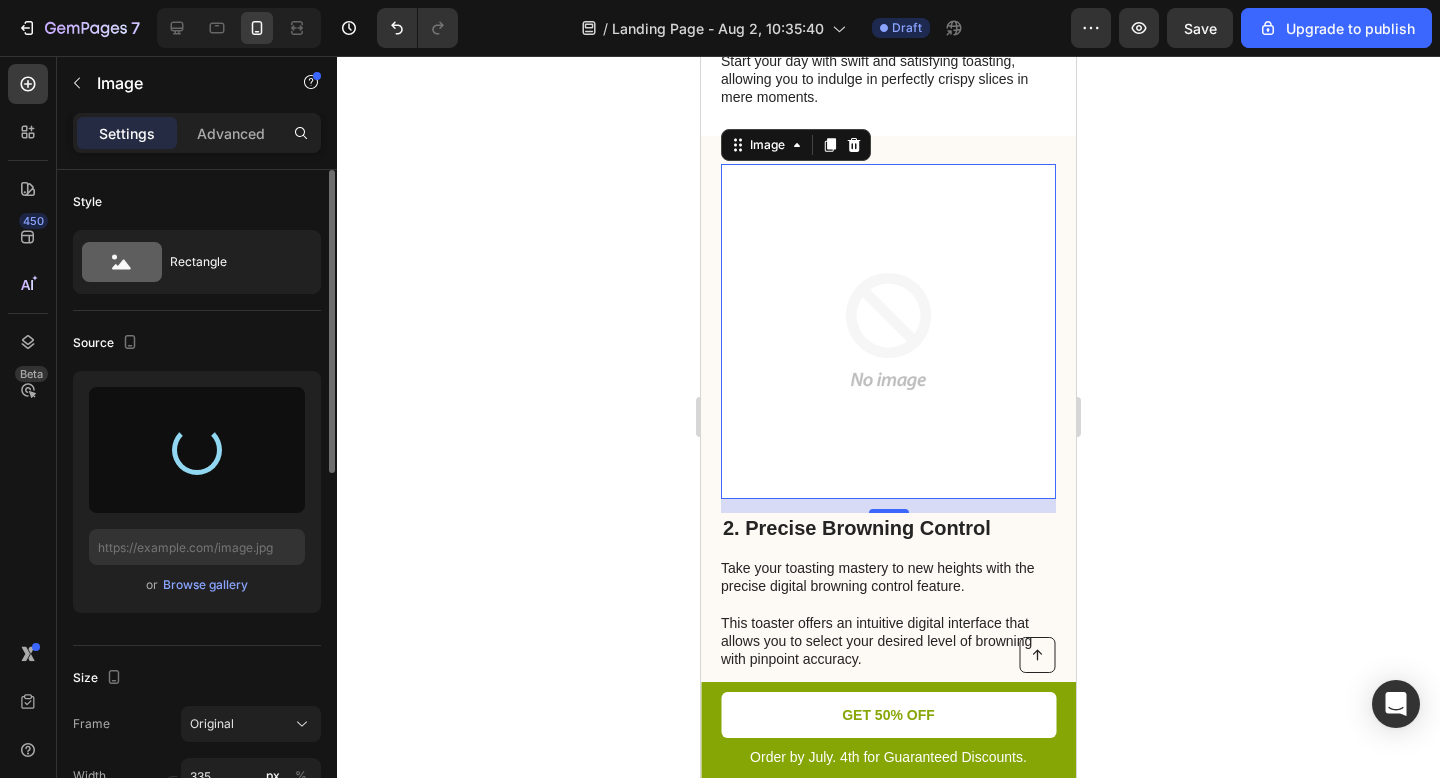 type on "https://cdn.shopify.com/s/files/1/0895/2709/1466/files/gempages_571776104939914112-409ab32f-d06f-4ee3-ab59-166ce39de49d.png" 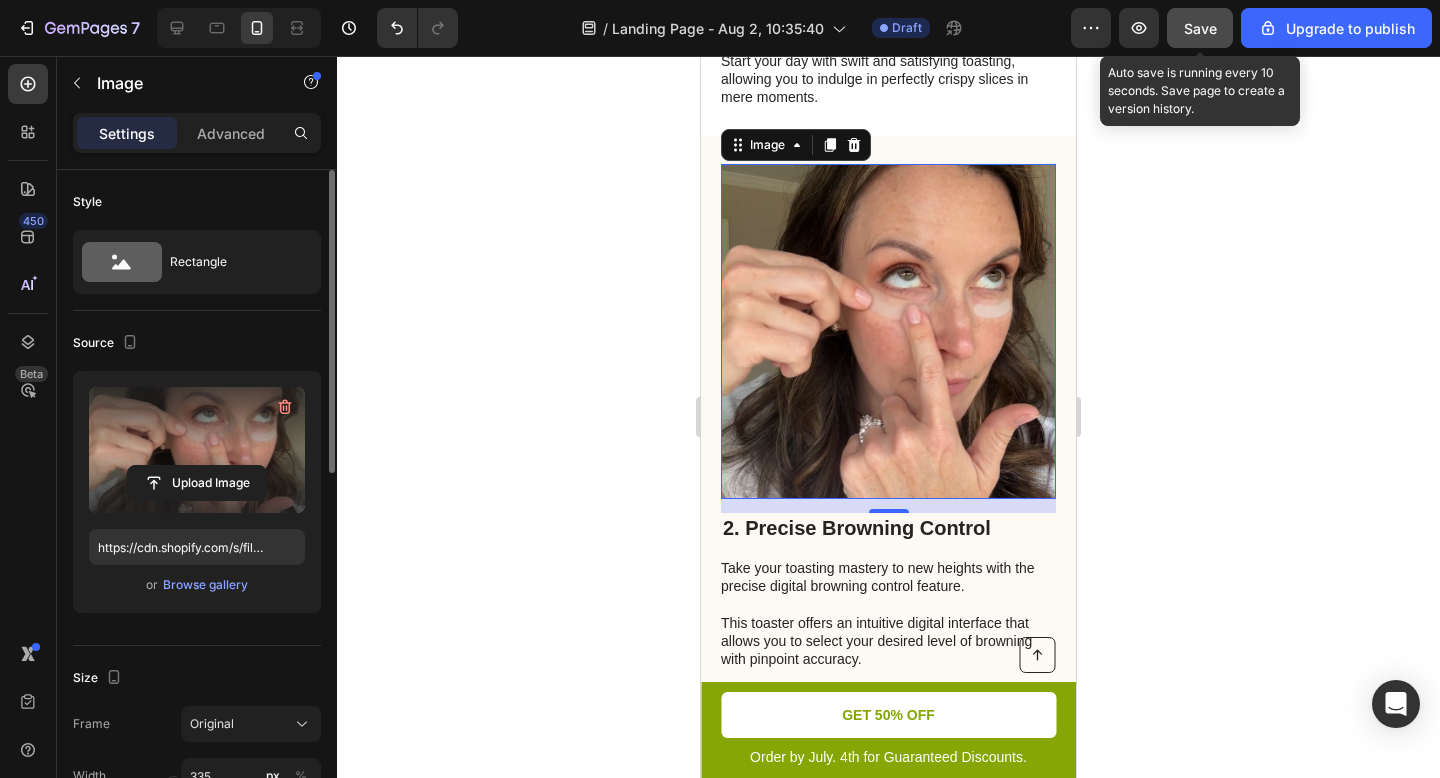click on "Save" 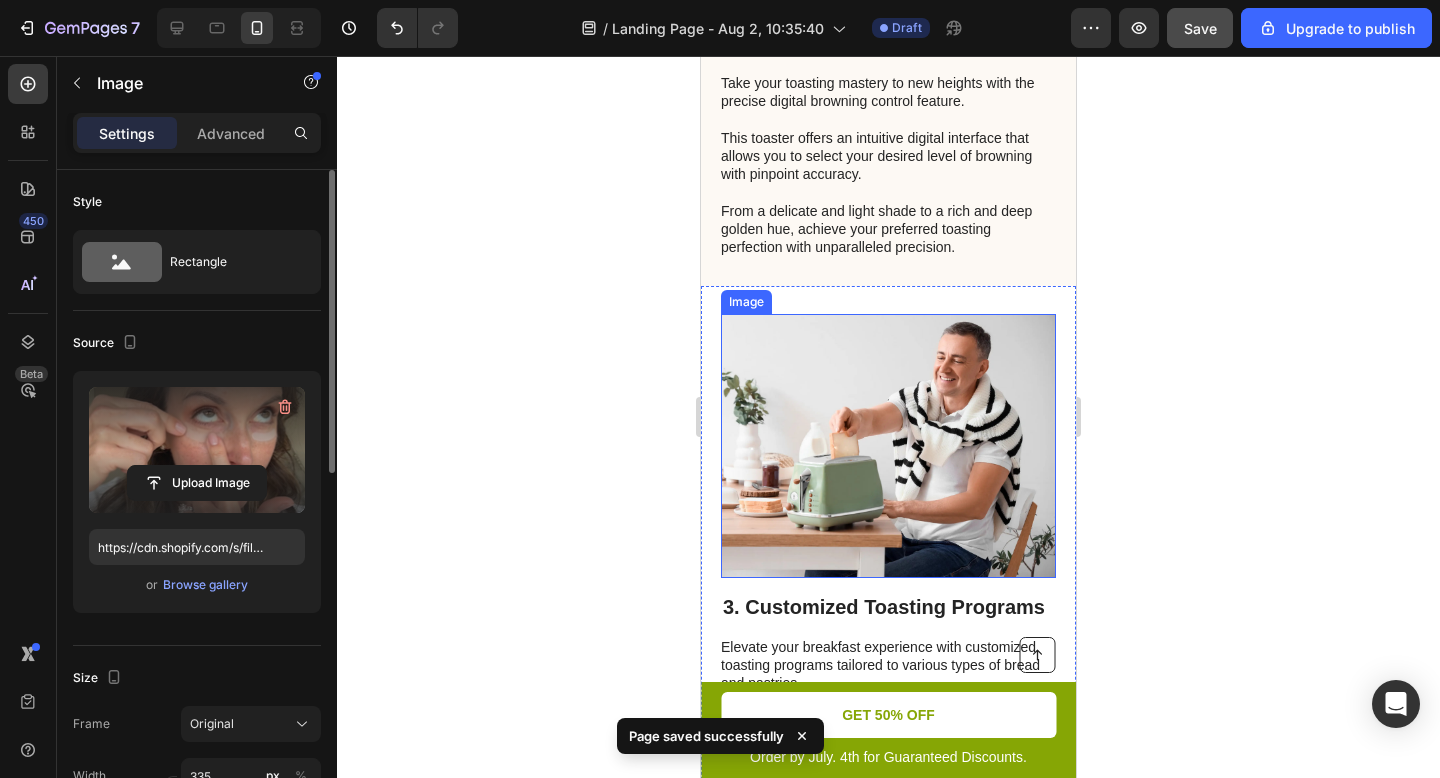 scroll, scrollTop: 1527, scrollLeft: 0, axis: vertical 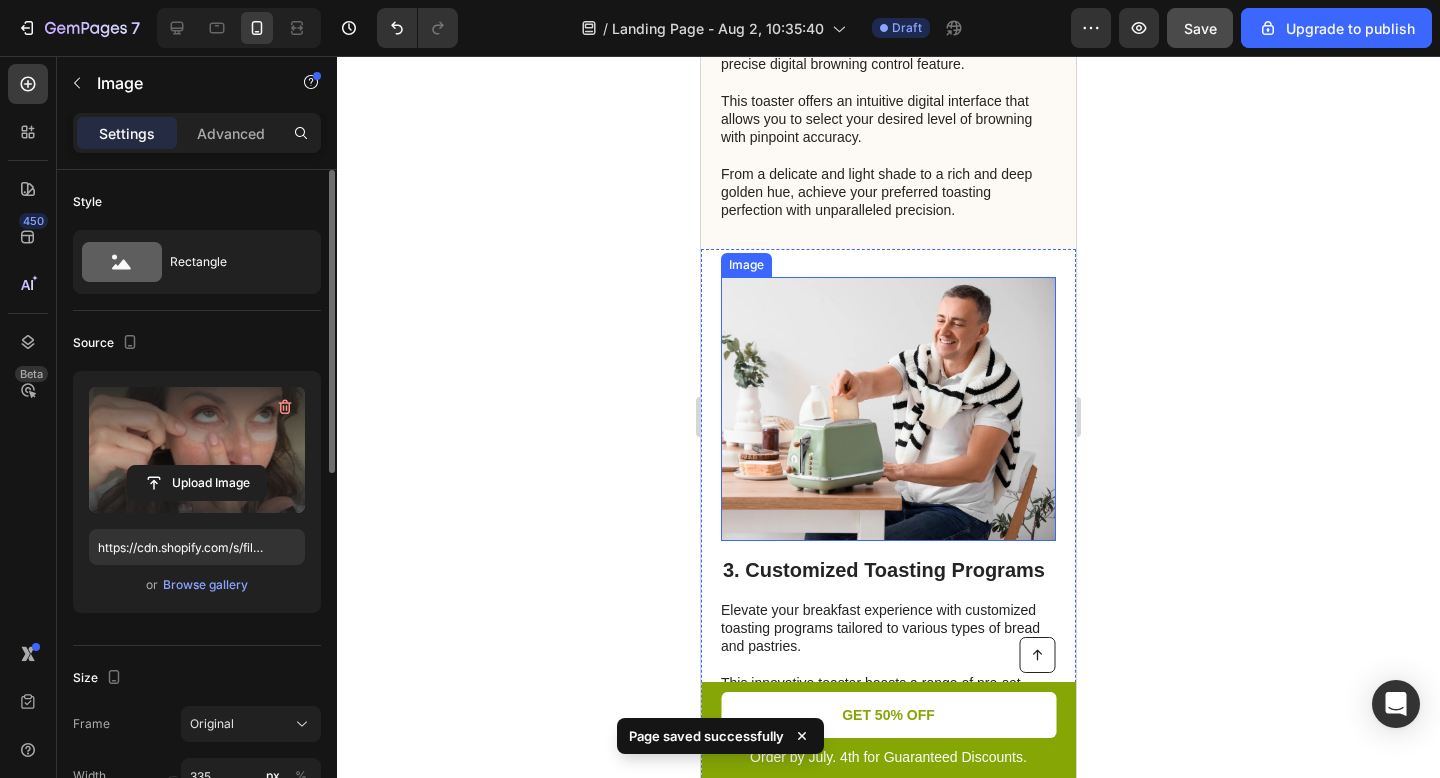click at bounding box center [888, 409] 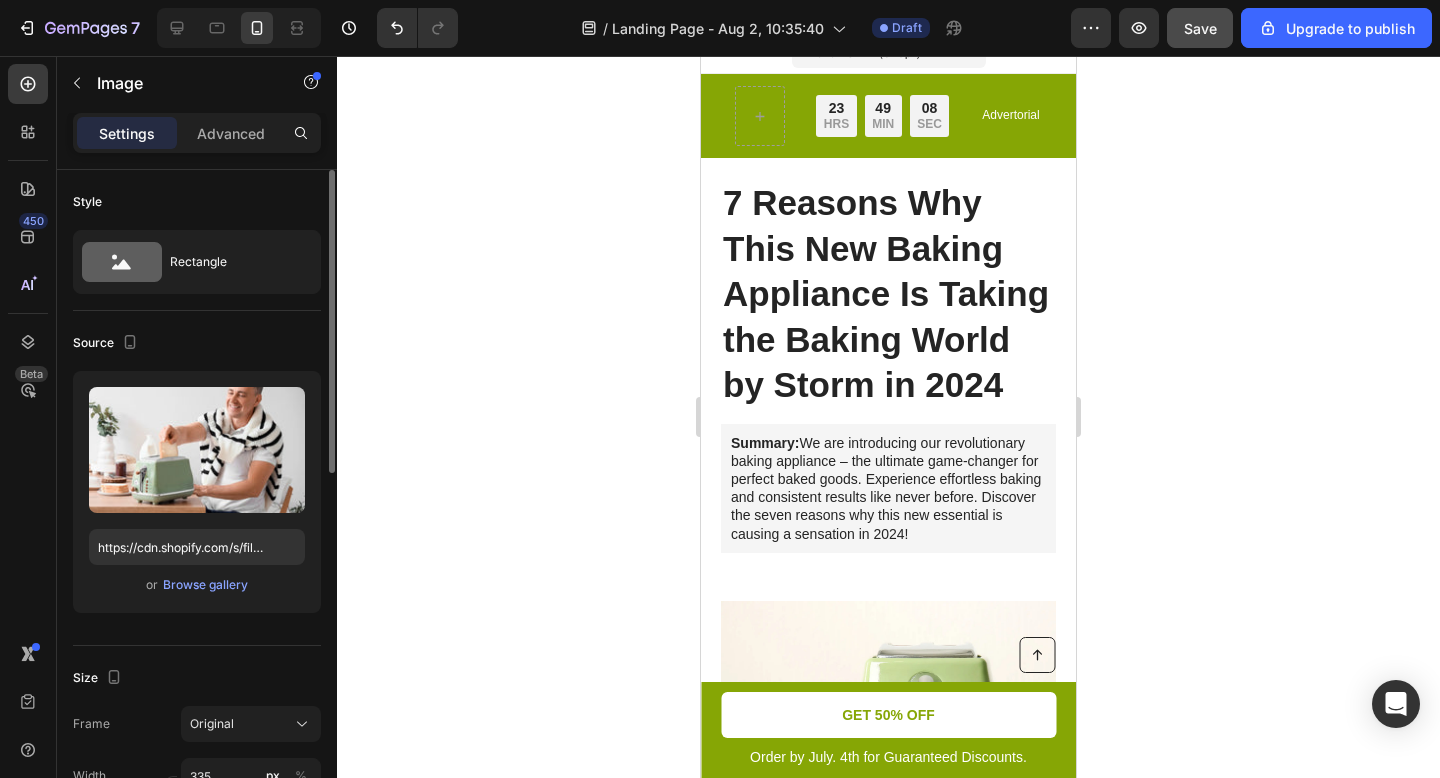scroll, scrollTop: 0, scrollLeft: 0, axis: both 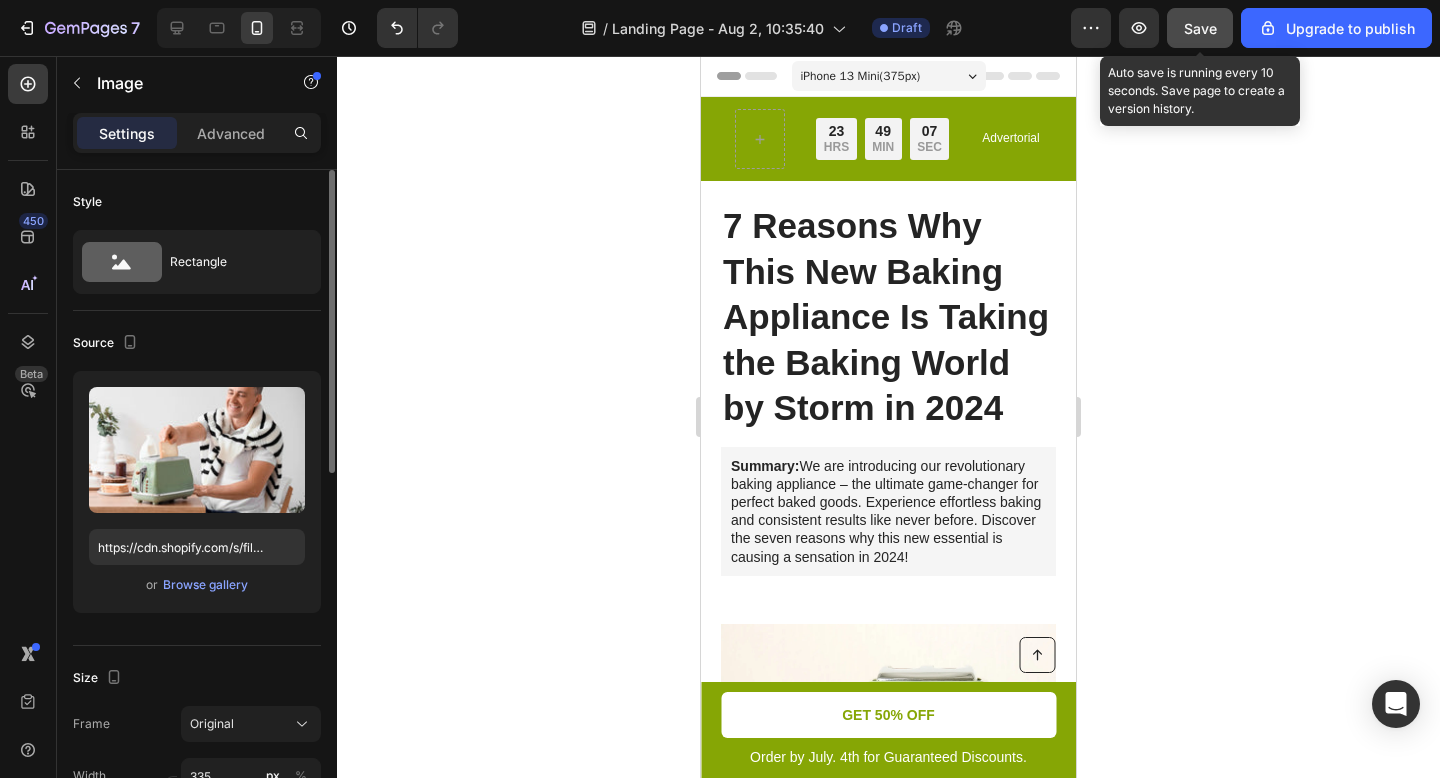 click on "Save" 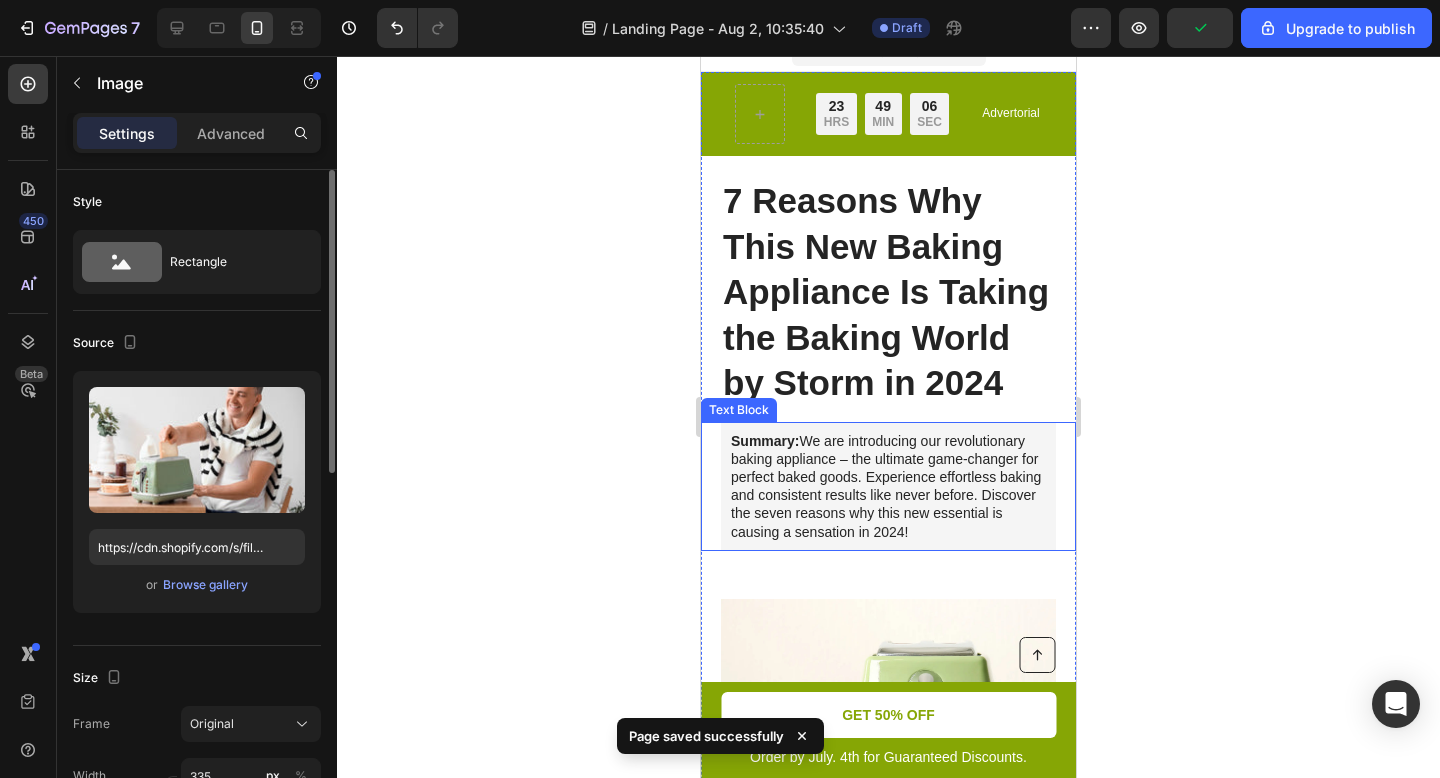scroll, scrollTop: 26, scrollLeft: 0, axis: vertical 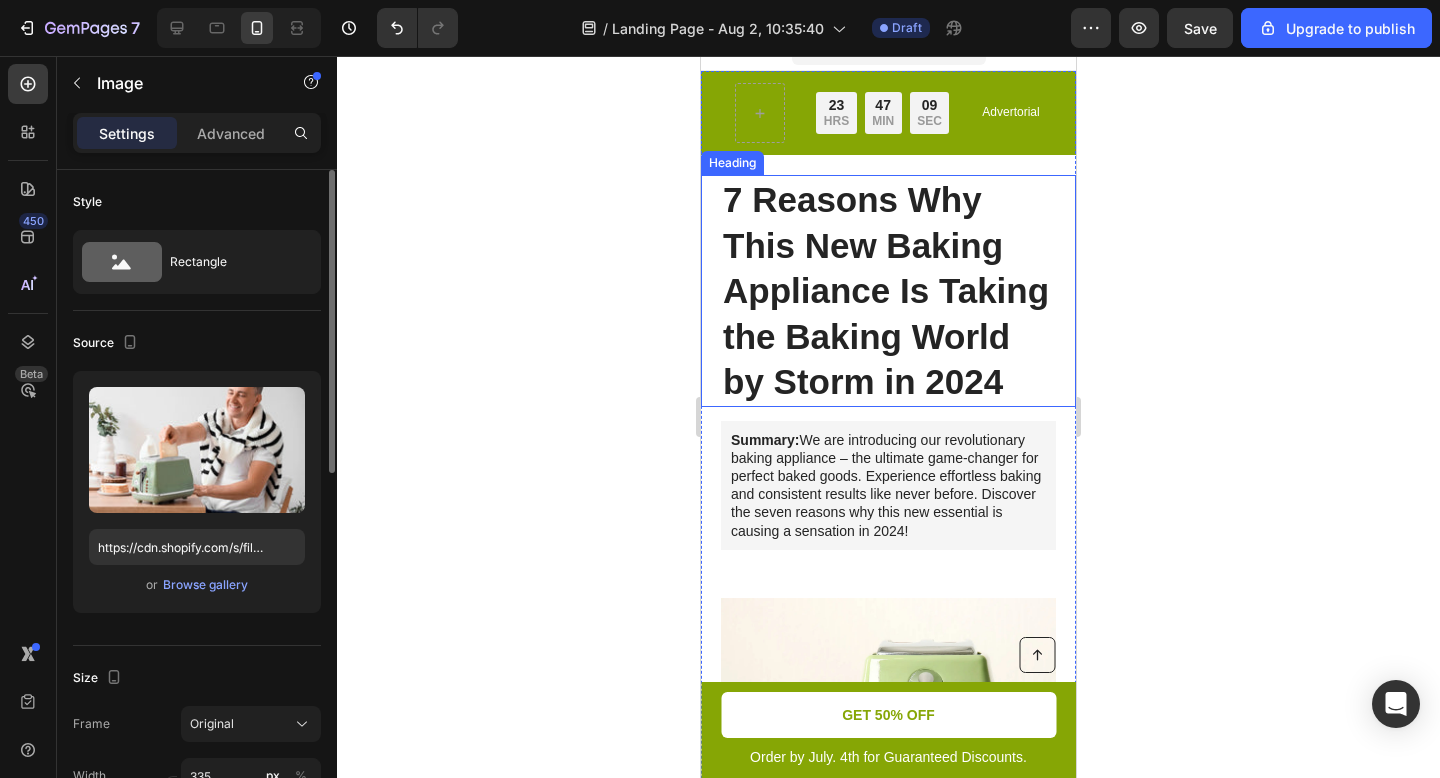 click on "7 Reasons Why This New Baking Appliance Is Taking the Baking World by Storm in 2024" at bounding box center (888, 291) 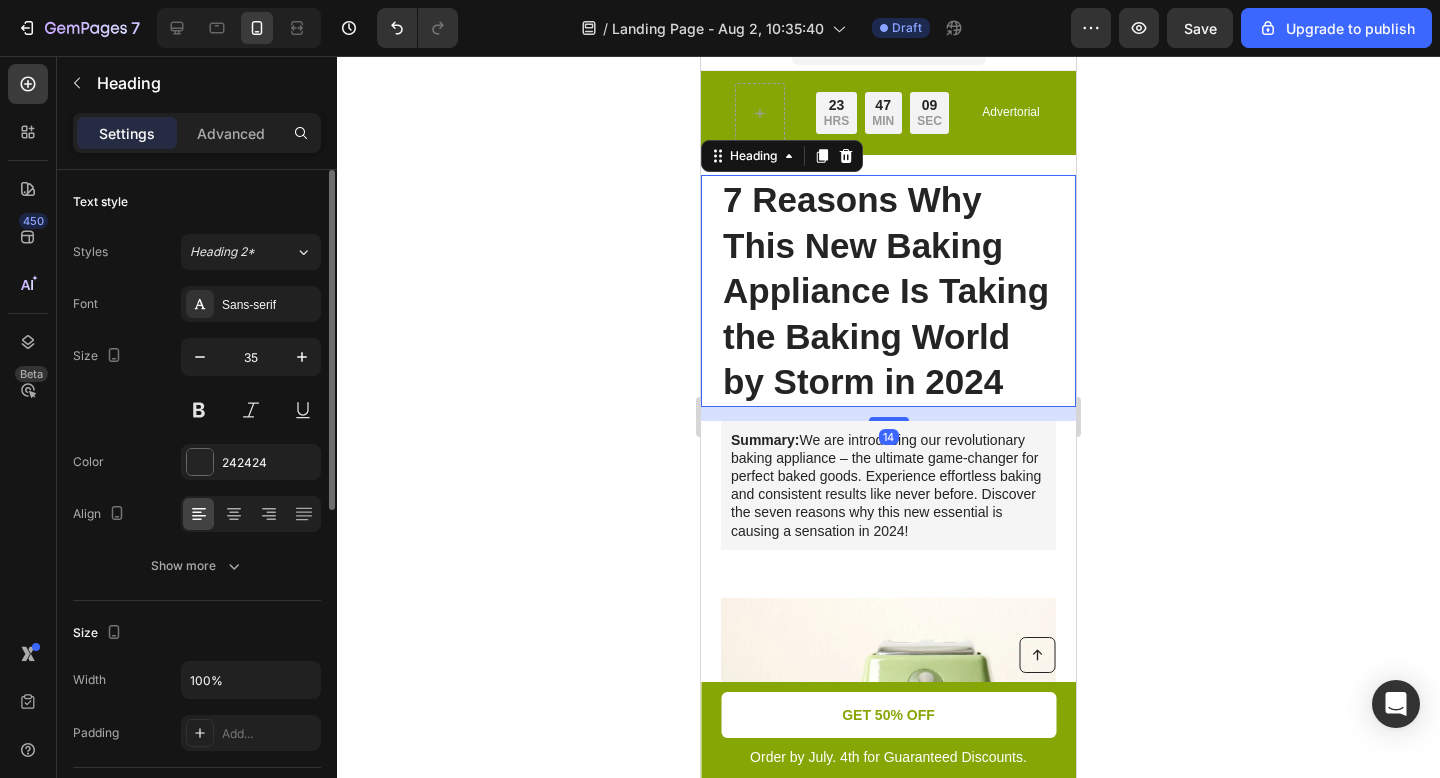 click on "7 Reasons Why This New Baking Appliance Is Taking the Baking World by Storm in 2024" at bounding box center [888, 291] 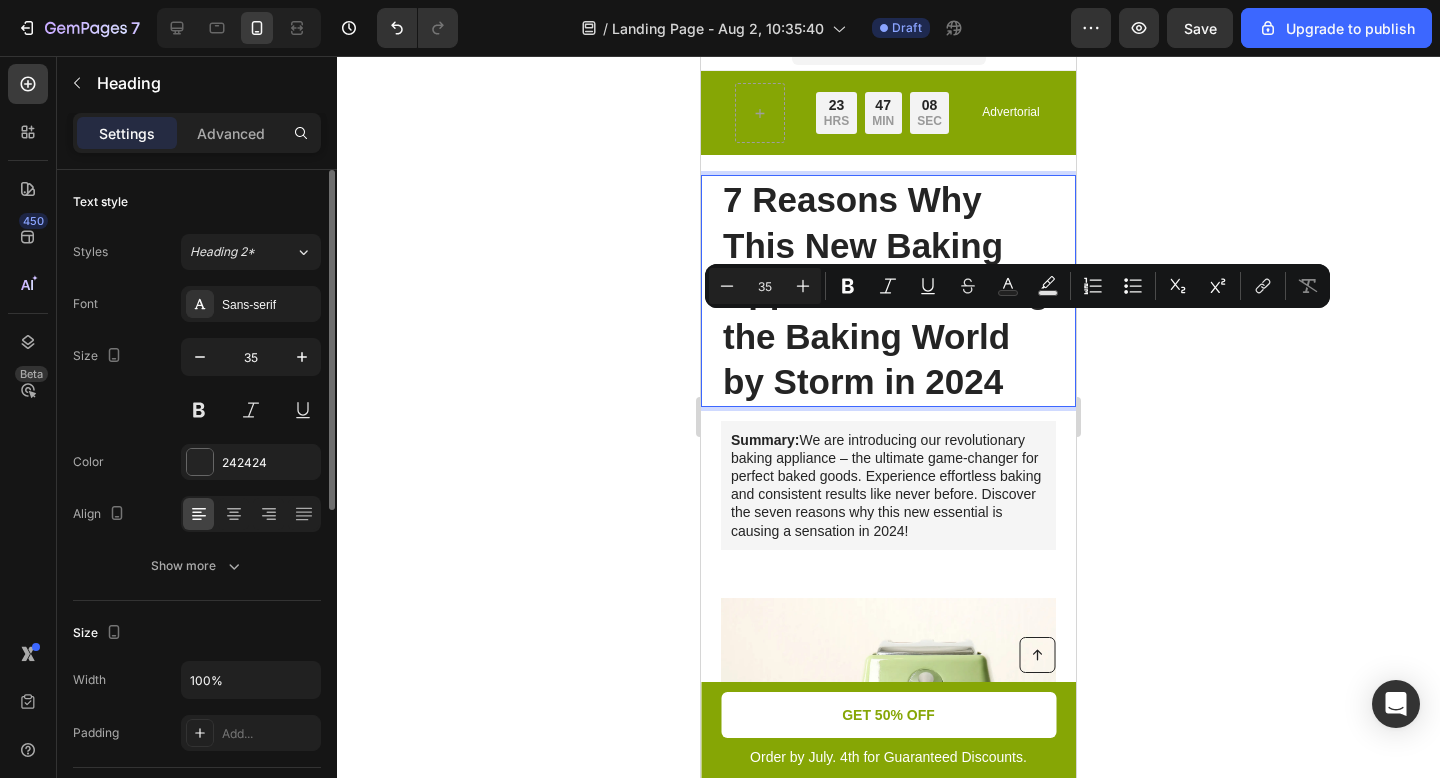 click on "7 Reasons Why This New Baking Appliance Is Taking the Baking World by Storm in 2024" at bounding box center [888, 291] 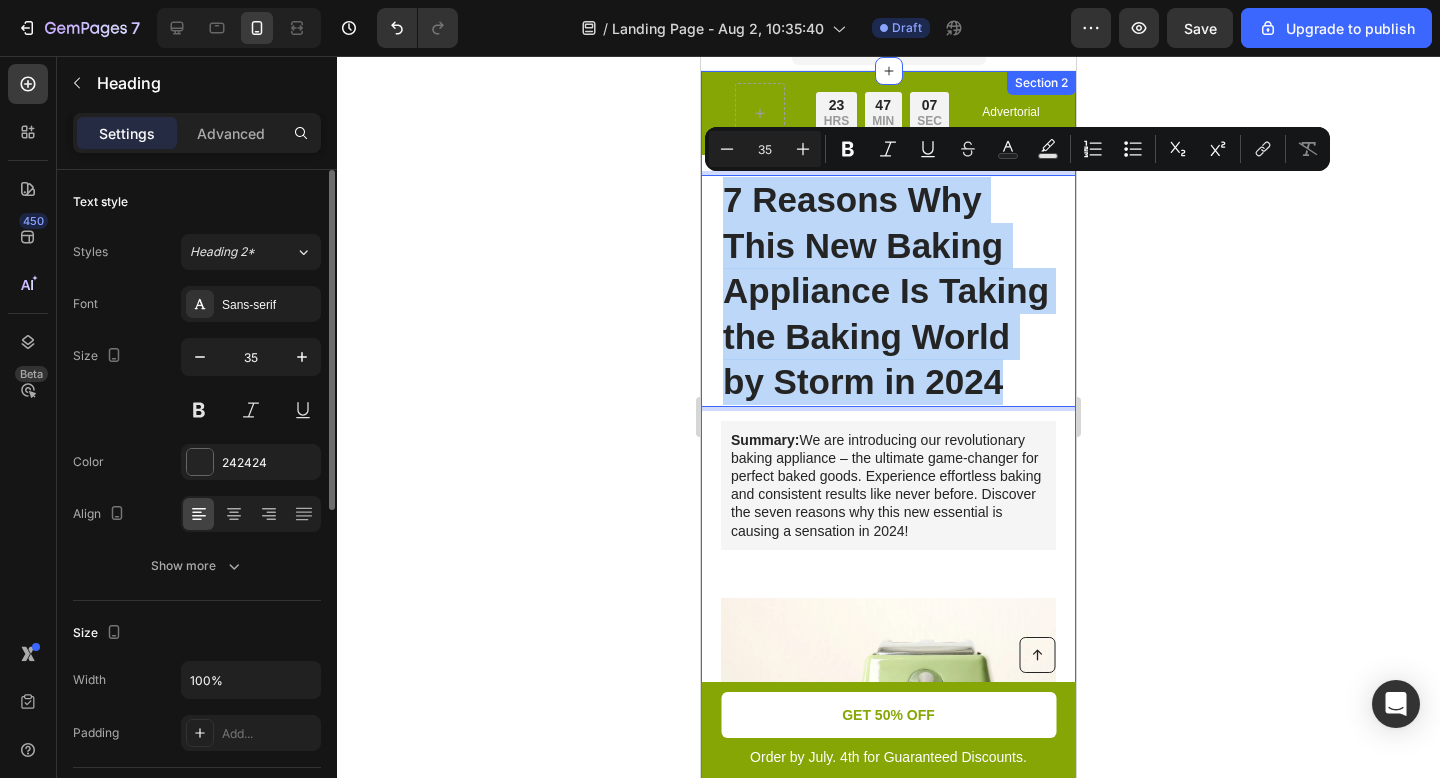 drag, startPoint x: 807, startPoint y: 419, endPoint x: 1514, endPoint y: 196, distance: 741.33527 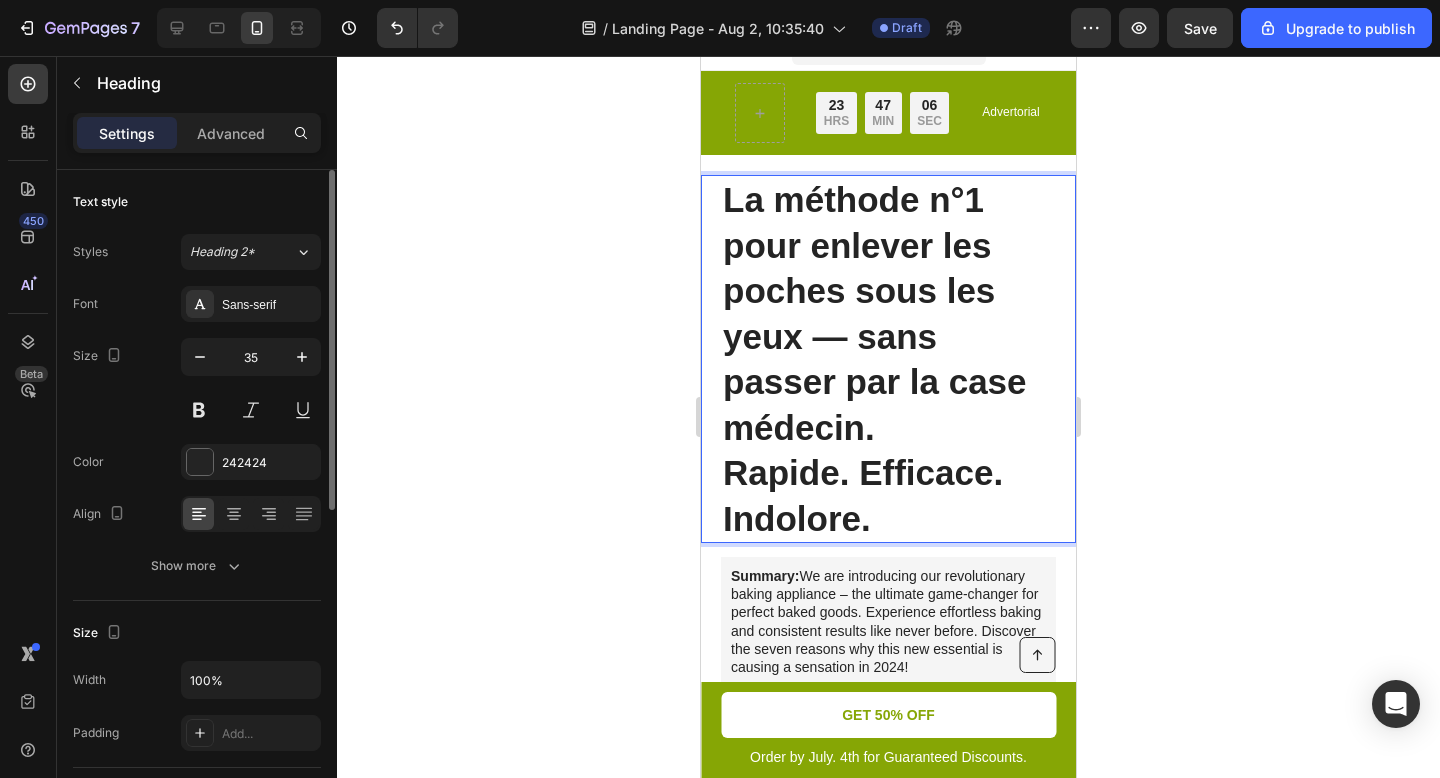 click on "La méthode n°1 pour enlever les poches sous les yeux — sans passer par la case médecin." at bounding box center [875, 313] 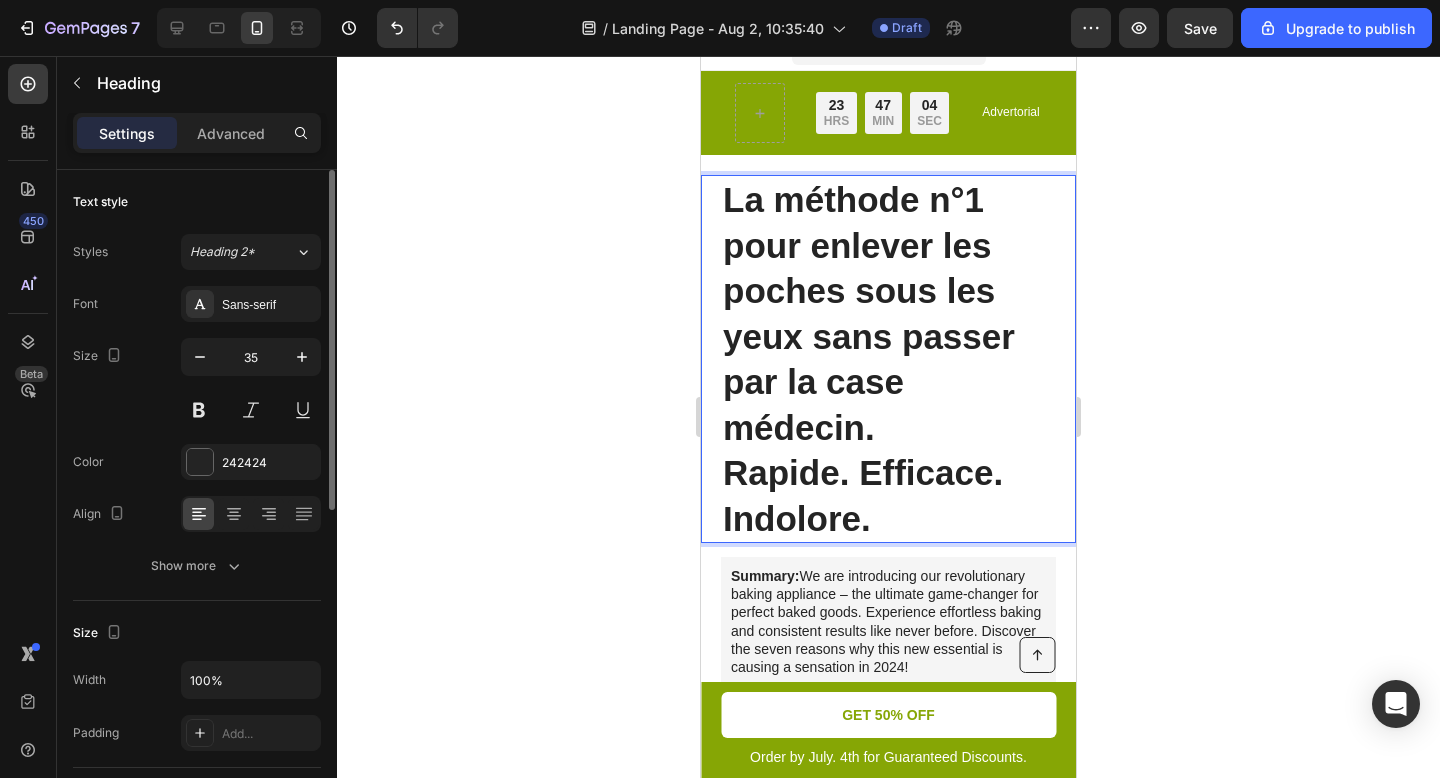 click on "La méthode n°1 pour enlever les poches sous les yeux sans passer par la case médecin. Rapide. Efficace. Indolore." at bounding box center [888, 359] 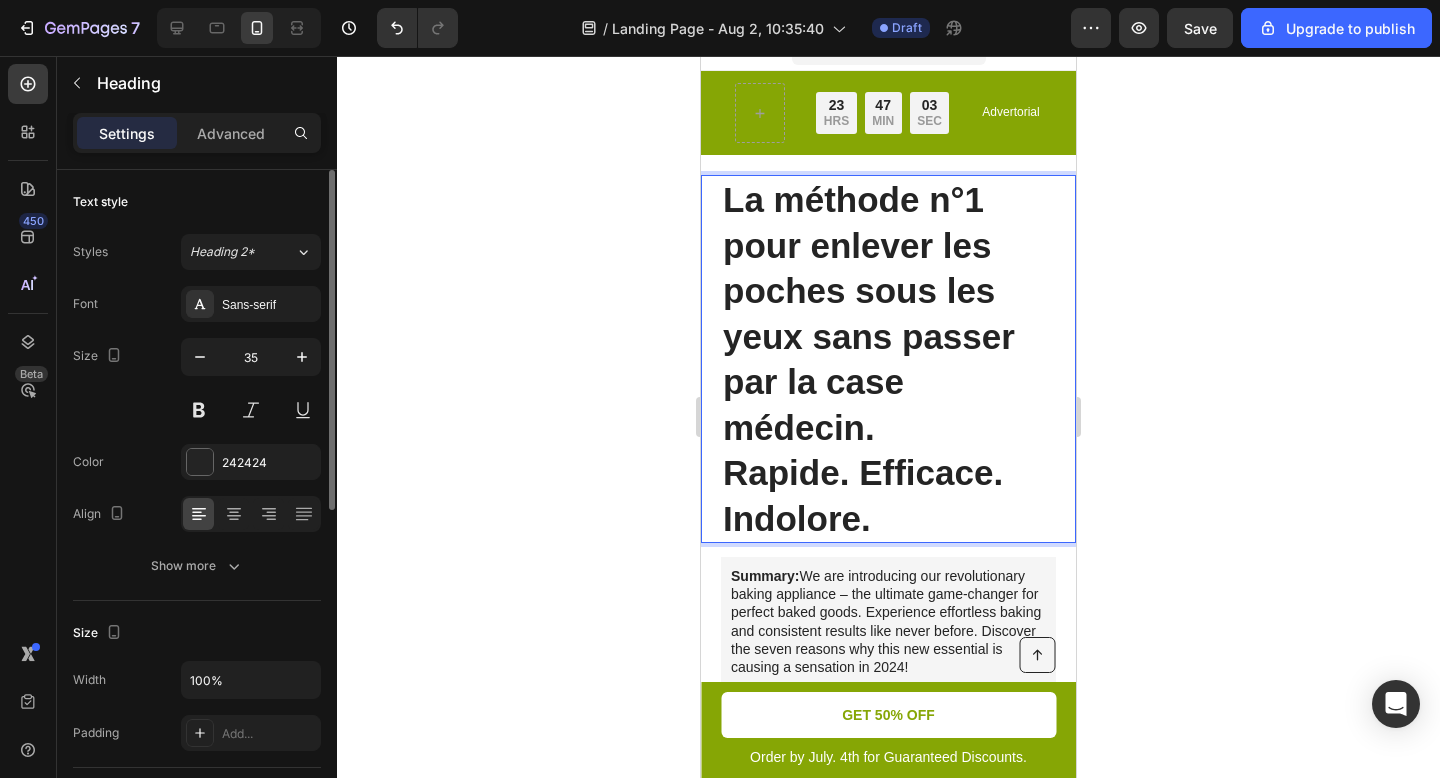click on "La méthode n°1 pour enlever les poches sous les yeux sans passer par la case médecin. Rapide. Efficace. Indolore." at bounding box center (888, 359) 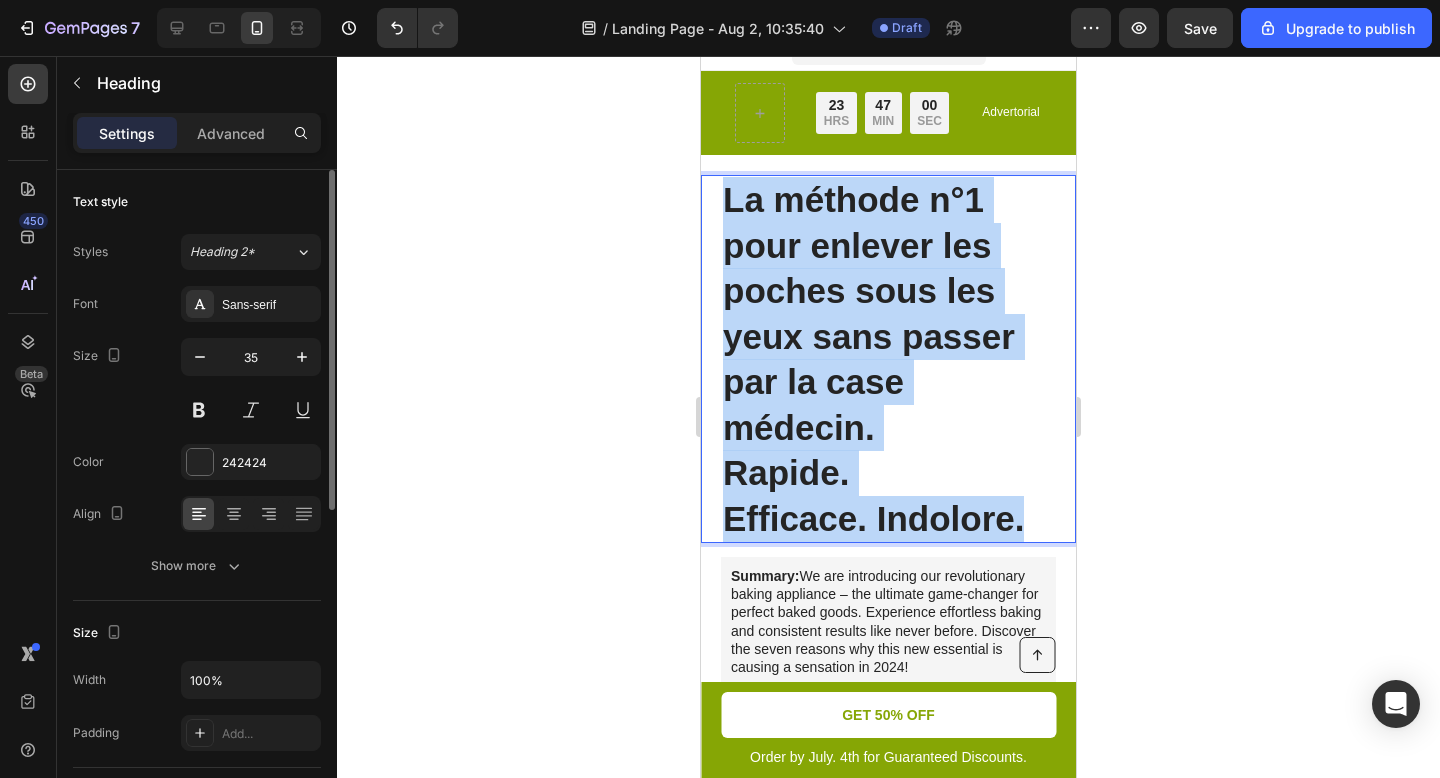 drag, startPoint x: 1029, startPoint y: 519, endPoint x: 719, endPoint y: 194, distance: 449.13806 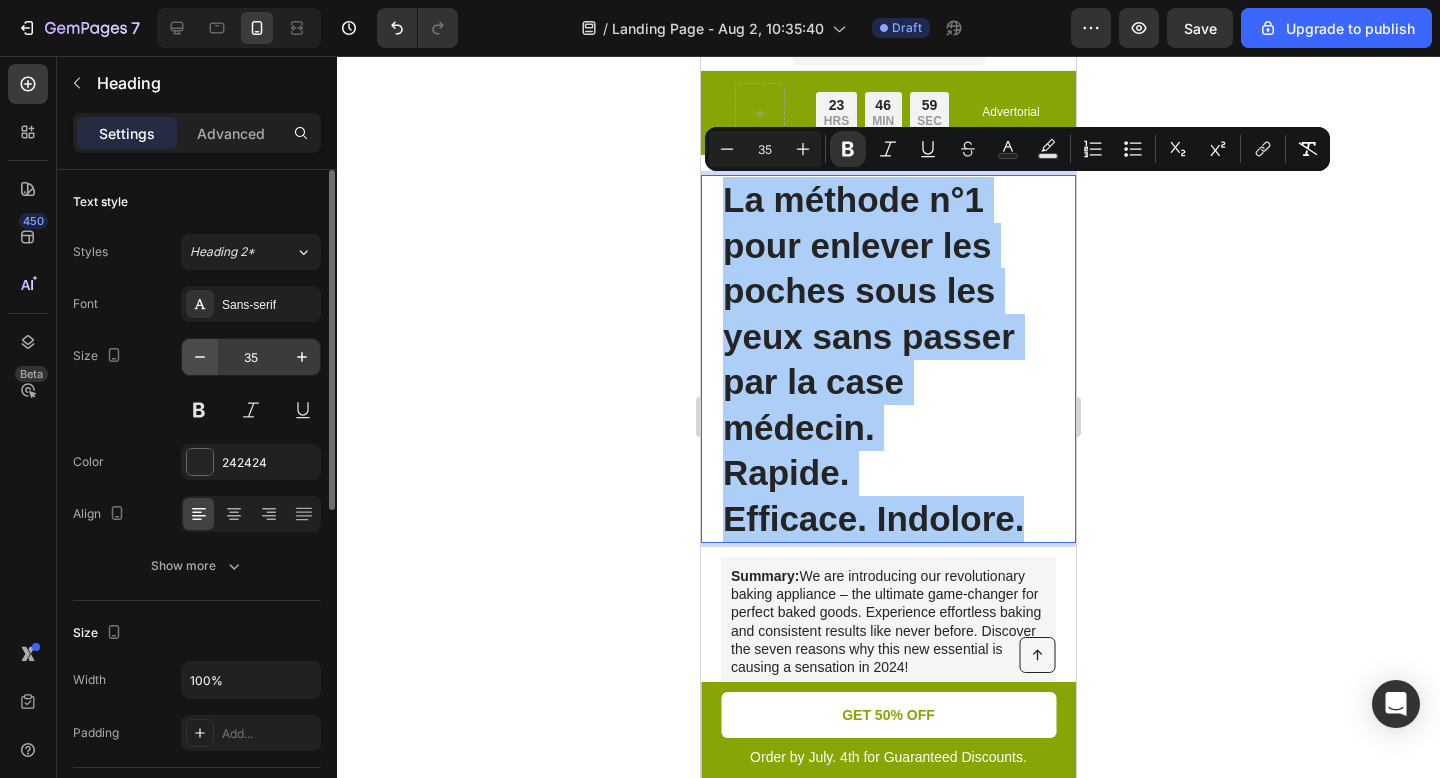 click 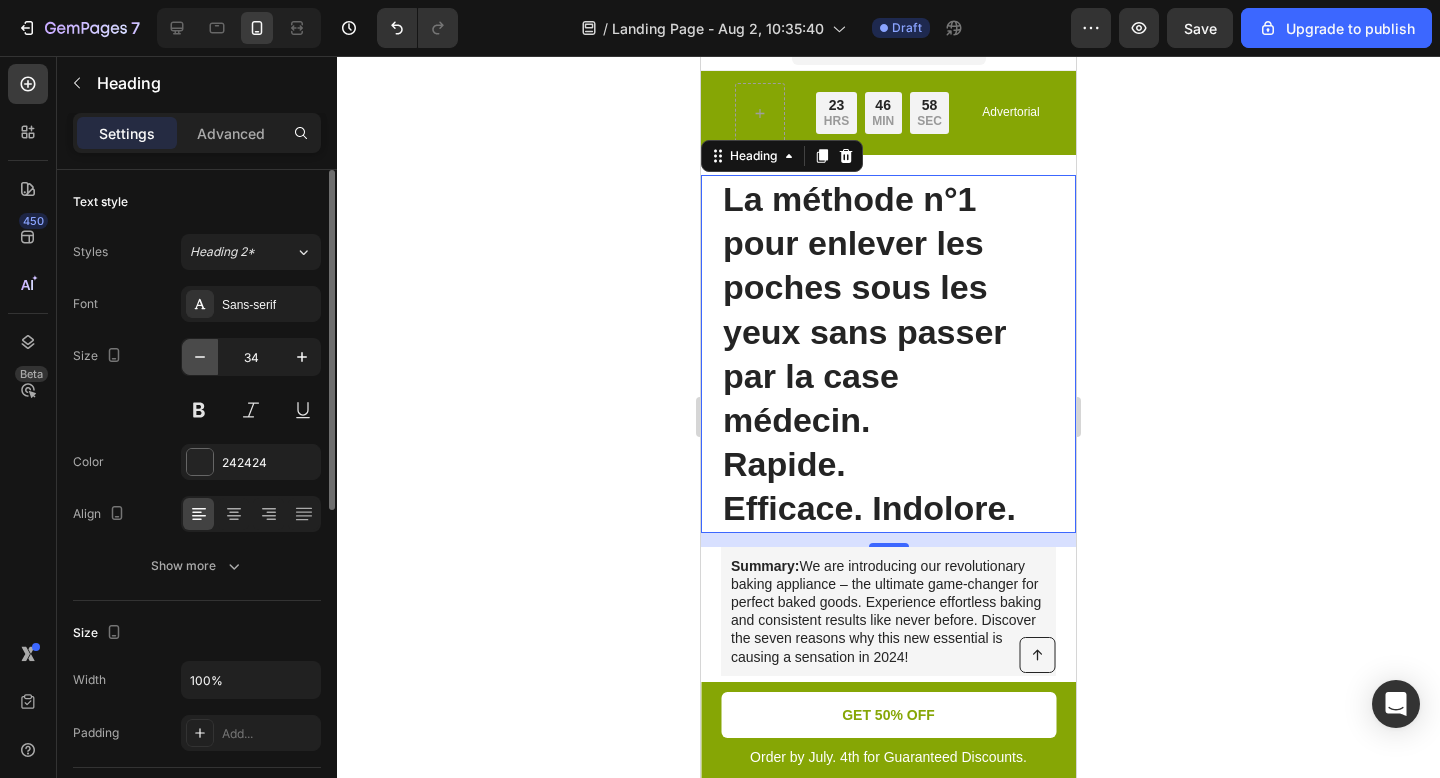 click 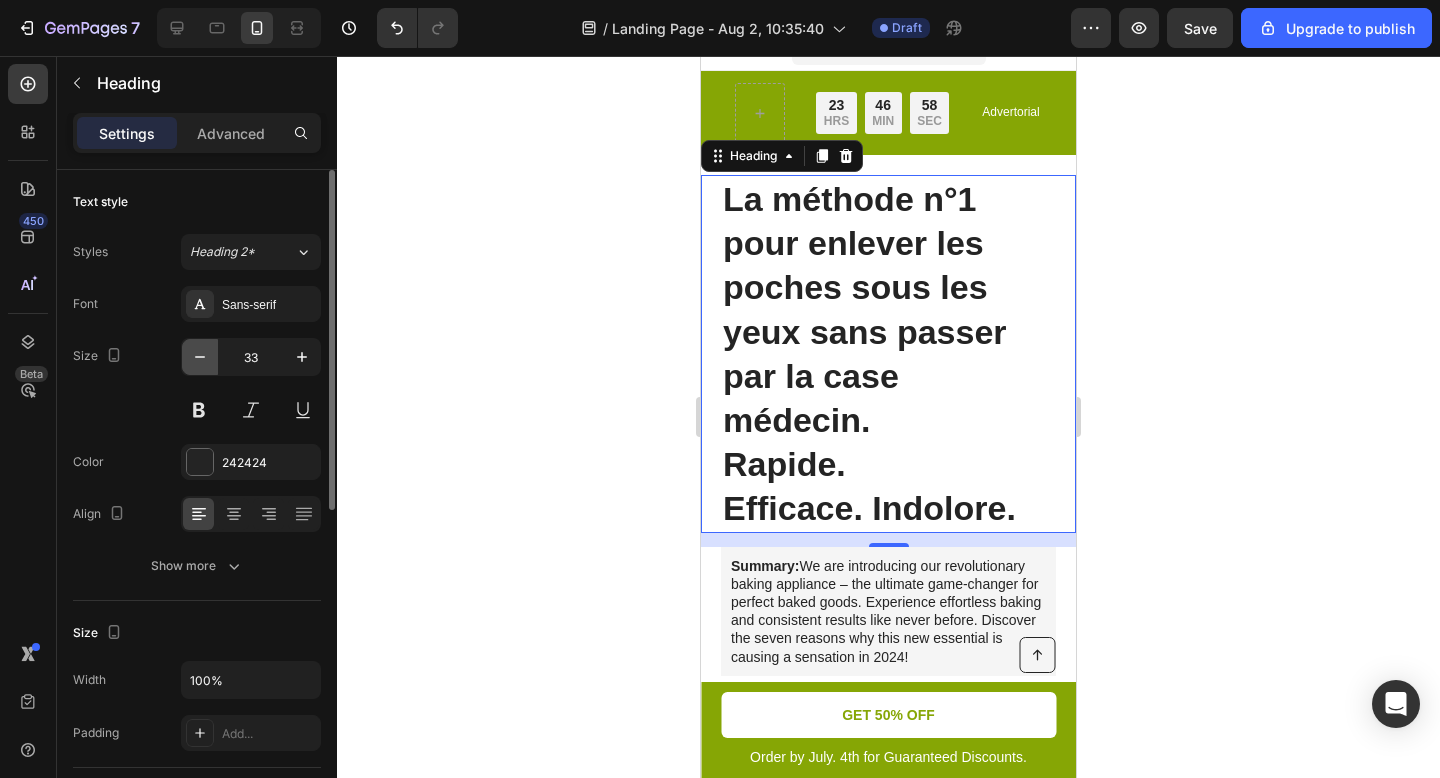 click 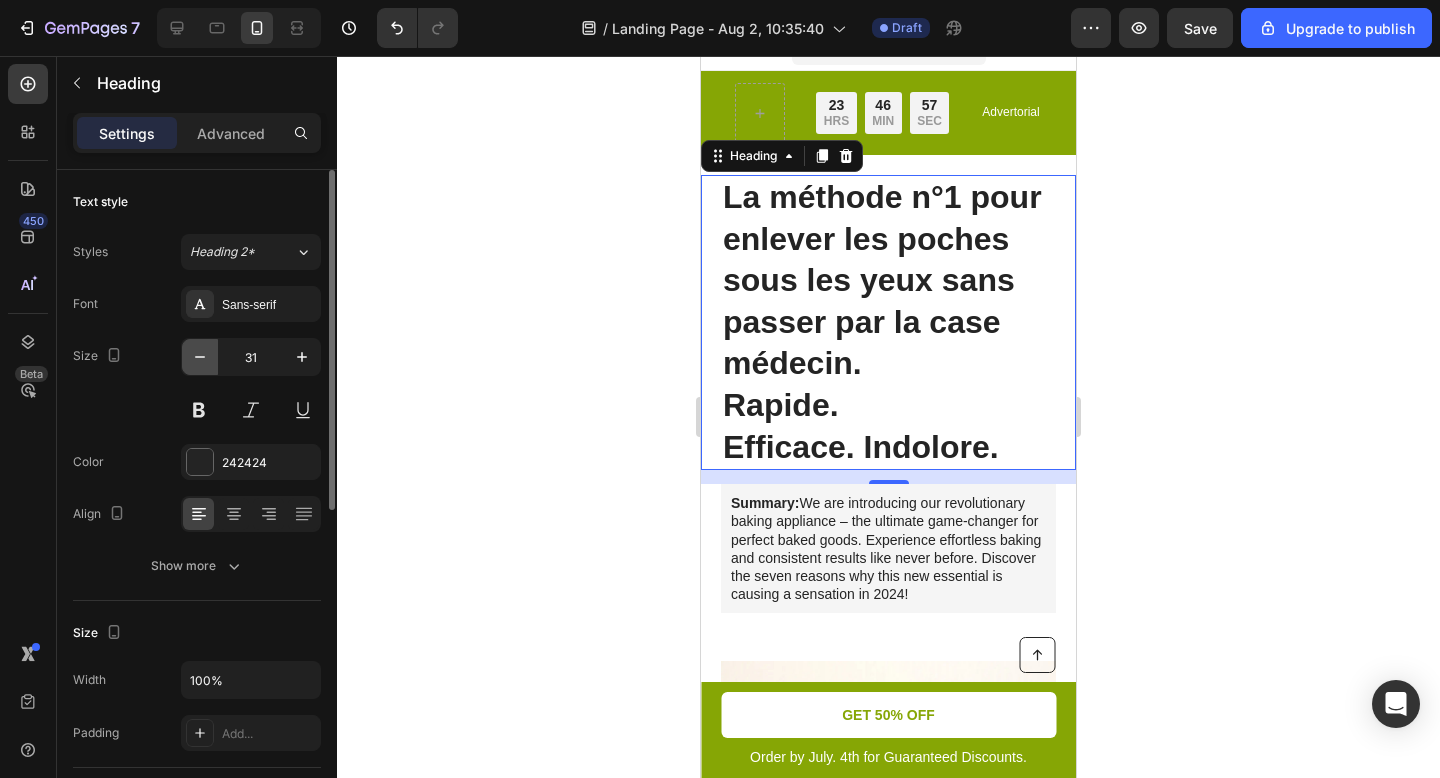 click 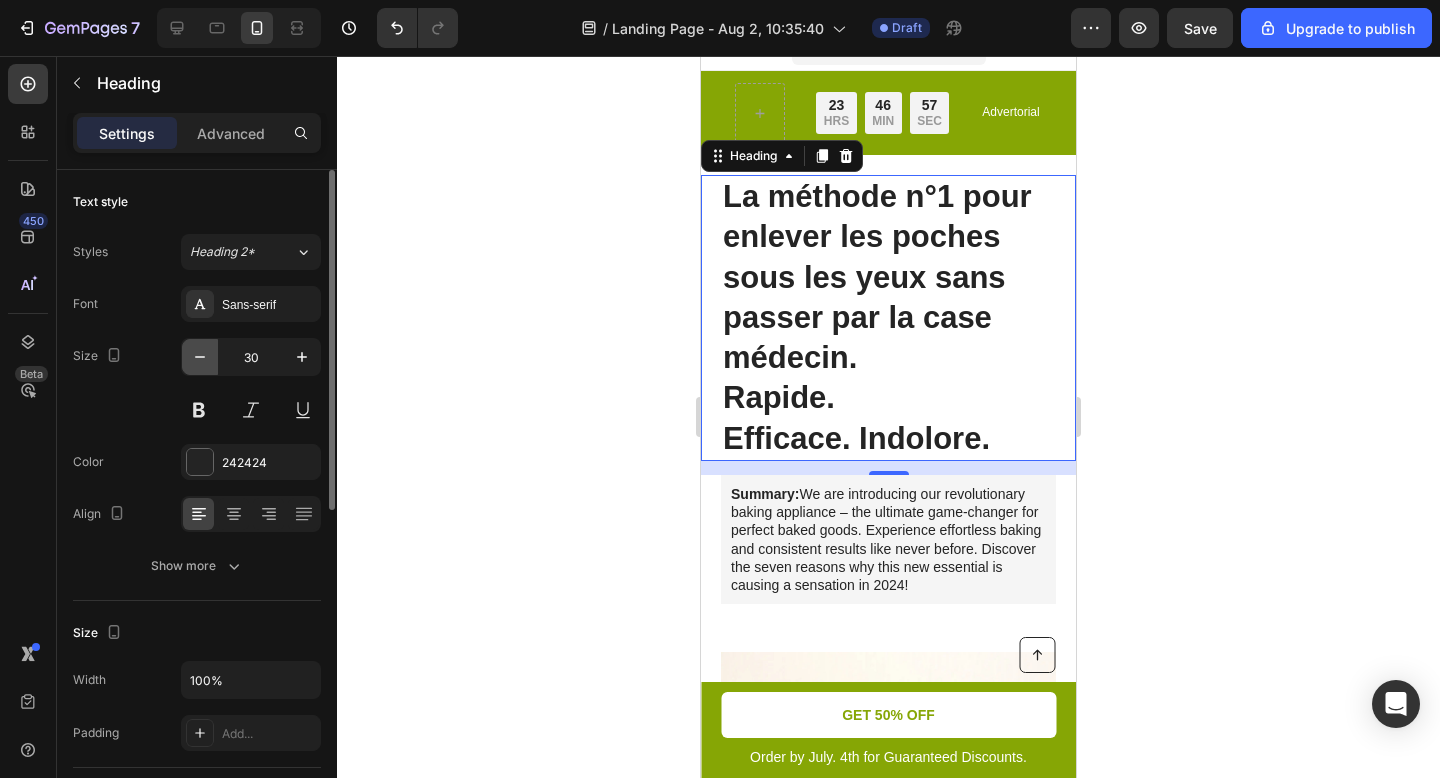 click 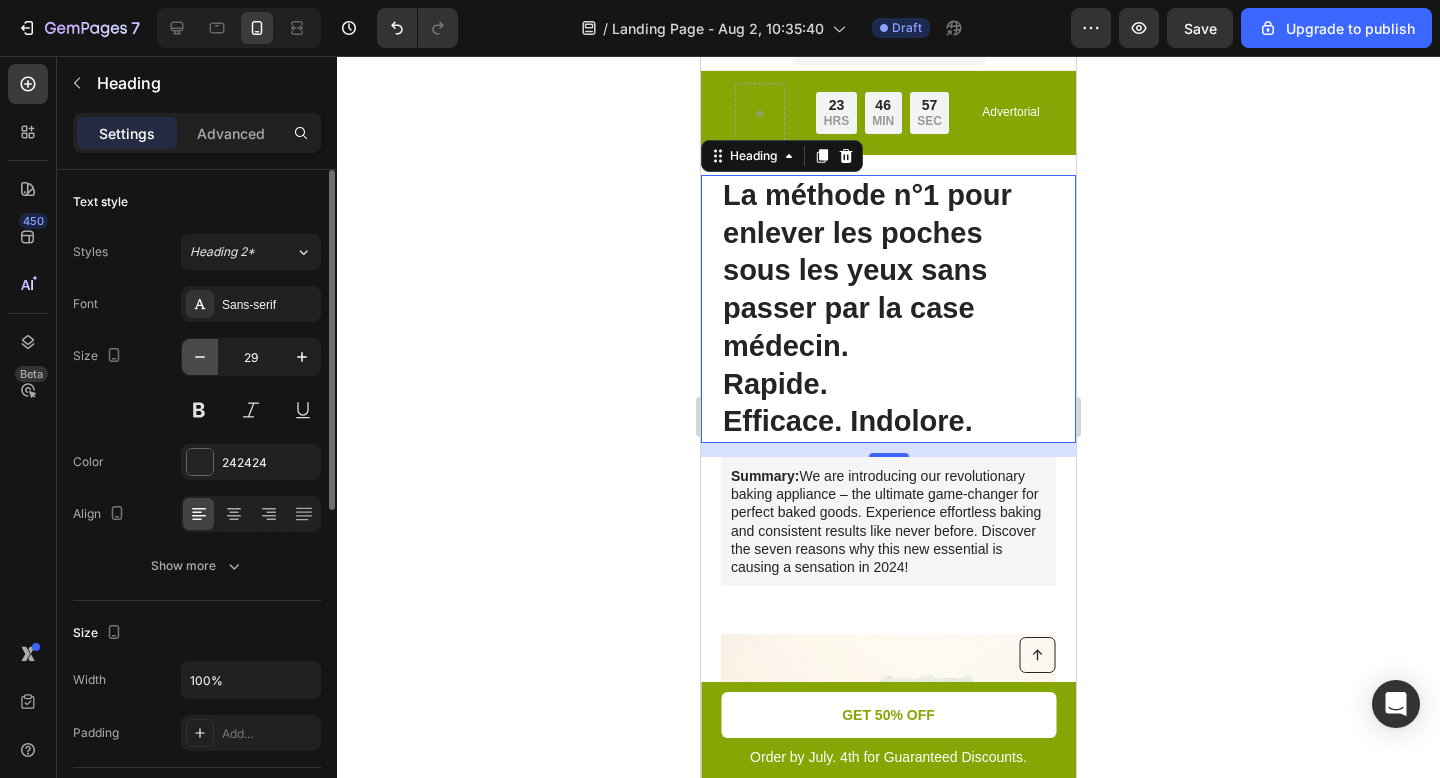 click 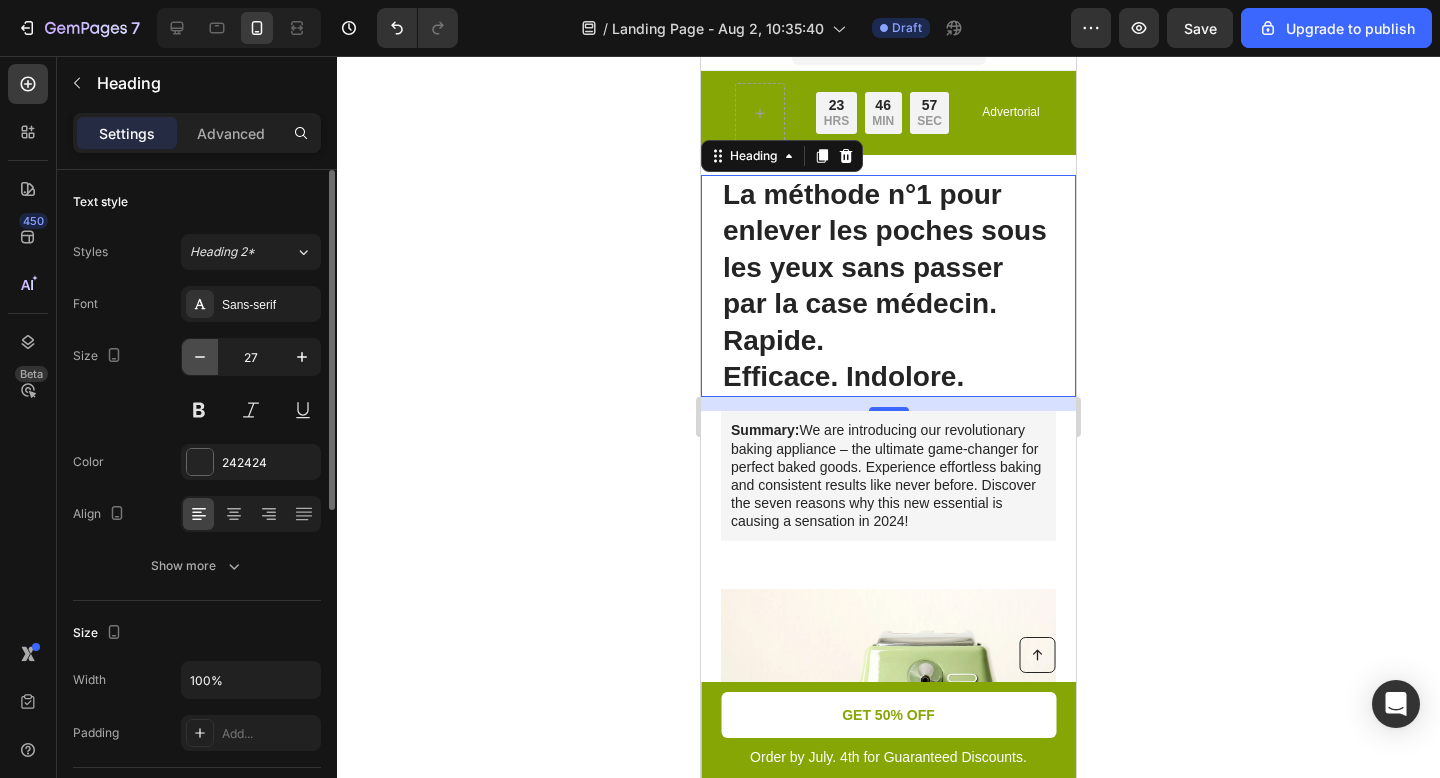 click 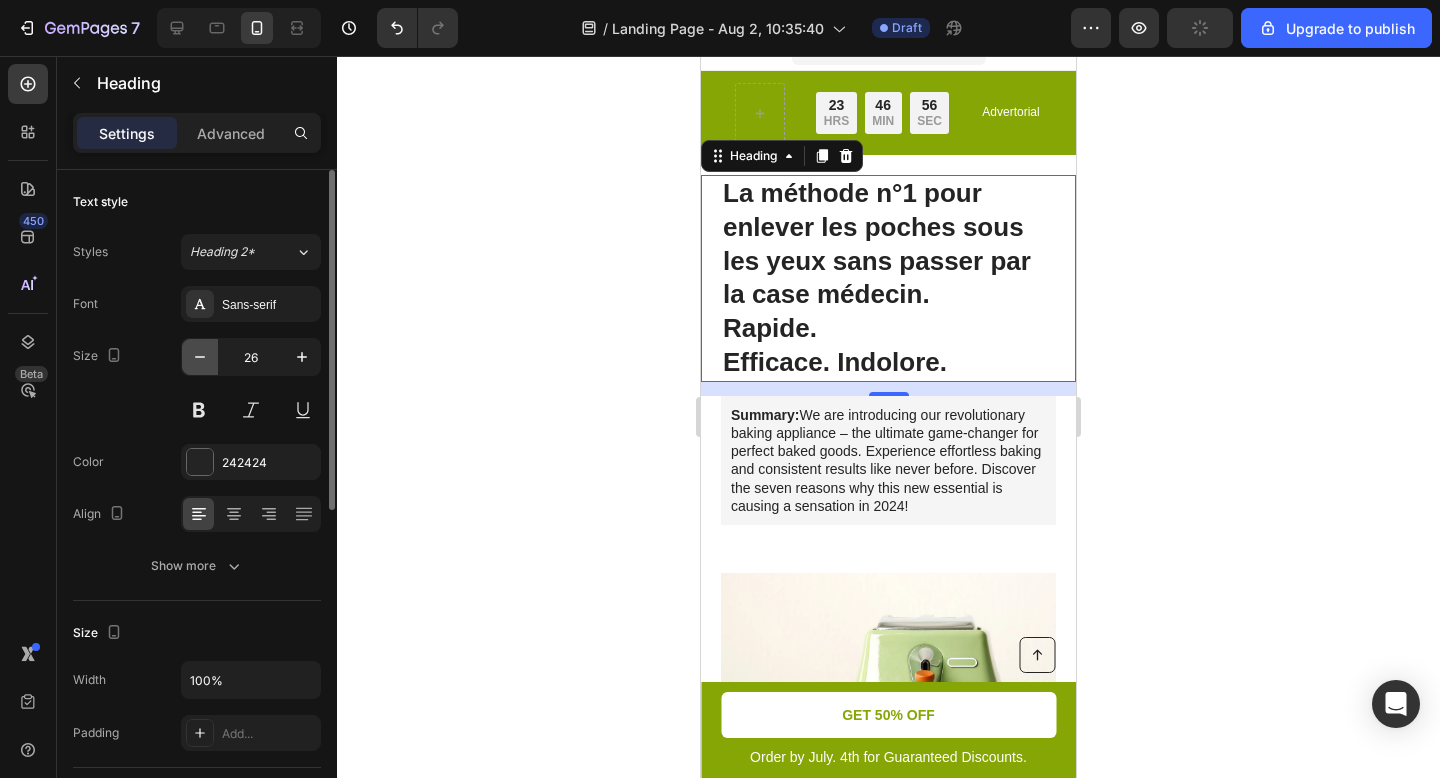 click 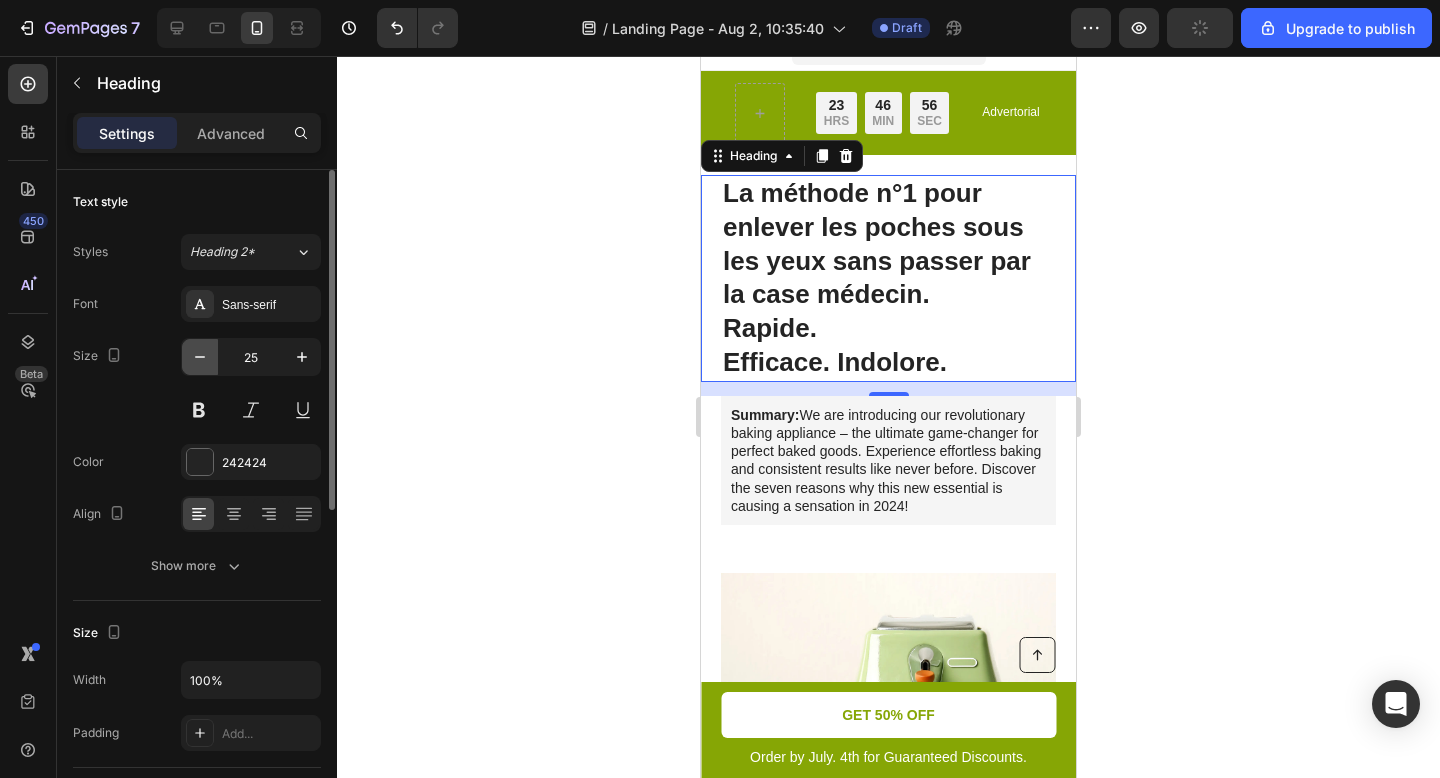 click 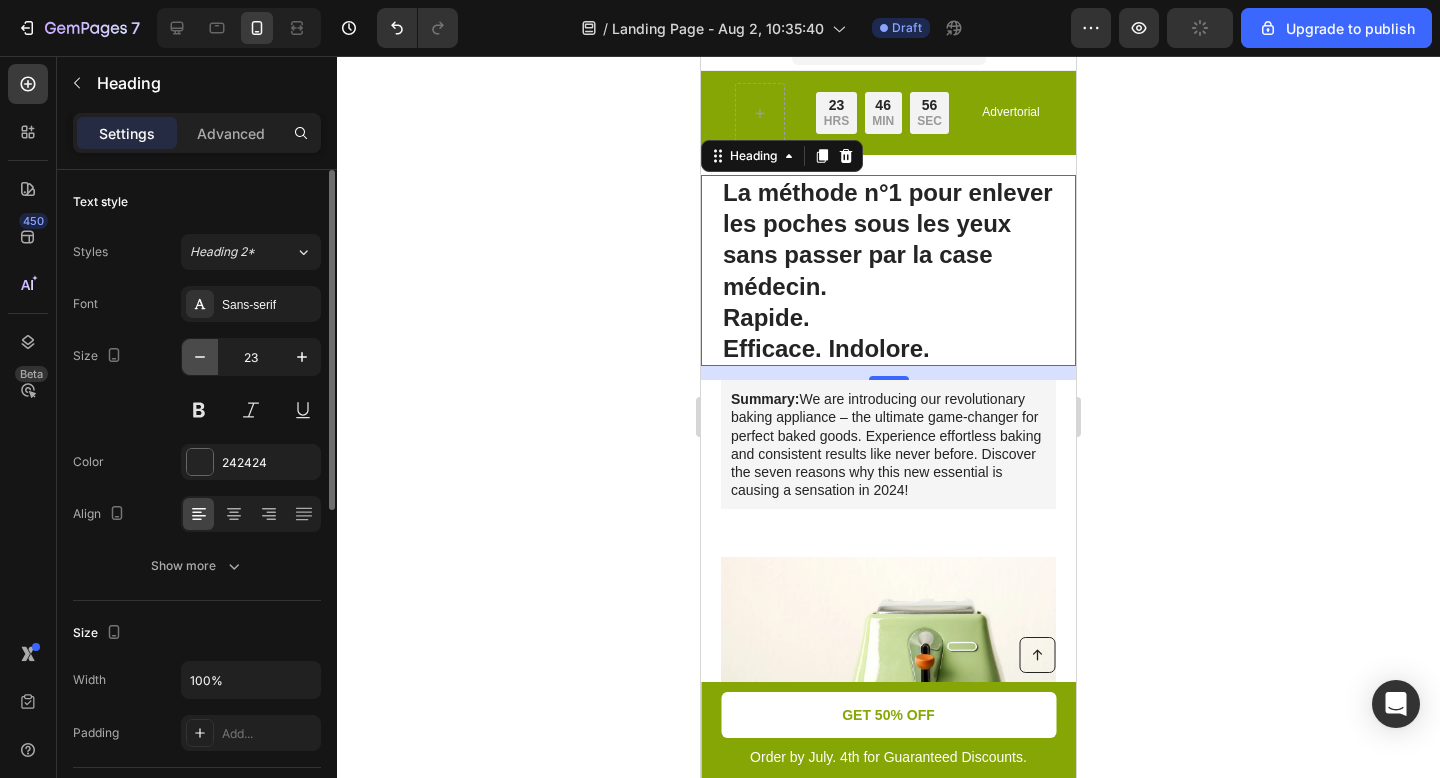 click 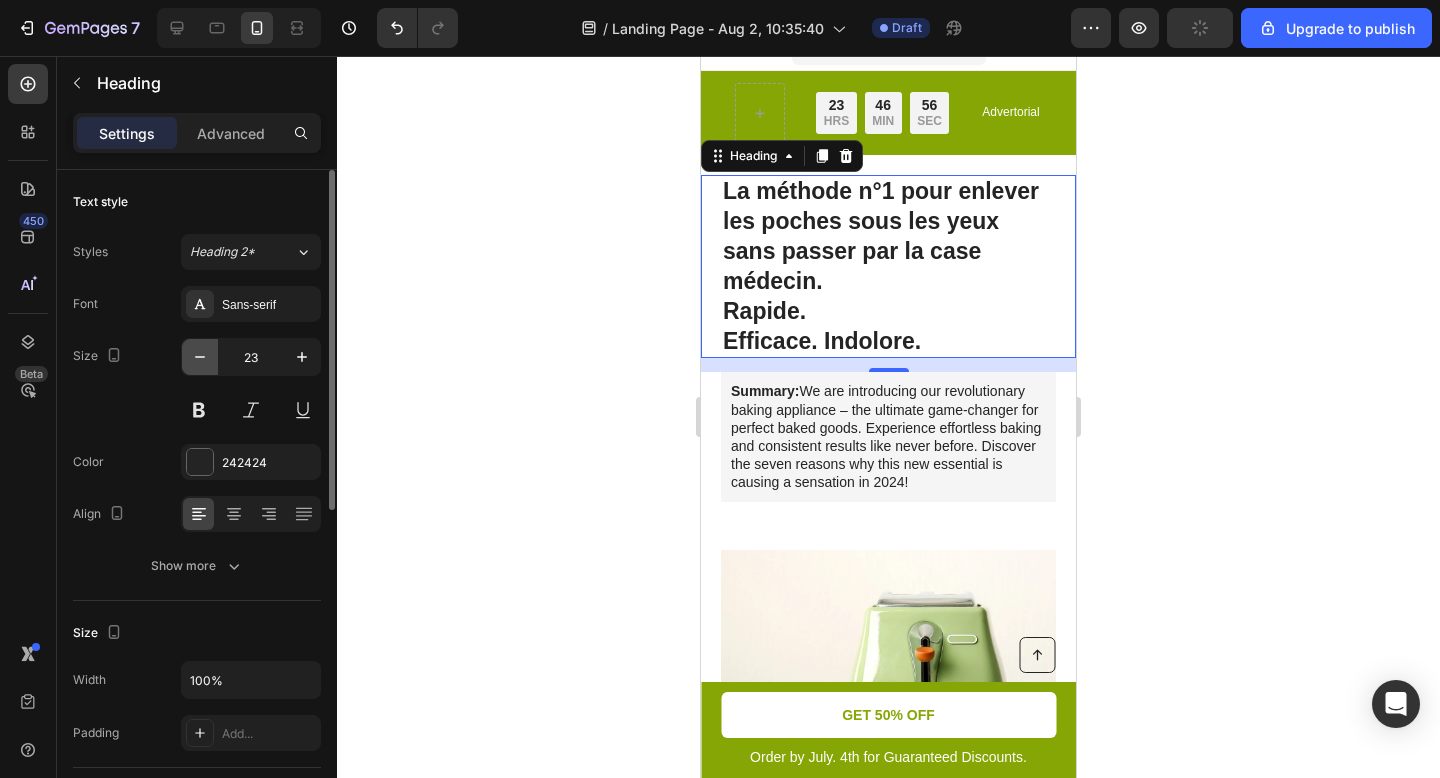 type on "22" 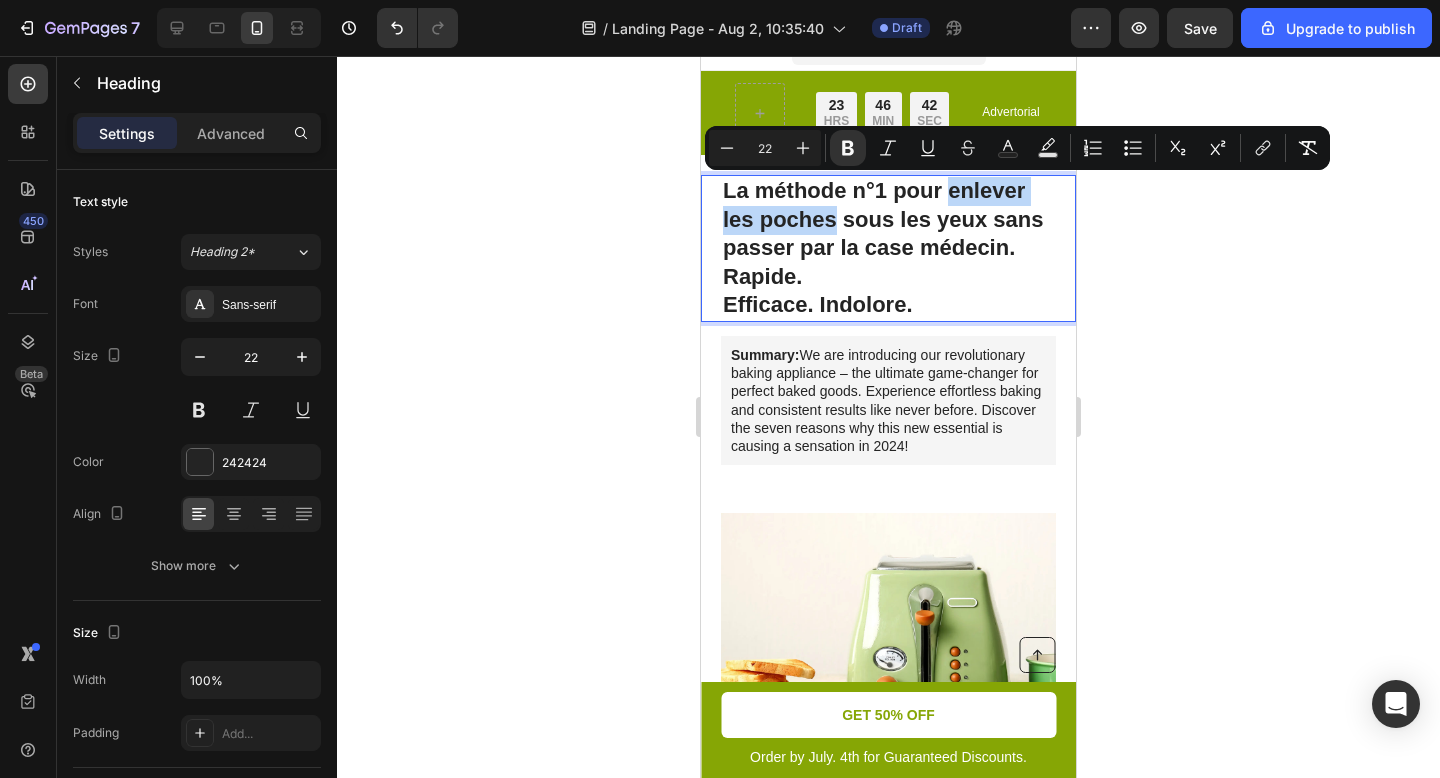 drag, startPoint x: 947, startPoint y: 184, endPoint x: 838, endPoint y: 223, distance: 115.767006 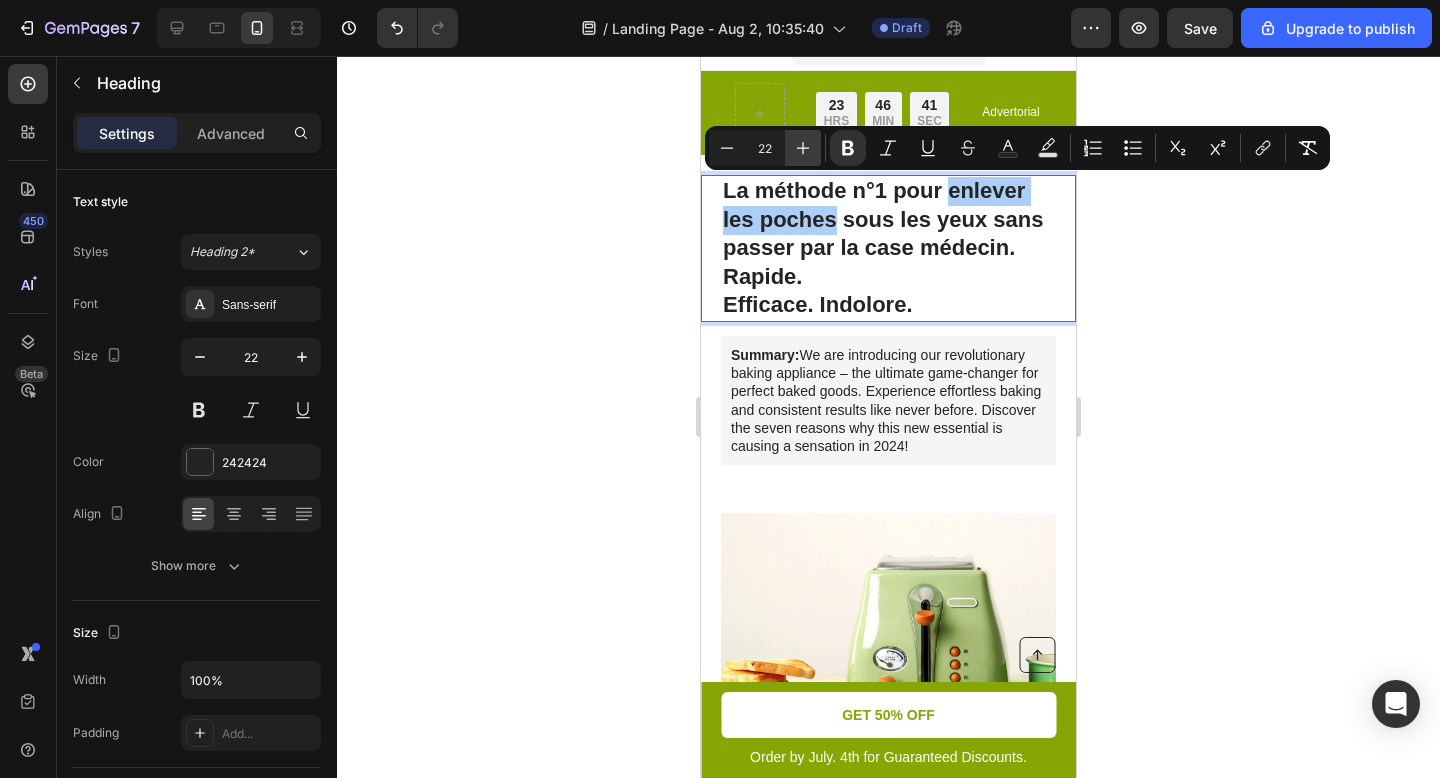 click 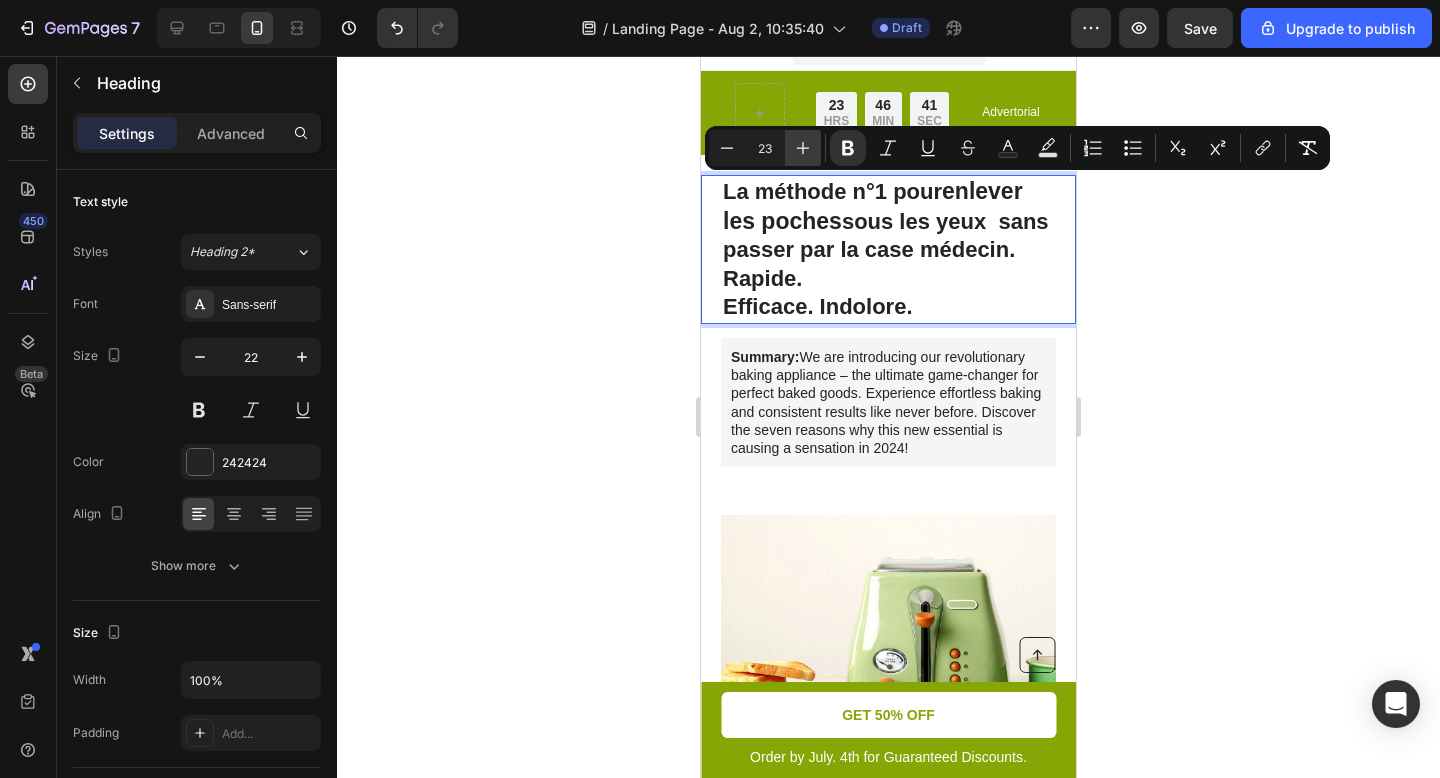 click 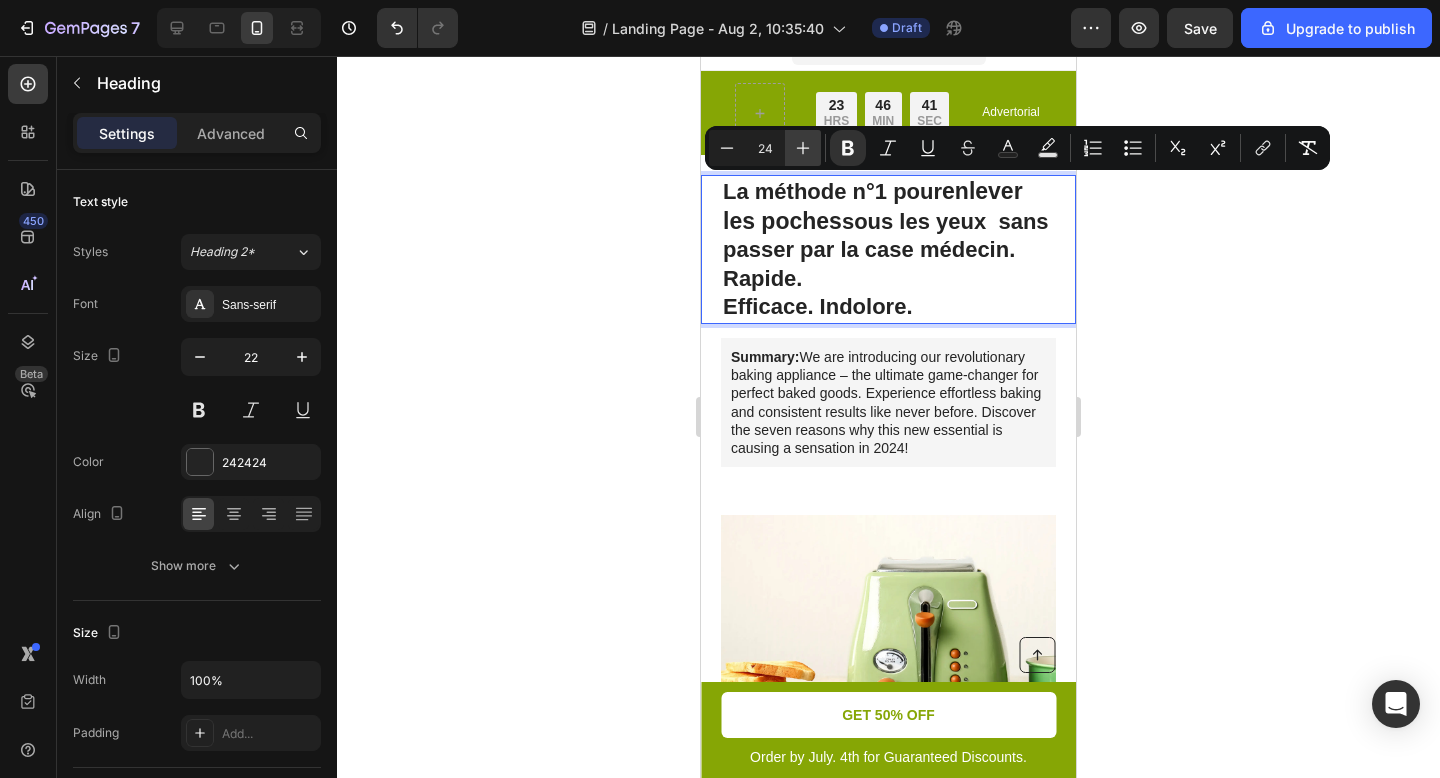 click 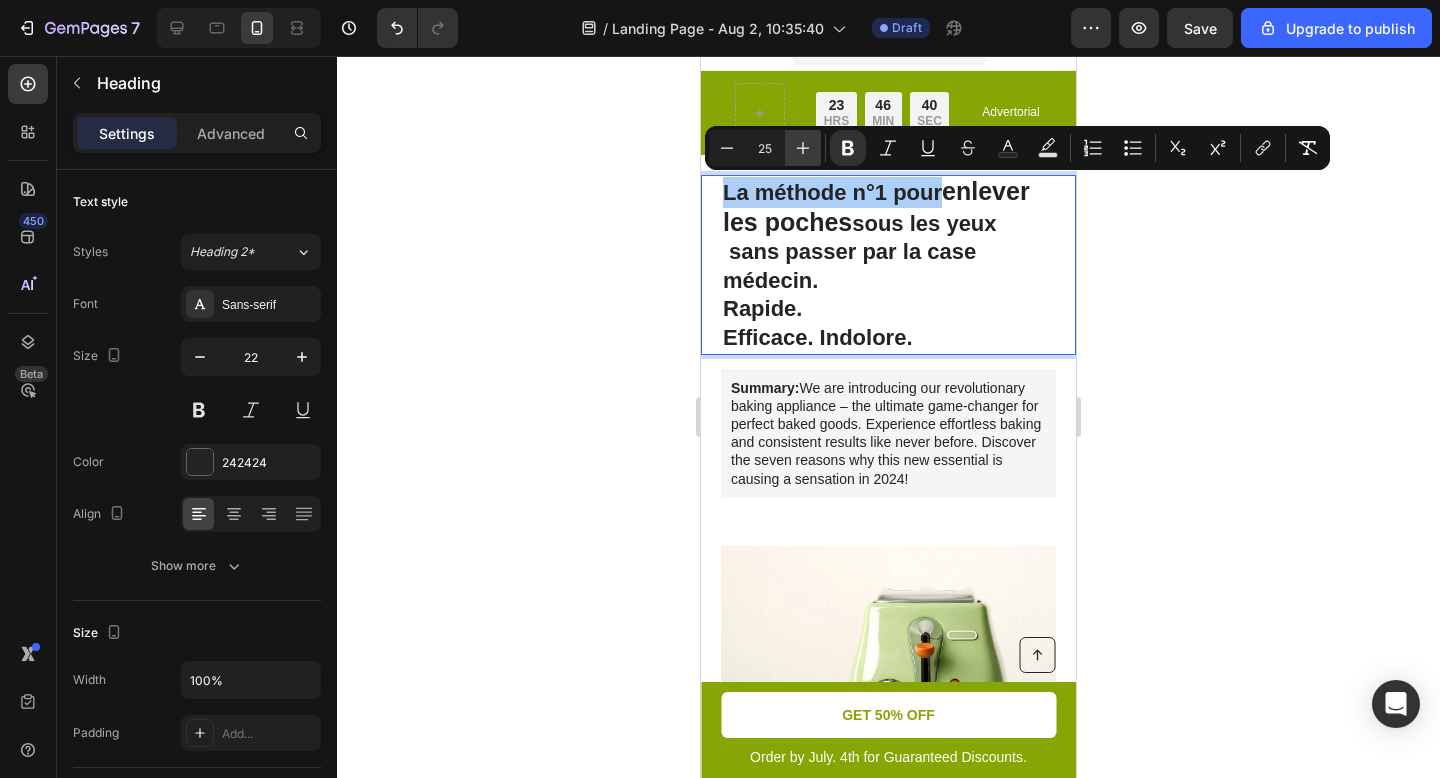 click 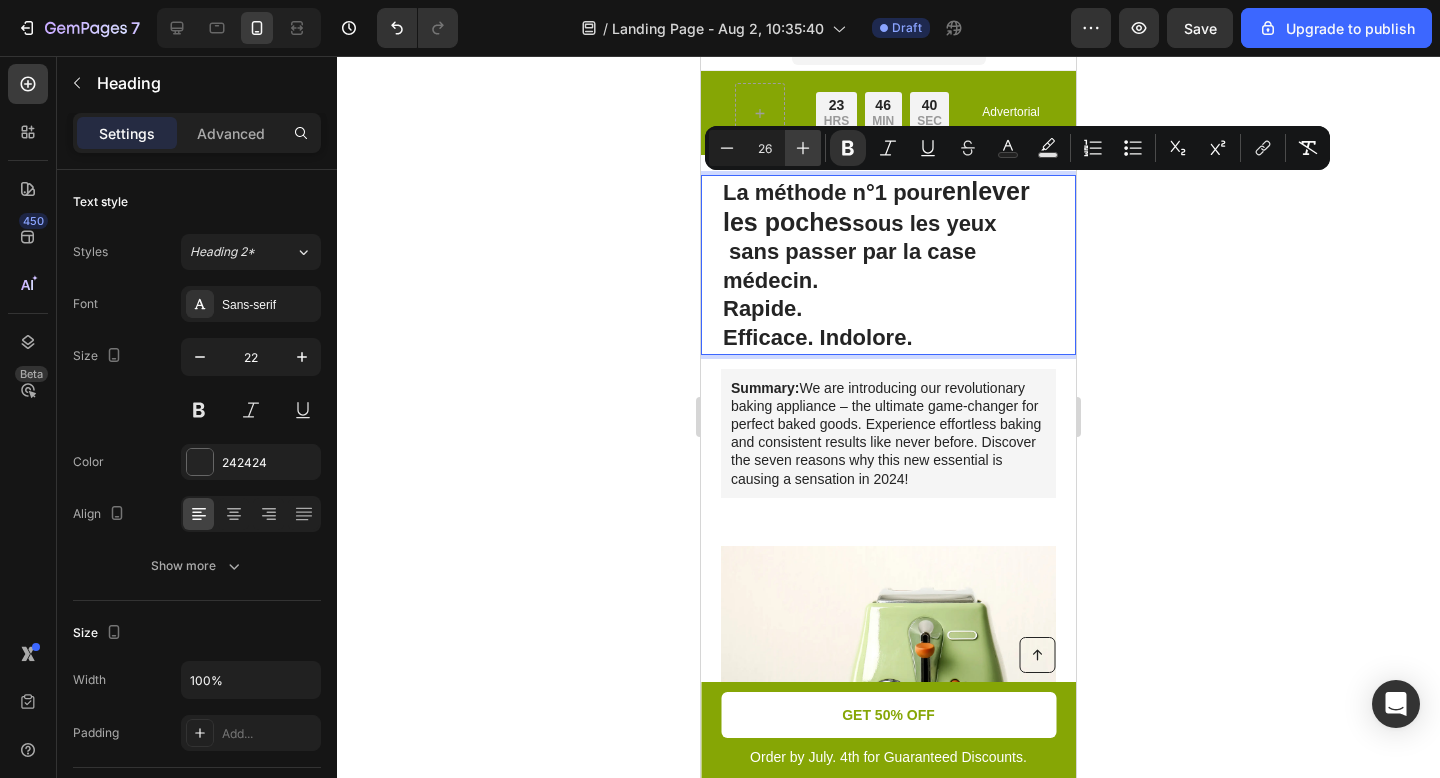 click 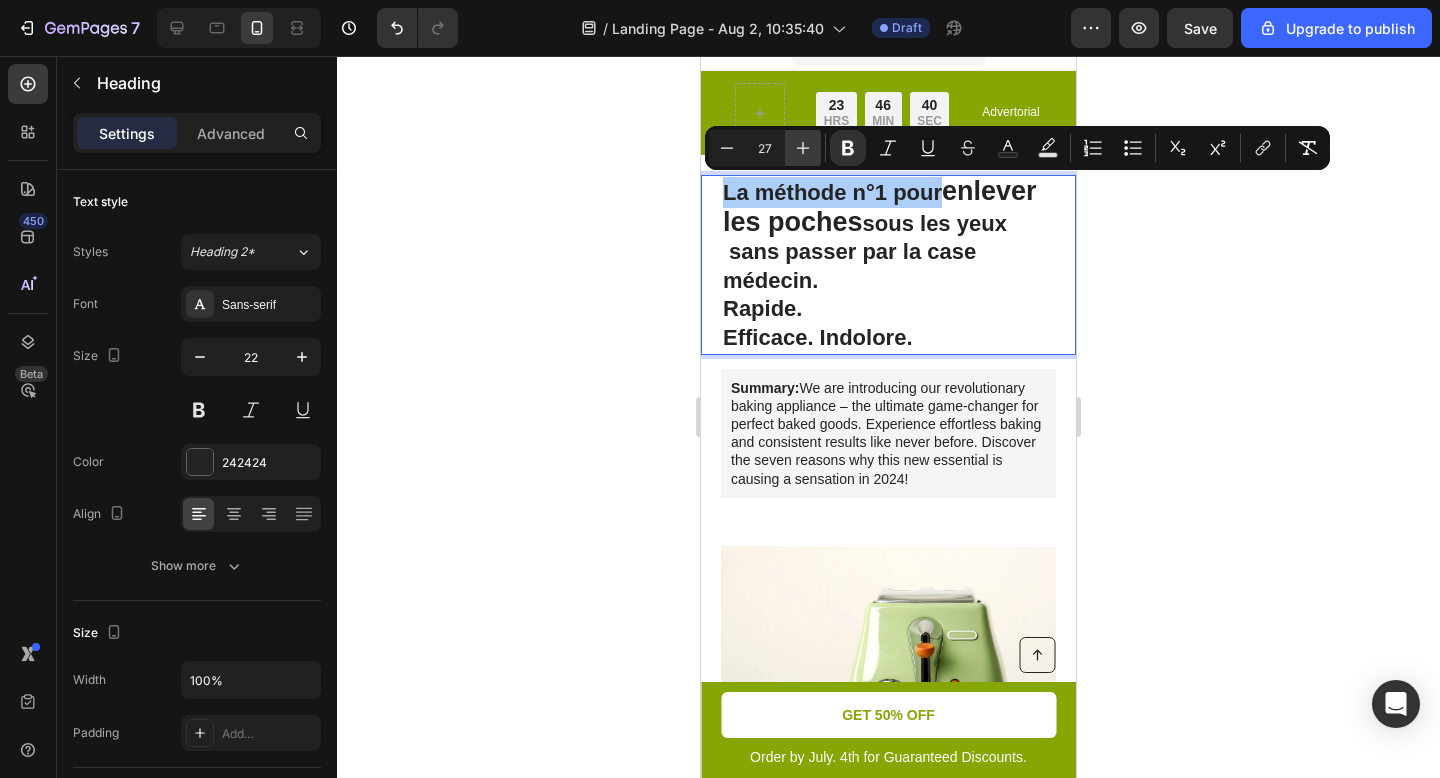 click 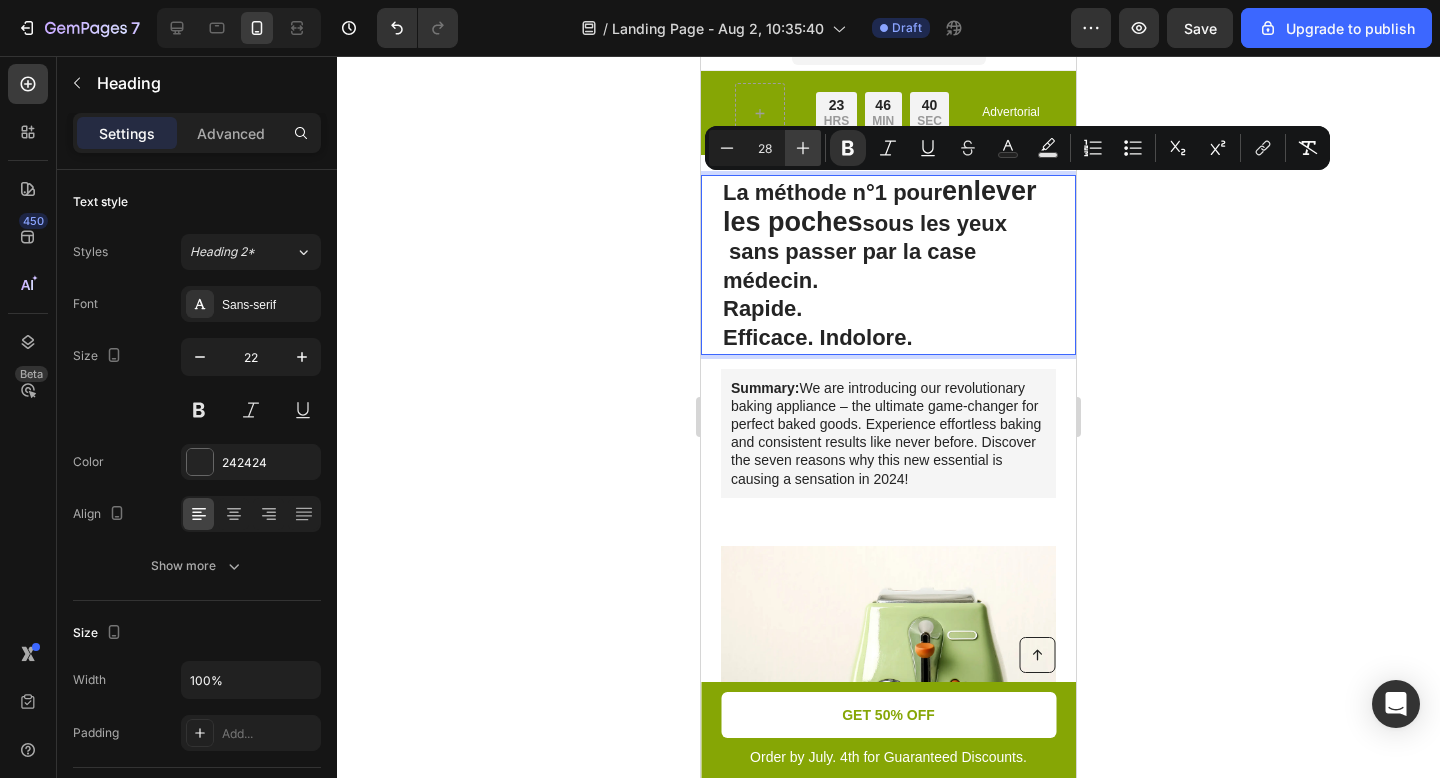 click 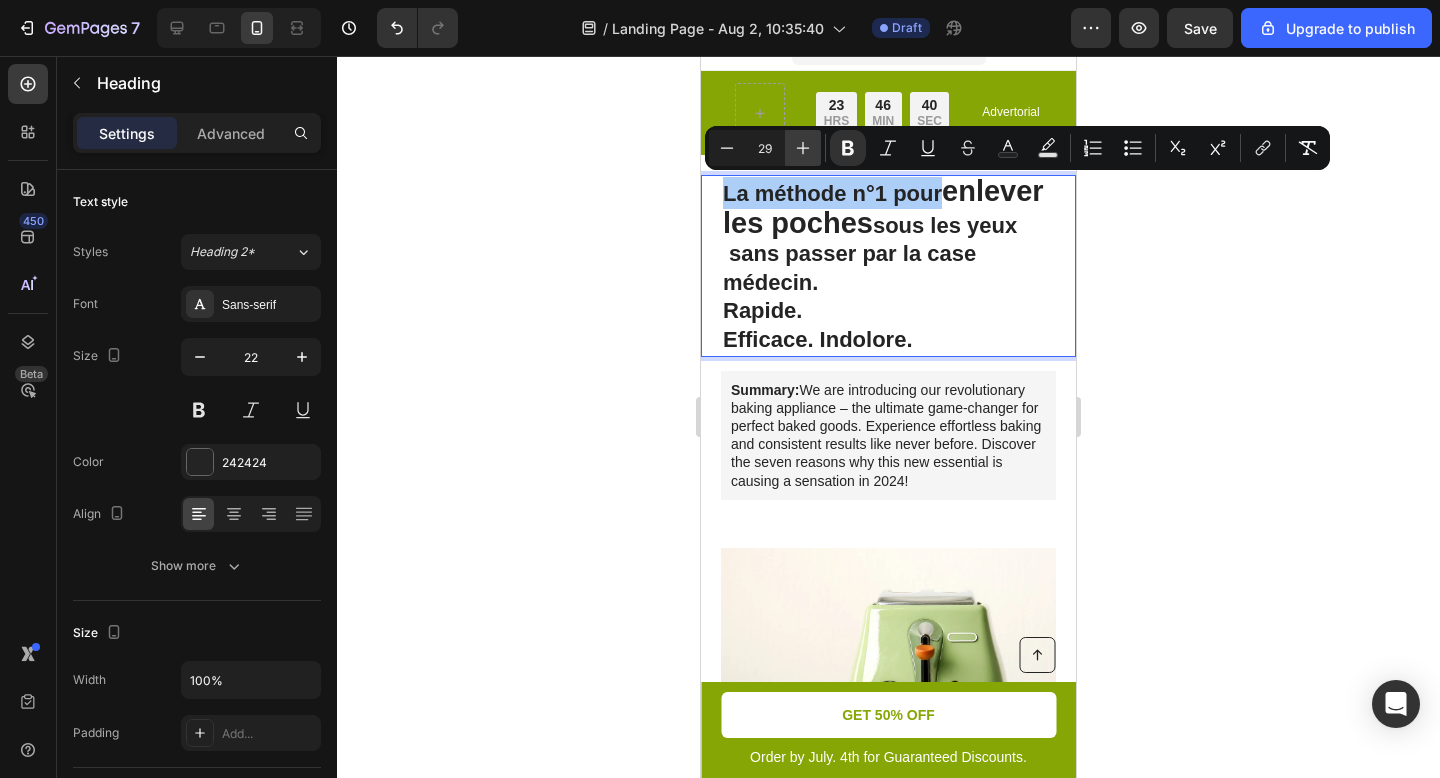 click 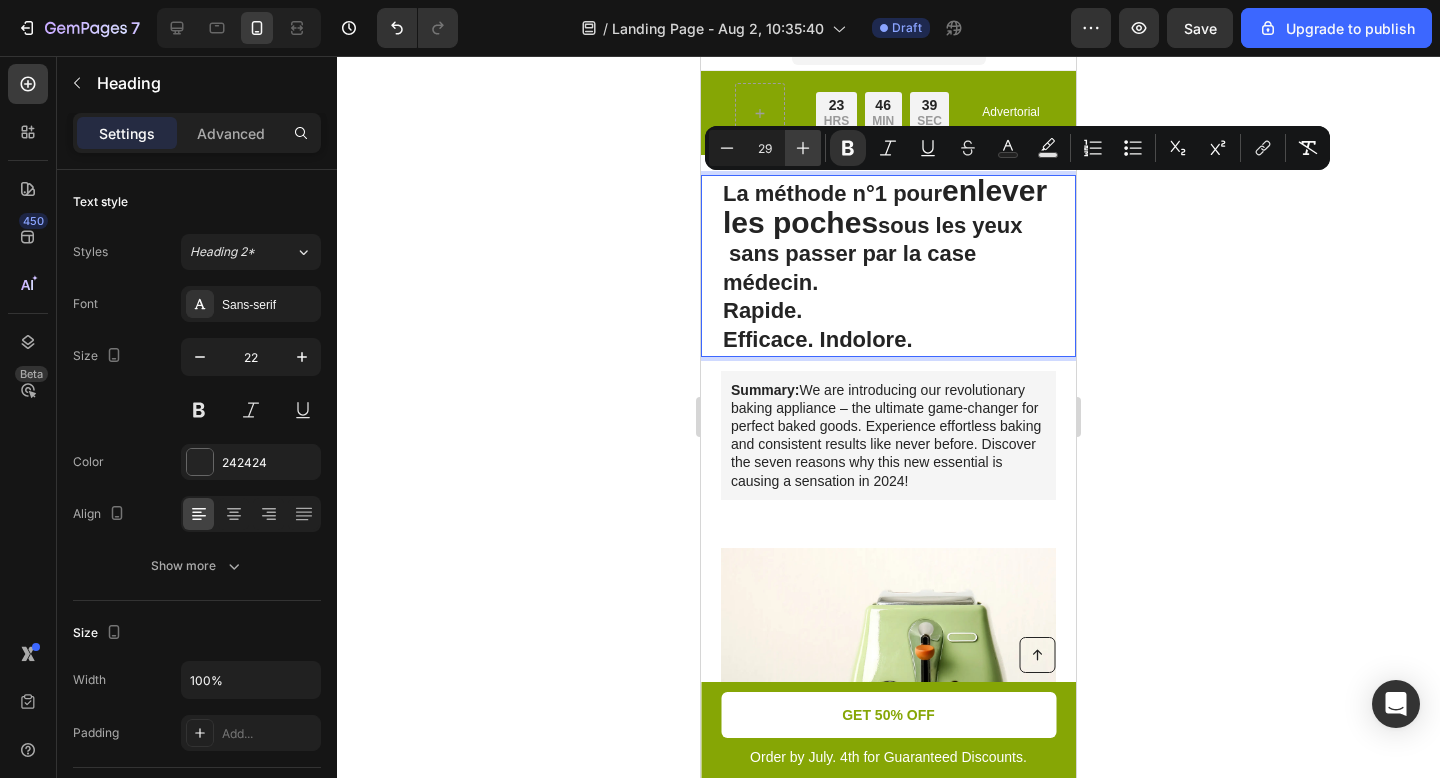 type on "30" 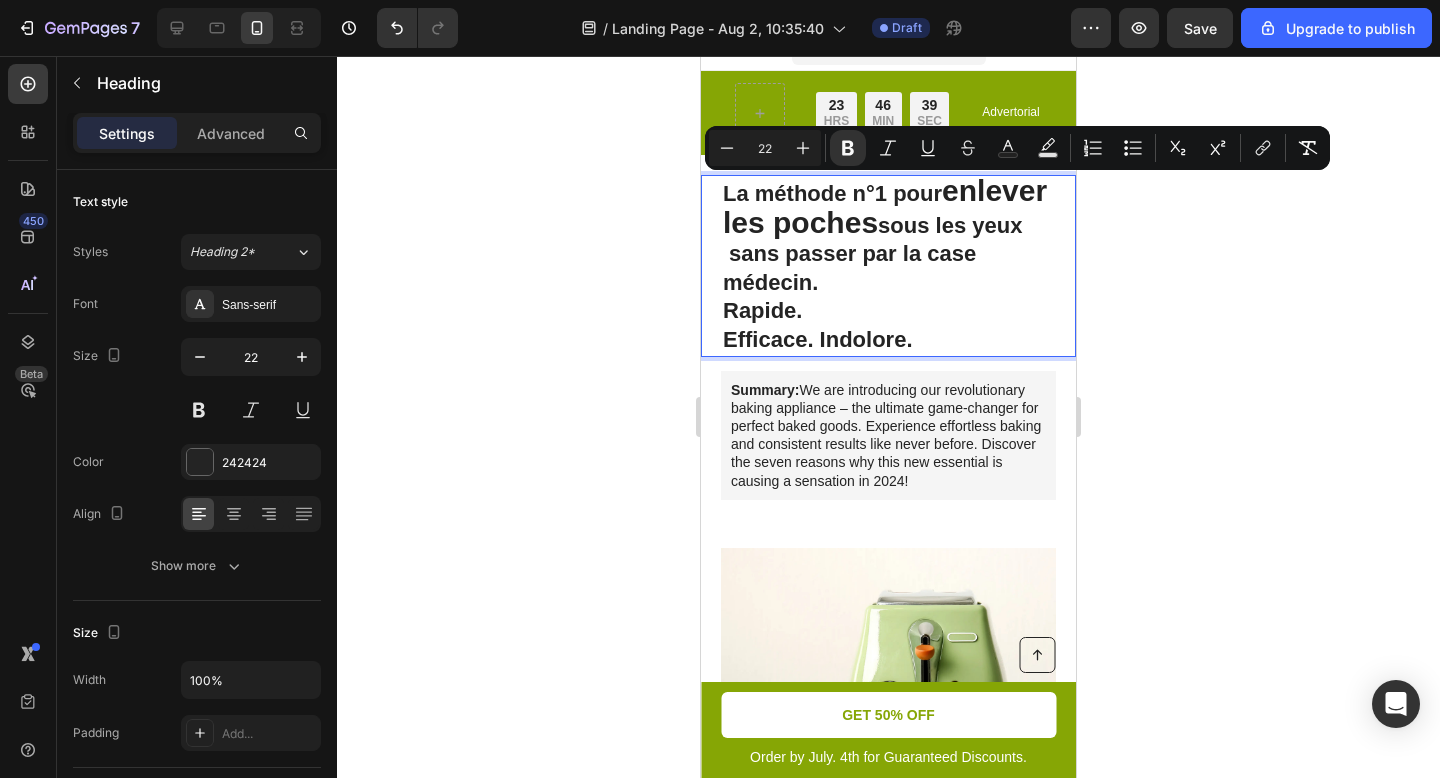 click on "sous les yeux  sans passer par la case médecin." at bounding box center [872, 254] 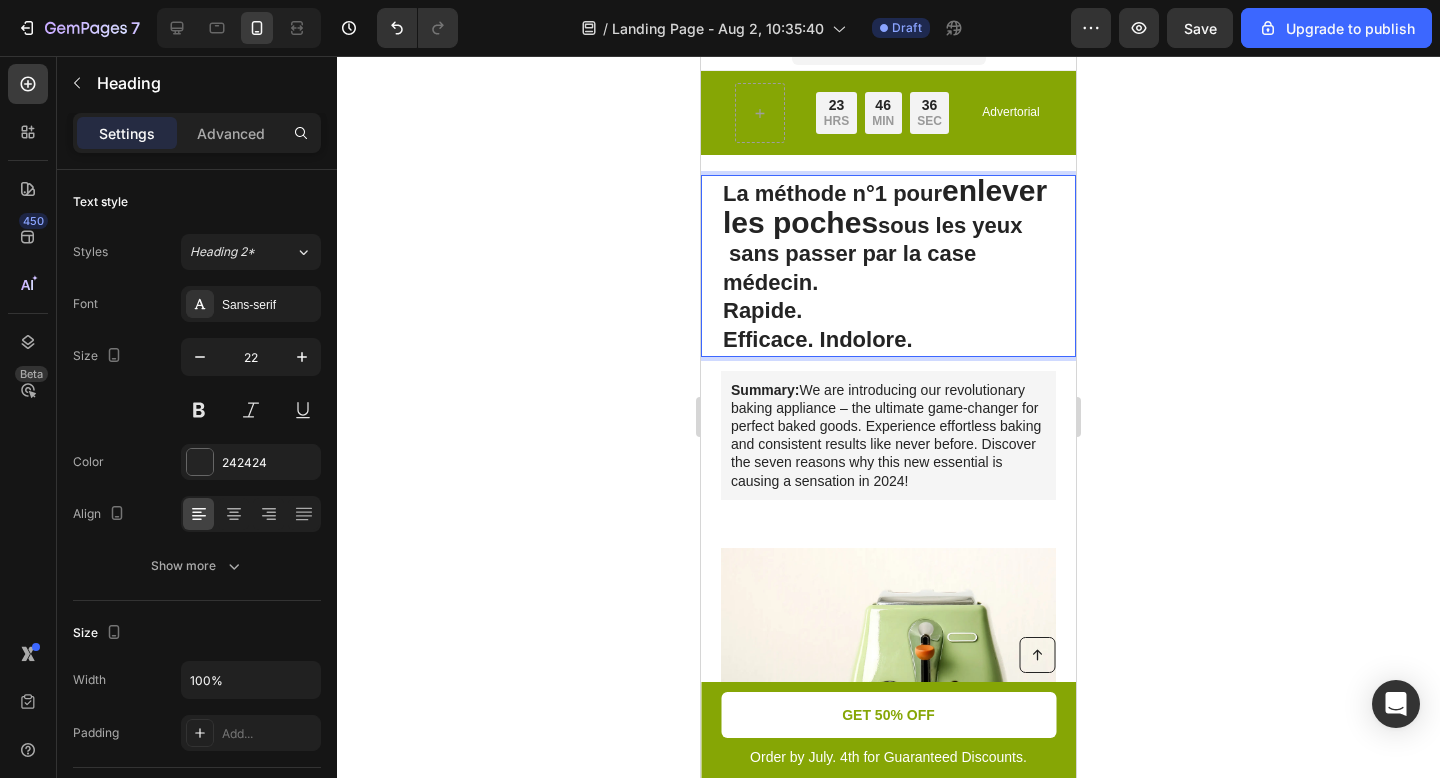 click on "La méthode n°1 pour enlever les poches sous les yeux sans passer par la case médecin. Rapide. Efficace. Indolore." at bounding box center (888, 266) 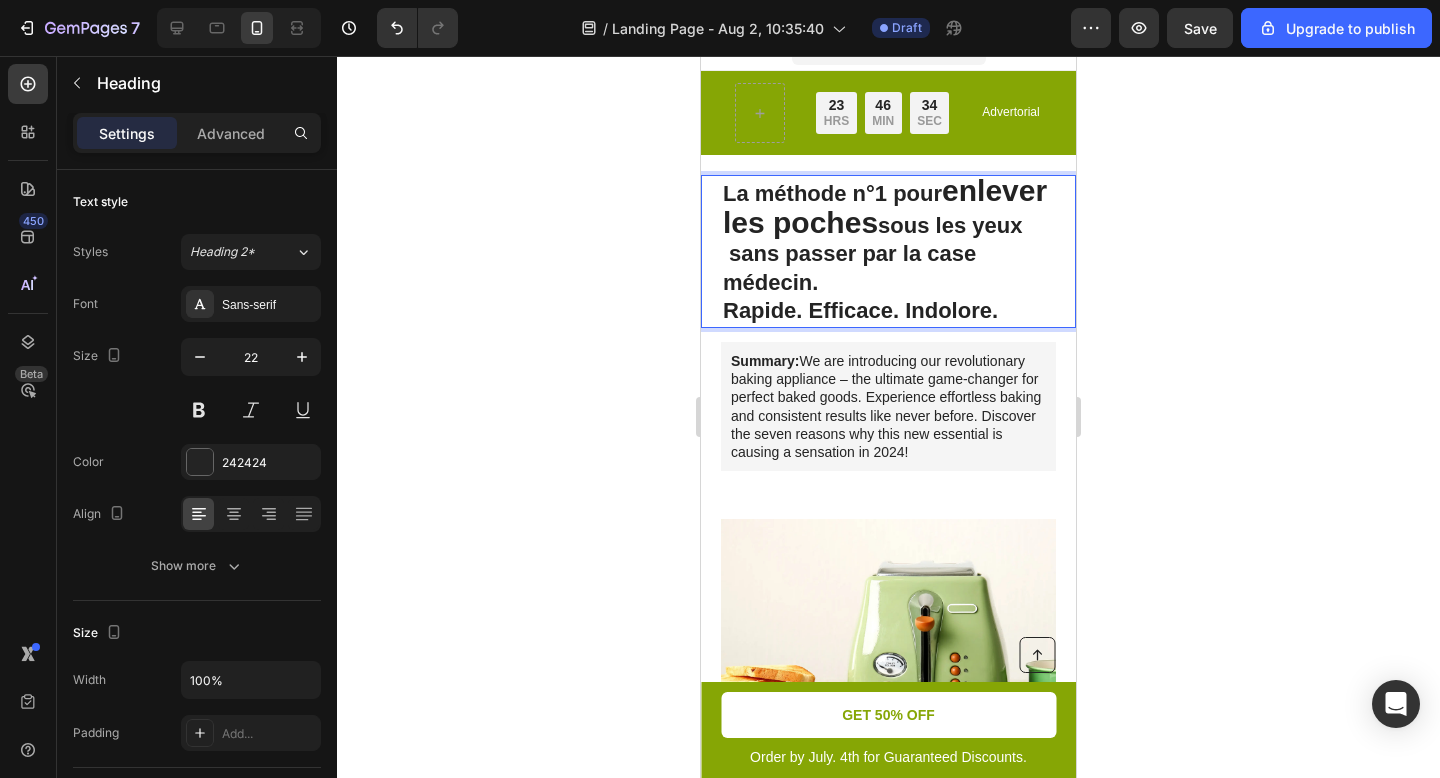 click 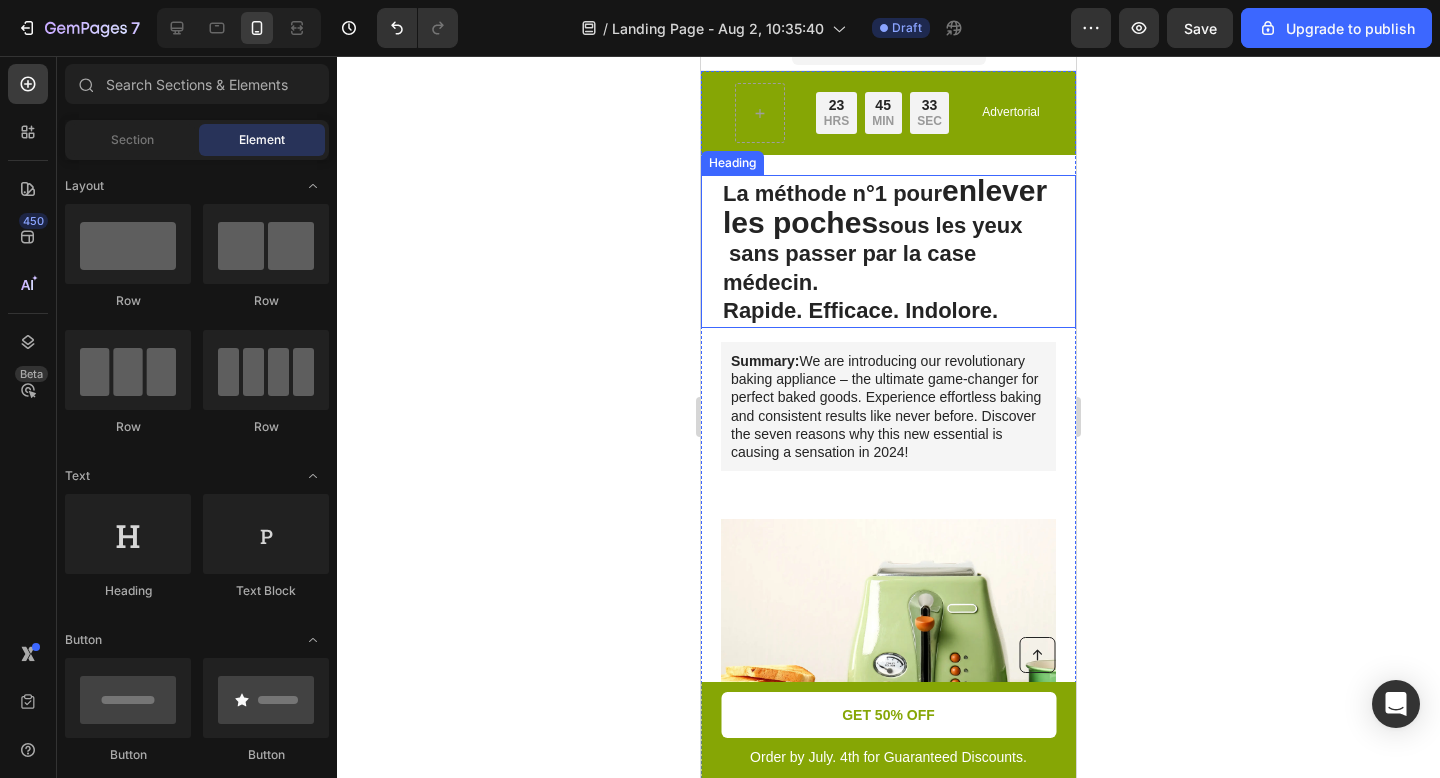 click on "enlever les poches" at bounding box center (885, 206) 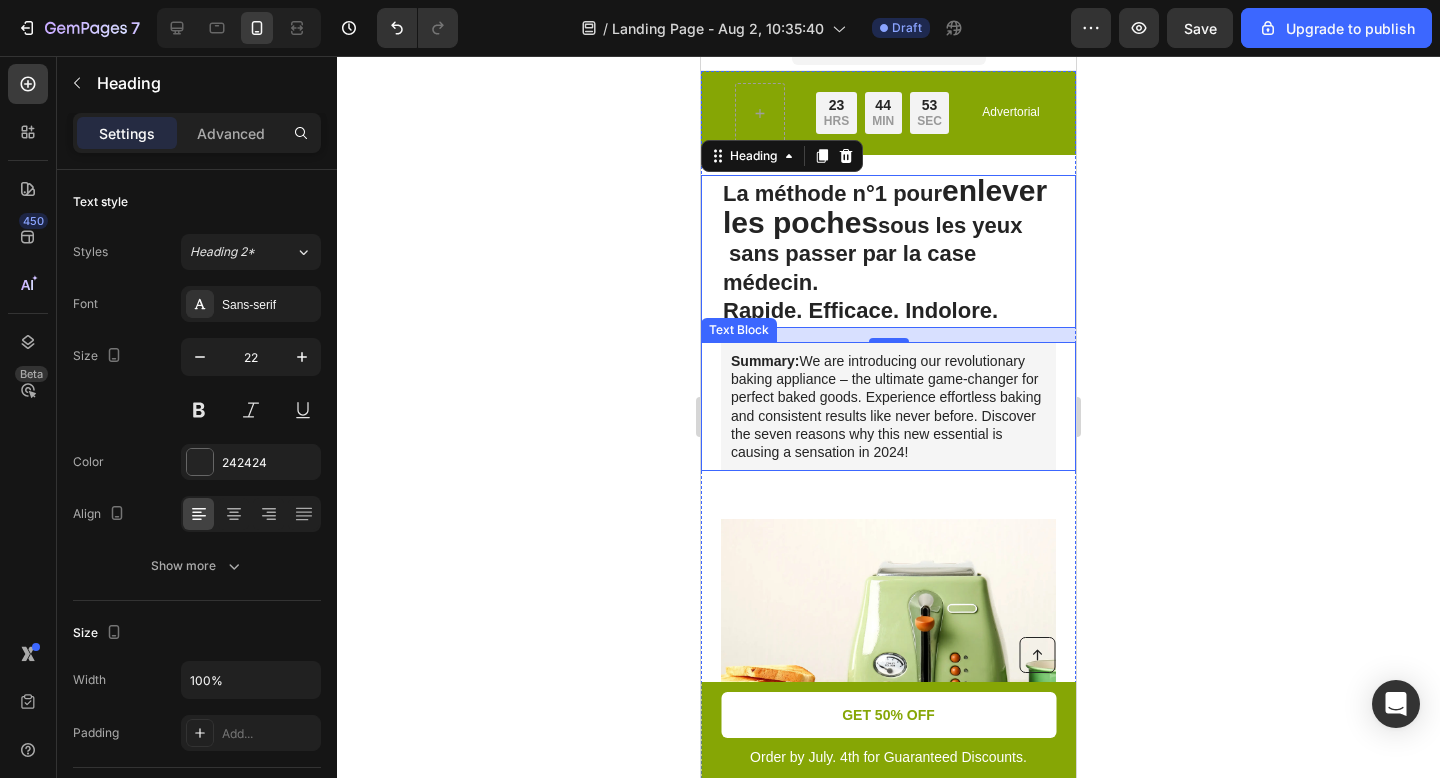 click on "Summary:  We are introducing our revolutionary baking appliance – the ultimate game-changer for perfect baked goods. Experience effortless baking and consistent results like never before. Discover the seven reasons why this new essential is causing a sensation in 2024!" at bounding box center [888, 406] 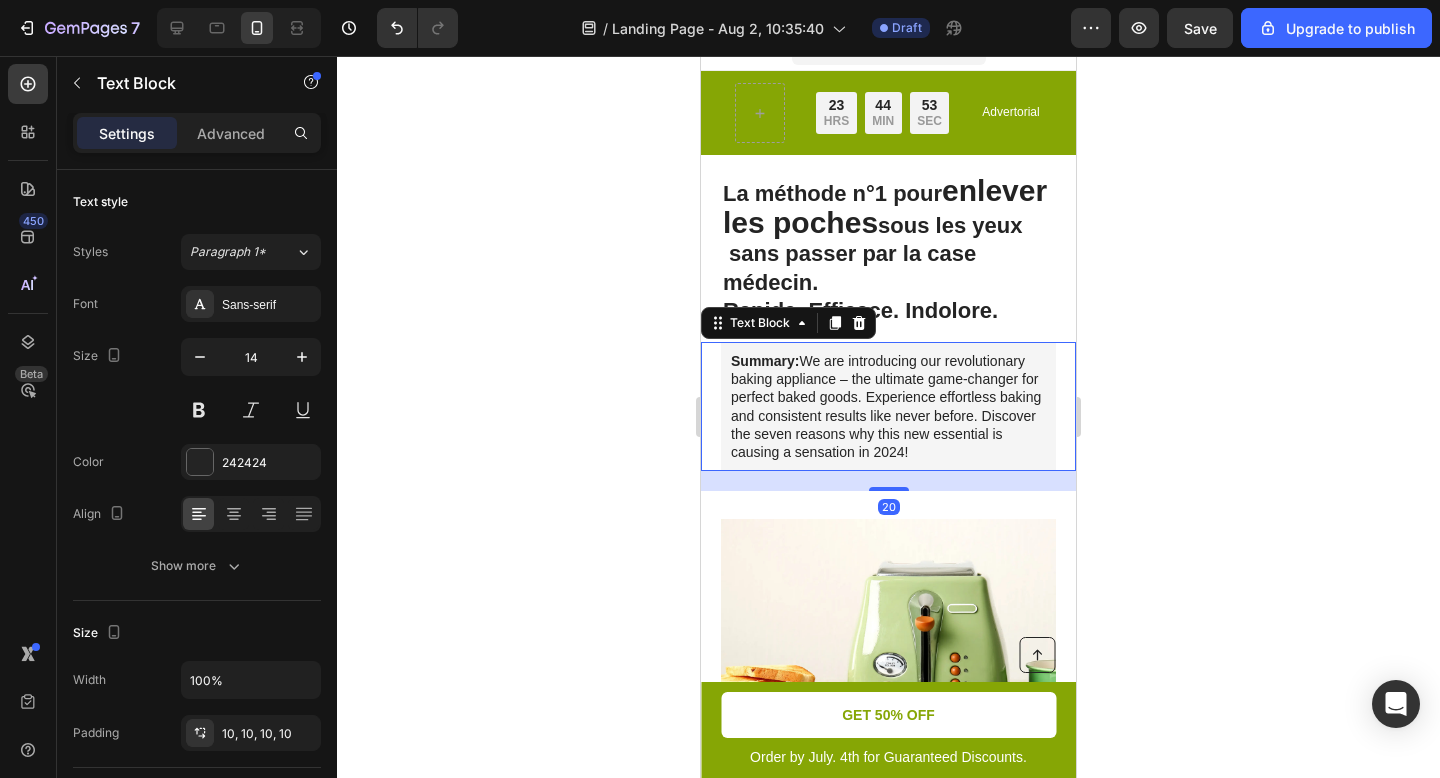 click on "Summary:  We are introducing our revolutionary baking appliance – the ultimate game-changer for perfect baked goods. Experience effortless baking and consistent results like never before. Discover the seven reasons why this new essential is causing a sensation in 2024!" at bounding box center (888, 406) 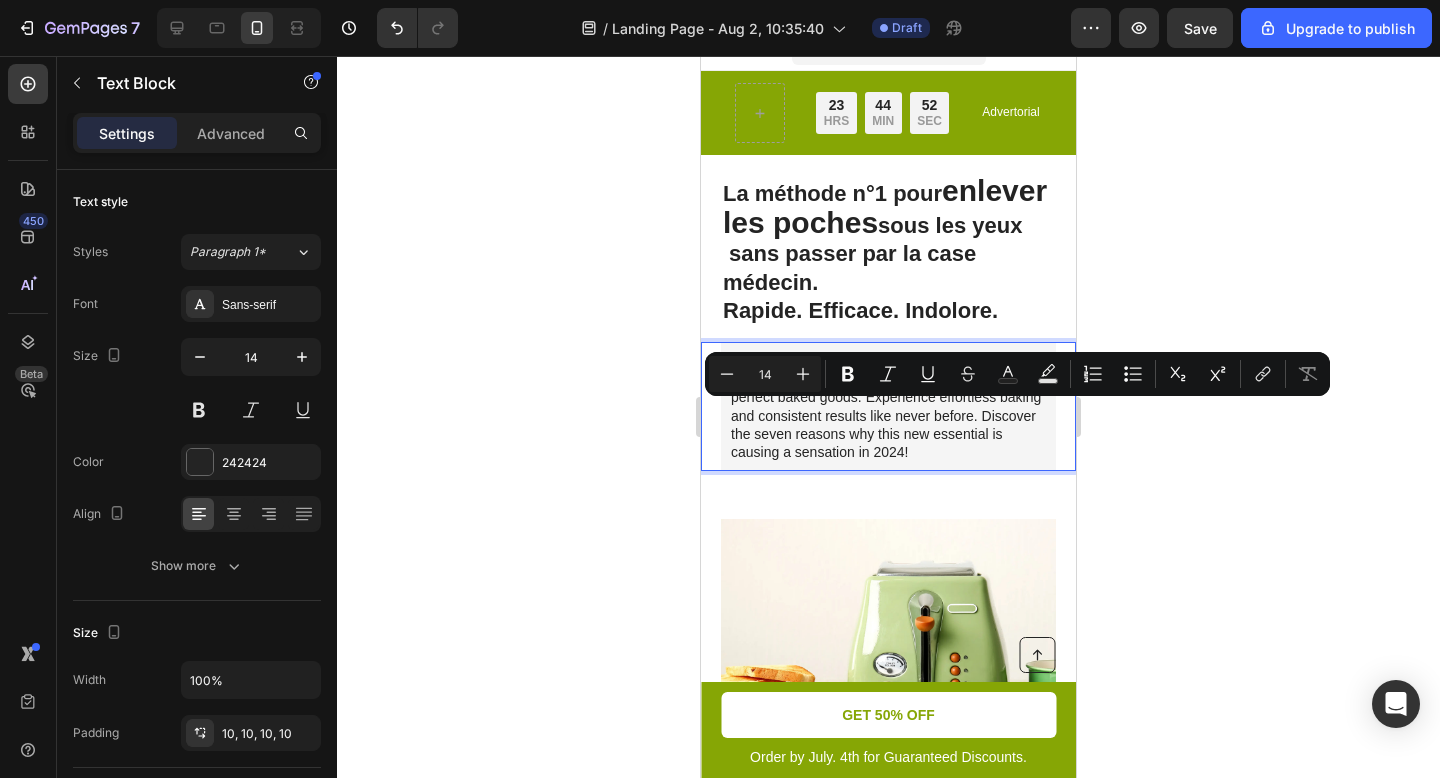click on "Summary:  We are introducing our revolutionary baking appliance – the ultimate game-changer for perfect baked goods. Experience effortless baking and consistent results like never before. Discover the seven reasons why this new essential is causing a sensation in 2024!" at bounding box center (888, 406) 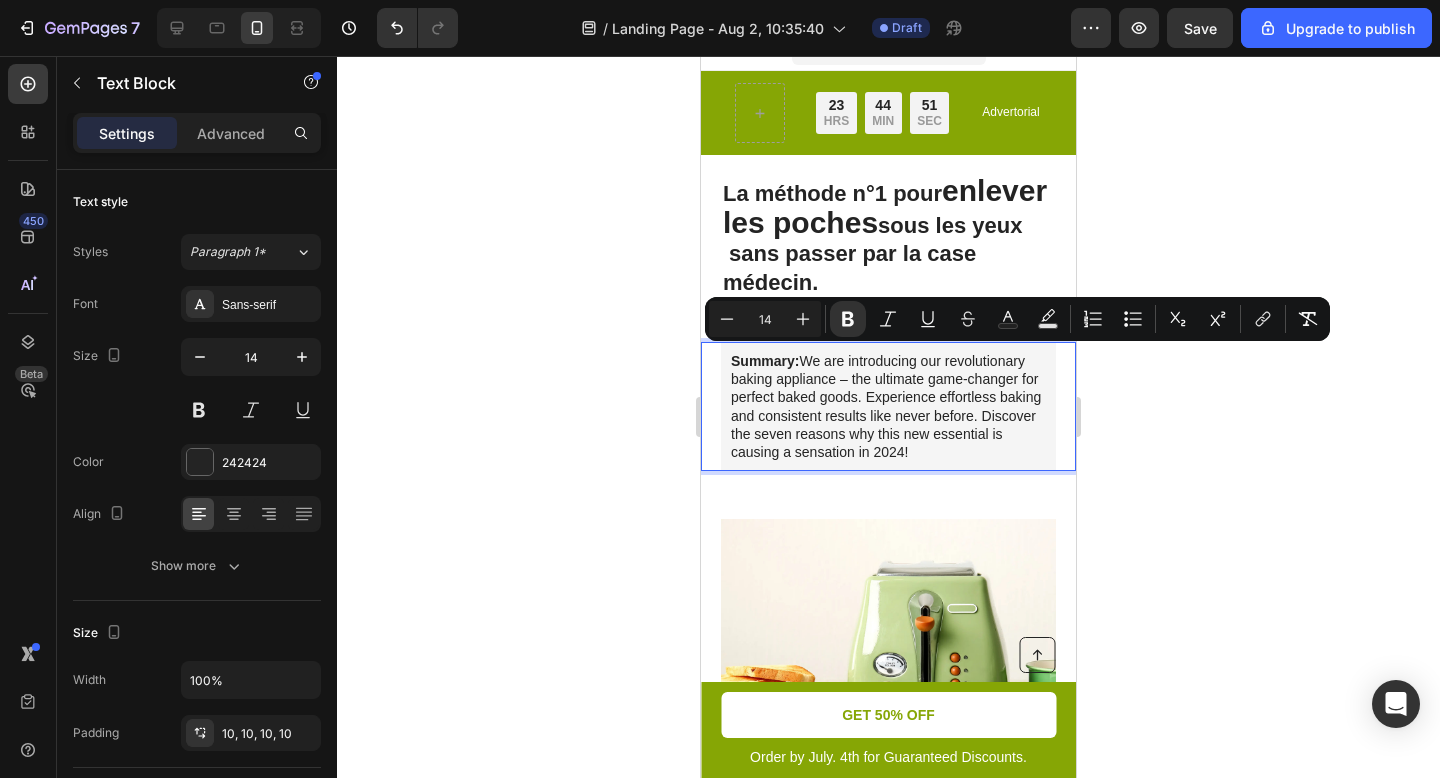 drag, startPoint x: 984, startPoint y: 441, endPoint x: 722, endPoint y: 355, distance: 275.7535 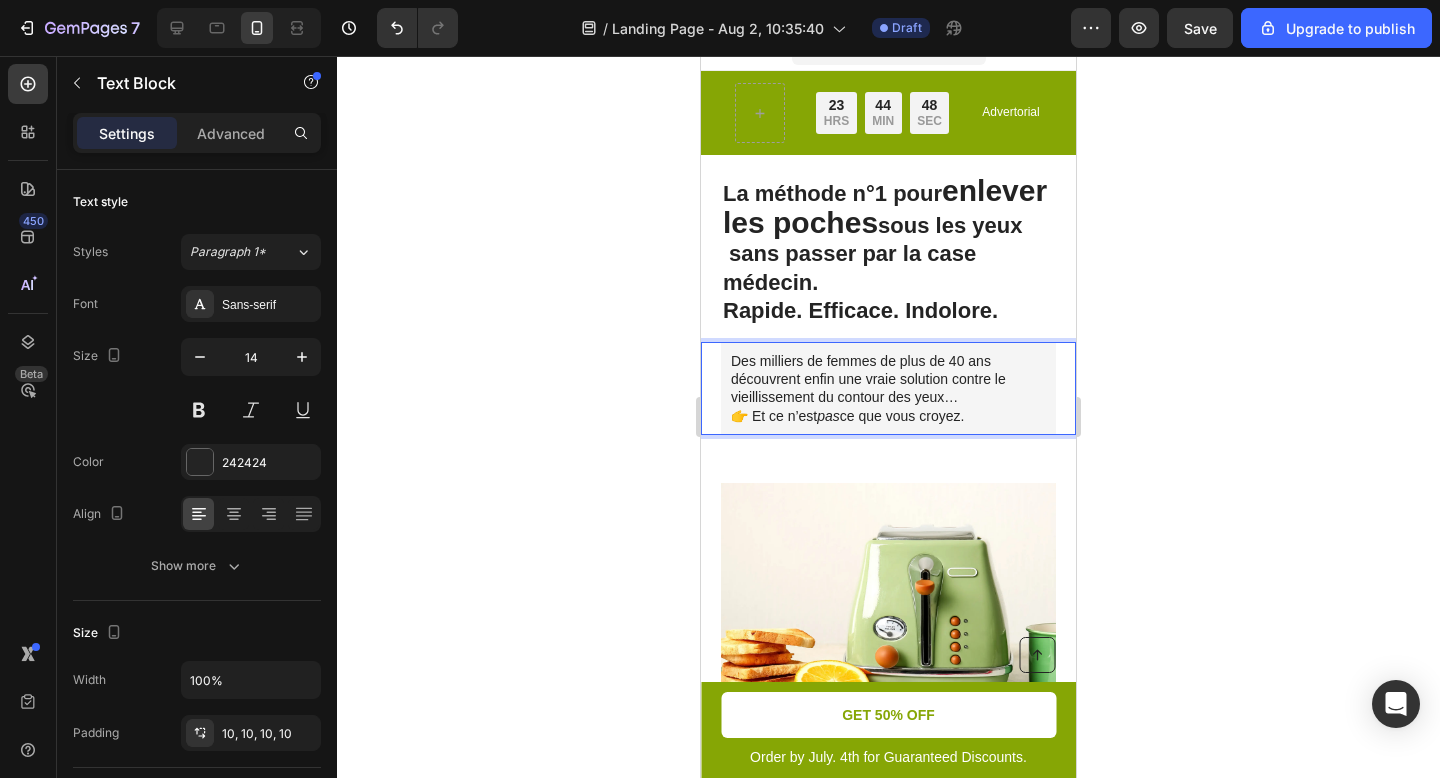 click on "Des milliers de femmes de plus de 40 ans découvrent enfin une vraie solution contre le vieillissement du contour des yeux… 👉 Et ce n’est pas ce que vous croyez." at bounding box center [888, 388] 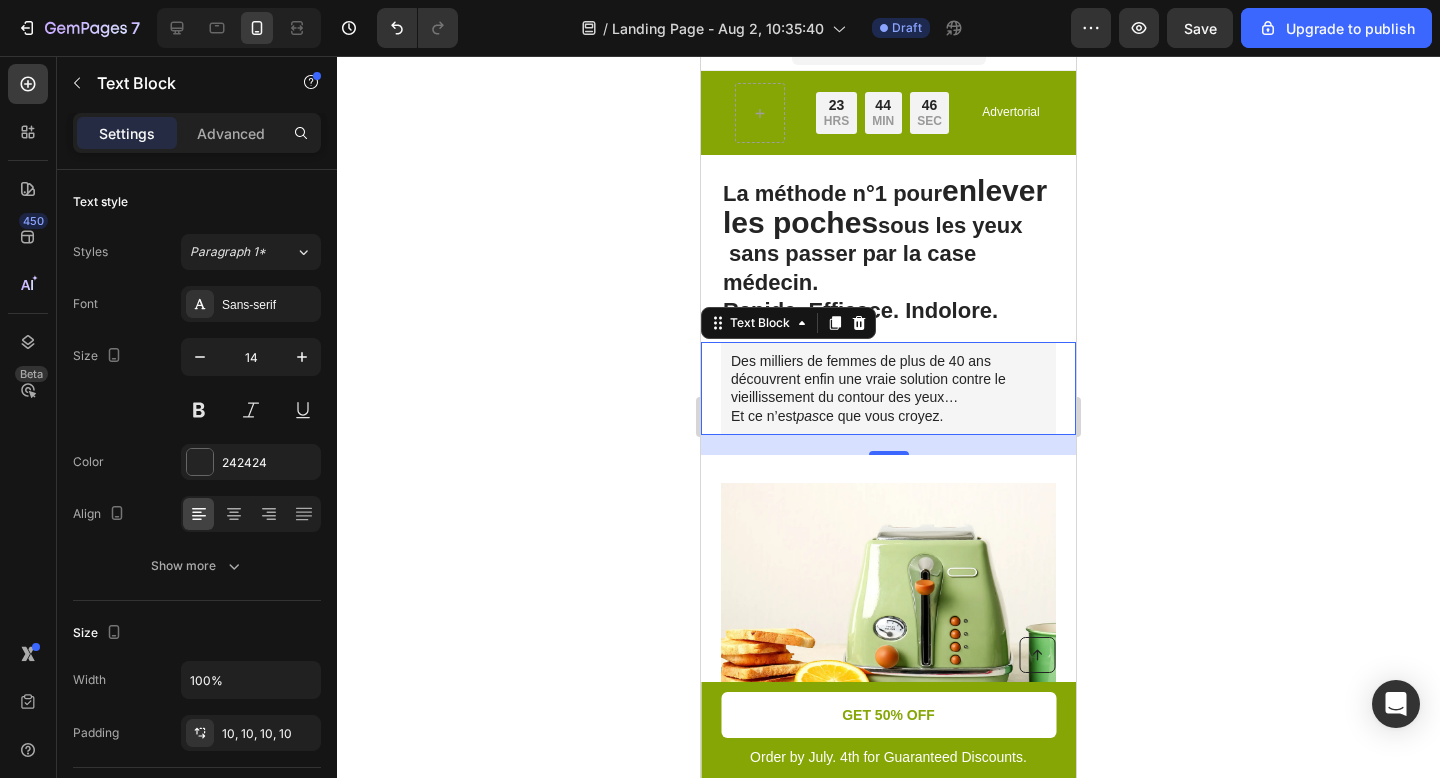 click 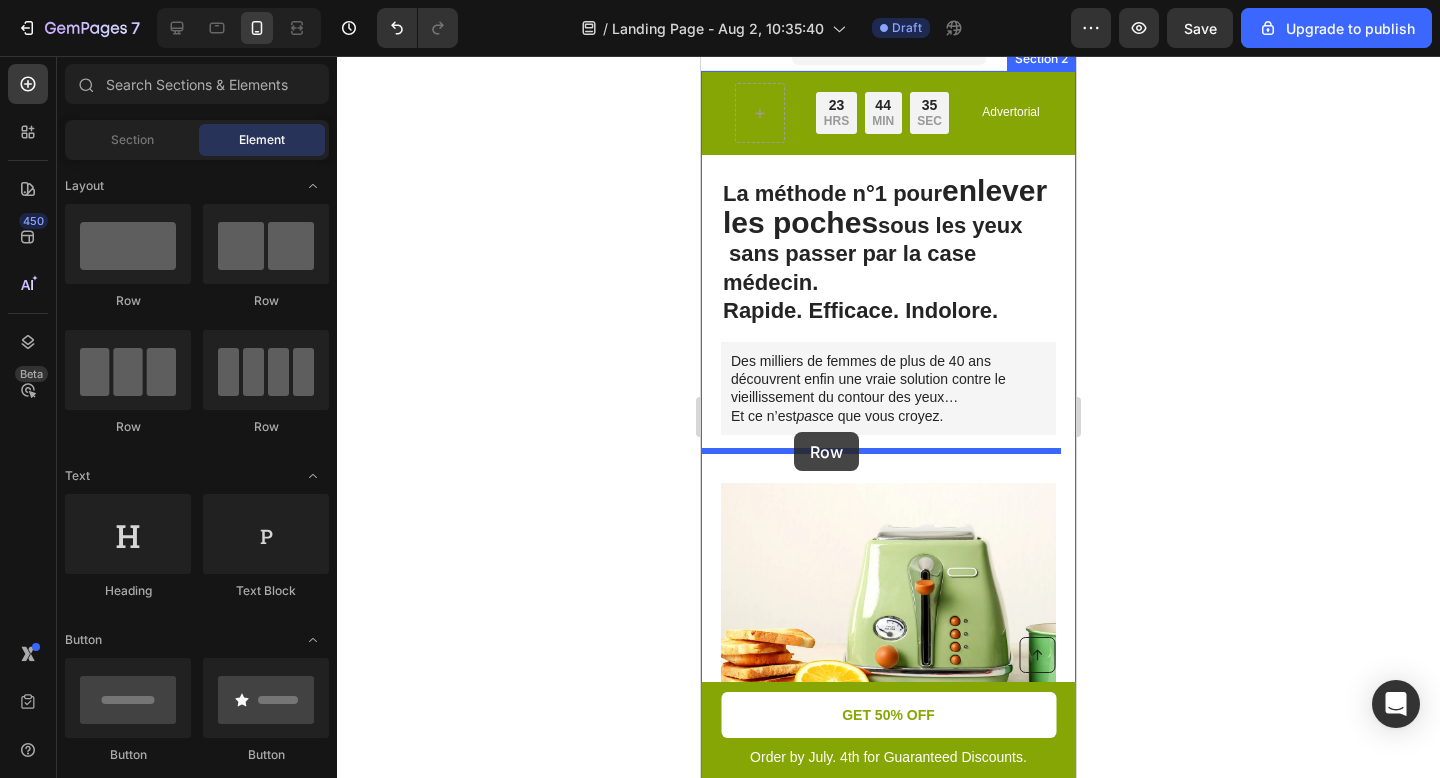 drag, startPoint x: 1112, startPoint y: 442, endPoint x: 794, endPoint y: 432, distance: 318.1572 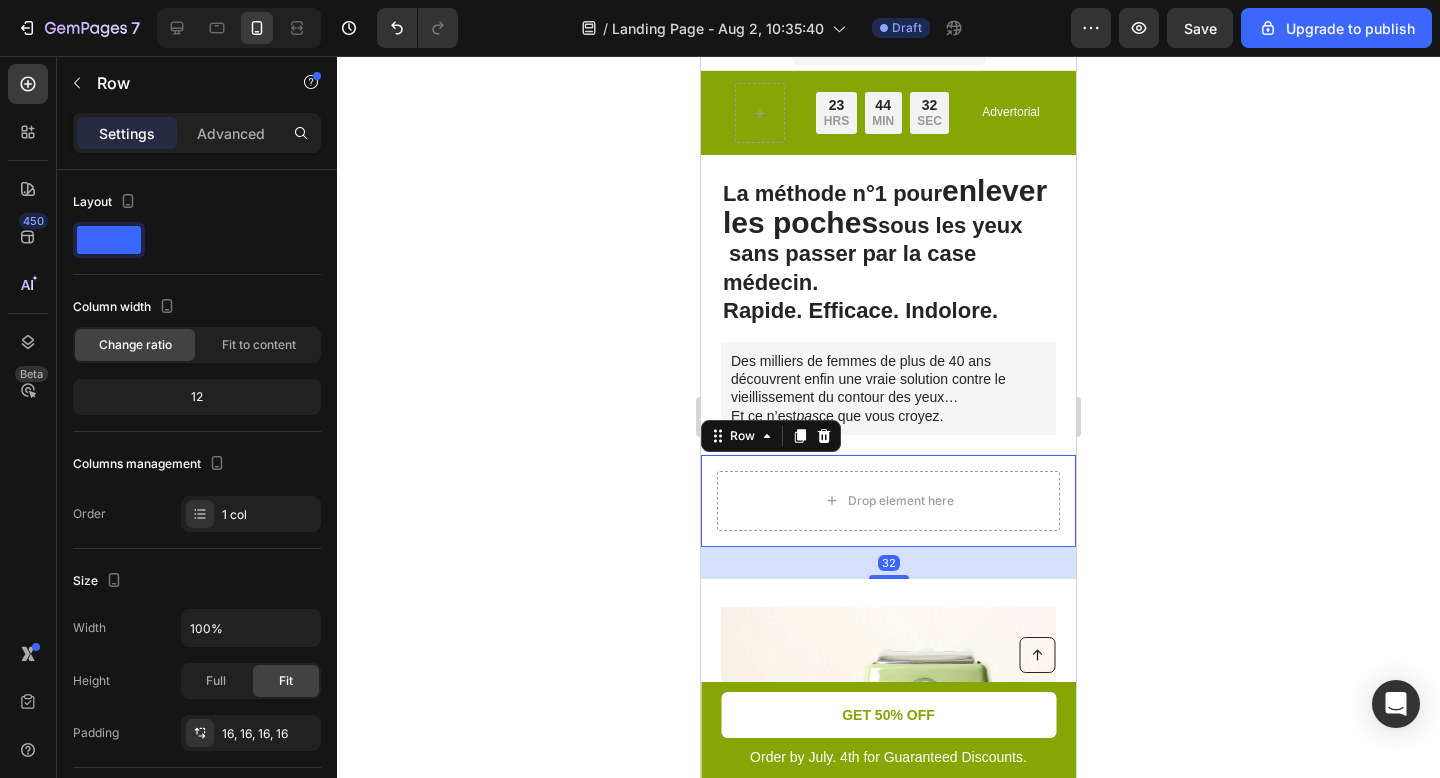 click on "Drop element here Row   32" at bounding box center [888, 501] 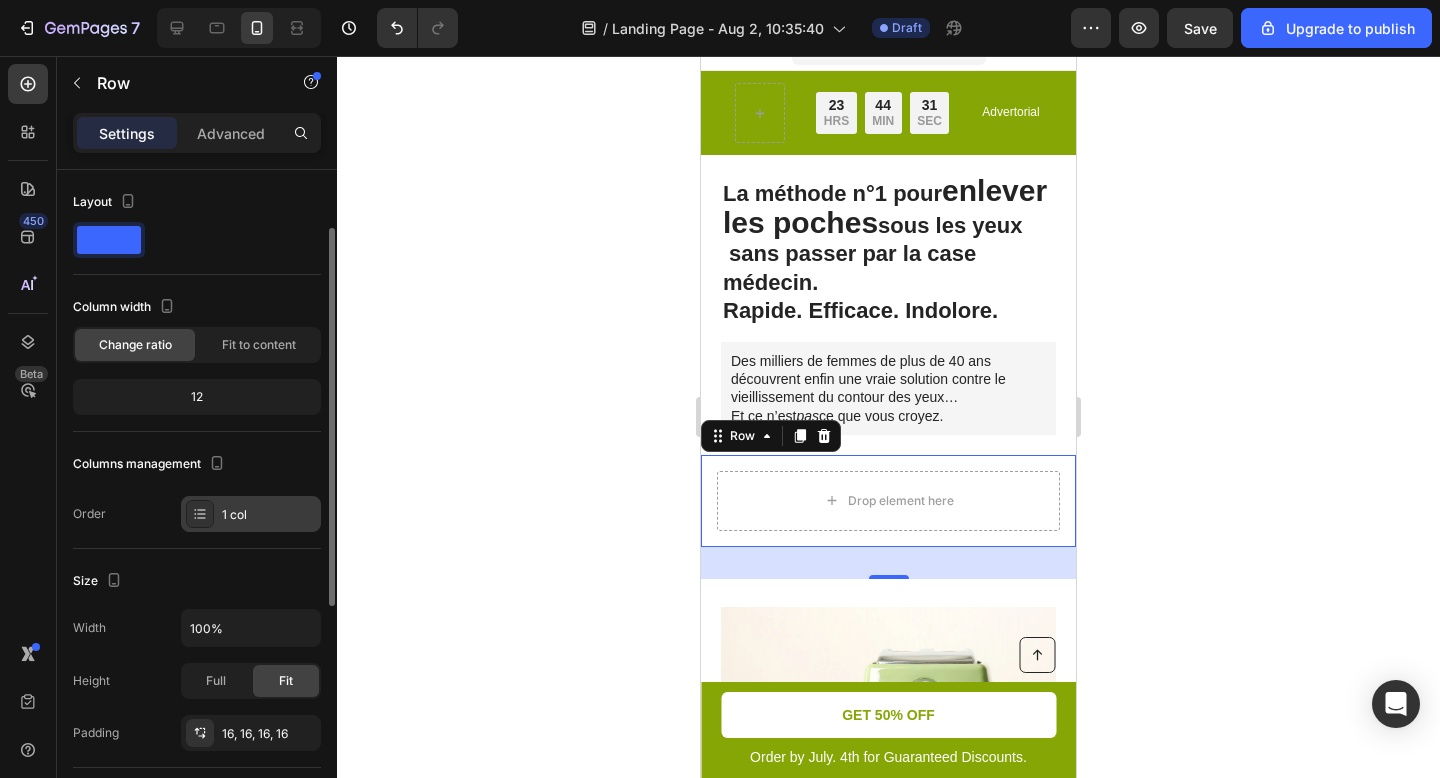 scroll, scrollTop: 324, scrollLeft: 0, axis: vertical 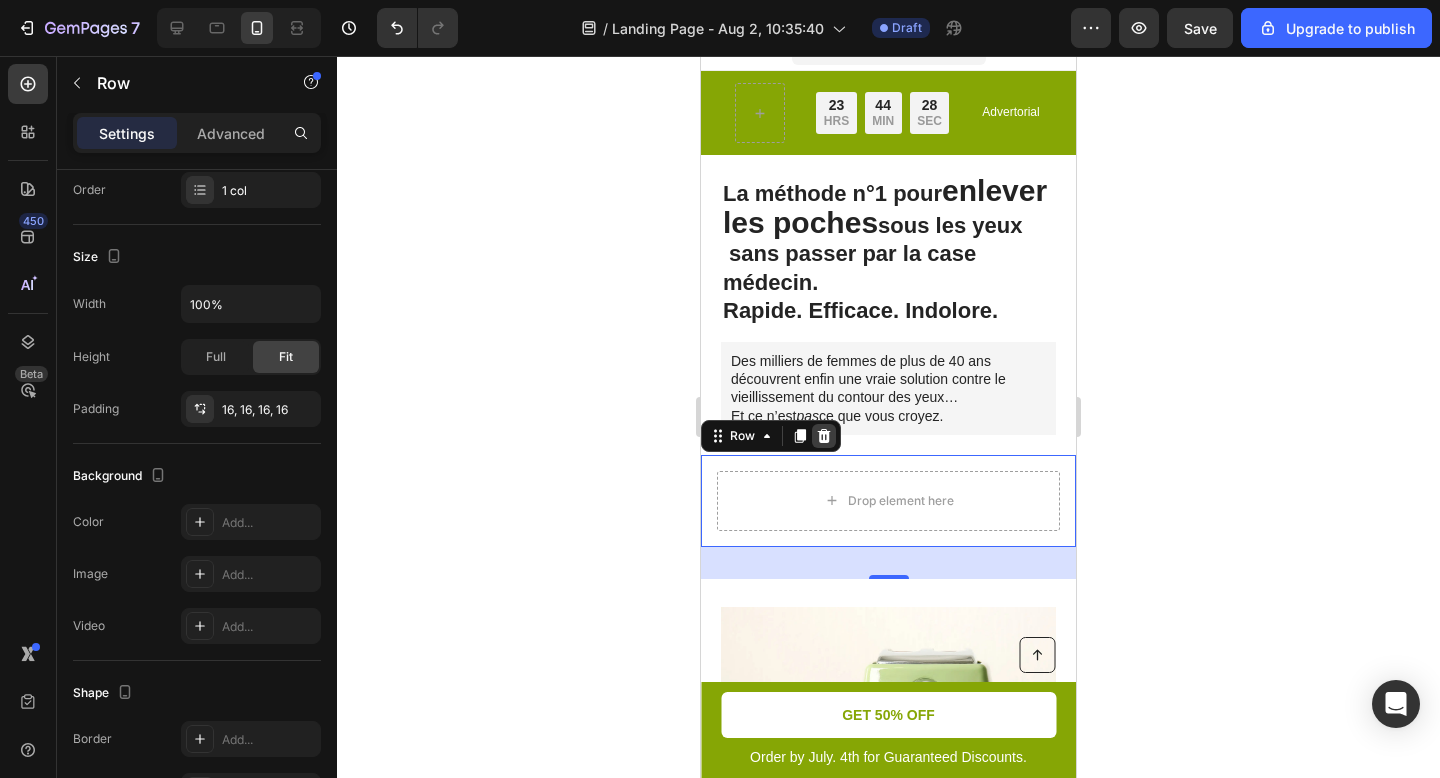 click 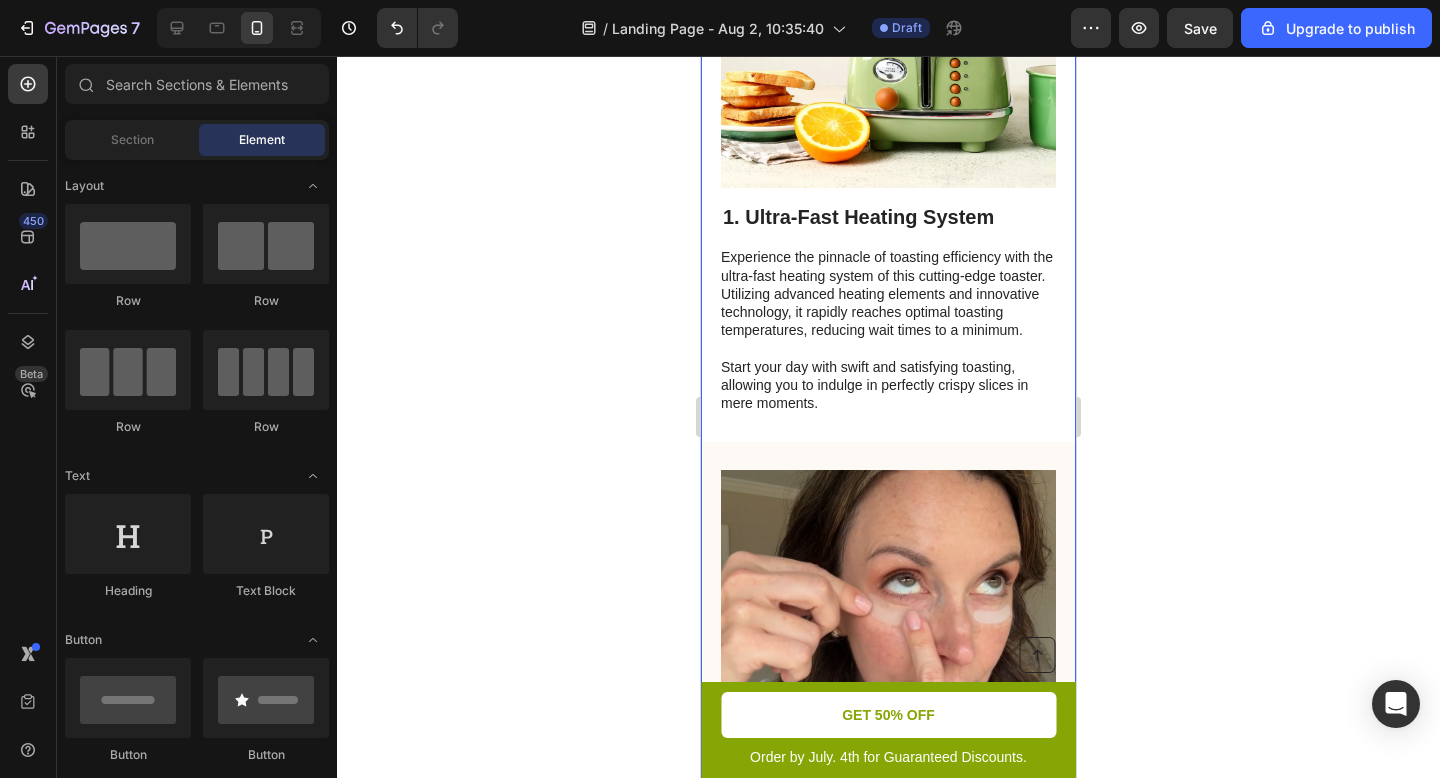 scroll, scrollTop: 546, scrollLeft: 0, axis: vertical 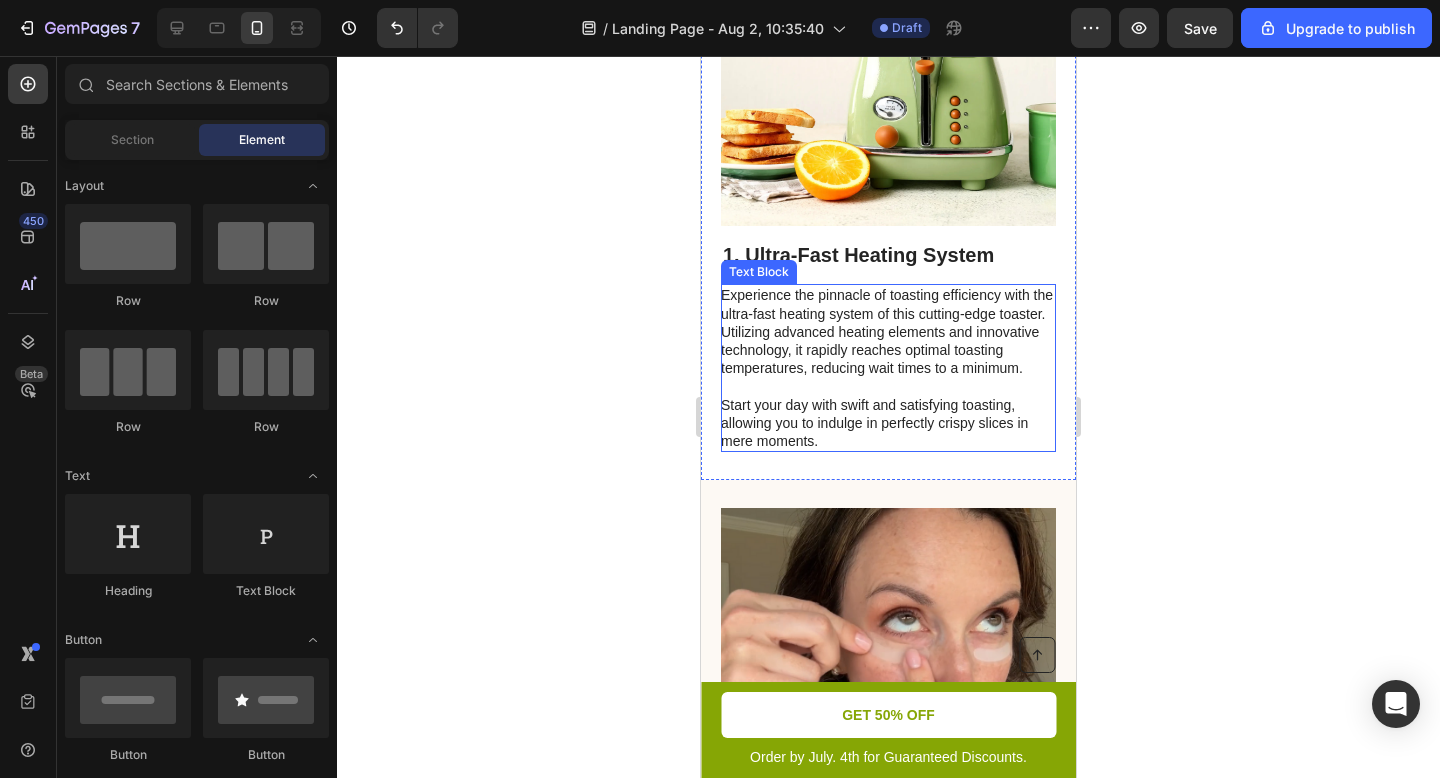 click on "Experience the pinnacle of toasting efficiency with the ultra-fast heating system of this cutting-edge toaster. Utilizing advanced heating elements and innovative technology, it rapidly reaches optimal toasting temperatures, reducing wait times to a minimum. Start your day with swift and satisfying toasting, allowing you to indulge in perfectly crispy slices in mere moments." at bounding box center (887, 368) 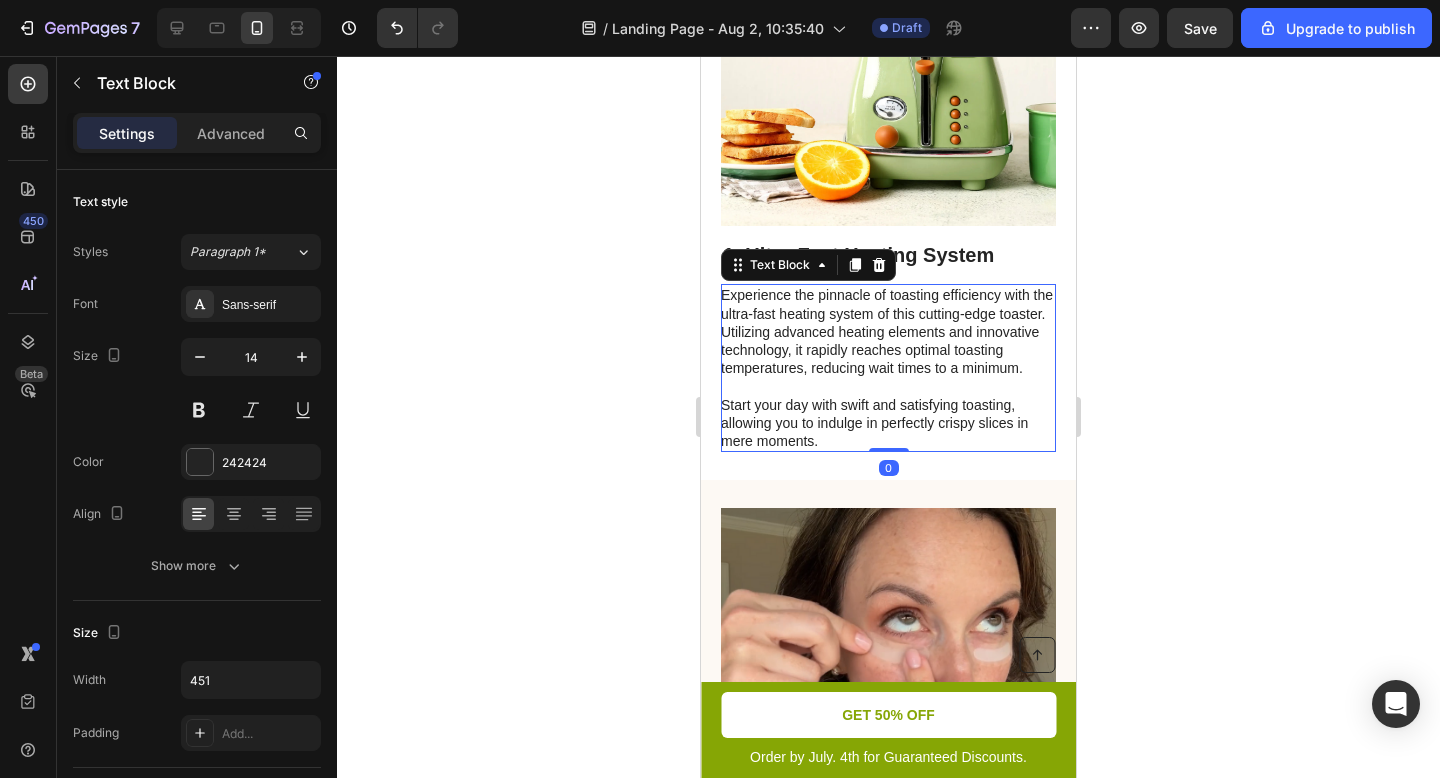 click on "Experience the pinnacle of toasting efficiency with the ultra-fast heating system of this cutting-edge toaster. Utilizing advanced heating elements and innovative technology, it rapidly reaches optimal toasting temperatures, reducing wait times to a minimum. Start your day with swift and satisfying toasting, allowing you to indulge in perfectly crispy slices in mere moments." at bounding box center (887, 368) 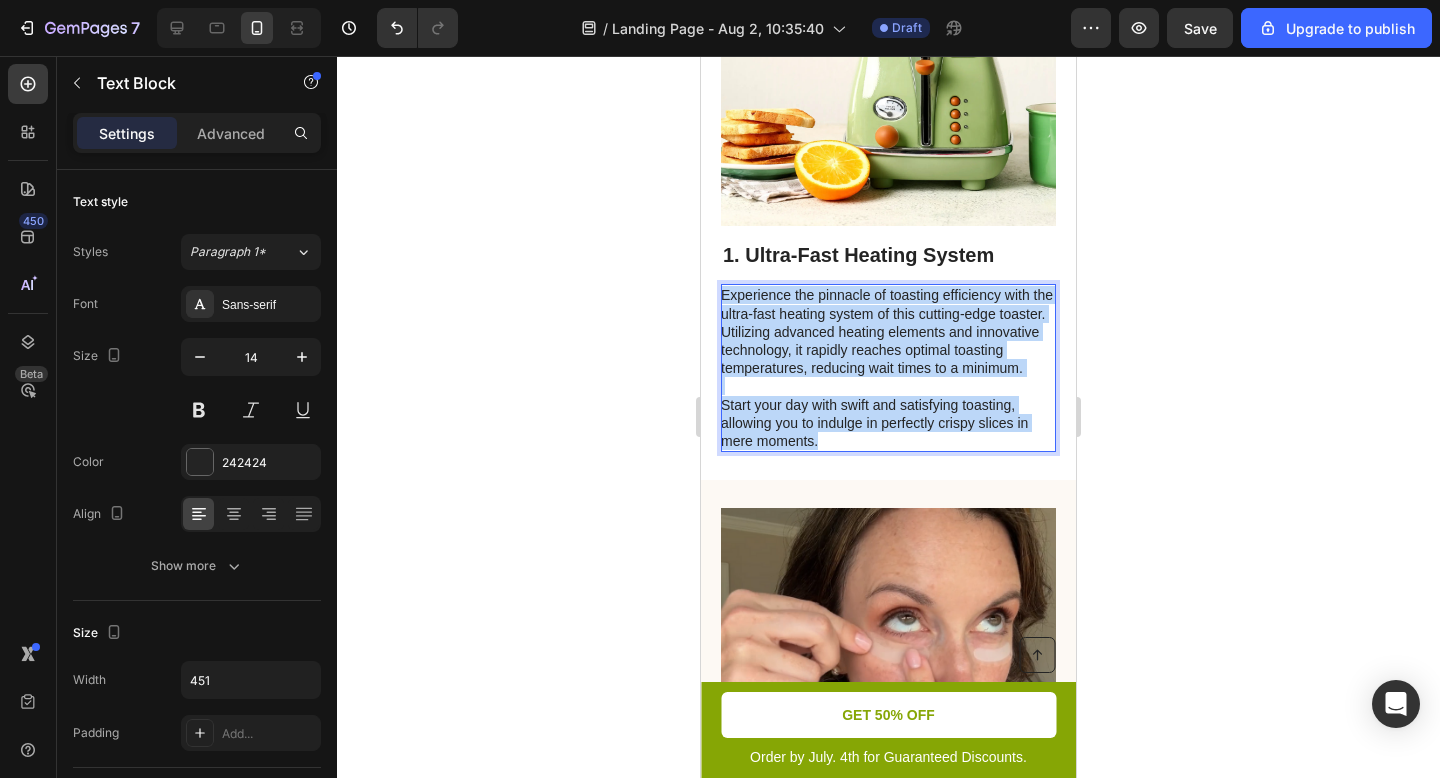 drag, startPoint x: 818, startPoint y: 439, endPoint x: 721, endPoint y: 282, distance: 184.5481 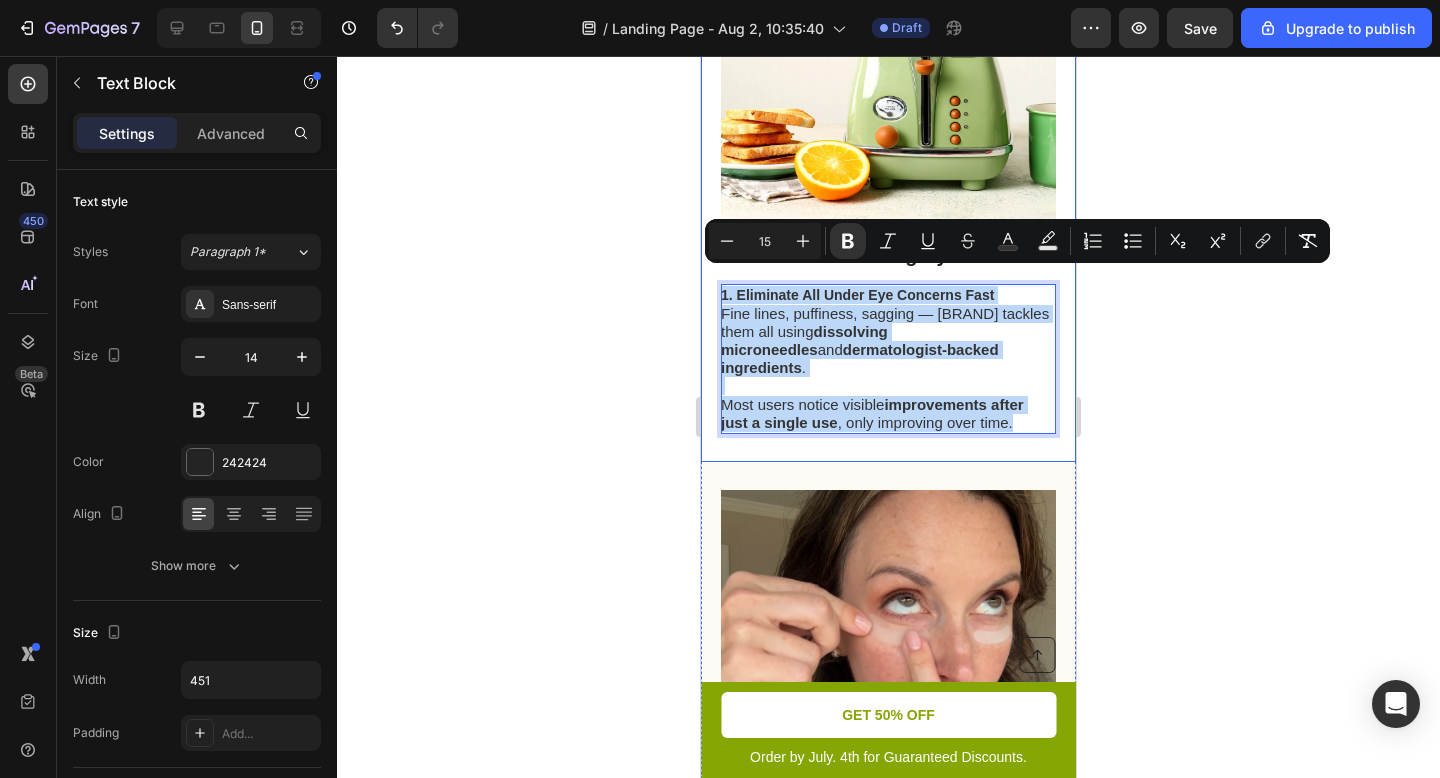 drag, startPoint x: 1025, startPoint y: 399, endPoint x: 1499, endPoint y: 313, distance: 481.73853 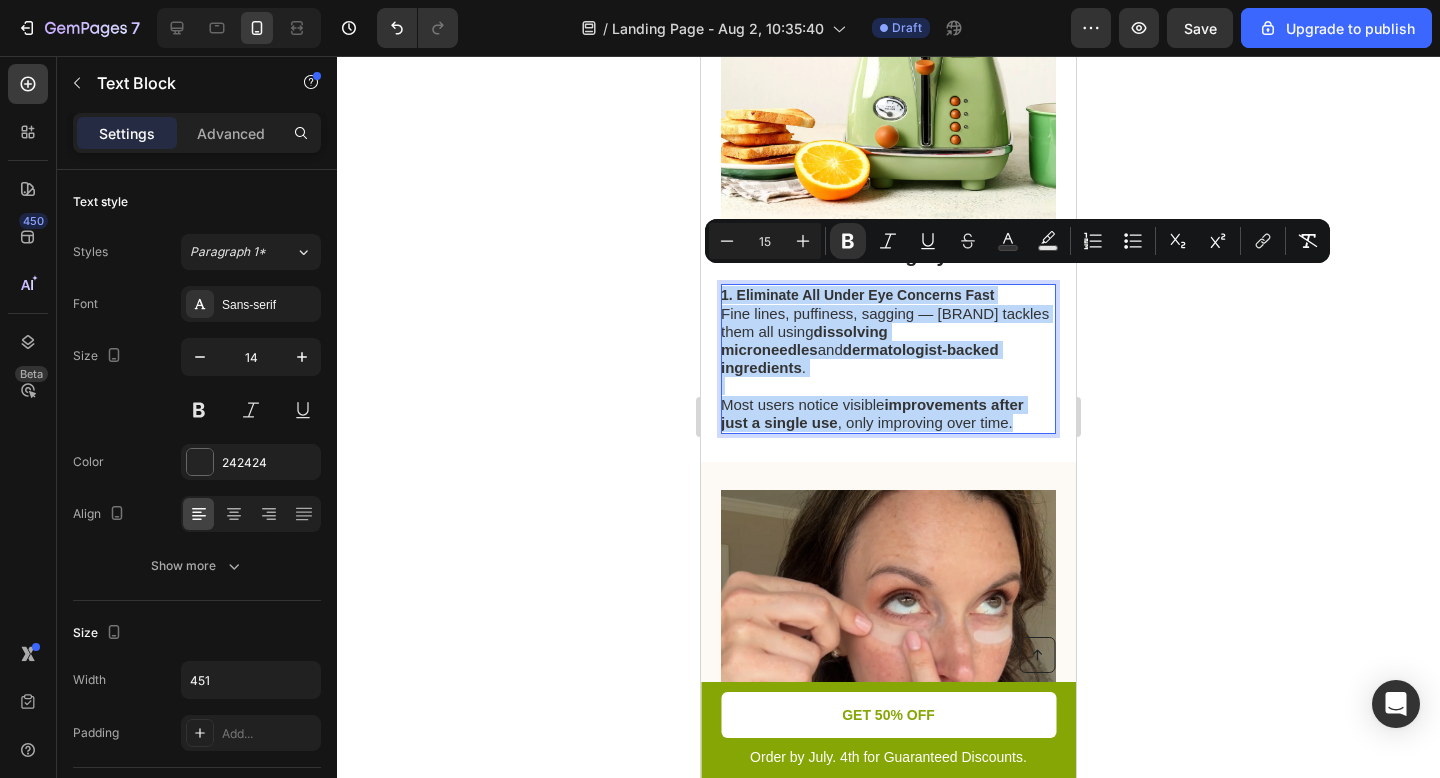 click on "Fine lines, puffiness, sagging — DermaFuse tackles them all using  dissolving microneedles  and  dermatologist-backed ingredients ." at bounding box center [887, 341] 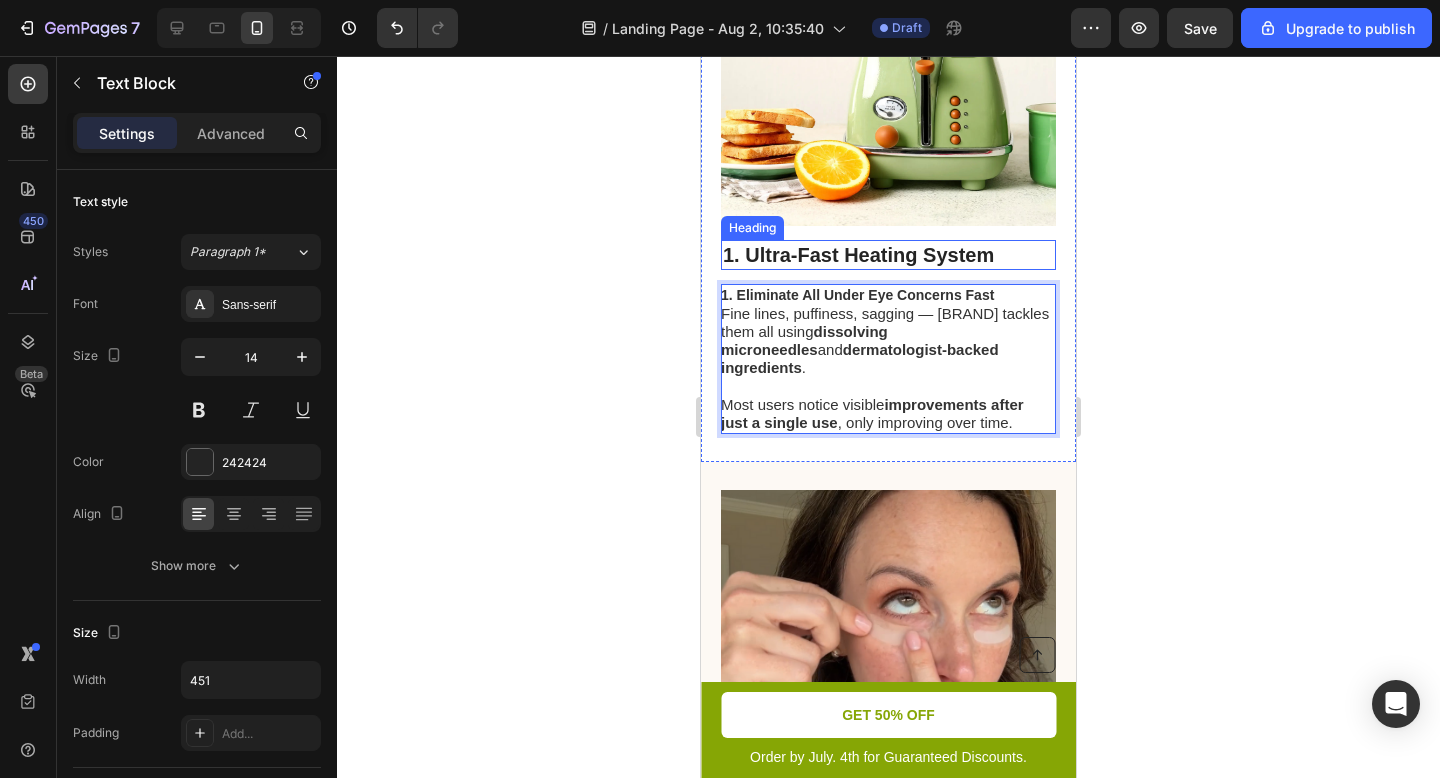 click on "1. Ultra-Fast Heating System" at bounding box center [888, 255] 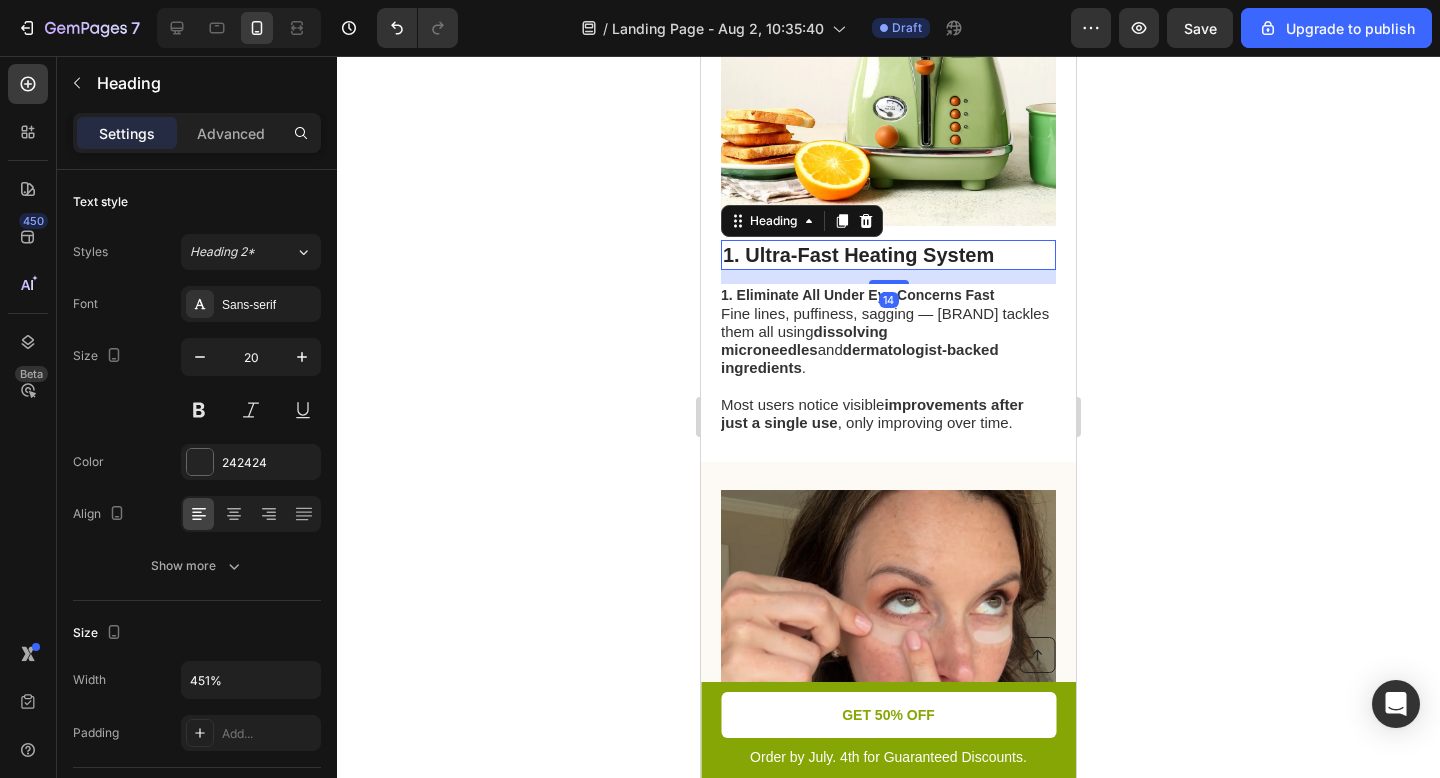 click on "1. Ultra-Fast Heating System" at bounding box center [888, 255] 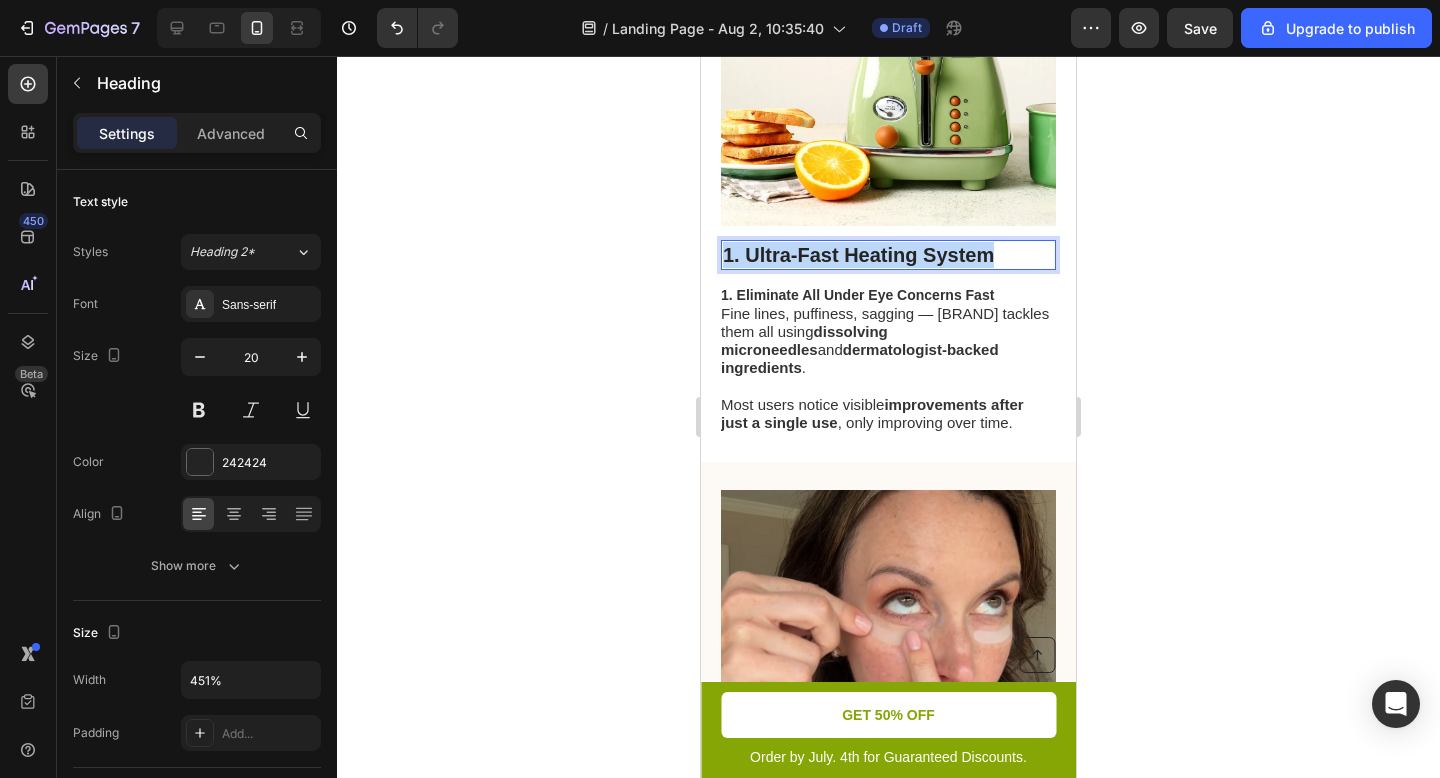 drag, startPoint x: 998, startPoint y: 236, endPoint x: 695, endPoint y: 226, distance: 303.16498 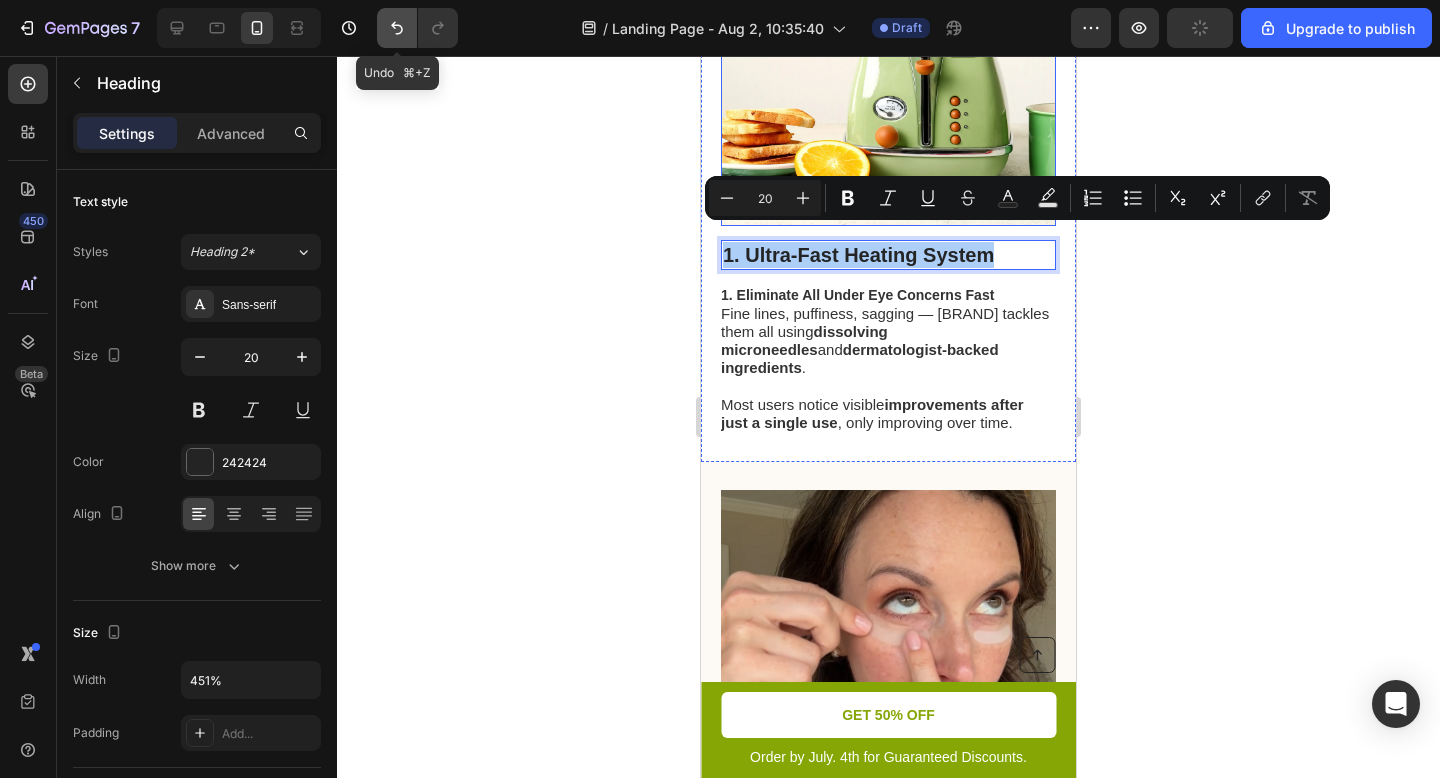 click 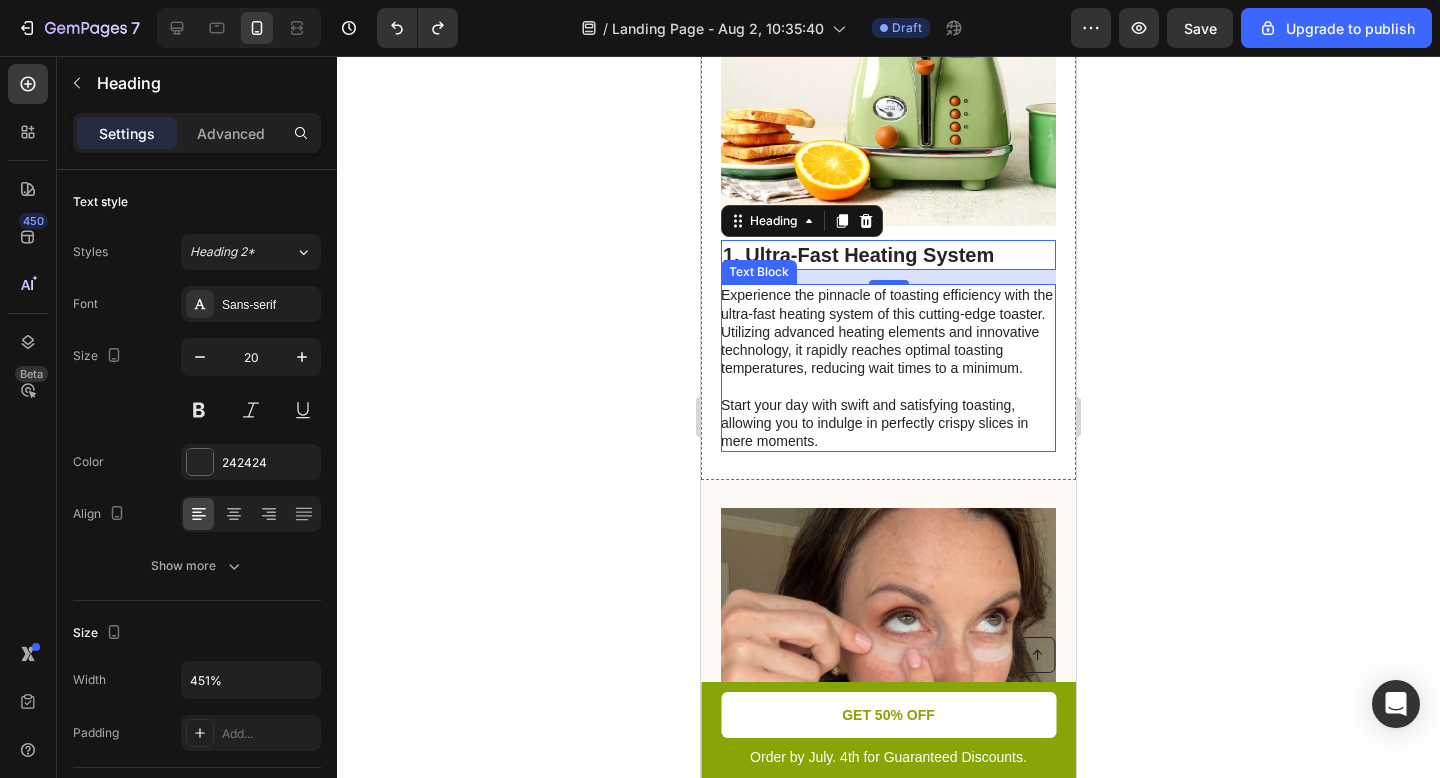 click on "Experience the pinnacle of toasting efficiency with the ultra-fast heating system of this cutting-edge toaster. Utilizing advanced heating elements and innovative technology, it rapidly reaches optimal toasting temperatures, reducing wait times to a minimum. Start your day with swift and satisfying toasting, allowing you to indulge in perfectly crispy slices in mere moments." at bounding box center [887, 368] 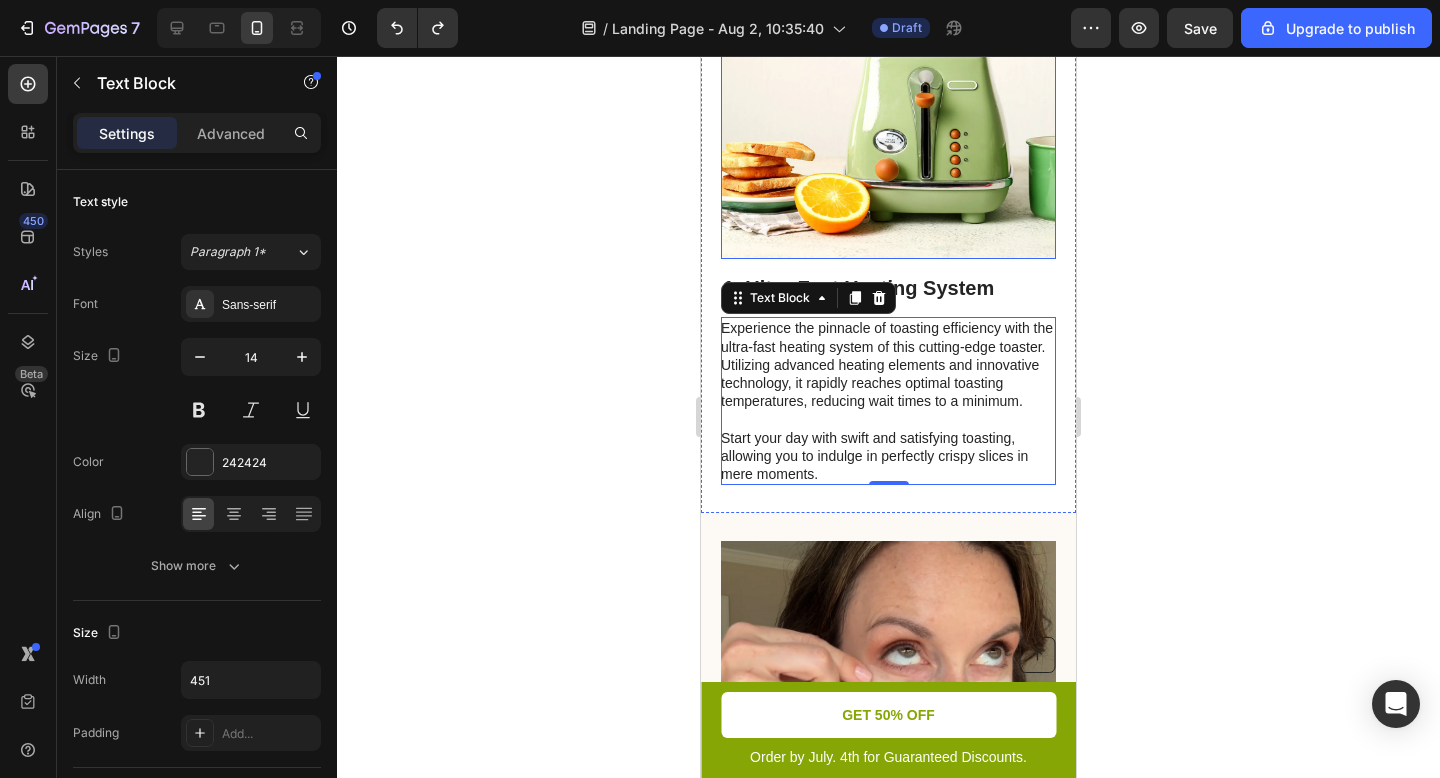scroll, scrollTop: 514, scrollLeft: 0, axis: vertical 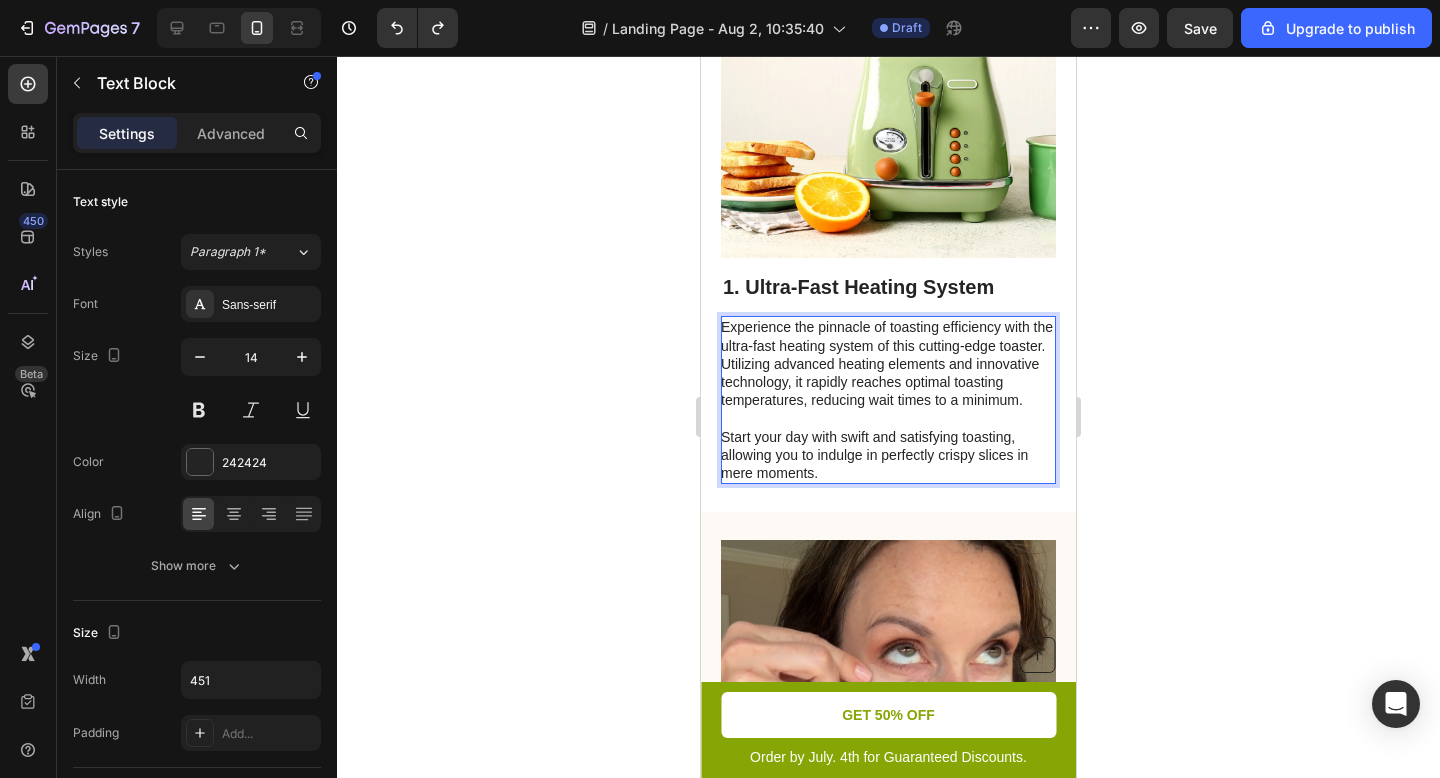 click on "Experience the pinnacle of toasting efficiency with the ultra-fast heating system of this cutting-edge toaster. Utilizing advanced heating elements and innovative technology, it rapidly reaches optimal toasting temperatures, reducing wait times to a minimum. Start your day with swift and satisfying toasting, allowing you to indulge in perfectly crispy slices in mere moments." at bounding box center [887, 400] 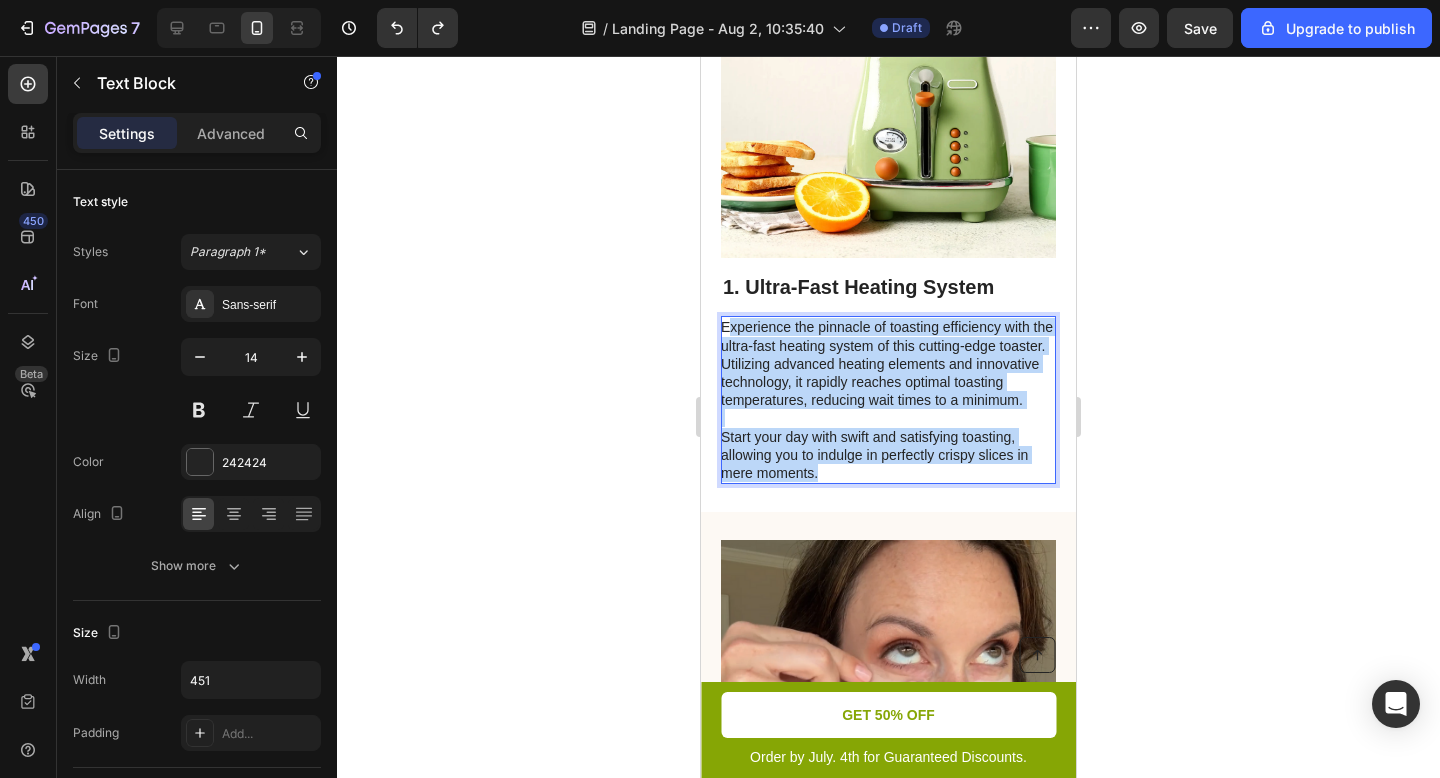 drag, startPoint x: 821, startPoint y: 470, endPoint x: 733, endPoint y: 310, distance: 182.6034 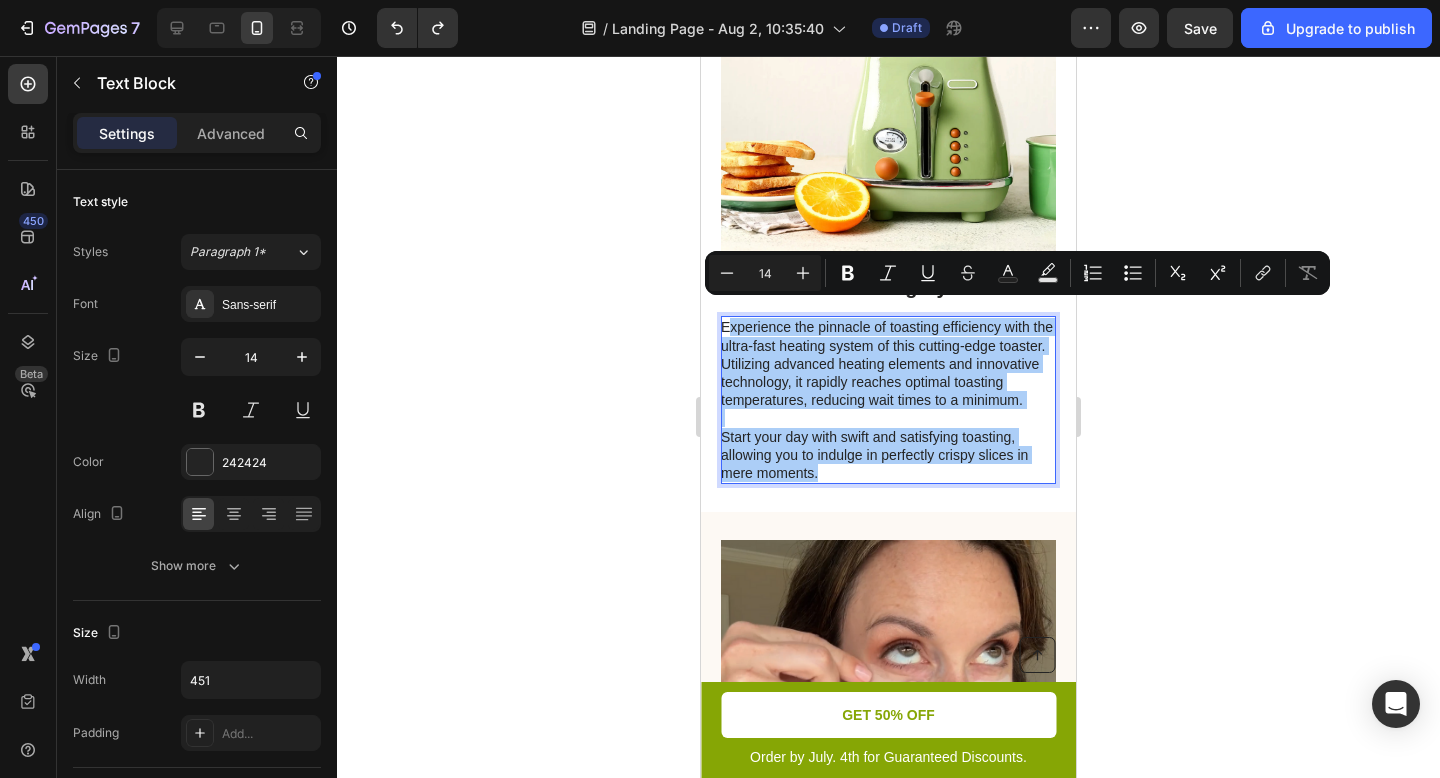 click 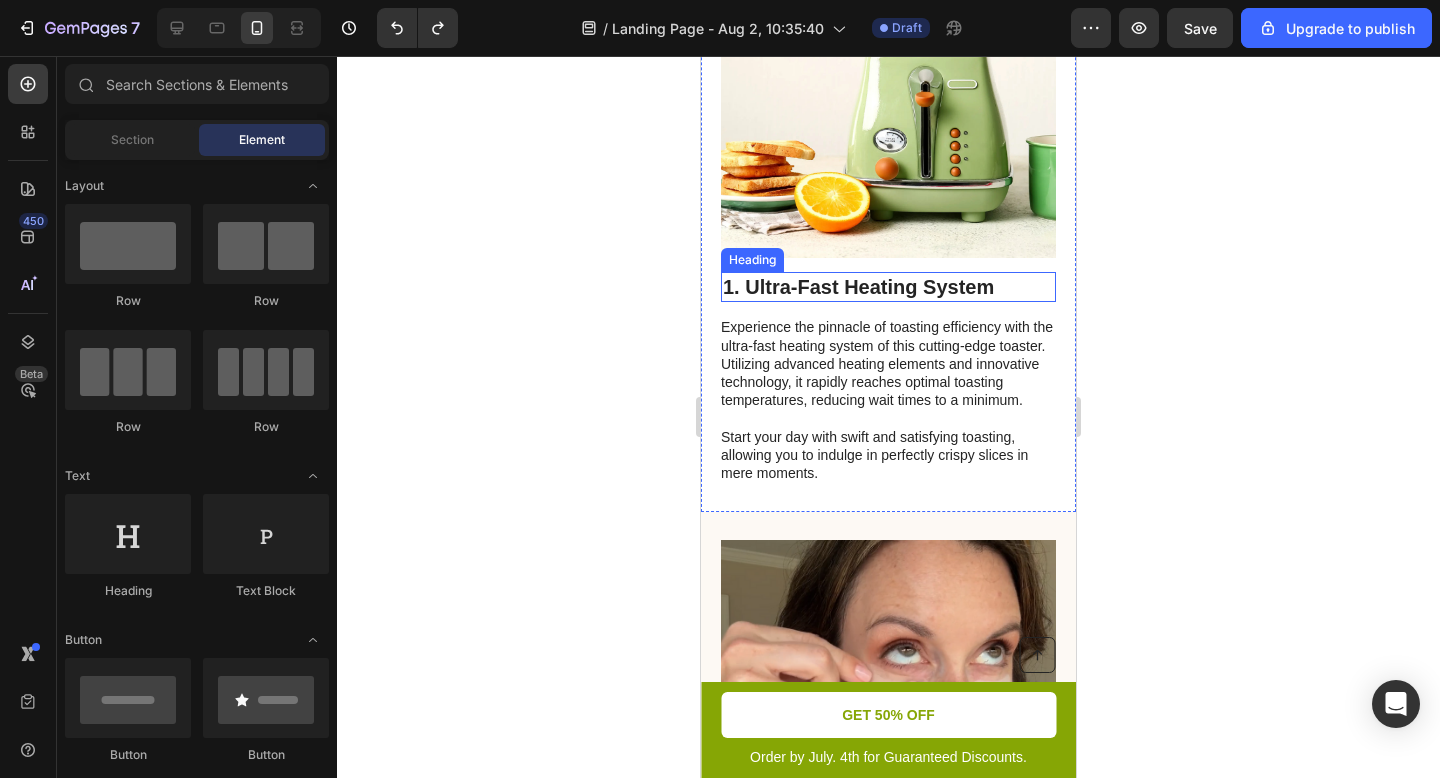 click on "1. Ultra-Fast Heating System" at bounding box center [888, 287] 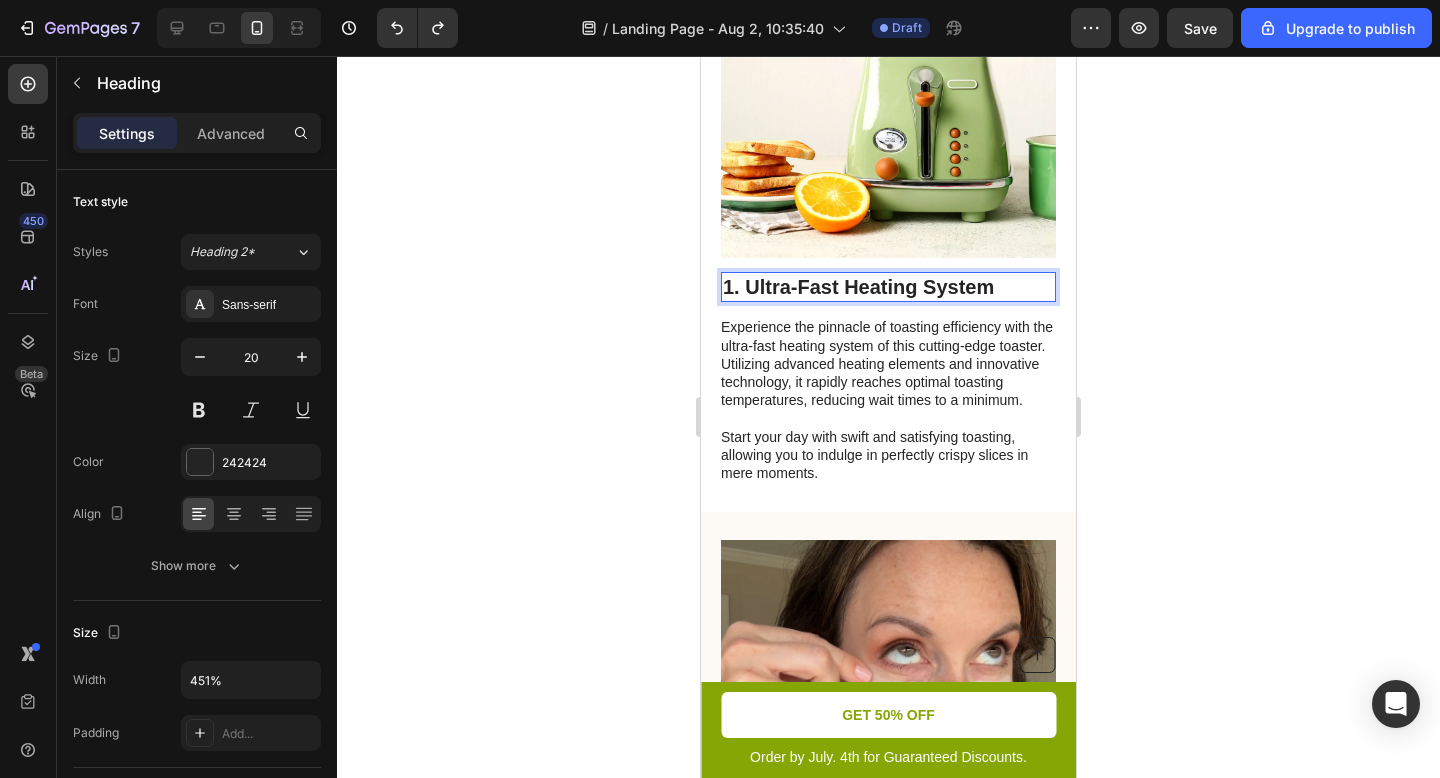 click on "1. Ultra-Fast Heating System" at bounding box center (888, 287) 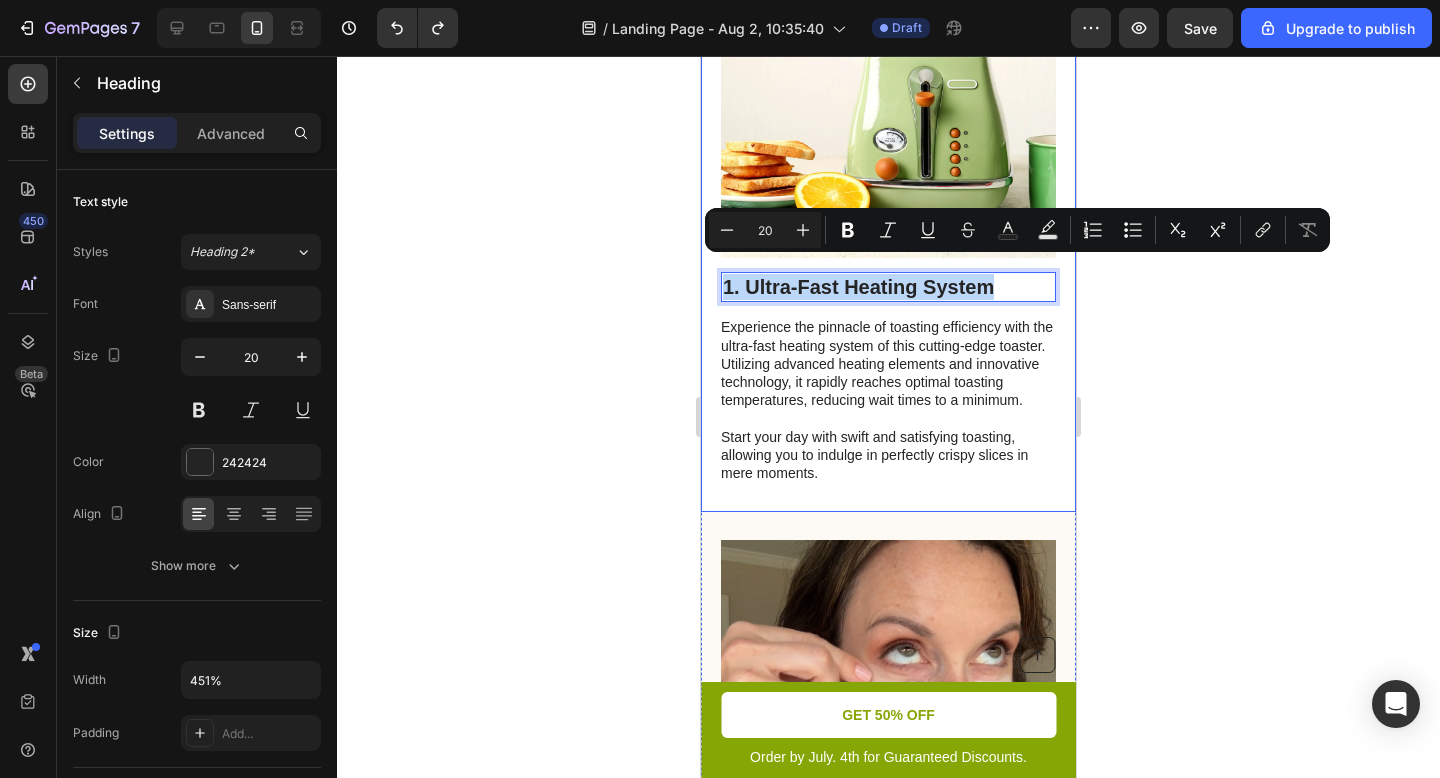 drag, startPoint x: 994, startPoint y: 270, endPoint x: 753, endPoint y: 254, distance: 241.53053 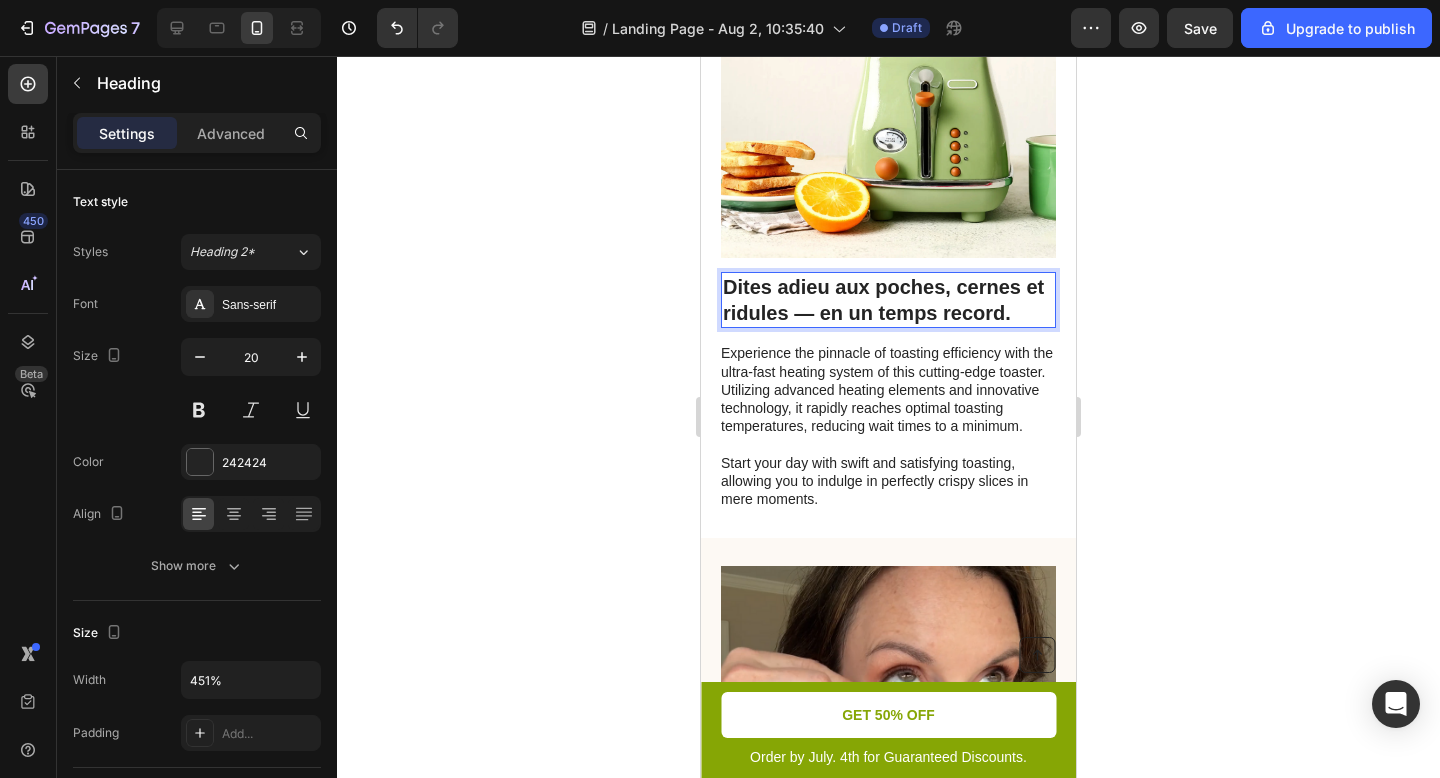 click on "Dites adieu aux poches, cernes et ridules — en un temps record." at bounding box center [888, 300] 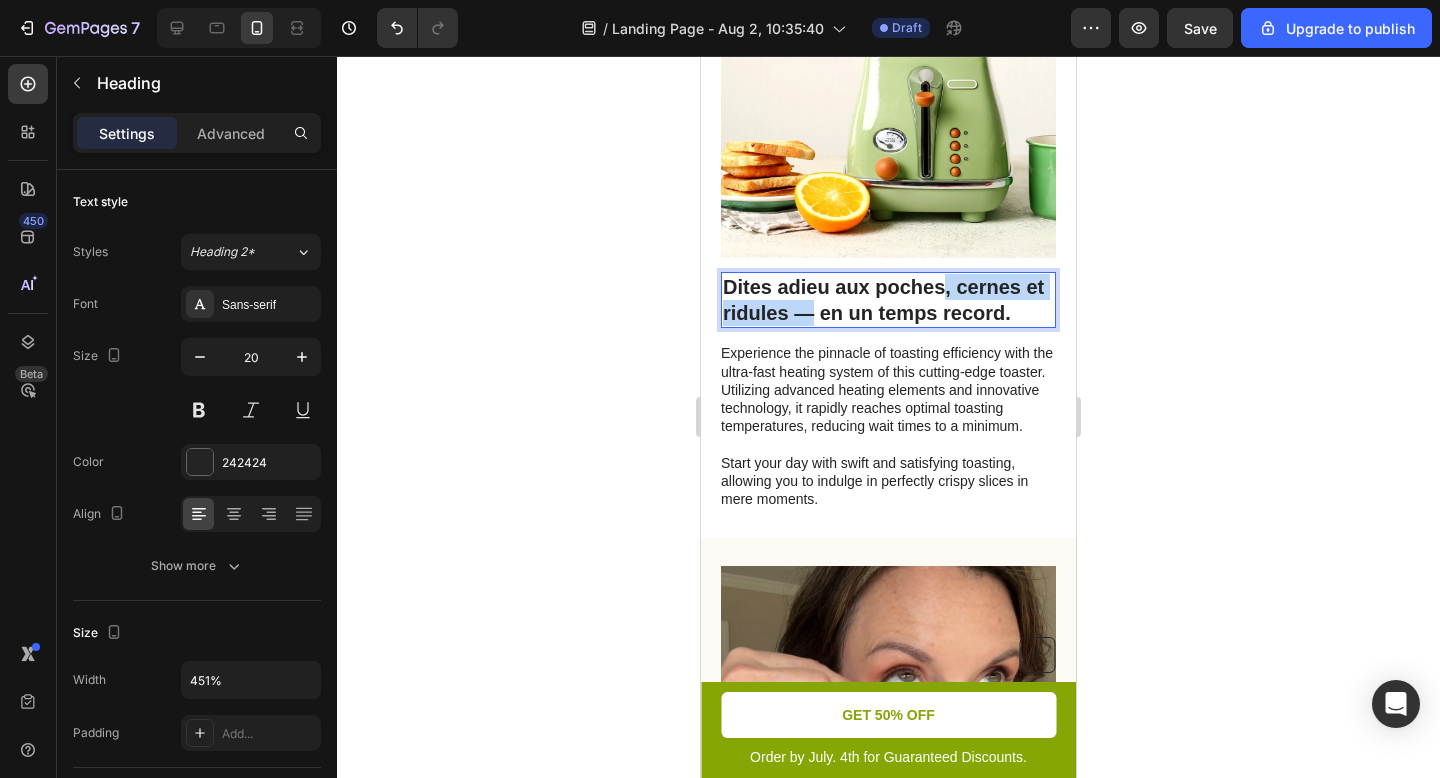 drag, startPoint x: 837, startPoint y: 295, endPoint x: 946, endPoint y: 277, distance: 110.47624 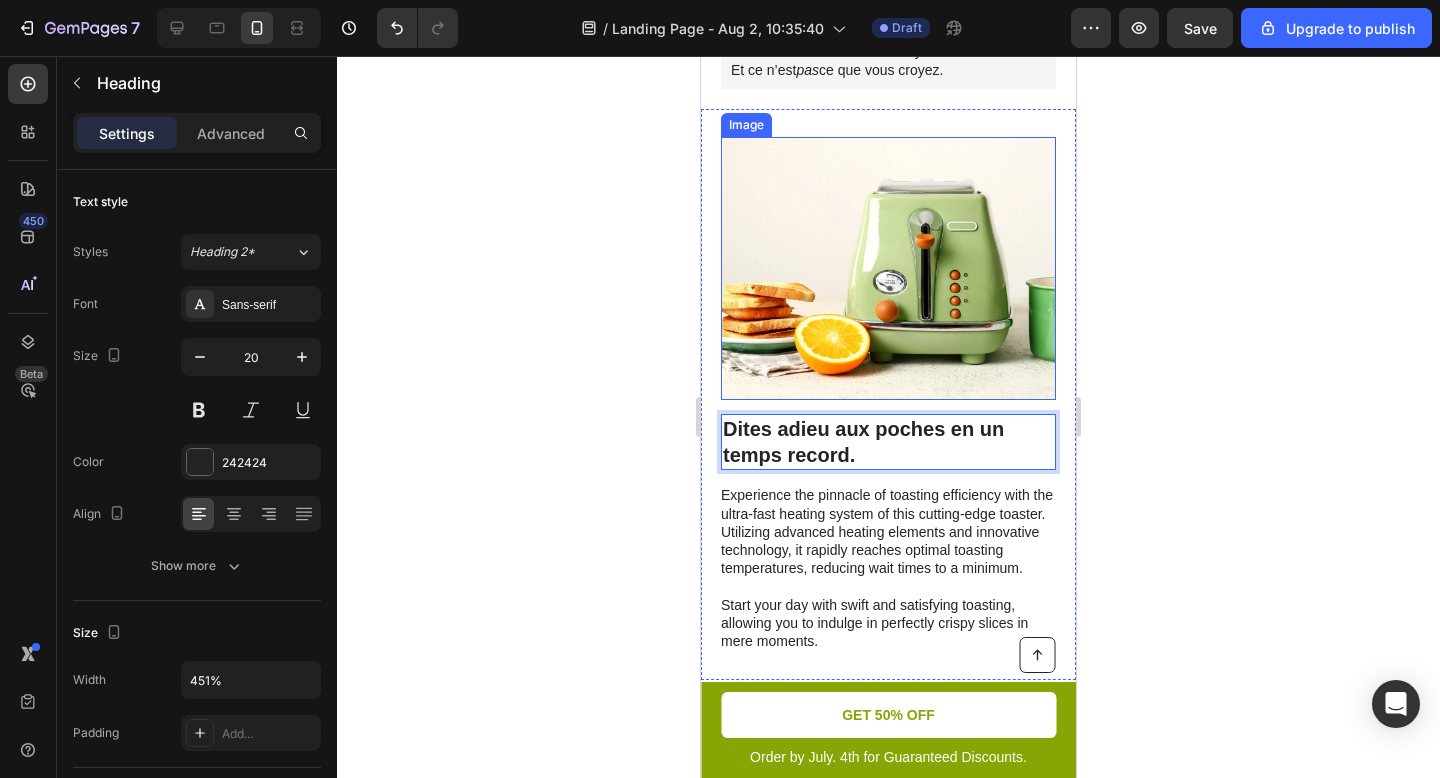 scroll, scrollTop: 349, scrollLeft: 0, axis: vertical 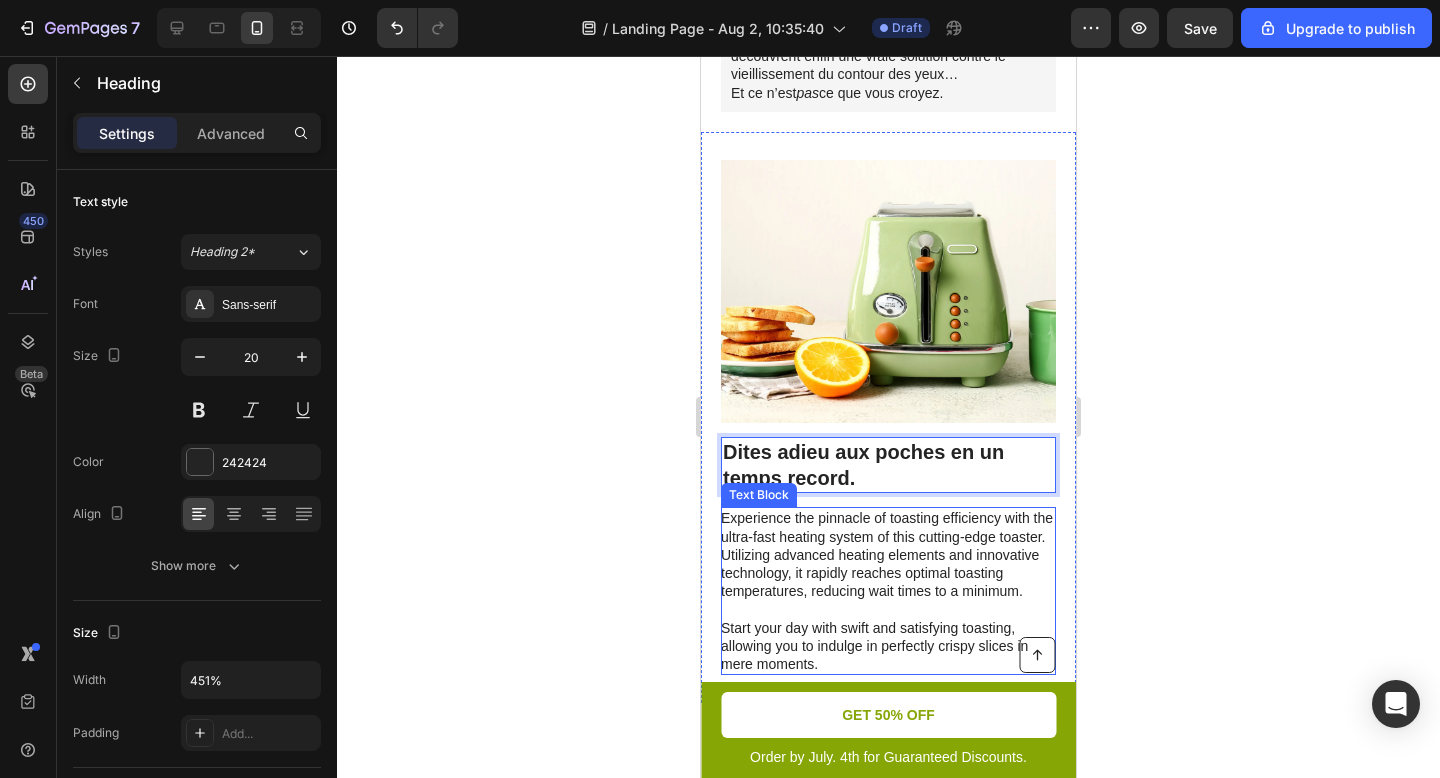 click on "Experience the pinnacle of toasting efficiency with the ultra-fast heating system of this cutting-edge toaster. Utilizing advanced heating elements and innovative technology, it rapidly reaches optimal toasting temperatures, reducing wait times to a minimum. Start your day with swift and satisfying toasting, allowing you to indulge in perfectly crispy slices in mere moments." at bounding box center [887, 591] 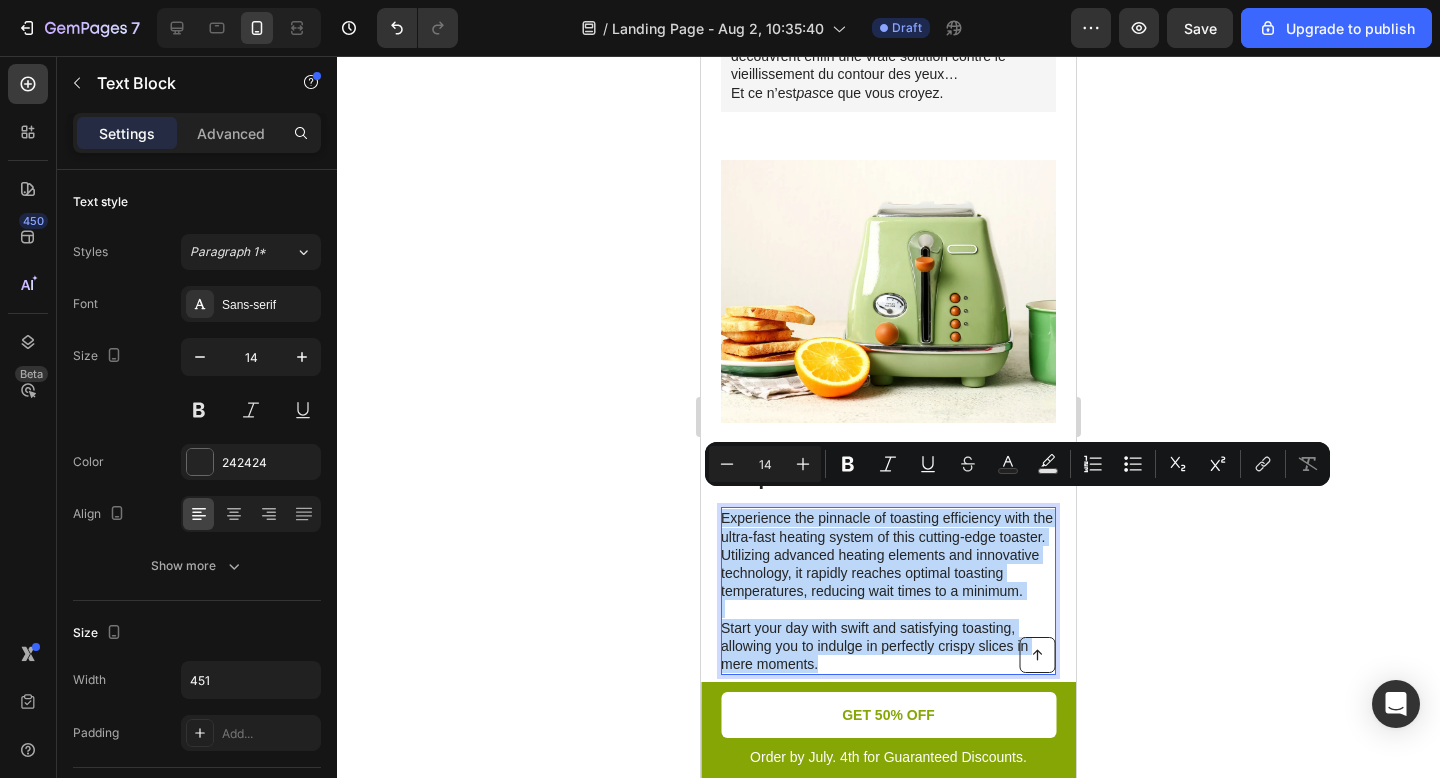 drag, startPoint x: 816, startPoint y: 663, endPoint x: 723, endPoint y: 499, distance: 188.53381 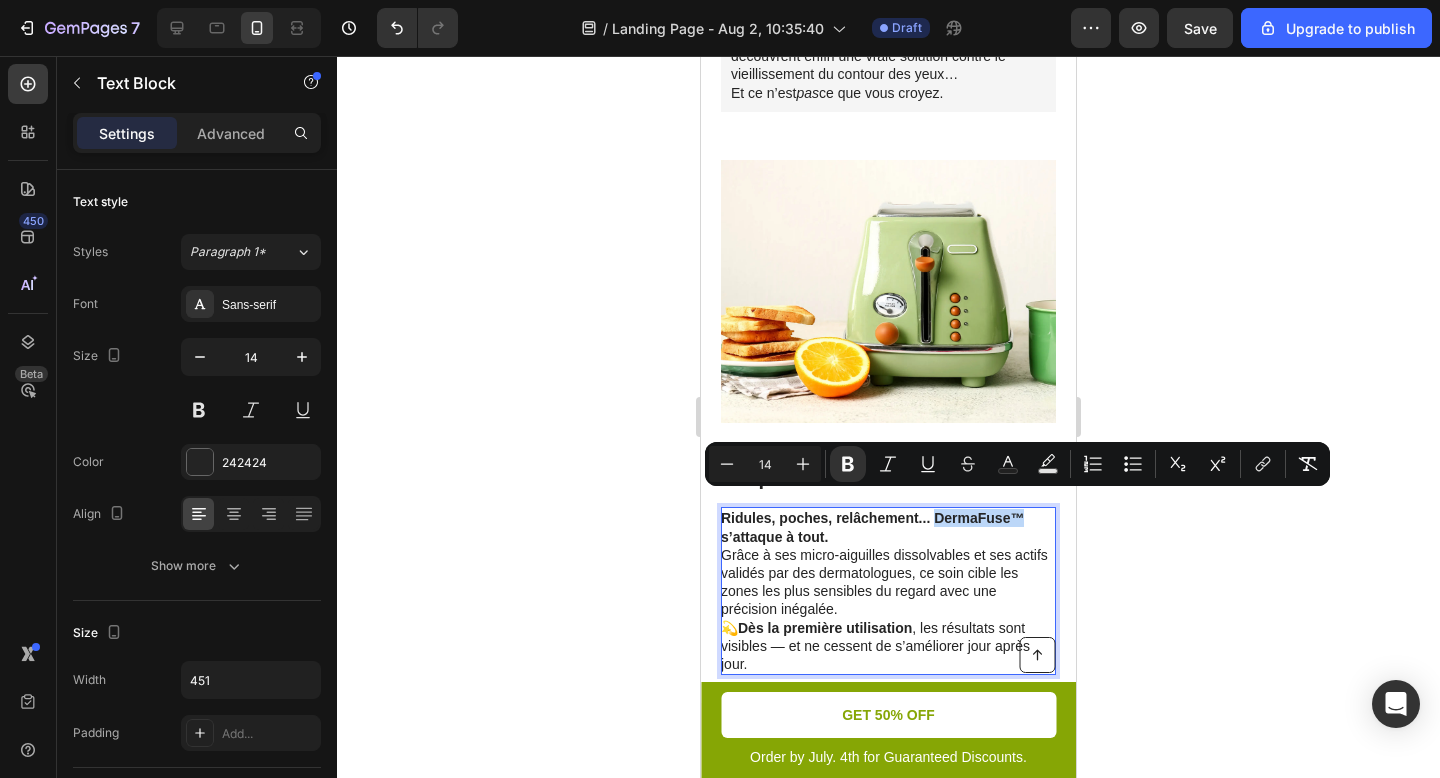 drag, startPoint x: 933, startPoint y: 501, endPoint x: 1022, endPoint y: 504, distance: 89.050545 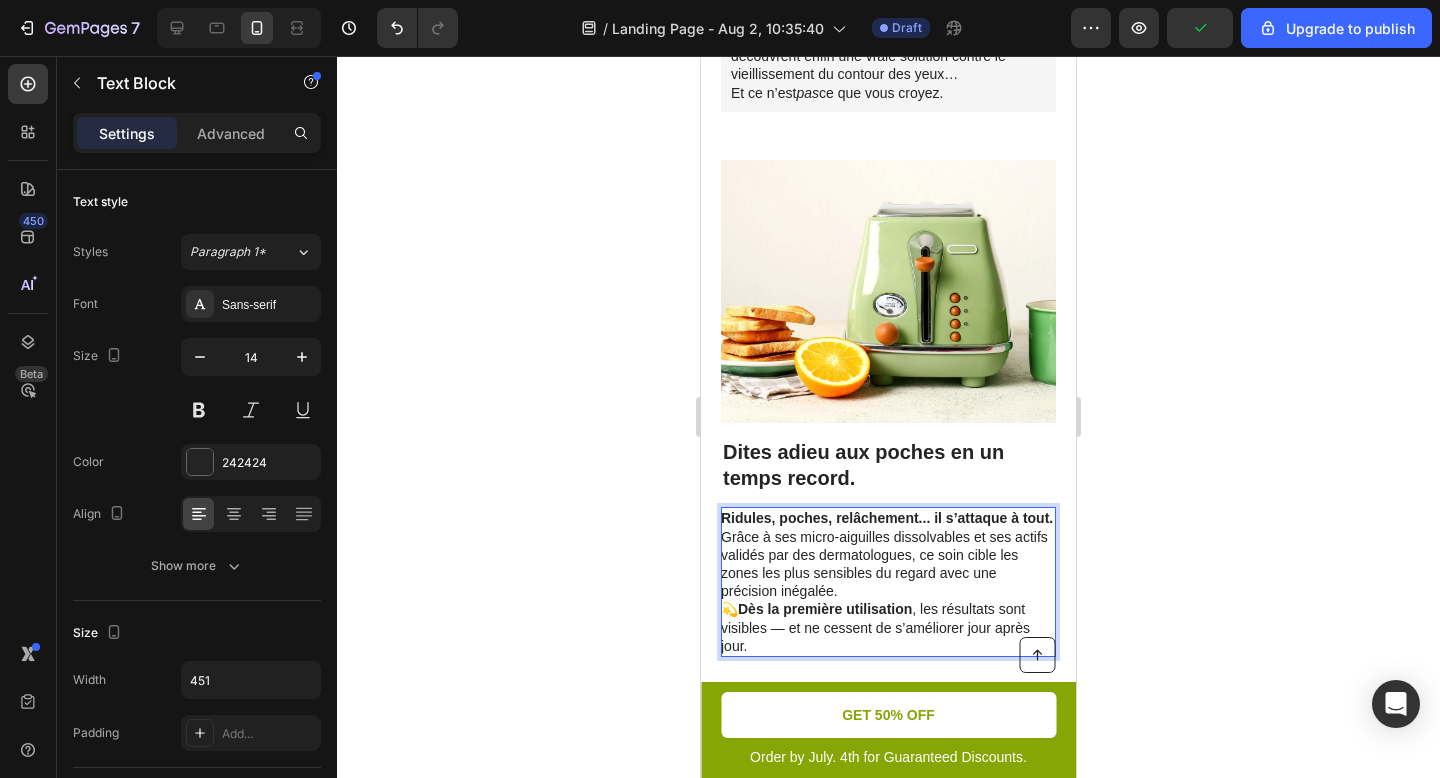 click on "Grâce à ses micro-aiguilles dissolvables et ses actifs validés par des dermatologues, ce soin cible les zones les plus sensibles du regard avec une précision inégalée. 💫 Dès la première utilisation , les résultats sont visibles — et ne cessent de s’améliorer jour après jour." at bounding box center [887, 591] 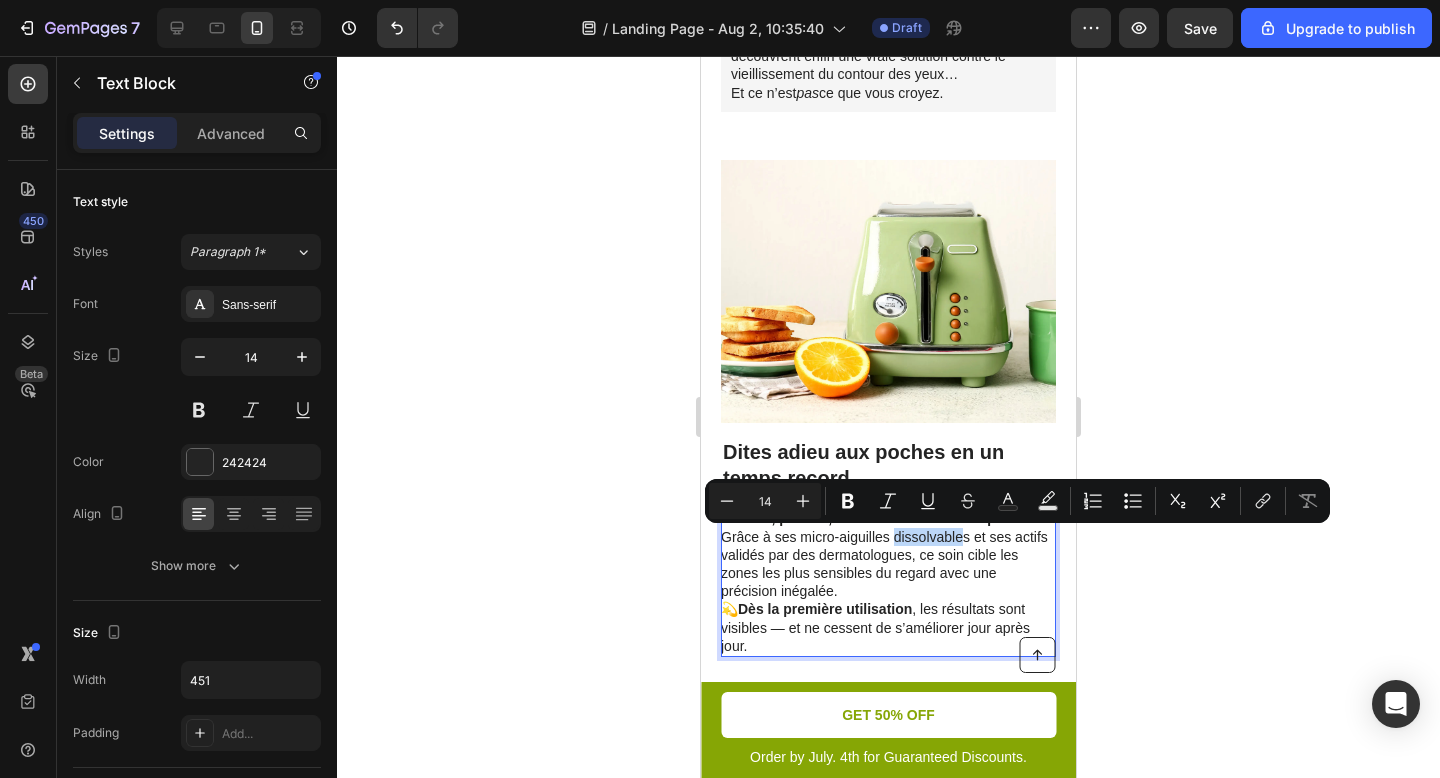 drag, startPoint x: 956, startPoint y: 541, endPoint x: 893, endPoint y: 544, distance: 63.07139 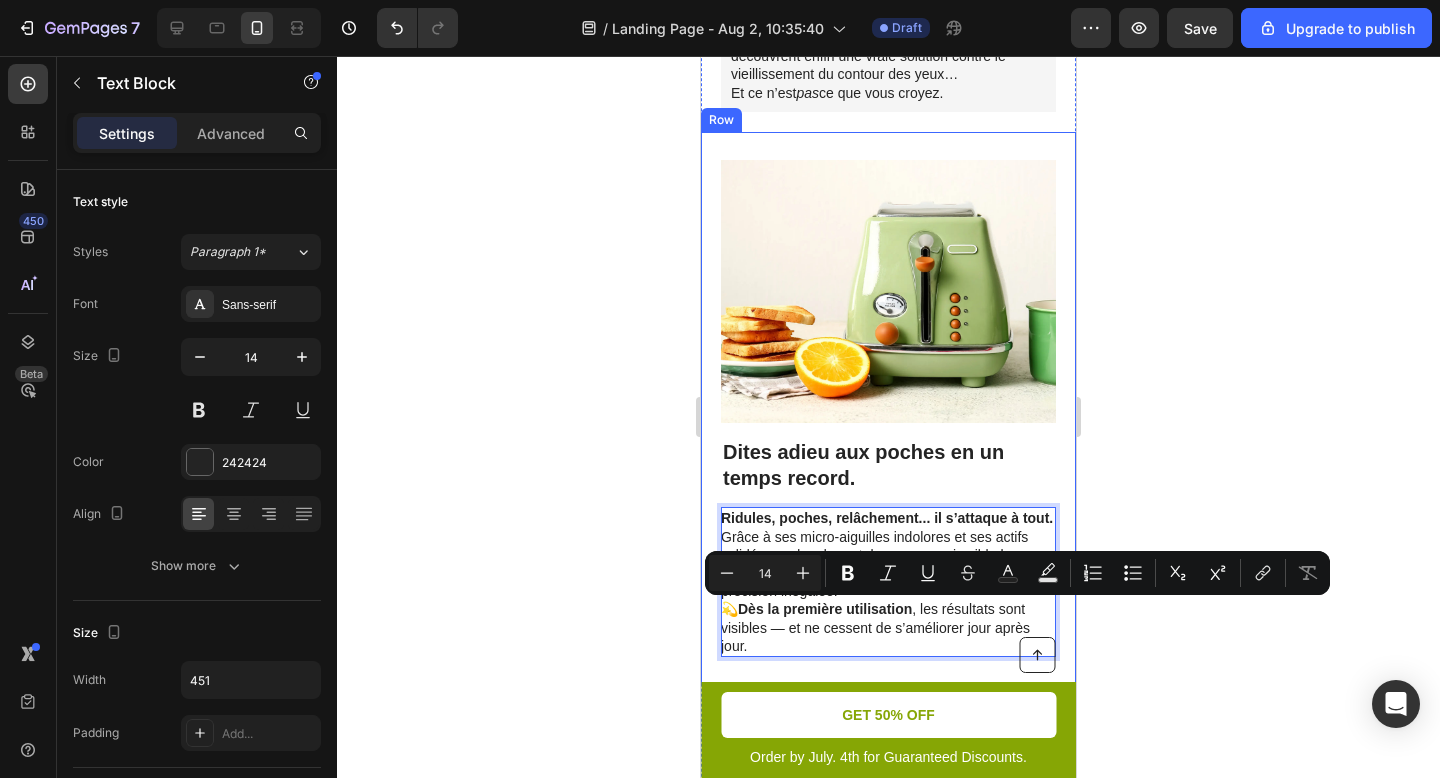 drag, startPoint x: 742, startPoint y: 611, endPoint x: 718, endPoint y: 612, distance: 24.020824 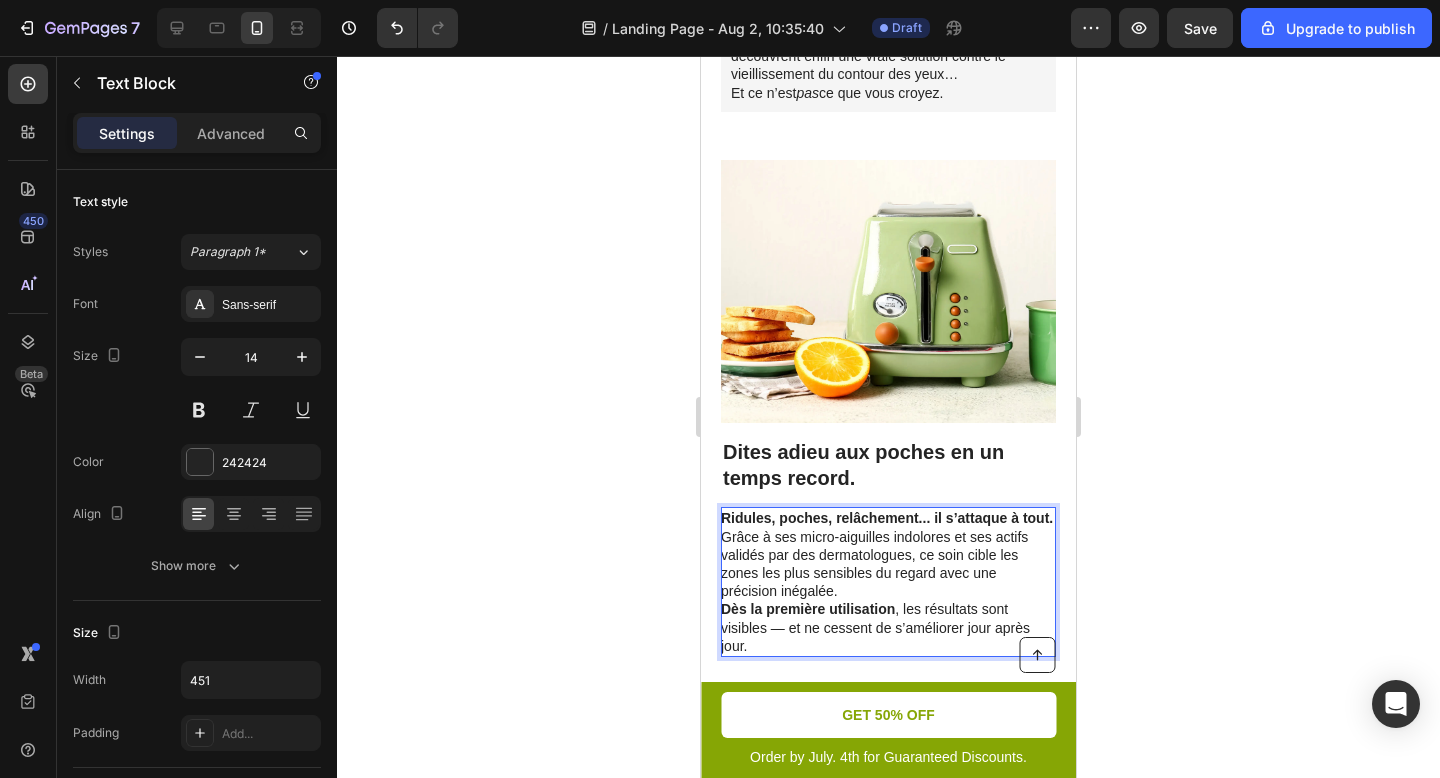 click on "Grâce à ses micro-aiguilles indolores et ses actifs validés par des dermatologues, ce soin cible les zones les plus sensibles du regard avec une précision inégalée. Dès la première utilisation , les résultats sont visibles — et ne cessent de s’améliorer jour après jour." at bounding box center [887, 591] 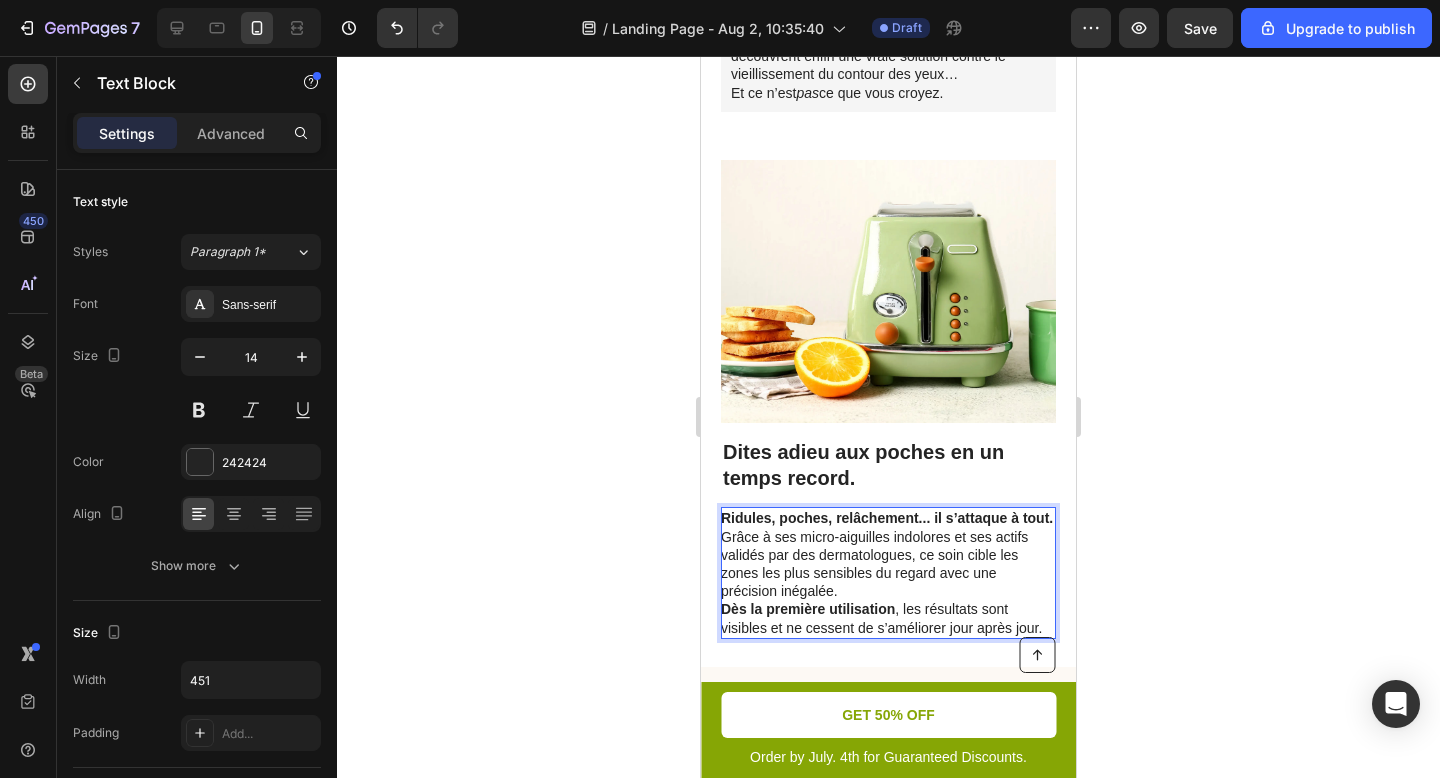 click 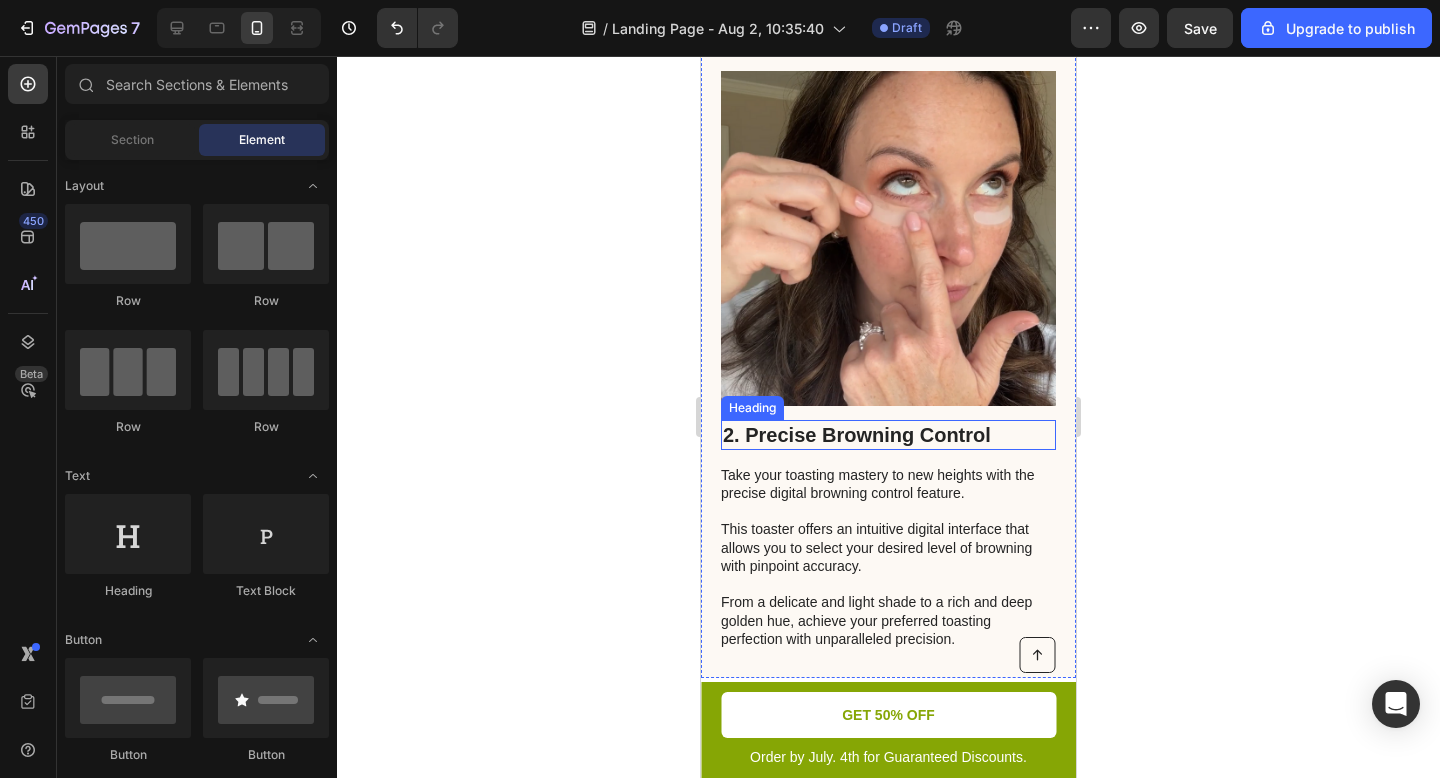 scroll, scrollTop: 991, scrollLeft: 0, axis: vertical 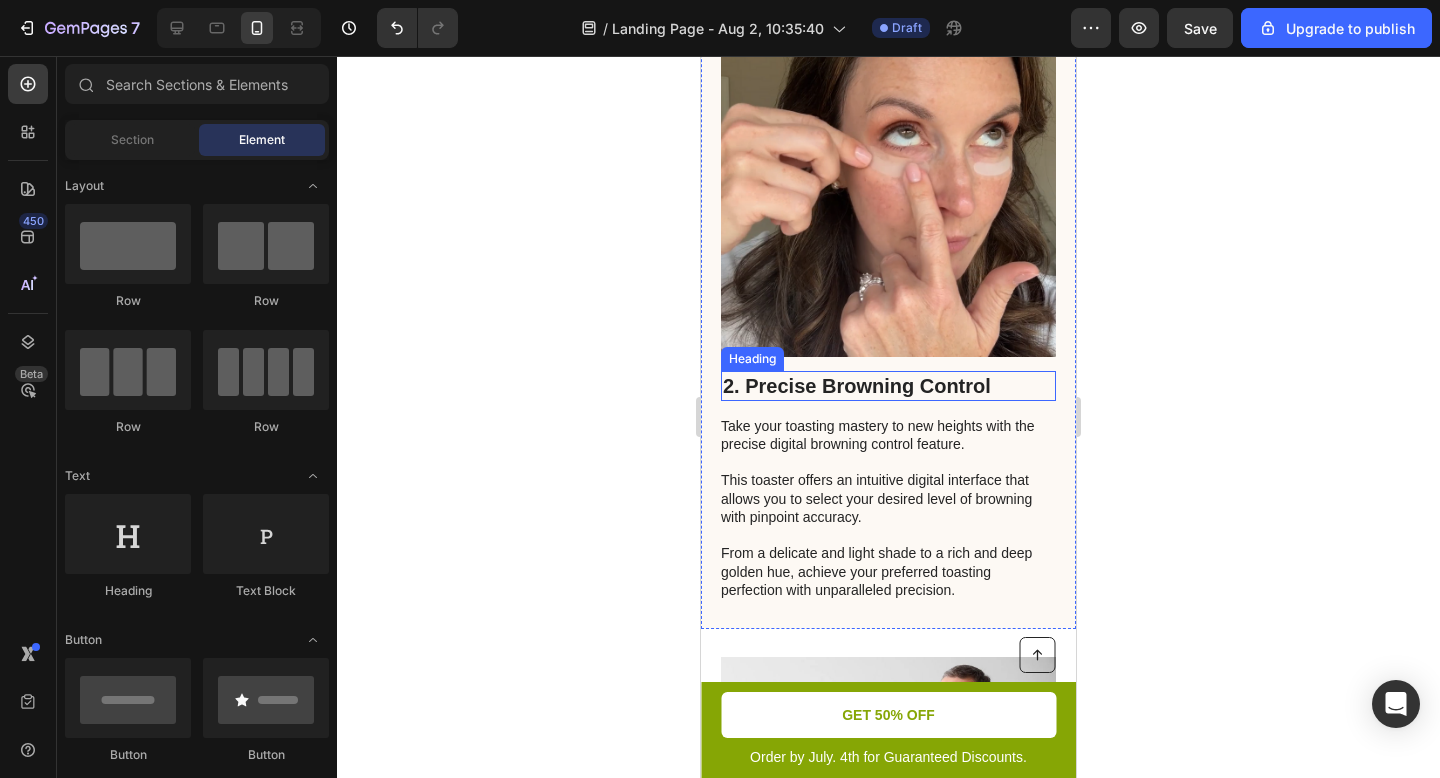 click on "2. Precise Browning Control" at bounding box center (888, 386) 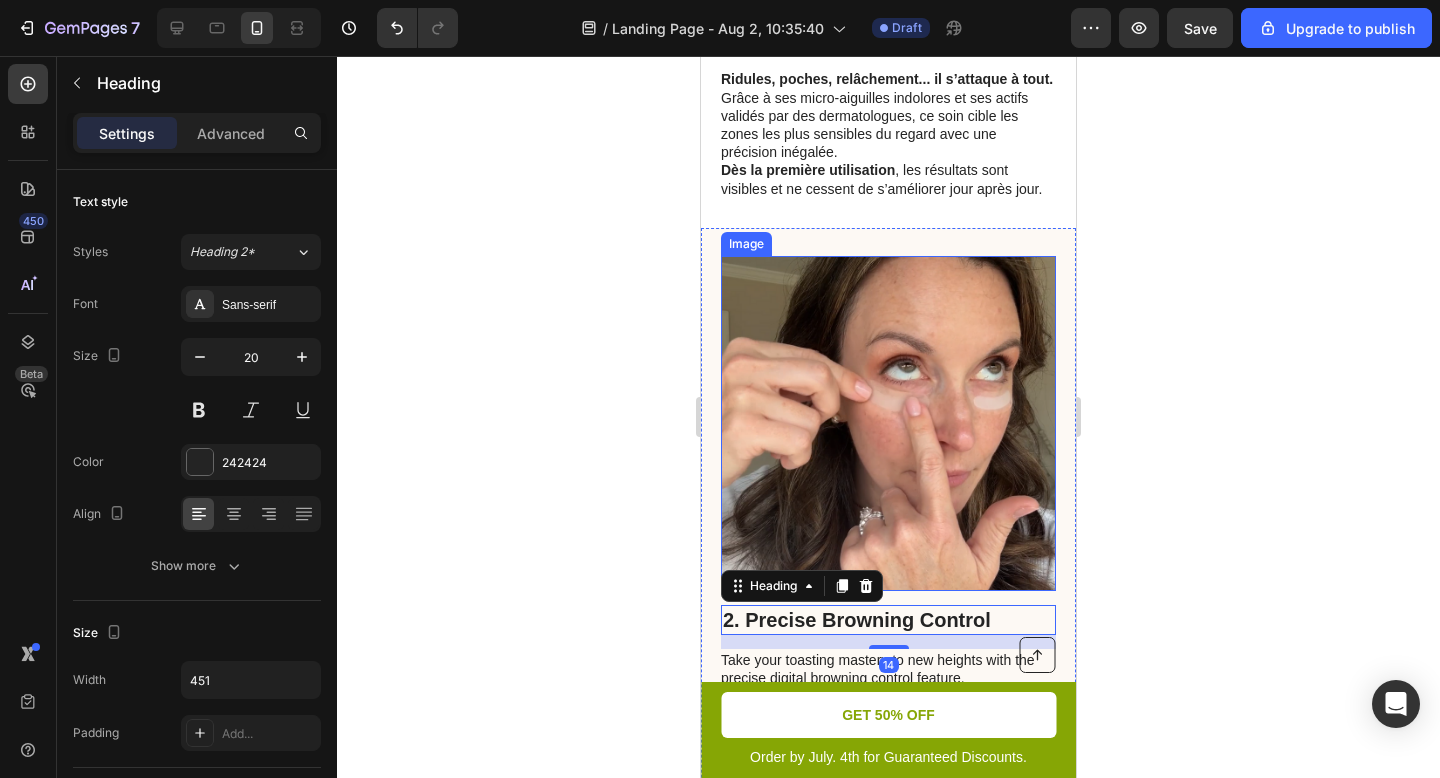 scroll, scrollTop: 792, scrollLeft: 0, axis: vertical 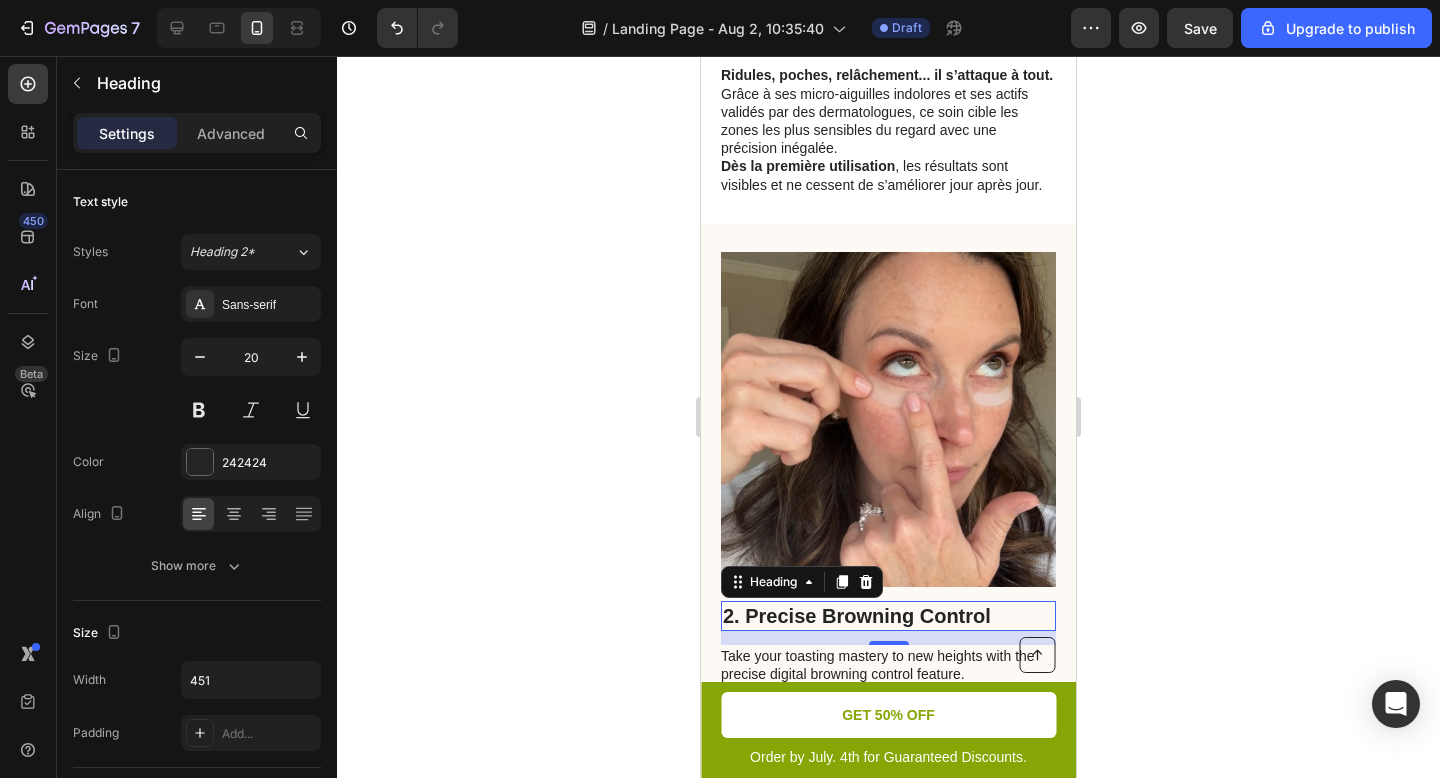 click on "2. Precise Browning Control" at bounding box center (888, 616) 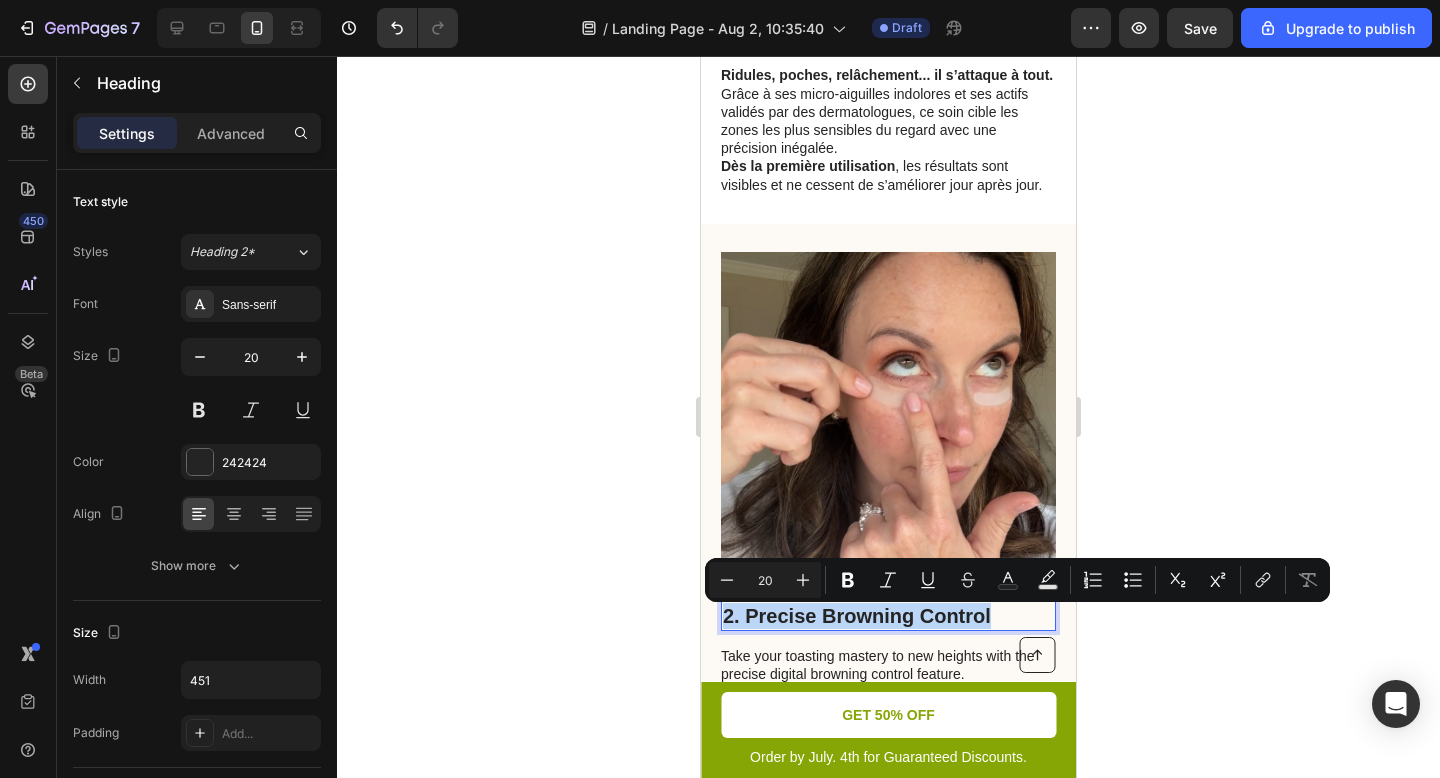 drag, startPoint x: 920, startPoint y: 622, endPoint x: 713, endPoint y: 610, distance: 207.34753 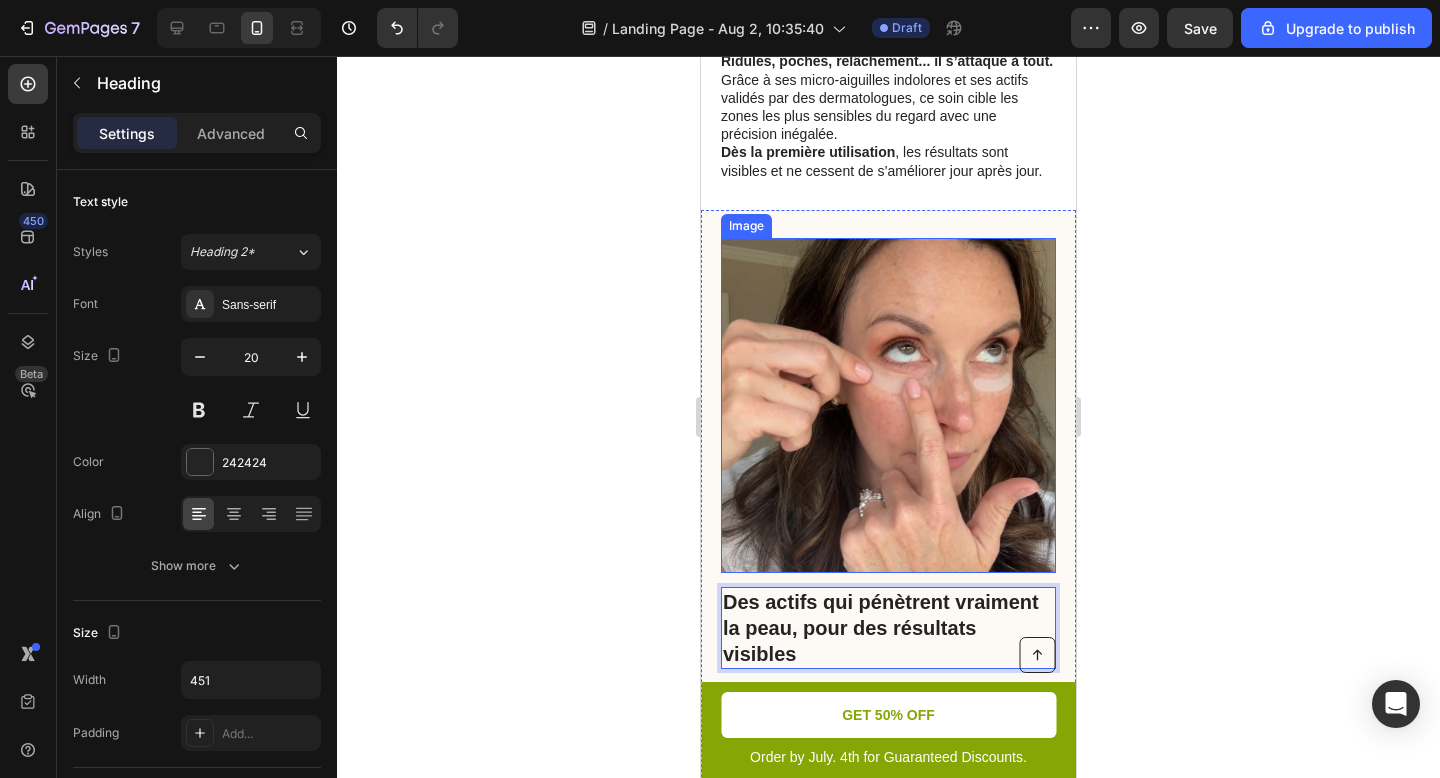 scroll, scrollTop: 818, scrollLeft: 0, axis: vertical 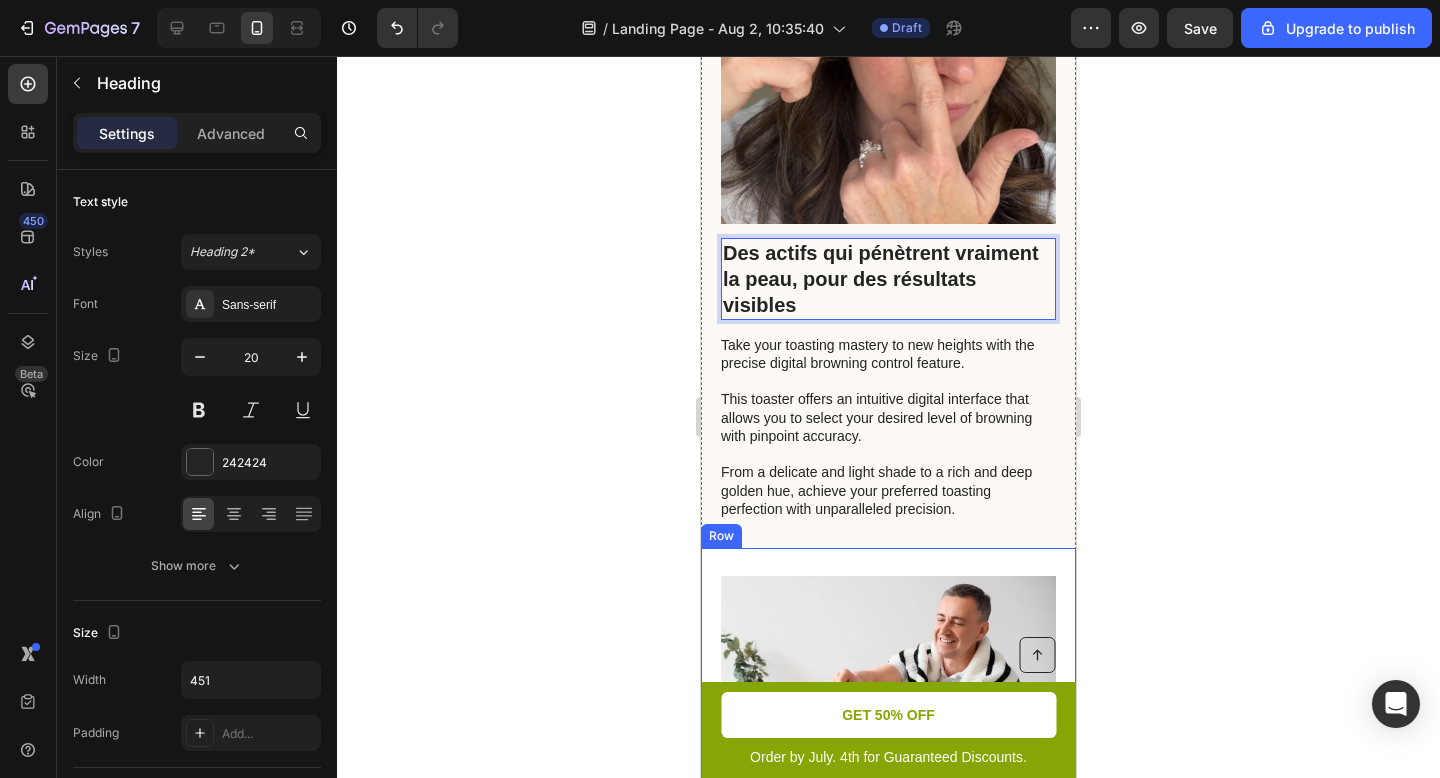 click on "Image 3. Customized Toasting Programs Heading Elevate your breakfast experience with customized toasting programs tailored to various types of bread and pastries.   This innovative toaster boasts a range of pre-set programs designed to bring out the best in different bread varieties, bagels, croissants, and more. Each program optimizes the toasting process, ensuring perfect results every time and unlocking a world of flavors and textures. Text Block Row" at bounding box center (888, 830) 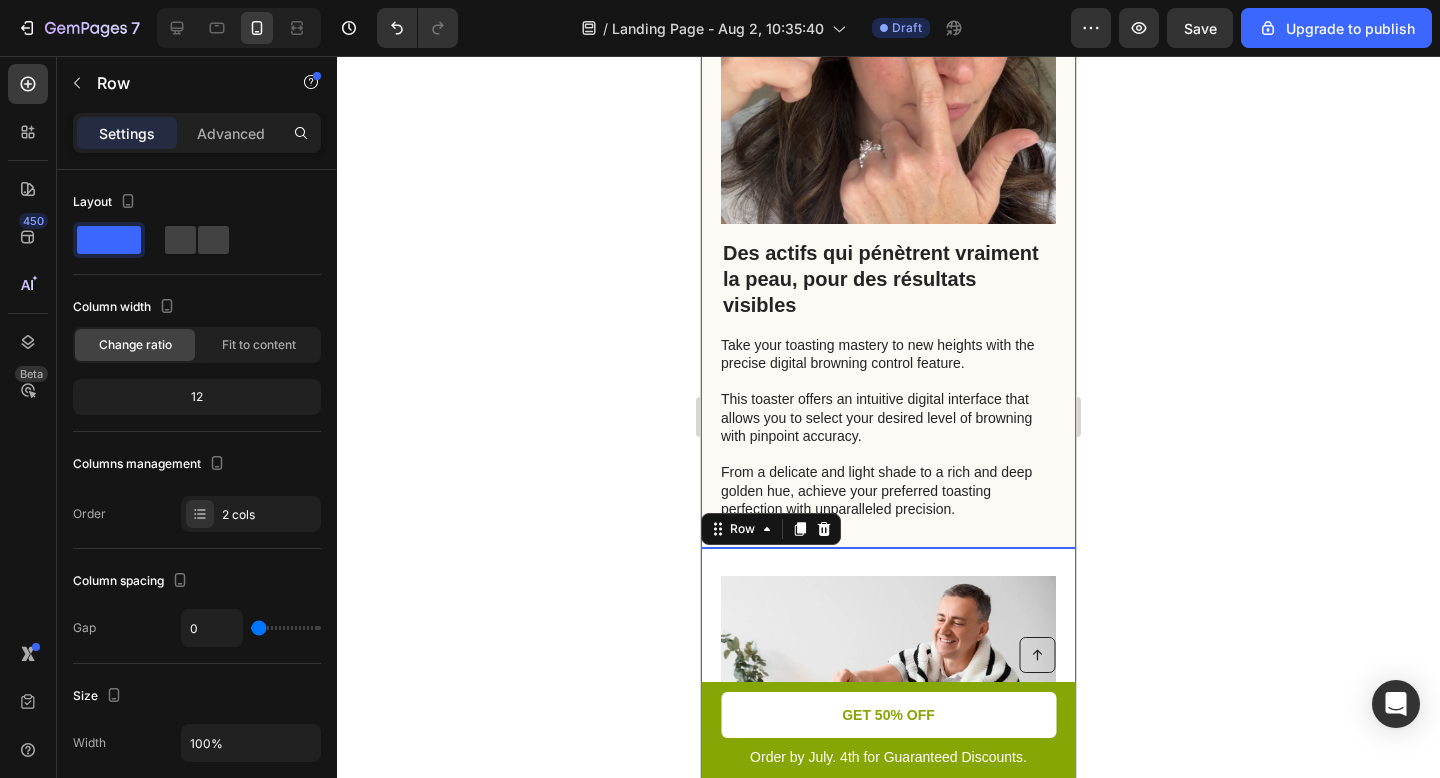 click on "Take your toasting mastery to new heights with the precise digital browning control feature. This toaster offers an intuitive digital interface that allows you to select your desired level of browning with pinpoint accuracy.  From a delicate and light shade to a rich and deep golden hue, achieve your preferred toasting perfection with unparalleled precision." at bounding box center [887, 427] 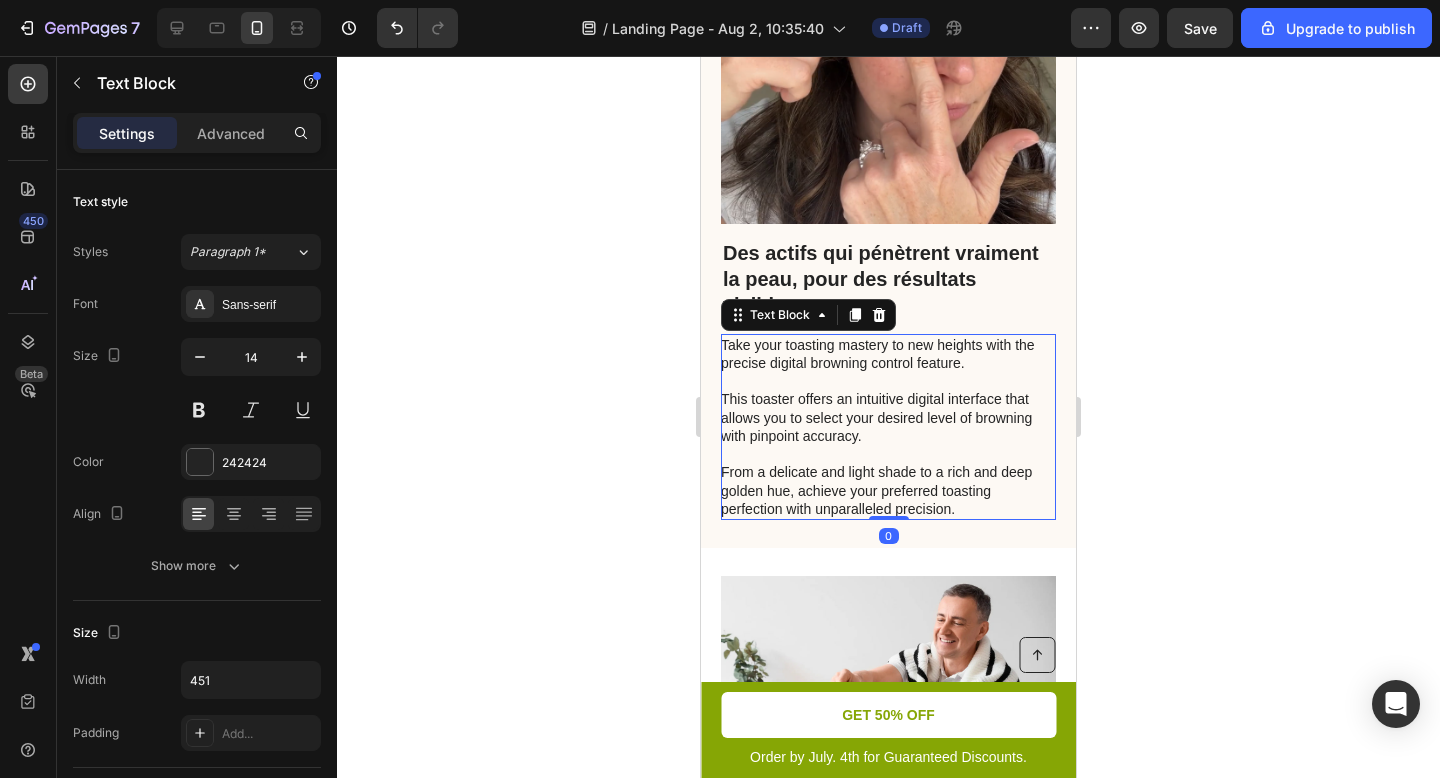 click on "Take your toasting mastery to new heights with the precise digital browning control feature. This toaster offers an intuitive digital interface that allows you to select your desired level of browning with pinpoint accuracy.  From a delicate and light shade to a rich and deep golden hue, achieve your preferred toasting perfection with unparalleled precision." at bounding box center [887, 427] 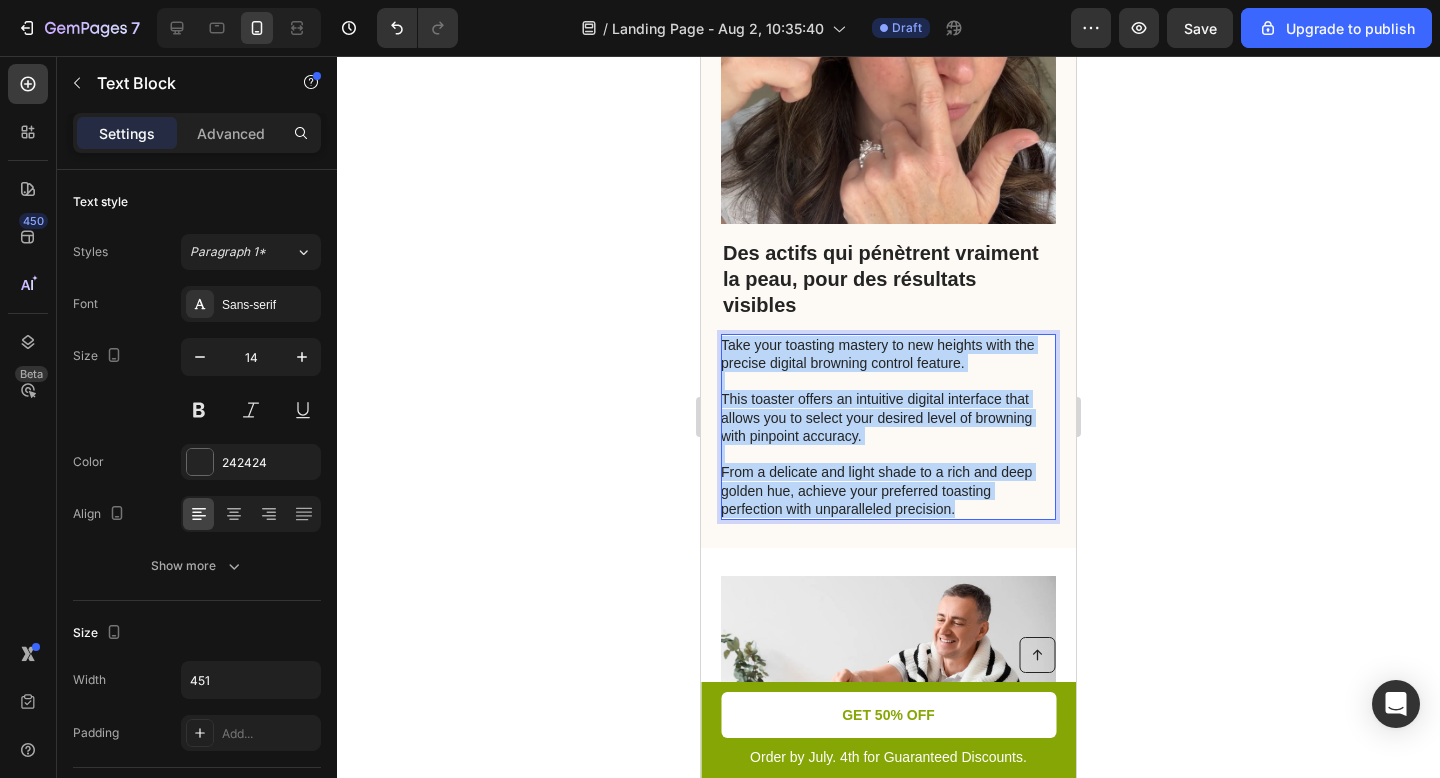 drag, startPoint x: 965, startPoint y: 518, endPoint x: 722, endPoint y: 346, distance: 297.71295 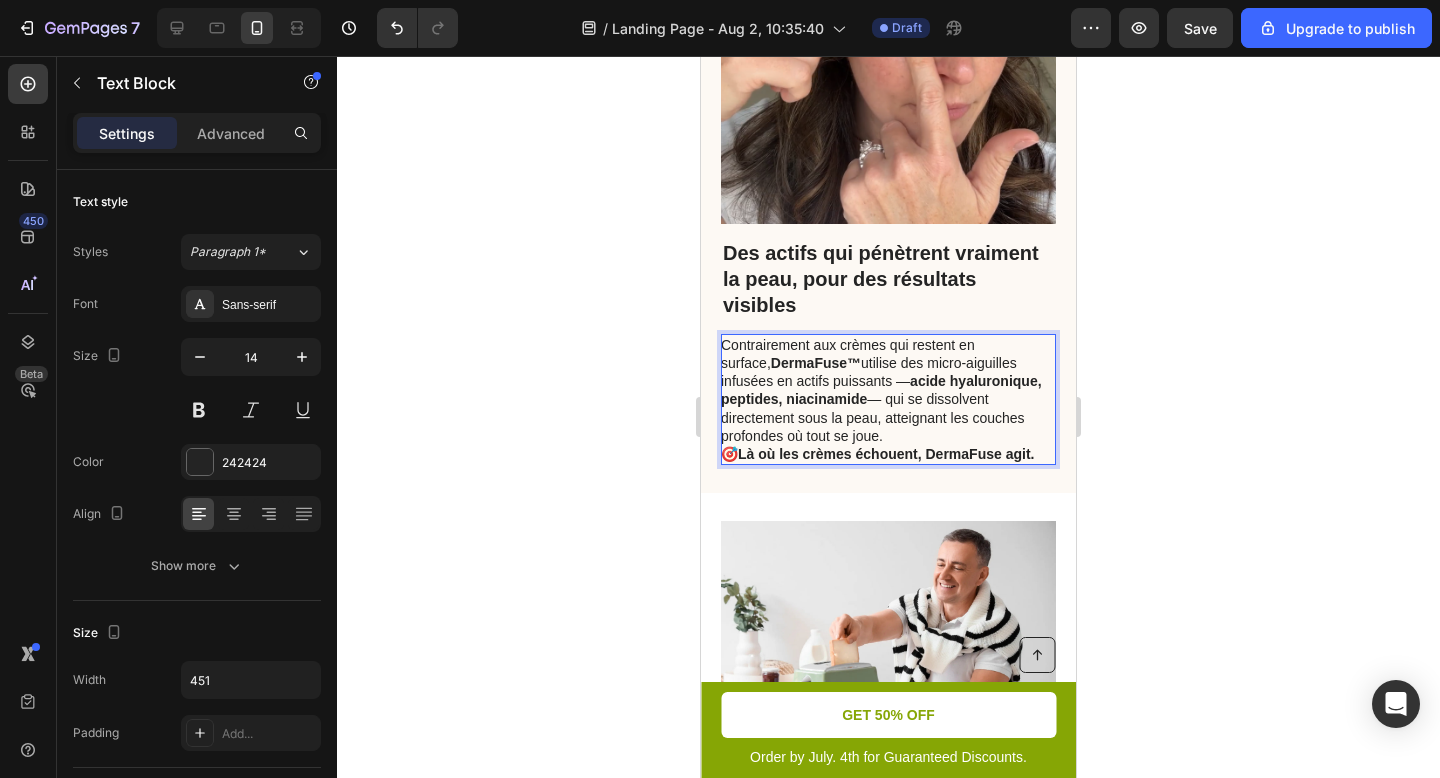 click on "acide hyaluronique, peptides, niacinamide" at bounding box center [881, 390] 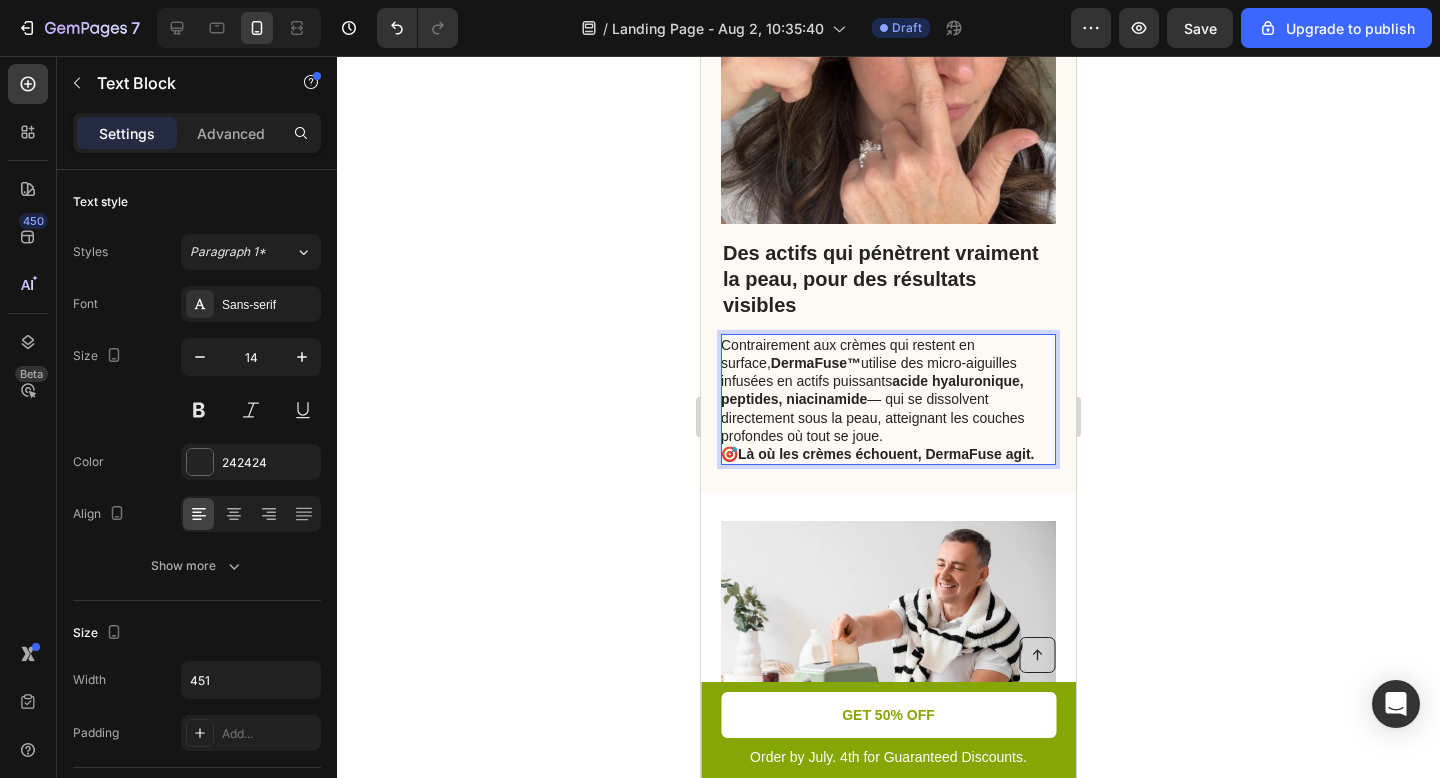 click on "Contrairement aux crèmes qui restent en surface, DermaFuse™ utilise des micro-aiguilles infusées en actifs puissants acide hyaluronique, peptides, niacinamide — qui se dissolvent directement sous la peau, atteignant les couches profondes où tout se joue." at bounding box center (887, 390) 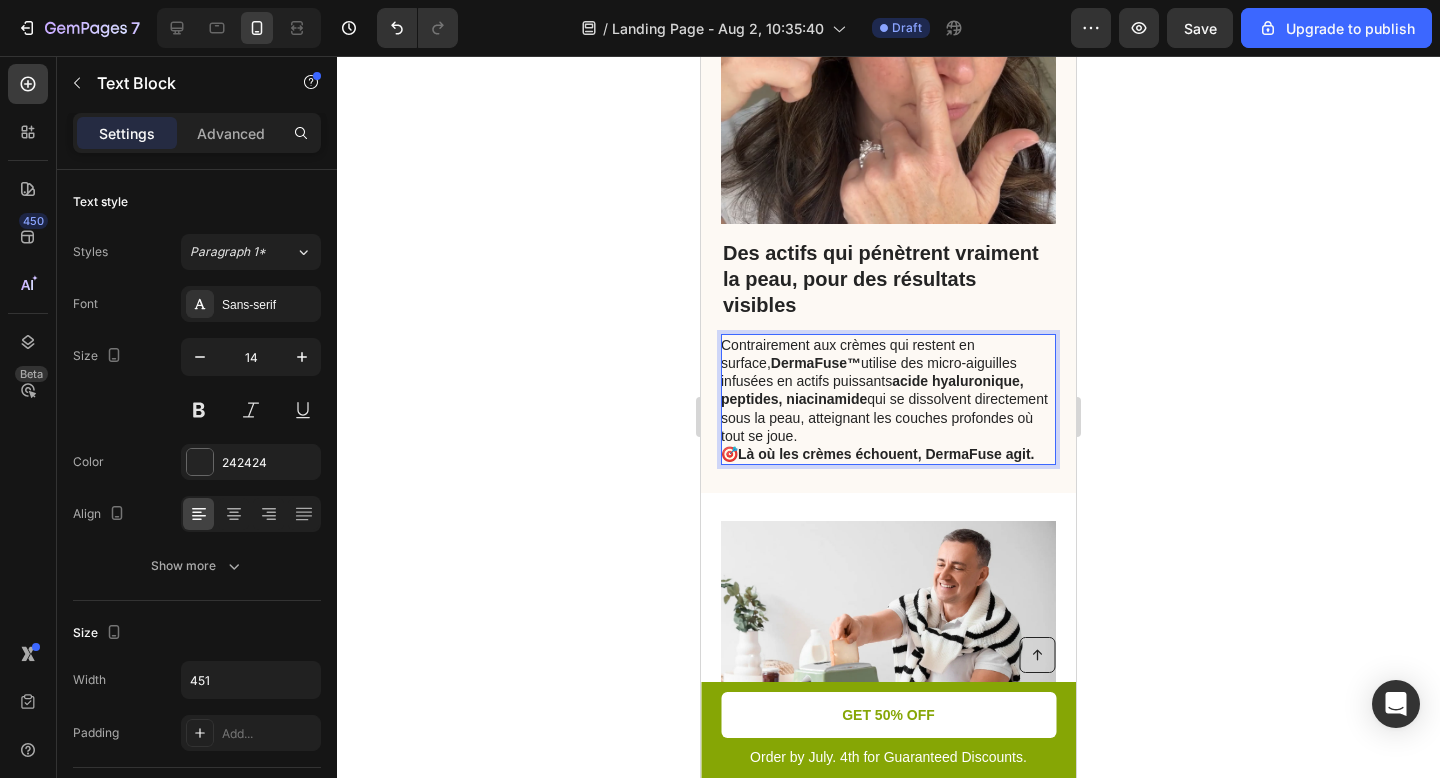click on "Là où les crèmes échouent, DermaFuse agit." at bounding box center (886, 454) 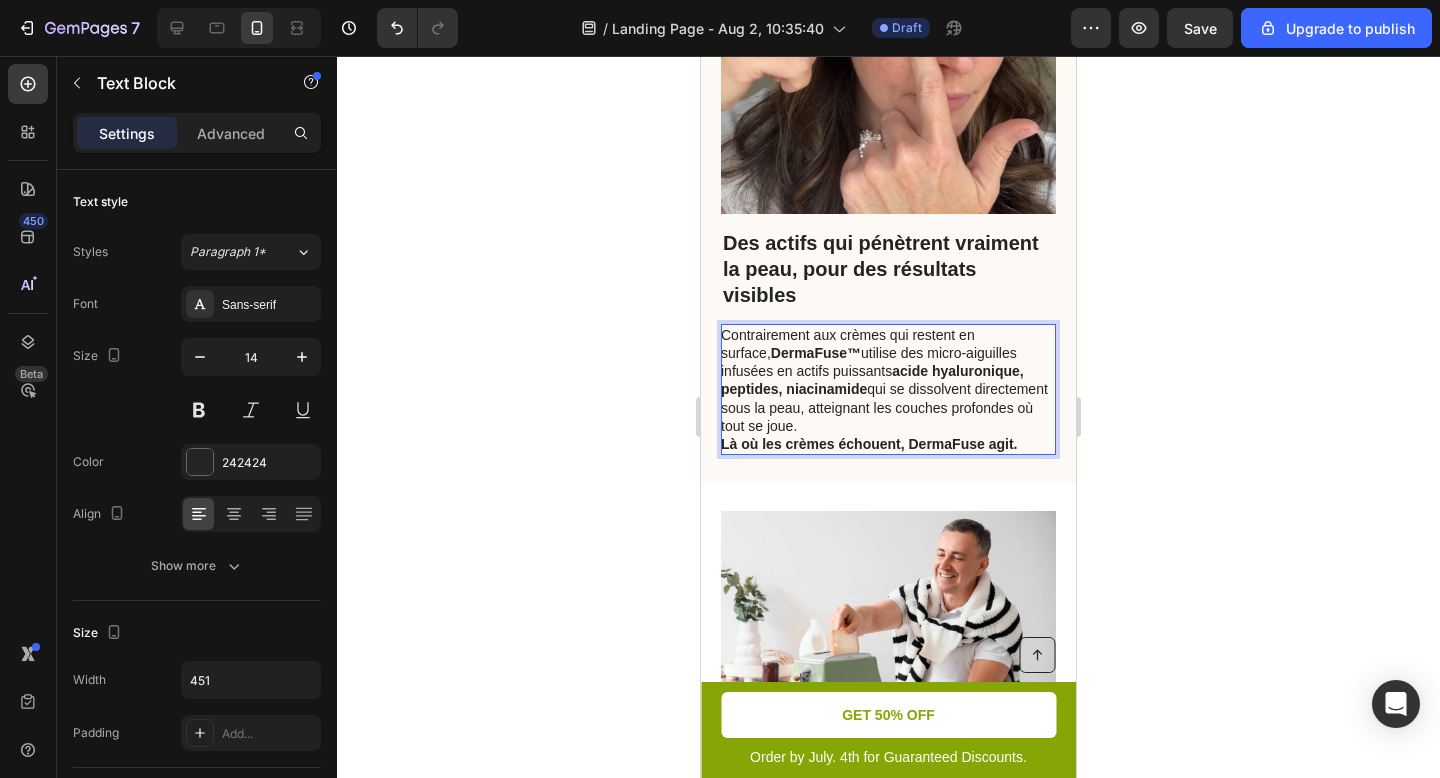 scroll, scrollTop: 1178, scrollLeft: 0, axis: vertical 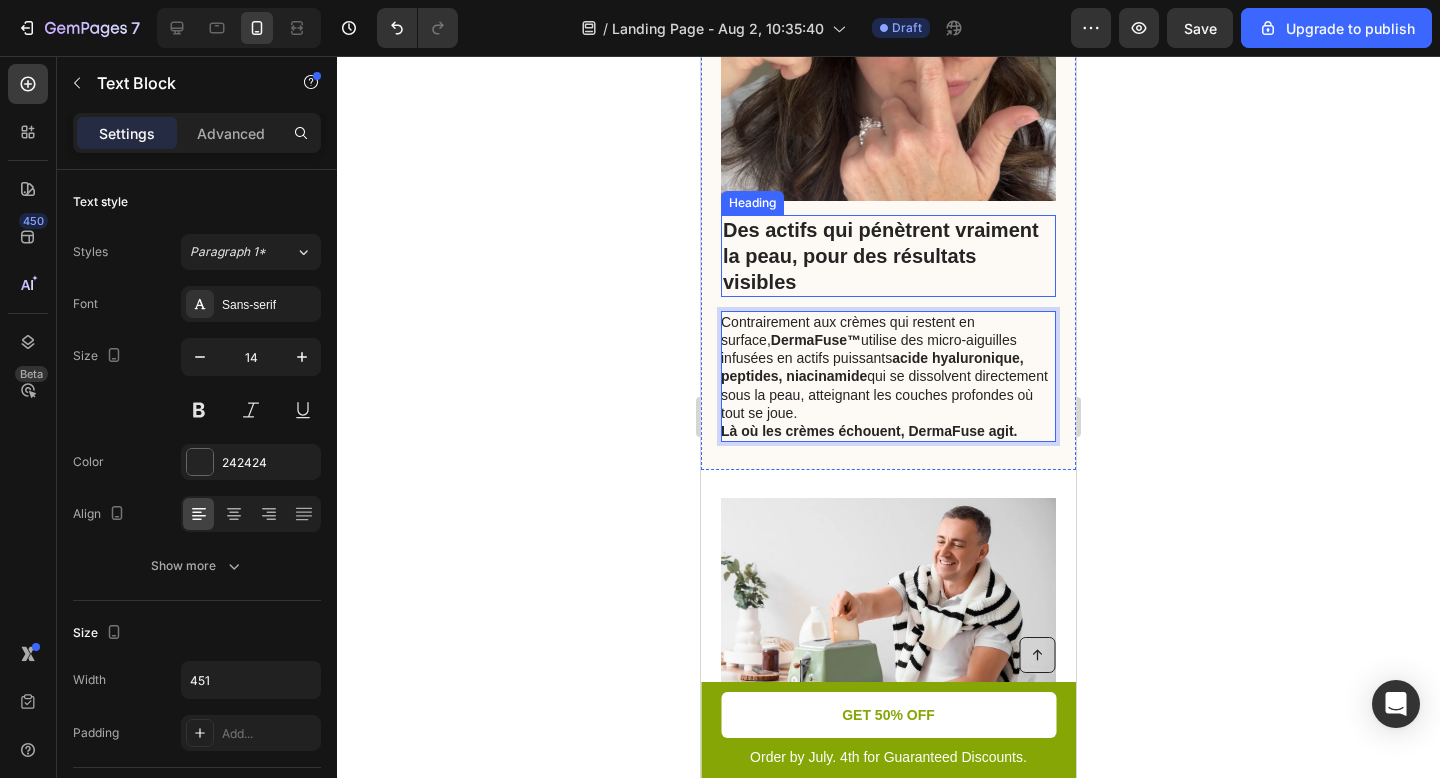 click on "Des actifs qui pénètrent vraiment la peau, pour des résultats visibles" at bounding box center [888, 256] 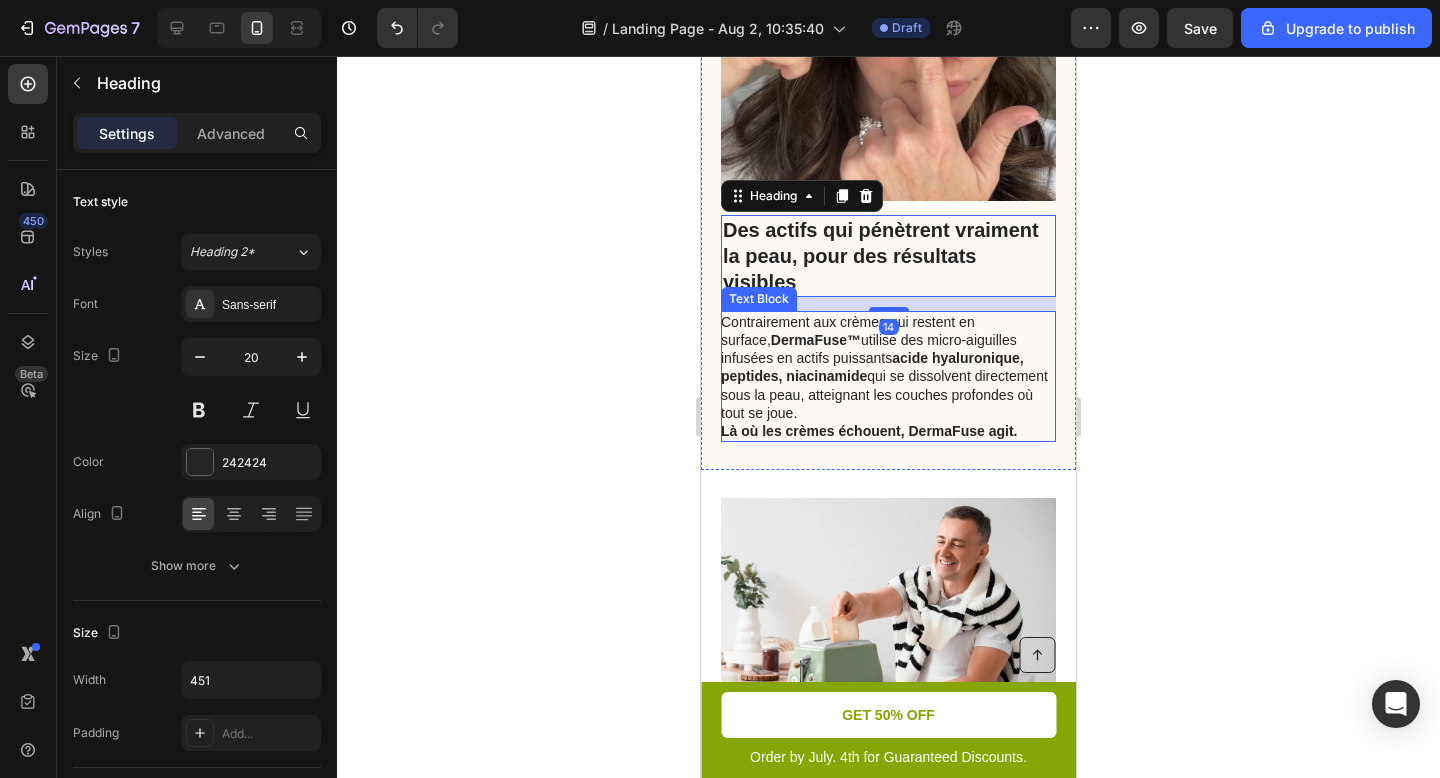 click on "Contrairement aux crèmes qui restent en surface, DermaFuse™ utilise des micro-aiguilles infusées en actifs puissants acide hyaluronique, peptides, niacinamide qui se dissolvent directement sous la peau, atteignant les couches profondes où tout se joue." at bounding box center (887, 367) 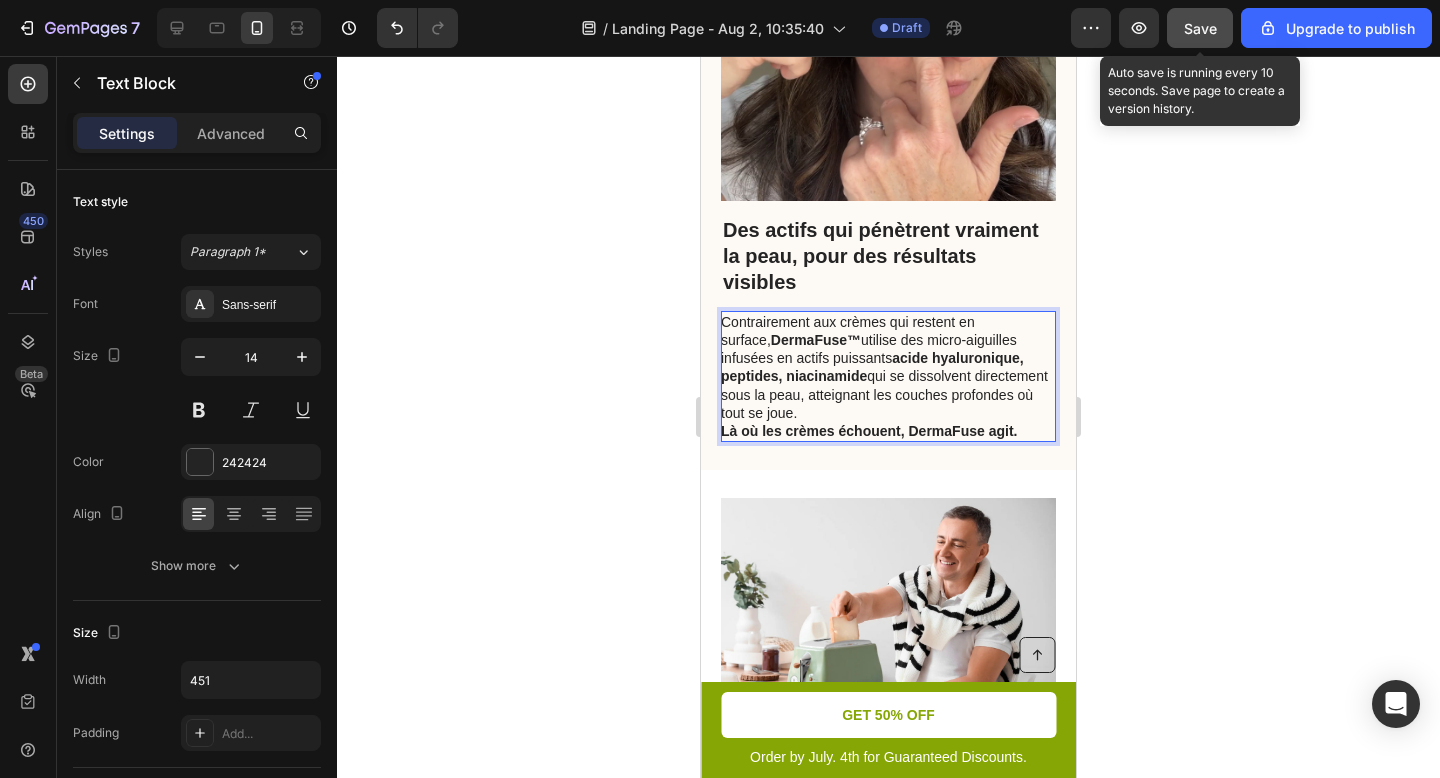 click on "Save" 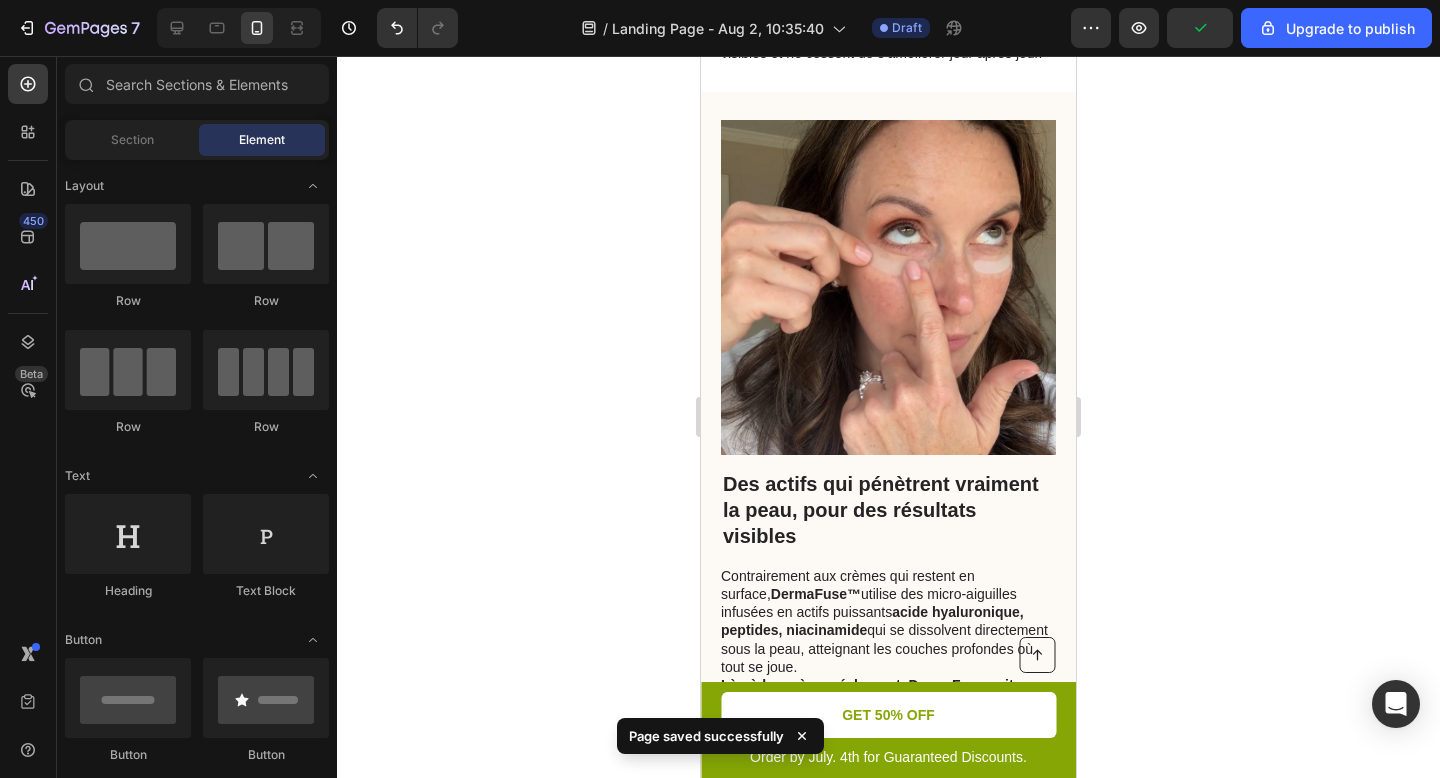 scroll, scrollTop: 1241, scrollLeft: 0, axis: vertical 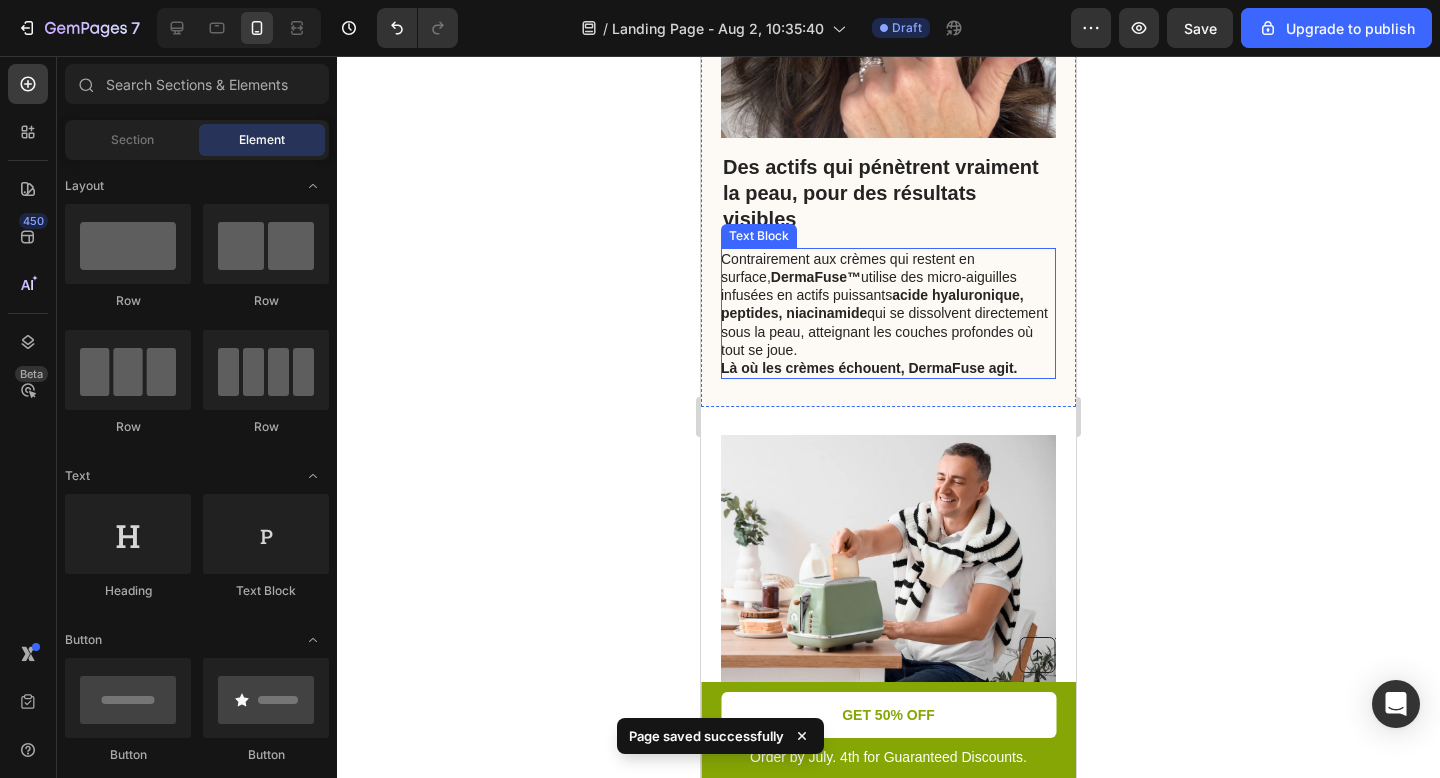 click on "Contrairement aux crèmes qui restent en surface, DermaFuse™ utilise des micro-aiguilles infusées en actifs puissants acide hyaluronique, peptides, niacinamide qui se dissolvent directement sous la peau, atteignant les couches profondes où tout se joue." at bounding box center [887, 304] 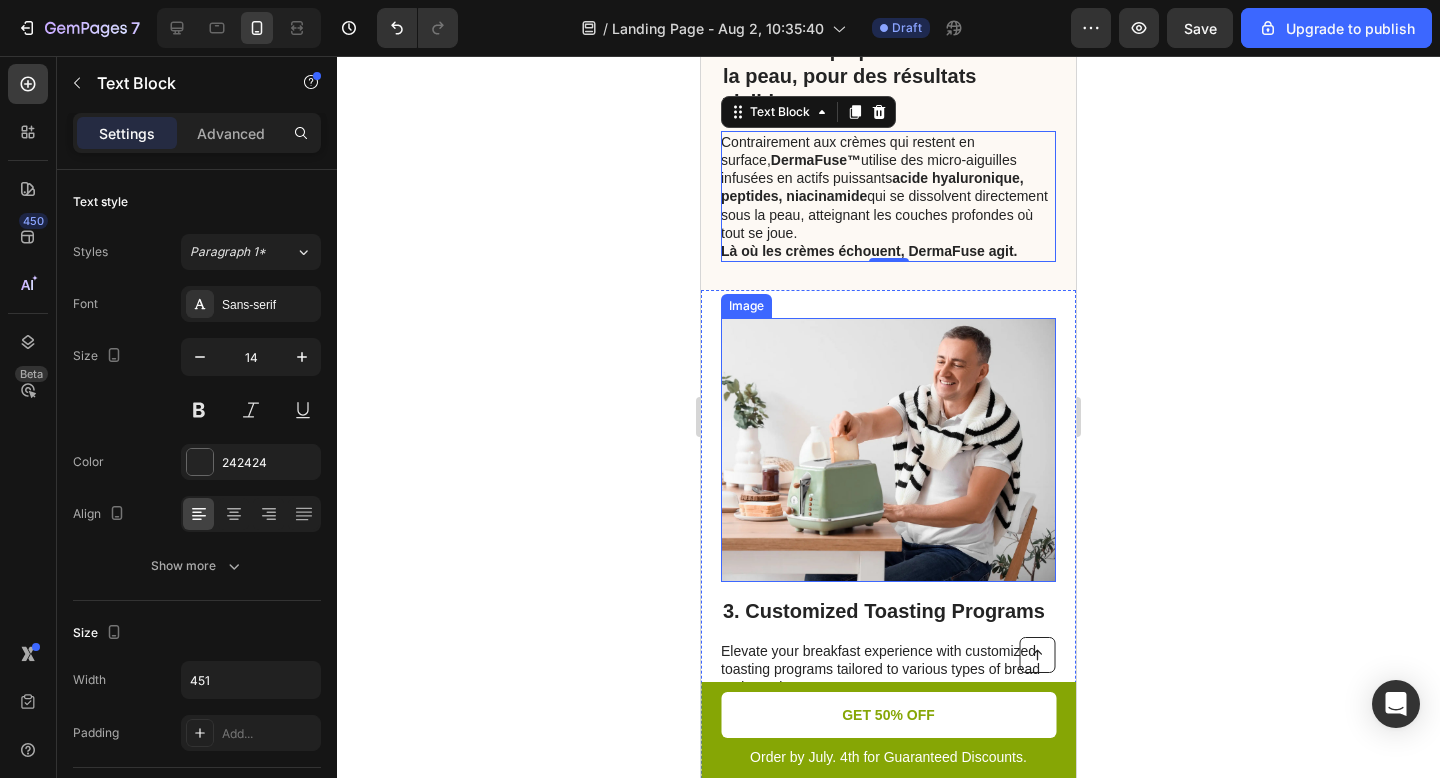 scroll, scrollTop: 1438, scrollLeft: 0, axis: vertical 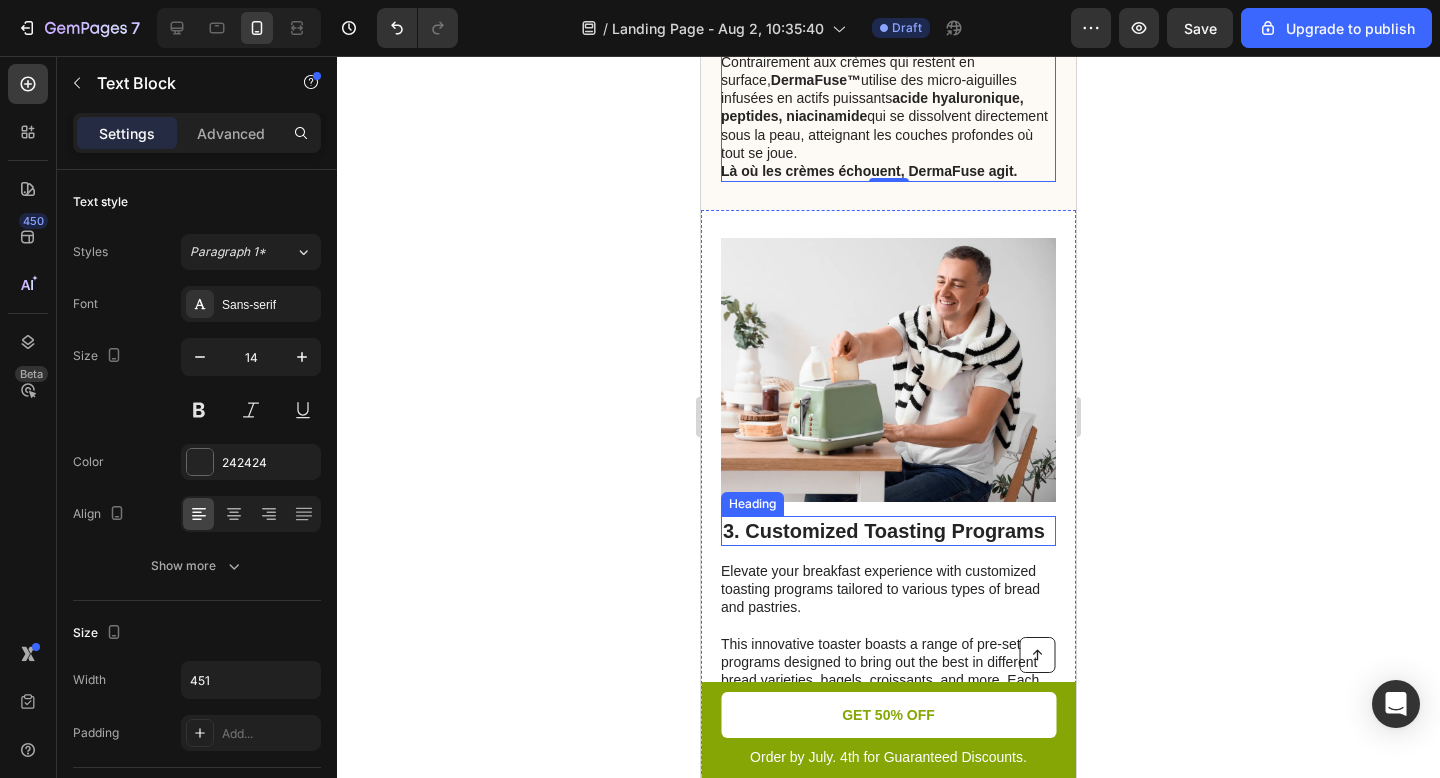 click on "3. Customized Toasting Programs" at bounding box center [888, 531] 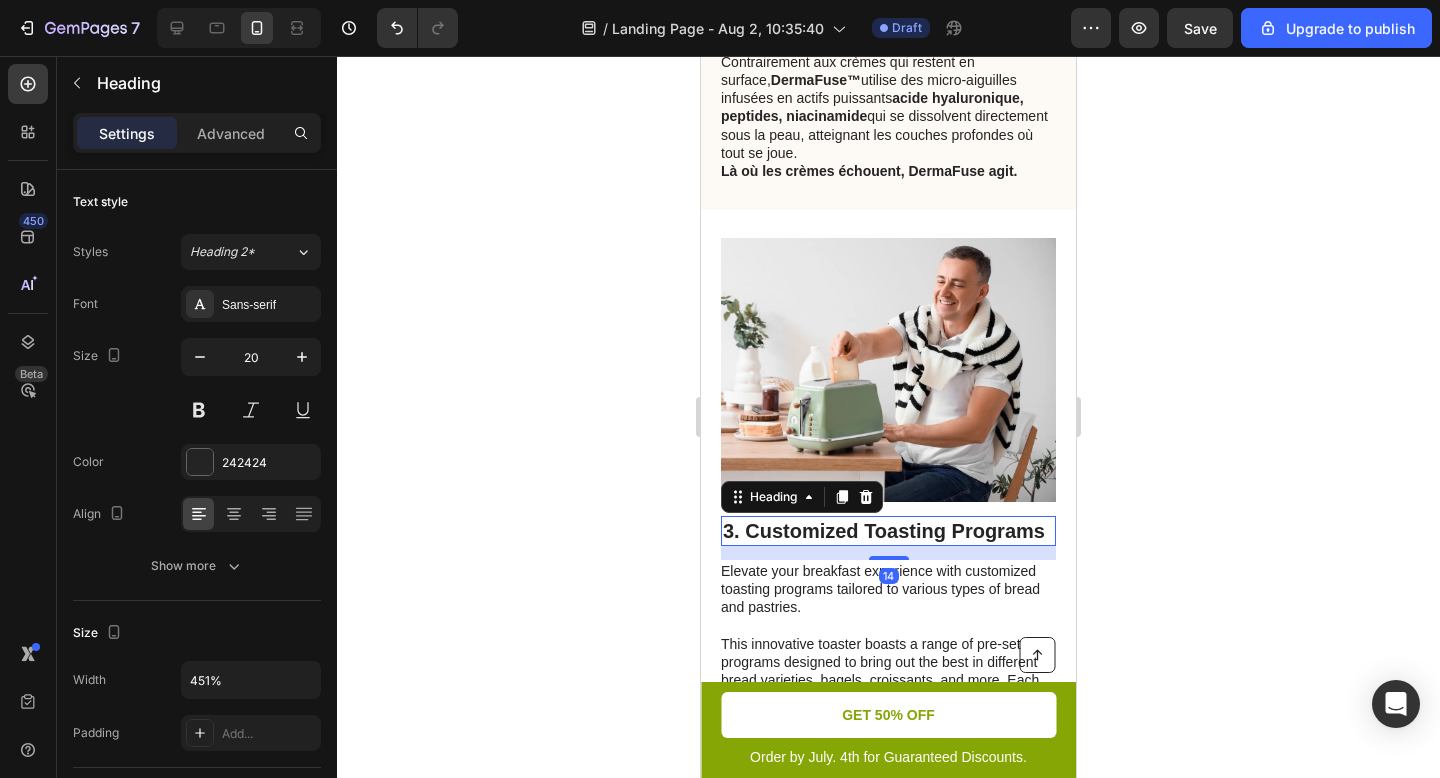 click on "3. Customized Toasting Programs" at bounding box center [888, 531] 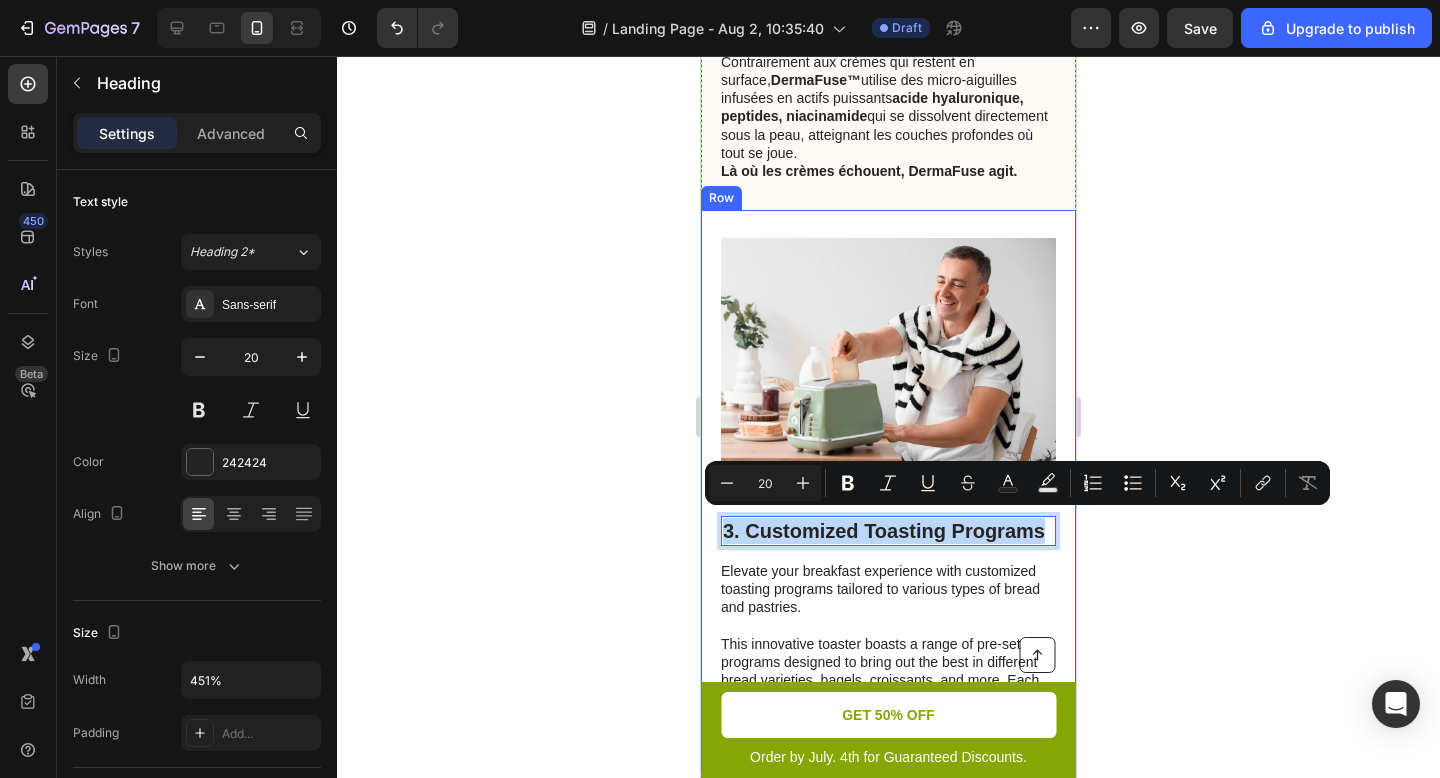 drag, startPoint x: 827, startPoint y: 549, endPoint x: 721, endPoint y: 506, distance: 114.38969 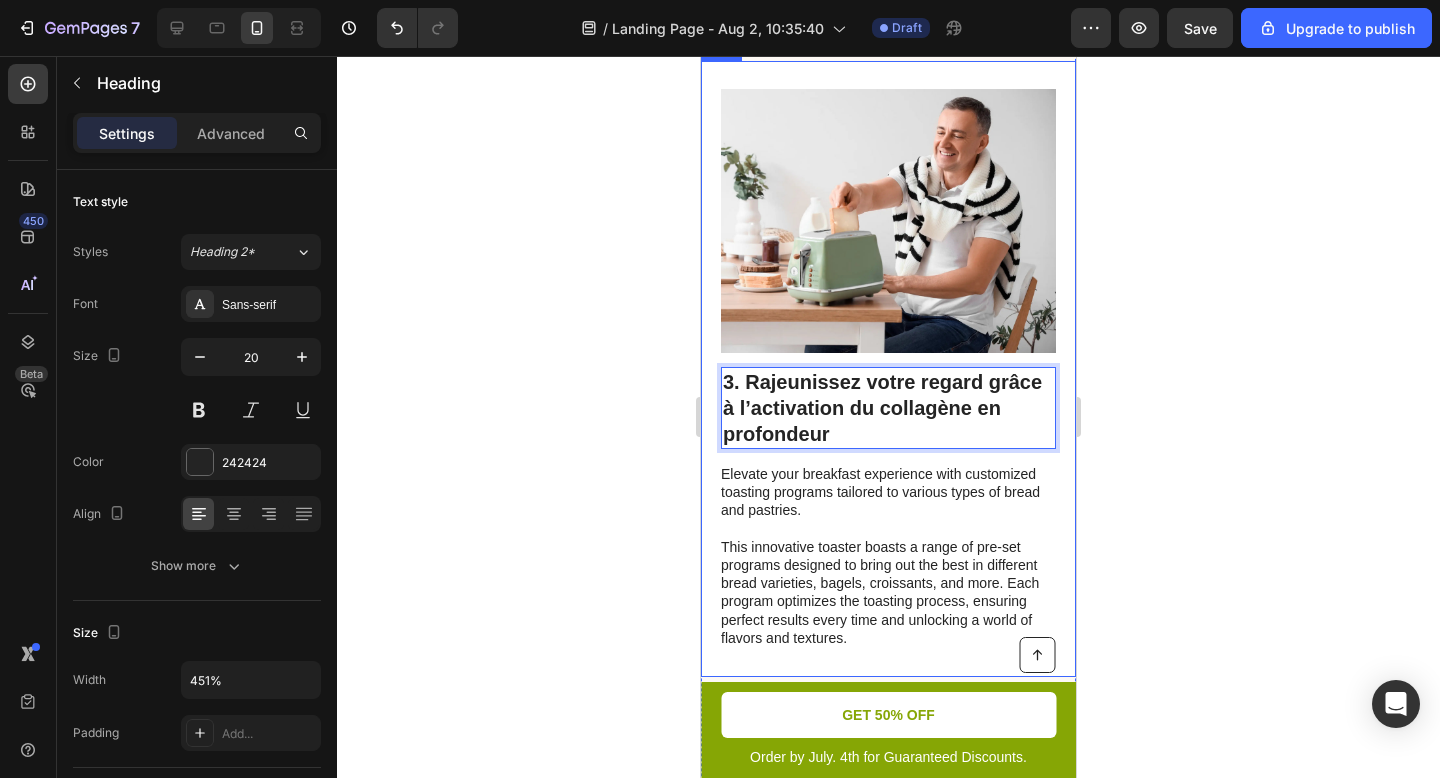 scroll, scrollTop: 1625, scrollLeft: 0, axis: vertical 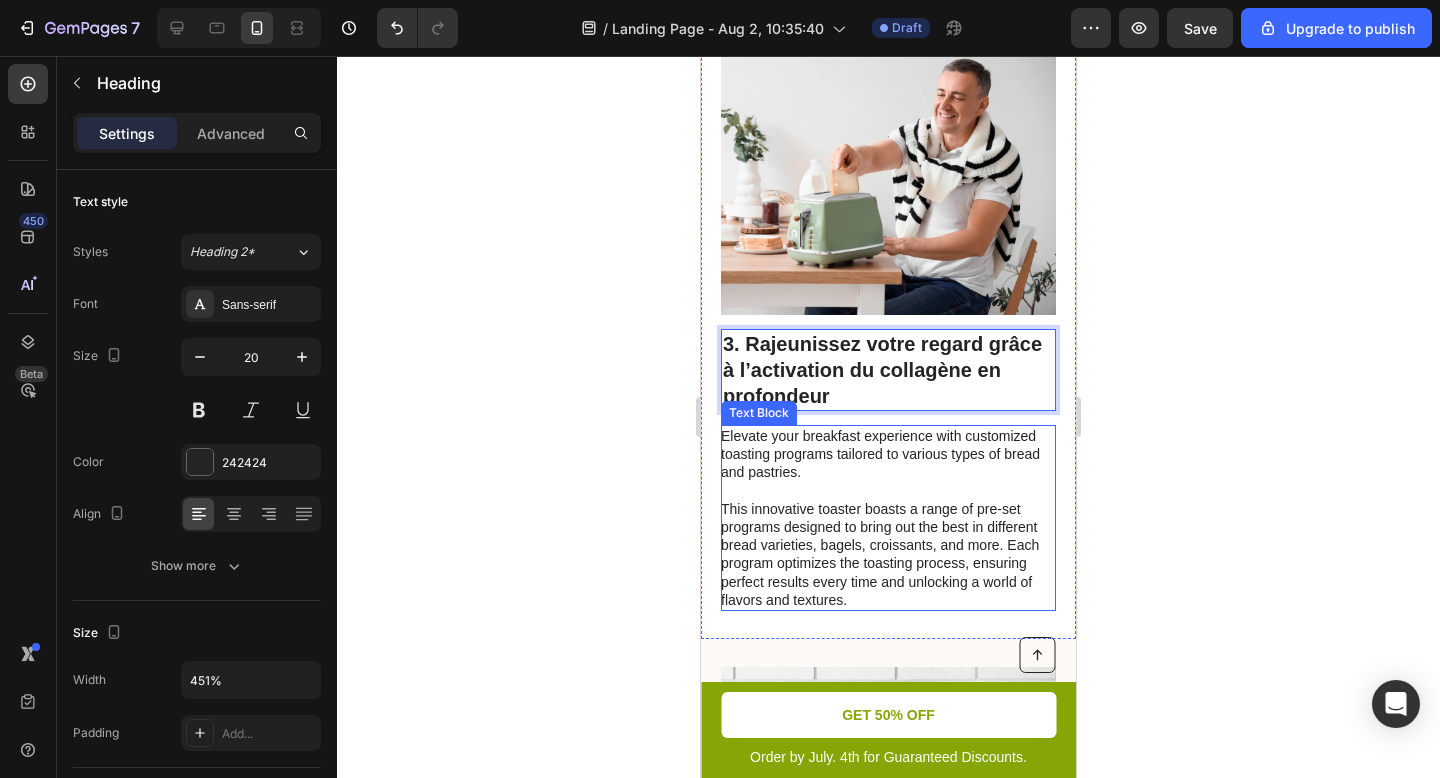 click at bounding box center (887, 491) 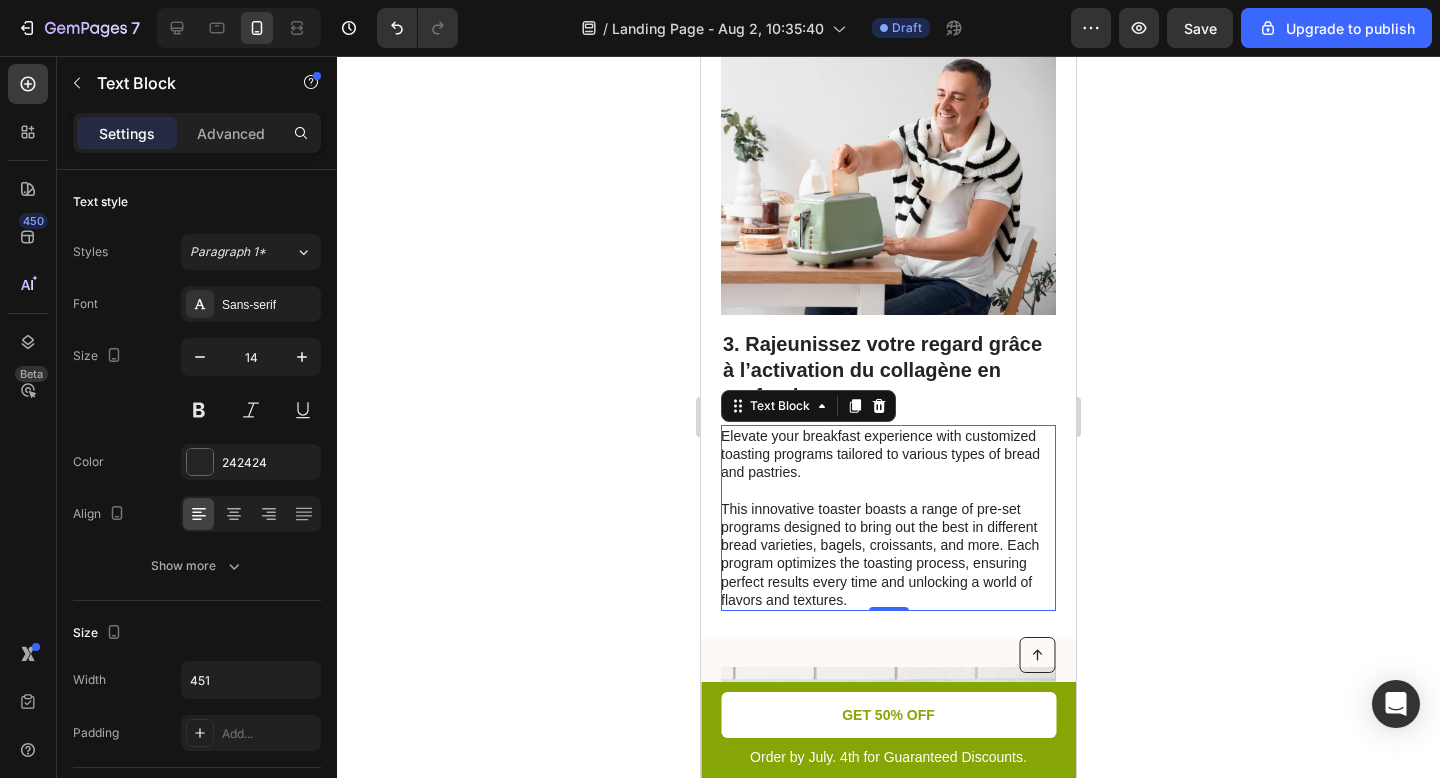 click on "This innovative toaster boasts a range of pre-set programs designed to bring out the best in different bread varieties, bagels, croissants, and more. Each program optimizes the toasting process, ensuring perfect results every time and unlocking a world of flavors and textures." at bounding box center (887, 554) 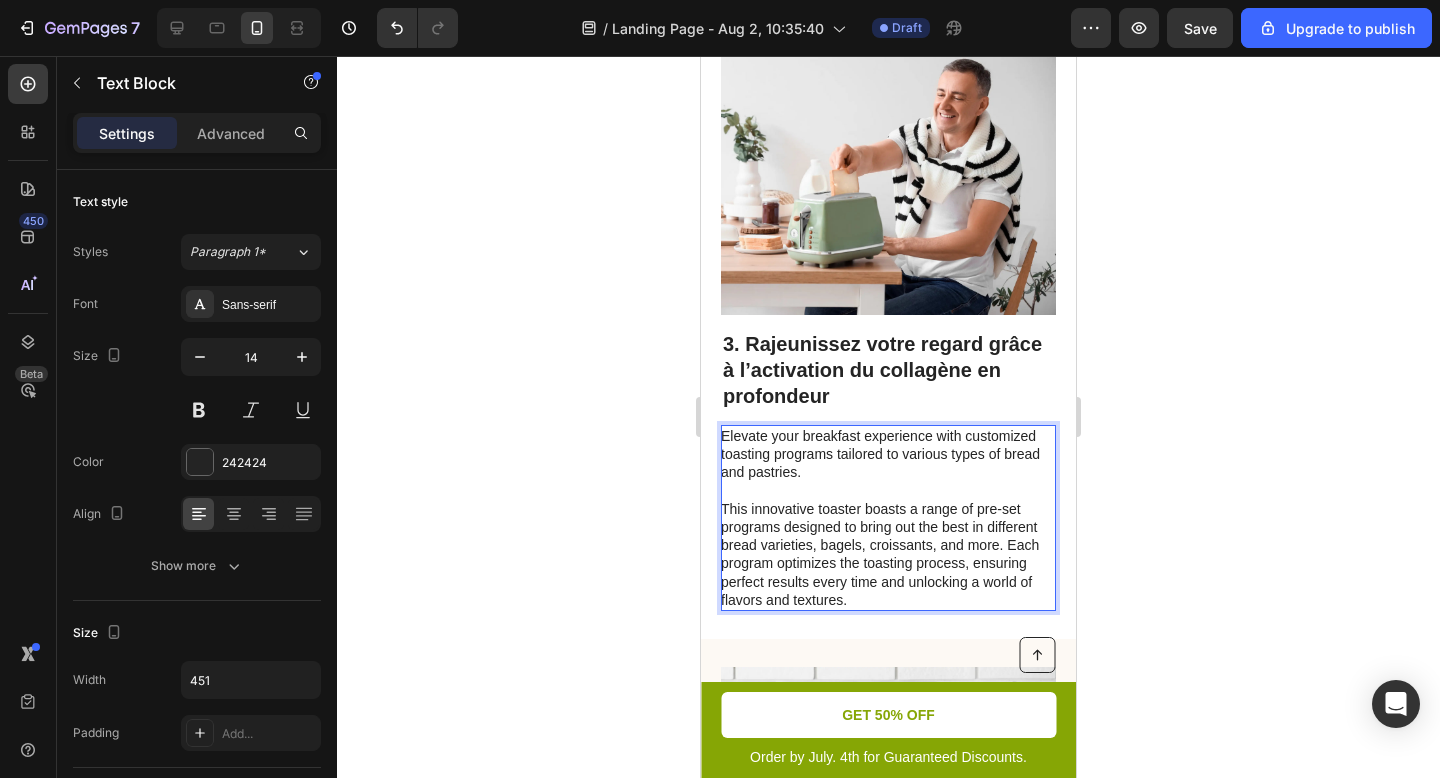 click on "This innovative toaster boasts a range of pre-set programs designed to bring out the best in different bread varieties, bagels, croissants, and more. Each program optimizes the toasting process, ensuring perfect results every time and unlocking a world of flavors and textures." at bounding box center (887, 554) 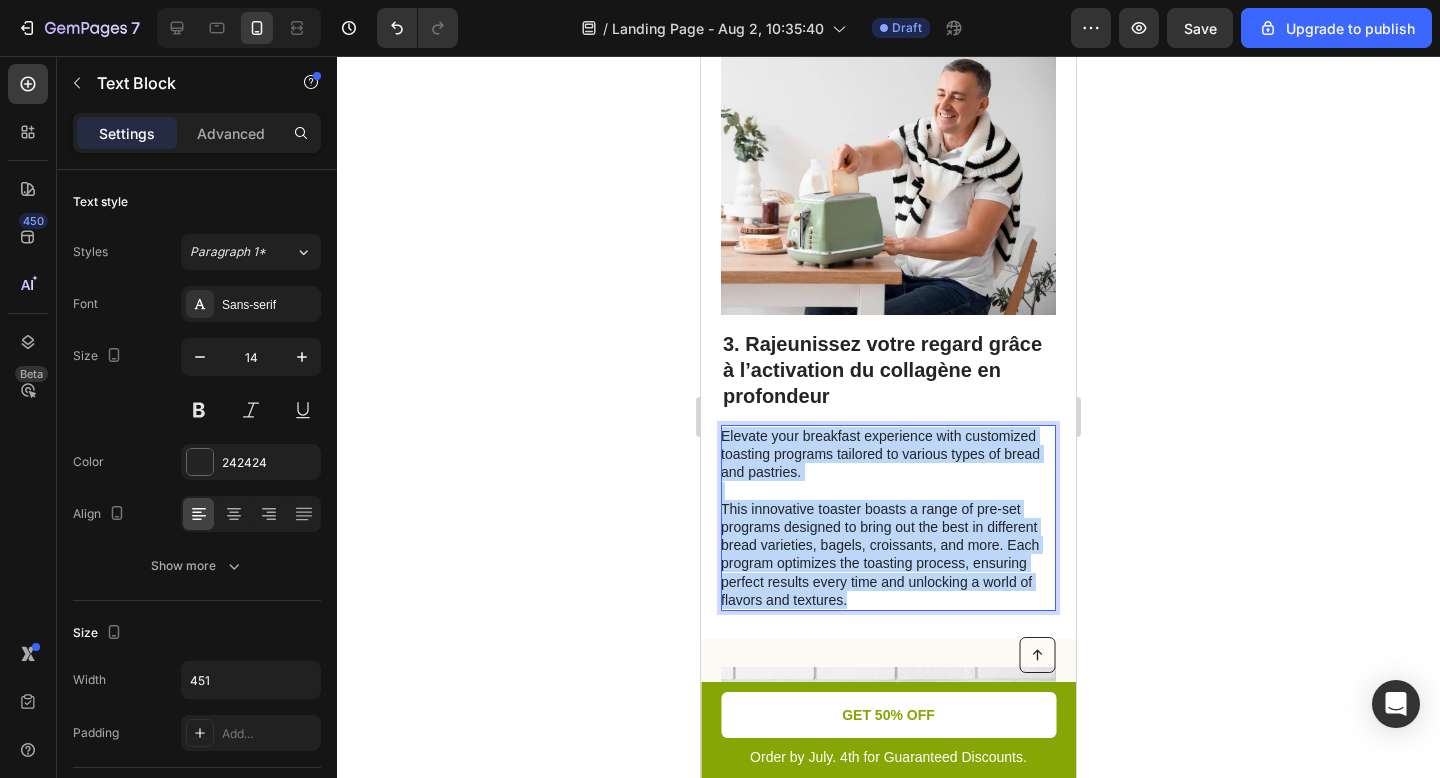 drag, startPoint x: 880, startPoint y: 571, endPoint x: 725, endPoint y: 429, distance: 210.21179 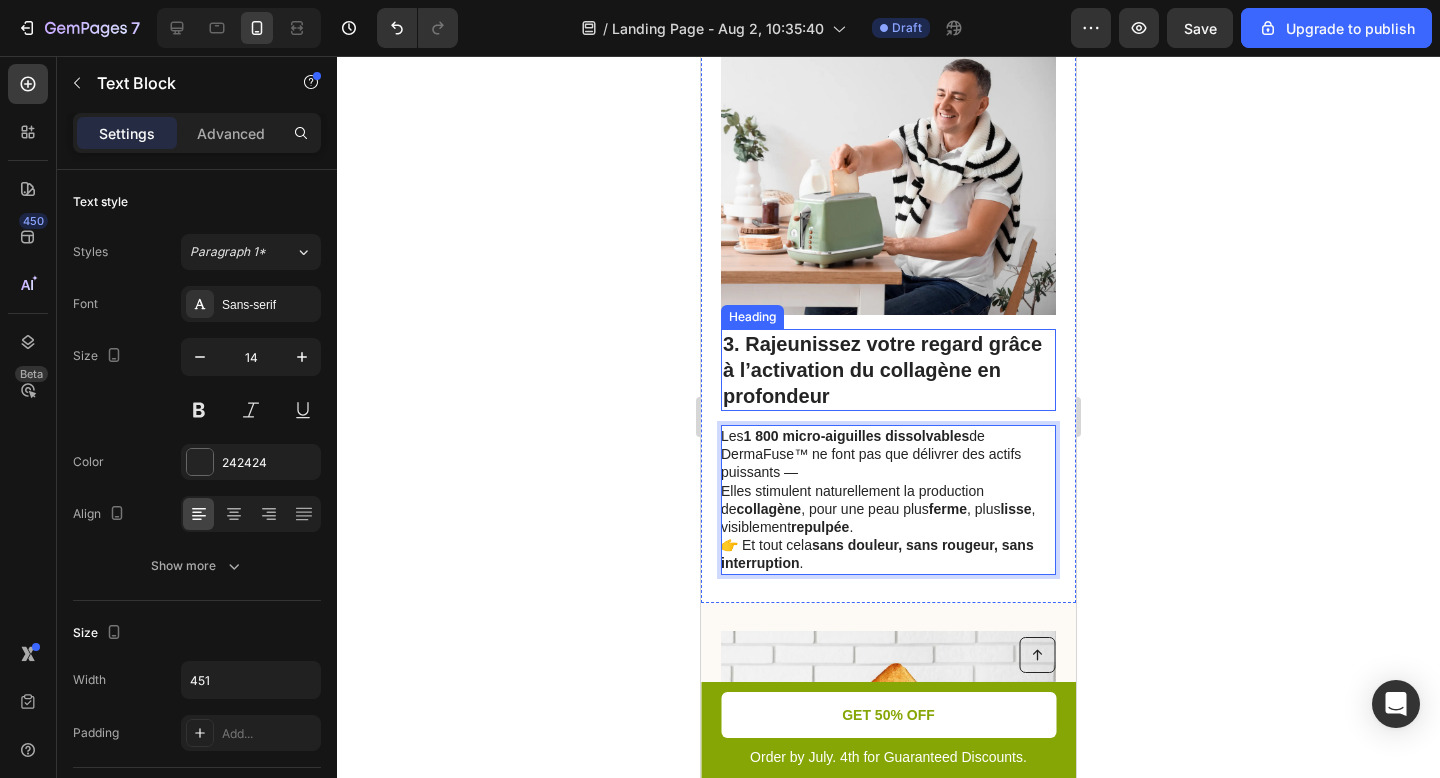 click on "3. Rajeunissez votre regard grâce à l’activation du collagène en profondeur" at bounding box center (888, 370) 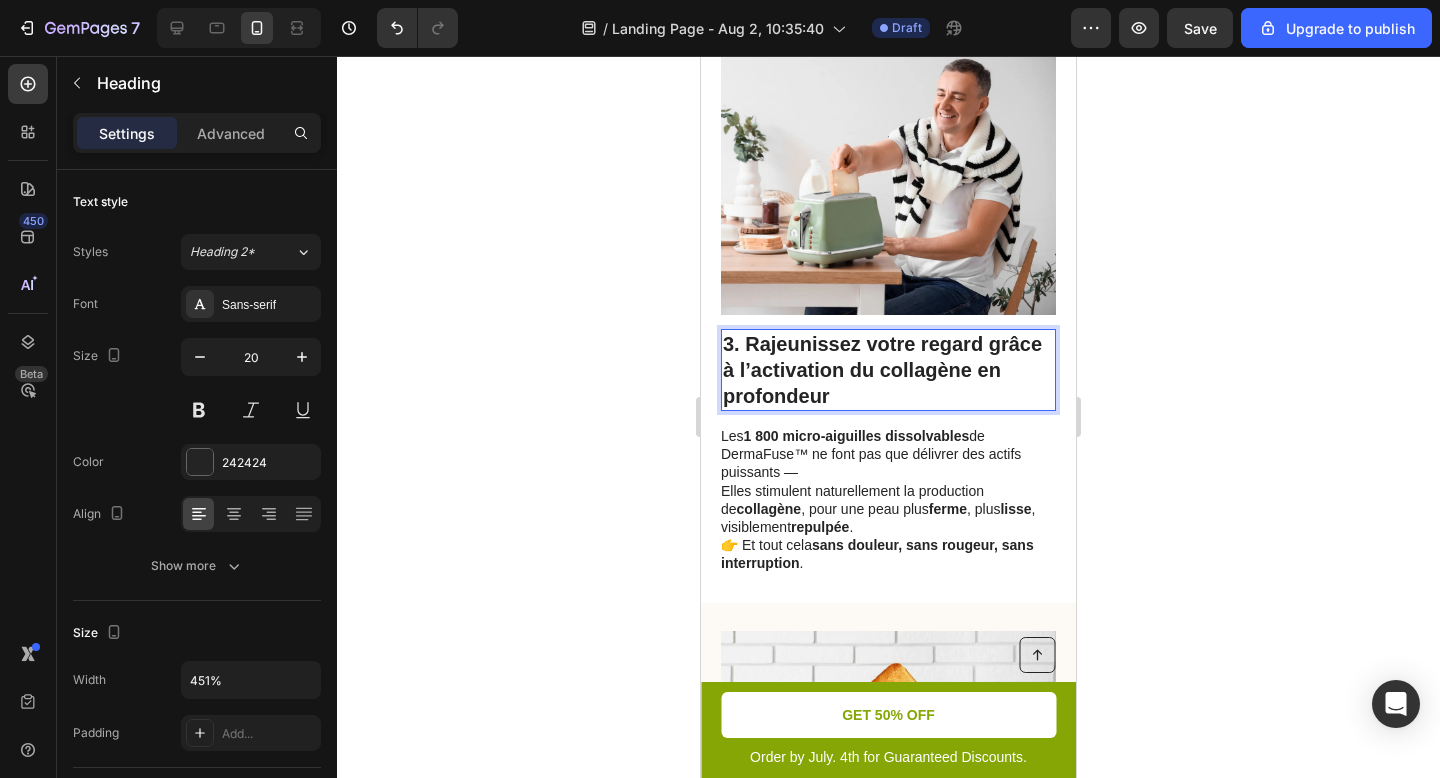 click on "3. Rajeunissez votre regard grâce à l’activation du collagène en profondeur" at bounding box center [888, 370] 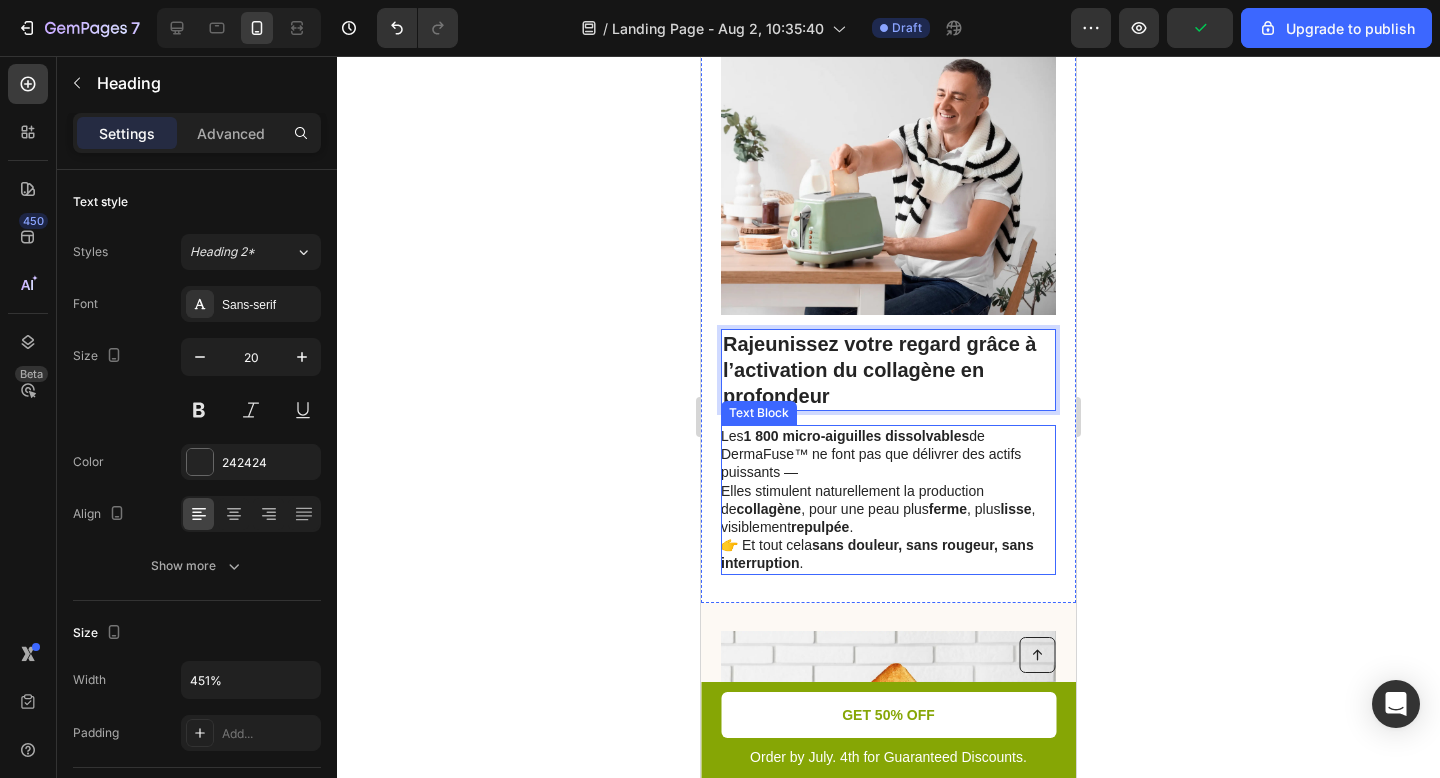 click on "Les 1 800 micro-aiguilles dissolvables de DermaFuse™ ne font pas que délivrer des actifs puissants — Elles stimulent naturellement la production de collagène , pour une peau plus ferme , plus lisse , visiblement repulpée . 👉 Et tout cela sans douleur, sans rougeur, sans interruption ." at bounding box center (887, 500) 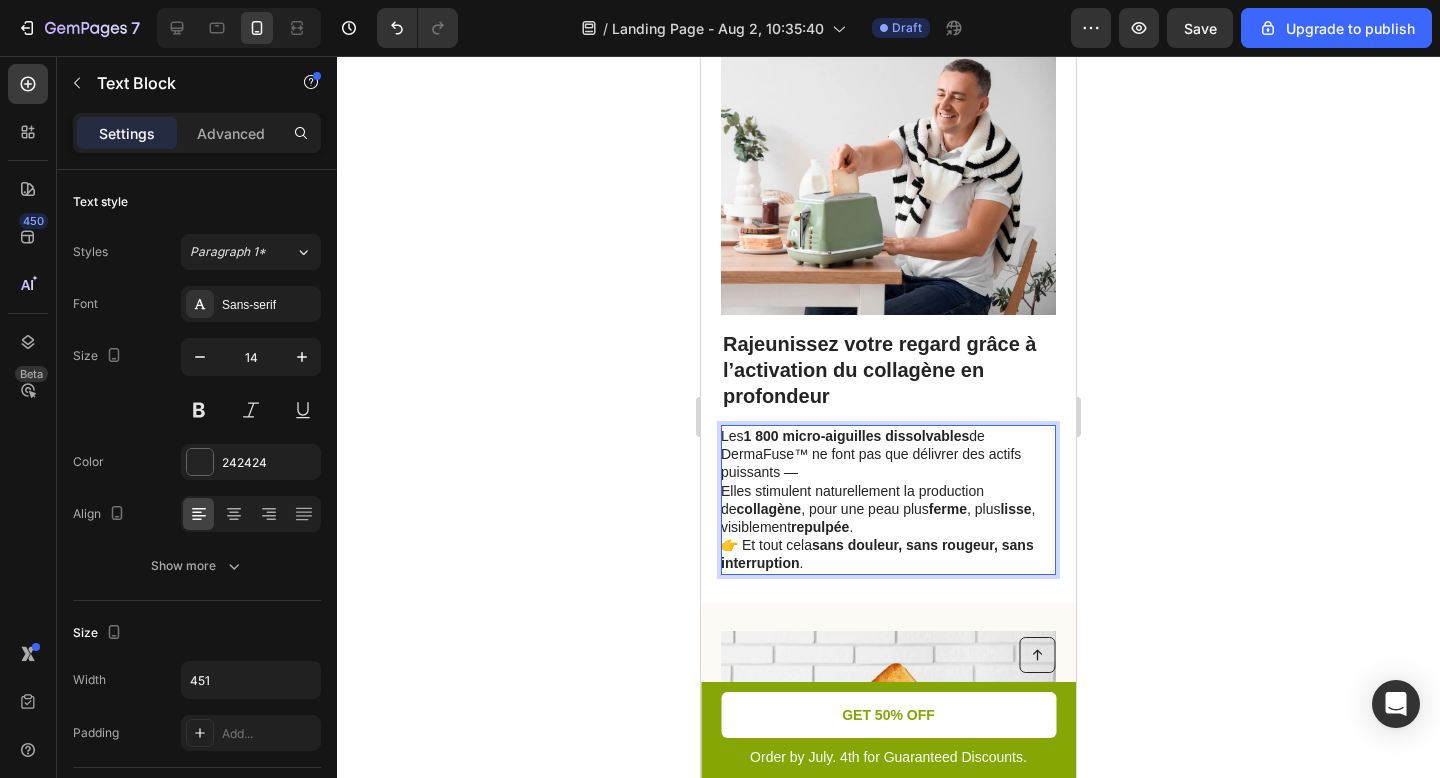 click on "Les 1 800 micro-aiguilles dissolvables de DermaFuse™ ne font pas que délivrer des actifs puissants — Elles stimulent naturellement la production de collagène , pour une peau plus ferme , plus lisse , visiblement repulpée . 👉 Et tout cela sans douleur, sans rougeur, sans interruption ." at bounding box center (887, 500) 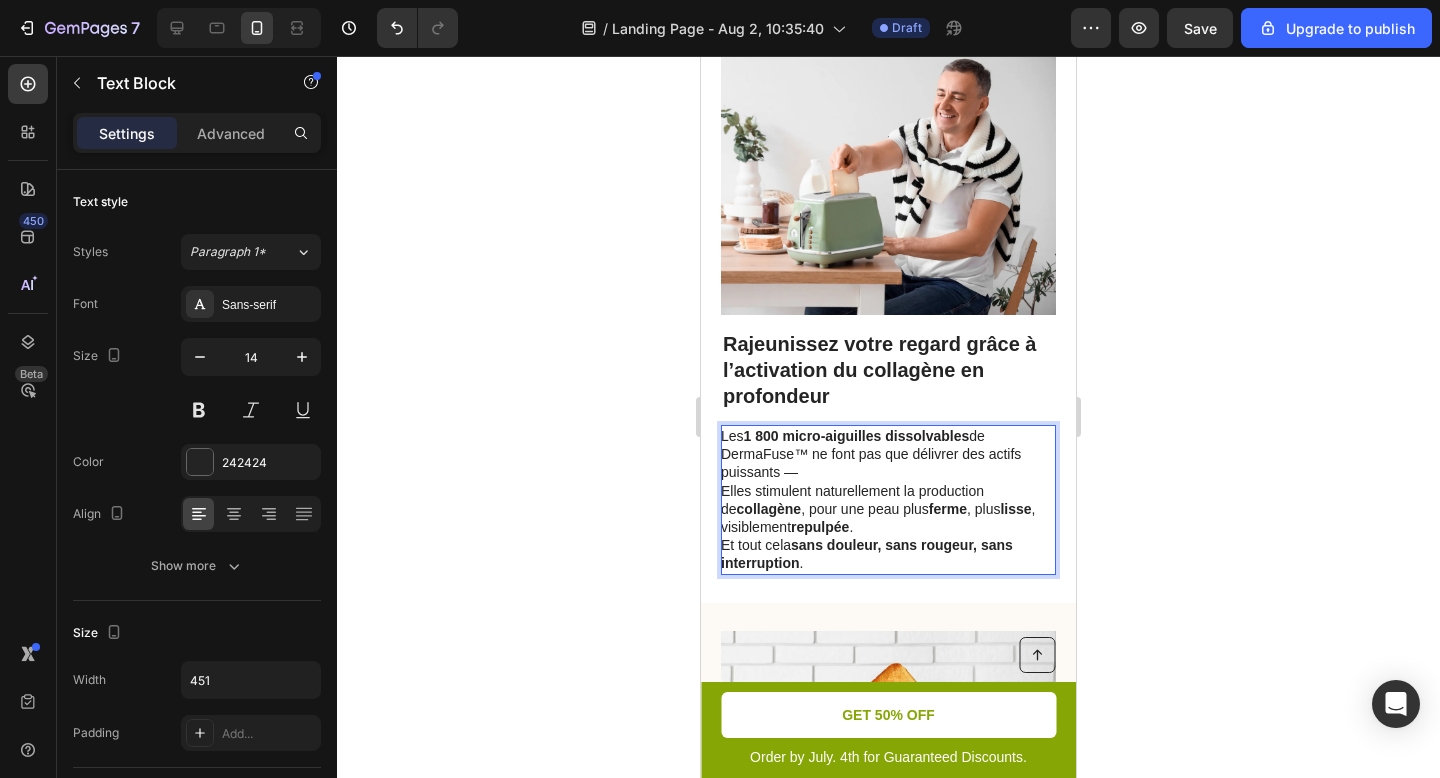 click on "1 800 micro-aiguilles dissolvables" at bounding box center [857, 436] 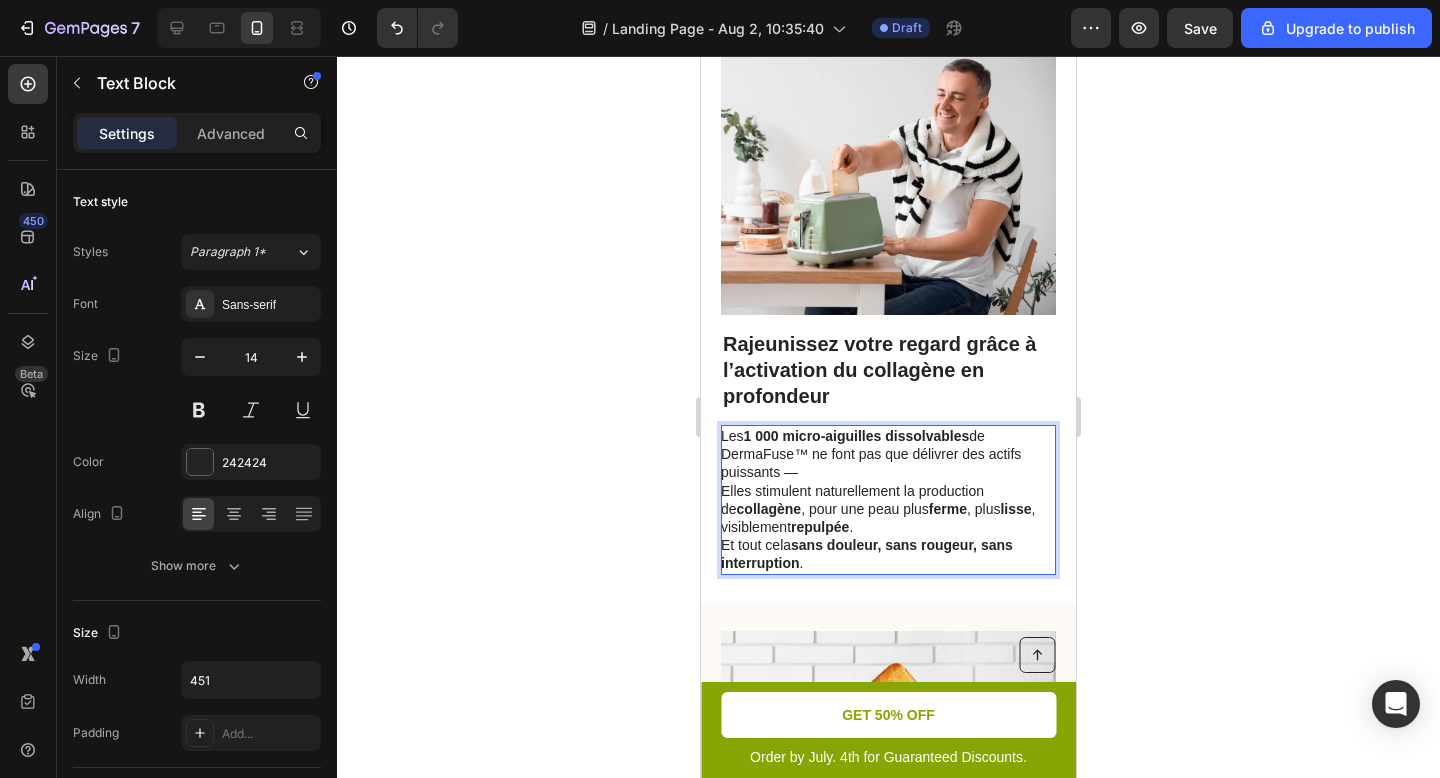 click on "Les 1 000 micro-aiguilles dissolvables de DermaFuse™ ne font pas que délivrer des actifs puissants — Elles stimulent naturellement la production de collagène , pour une peau plus ferme , plus lisse , visiblement repulpée . Et tout cela sans douleur, sans rougeur, sans interruption ." at bounding box center (887, 500) 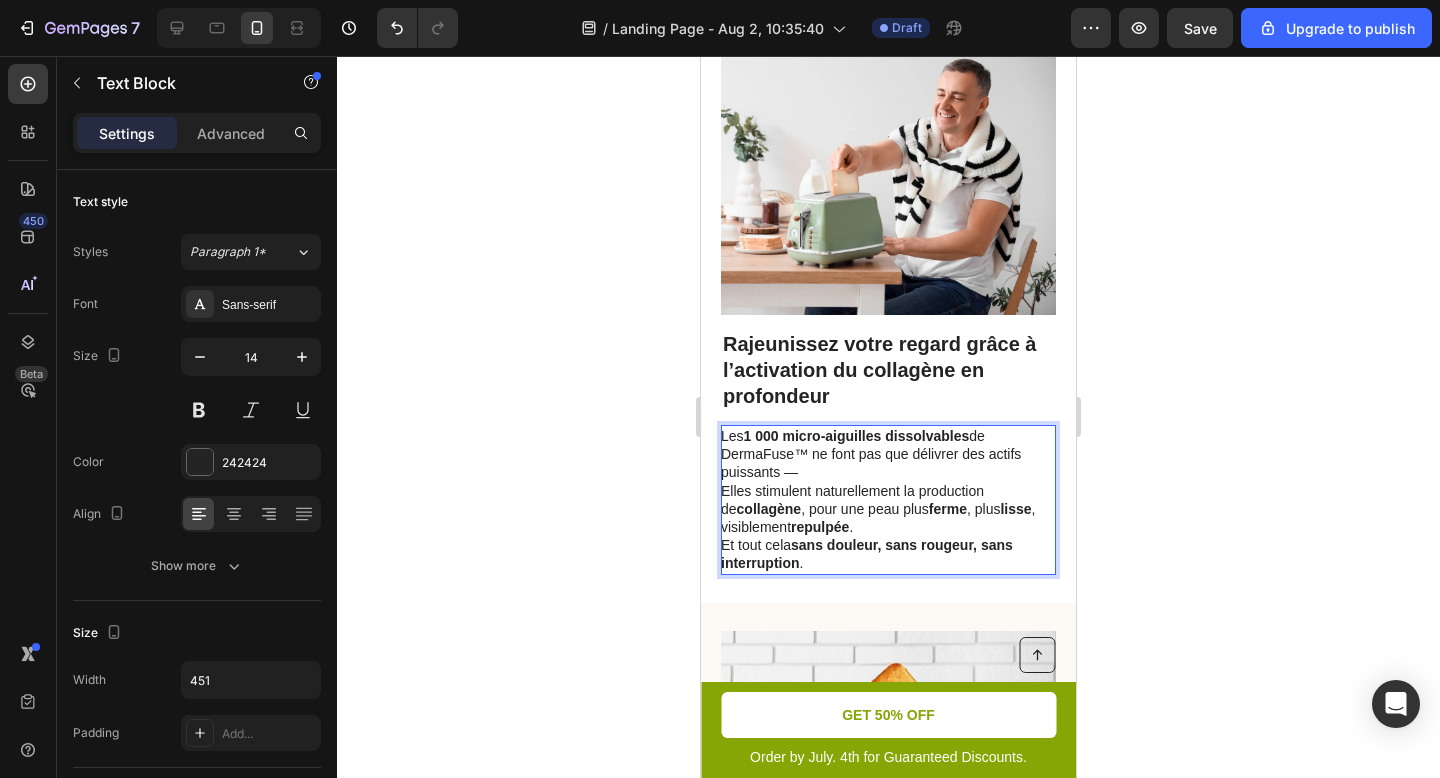 click on "Les 1 000 micro-aiguilles dissolvables de DermaFuse™ ne font pas que délivrer des actifs puissants — Elles stimulent naturellement la production de collagène , pour une peau plus ferme , plus lisse , visiblement repulpée . Et tout cela sans douleur, sans rougeur, sans interruption ." at bounding box center [887, 500] 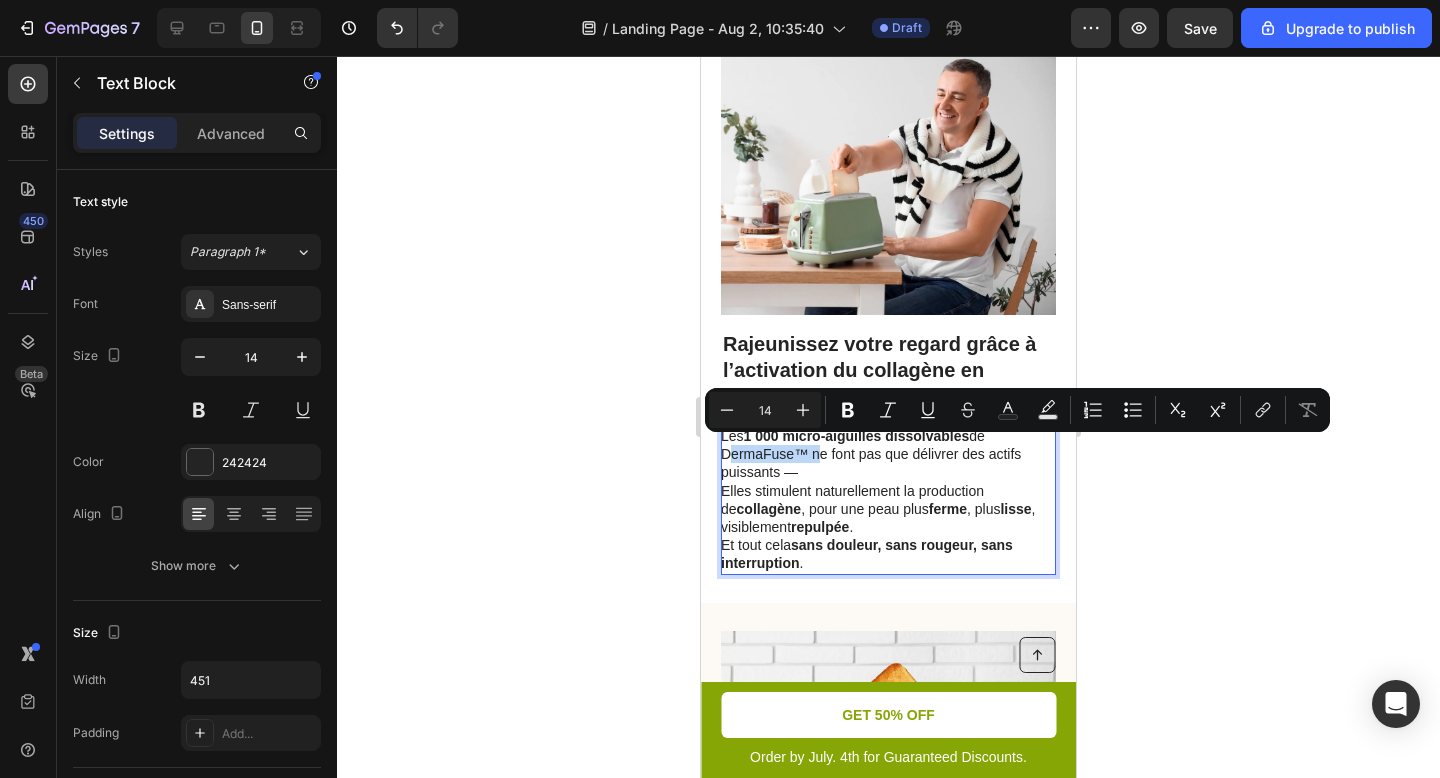 drag, startPoint x: 808, startPoint y: 446, endPoint x: 755, endPoint y: 444, distance: 53.037724 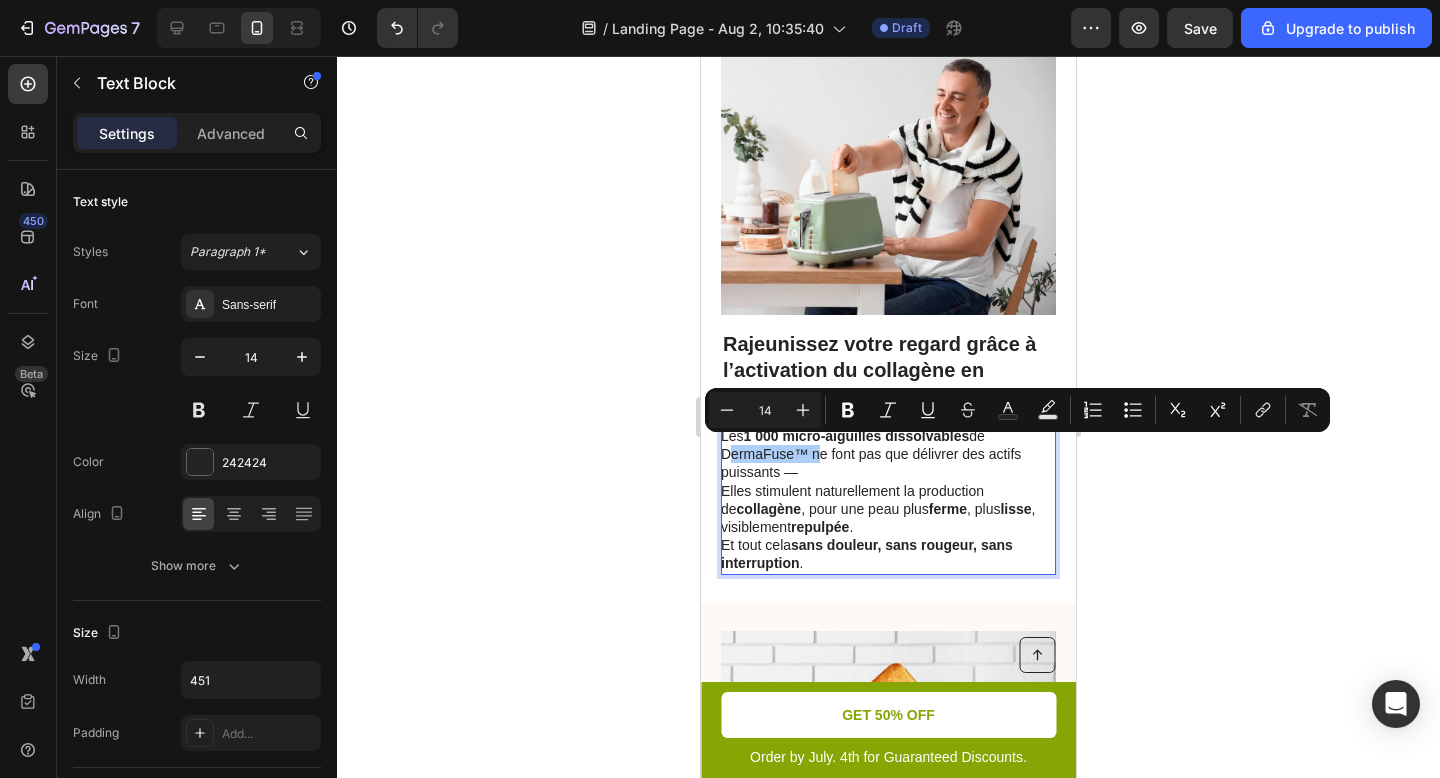 click 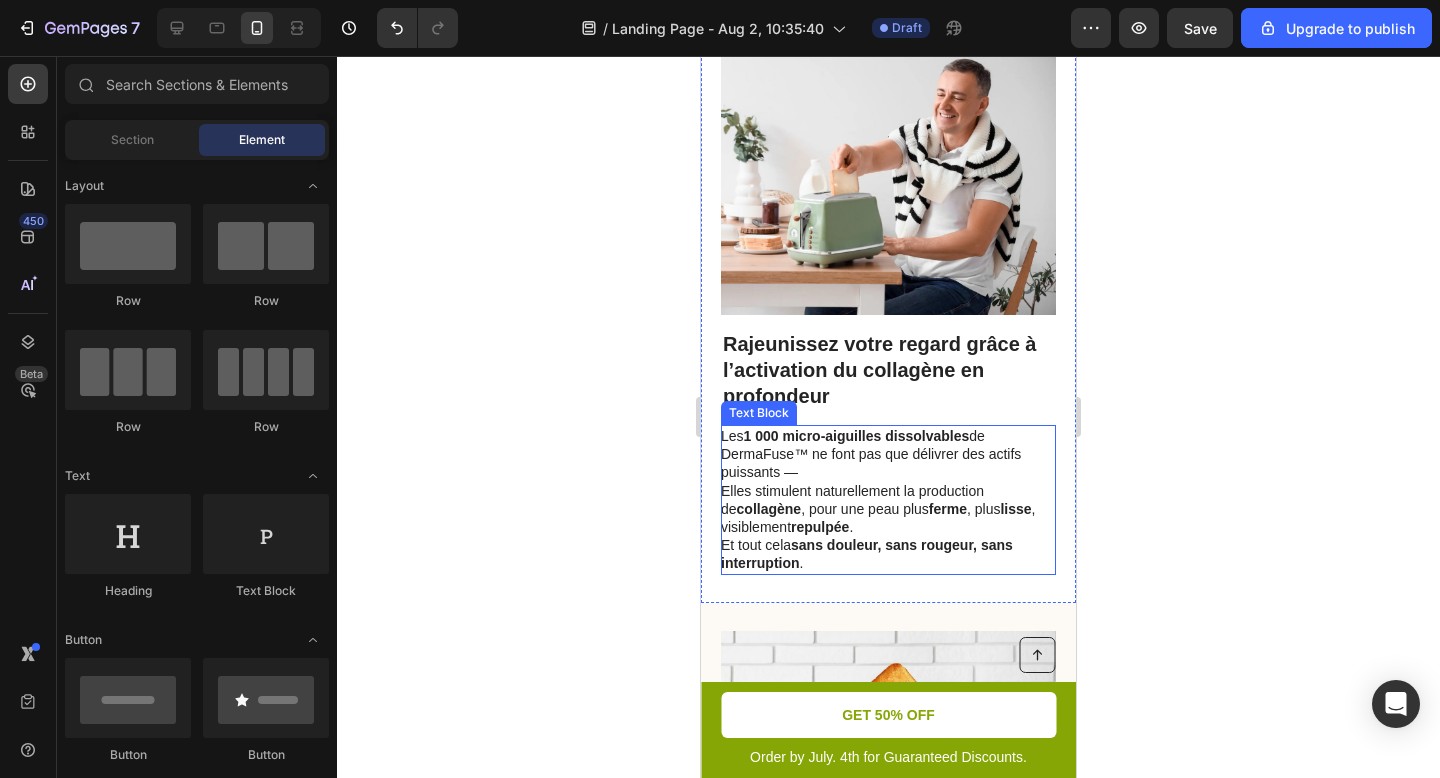 click on "Les 1 000 micro-aiguilles dissolvables de DermaFuse™ ne font pas que délivrer des actifs puissants — Elles stimulent naturellement la production de collagène , pour une peau plus ferme , plus lisse , visiblement repulpée . Et tout cela sans douleur, sans rougeur, sans interruption ." at bounding box center (887, 500) 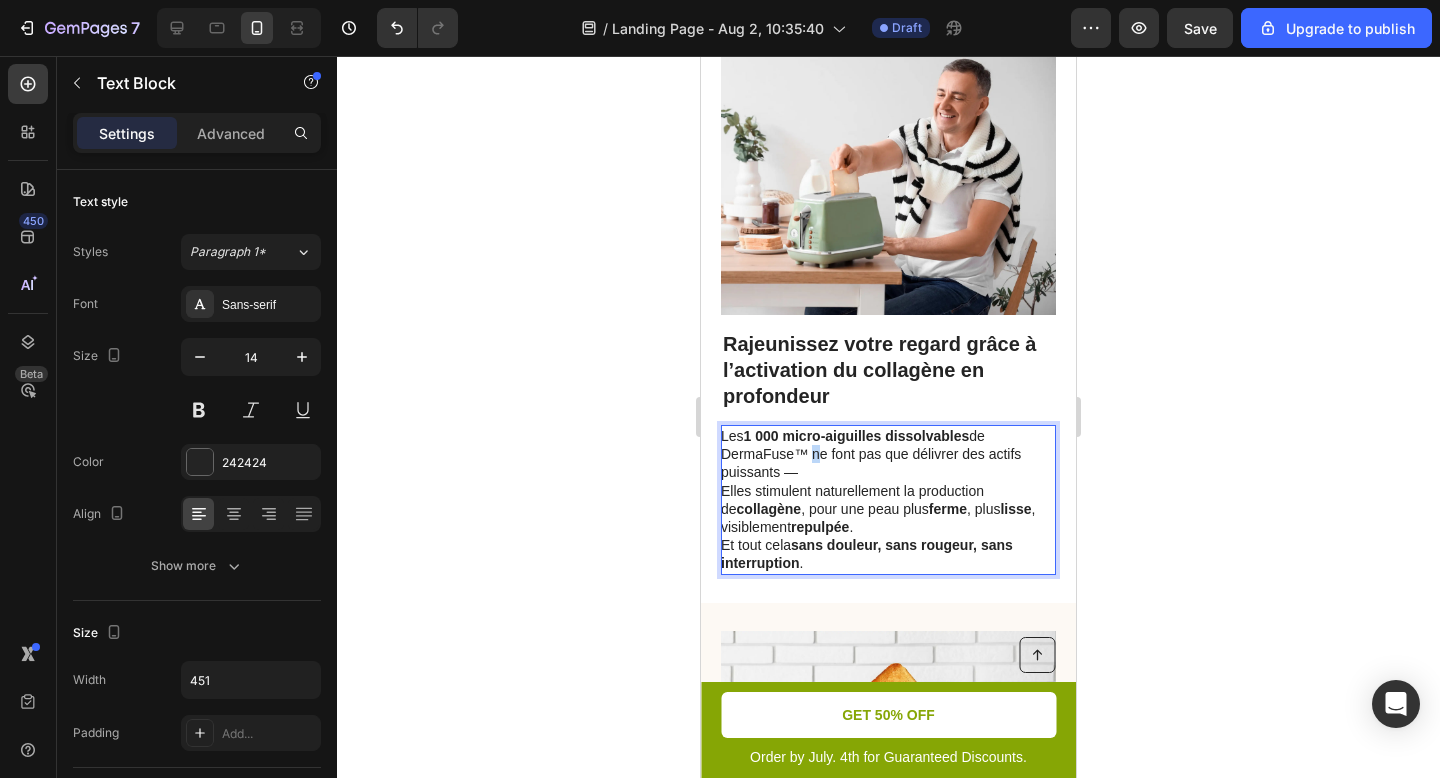 click on "Les 1 000 micro-aiguilles dissolvables de DermaFuse™ ne font pas que délivrer des actifs puissants — Elles stimulent naturellement la production de collagène , pour une peau plus ferme , plus lisse , visiblement repulpée . Et tout cela sans douleur, sans rougeur, sans interruption ." at bounding box center (887, 500) 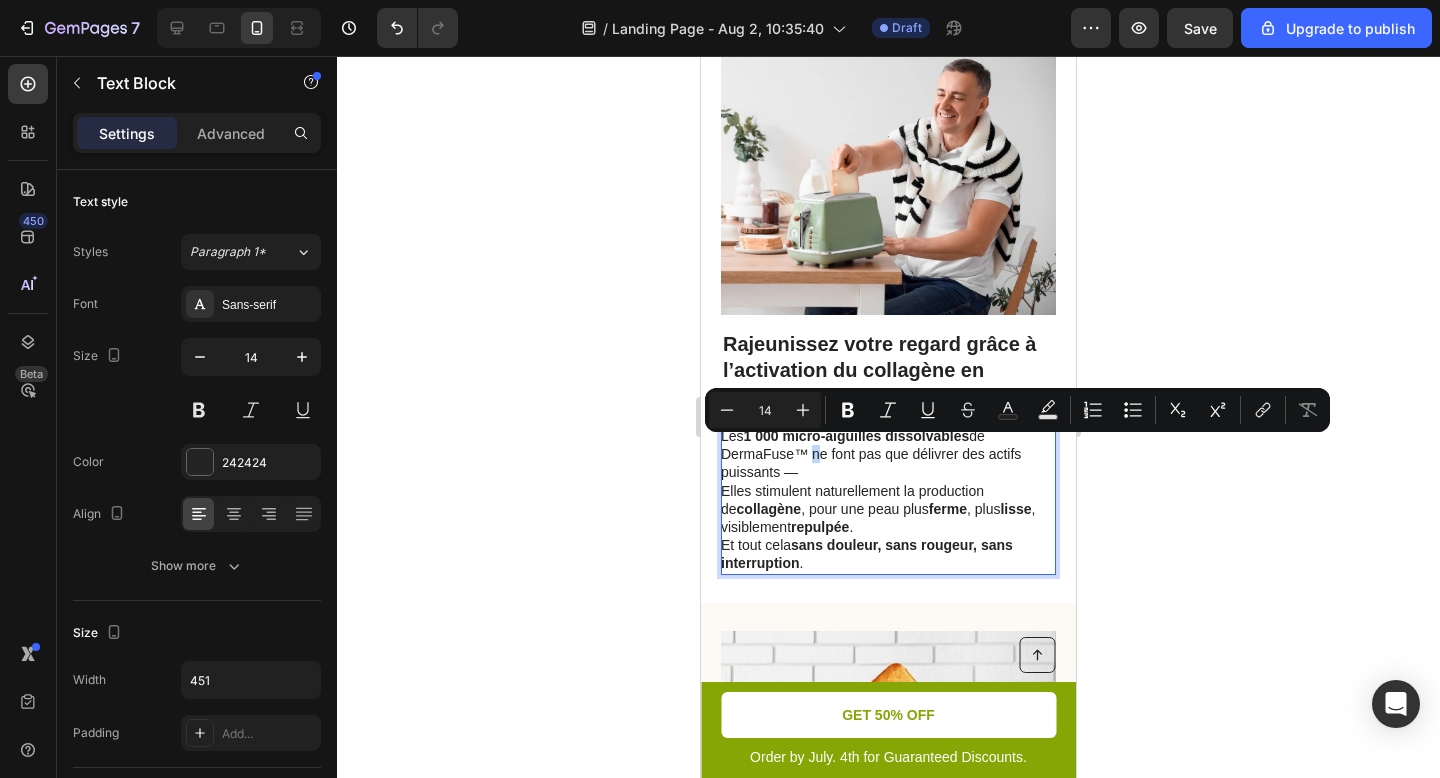 click on "Les 1 000 micro-aiguilles dissolvables de DermaFuse™ ne font pas que délivrer des actifs puissants — Elles stimulent naturellement la production de collagène , pour une peau plus ferme , plus lisse , visiblement repulpée . Et tout cela sans douleur, sans rougeur, sans interruption ." at bounding box center (887, 500) 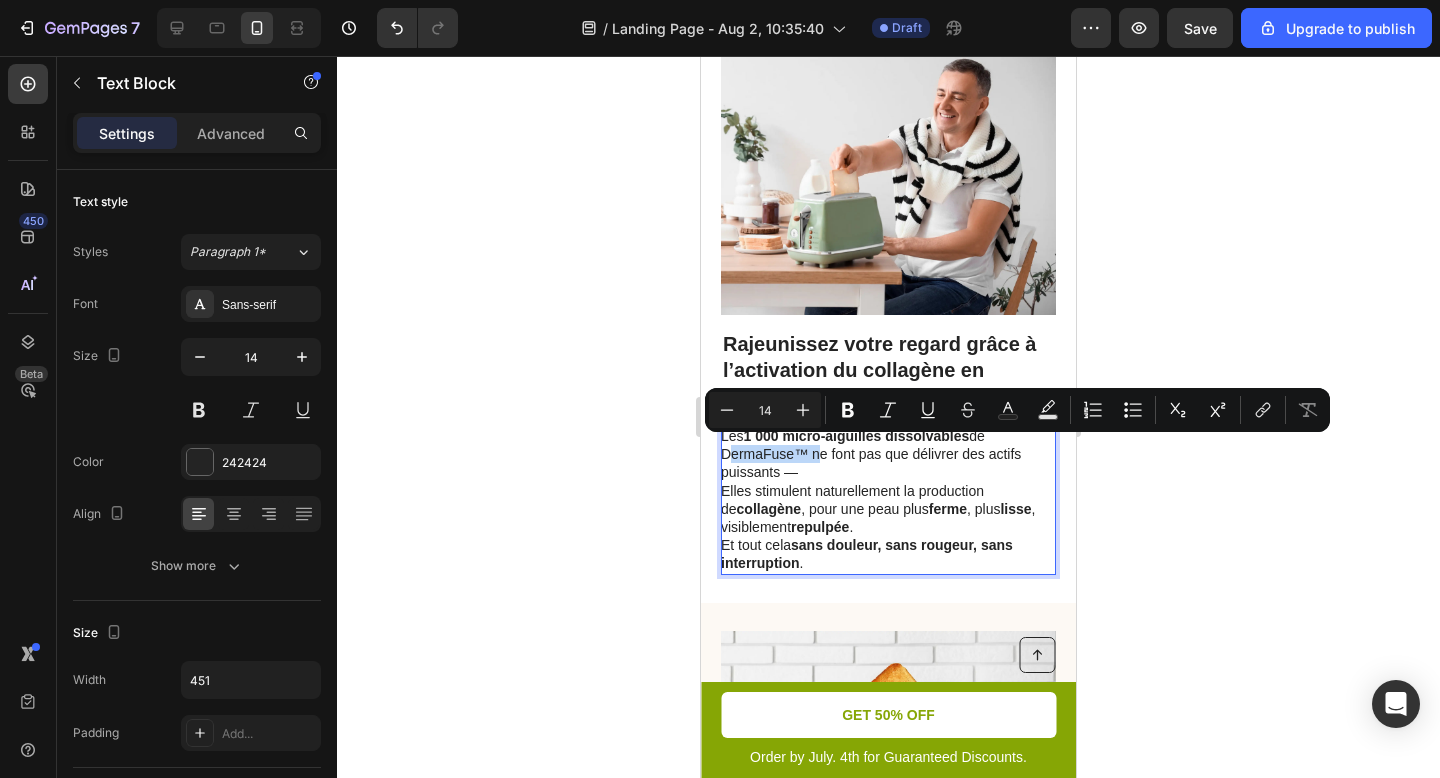 drag, startPoint x: 804, startPoint y: 445, endPoint x: 747, endPoint y: 453, distance: 57.558666 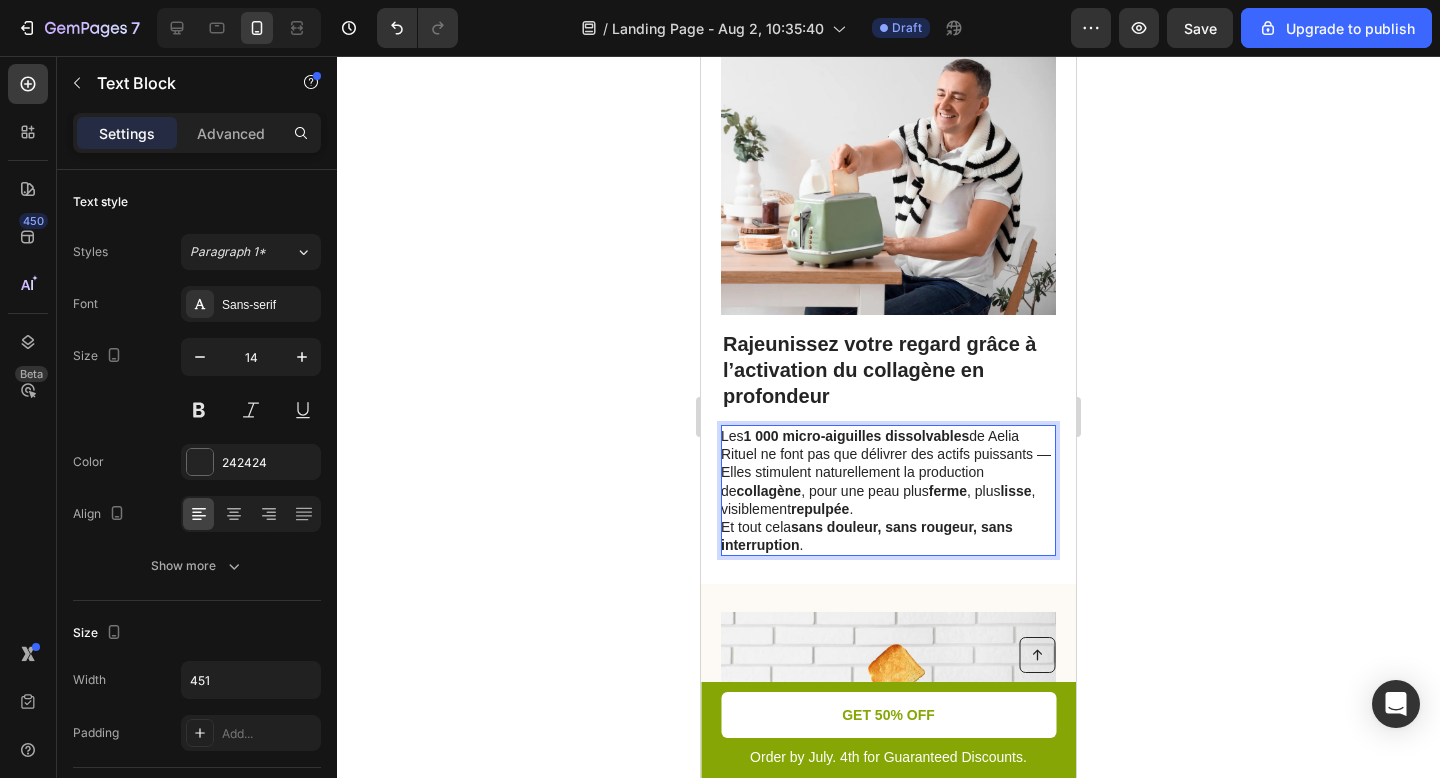 click on "Les 1 000 micro-aiguilles dissolvables de Aelia Rituel ne font pas que délivrer des actifs puissants — Elles stimulent naturellement la production de collagène , pour une peau plus ferme , plus lisse , visiblement repulpée . Et tout cela sans douleur, sans rougeur, sans interruption ." at bounding box center [887, 490] 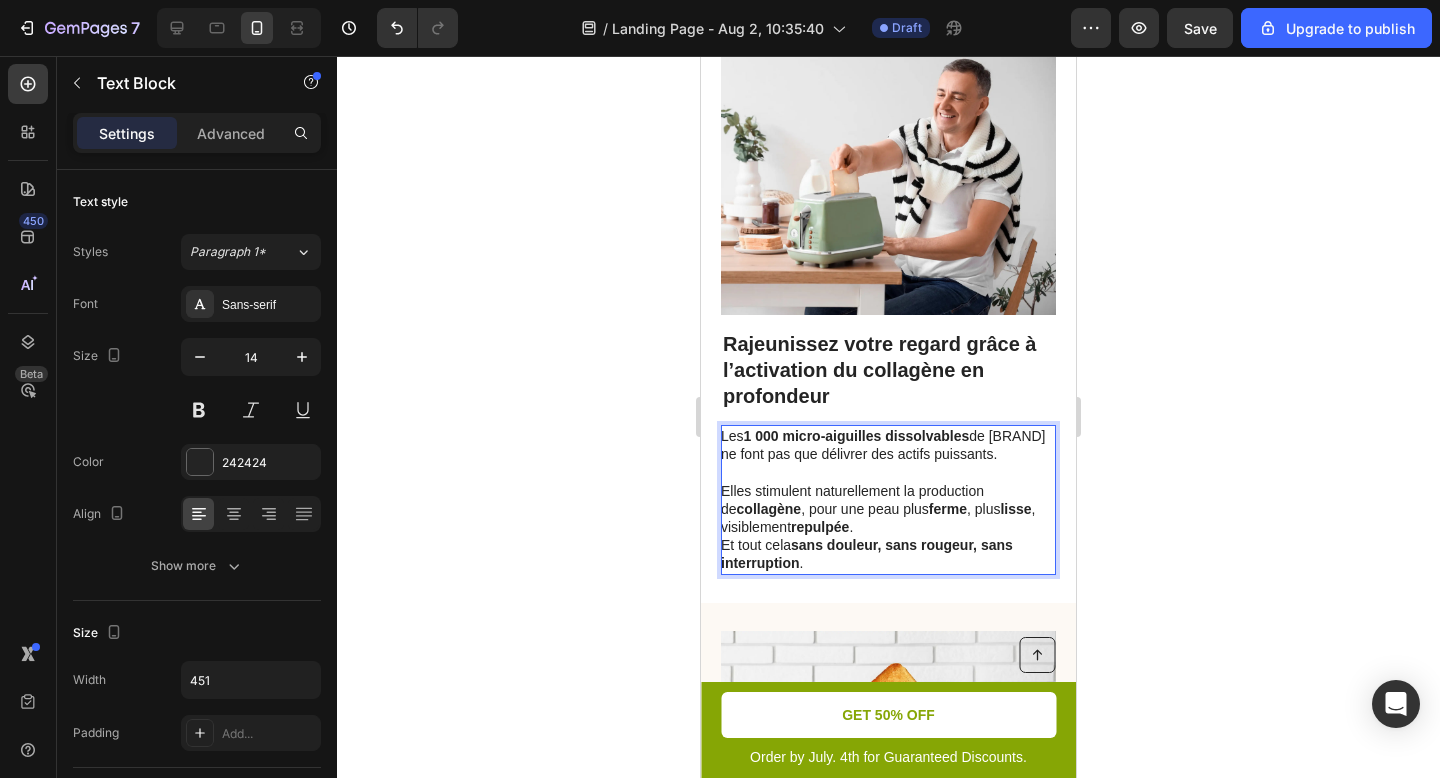 click on "sans douleur, sans rougeur, sans interruption" at bounding box center [867, 554] 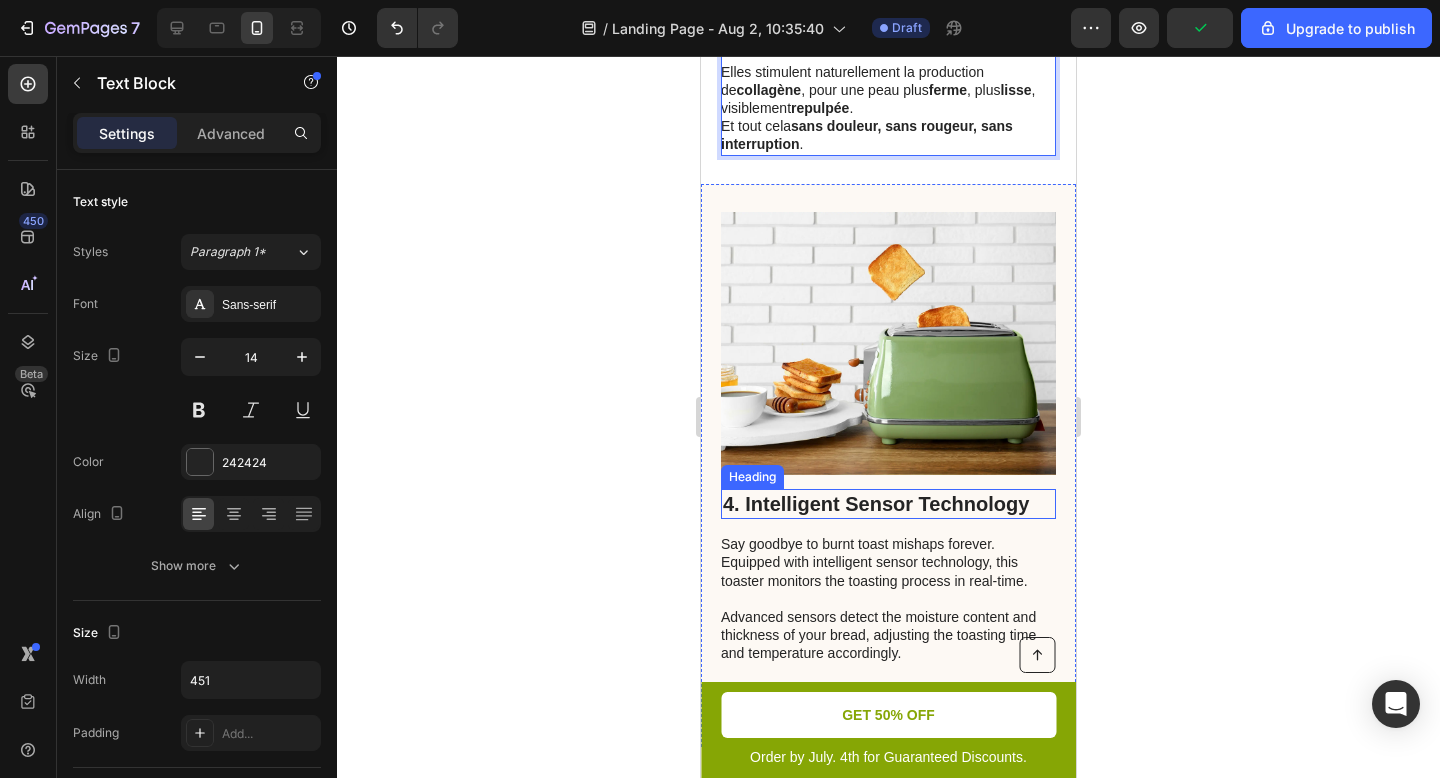 scroll, scrollTop: 2048, scrollLeft: 0, axis: vertical 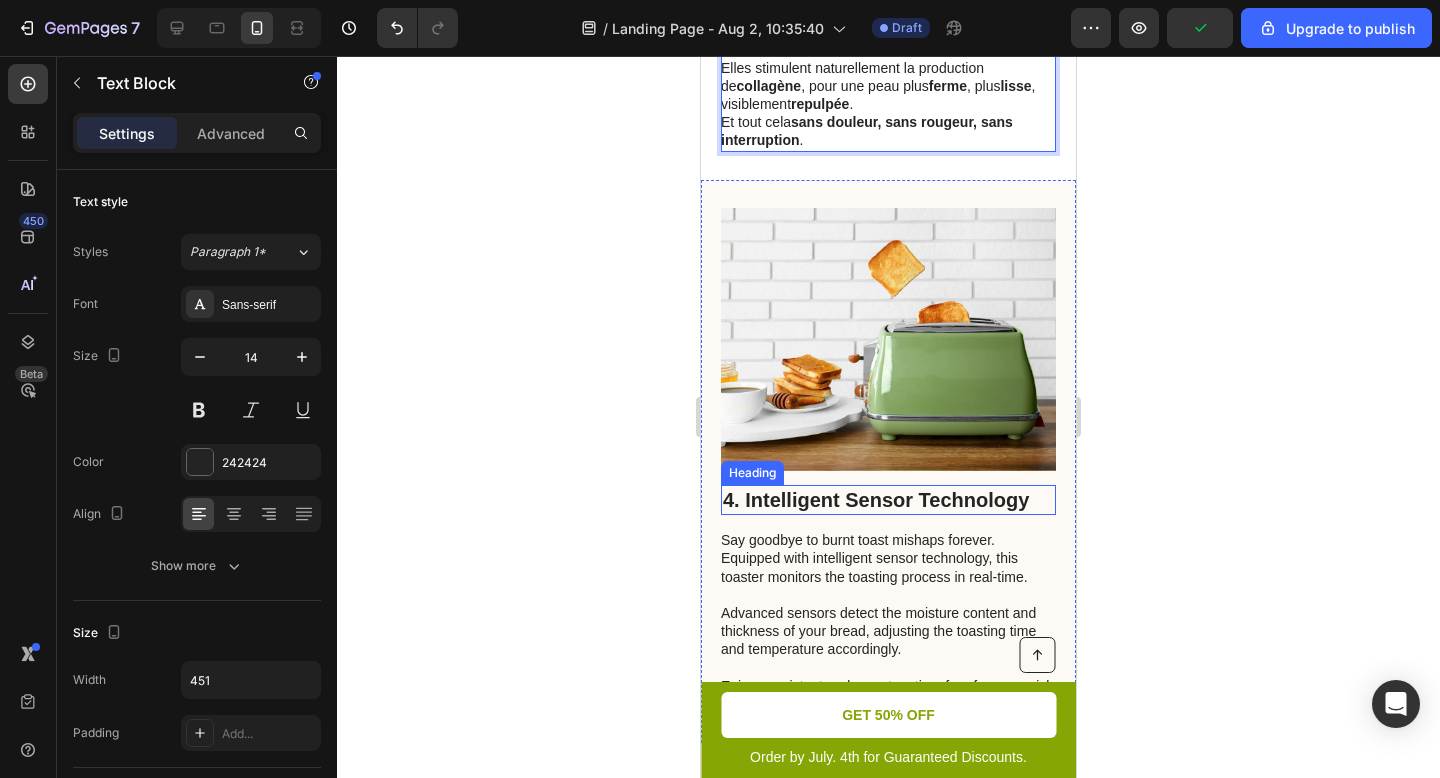 click on "Say goodbye to burnt toast mishaps forever. Equipped with intelligent sensor technology, this toaster monitors the toasting process in real-time. Advanced sensors detect the moisture content and thickness of your bread, adjusting the toasting time and temperature accordingly. Enjoy consistent and even toasting, free from any risk of overcooking or undercooking." at bounding box center [887, 622] 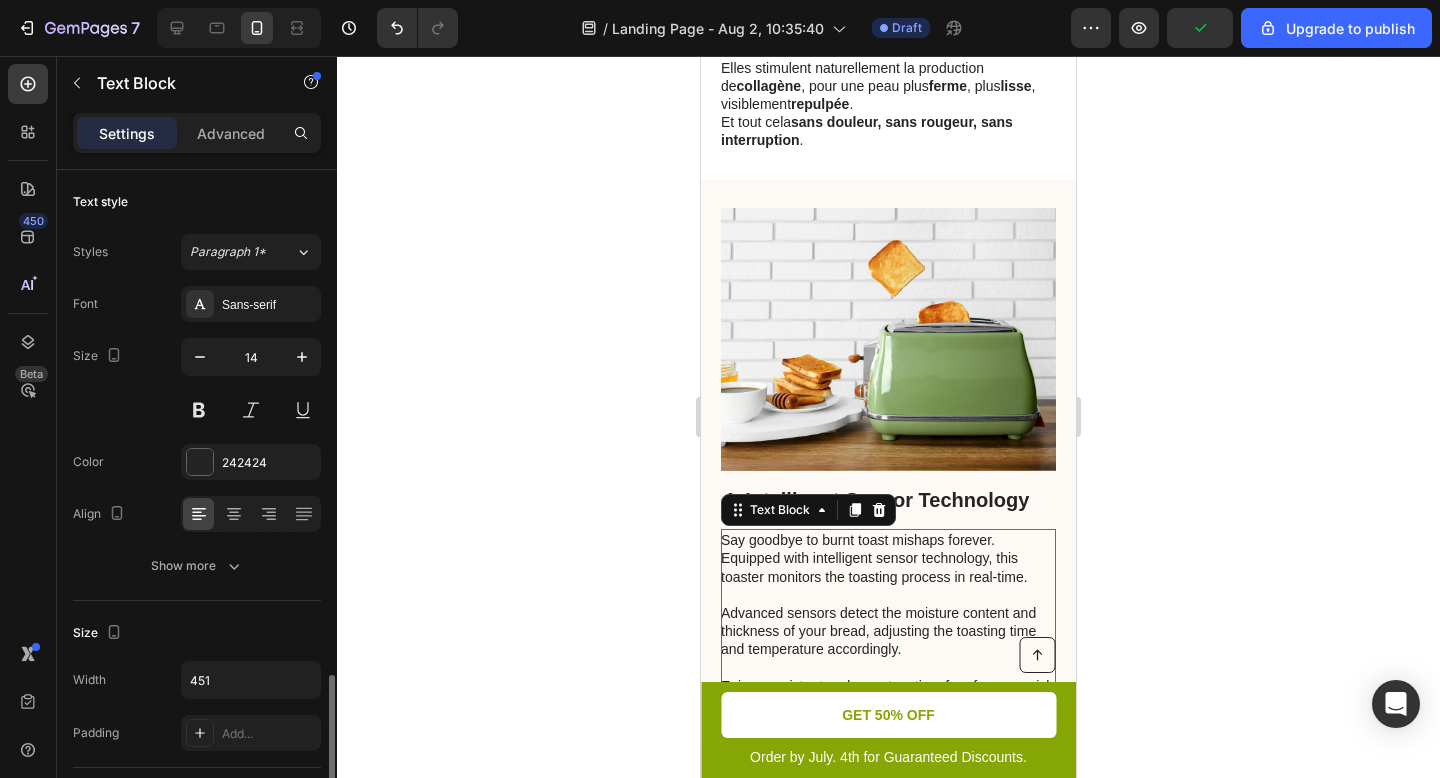 scroll, scrollTop: 324, scrollLeft: 0, axis: vertical 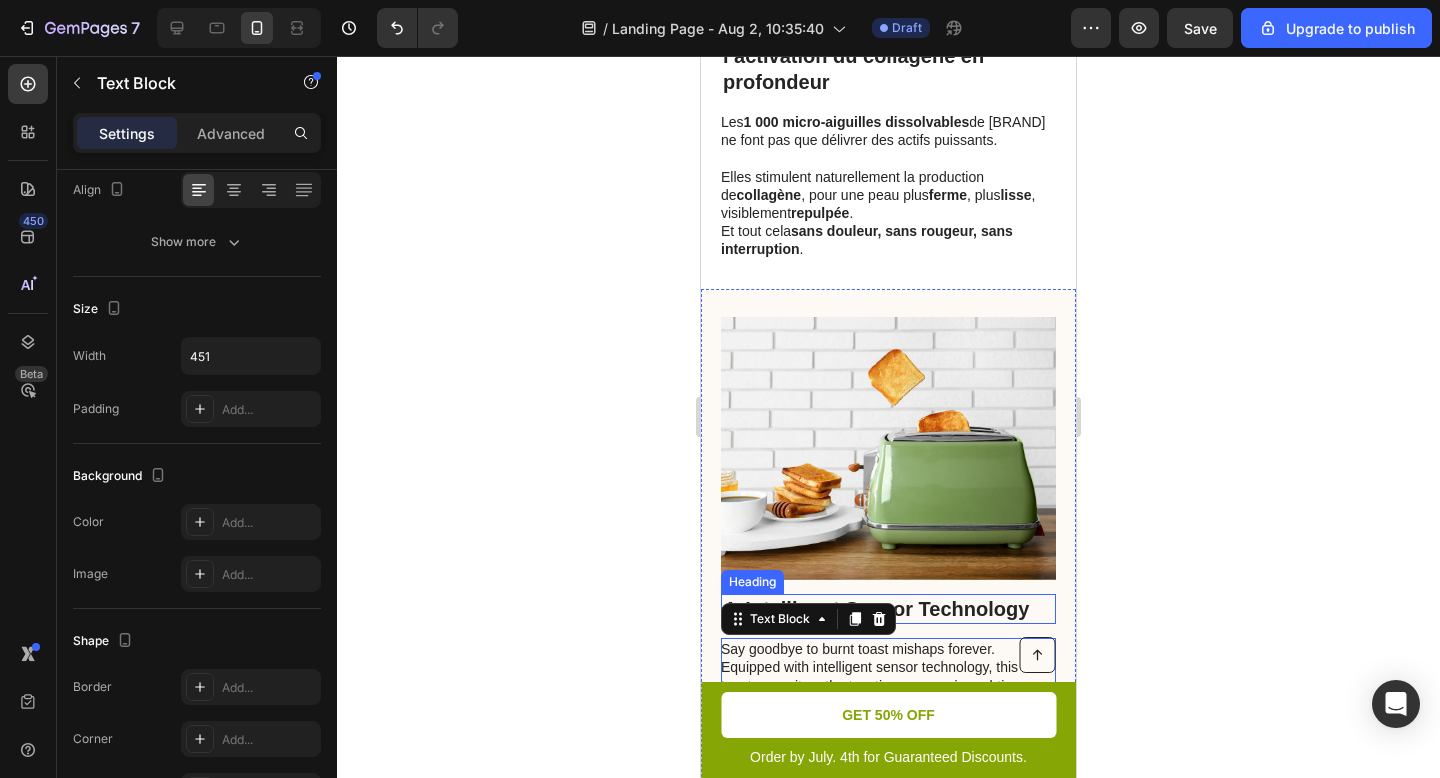 click on "4. Intelligent Sensor Technology" at bounding box center [888, 609] 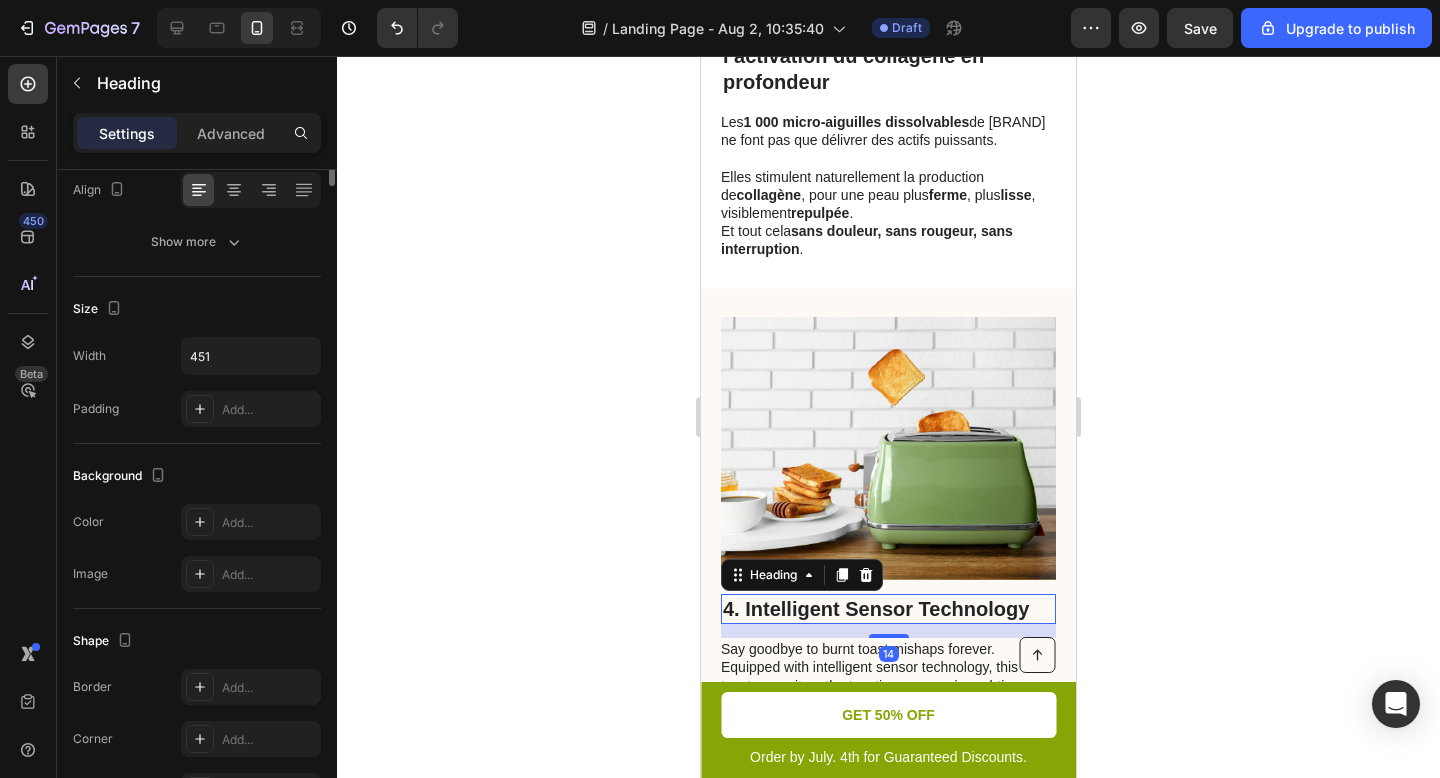 scroll, scrollTop: 0, scrollLeft: 0, axis: both 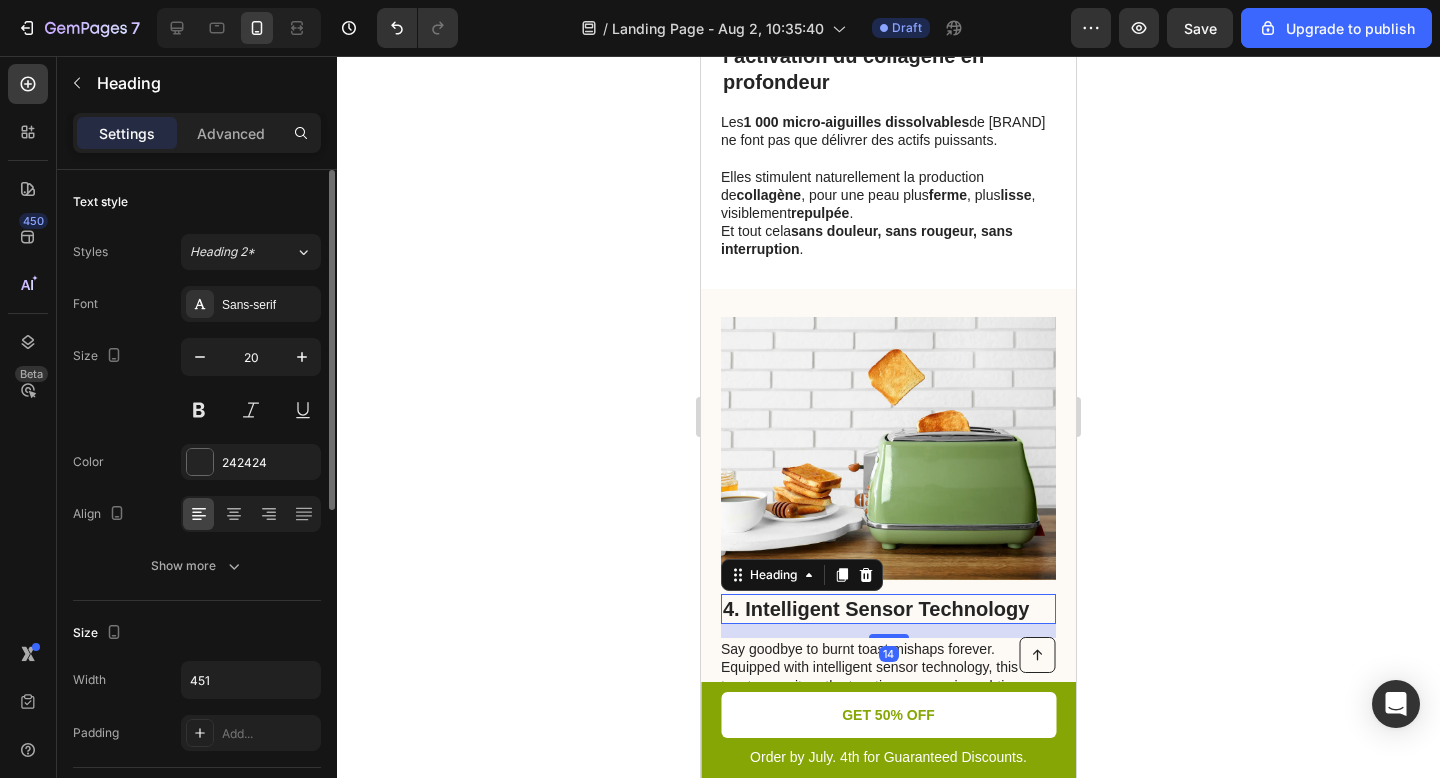 click on "4. Intelligent Sensor Technology" at bounding box center [888, 609] 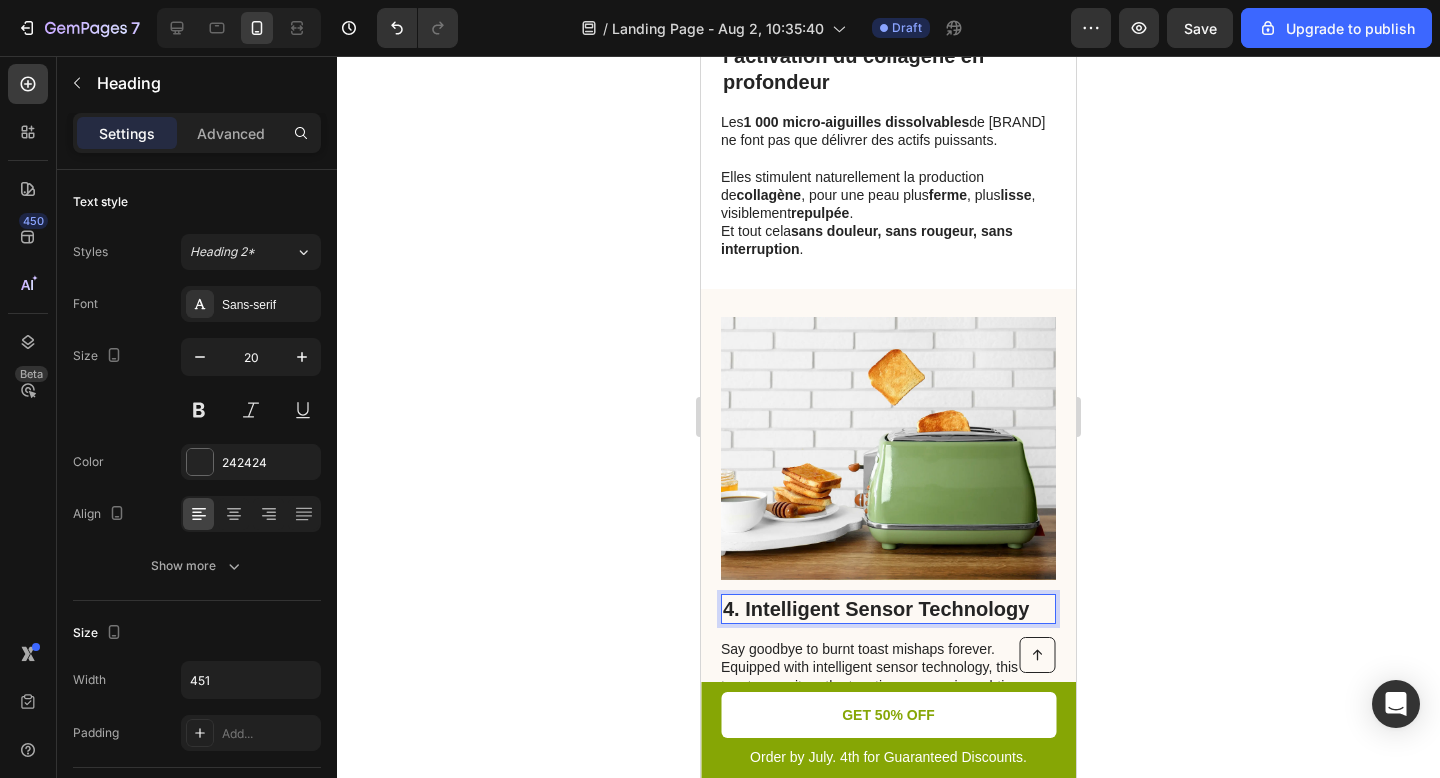 click on "4. Intelligent Sensor Technology" at bounding box center [888, 609] 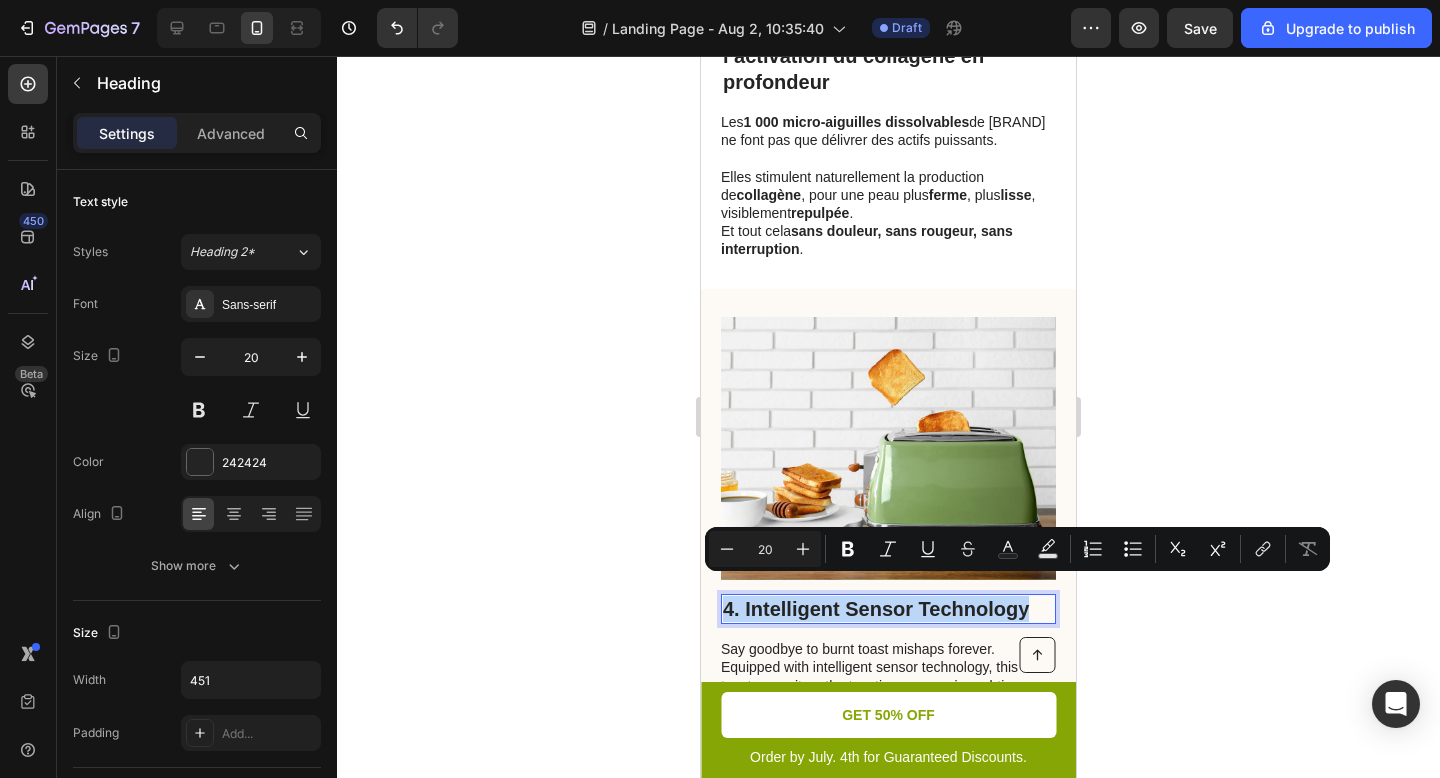 drag, startPoint x: 1025, startPoint y: 594, endPoint x: 726, endPoint y: 586, distance: 299.107 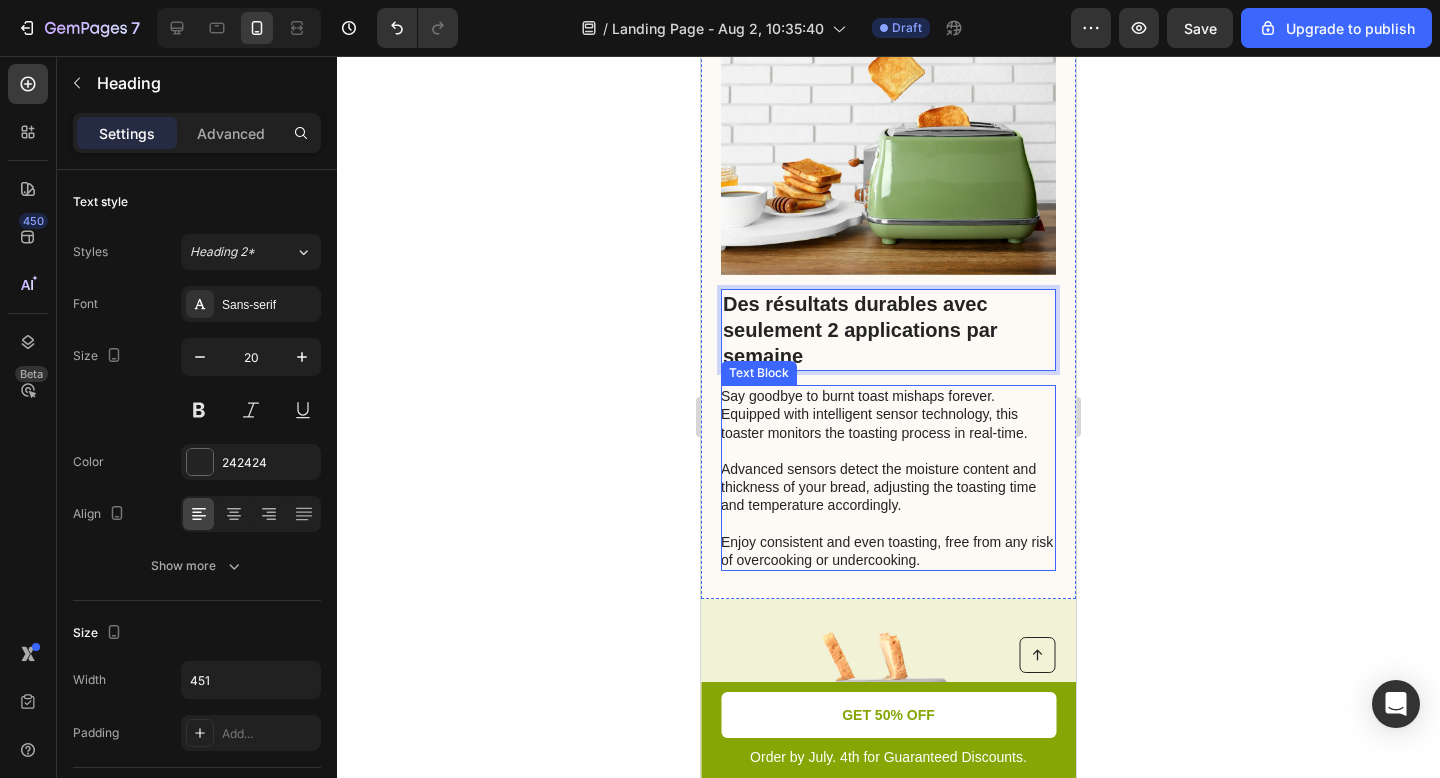 scroll, scrollTop: 2330, scrollLeft: 0, axis: vertical 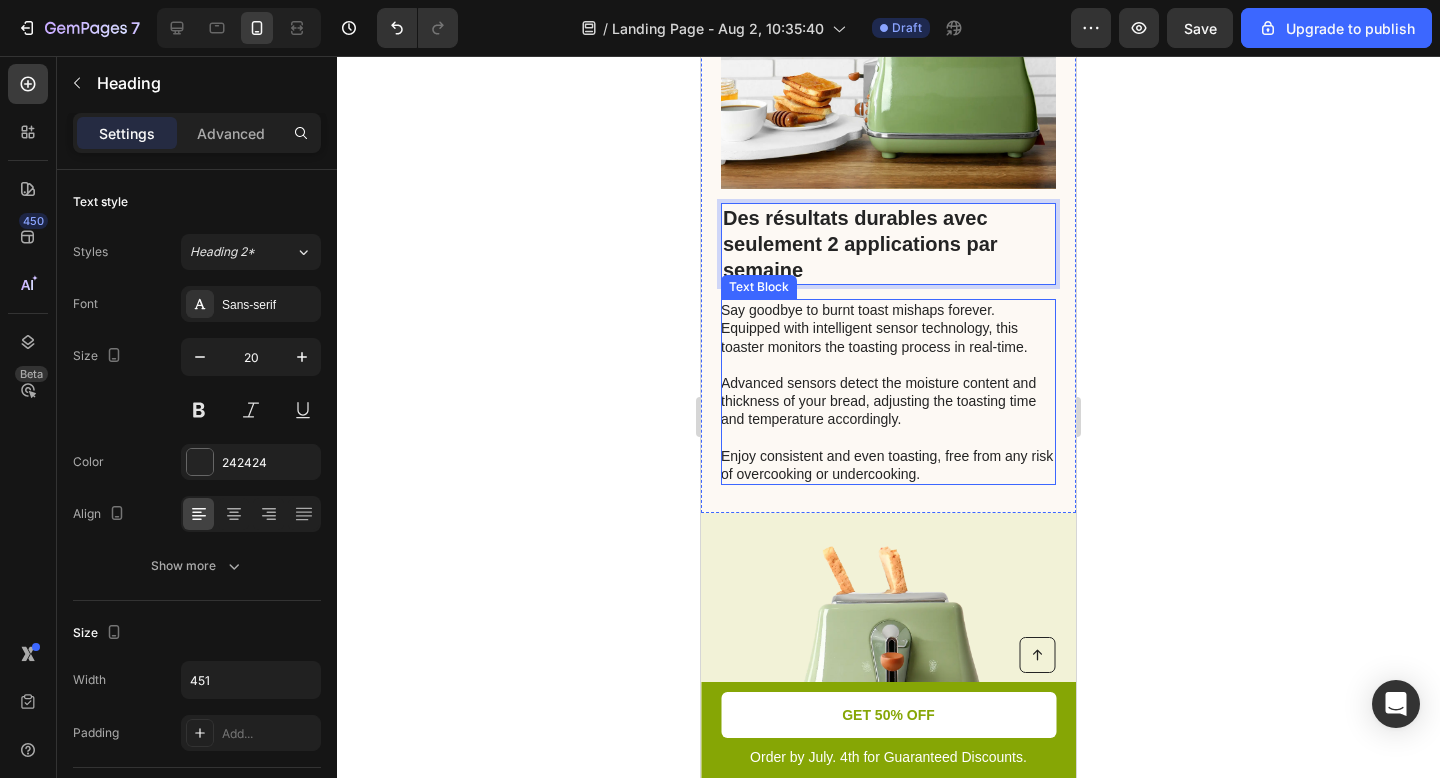 click on "Say goodbye to burnt toast mishaps forever. Equipped with intelligent sensor technology, this toaster monitors the toasting process in real-time. Advanced sensors detect the moisture content and thickness of your bread, adjusting the toasting time and temperature accordingly. Enjoy consistent and even toasting, free from any risk of overcooking or undercooking." at bounding box center (887, 392) 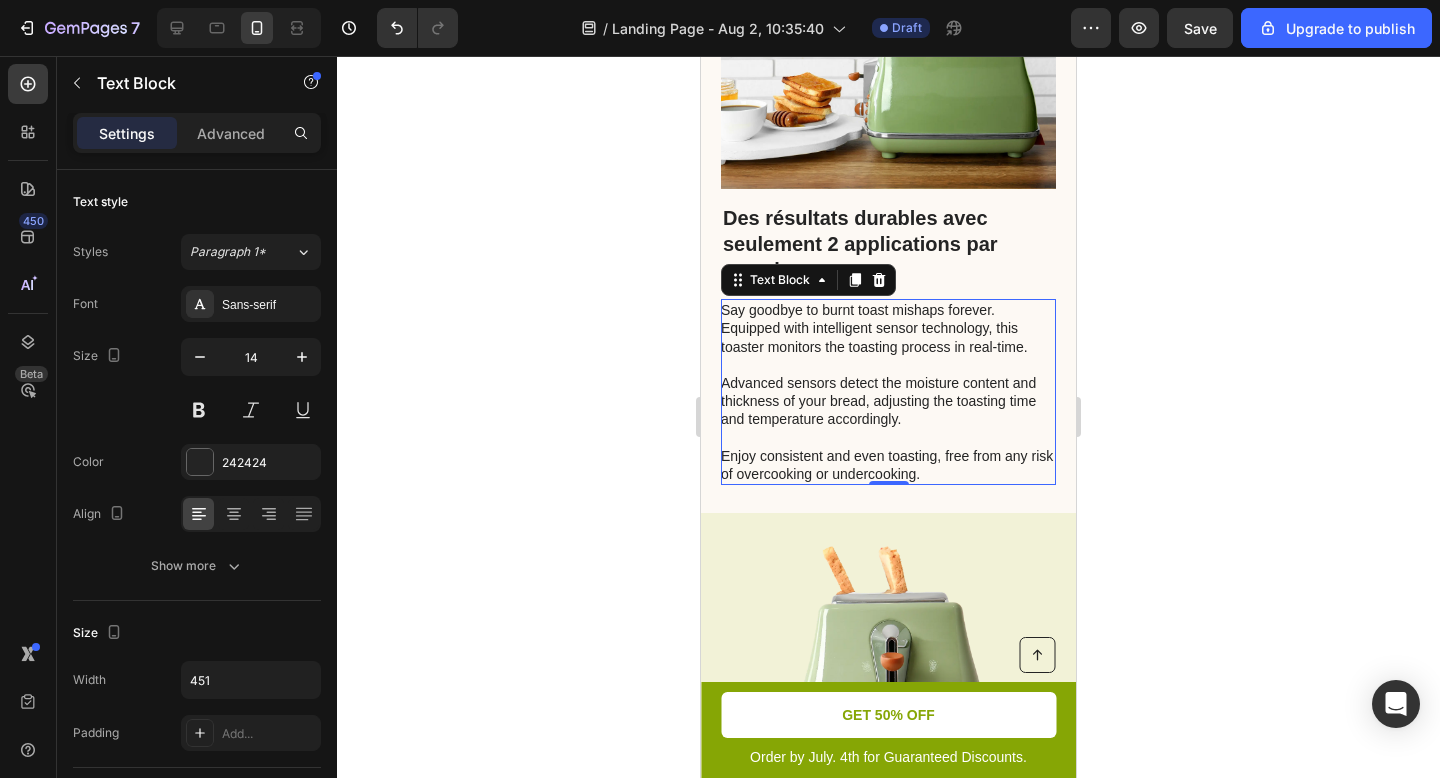 click on "Say goodbye to burnt toast mishaps forever. Equipped with intelligent sensor technology, this toaster monitors the toasting process in real-time. Advanced sensors detect the moisture content and thickness of your bread, adjusting the toasting time and temperature accordingly. Enjoy consistent and even toasting, free from any risk of overcooking or undercooking." at bounding box center [887, 392] 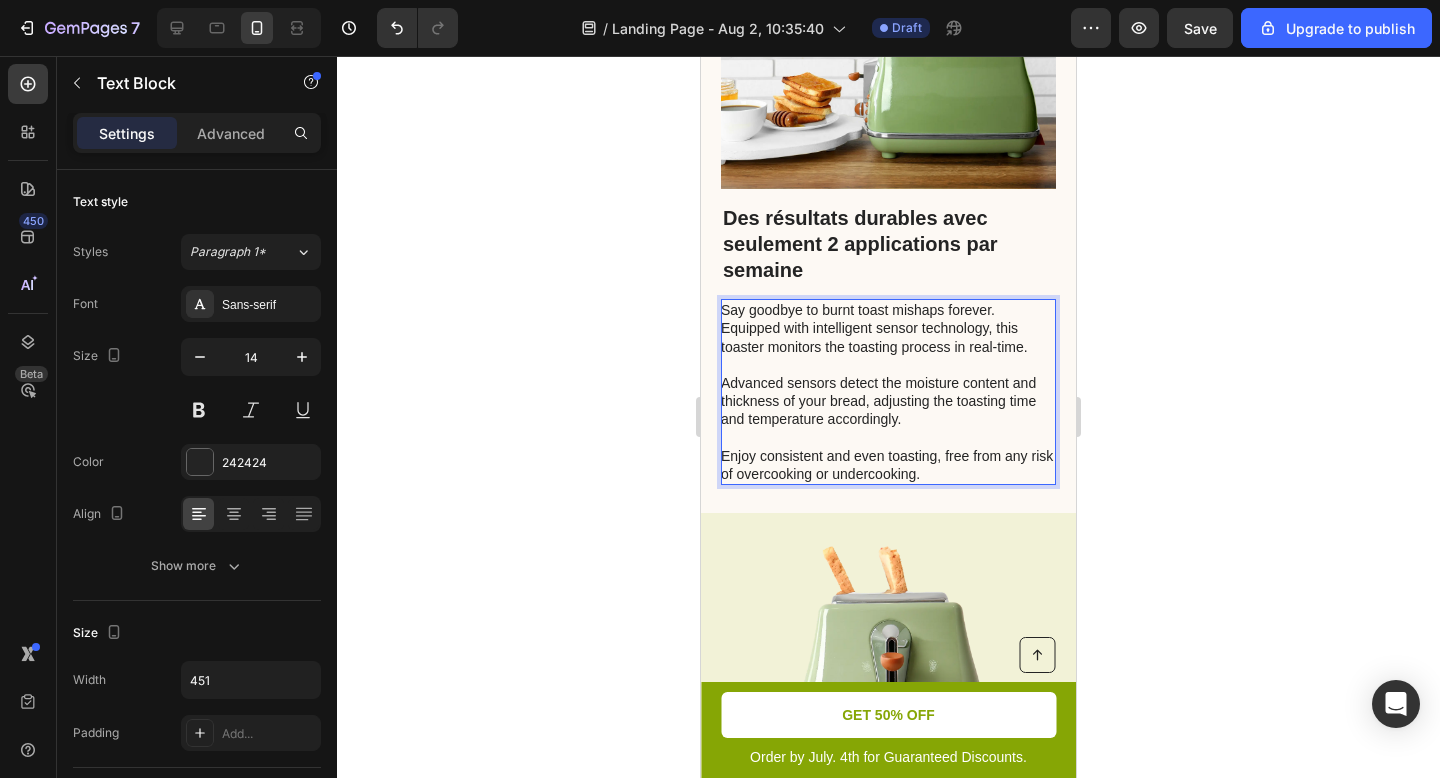 click on "Say goodbye to burnt toast mishaps forever. Equipped with intelligent sensor technology, this toaster monitors the toasting process in real-time. Advanced sensors detect the moisture content and thickness of your bread, adjusting the toasting time and temperature accordingly. ⁠⁠⁠⁠⁠⁠⁠ Enjoy consistent and even toasting, free from any risk of overcooking or undercooking." at bounding box center [887, 392] 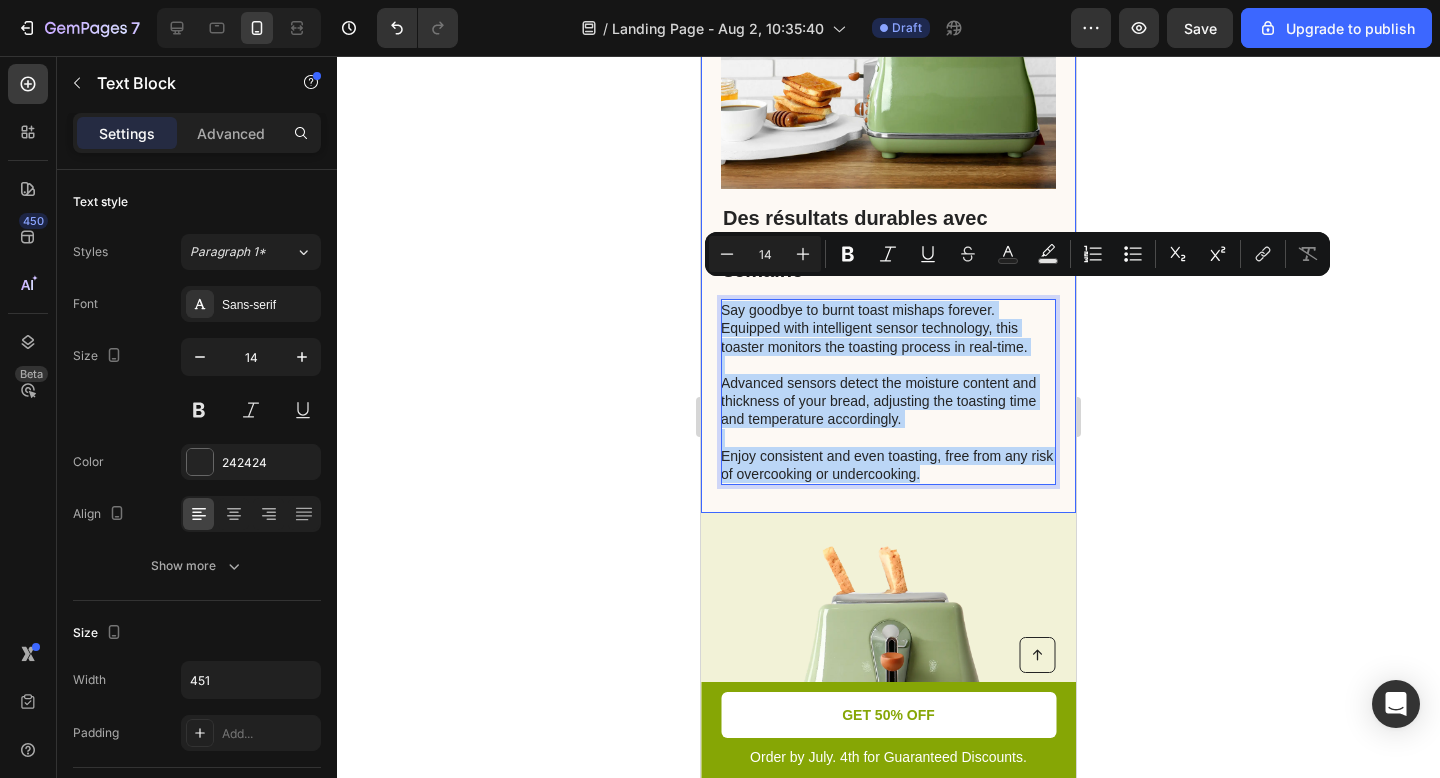 drag, startPoint x: 959, startPoint y: 450, endPoint x: 715, endPoint y: 293, distance: 290.1465 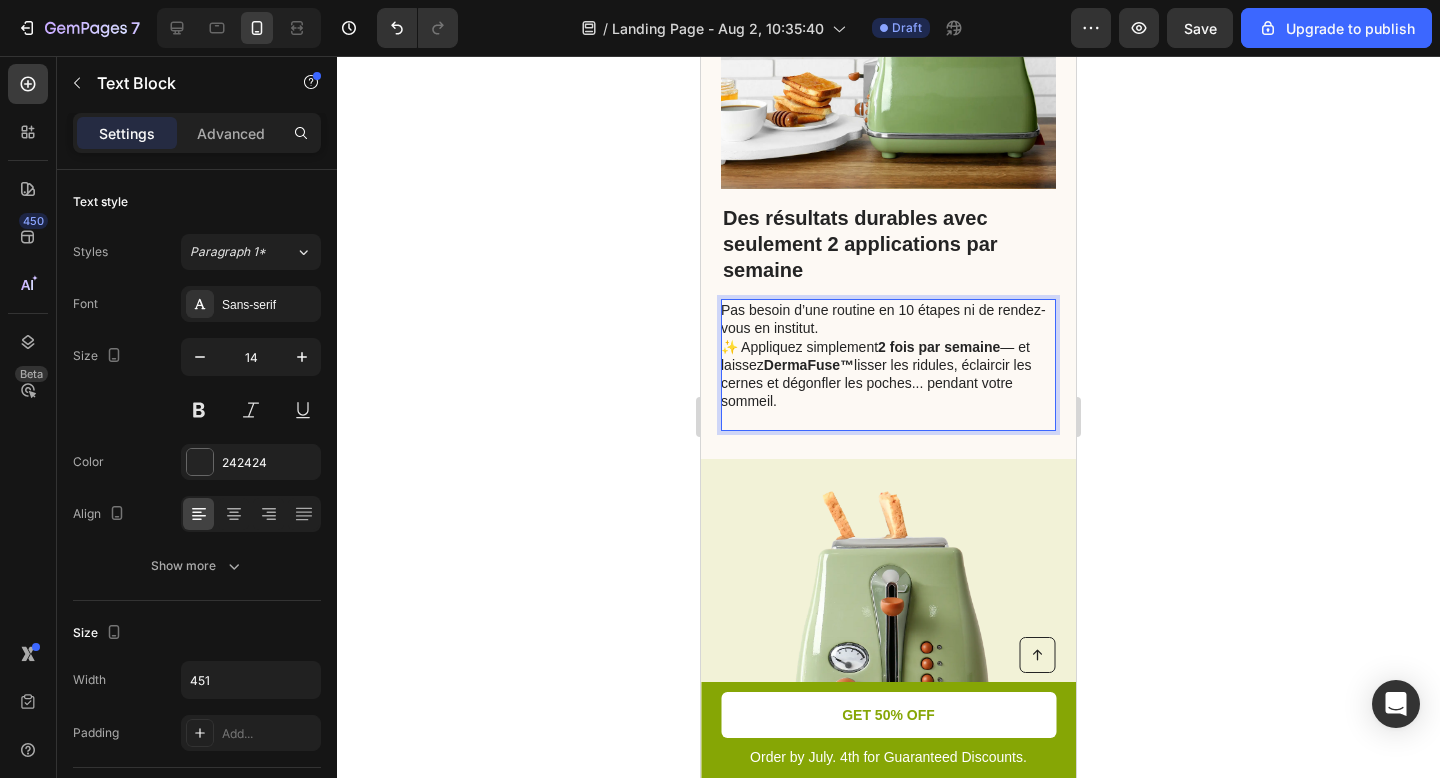 click on "Pas besoin d’une routine en 10 étapes ni de rendez-vous en institut. ✨ Appliquez simplement 2 fois par semaine — et laissez [BRAND]™ lisser les ridules, éclaircir les cernes et dégonfler les poches... pendant votre sommeil." at bounding box center (887, 355) 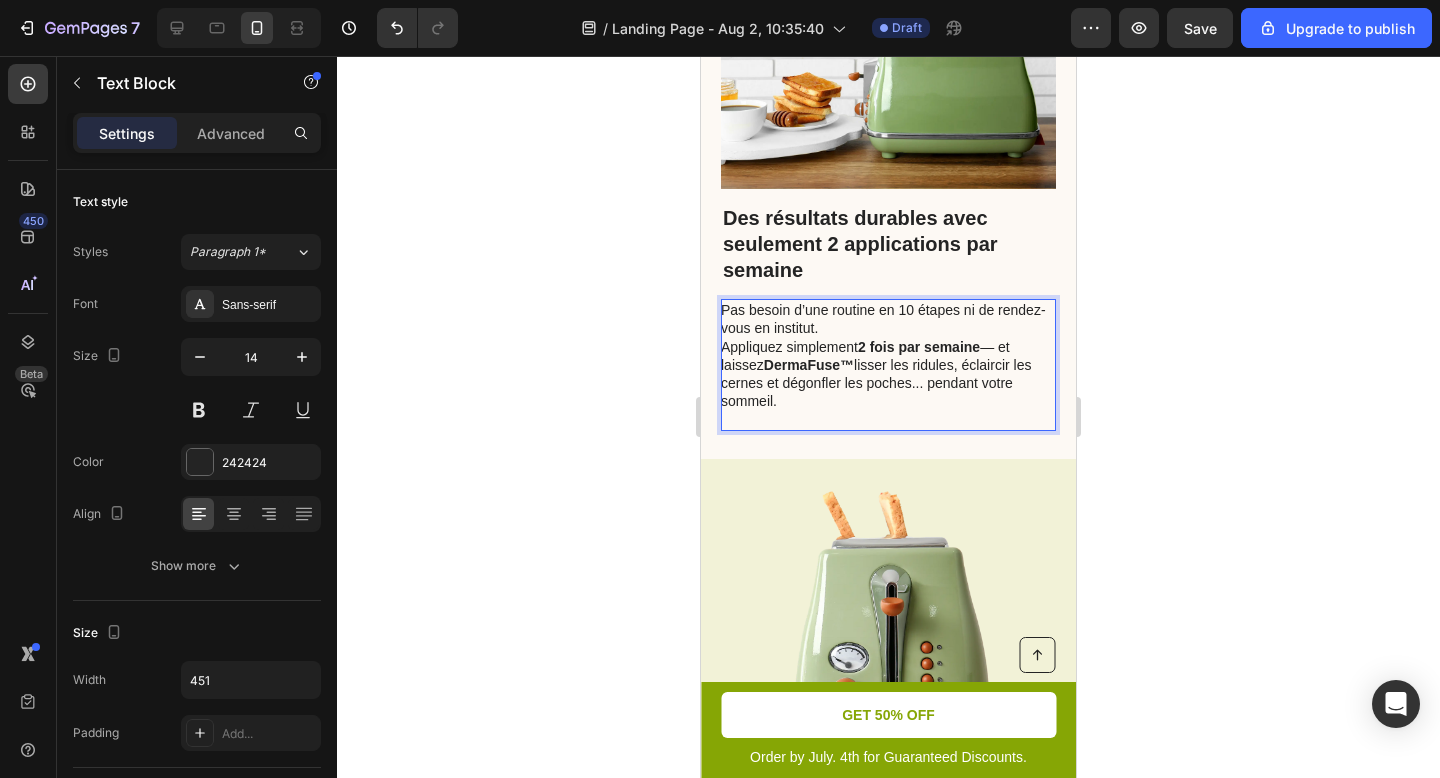 click on "DermaFuse™" at bounding box center [809, 365] 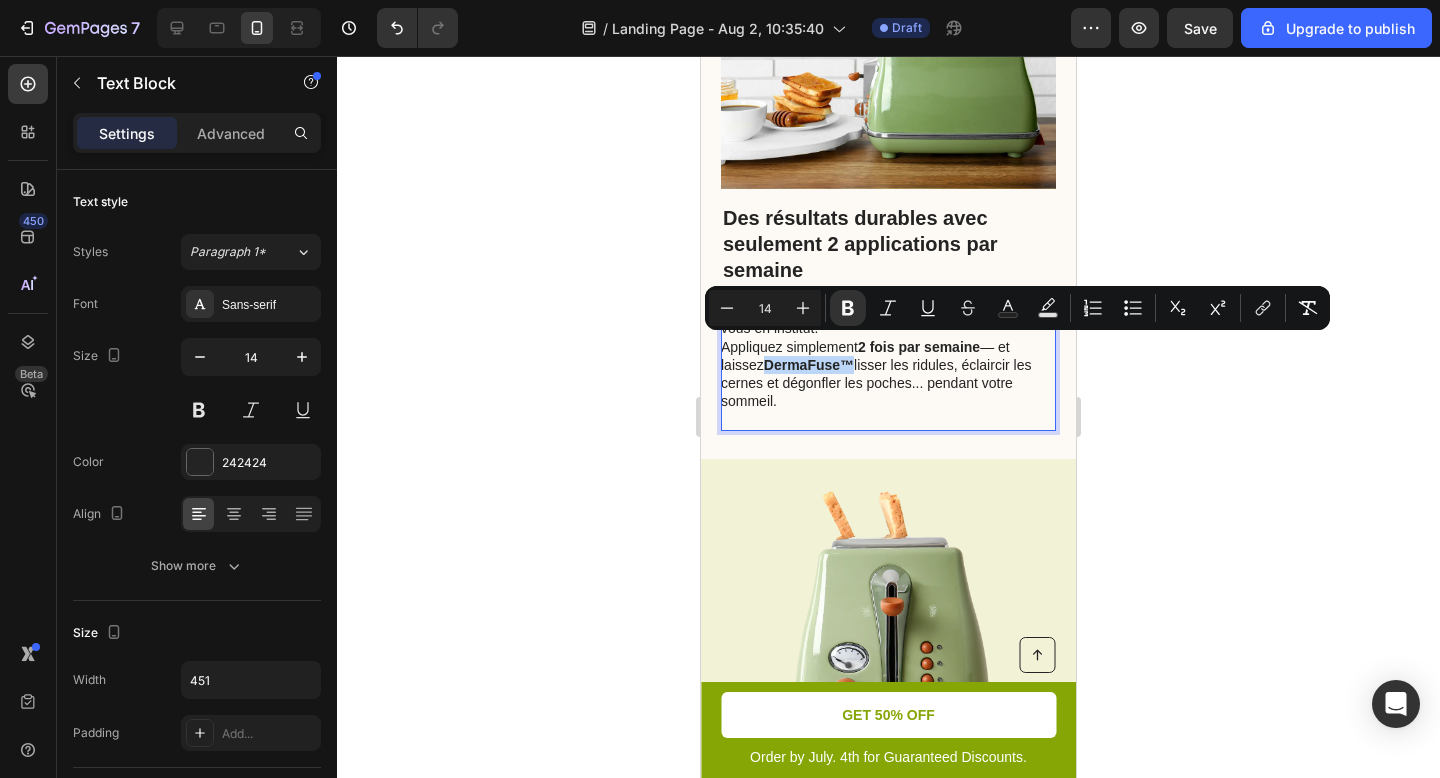 drag, startPoint x: 854, startPoint y: 346, endPoint x: 767, endPoint y: 351, distance: 87.14356 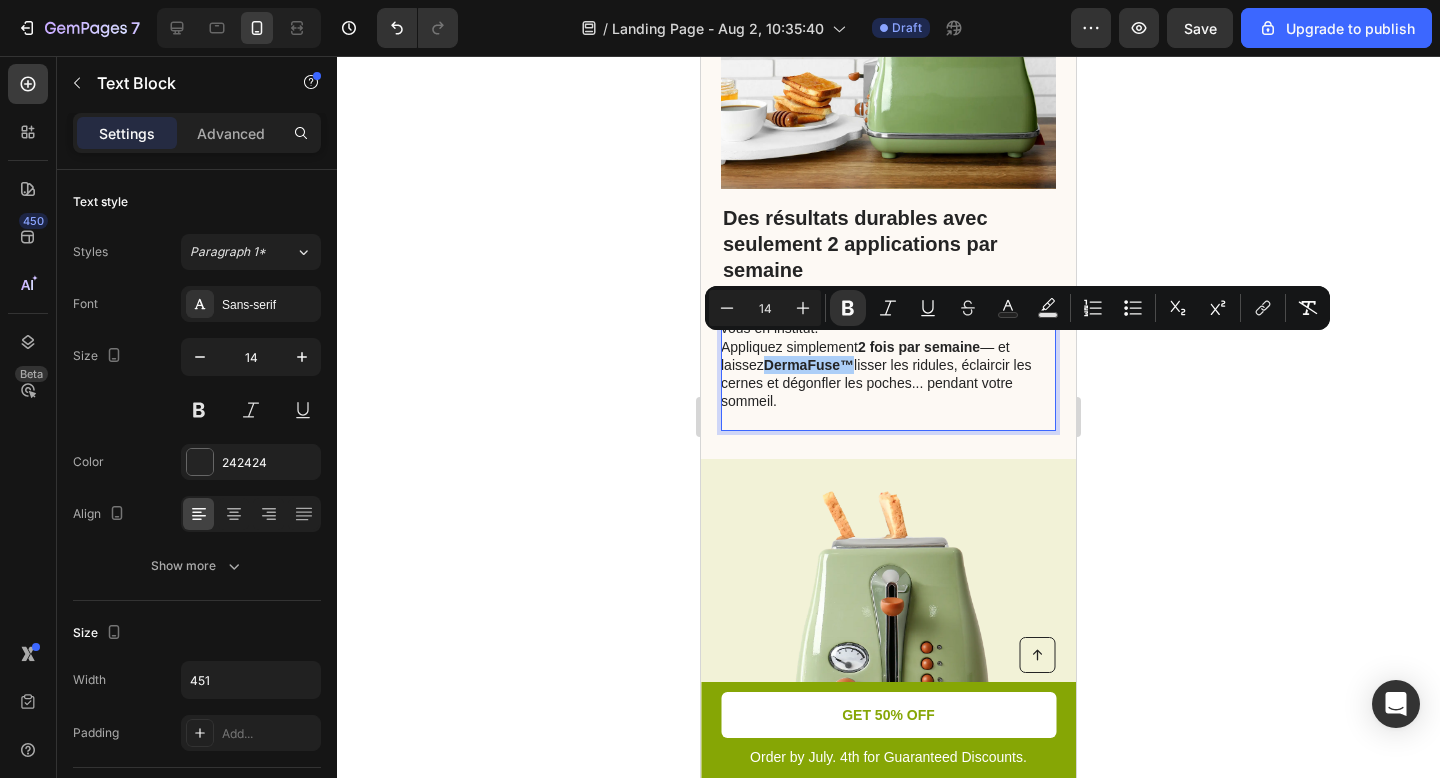click 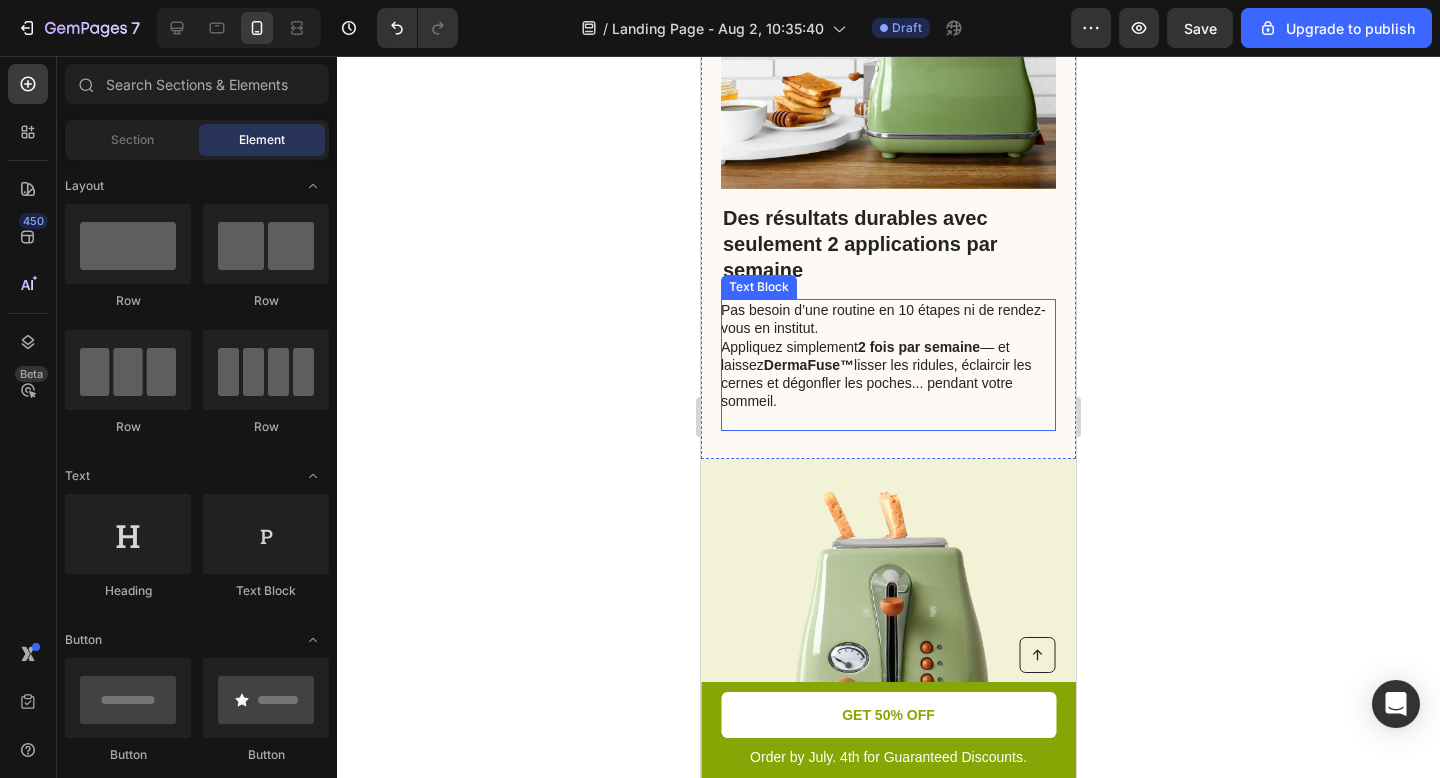 click on "Pas besoin d’une routine en 10 étapes ni de rendez-vous en institut. Appliquez simplement 2 fois par semaine — et laissez [BRAND]™ lisser les ridules, éclaircir les cernes et dégonfler les poches... pendant votre sommeil." at bounding box center (887, 355) 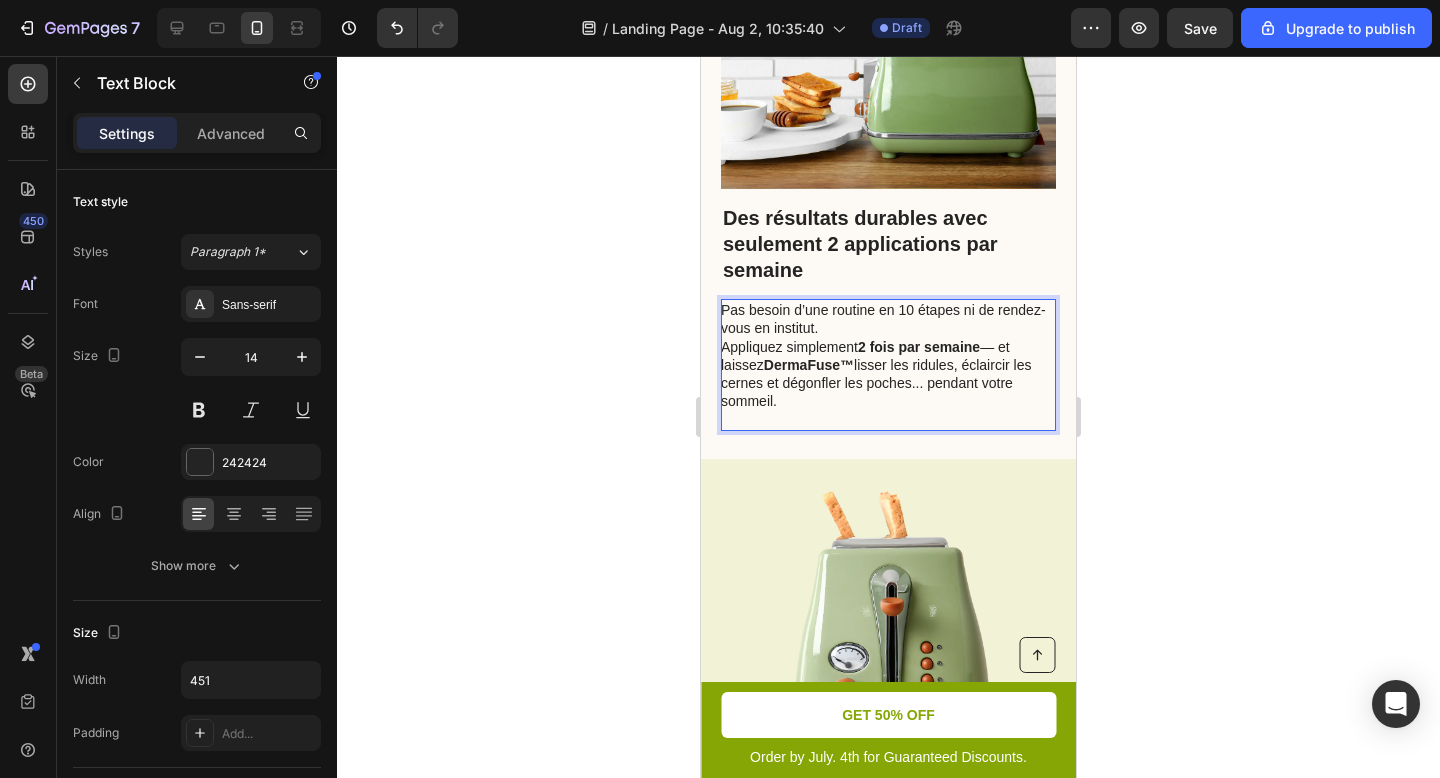 click on "Pas besoin d’une routine en 10 étapes ni de rendez-vous en institut. Appliquez simplement 2 fois par semaine — et laissez [BRAND]™ lisser les ridules, éclaircir les cernes et dégonfler les poches... pendant votre sommeil." at bounding box center [887, 355] 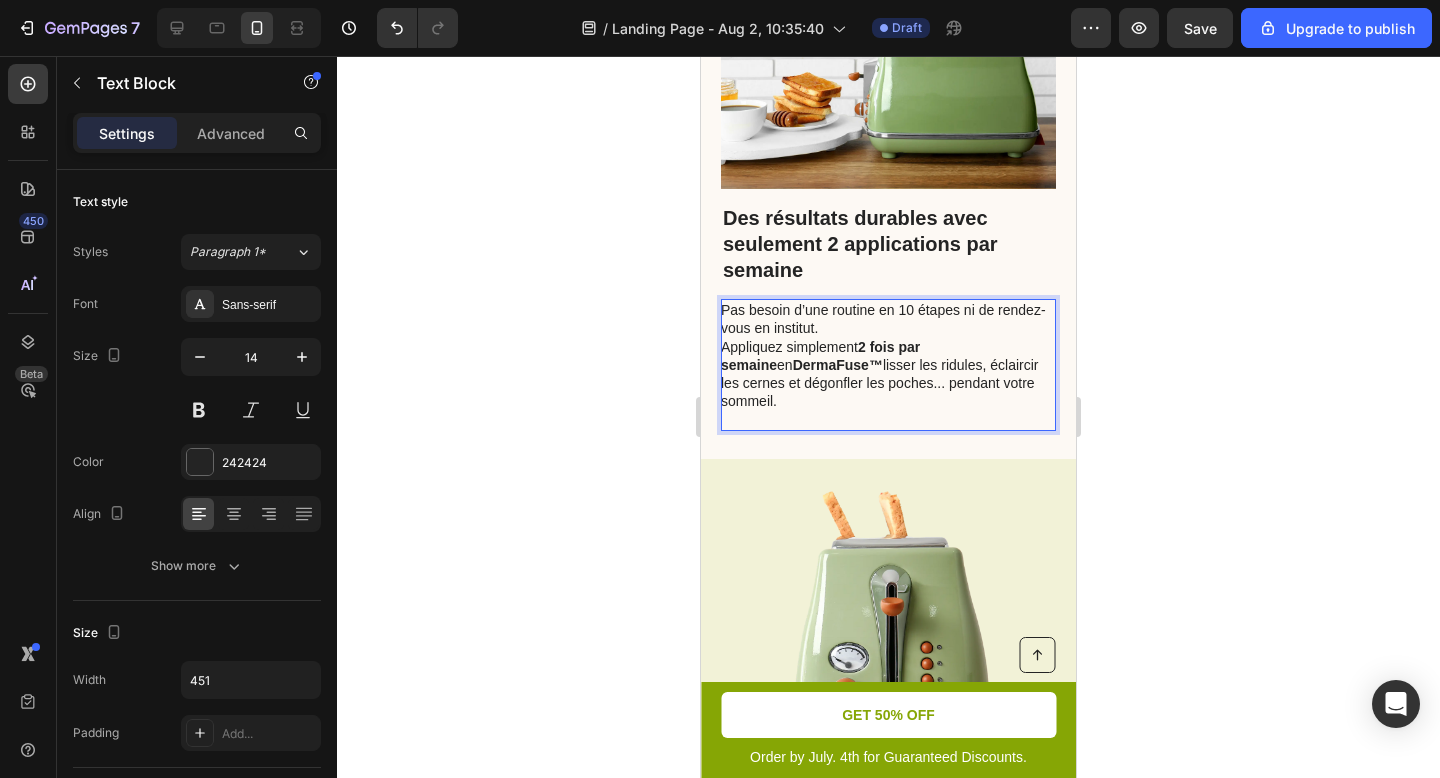 click on "Pas besoin d’une routine en 10 étapes ni de rendez-vous en institut. Appliquez simplement 2 fois par semaine et laissez DermaFuse™ lisser les ridules, éclaircir les cernes et dégonfler les poches... pendant votre sommeil." at bounding box center [887, 355] 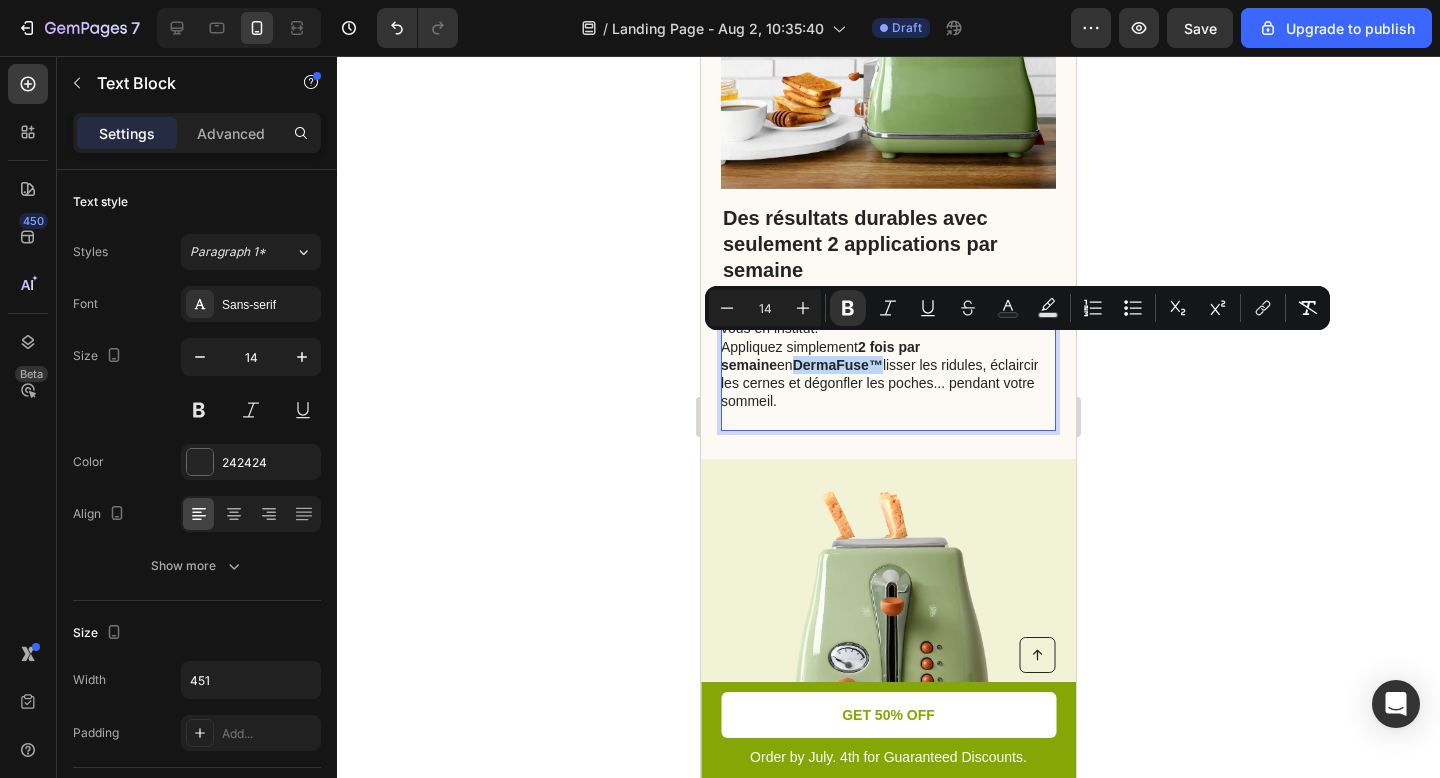 drag, startPoint x: 853, startPoint y: 348, endPoint x: 908, endPoint y: 342, distance: 55.326305 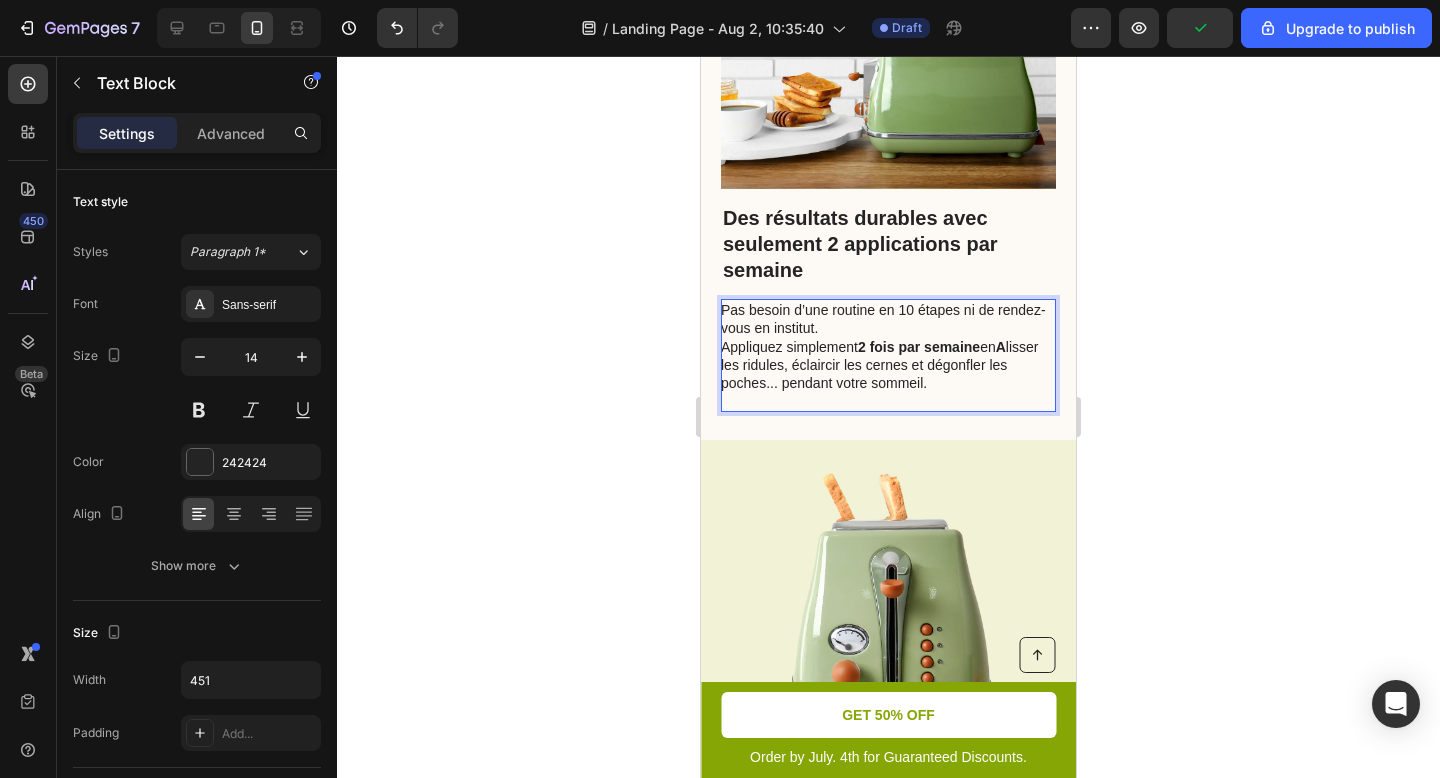 click on "A" at bounding box center [1001, 347] 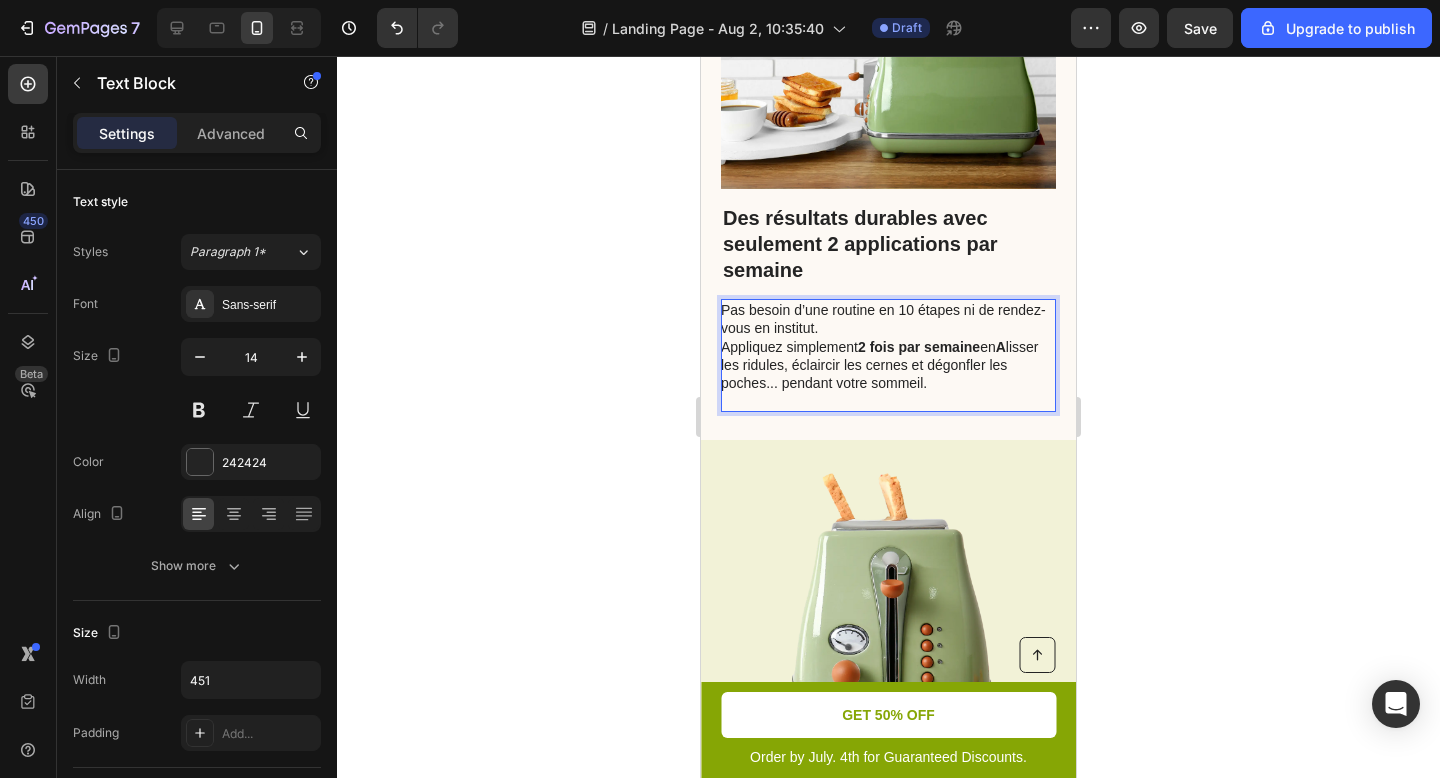 click on "Pas besoin d’une routine en 10 étapes ni de rendez-vous en institut. Appliquez simplement 2 fois par semaine et laissez A lisser les ridules, éclaircir les cernes et dégonfler les poches... pendant votre sommeil." at bounding box center (887, 346) 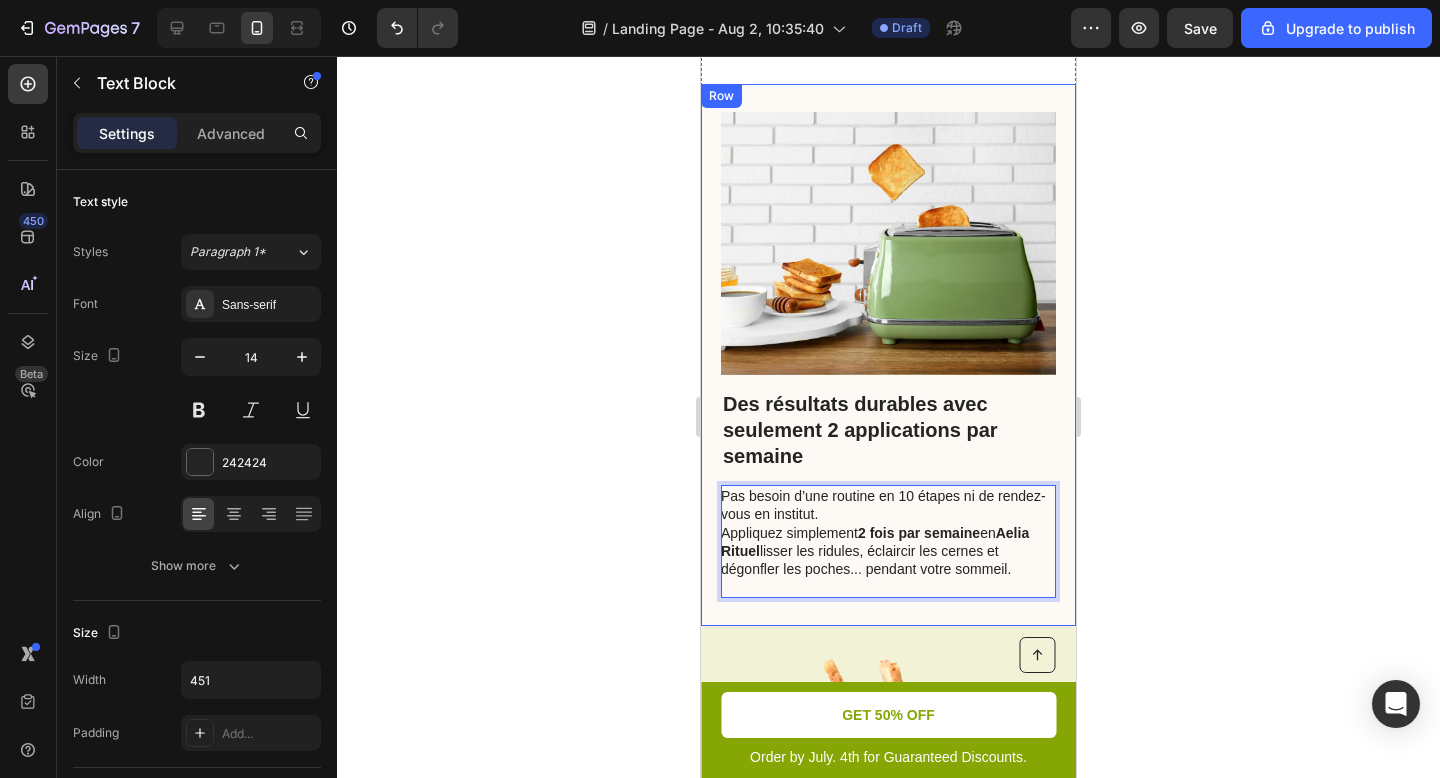 scroll, scrollTop: 2125, scrollLeft: 0, axis: vertical 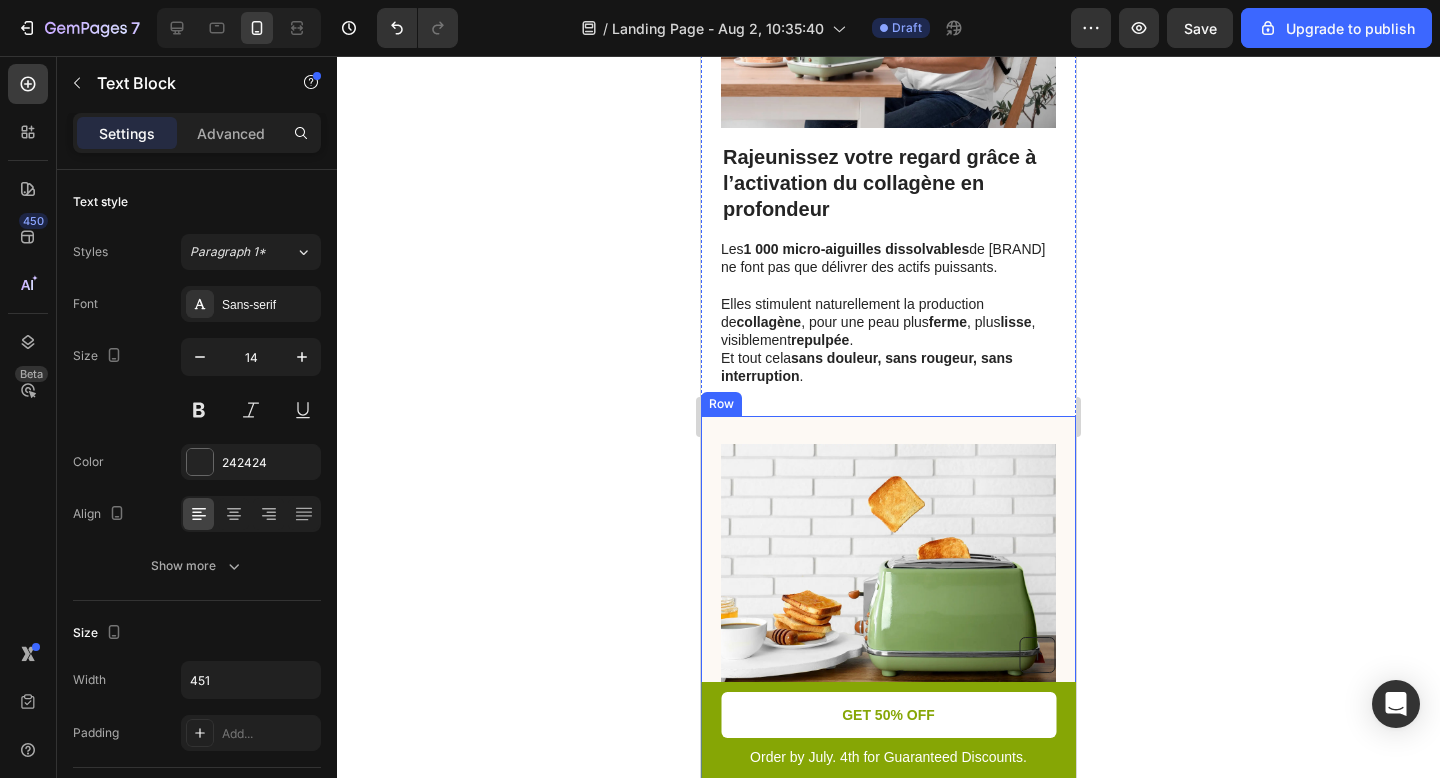 click on "Des résultats durables avec seulement 2 applications par semaine Heading Pas besoin d’une routine en 10 étapes ni de rendez-vous en institut. Appliquez simplement 2 fois par semaine et laissez Aelia Rituel lisser les ridules, éclaircir les cernes et dégonfler les poches... pendant votre sommeil. Text Block 0 Image Row" at bounding box center (888, 687) 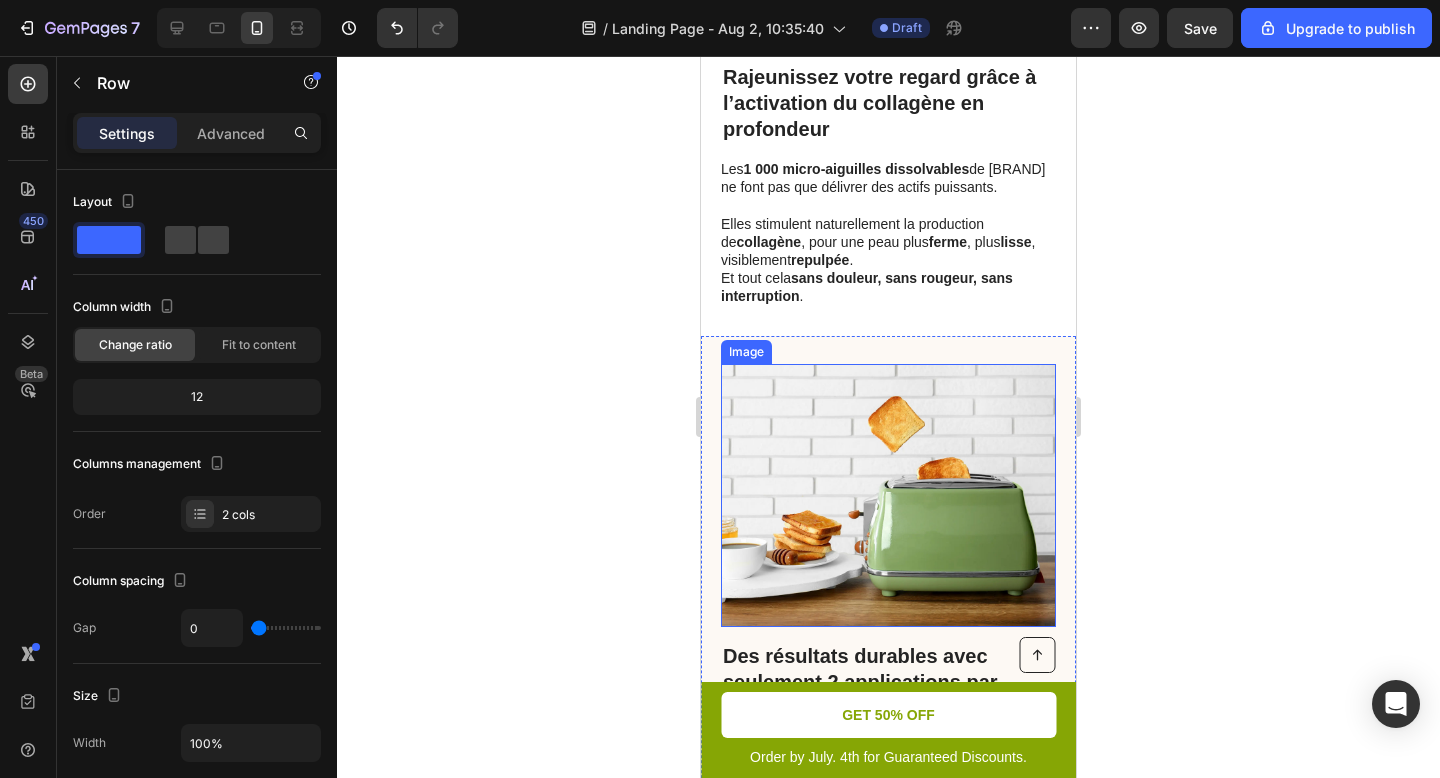 scroll, scrollTop: 1856, scrollLeft: 0, axis: vertical 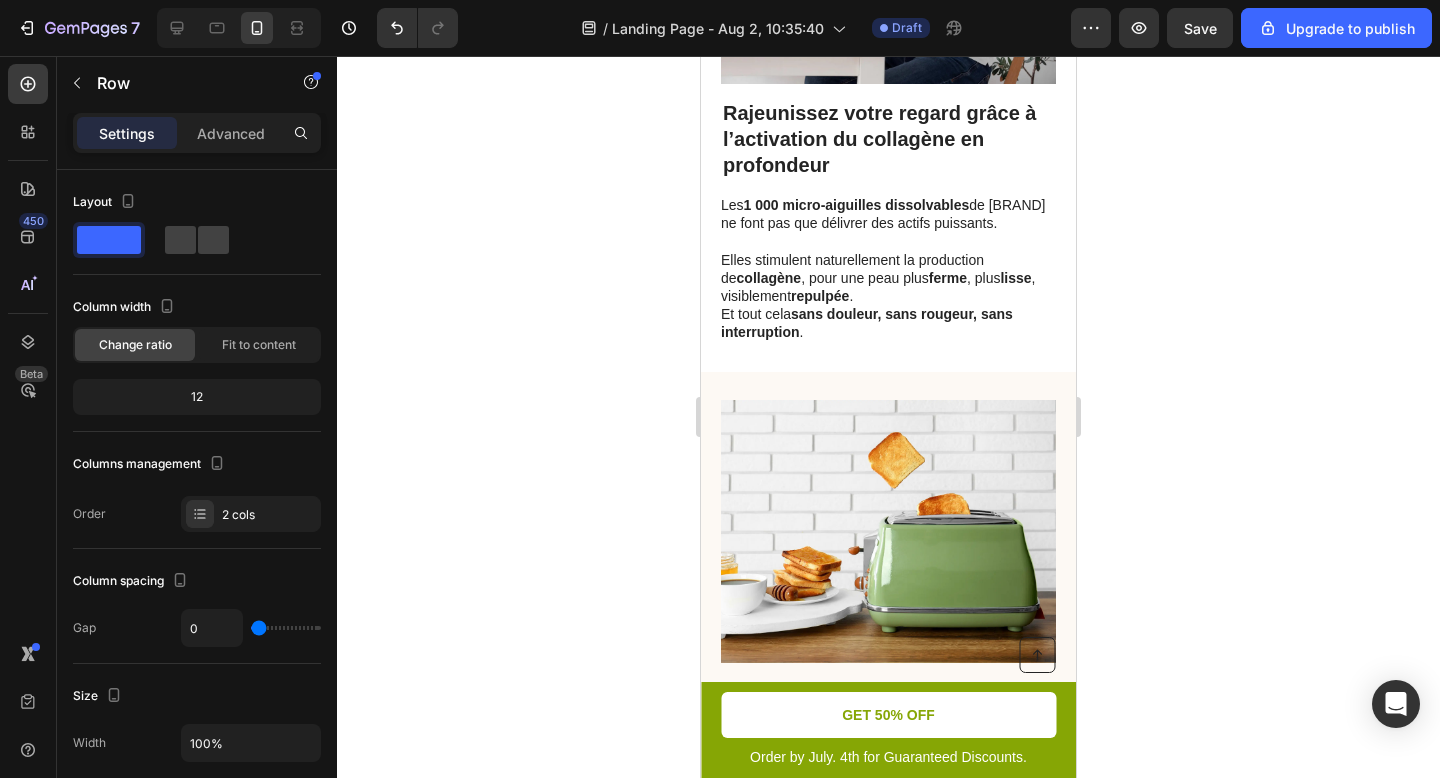 click on "Des résultats durables avec seulement 2 applications par semaine Heading Pas besoin d’une routine en 10 étapes ni de rendez-vous en institut. Appliquez simplement 2 fois par semaine et laissez Aelia Rituel lisser les ridules, éclaircir les cernes et dégonfler les poches... pendant votre sommeil. Text Block Image Row" at bounding box center [888, 643] 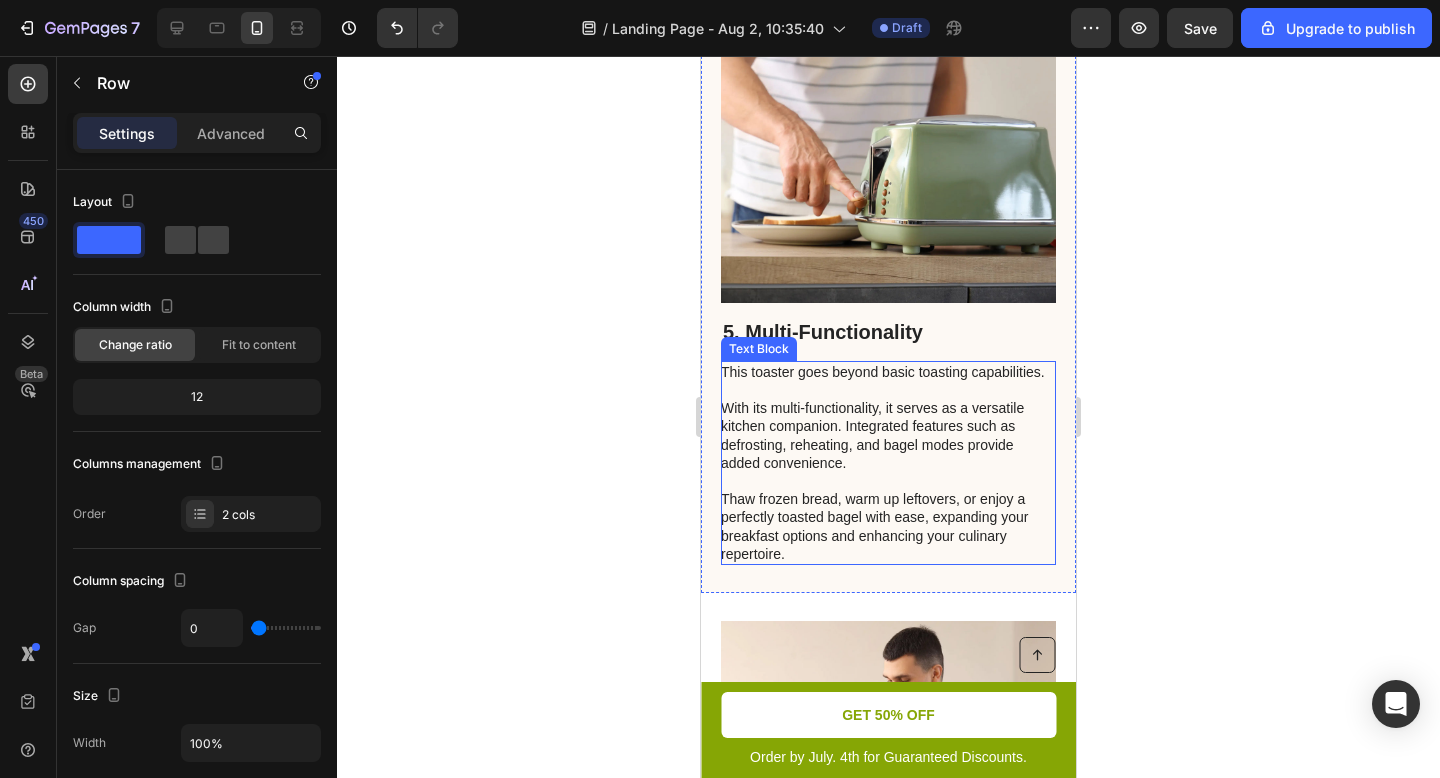 scroll, scrollTop: 3397, scrollLeft: 0, axis: vertical 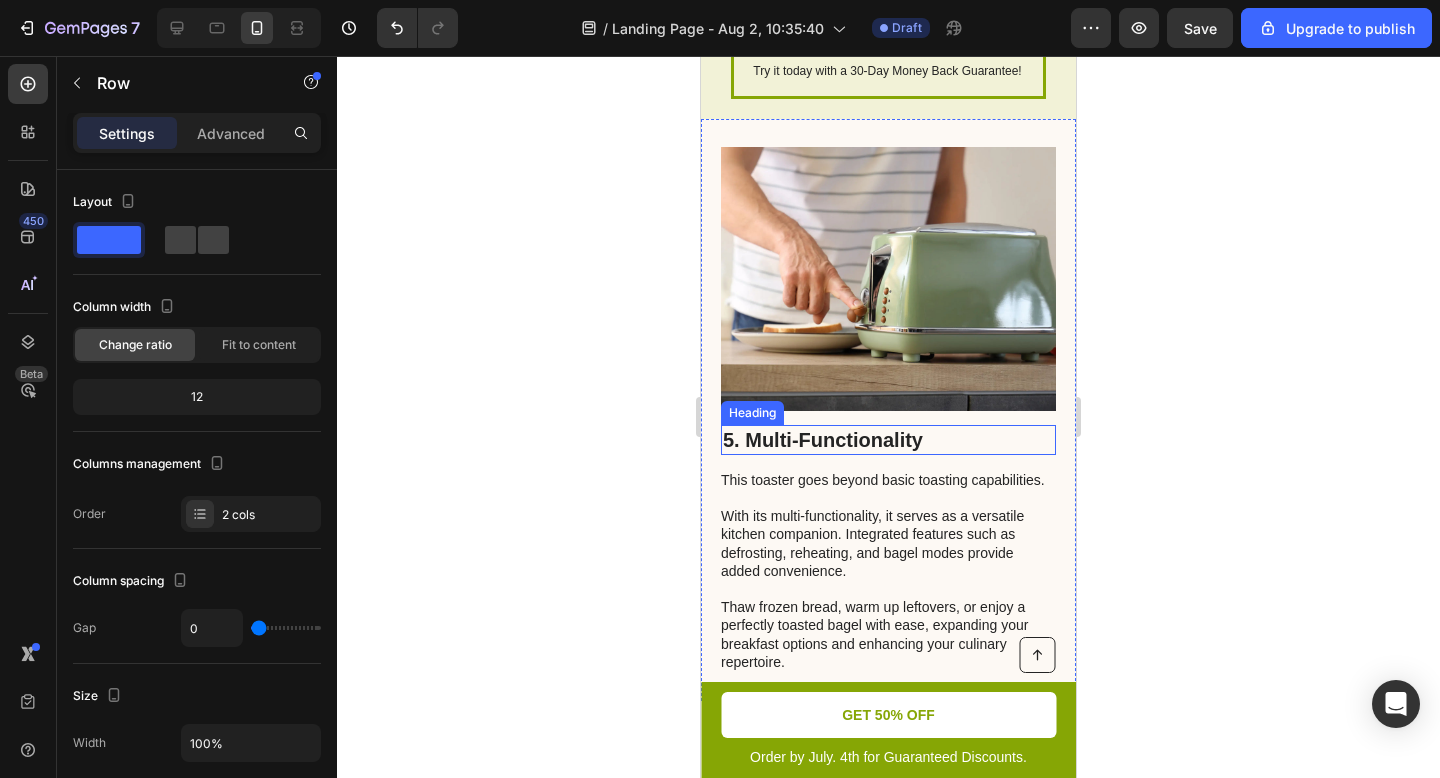 click on "5. Multi-Functionality" at bounding box center [888, 440] 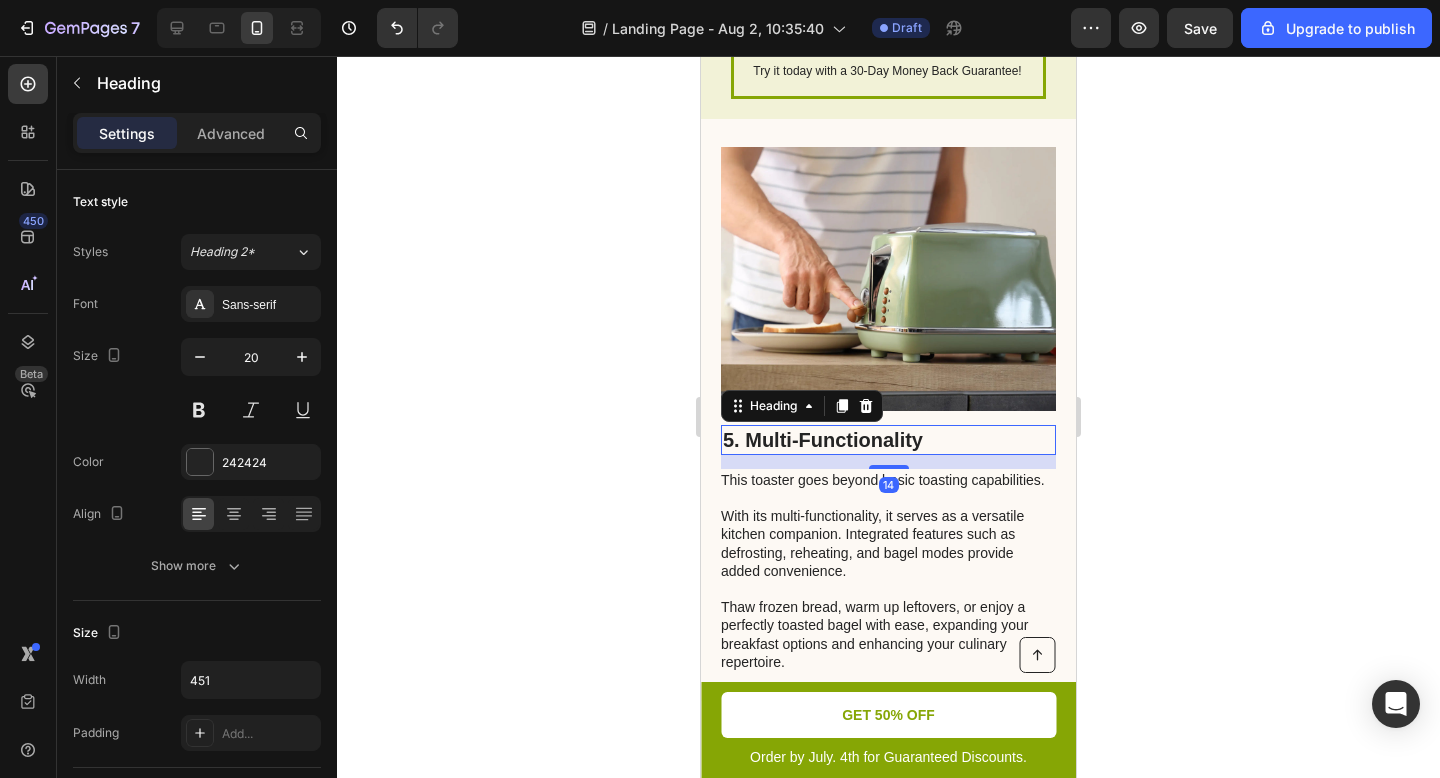 click on "5. Multi-Functionality" at bounding box center (888, 440) 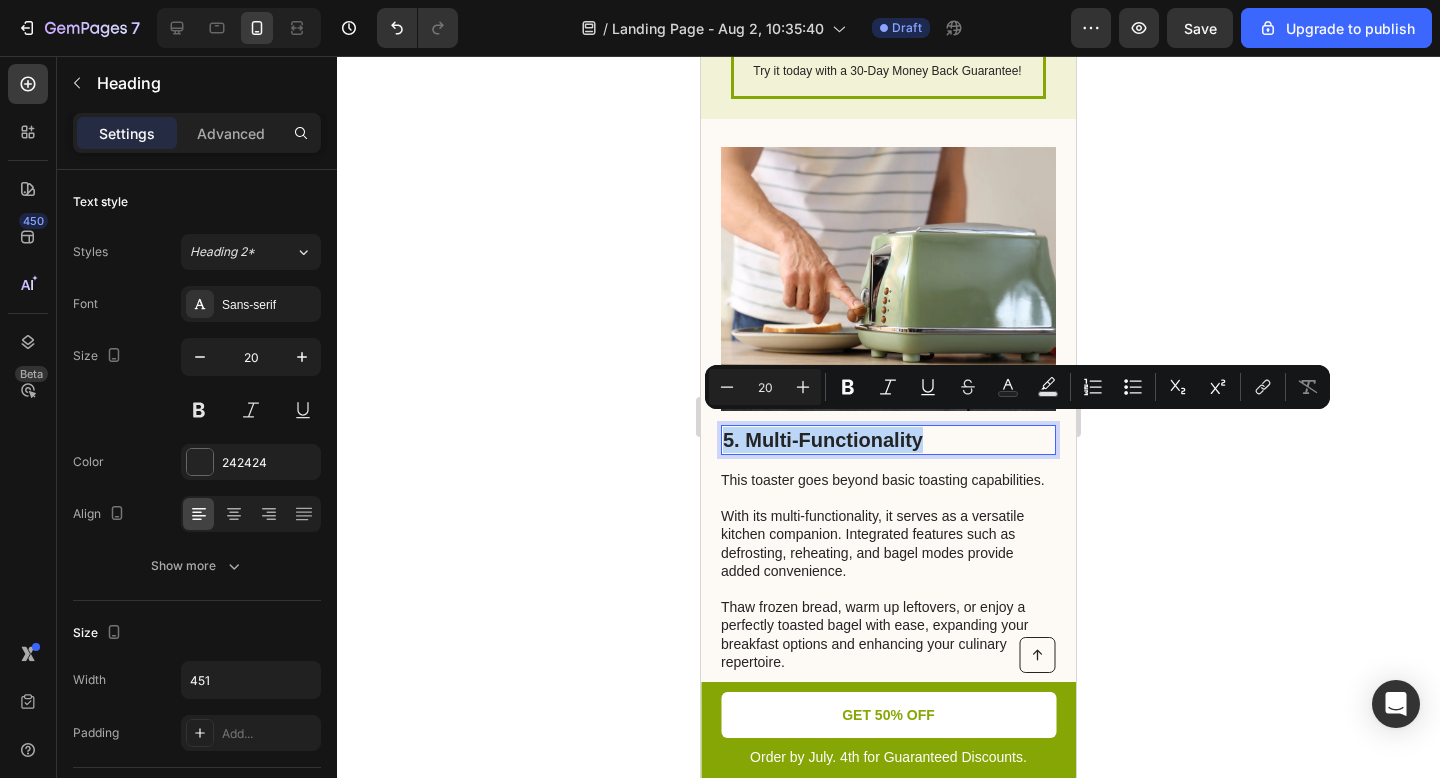 drag, startPoint x: 938, startPoint y: 426, endPoint x: 728, endPoint y: 429, distance: 210.02142 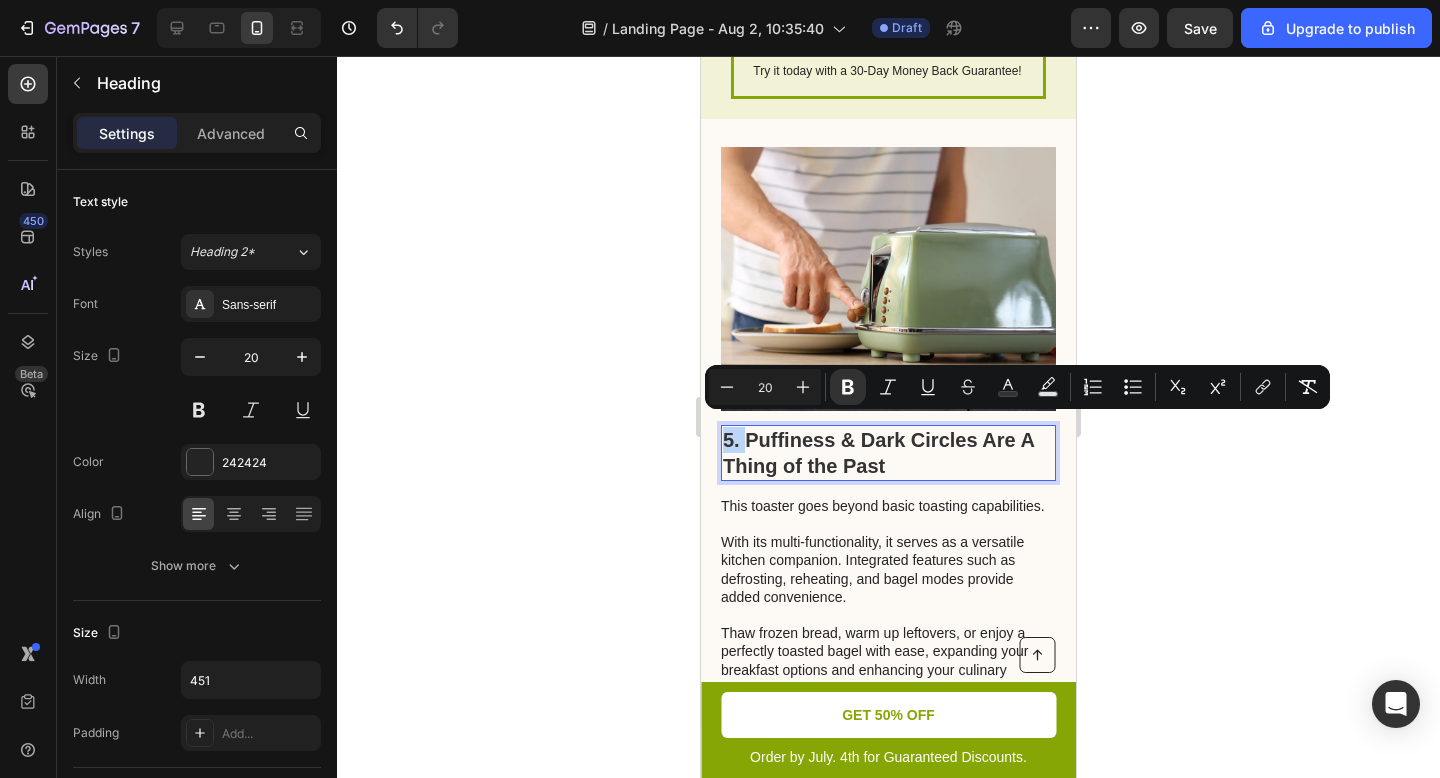 drag, startPoint x: 751, startPoint y: 431, endPoint x: 723, endPoint y: 436, distance: 28.442924 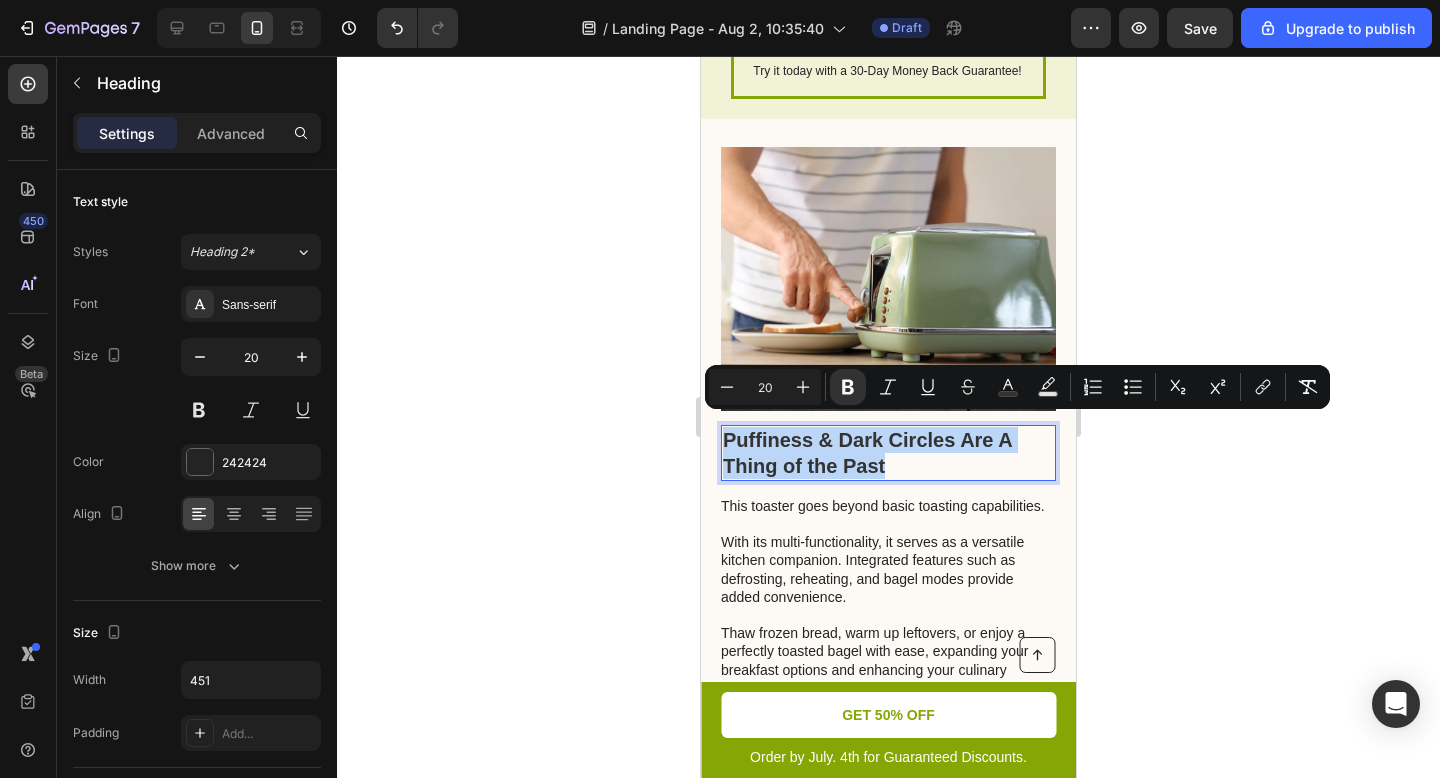 drag, startPoint x: 895, startPoint y: 448, endPoint x: 729, endPoint y: 414, distance: 169.44615 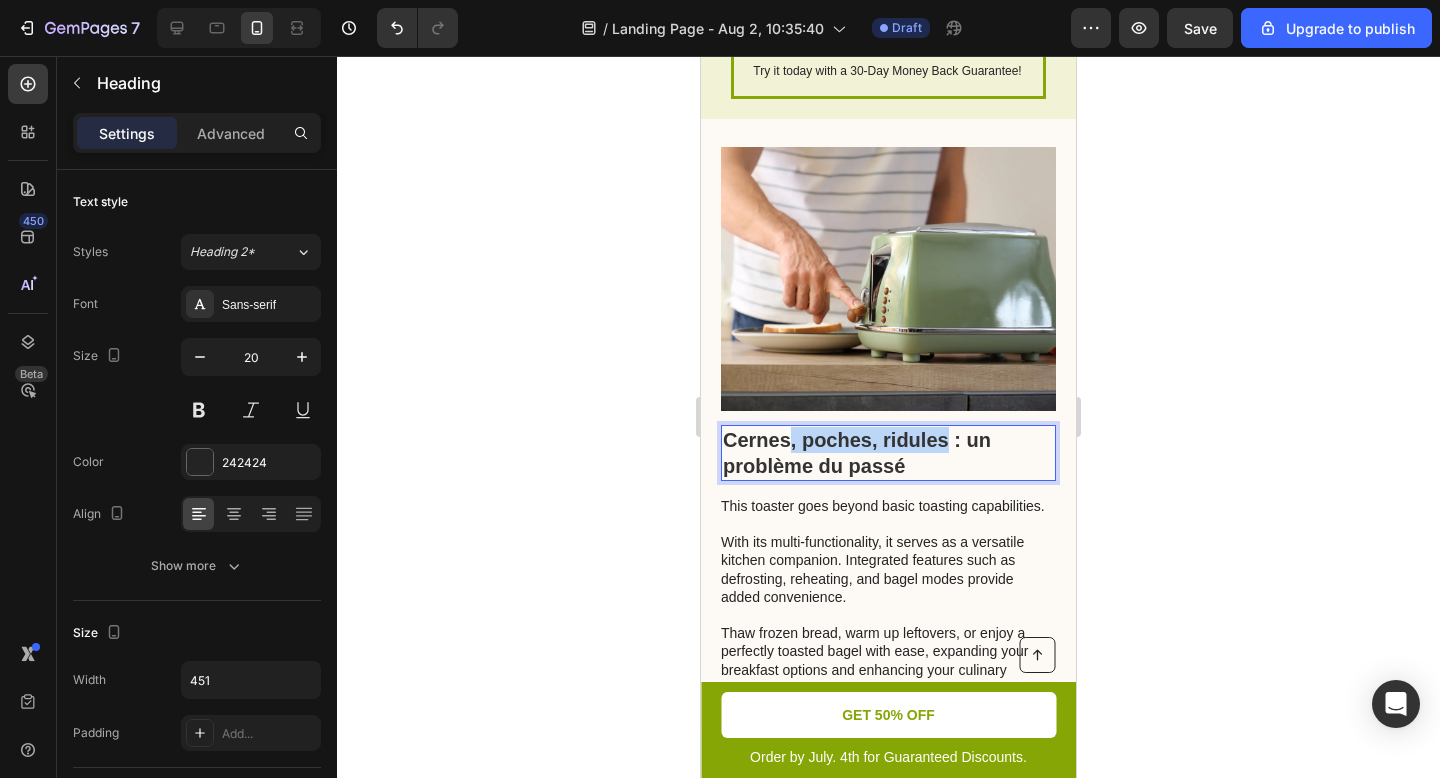 drag, startPoint x: 946, startPoint y: 425, endPoint x: 793, endPoint y: 435, distance: 153.32645 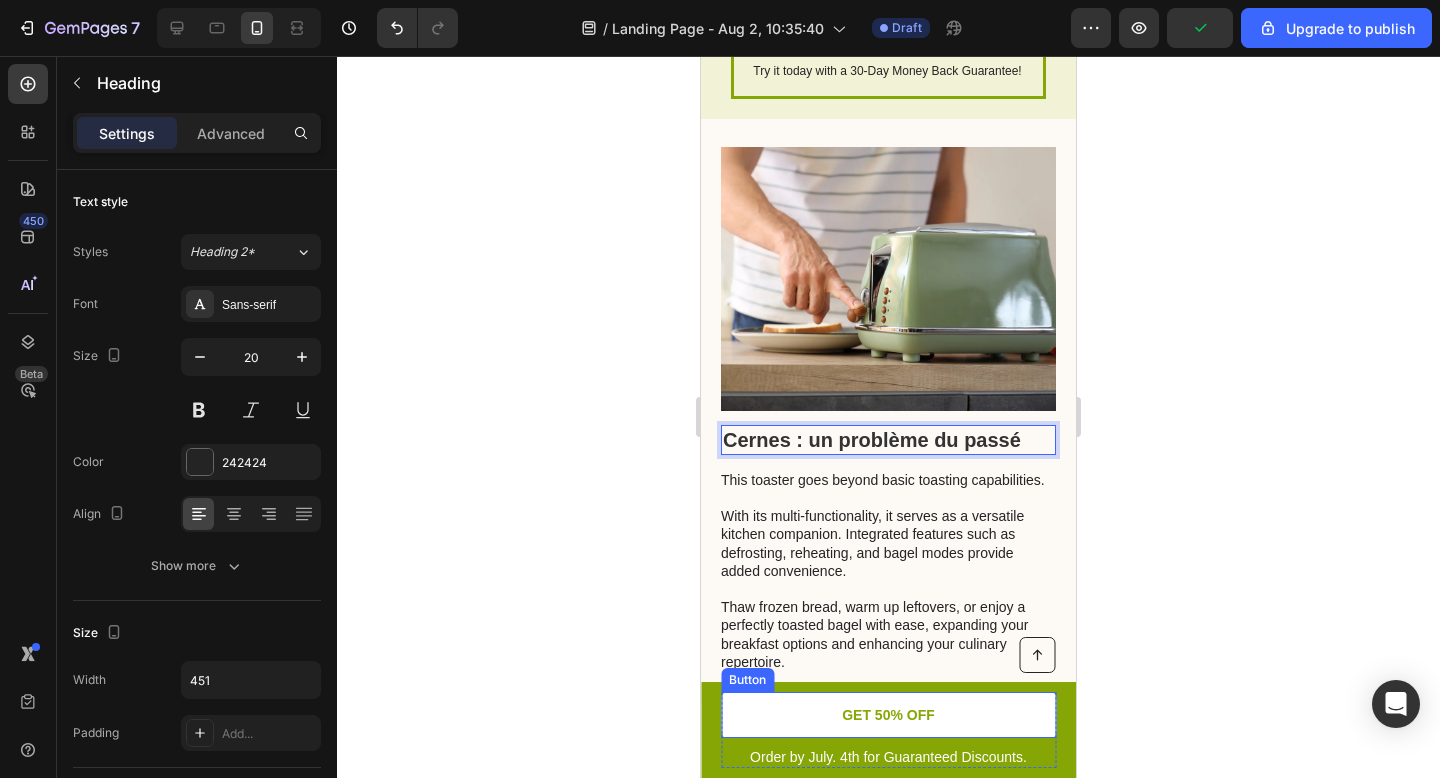 click on "This toaster goes beyond basic toasting capabilities.  With its multi-functionality, it serves as a versatile kitchen companion. Integrated features such as defrosting, reheating, and bagel modes provide added convenience.  Thaw frozen bread, warm up leftovers, or enjoy a perfectly toasted bagel with ease, expanding your breakfast options and enhancing your culinary repertoire." at bounding box center (887, 571) 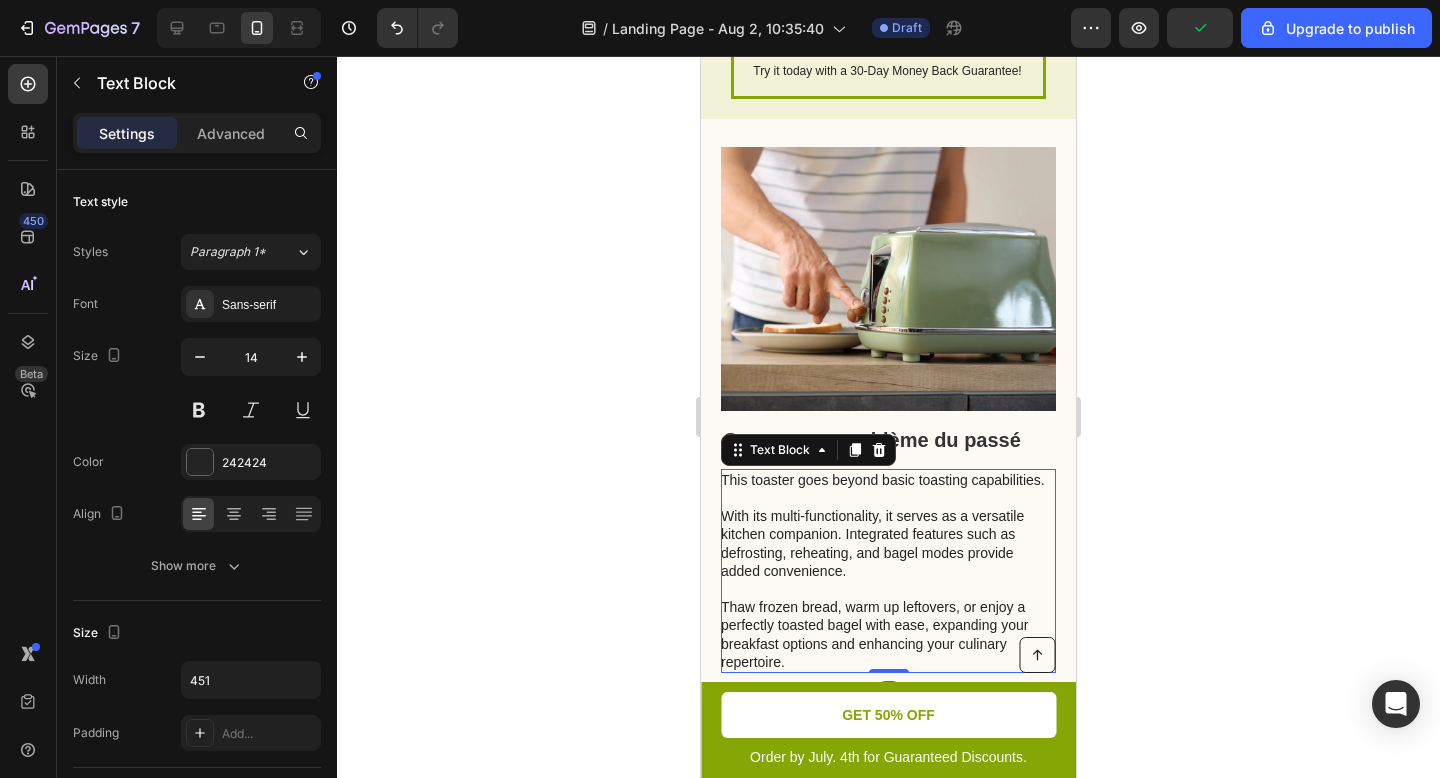 click on "This toaster goes beyond basic toasting capabilities.  With its multi-functionality, it serves as a versatile kitchen companion. Integrated features such as defrosting, reheating, and bagel modes provide added convenience.  Thaw frozen bread, warm up leftovers, or enjoy a perfectly toasted bagel with ease, expanding your breakfast options and enhancing your culinary repertoire." at bounding box center [887, 571] 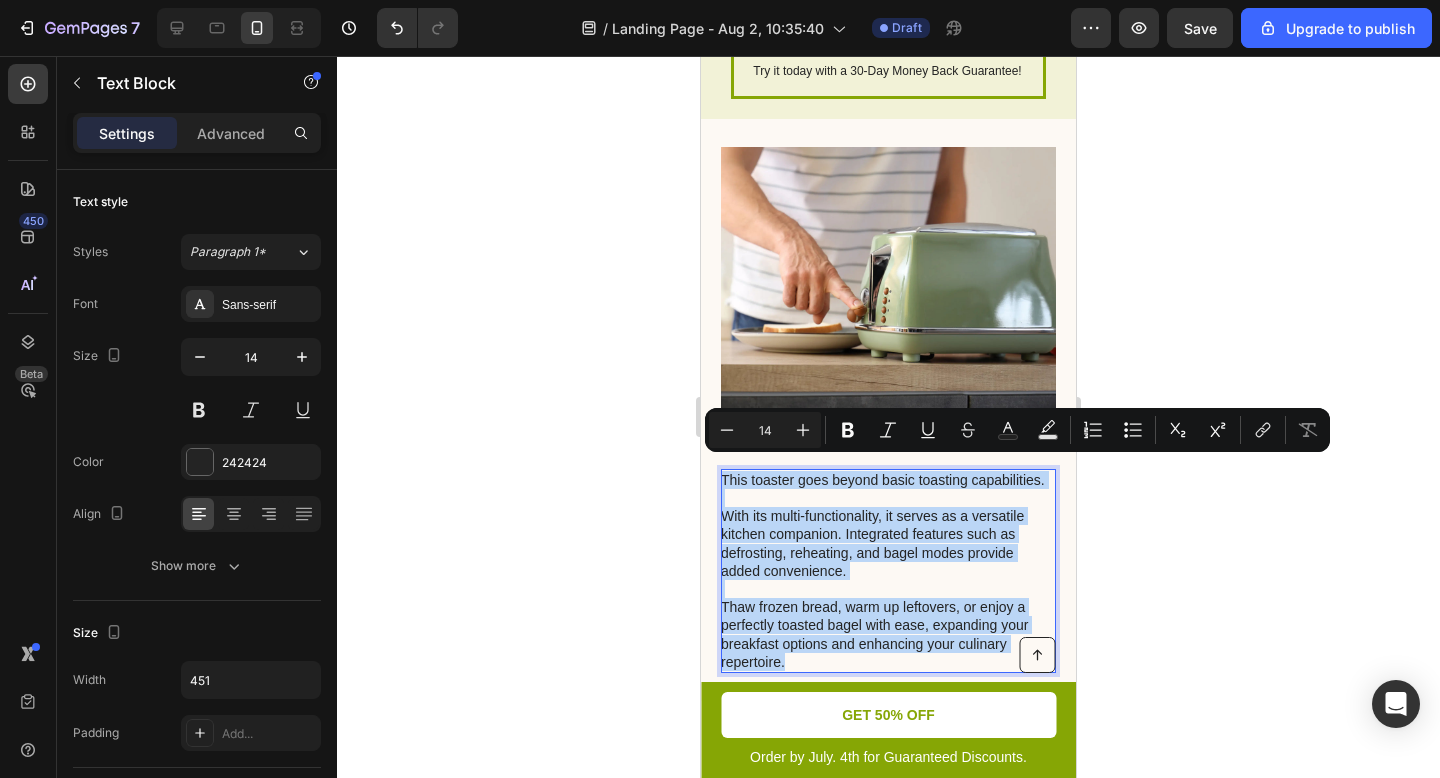 drag, startPoint x: 786, startPoint y: 668, endPoint x: 722, endPoint y: 461, distance: 216.66795 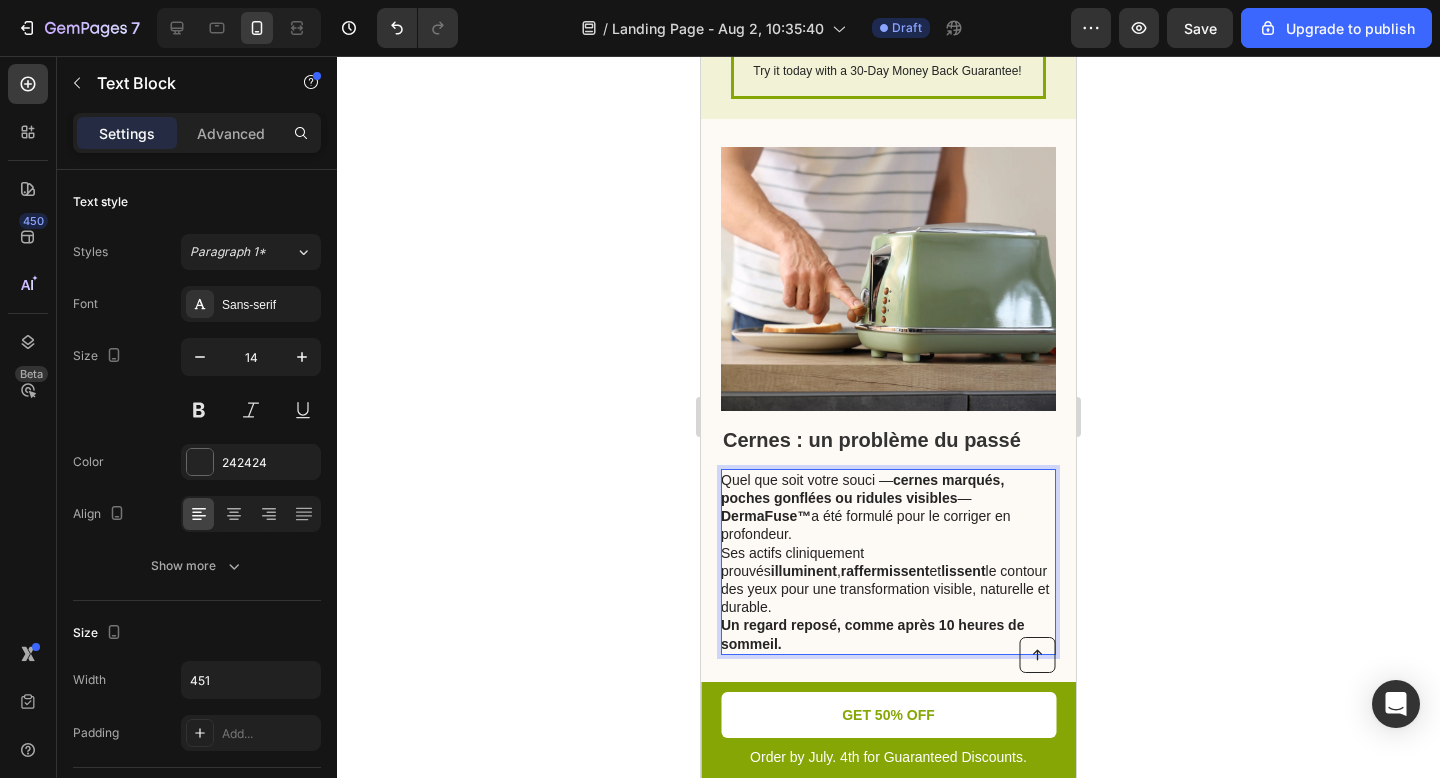 click on "Quel que soit votre souci — cernes marqués, poches gonflées ou ridules visibles — DermaFuse™ a été formulé pour le corriger en profondeur. Ses actifs cliniquement prouvés illuminent , raffermissent et lissent le contour des yeux pour une transformation visible, naturelle et durable." at bounding box center (887, 544) 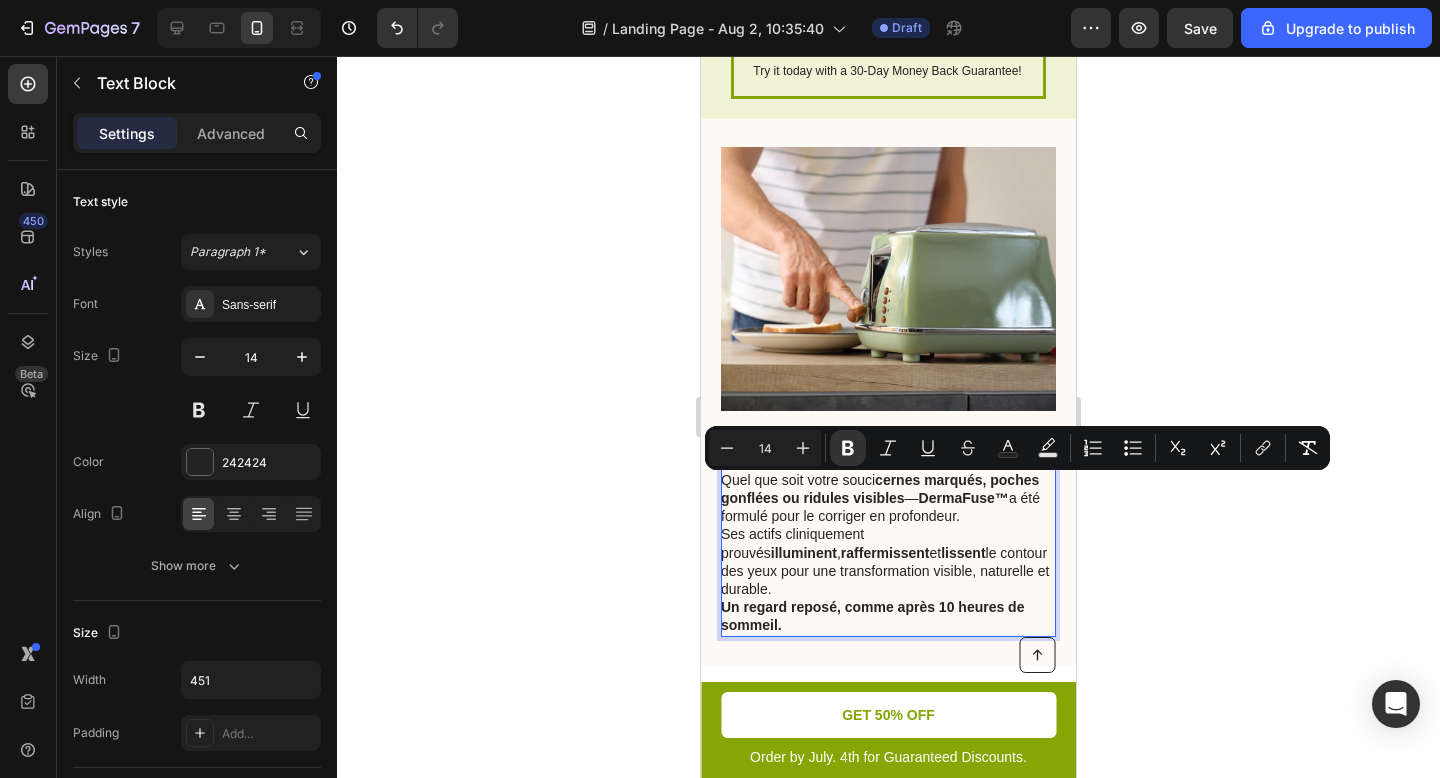 drag, startPoint x: 980, startPoint y: 487, endPoint x: 842, endPoint y: 486, distance: 138.00362 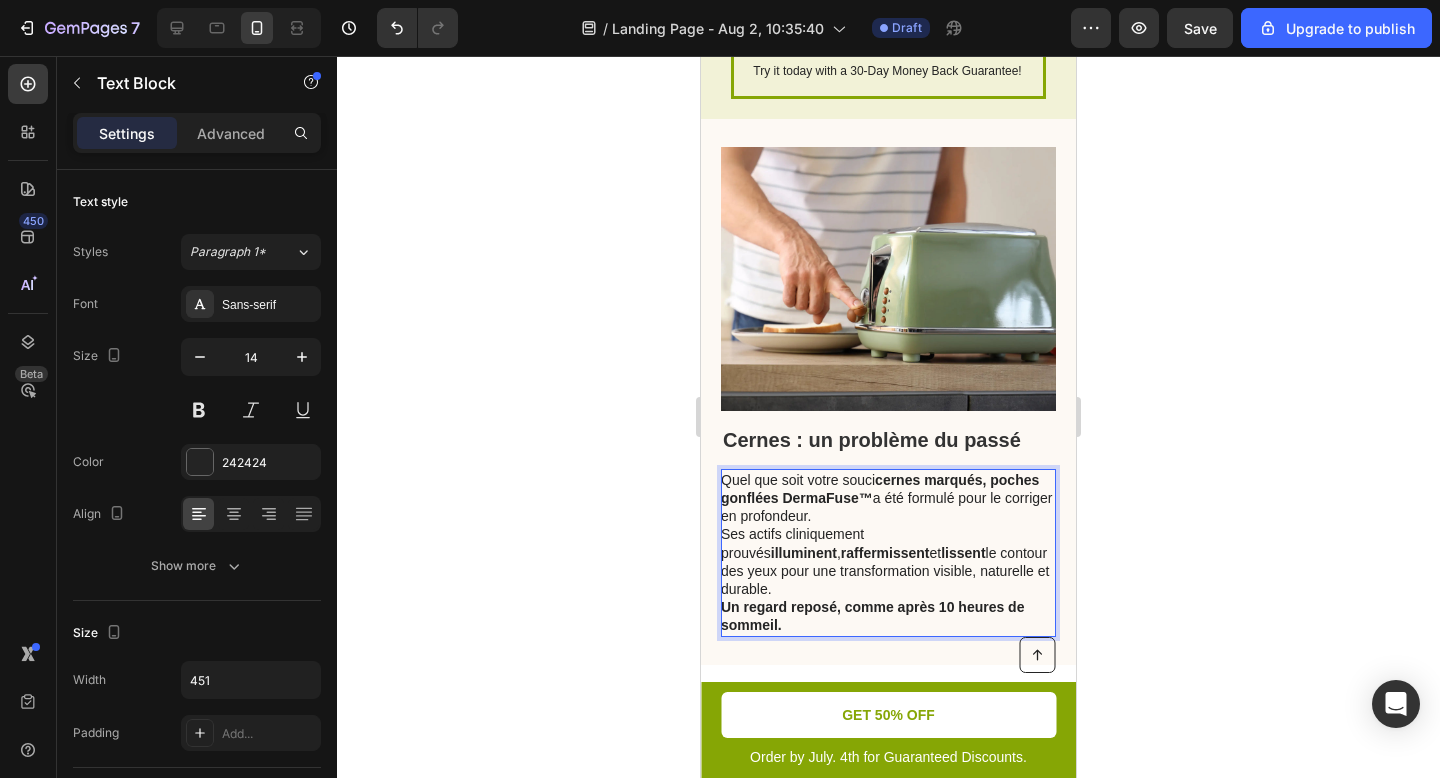 click on "DermaFuse™" at bounding box center [827, 498] 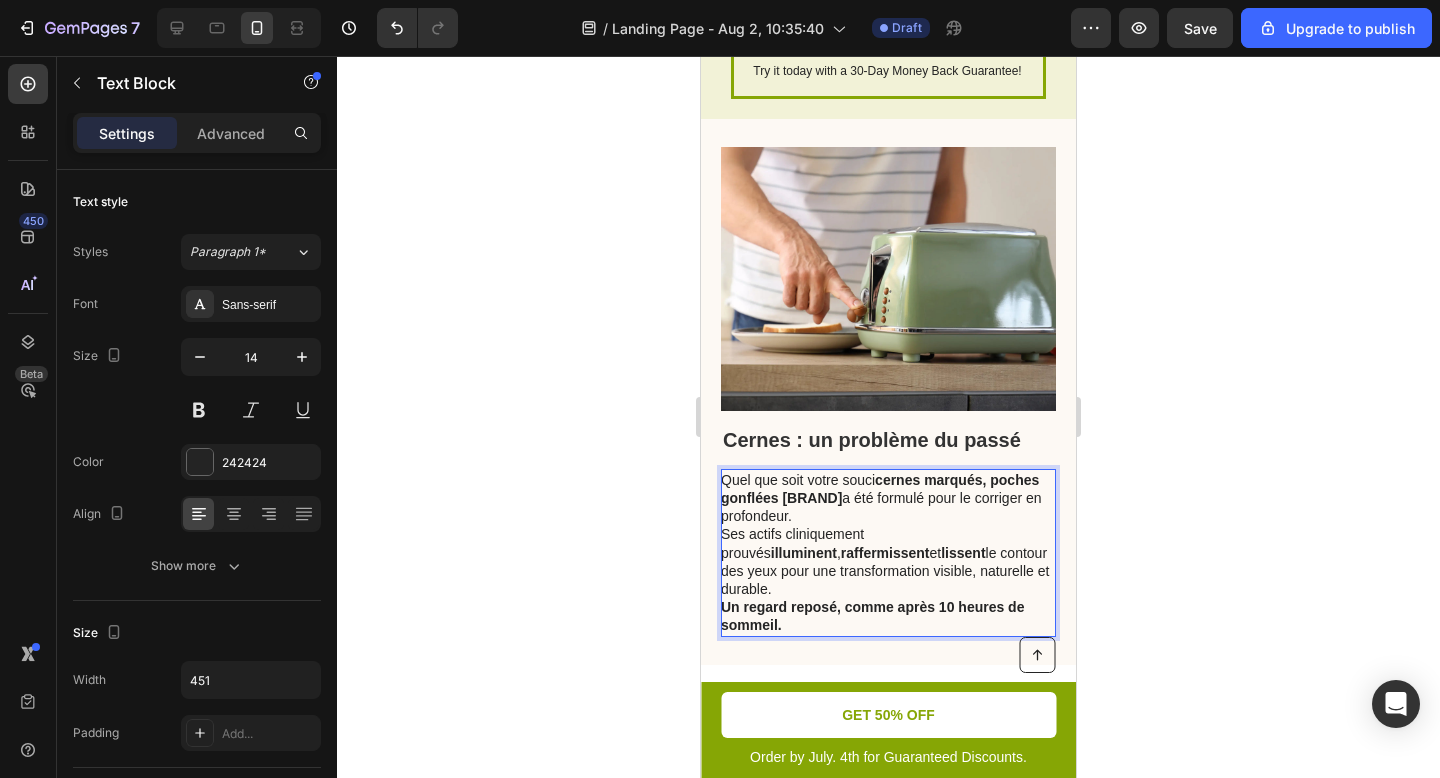 click on "Quel que soit votre souci cernes marqués, poches gonflées [BRAND] a été formulé pour le corriger en profondeur. Ses actifs cliniquement prouvés illuminent , raffermissent et lissent le contour des yeux pour une transformation visible, naturelle et durable." at bounding box center (887, 534) 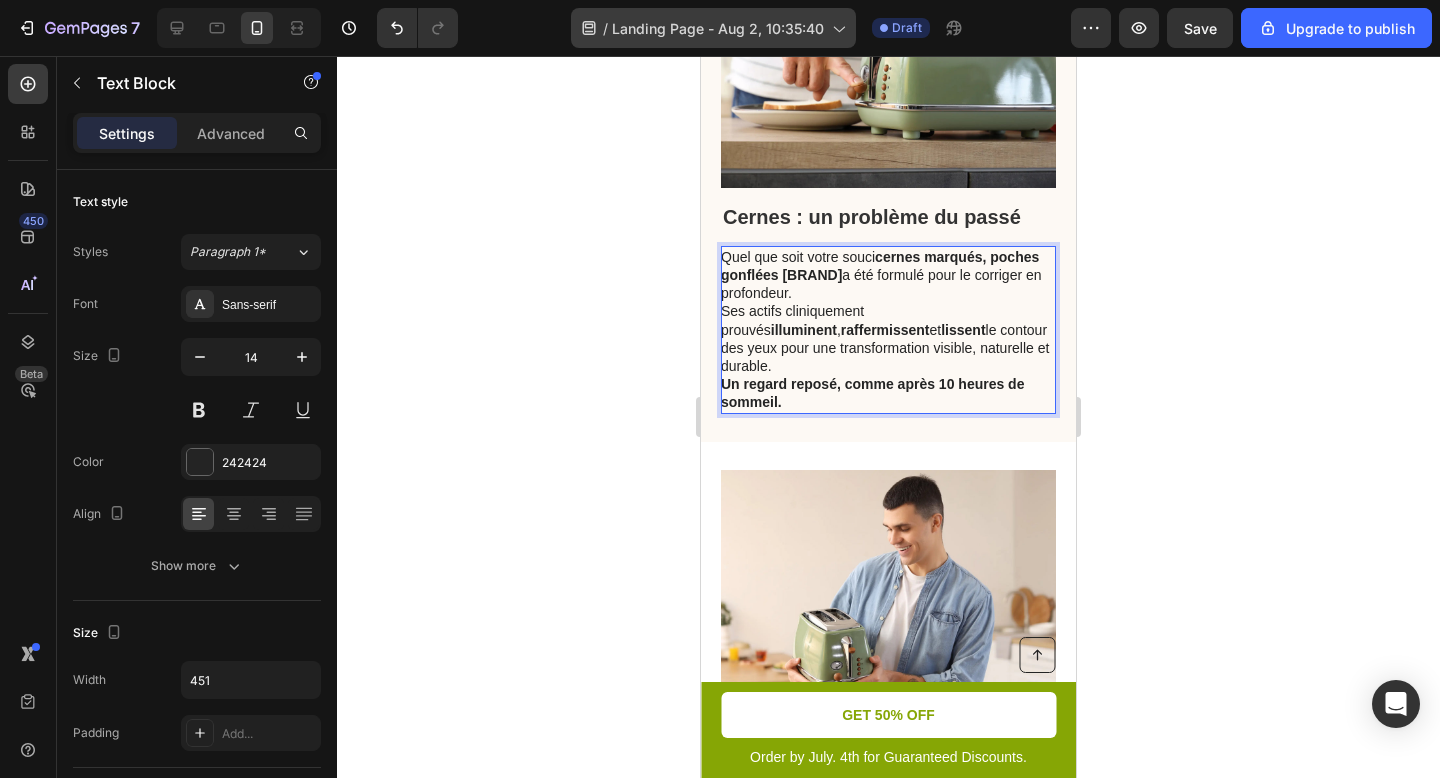 scroll, scrollTop: 3621, scrollLeft: 0, axis: vertical 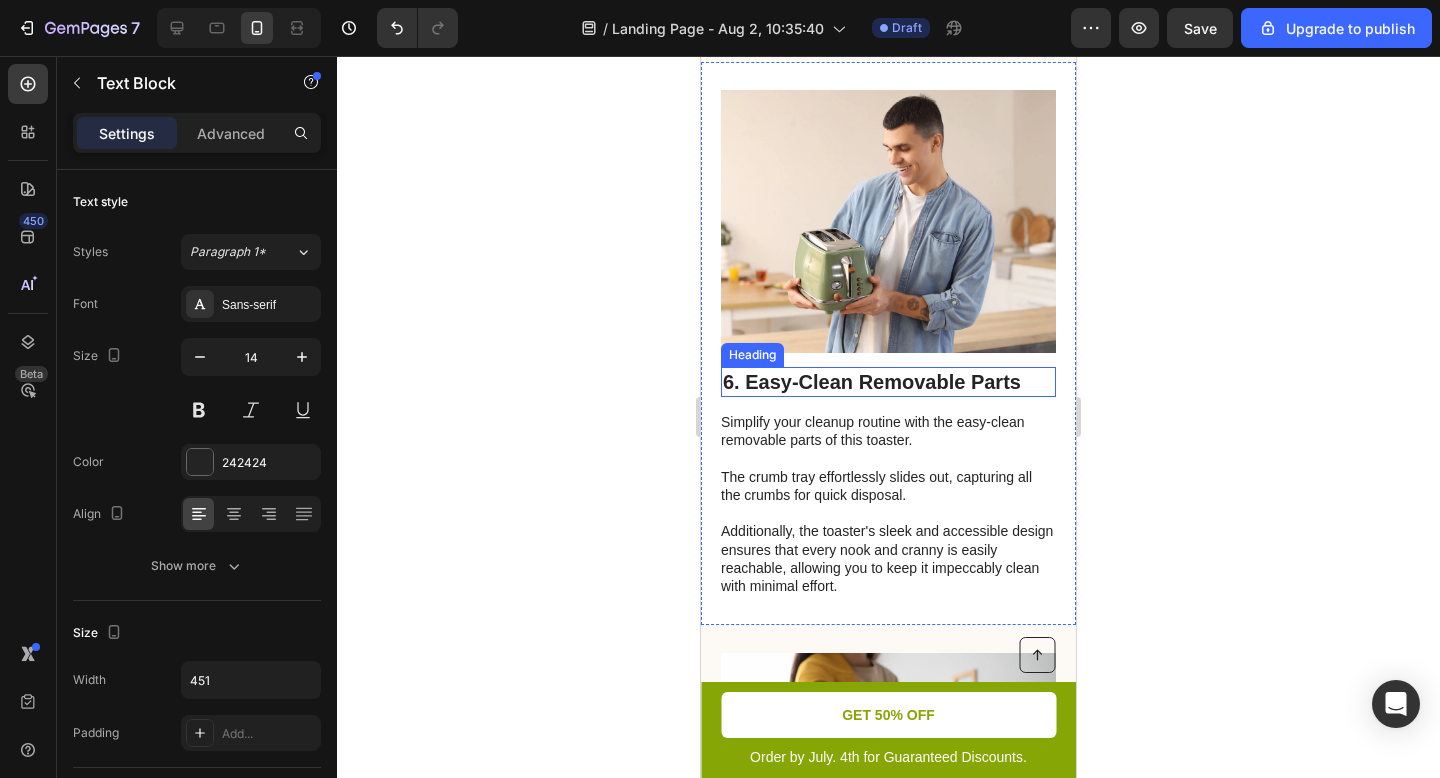 click on "6. Easy-Clean Removable Parts" at bounding box center (888, 382) 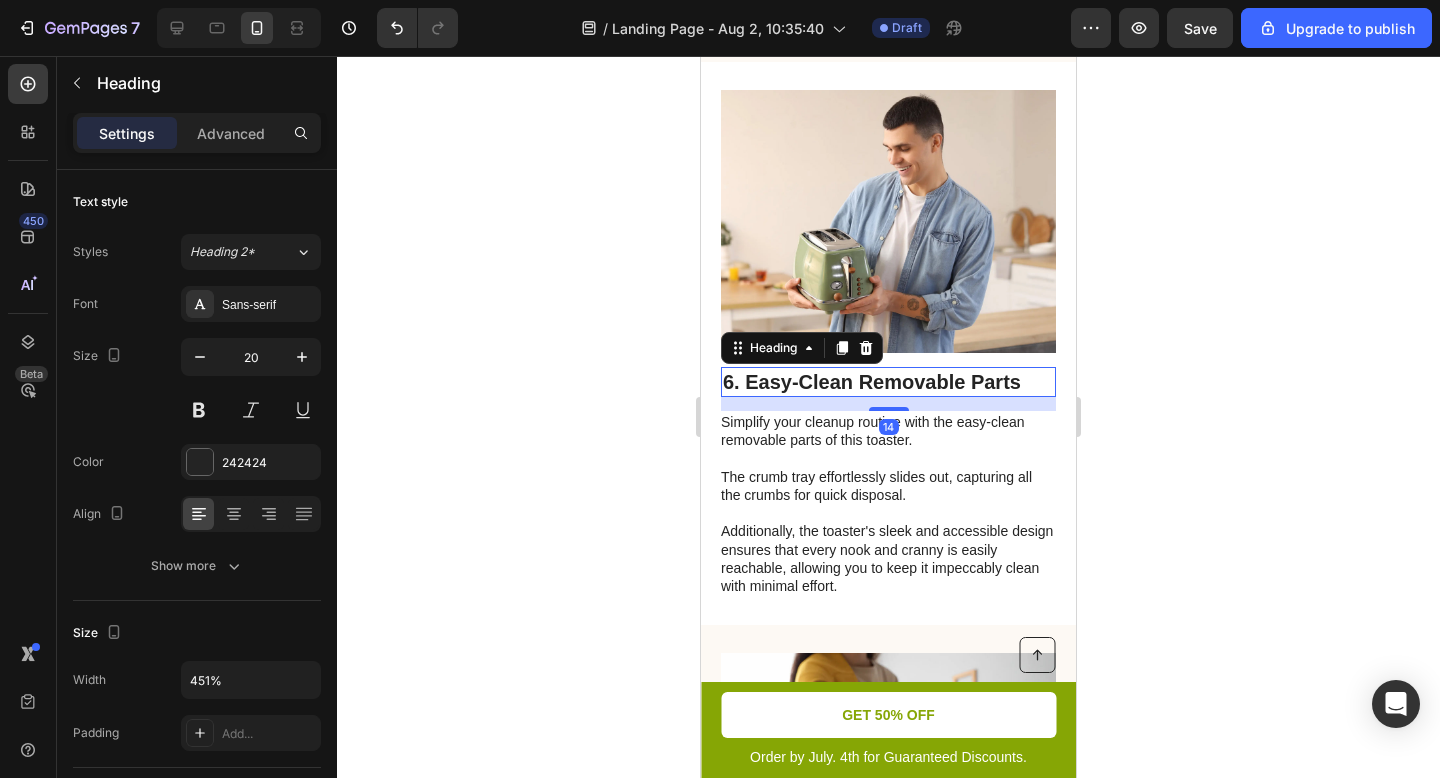 click on "6. Easy-Clean Removable Parts" at bounding box center [888, 382] 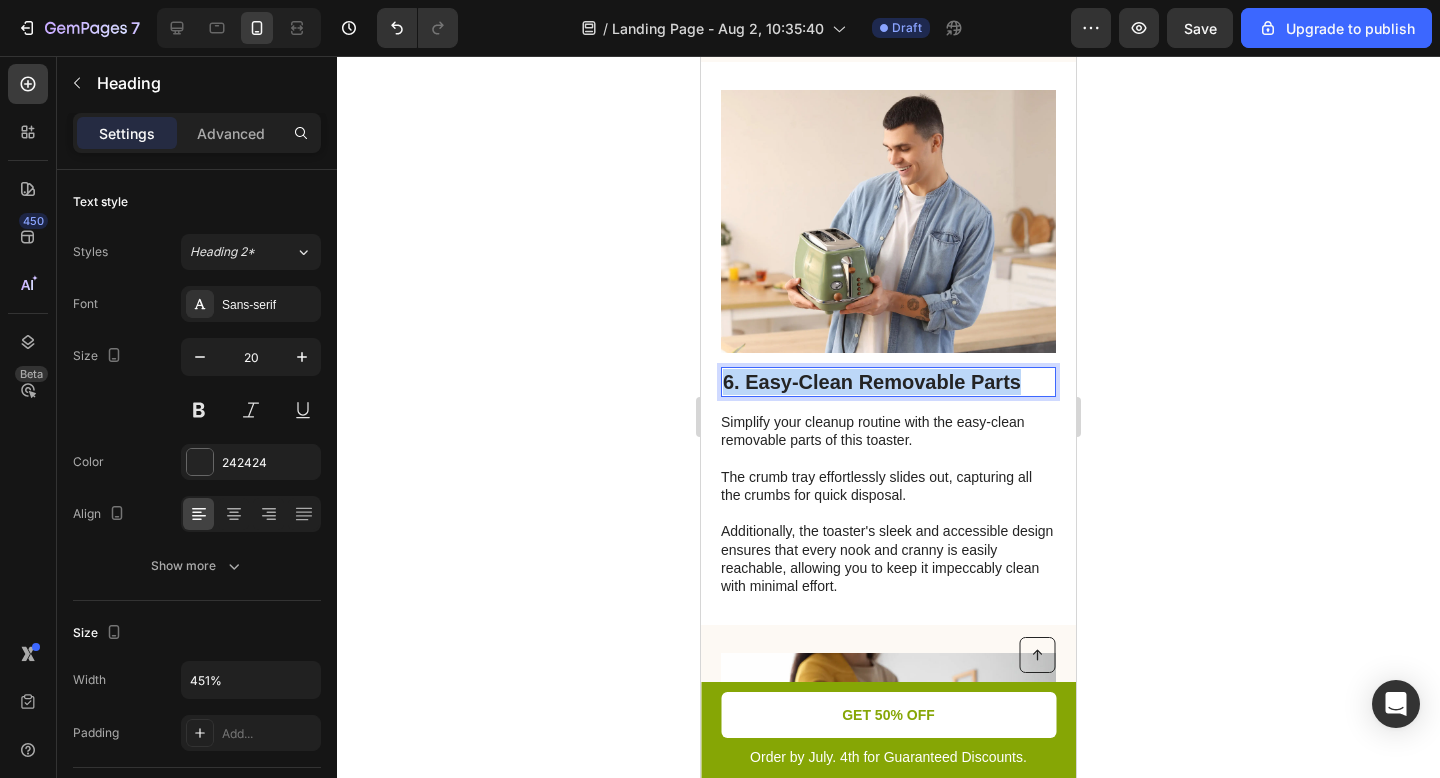 drag, startPoint x: 1018, startPoint y: 336, endPoint x: 728, endPoint y: 342, distance: 290.06207 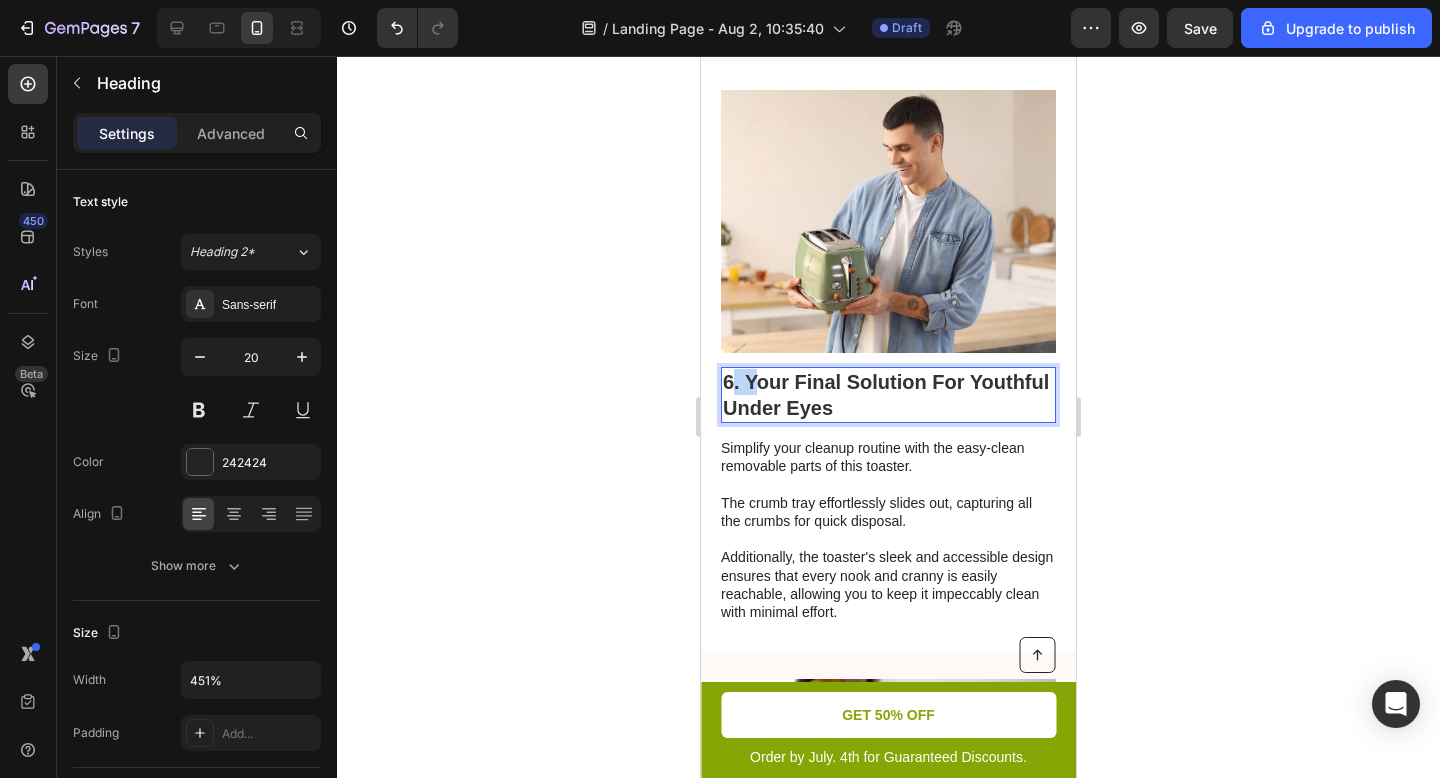 drag, startPoint x: 753, startPoint y: 345, endPoint x: 729, endPoint y: 340, distance: 24.5153 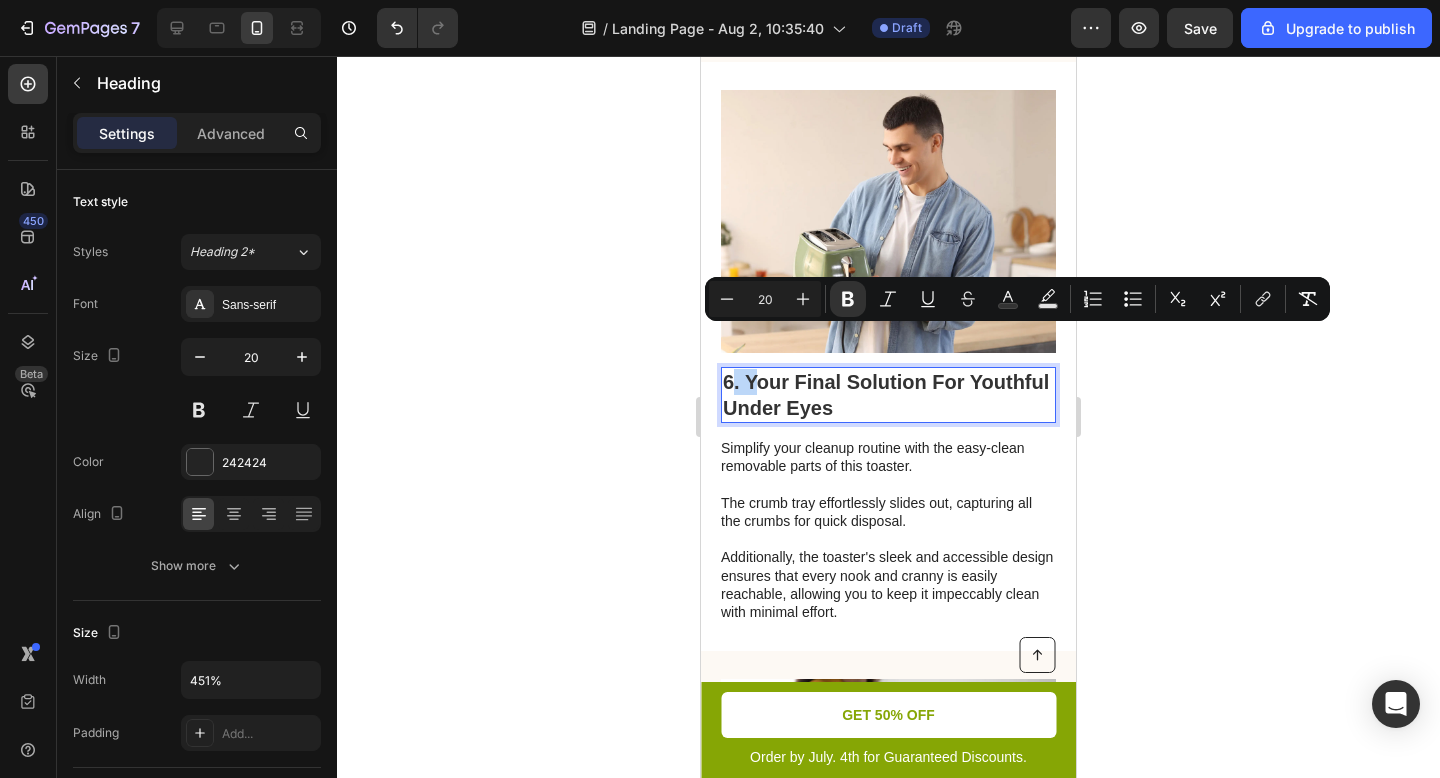 click on "6. Your Final Solution For Youthful Under Eyes" at bounding box center (886, 395) 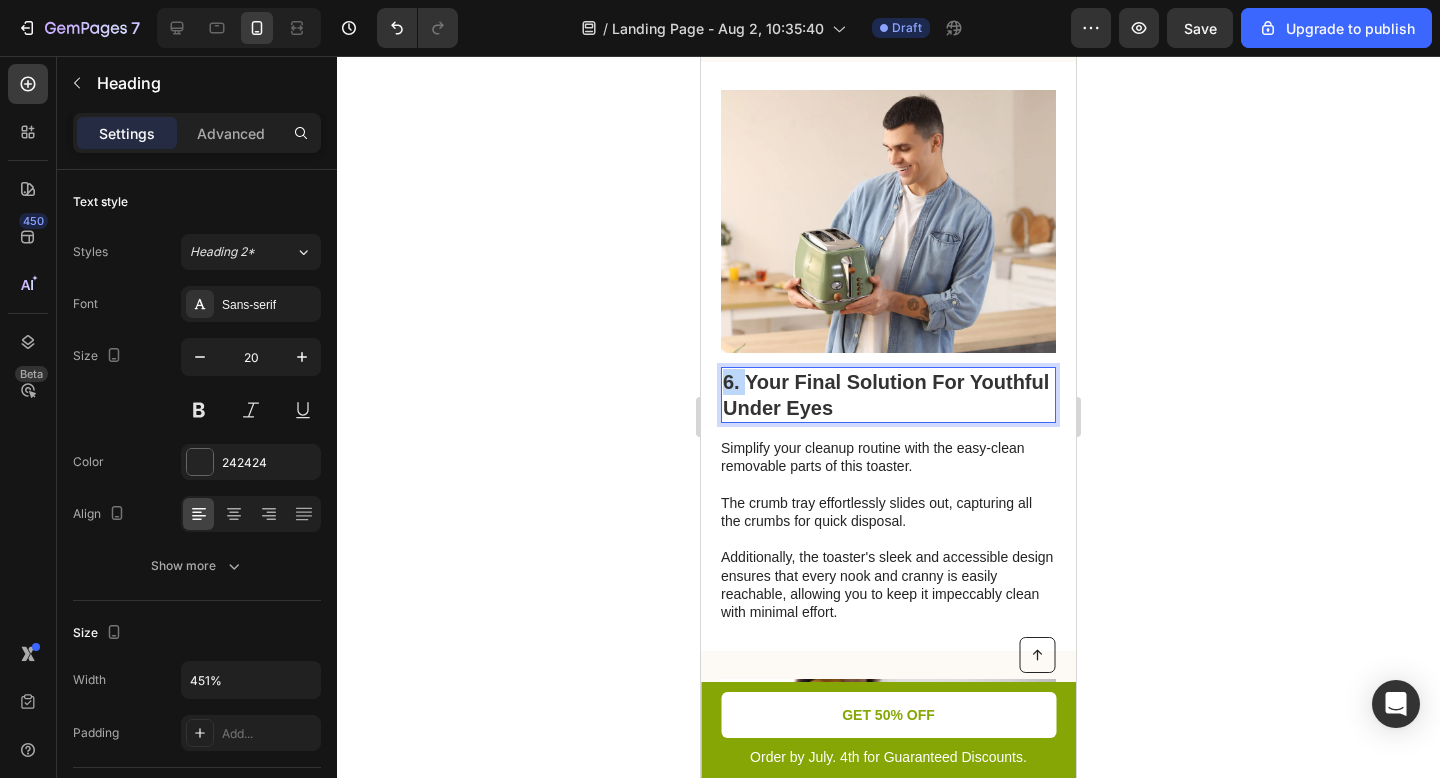 drag, startPoint x: 748, startPoint y: 341, endPoint x: 1396, endPoint y: 399, distance: 650.5905 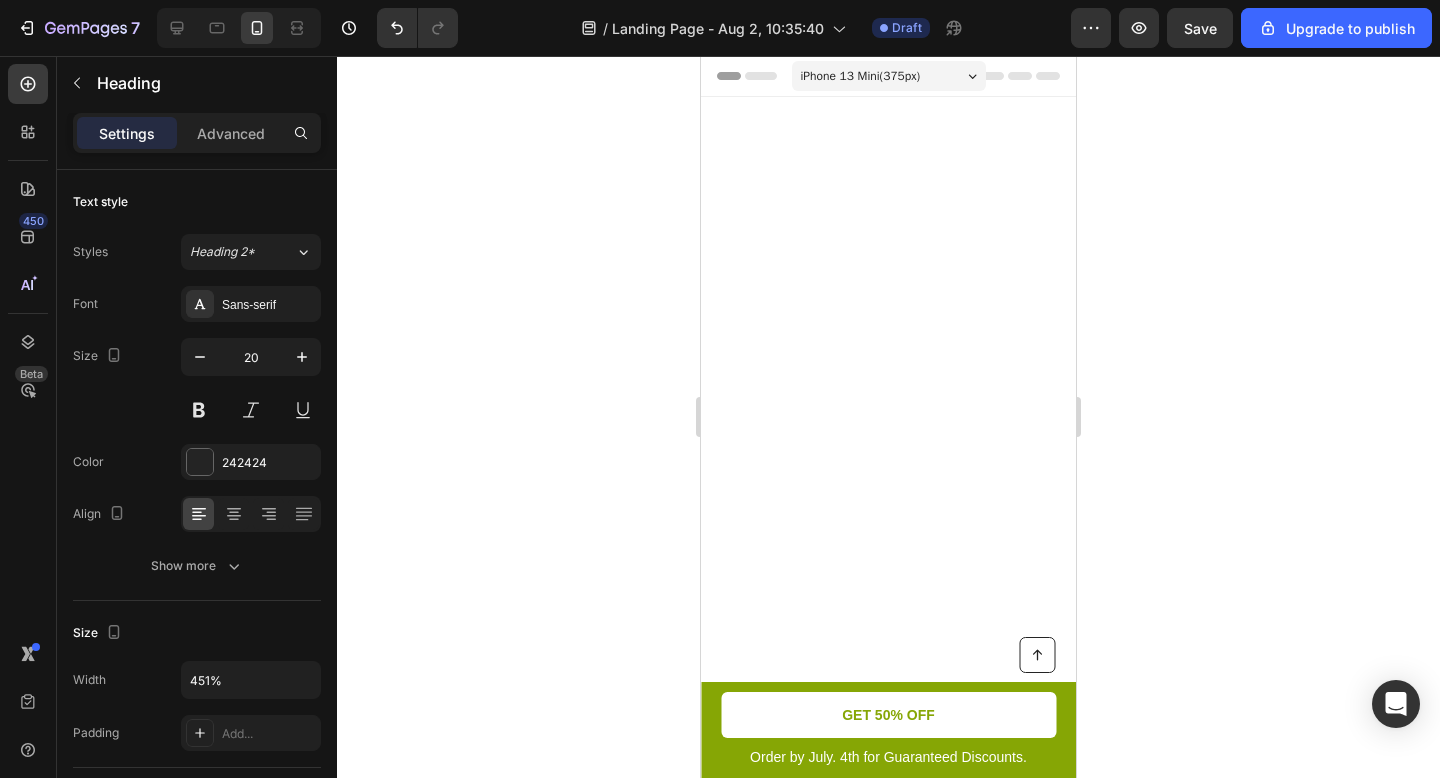 scroll, scrollTop: 0, scrollLeft: 0, axis: both 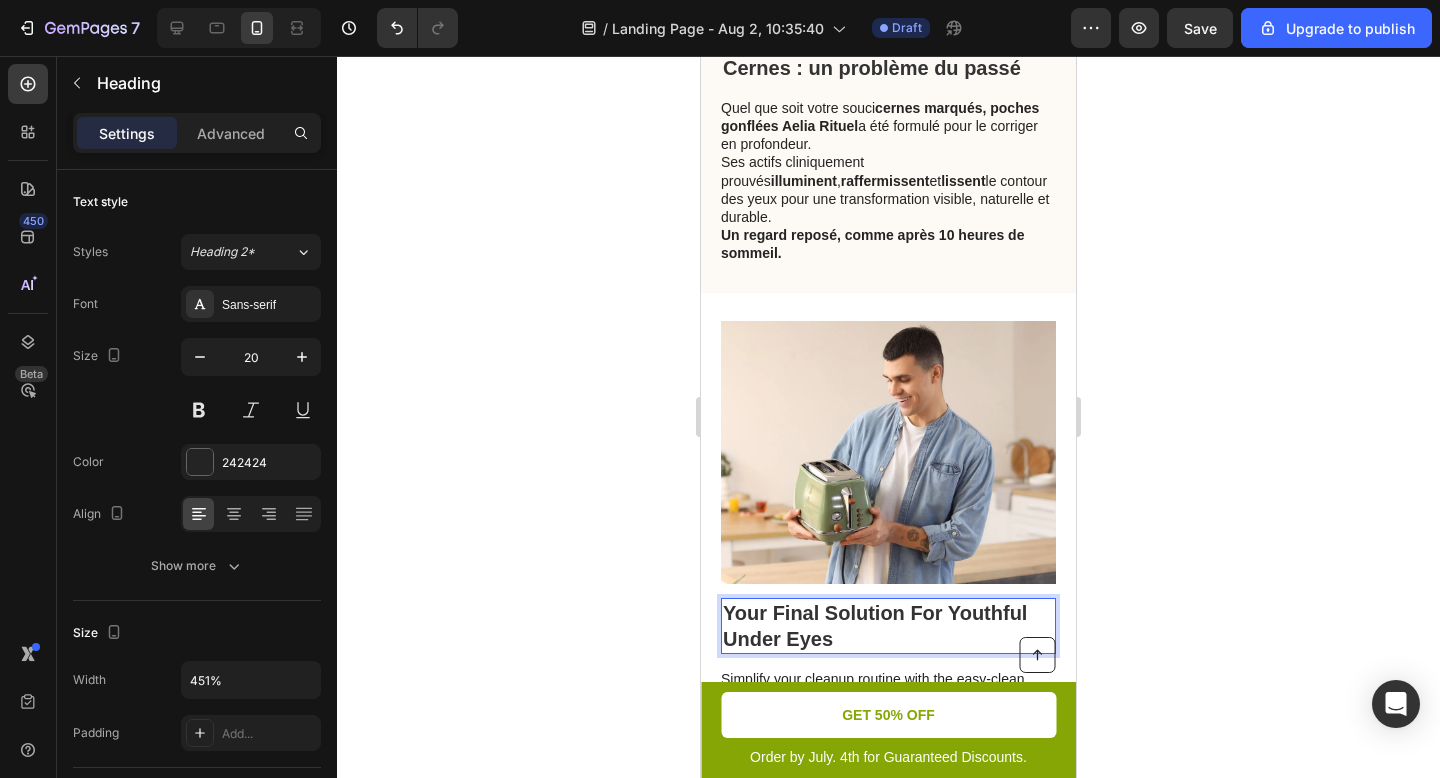 click on "Your Final Solution For Youthful Under Eyes" at bounding box center (888, 626) 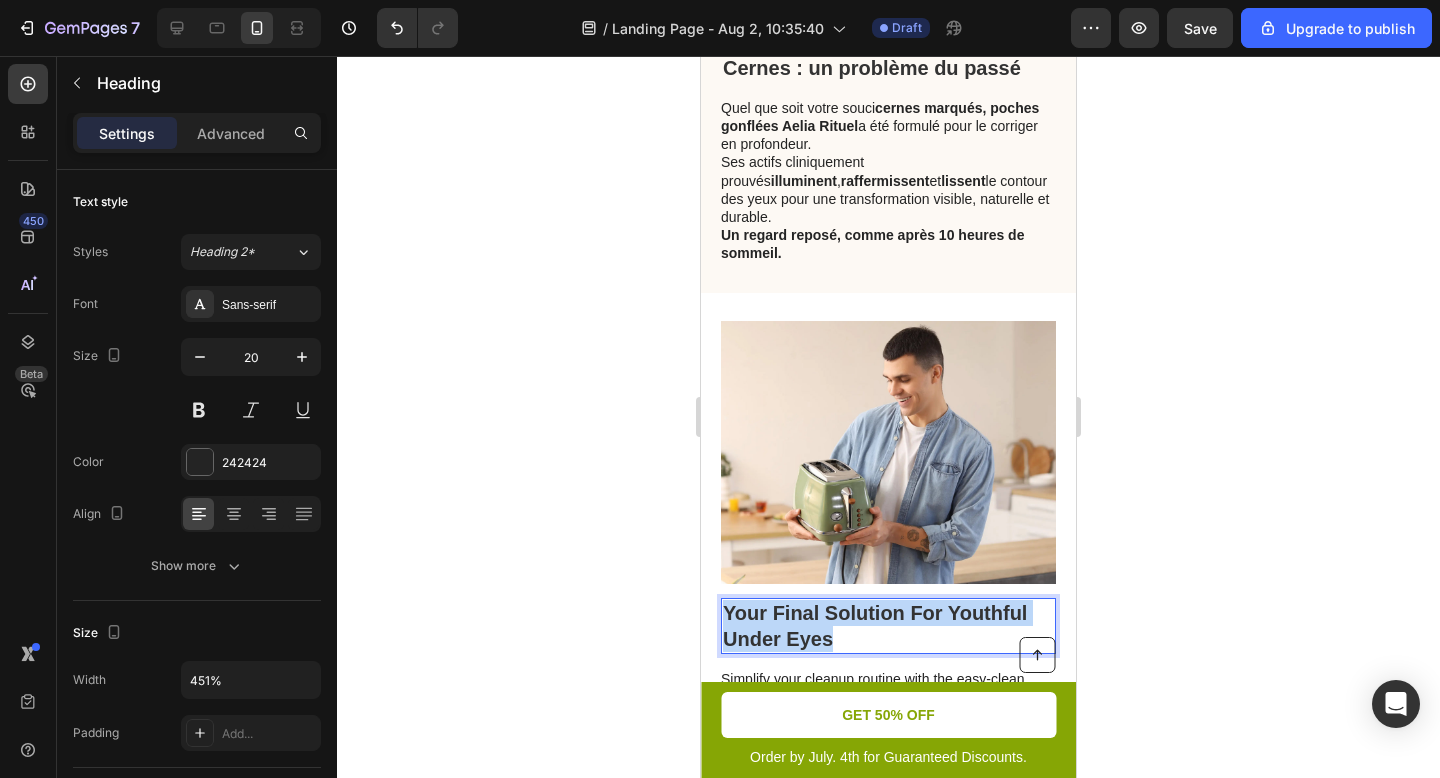 drag, startPoint x: 851, startPoint y: 596, endPoint x: 728, endPoint y: 570, distance: 125.71794 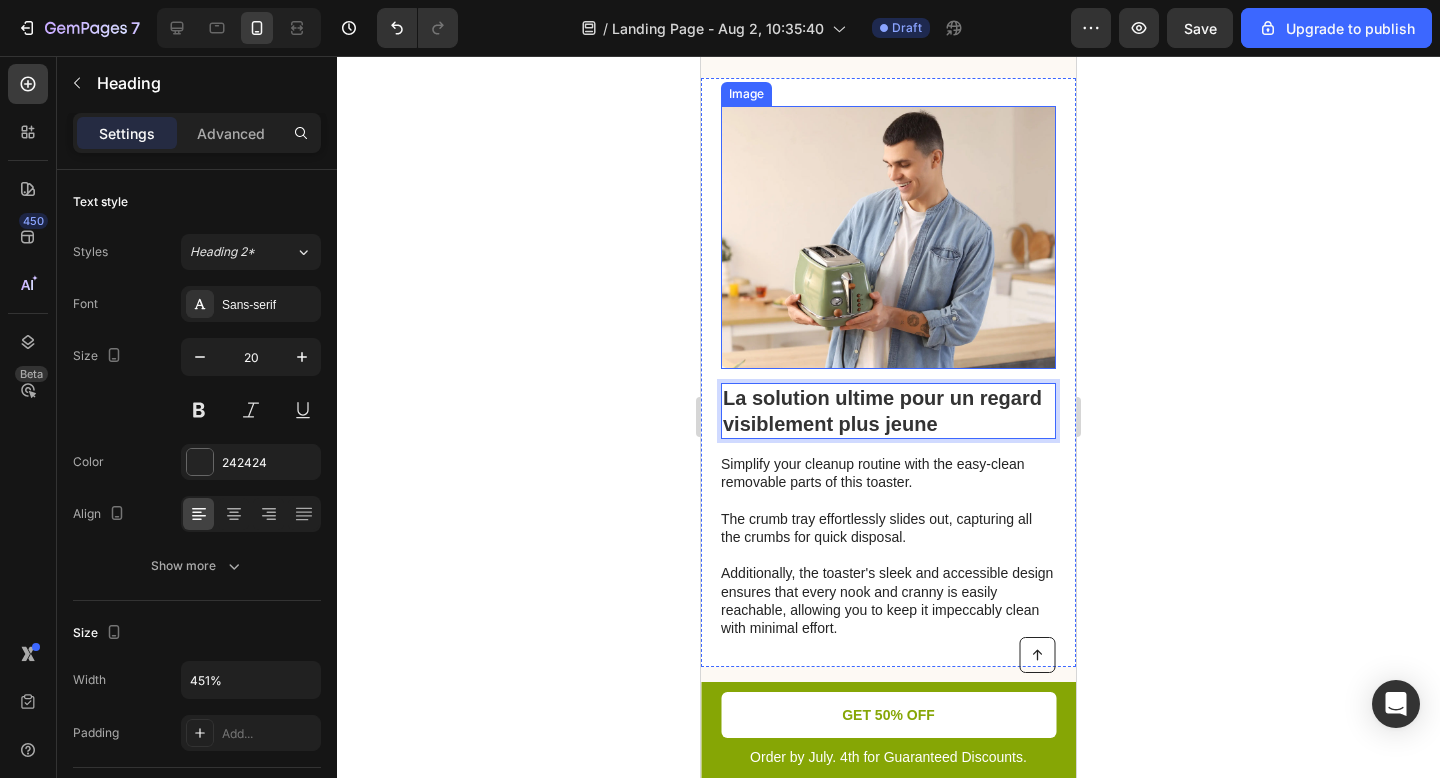 scroll, scrollTop: 3990, scrollLeft: 0, axis: vertical 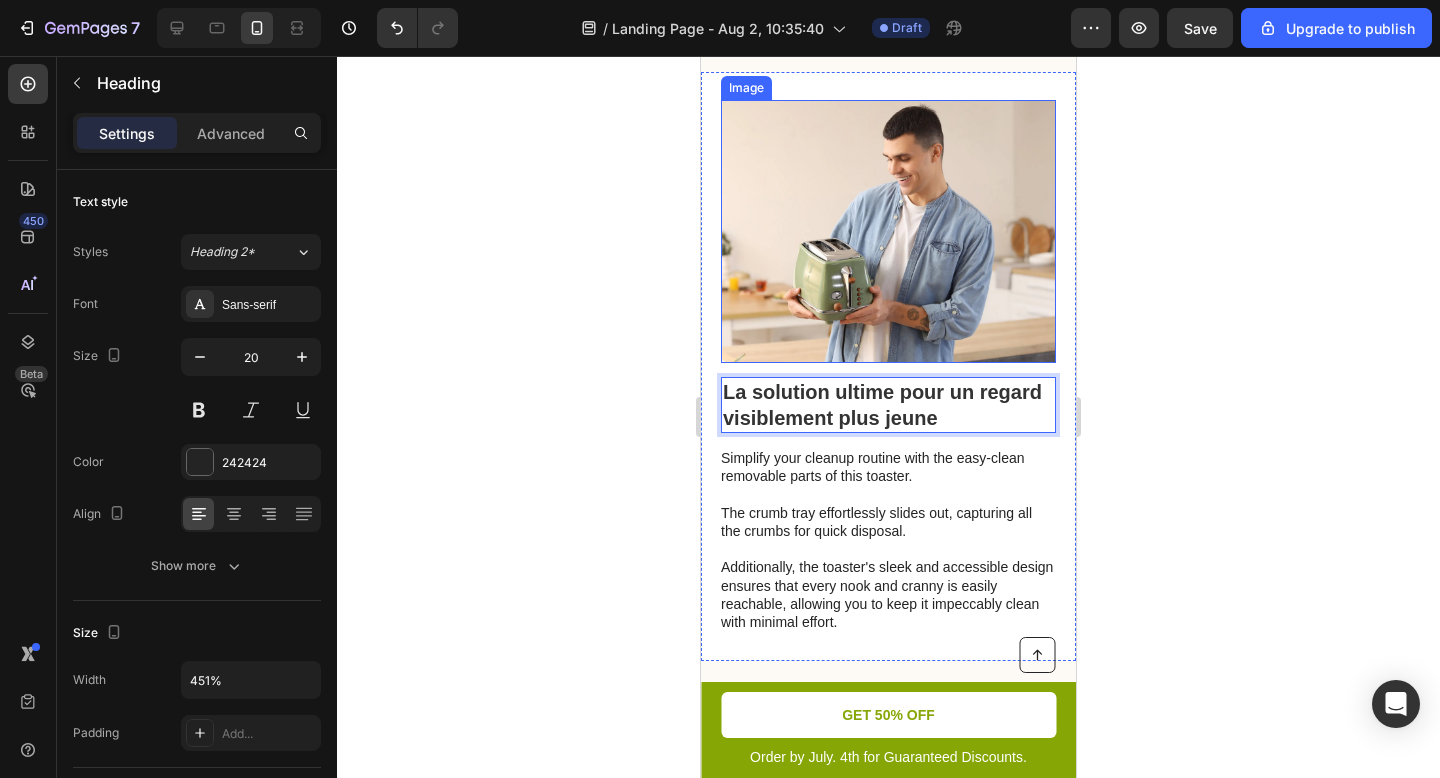 click on "Simplify your cleanup routine with the easy-clean removable parts of this toaster.  The crumb tray effortlessly slides out, capturing all the crumbs for quick disposal.  Additionally, the toaster's sleek and accessible design ensures that every nook and cranny is easily reachable, allowing you to keep it impeccably clean with minimal effort." at bounding box center (887, 540) 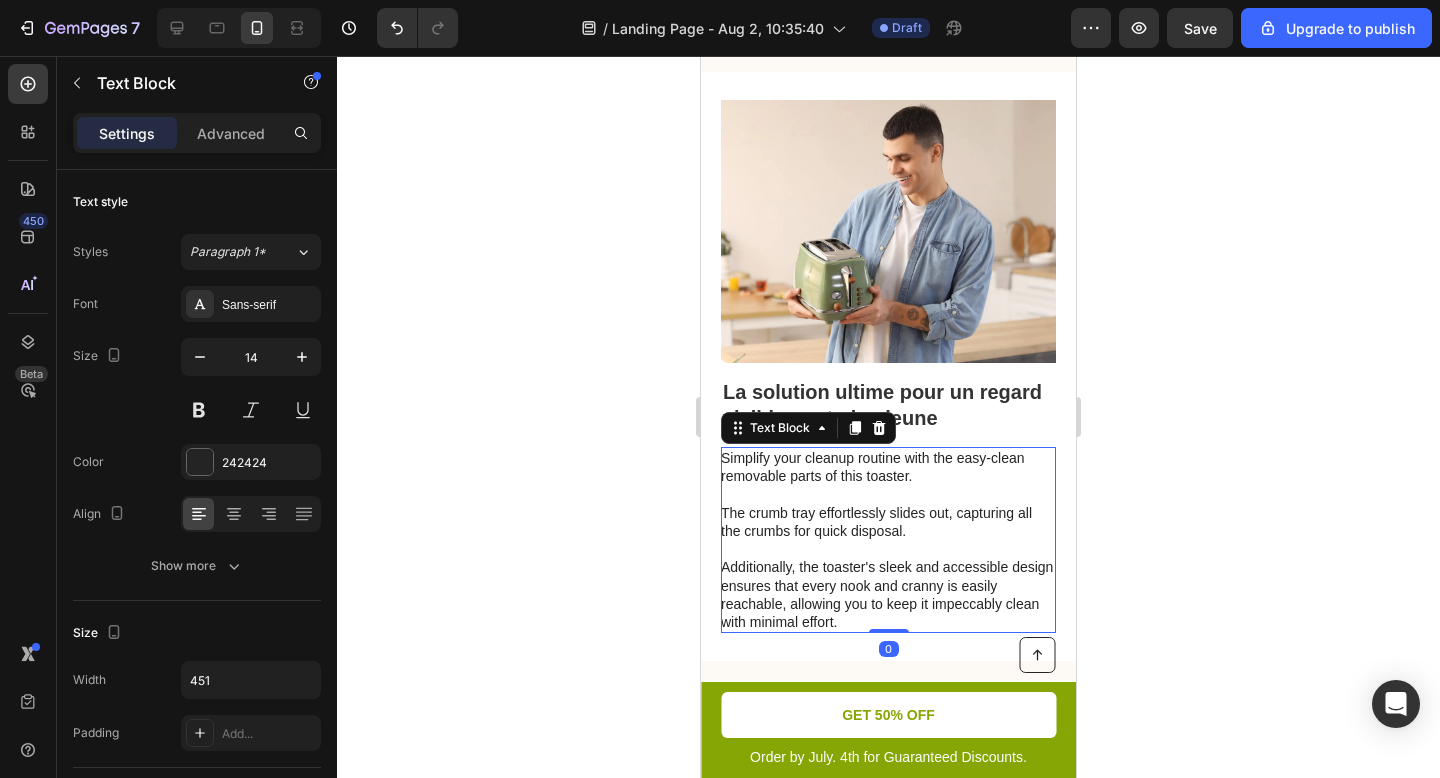 click on "Simplify your cleanup routine with the easy-clean removable parts of this toaster.  The crumb tray effortlessly slides out, capturing all the crumbs for quick disposal.  Additionally, the toaster's sleek and accessible design ensures that every nook and cranny is easily reachable, allowing you to keep it impeccably clean with minimal effort." at bounding box center [887, 540] 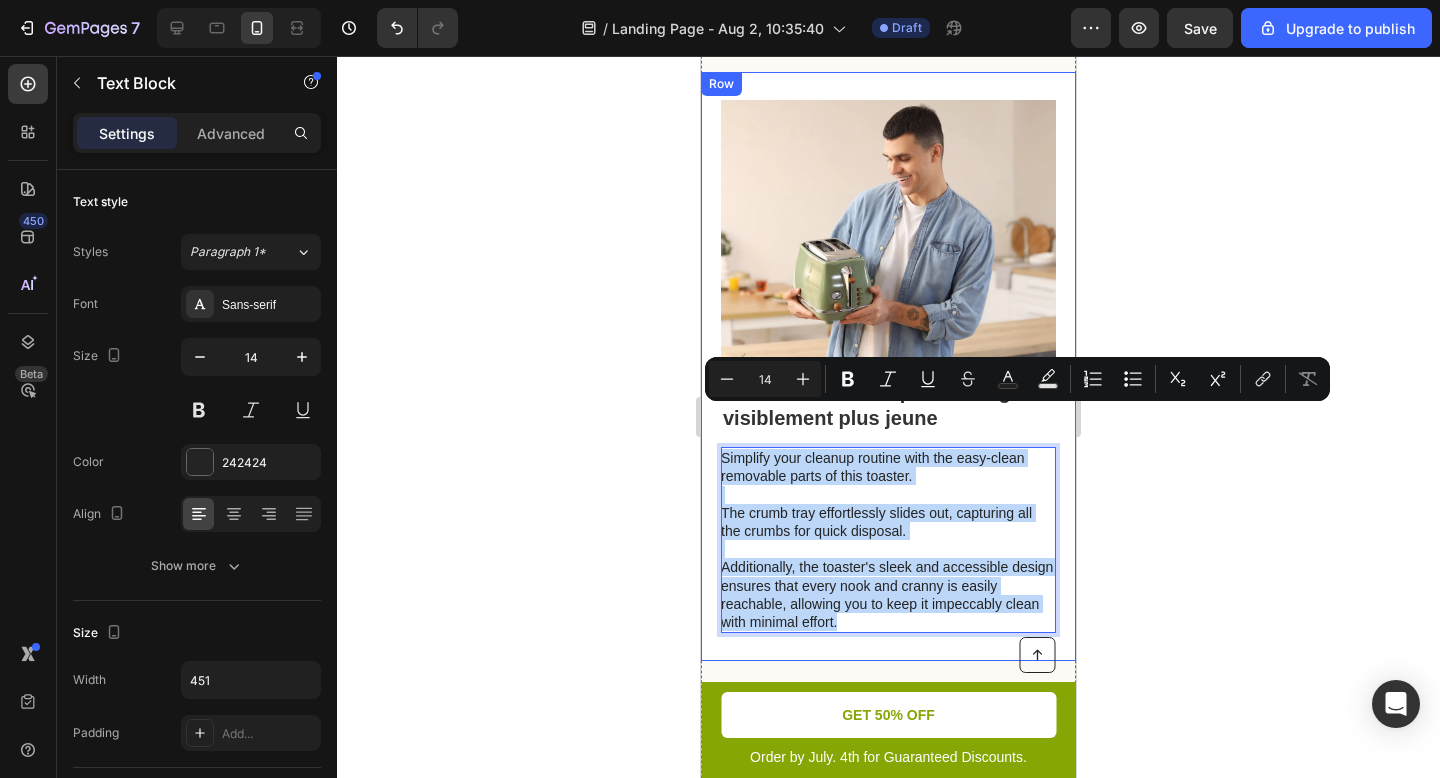 drag, startPoint x: 960, startPoint y: 579, endPoint x: 705, endPoint y: 399, distance: 312.1298 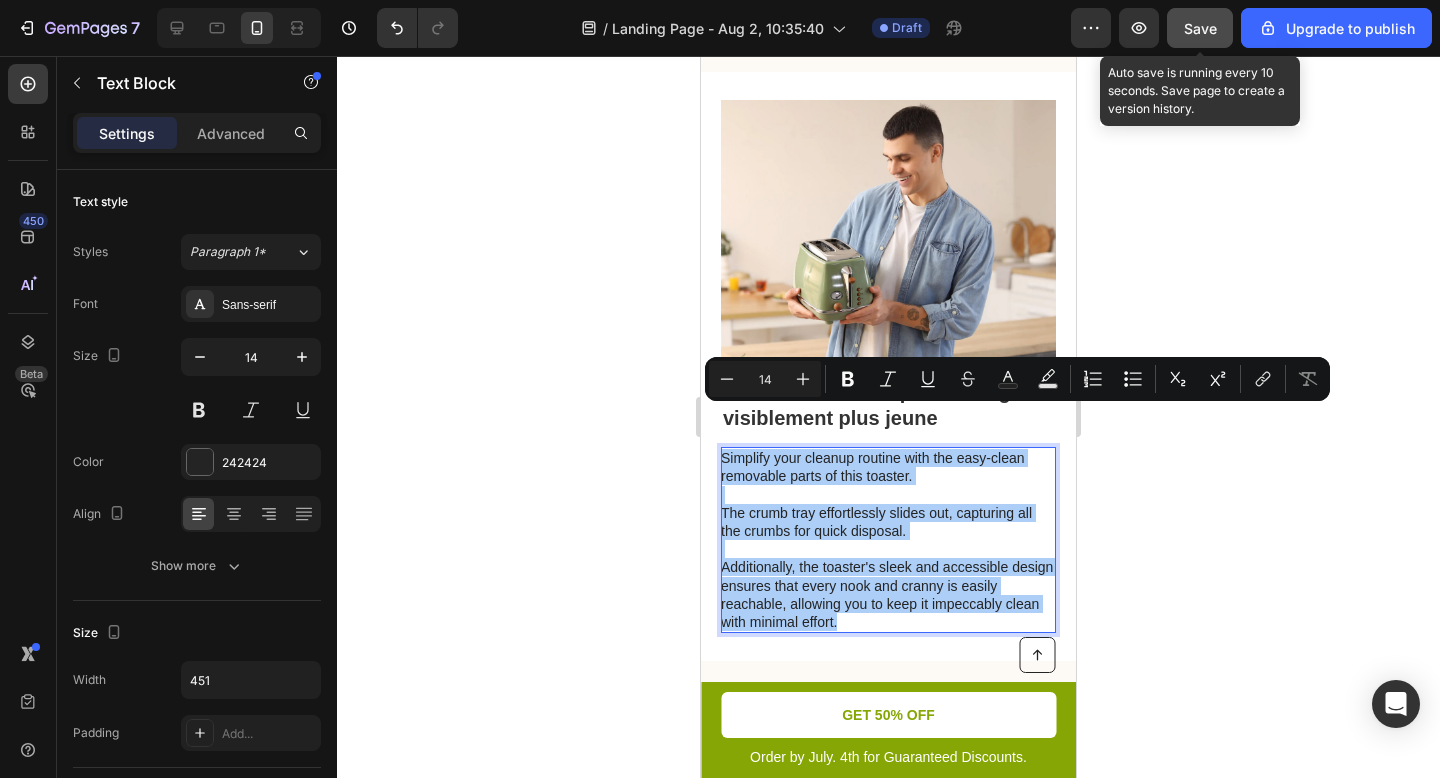 click on "Save" at bounding box center [1200, 28] 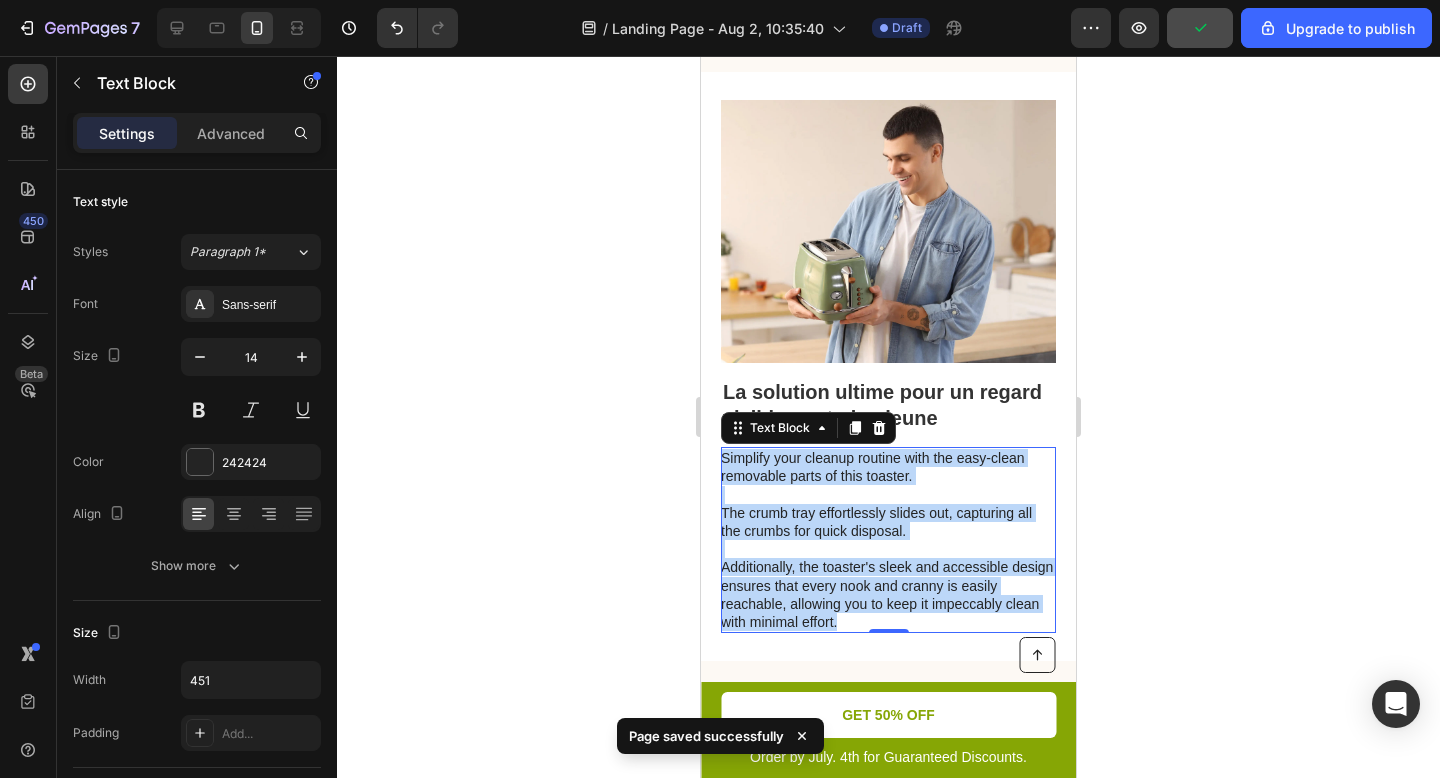 click on "Simplify your cleanup routine with the easy-clean removable parts of this toaster.  The crumb tray effortlessly slides out, capturing all the crumbs for quick disposal.  Additionally, the toaster's sleek and accessible design ensures that every nook and cranny is easily reachable, allowing you to keep it impeccably clean with minimal effort." at bounding box center [887, 540] 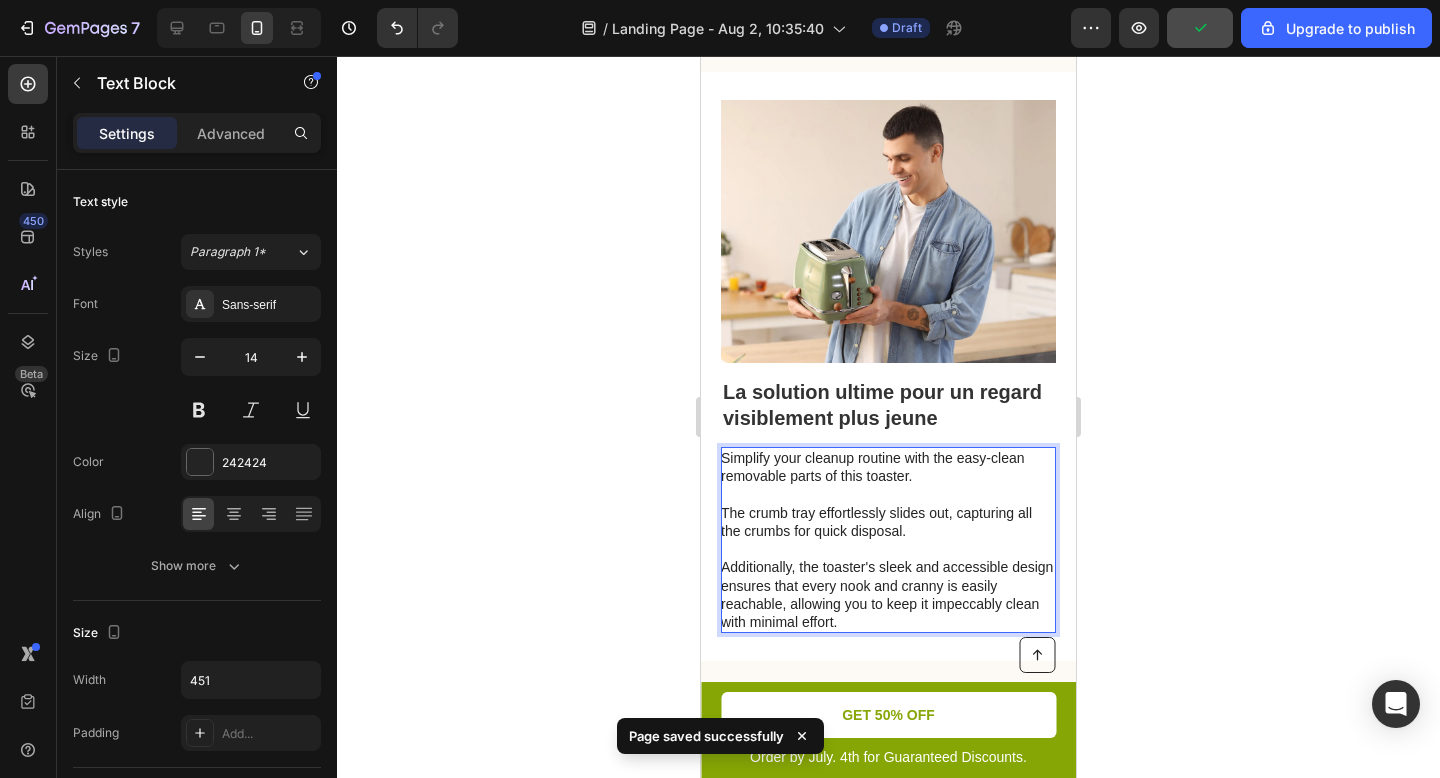 click on "Simplify your cleanup routine with the easy-clean removable parts of this toaster.  The crumb tray effortlessly slides out, capturing all the crumbs for quick disposal.  Additionally, the toaster's sleek and accessible design ensures that every nook and cranny is easily reachable, allowing you to keep it impeccably clean with minimal effort." at bounding box center (887, 540) 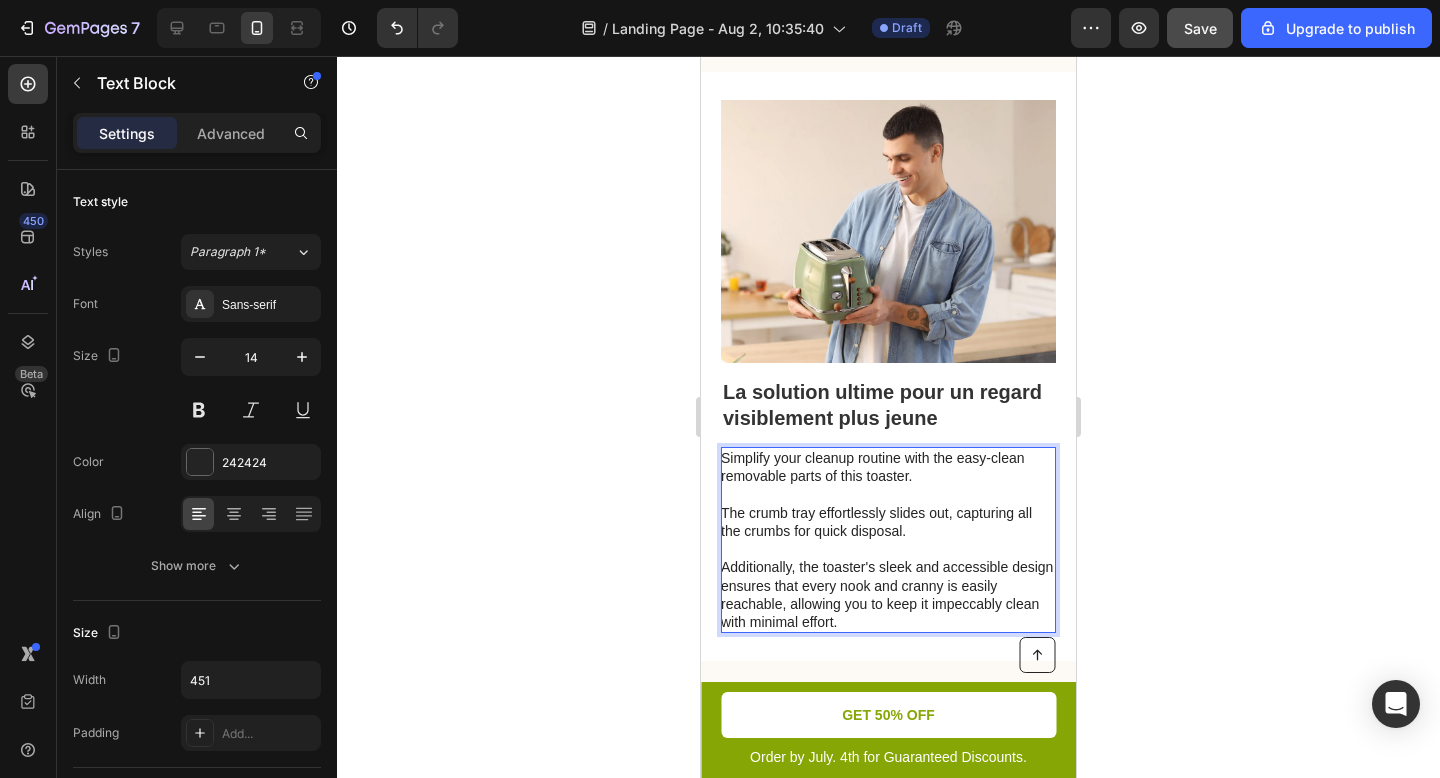 click on "Simplify your cleanup routine with the easy-clean removable parts of this toaster.  The crumb tray effortlessly slides out, capturing all the crumbs for quick disposal.  Additionally, the toaster's sleek and accessible design ensures that every nook and cranny is easily reachable, allowing you to keep it impeccably clean with minimal effort." at bounding box center (887, 540) 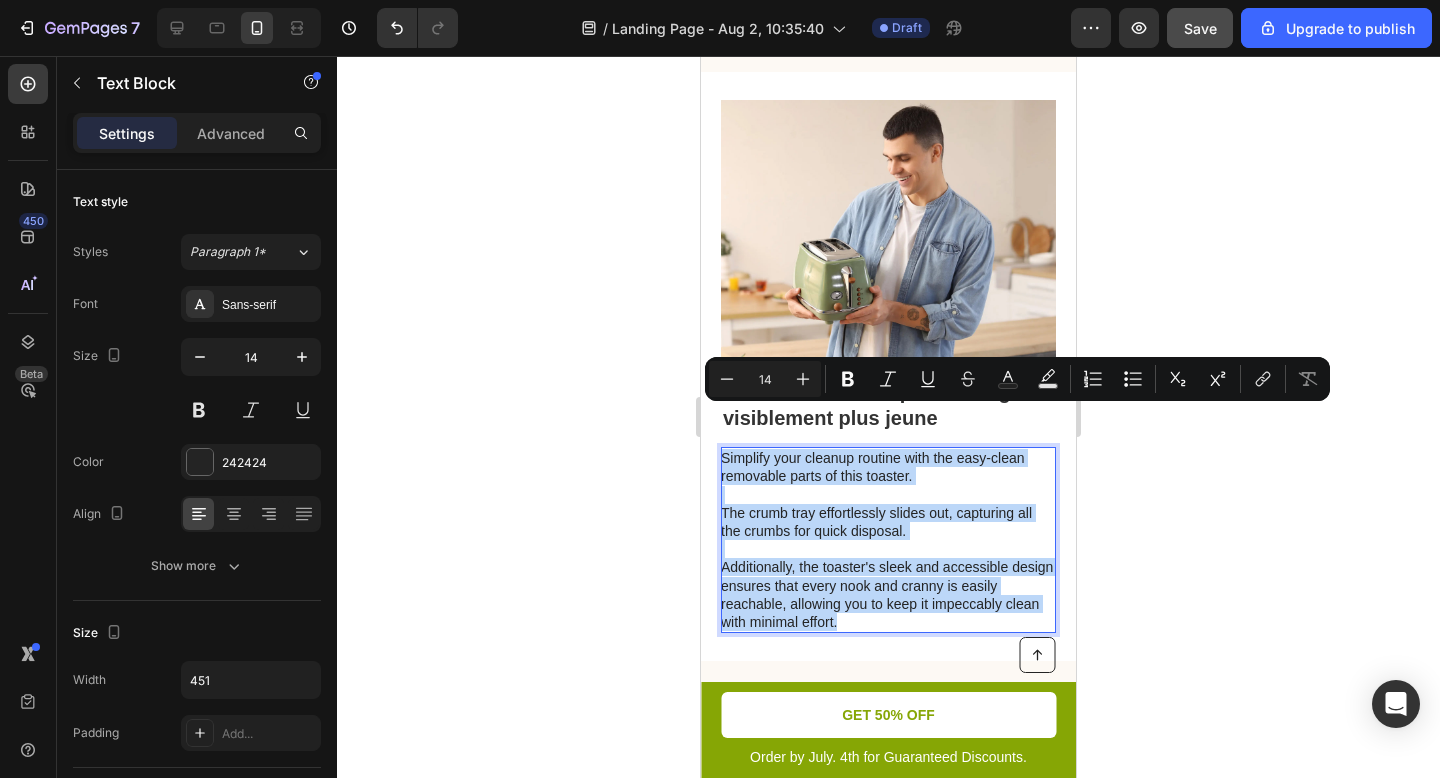 drag, startPoint x: 959, startPoint y: 584, endPoint x: 723, endPoint y: 417, distance: 289.11072 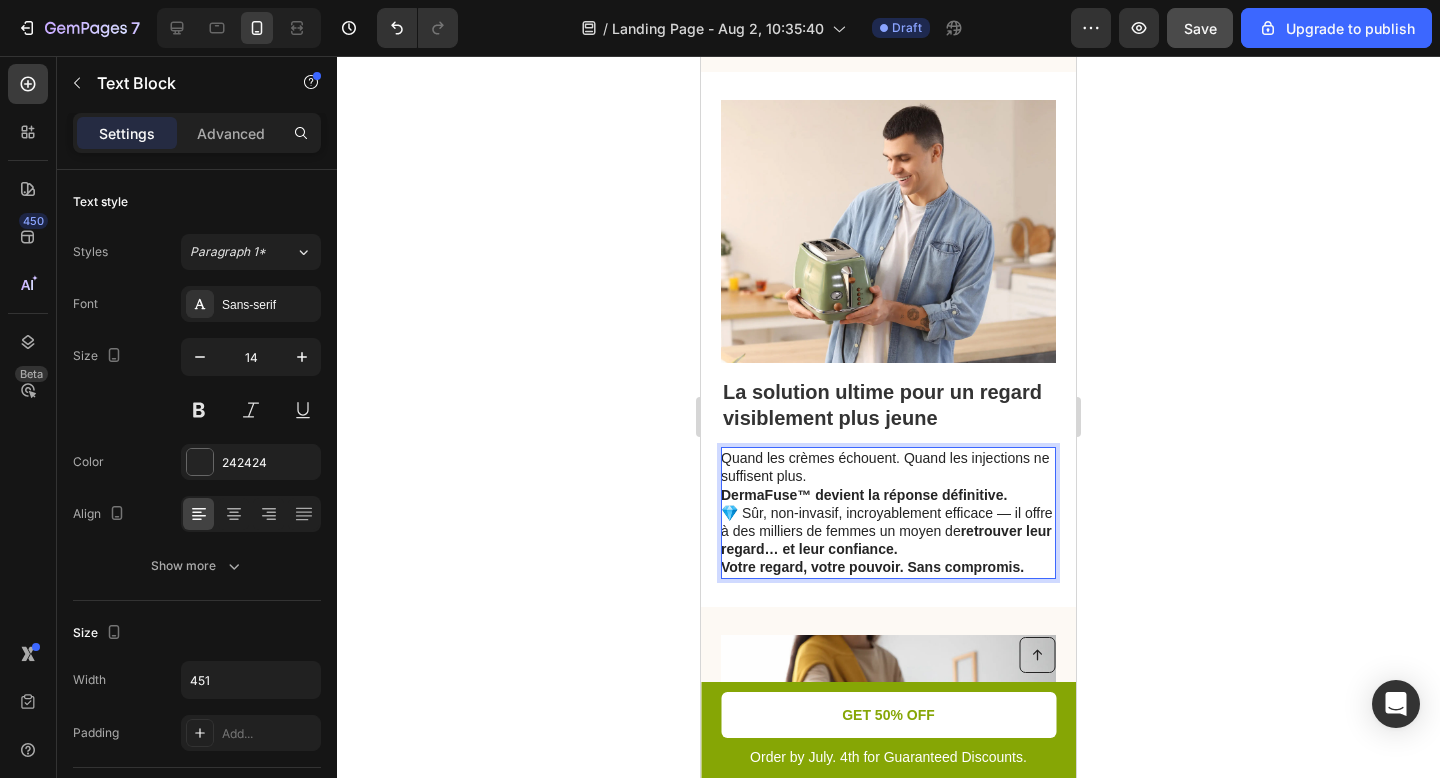 click on "DermaFuse™ devient la réponse définitive." at bounding box center [864, 495] 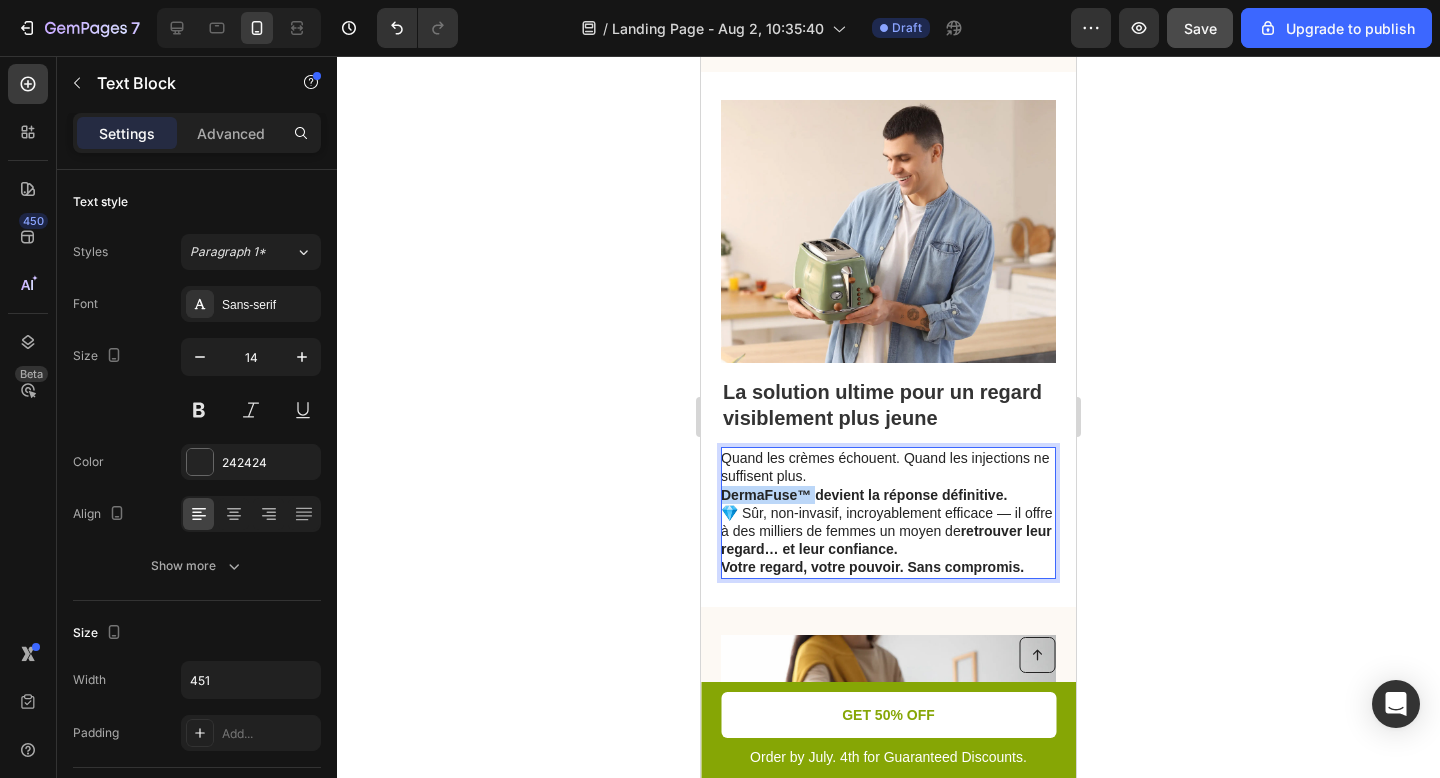 drag, startPoint x: 815, startPoint y: 450, endPoint x: 724, endPoint y: 452, distance: 91.02197 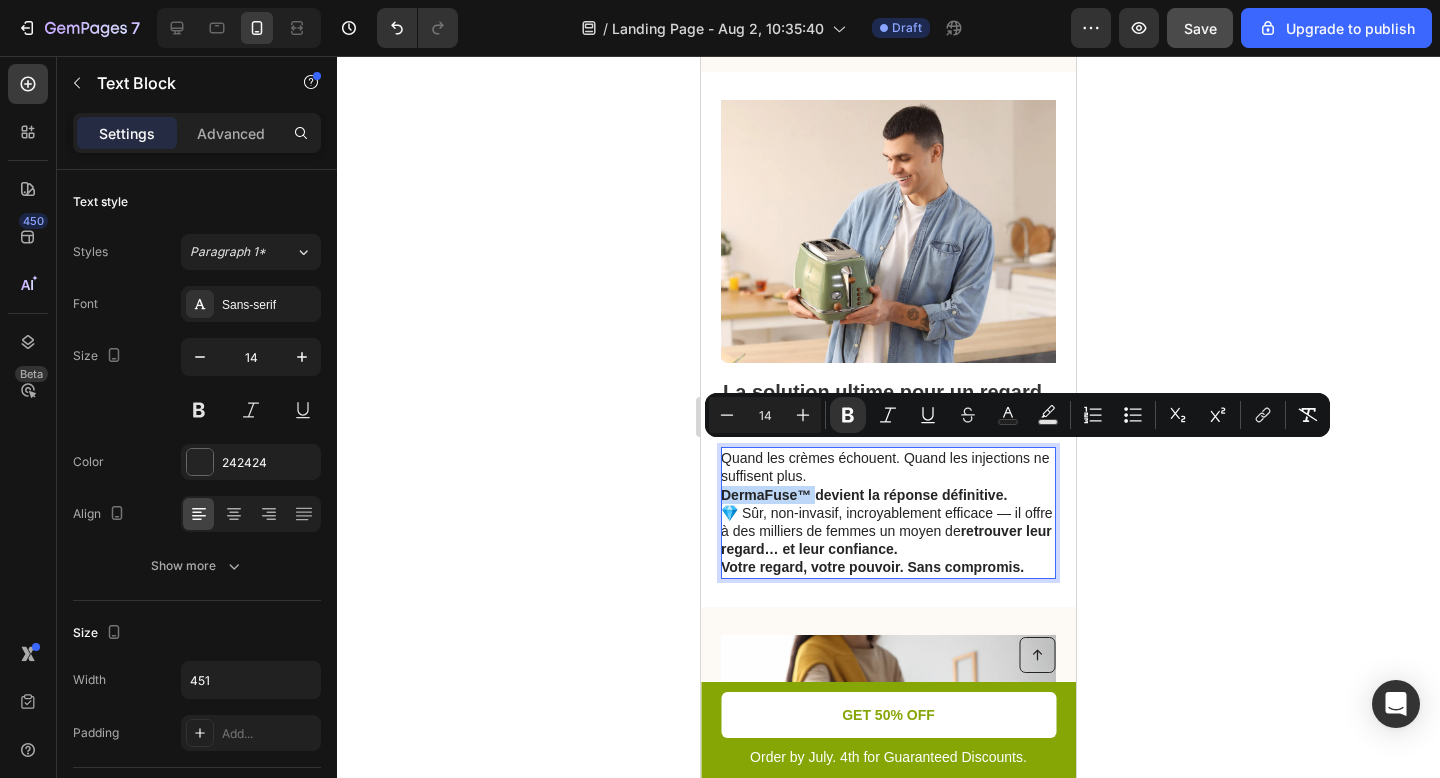 click on "DermaFuse™ devient la réponse définitive." at bounding box center (864, 495) 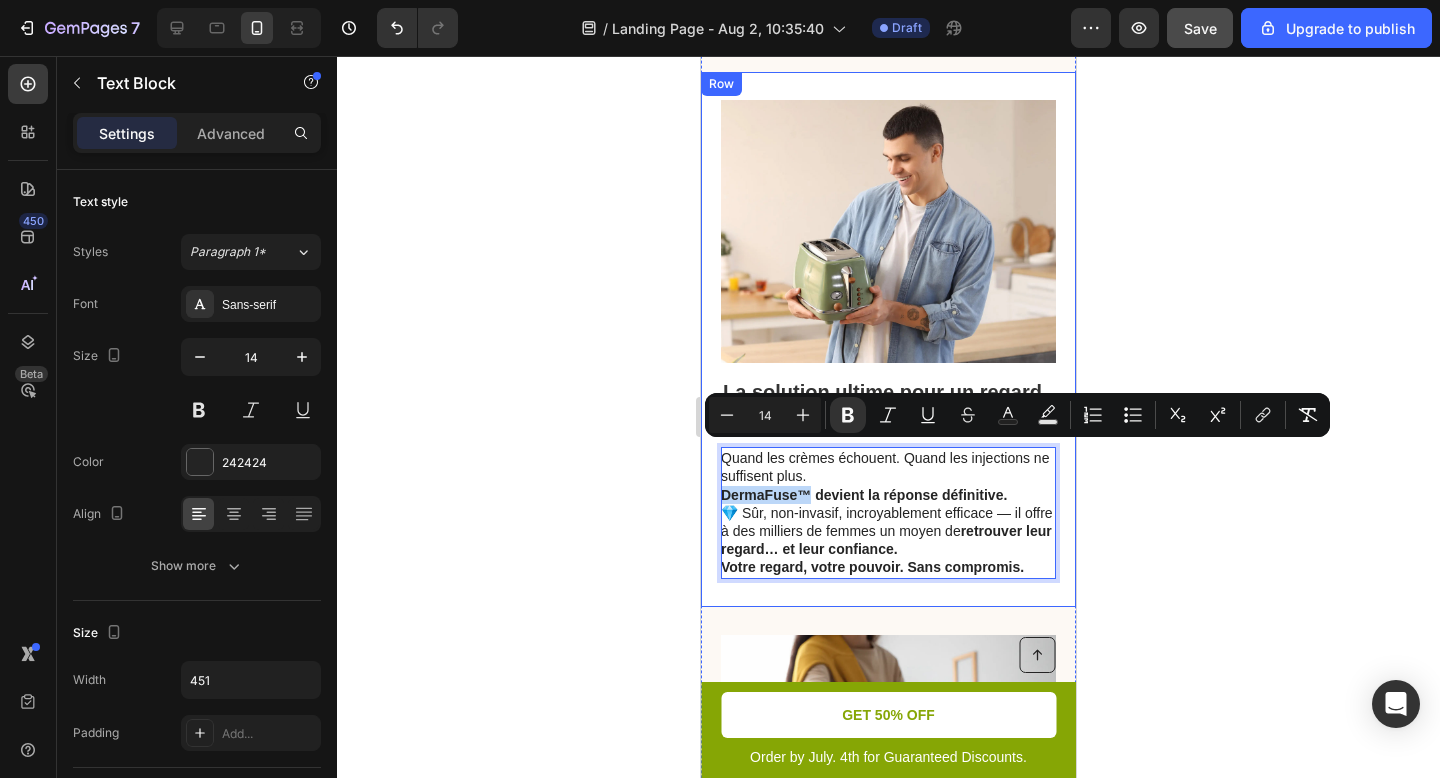 drag, startPoint x: 804, startPoint y: 454, endPoint x: 700, endPoint y: 454, distance: 104 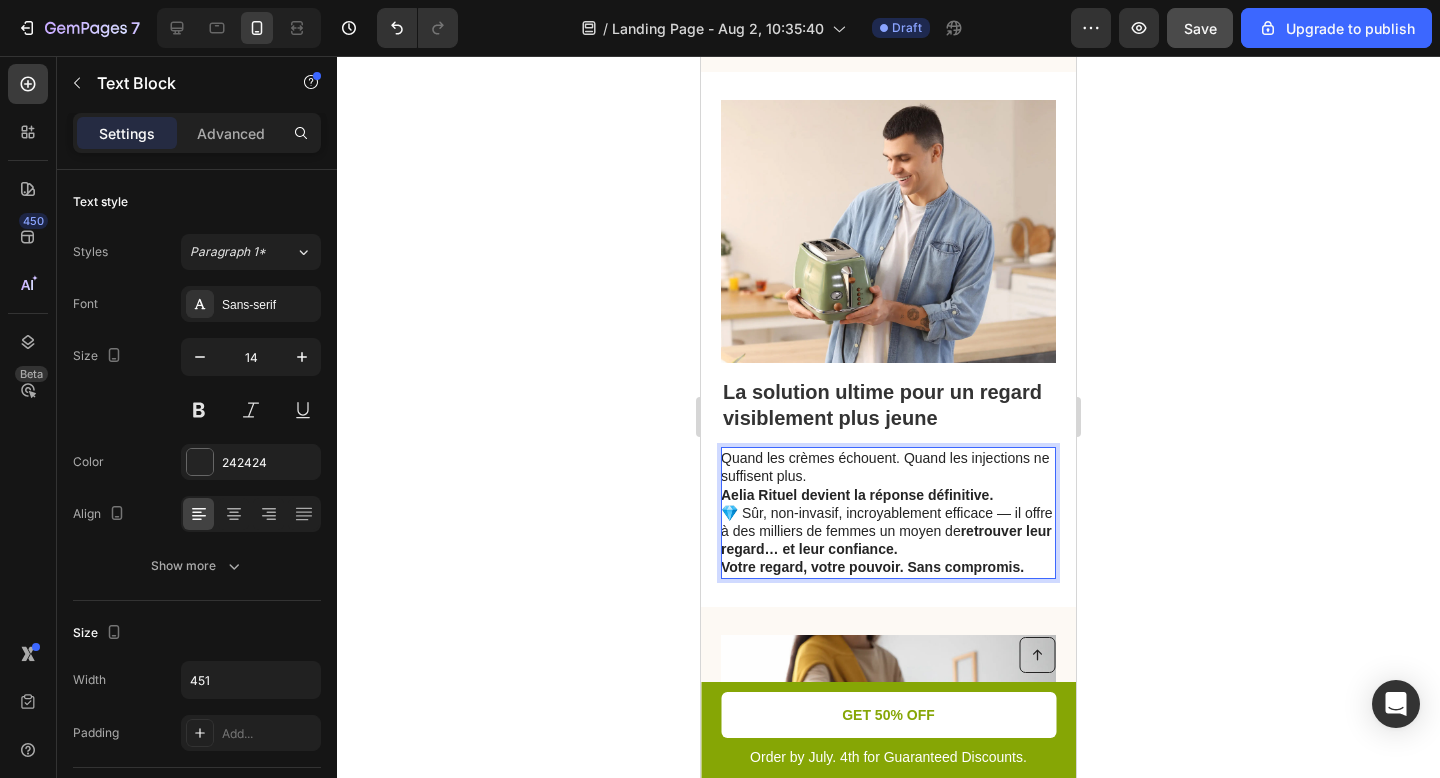 click on "Quand les crèmes échouent. Quand les injections ne suffisent plus. Aelia Rituel devient la réponse définitive. 💎 Sûr, non-invasif, incroyablement efficace — il offre à des milliers de femmes un moyen de  retrouver leur regard… et leur confiance." at bounding box center [887, 503] 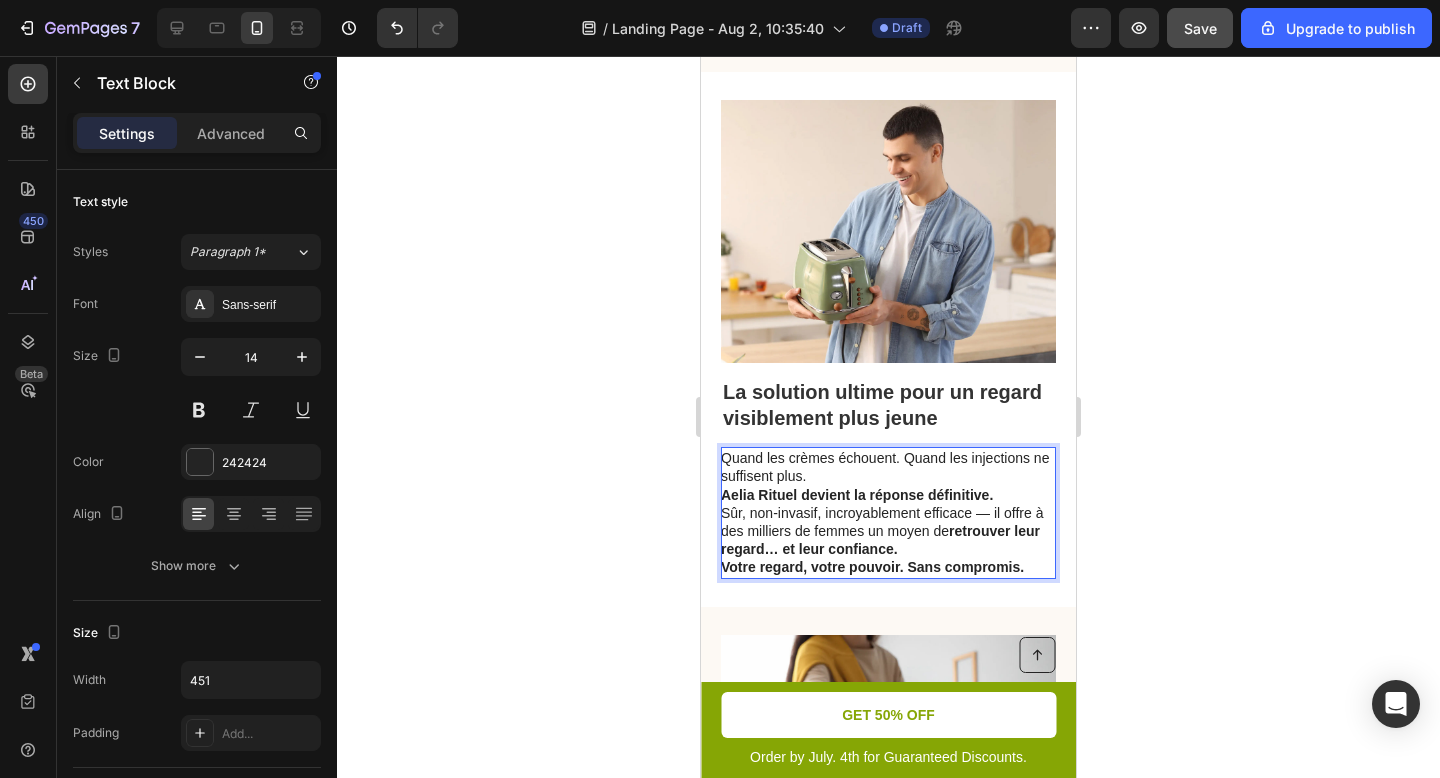 click on "Quand les crèmes échouent. Quand les injections ne suffisent plus. Aelia Rituel devient la réponse définitive. Sûr, non-invasif, incroyablement efficace — il offre à des milliers de femmes un moyen de  retrouver leur regard… et leur confiance." at bounding box center (887, 503) 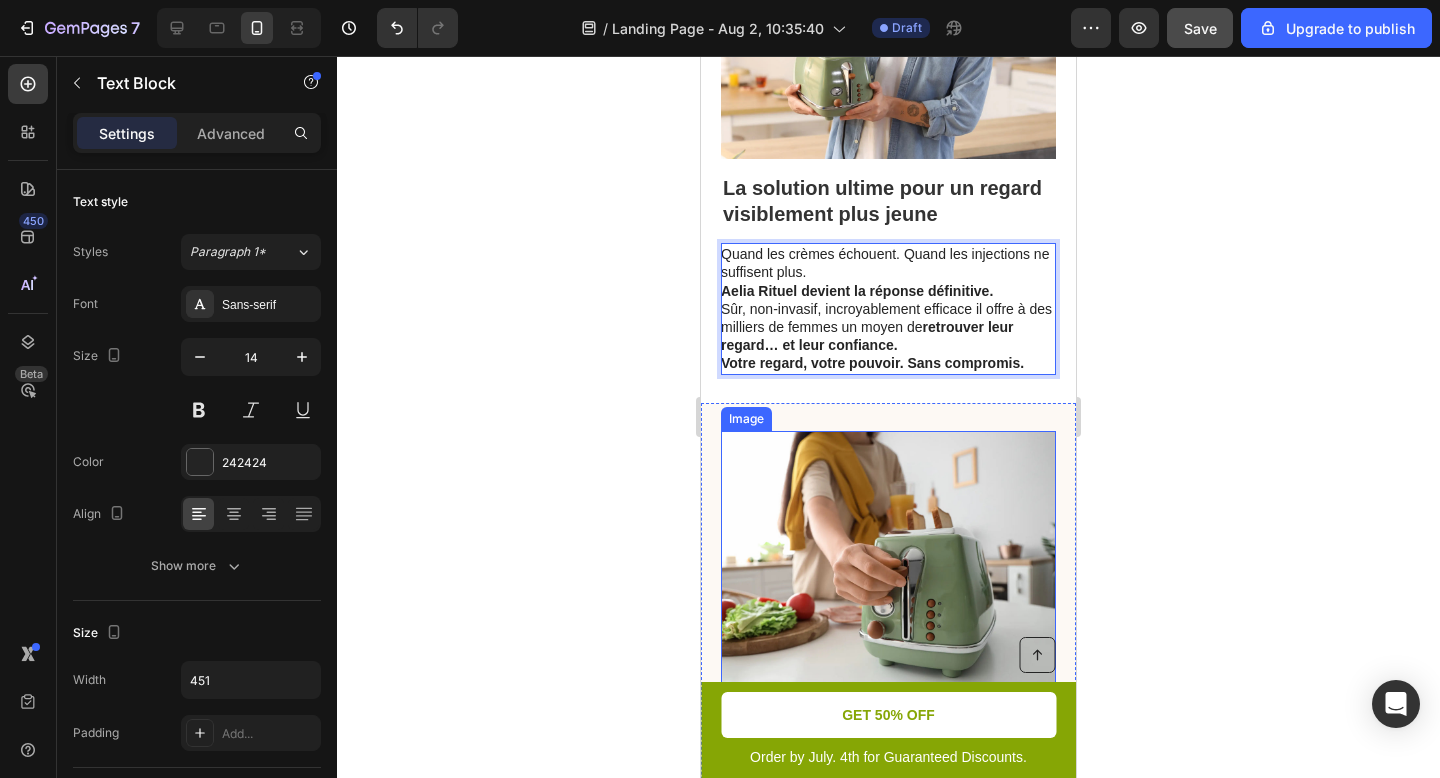 scroll, scrollTop: 4563, scrollLeft: 0, axis: vertical 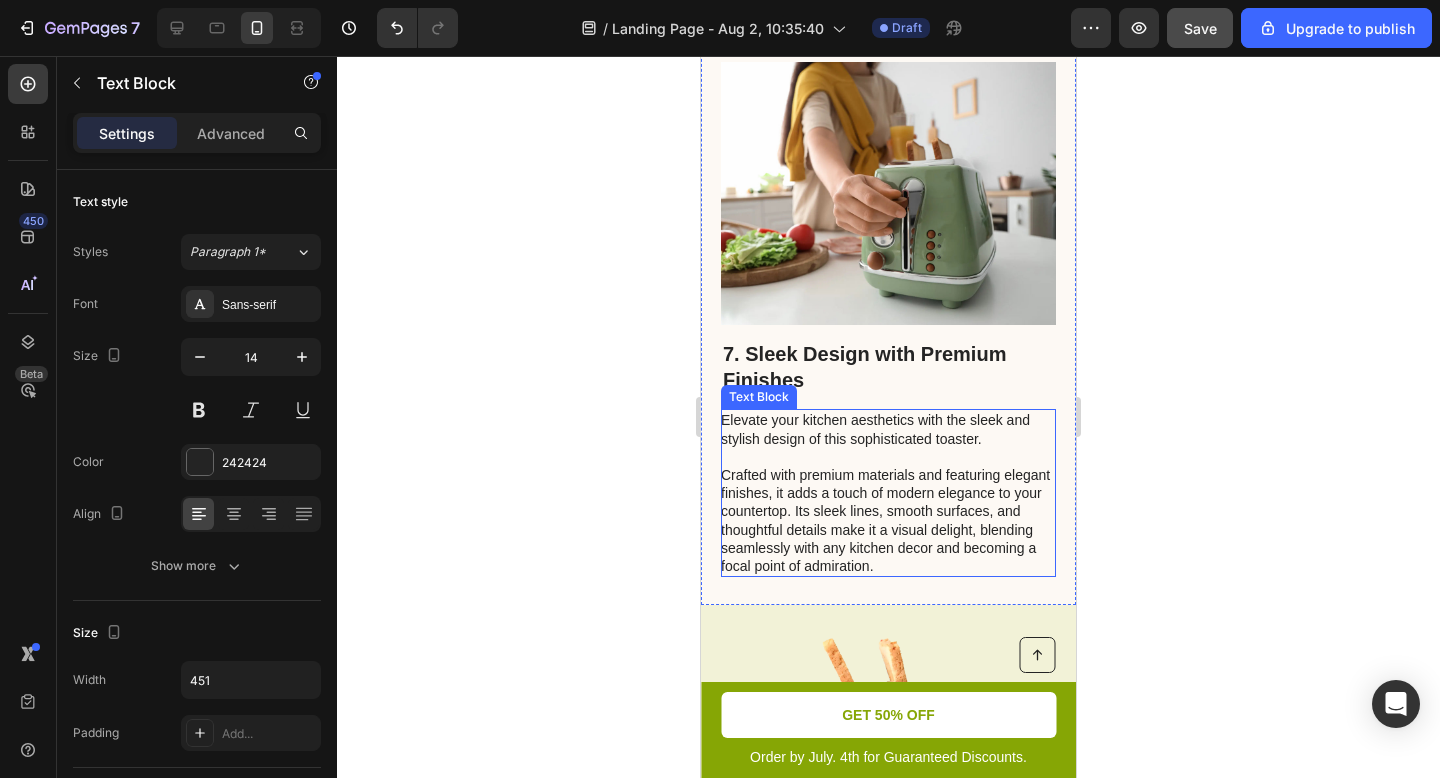 click on "Elevate your kitchen aesthetics with the sleek and stylish design of this sophisticated toaster.  Crafted with premium materials and featuring elegant finishes, it adds a touch of modern elegance to your countertop. Its sleek lines, smooth surfaces, and thoughtful details make it a visual delight, blending seamlessly with any kitchen decor and becoming a focal point of admiration." at bounding box center (887, 493) 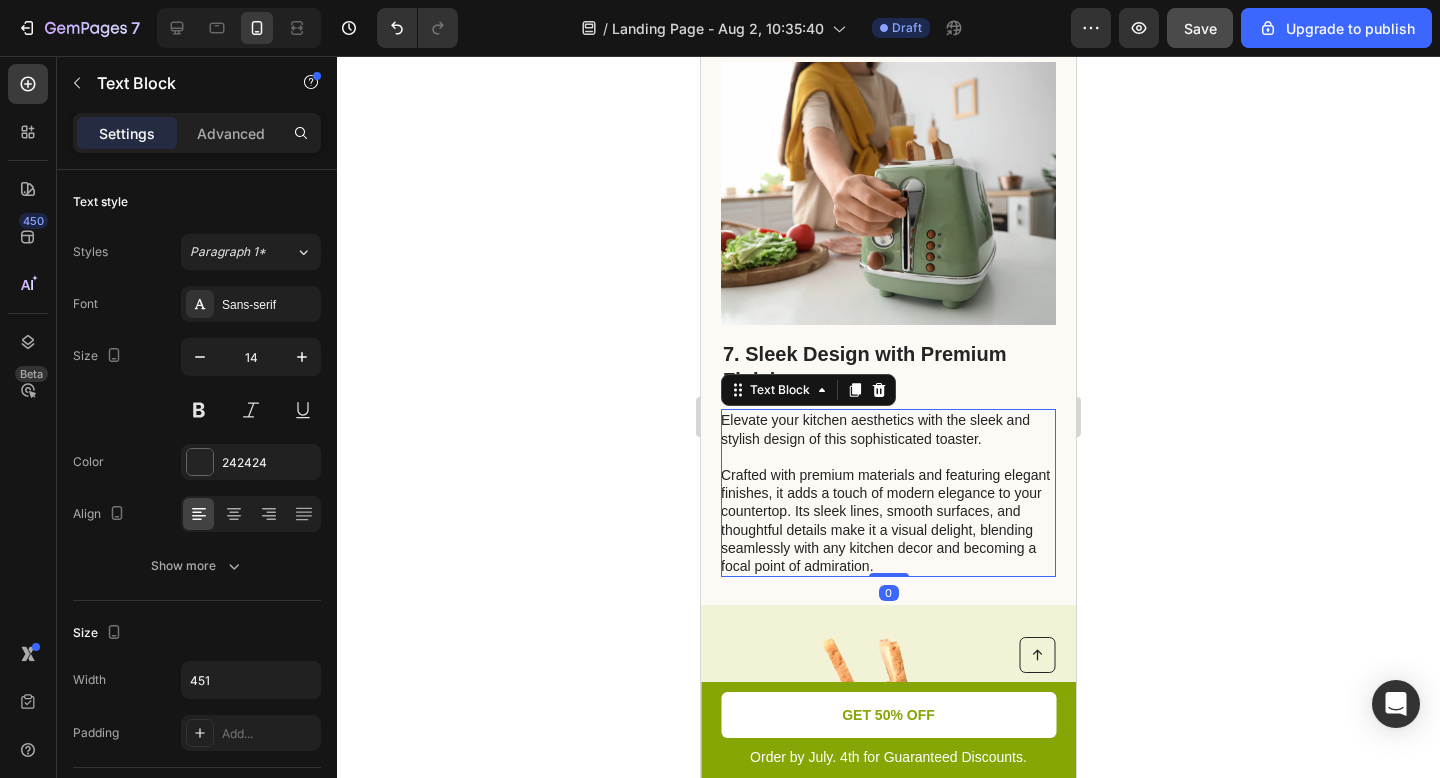 click on "Elevate your kitchen aesthetics with the sleek and stylish design of this sophisticated toaster.  Crafted with premium materials and featuring elegant finishes, it adds a touch of modern elegance to your countertop. Its sleek lines, smooth surfaces, and thoughtful details make it a visual delight, blending seamlessly with any kitchen decor and becoming a focal point of admiration." at bounding box center (887, 493) 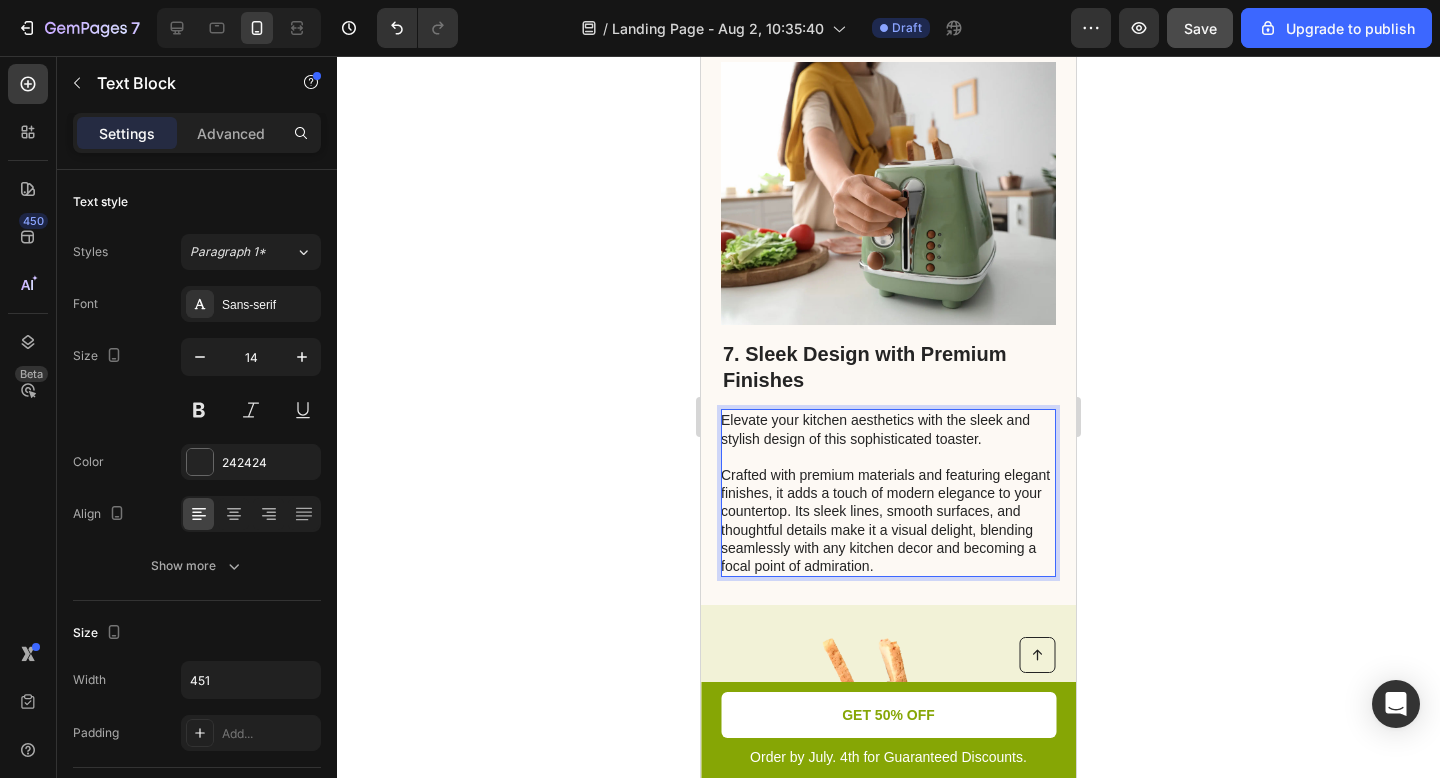 click on "Elevate your kitchen aesthetics with the sleek and stylish design of this sophisticated toaster.  Crafted with premium materials and featuring elegant finishes, it adds a touch of modern elegance to your countertop. Its sleek lines, smooth surfaces, and thoughtful details make it a visual delight, blending seamlessly with any kitchen decor and becoming a focal point of admiration." at bounding box center [887, 493] 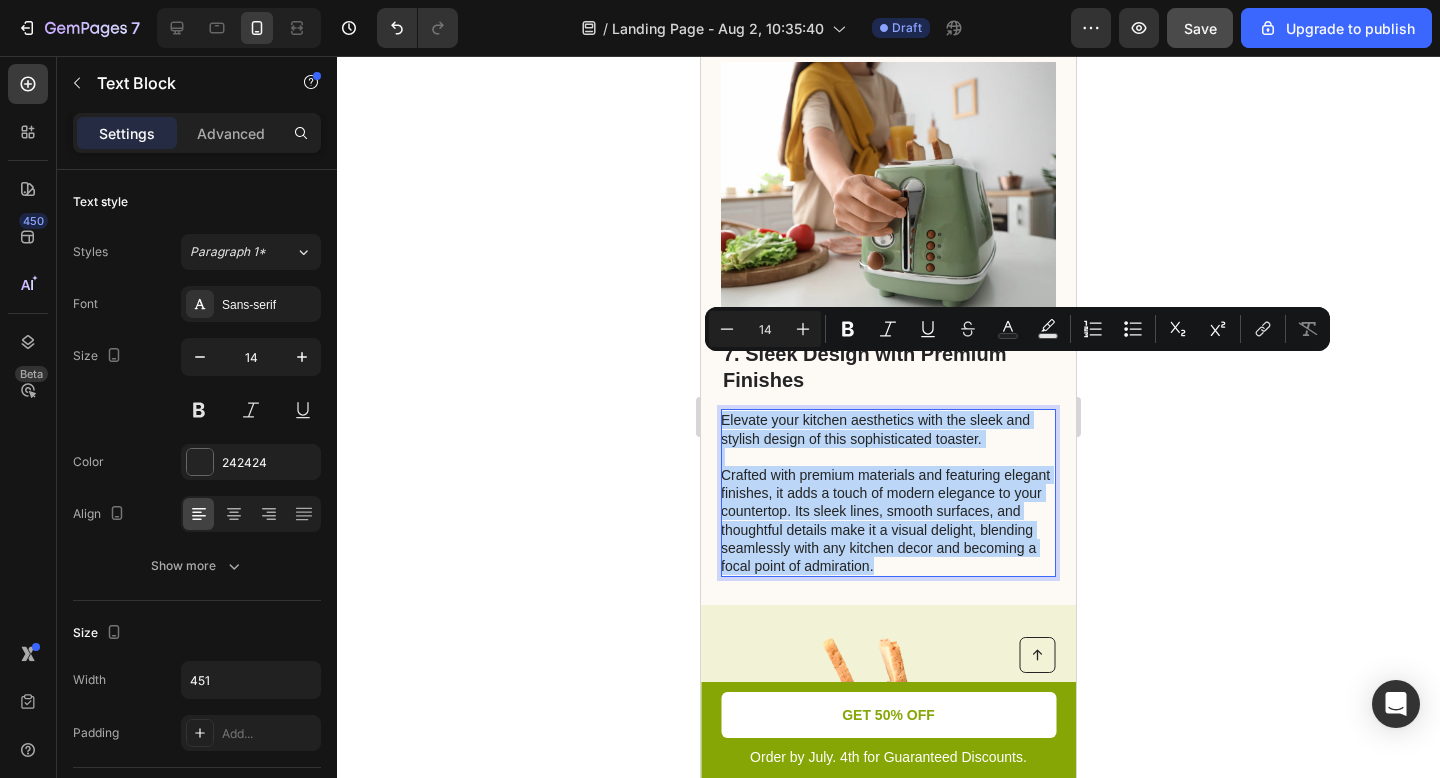 drag, startPoint x: 796, startPoint y: 523, endPoint x: 722, endPoint y: 368, distance: 171.75854 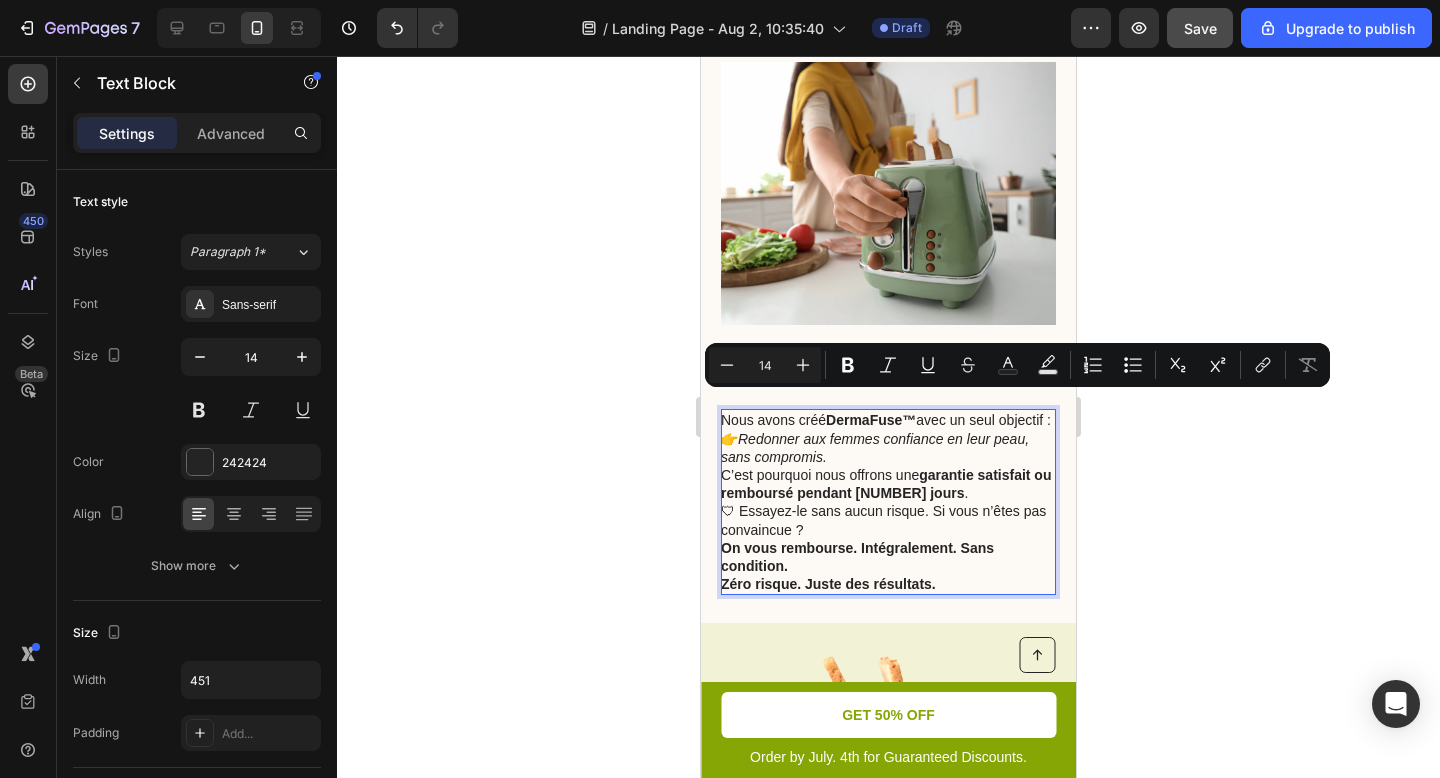 click on "Nous avons créé  DermaFuse™  avec un seul objectif : 👉  Redonner aux femmes confiance en leur peau, sans compromis. C’est pourquoi nous offrons une  garantie satisfait ou remboursé pendant 120 jours . 🛡 Essayez-le sans aucun risque. Si vous n’êtes pas convaincue ? On vous rembourse. Intégralement. Sans condition." at bounding box center (887, 493) 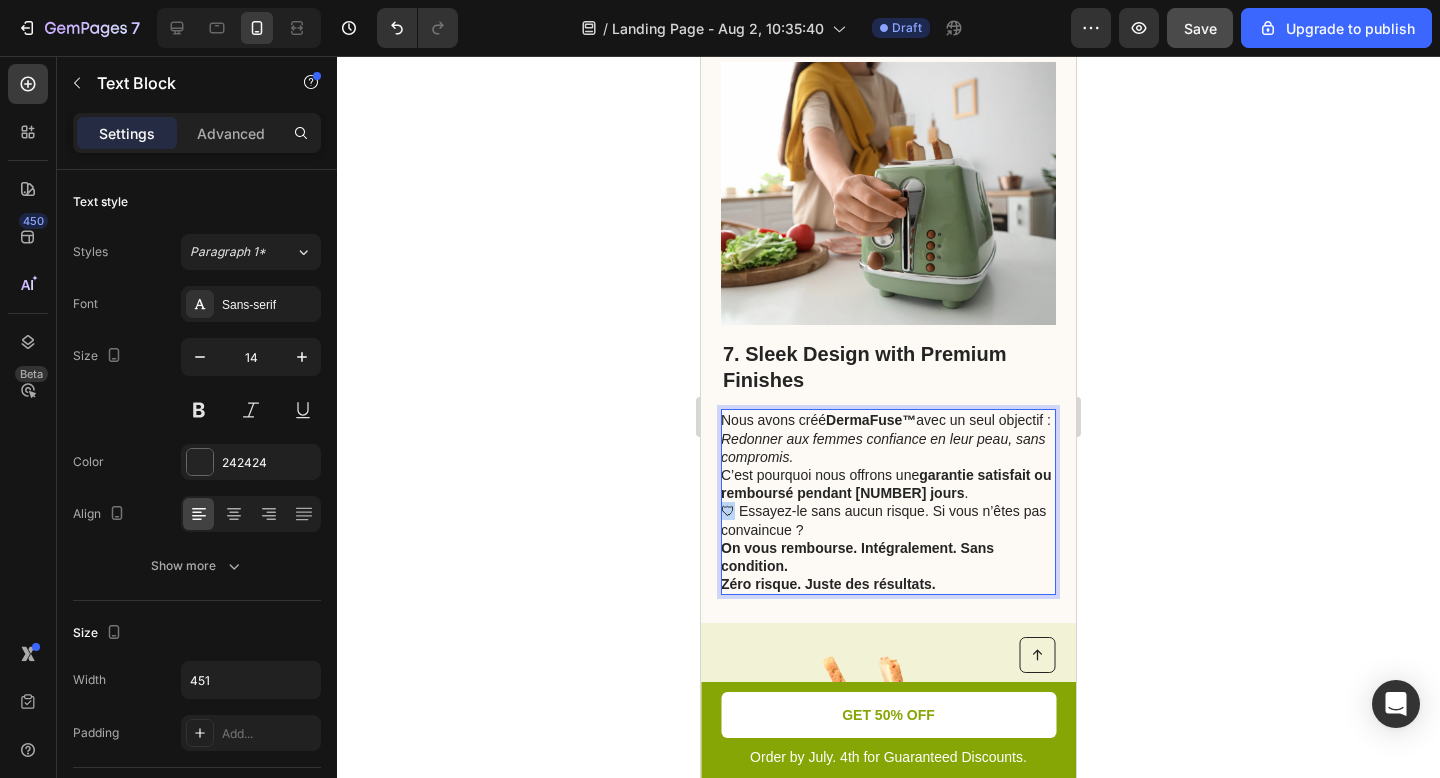 drag, startPoint x: 735, startPoint y: 474, endPoint x: 715, endPoint y: 474, distance: 20 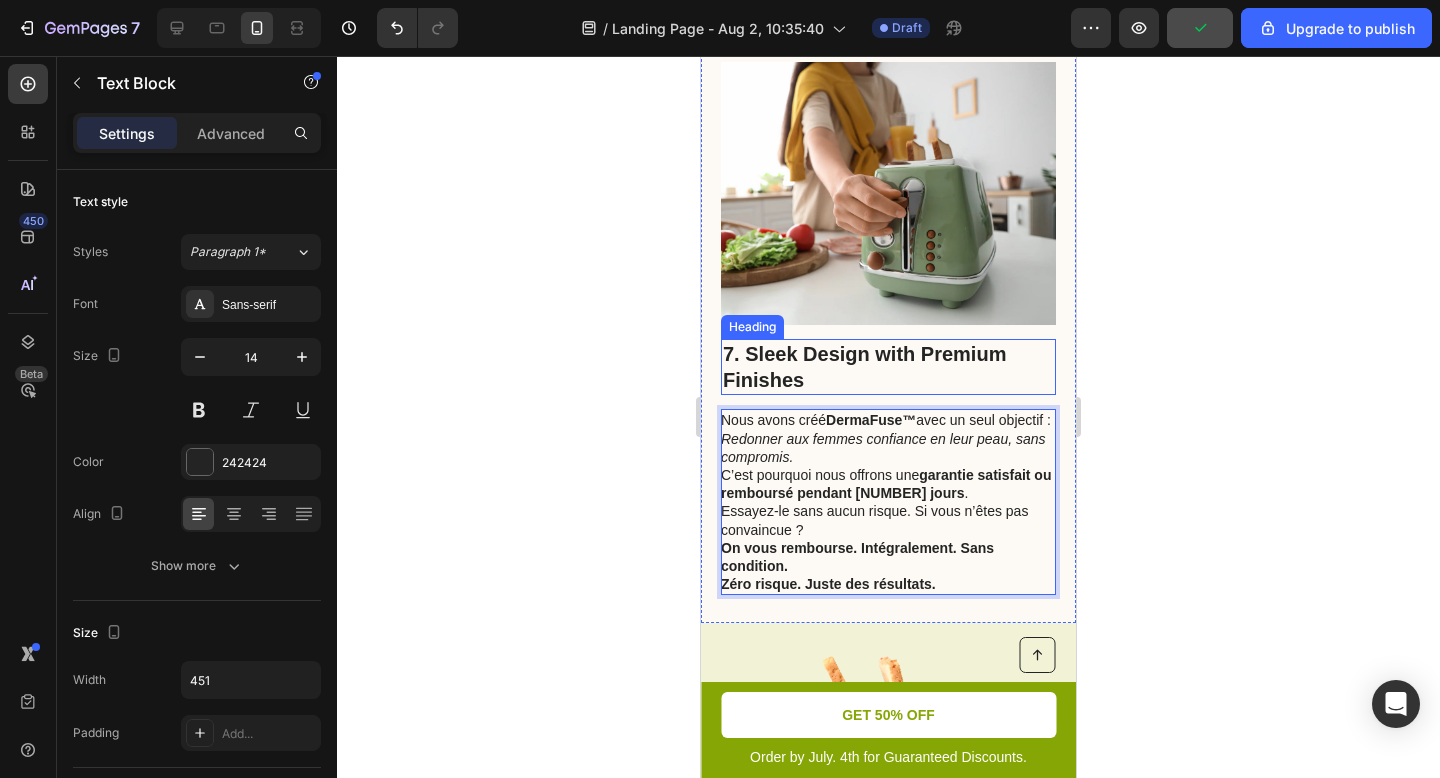 click on "7. Sleek Design with Premium Finishes" at bounding box center [888, 367] 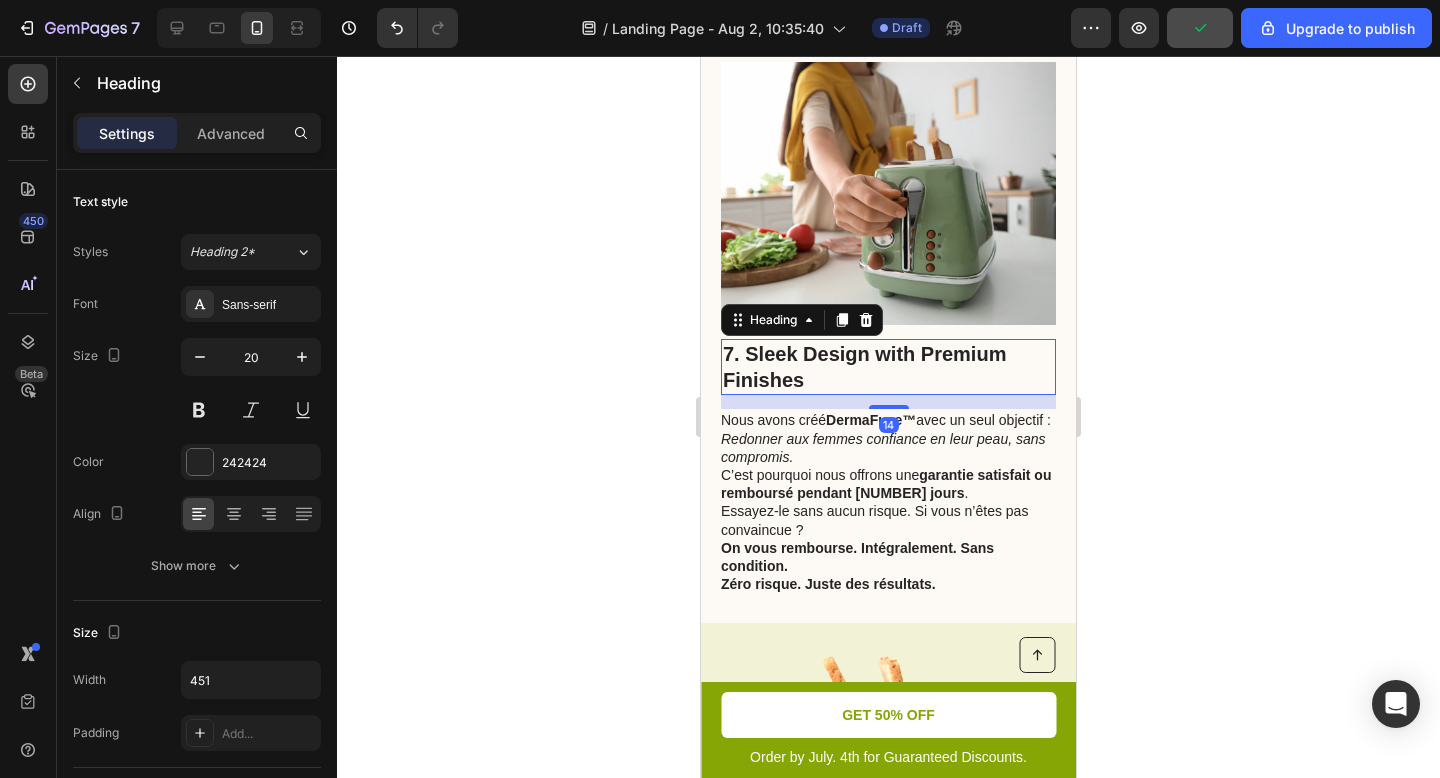 click on "7. Sleek Design with Premium Finishes" at bounding box center [888, 367] 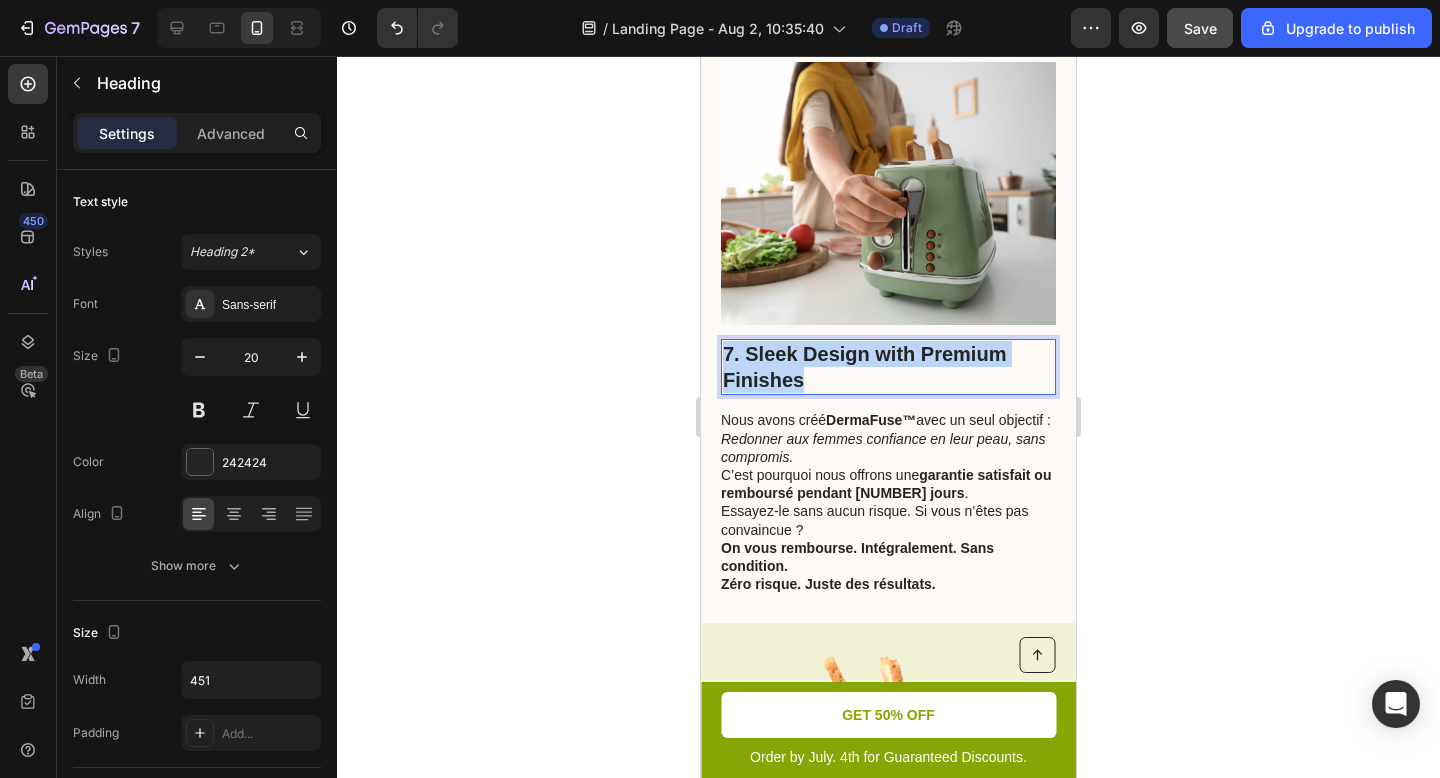 drag, startPoint x: 811, startPoint y: 325, endPoint x: 723, endPoint y: 299, distance: 91.76056 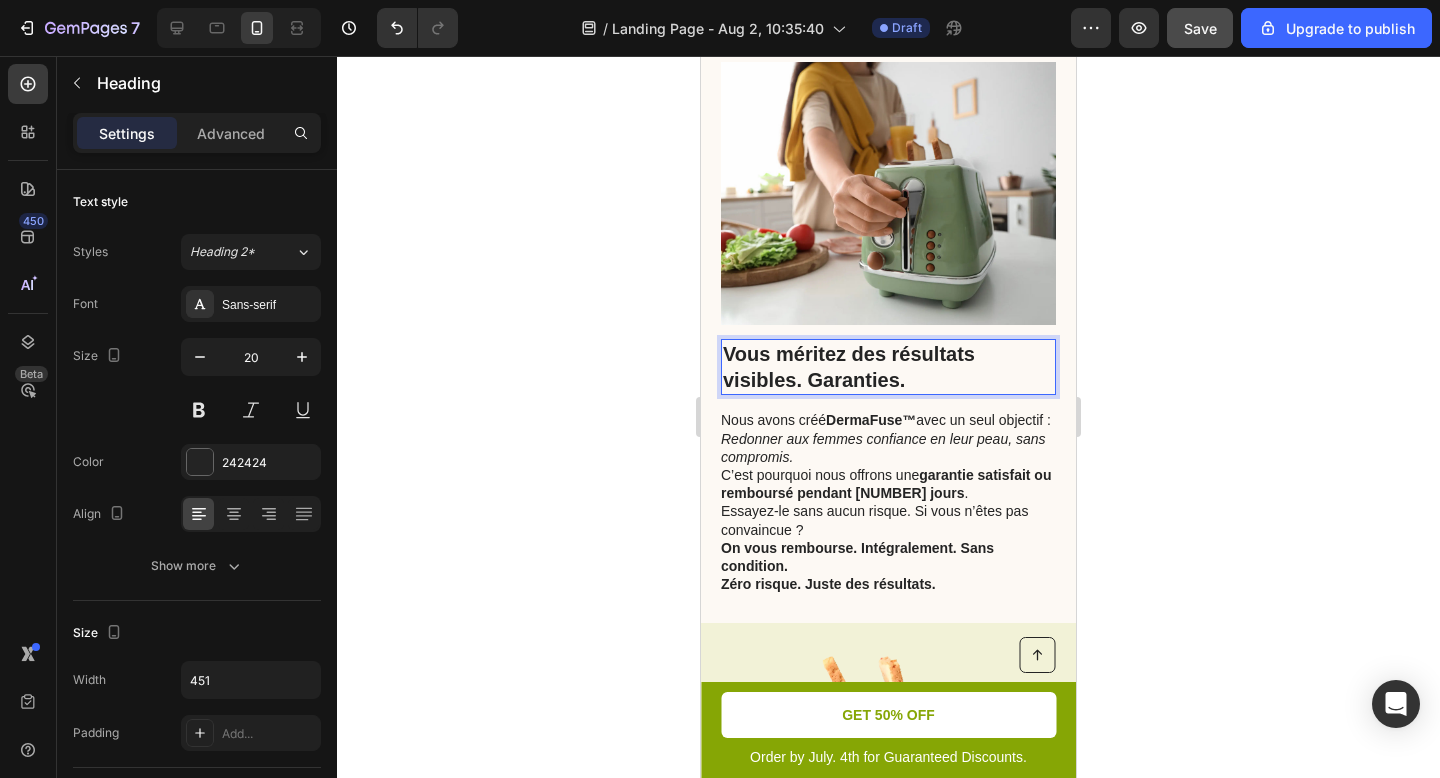click 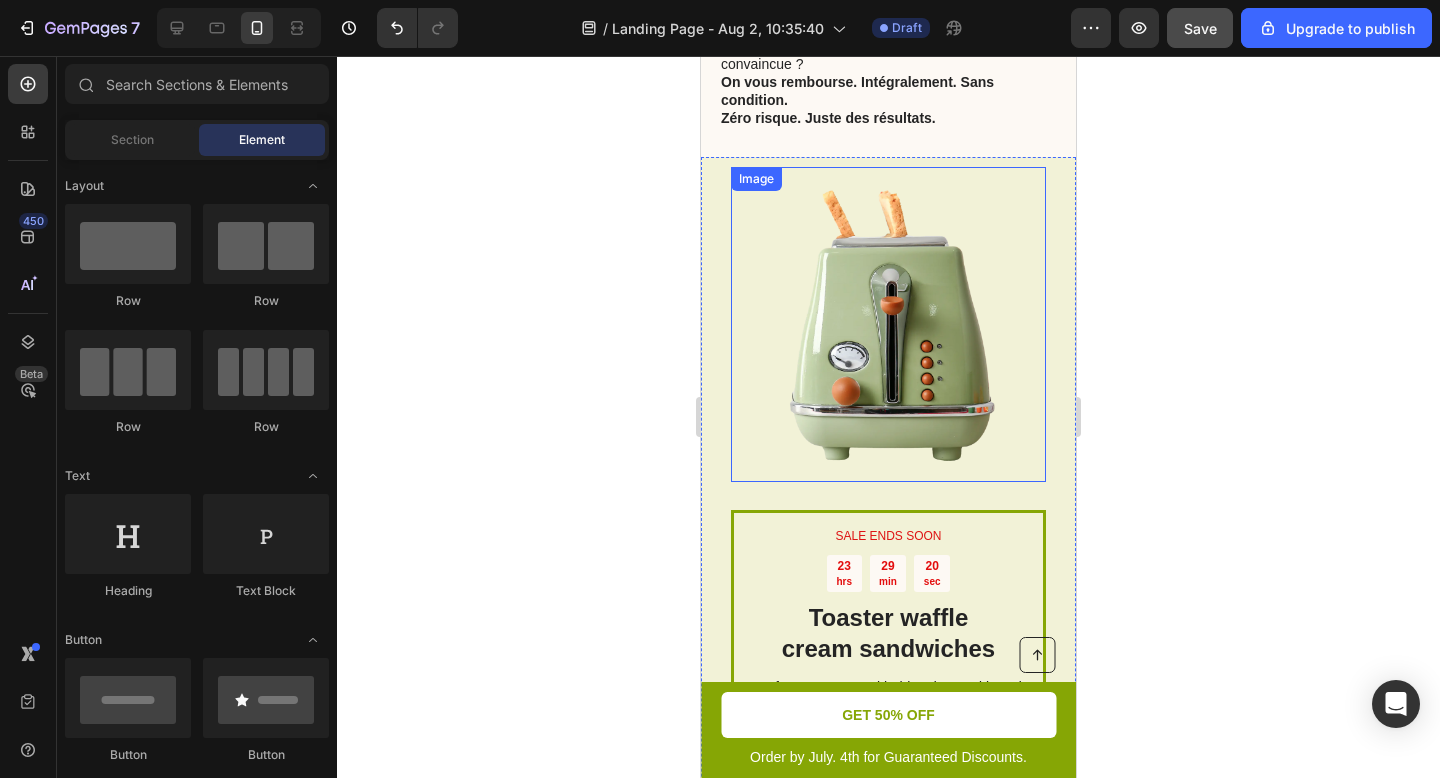 scroll, scrollTop: 4954, scrollLeft: 0, axis: vertical 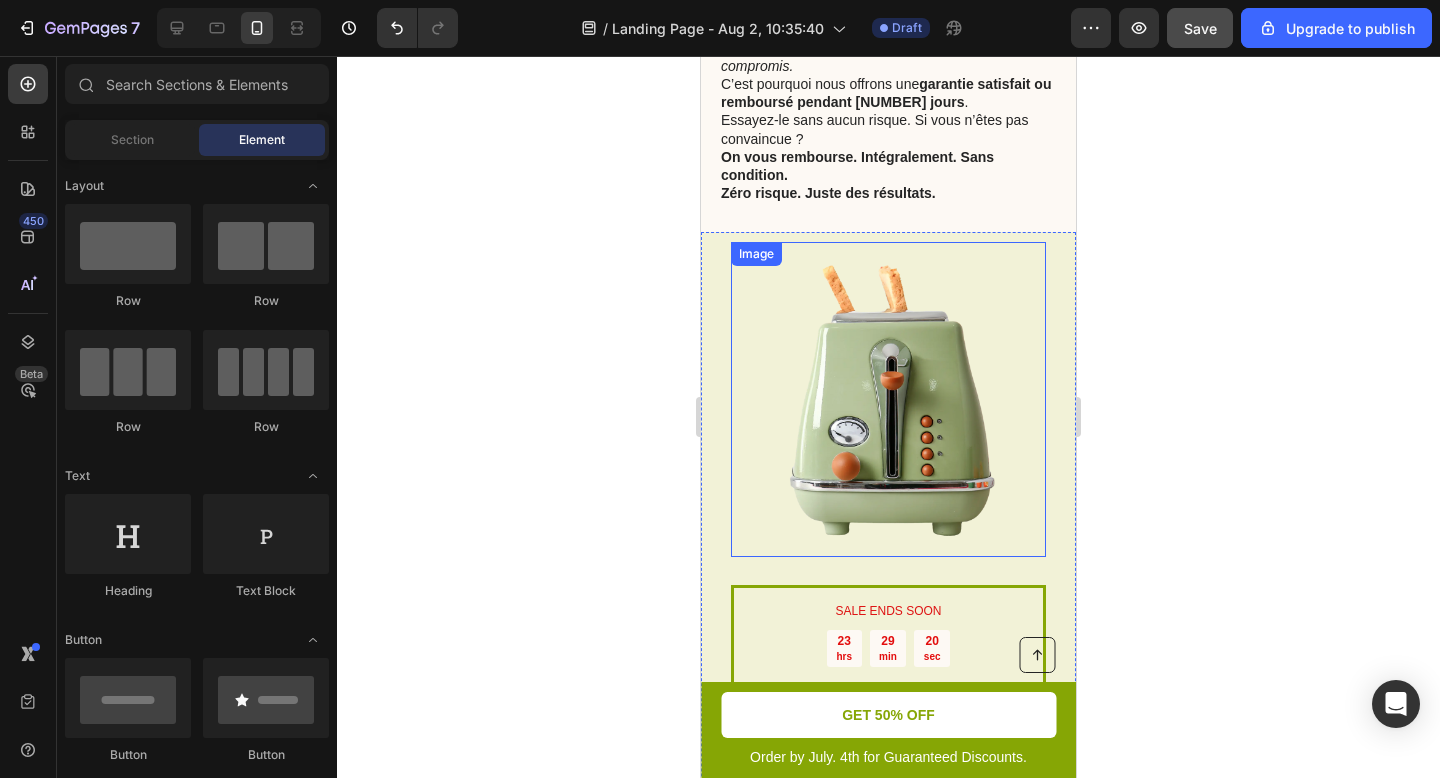 click at bounding box center [888, 399] 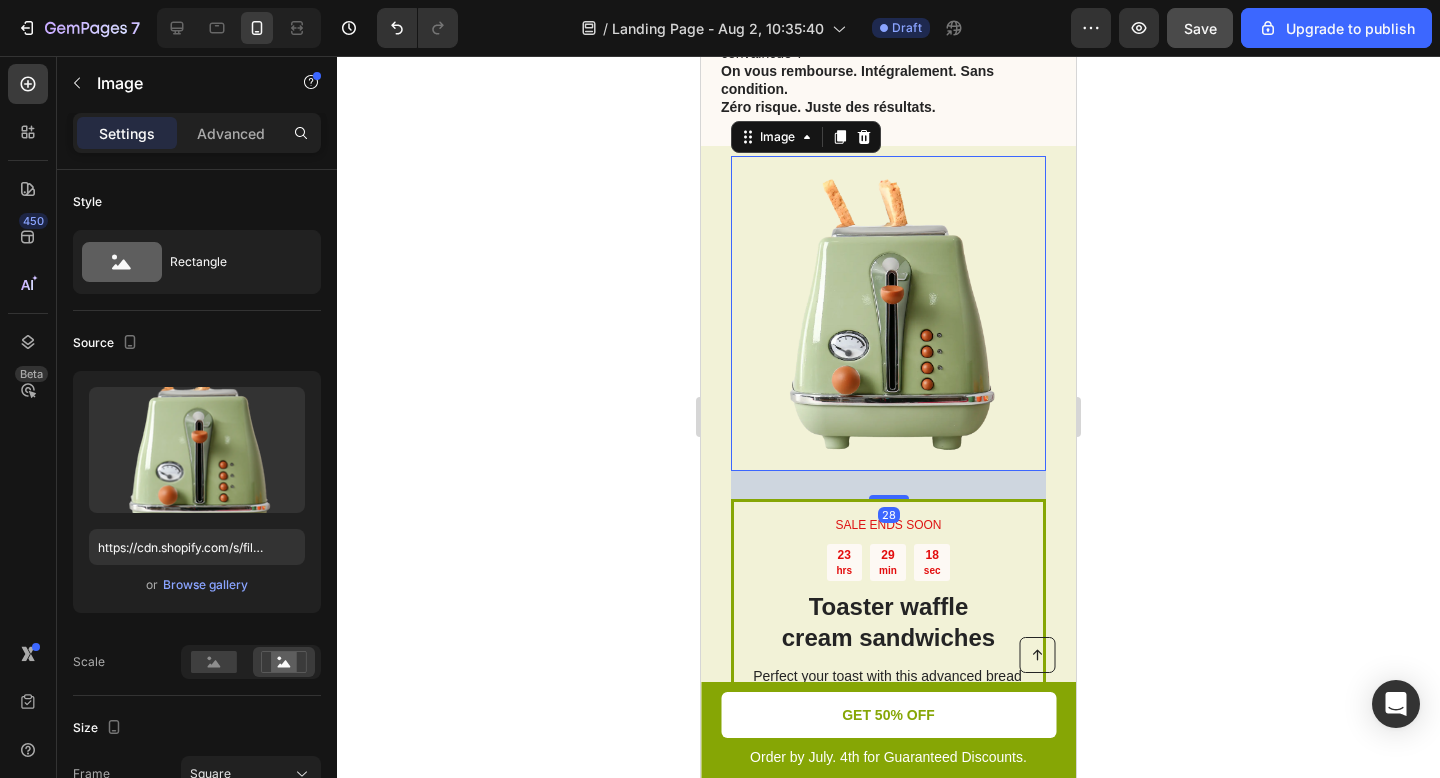 scroll, scrollTop: 5119, scrollLeft: 0, axis: vertical 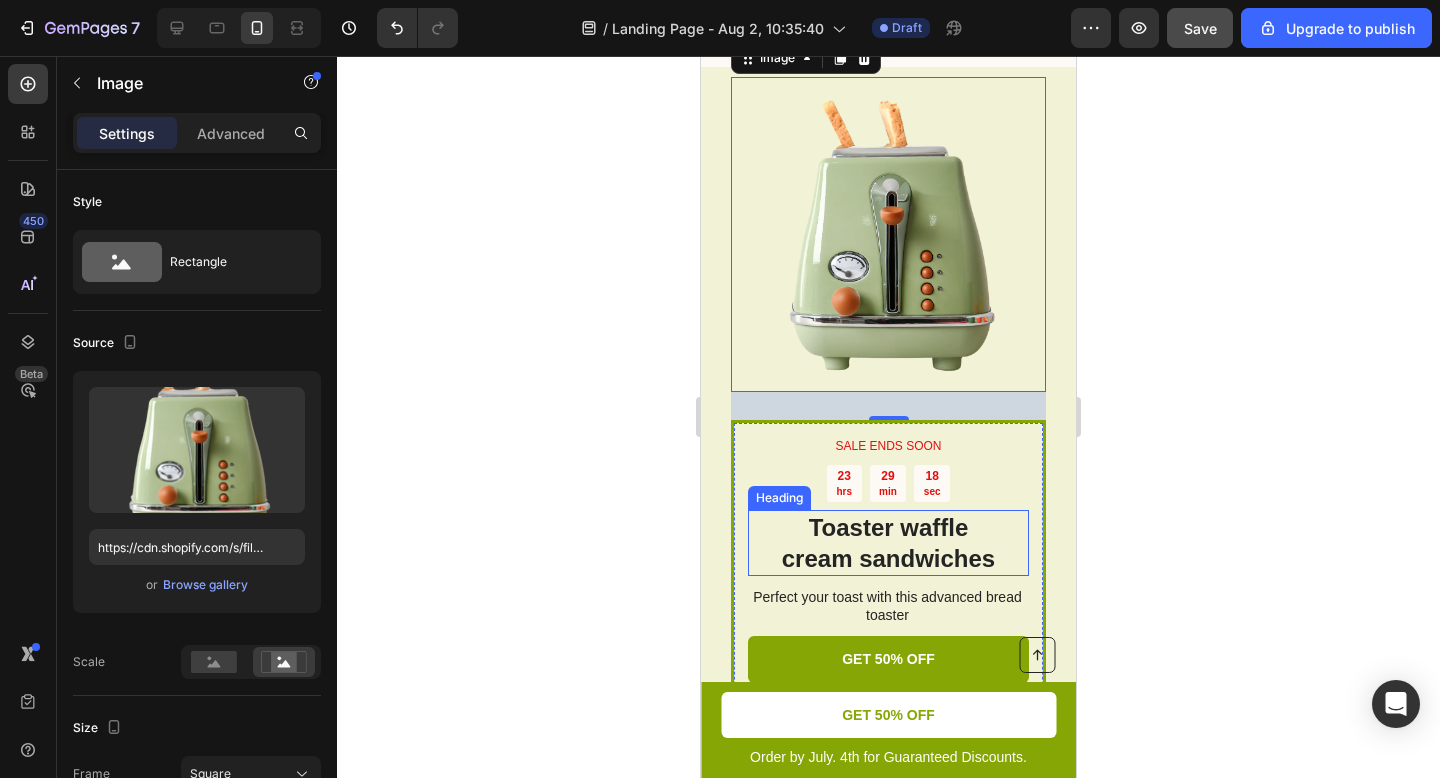 click on "Toaster waffle cream sandwiches" at bounding box center [888, 543] 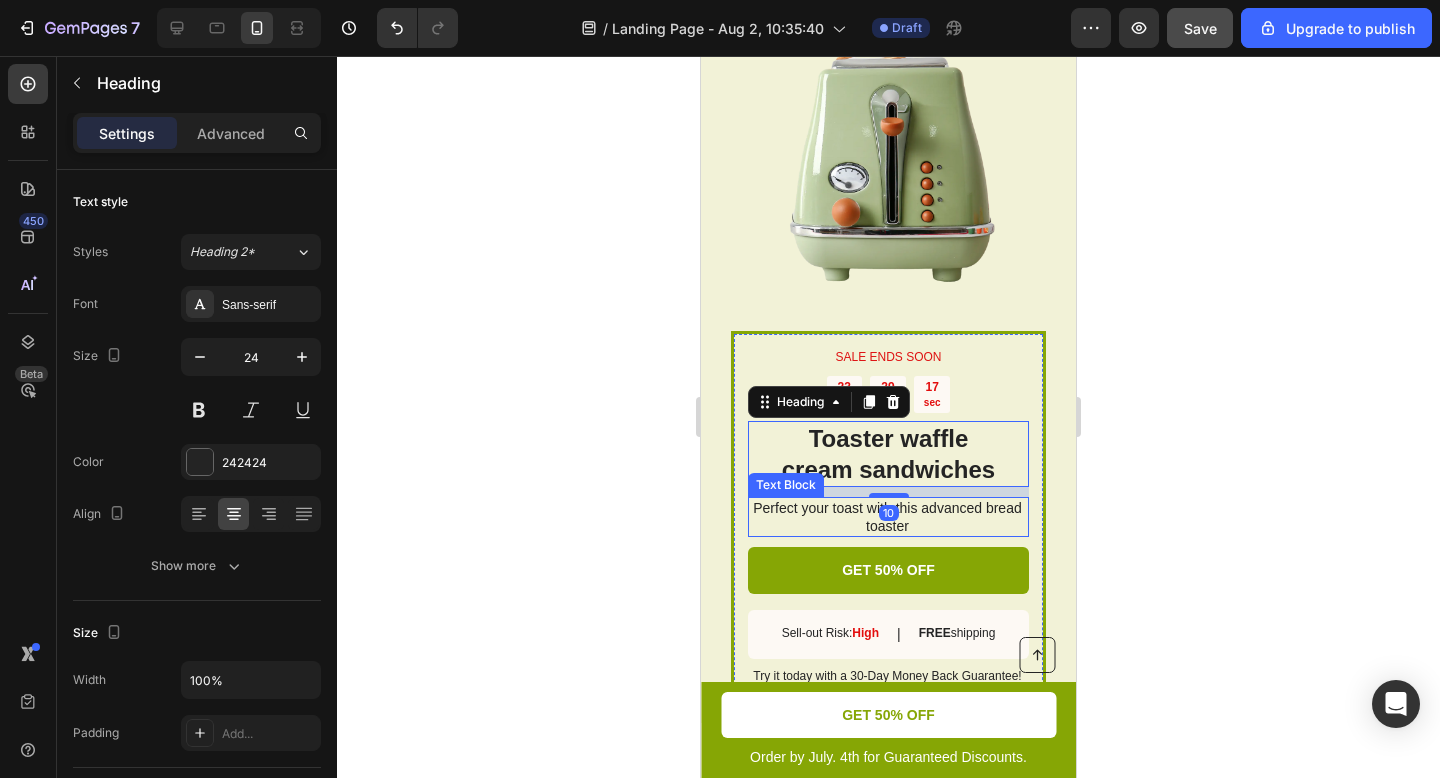 scroll, scrollTop: 5291, scrollLeft: 0, axis: vertical 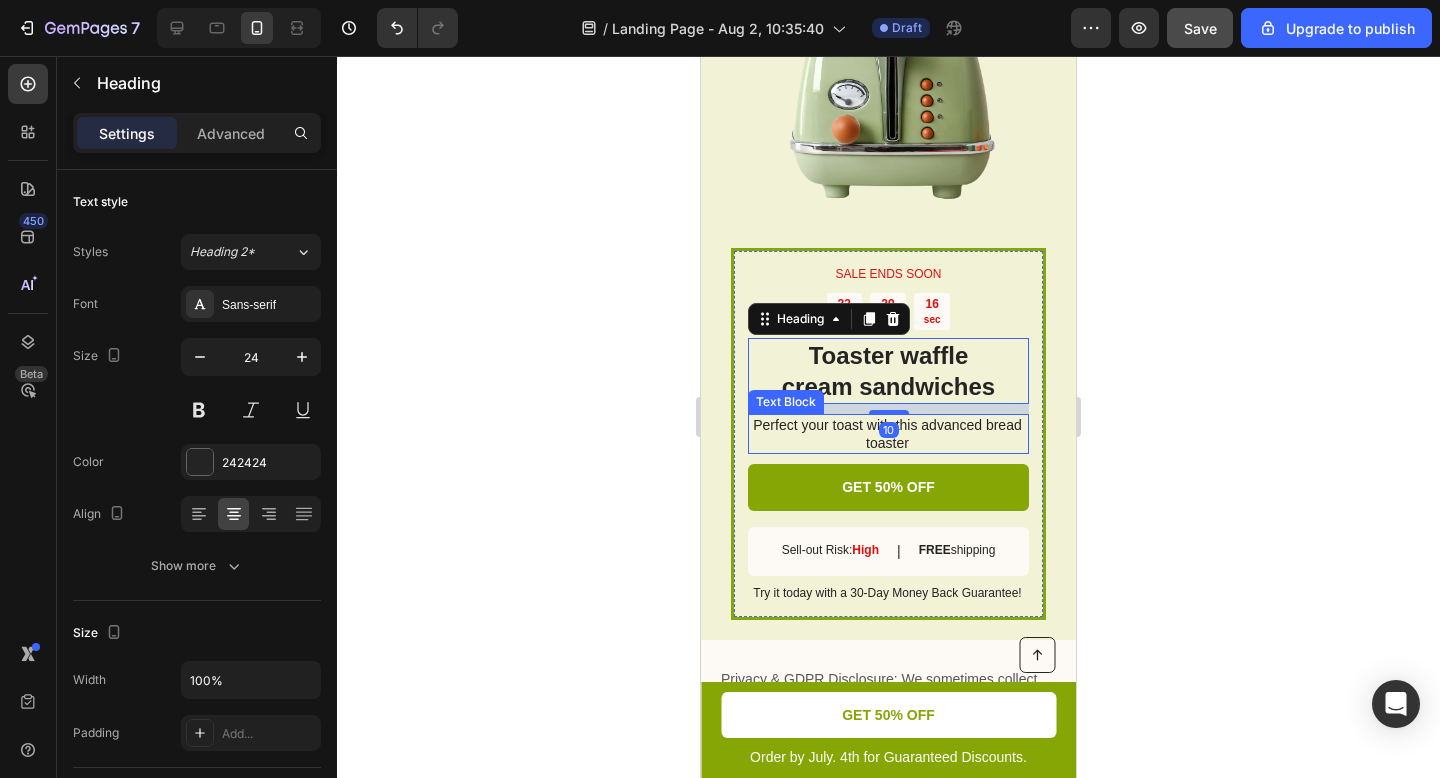 click on "Perfect your toast with this advanced bread toaster" at bounding box center [887, 434] 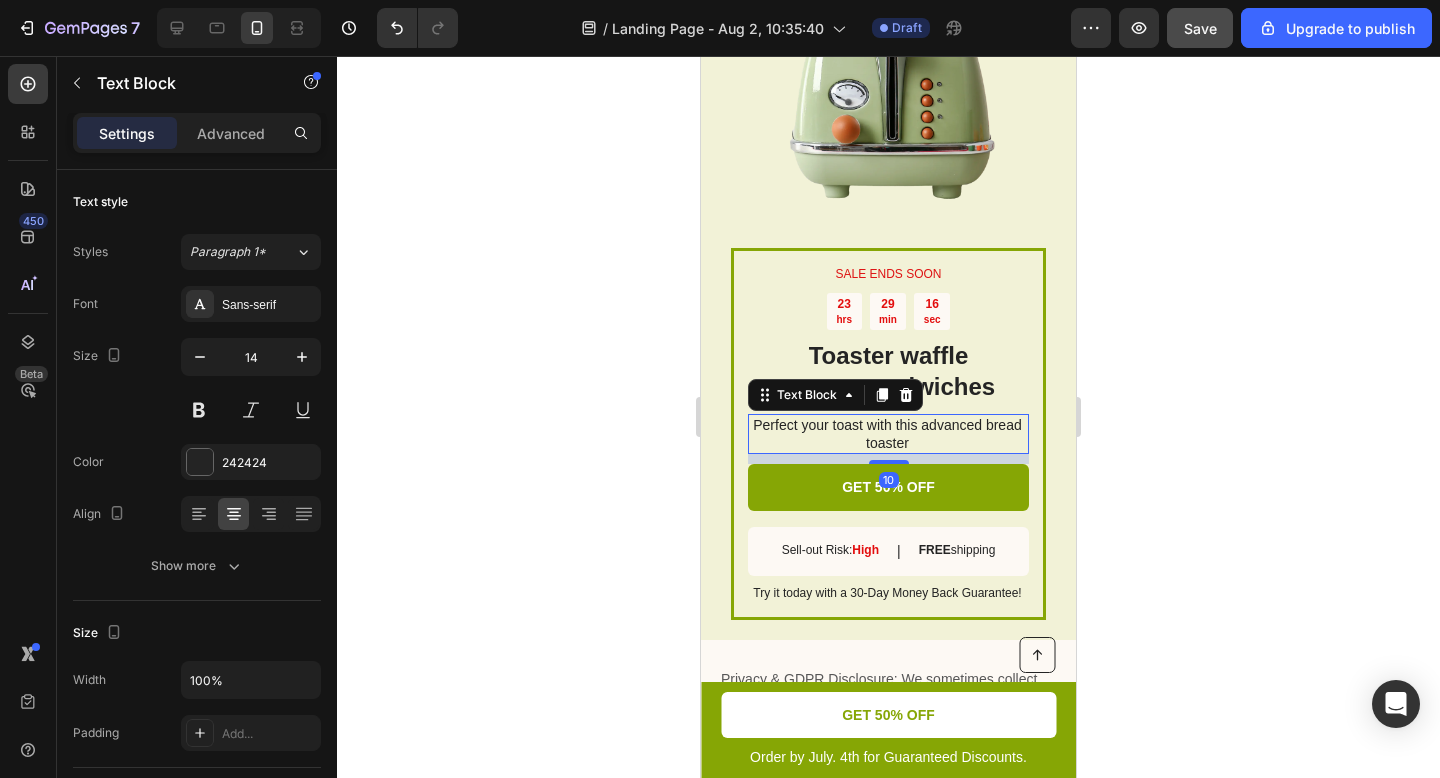 click on "Perfect your toast with this advanced bread toaster" at bounding box center (887, 434) 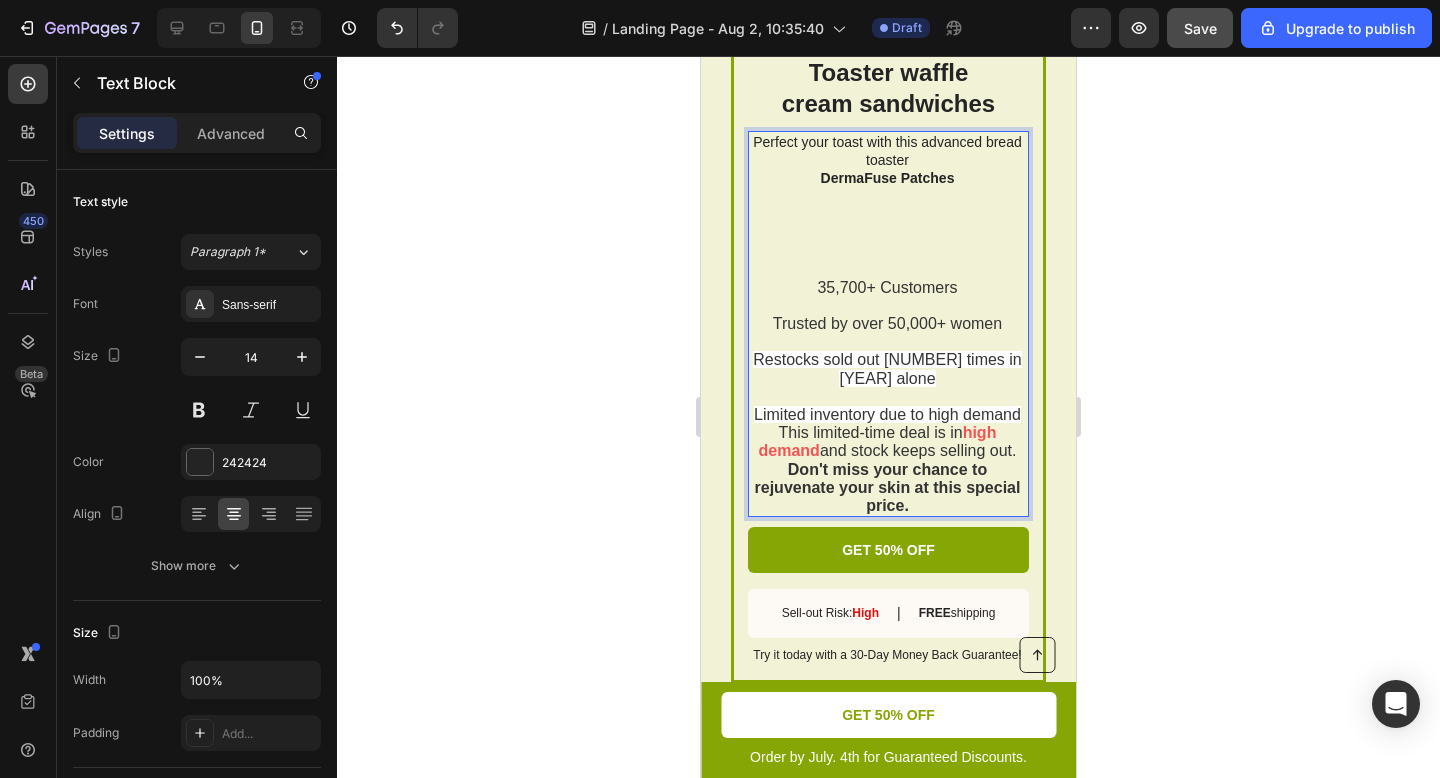 scroll, scrollTop: 5585, scrollLeft: 0, axis: vertical 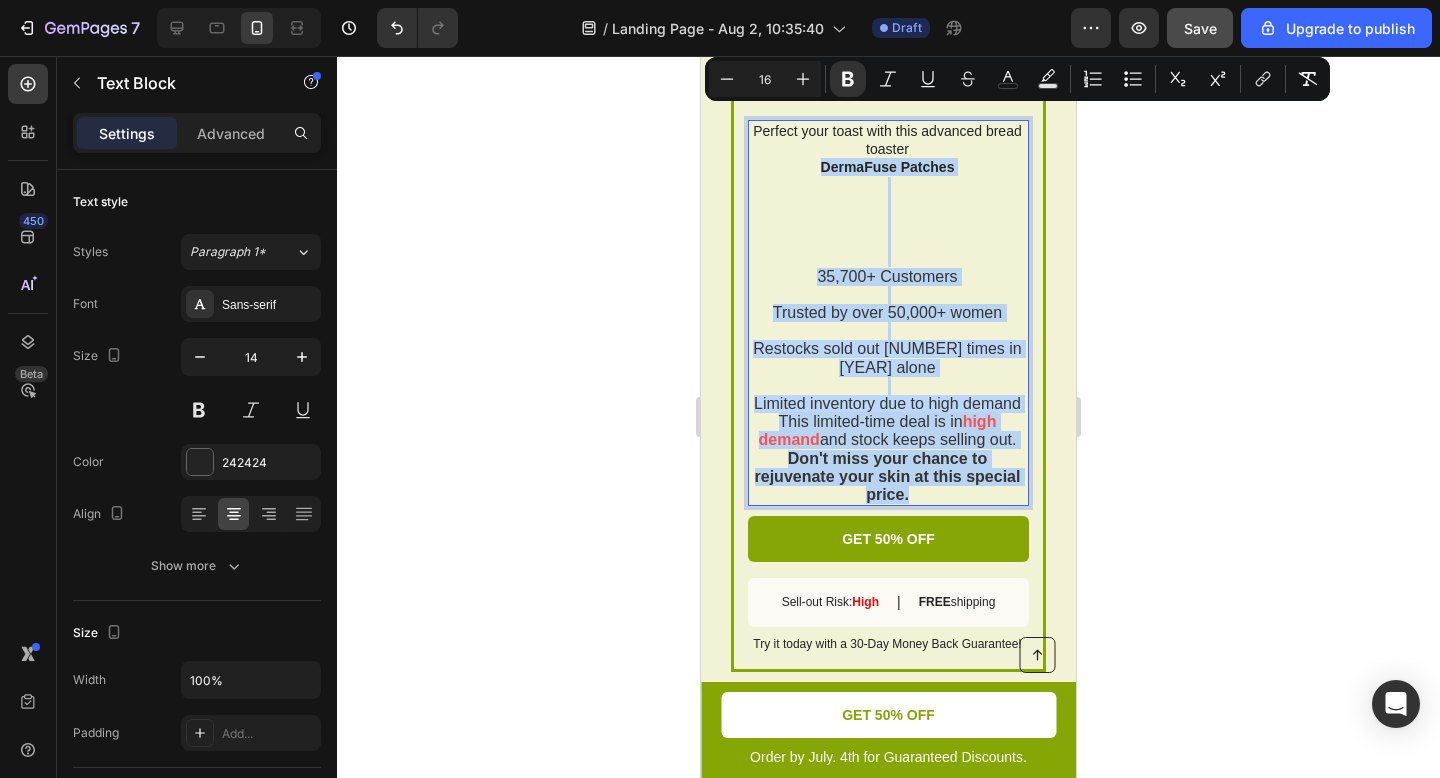 drag, startPoint x: 953, startPoint y: 463, endPoint x: 771, endPoint y: 114, distance: 393.60513 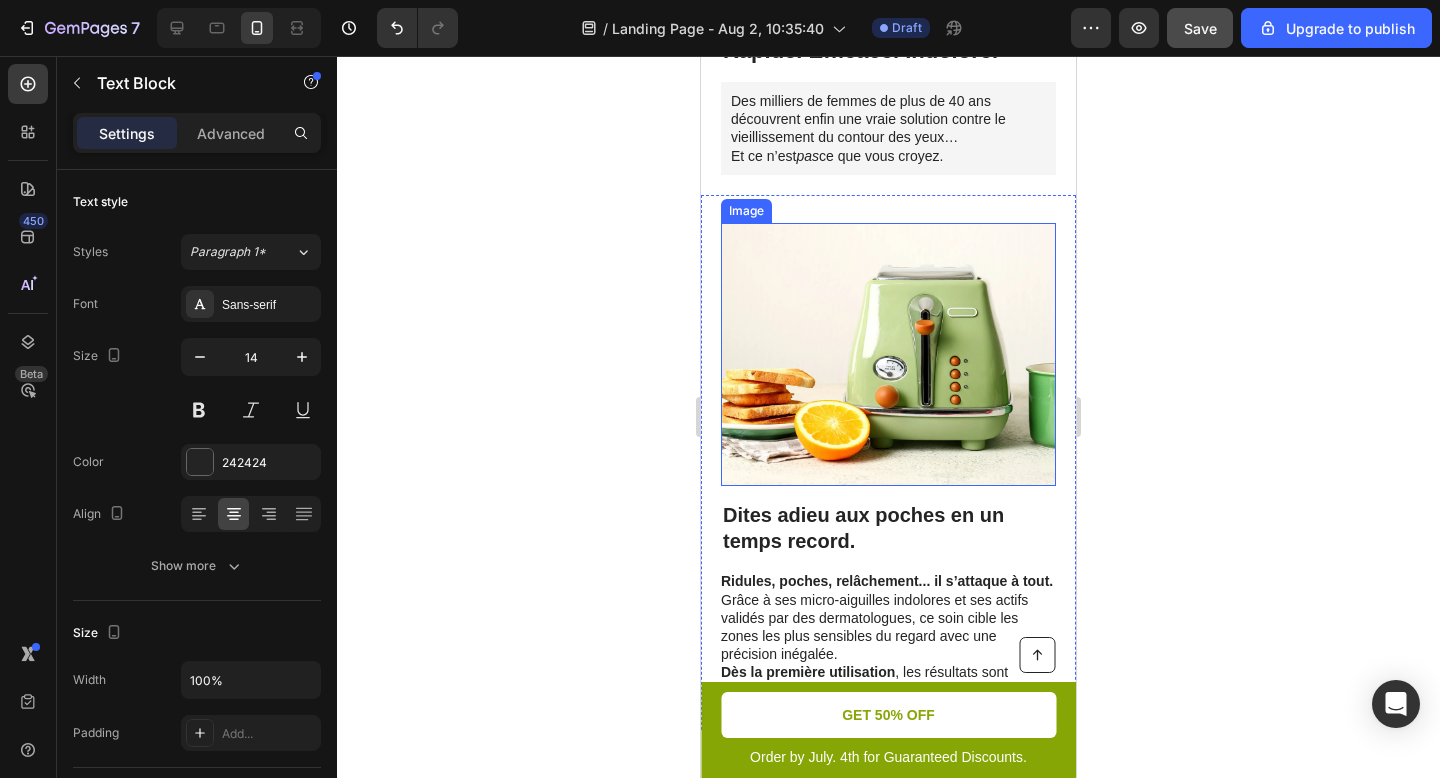 scroll, scrollTop: 0, scrollLeft: 0, axis: both 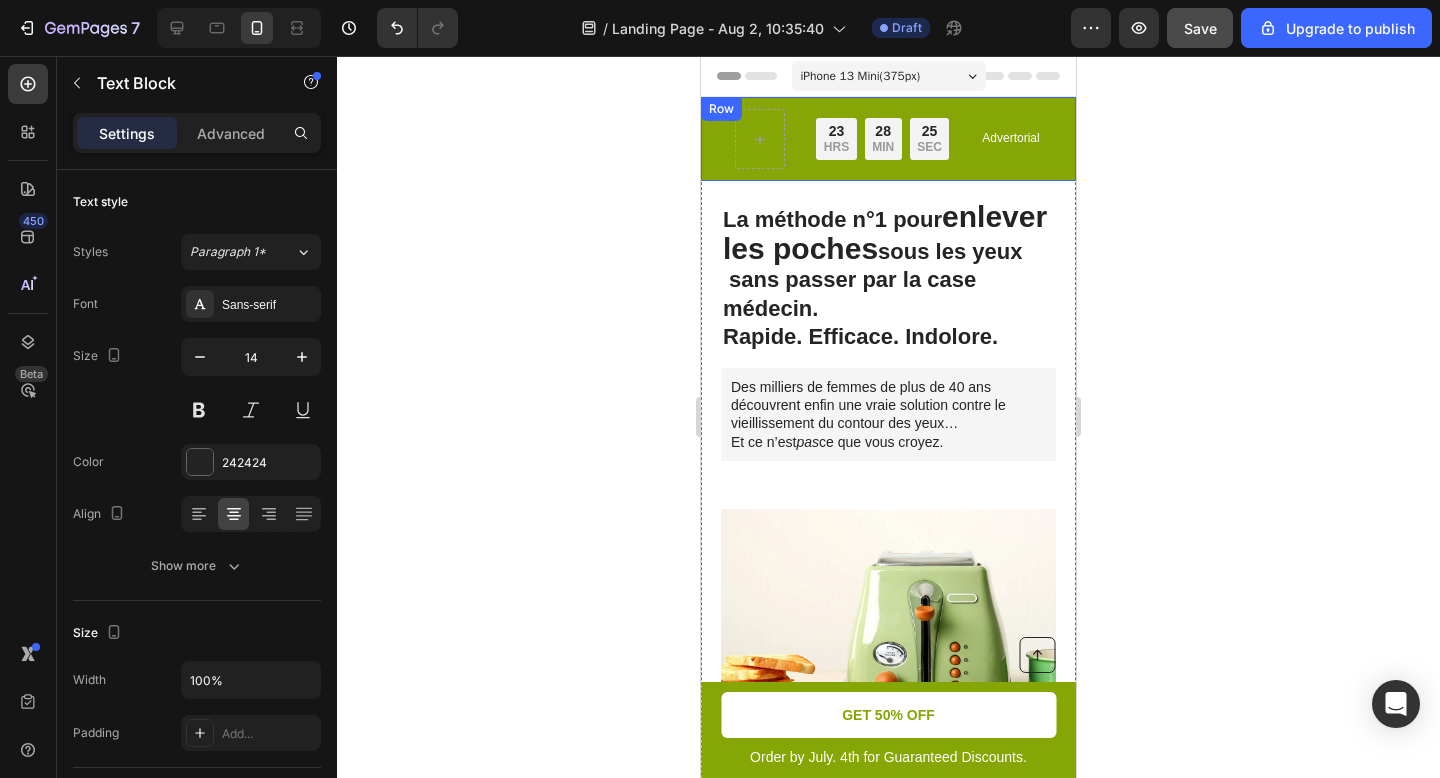 click on "Limited time: 50% OFF + FREESHIPPING Text Block 23 HRS 28 MIN 25 SEC Countdown Timer Row Advertorial Text Block Row Row" at bounding box center (888, 139) 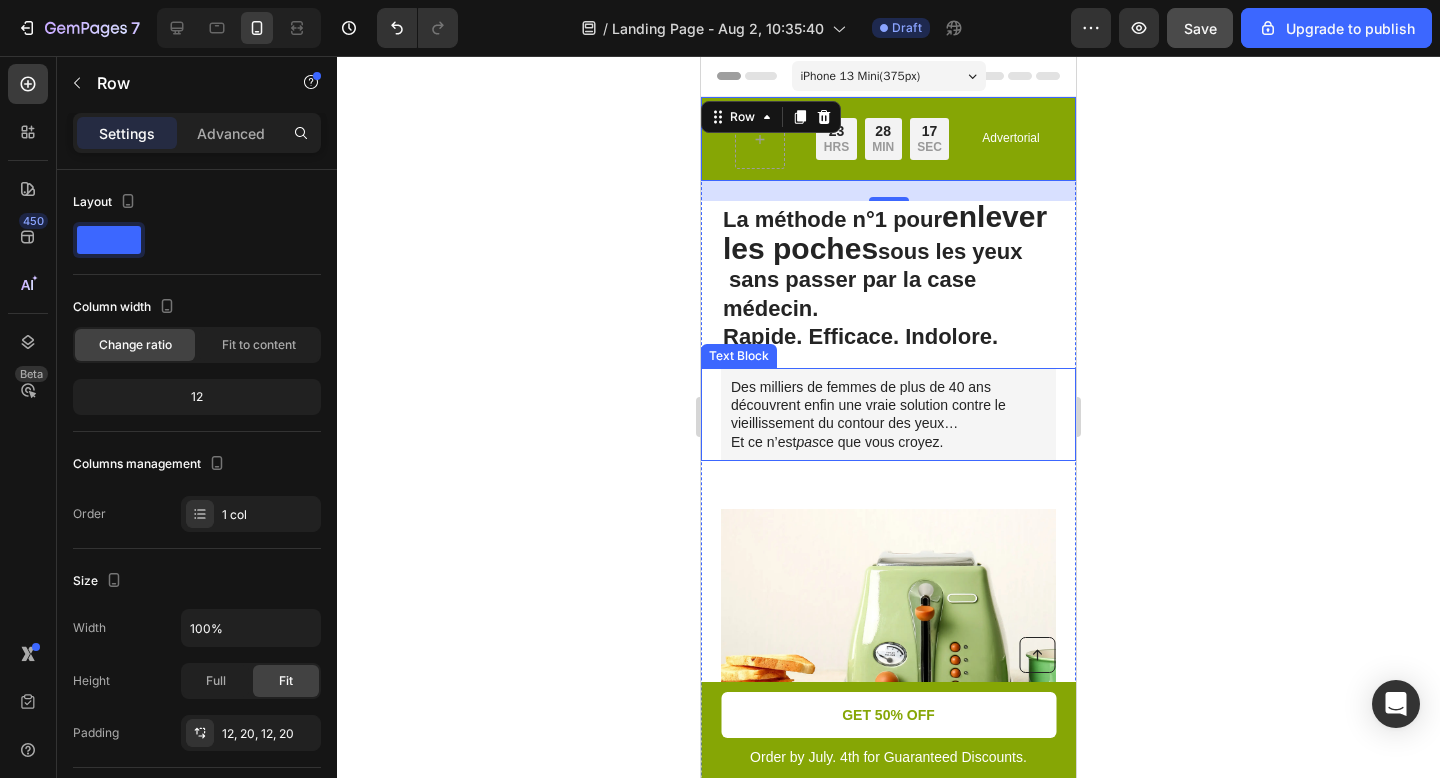 scroll, scrollTop: 150, scrollLeft: 0, axis: vertical 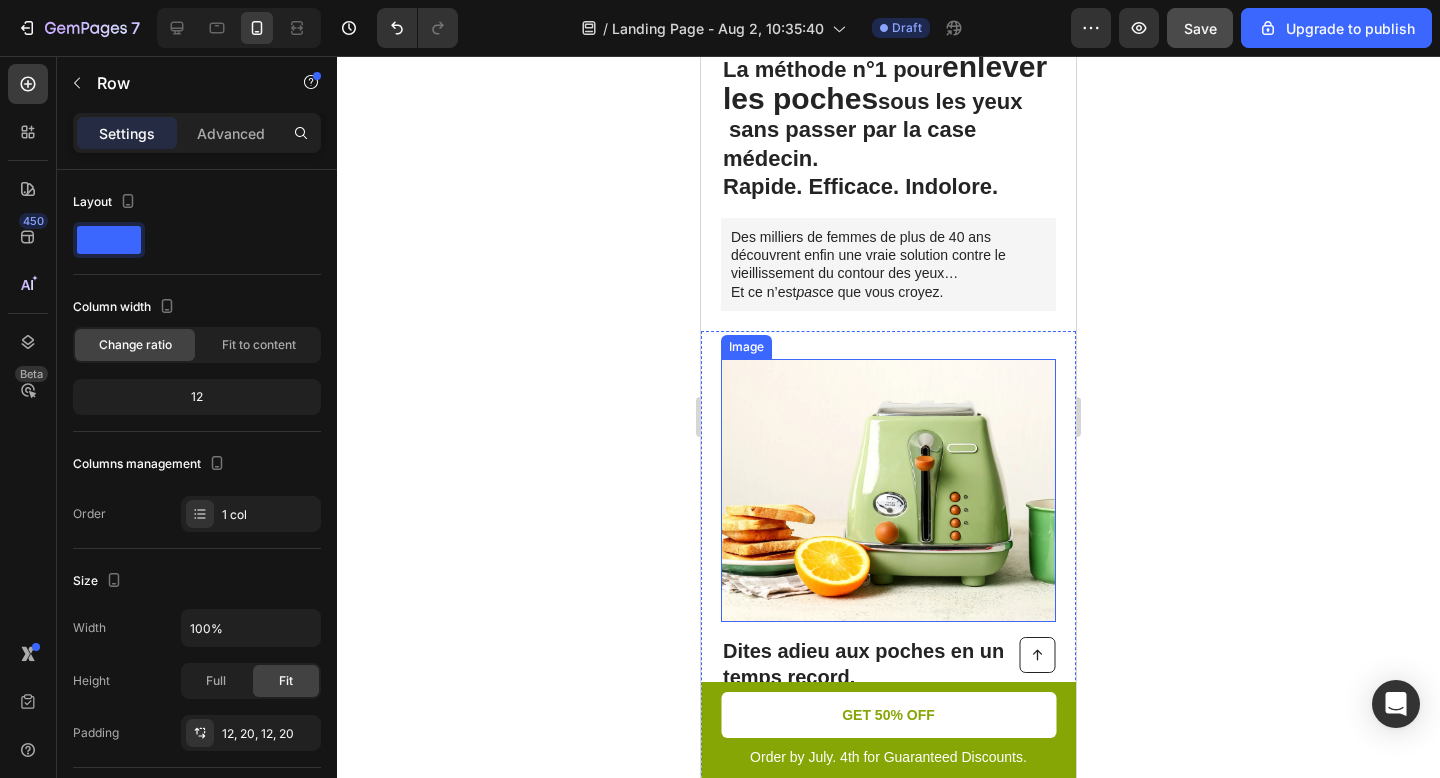 click at bounding box center (888, 491) 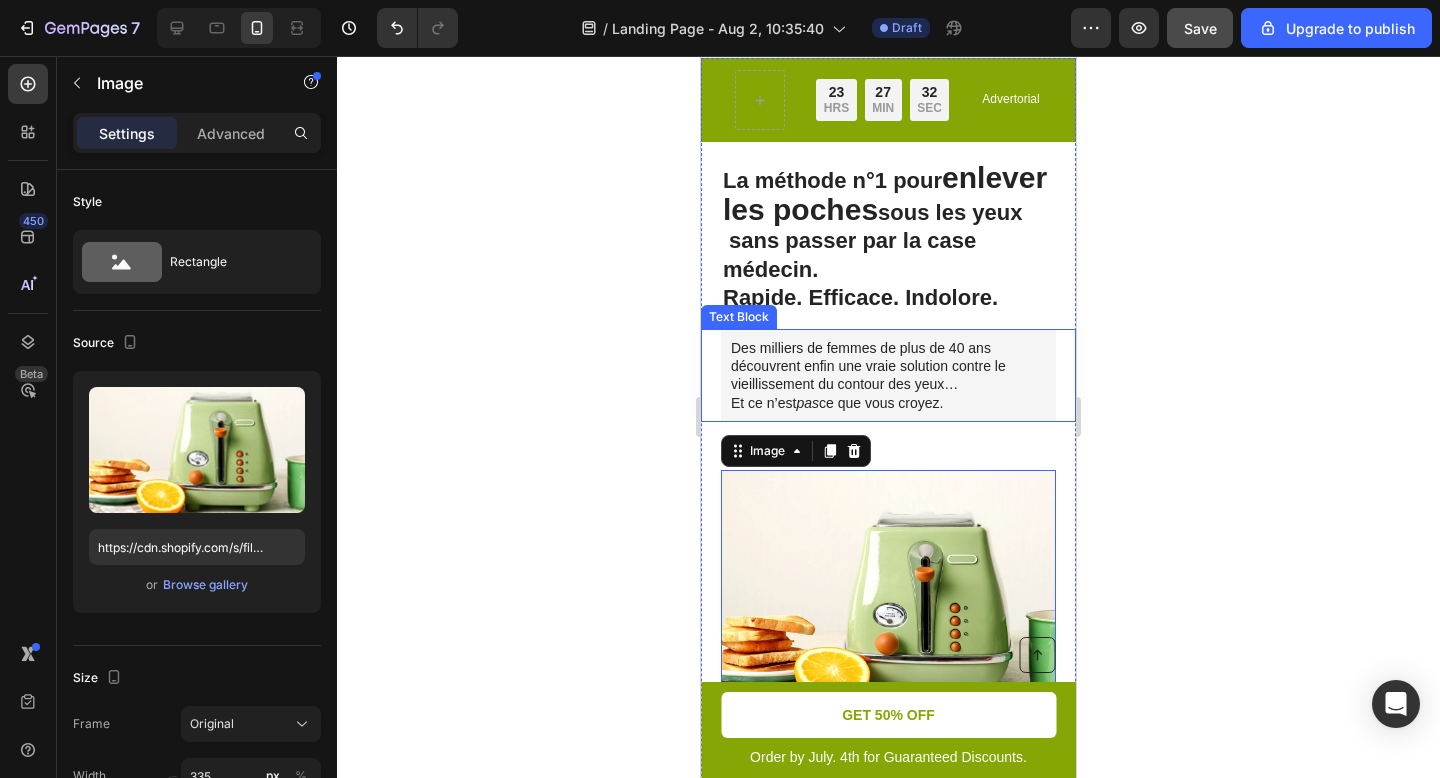 scroll, scrollTop: 421, scrollLeft: 0, axis: vertical 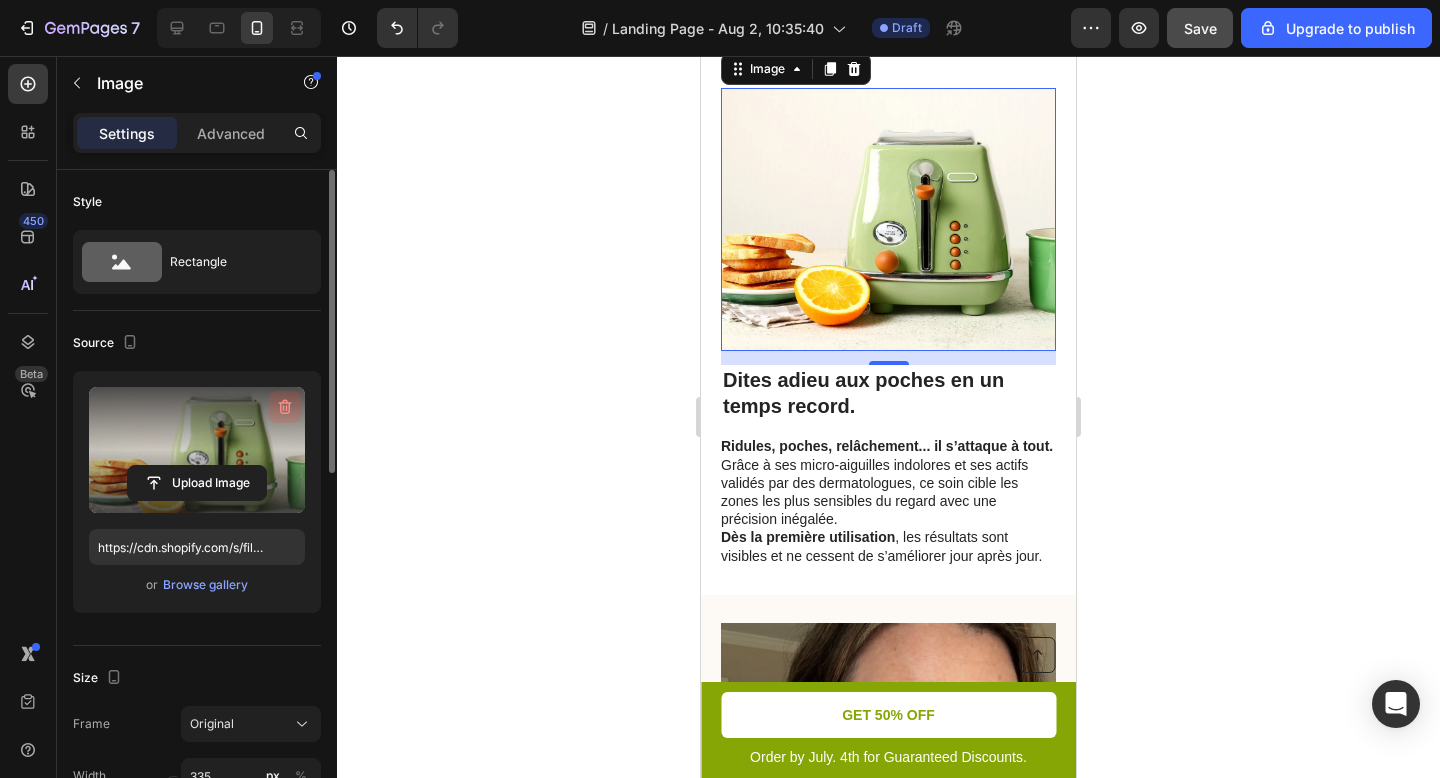 click 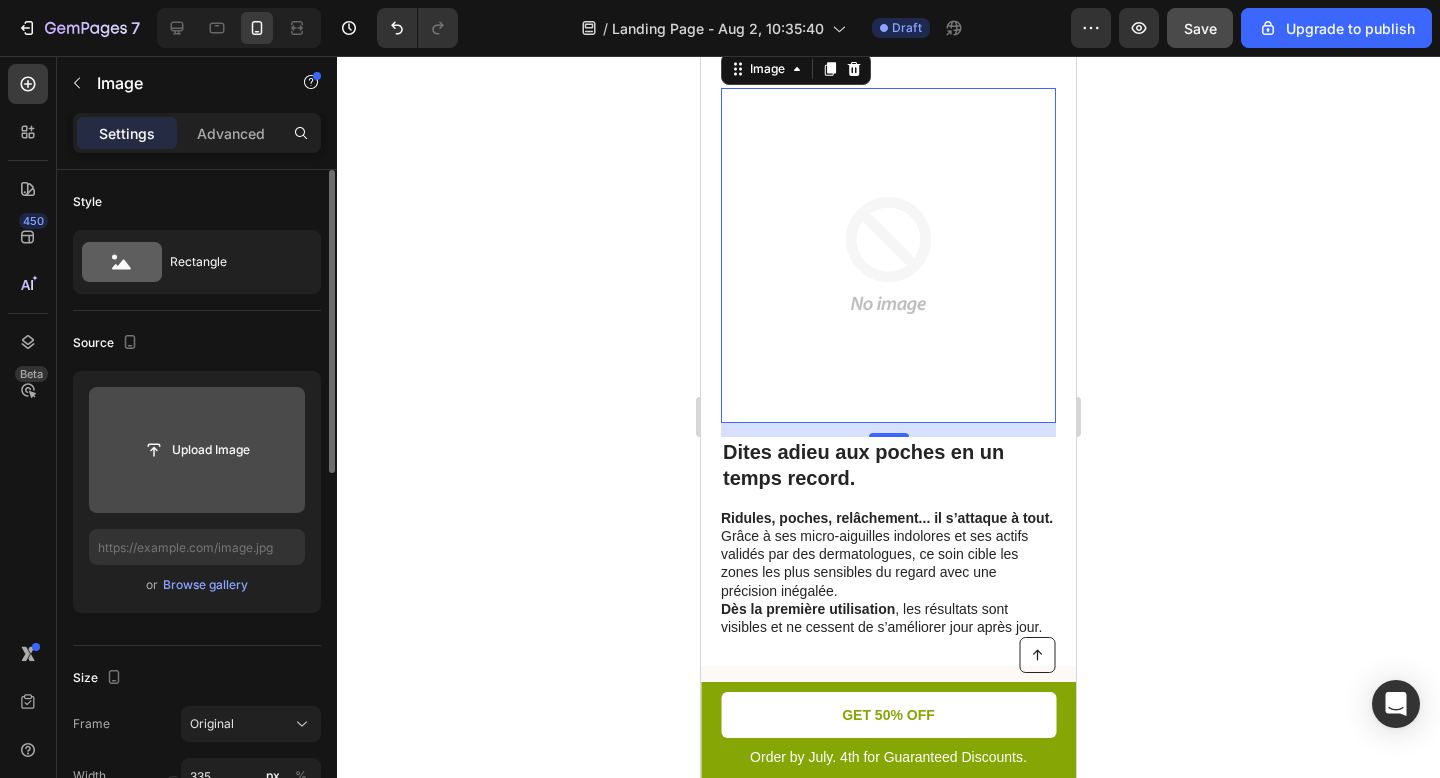 click 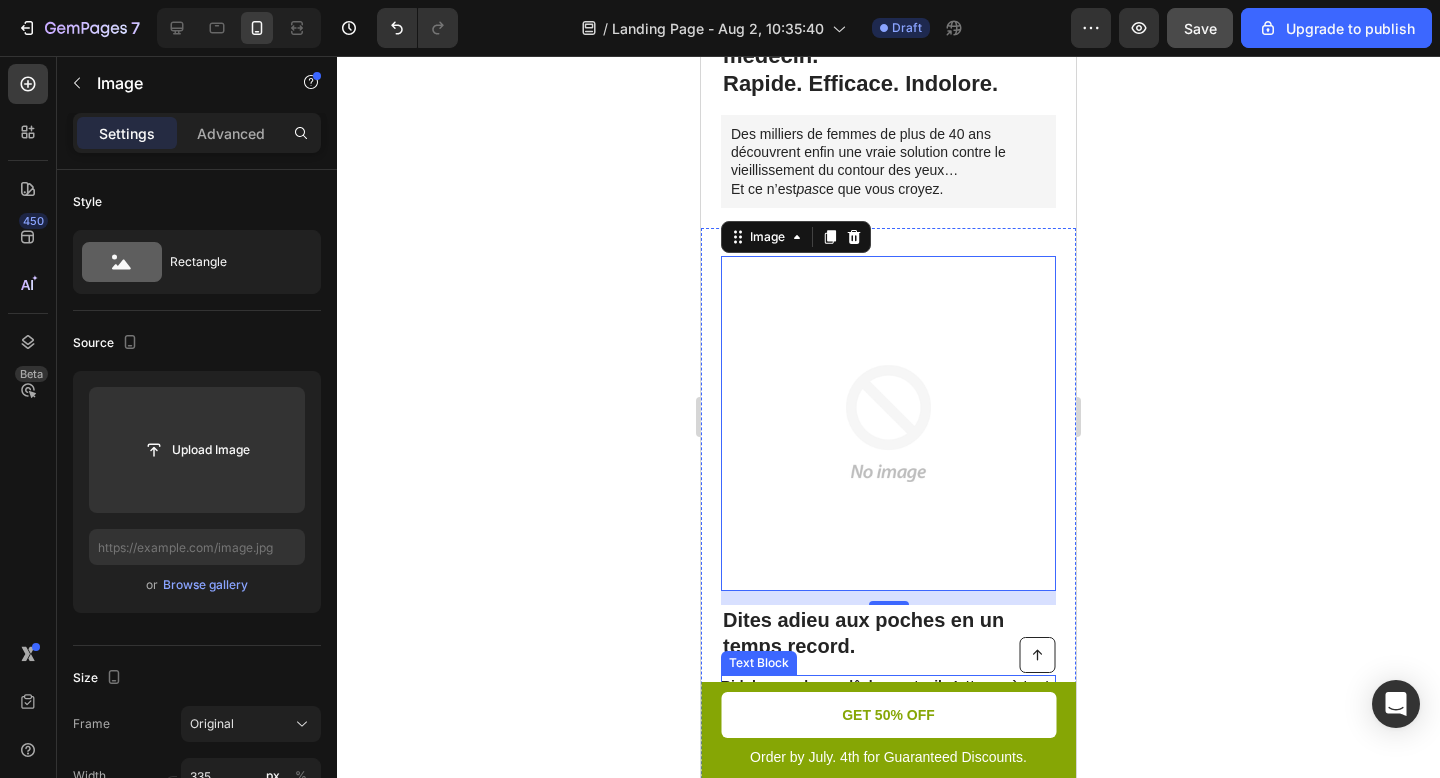 scroll, scrollTop: 149, scrollLeft: 0, axis: vertical 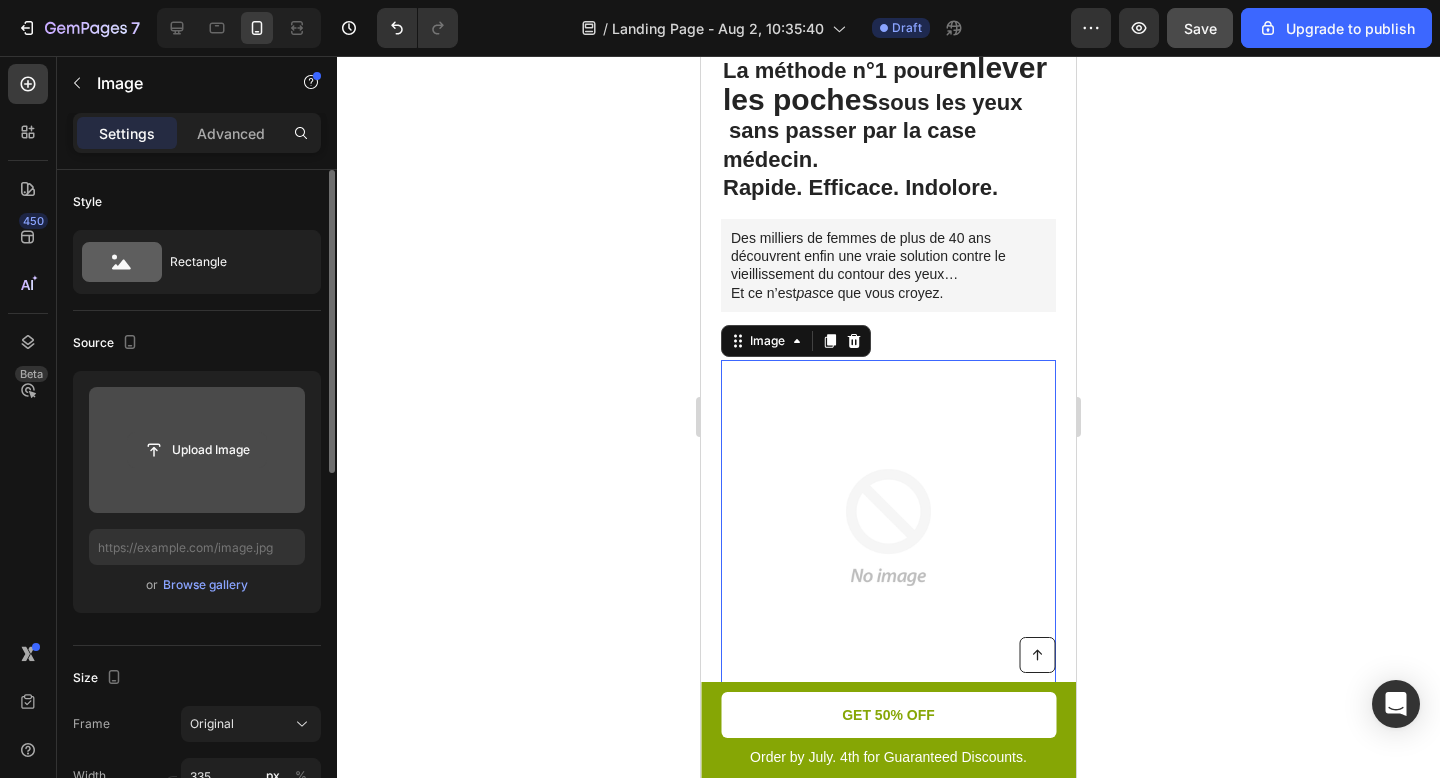 click 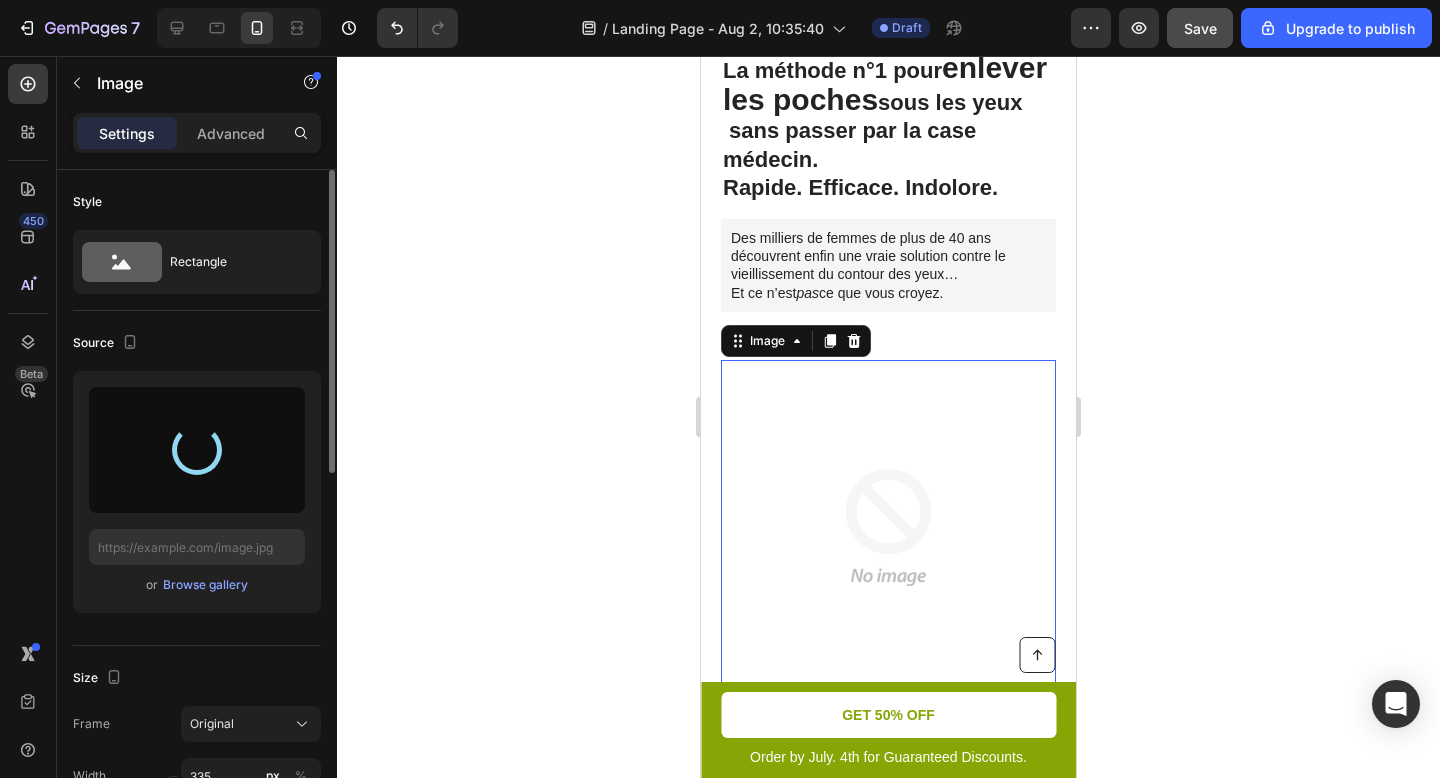 type on "https://cdn.shopify.com/s/files/1/0895/2709/1466/files/gempages_571776104939914112-030e5478-95cb-4cd0-a449-0cdcb4a5f038.png" 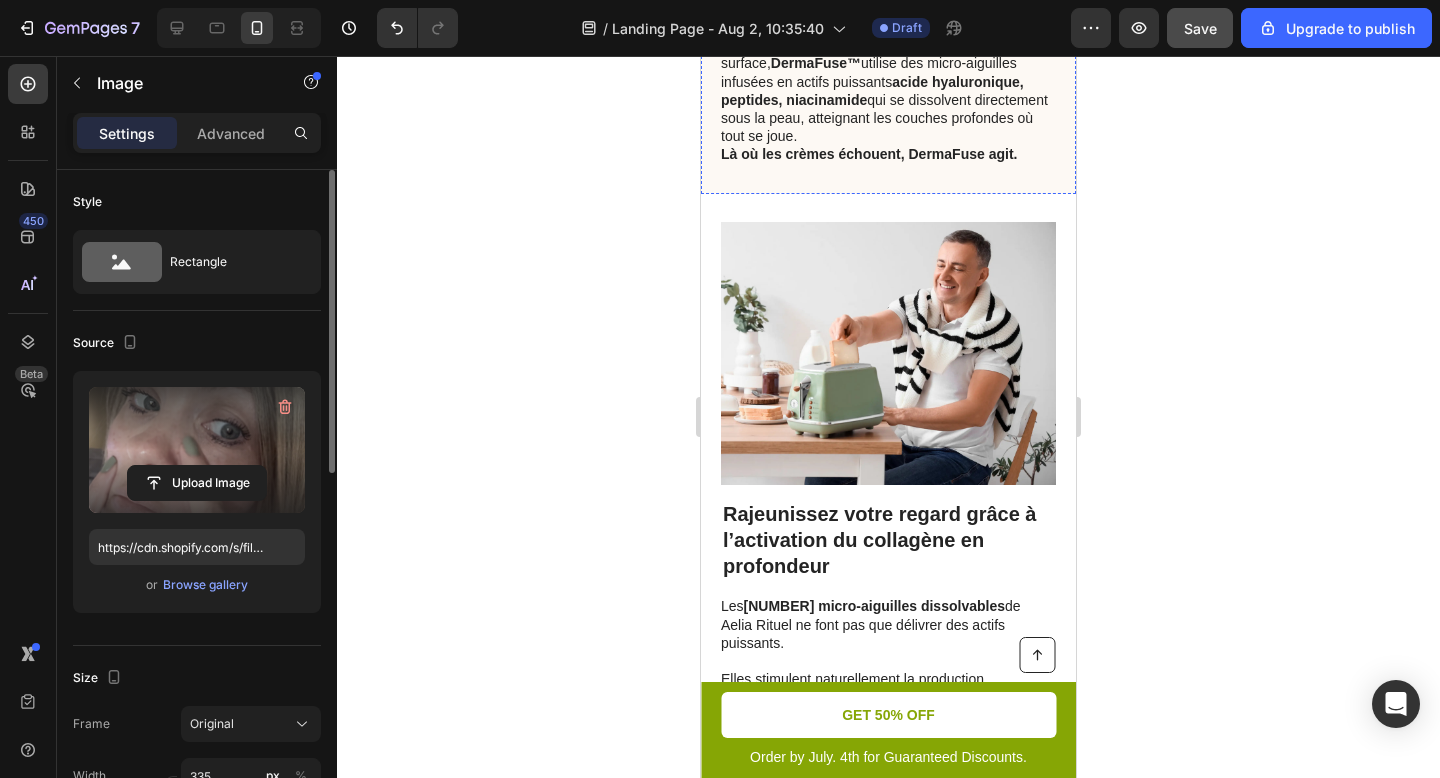 scroll, scrollTop: 1528, scrollLeft: 0, axis: vertical 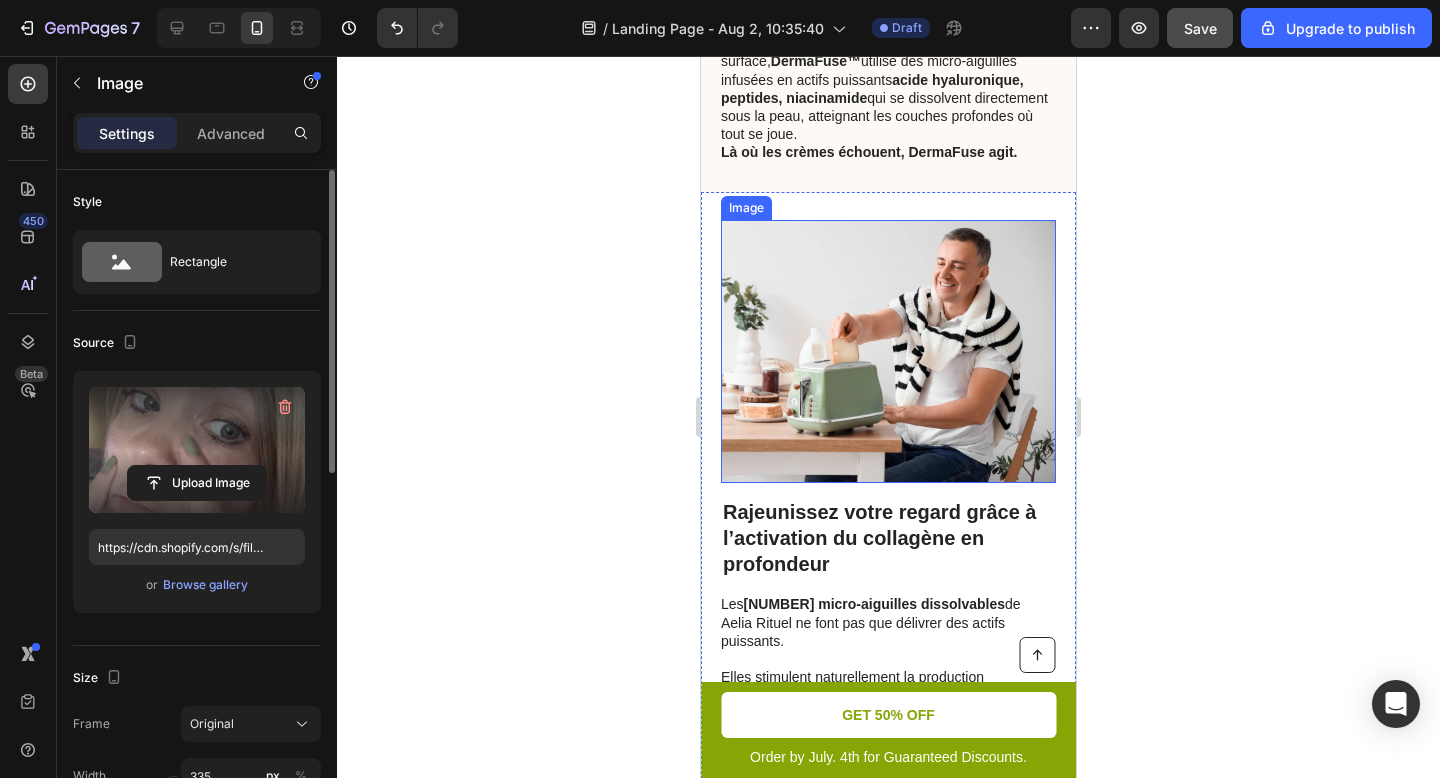 click at bounding box center (888, 352) 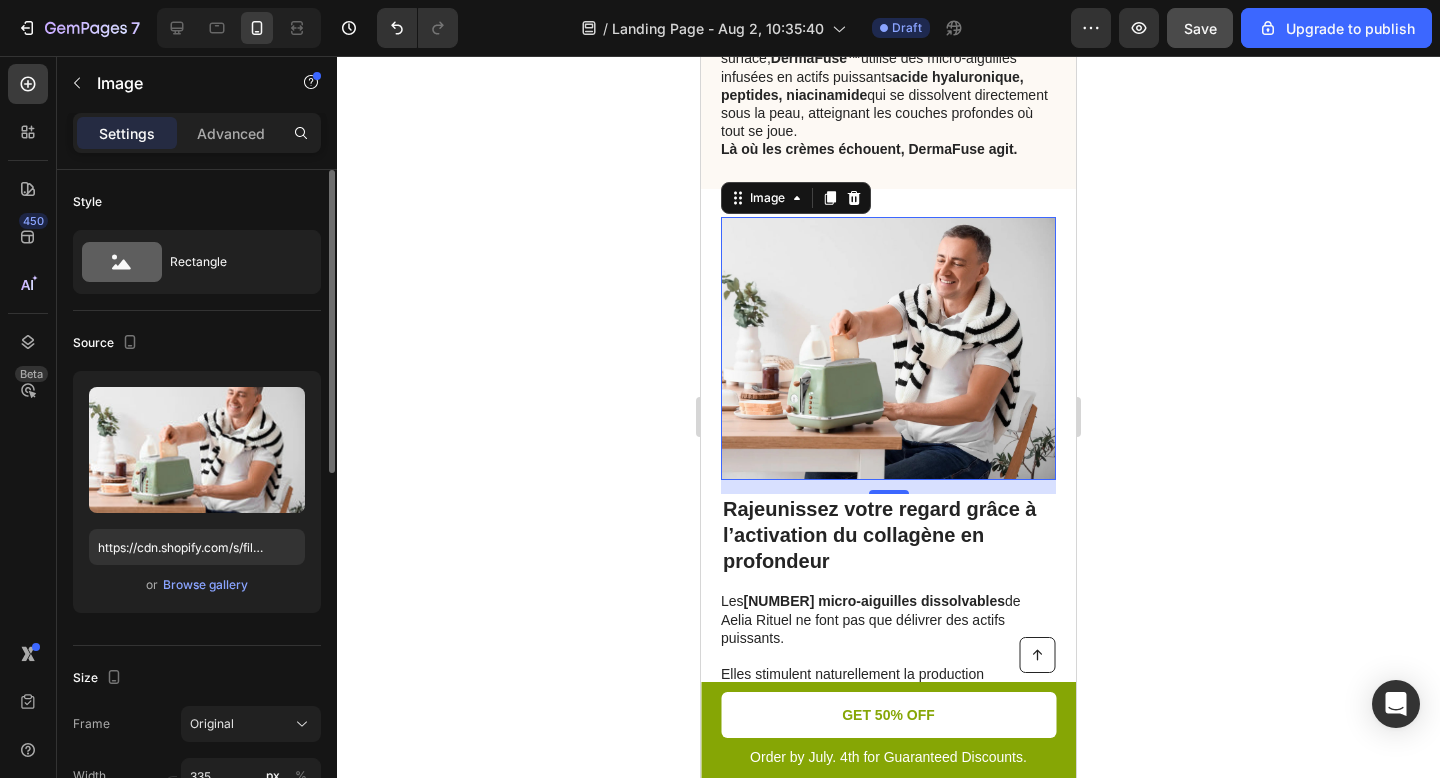 scroll, scrollTop: 1532, scrollLeft: 0, axis: vertical 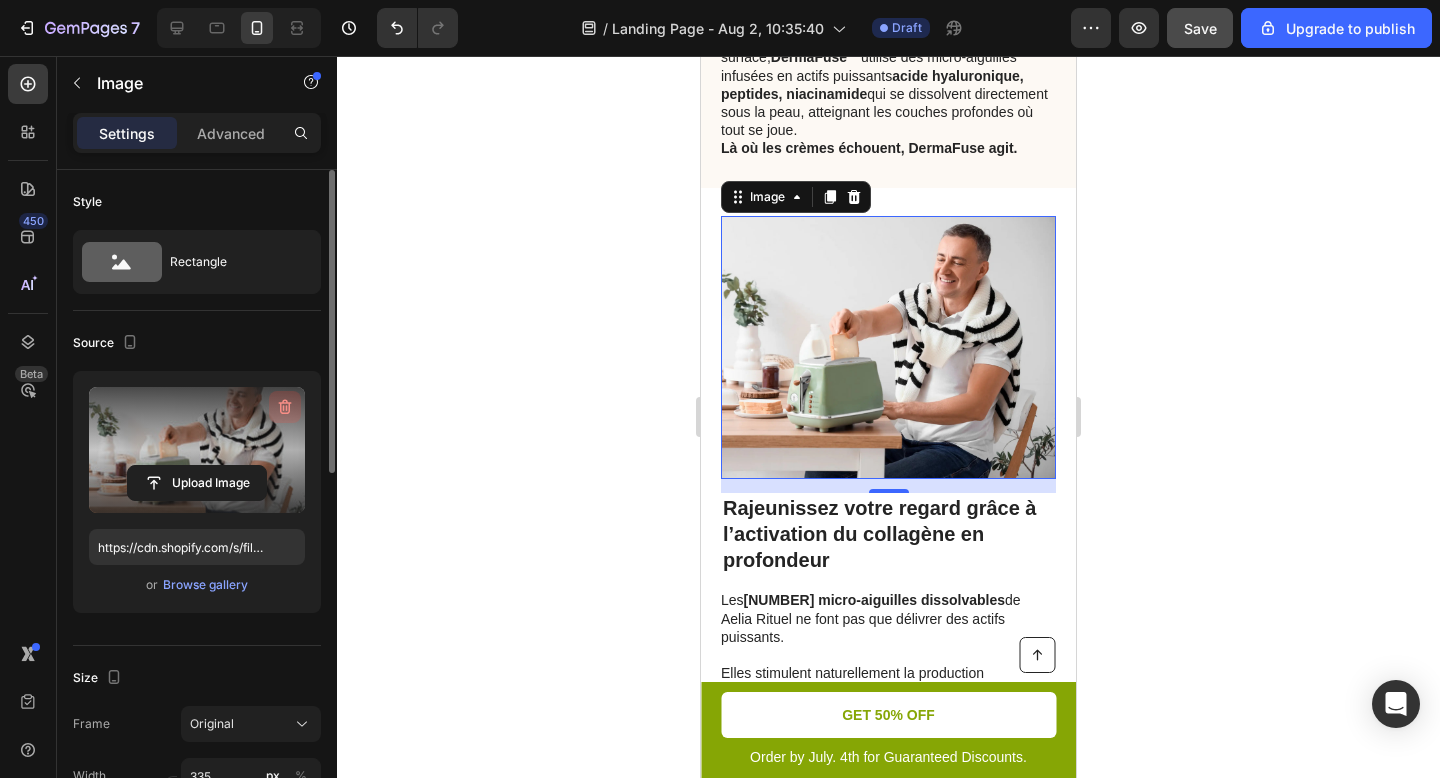 click 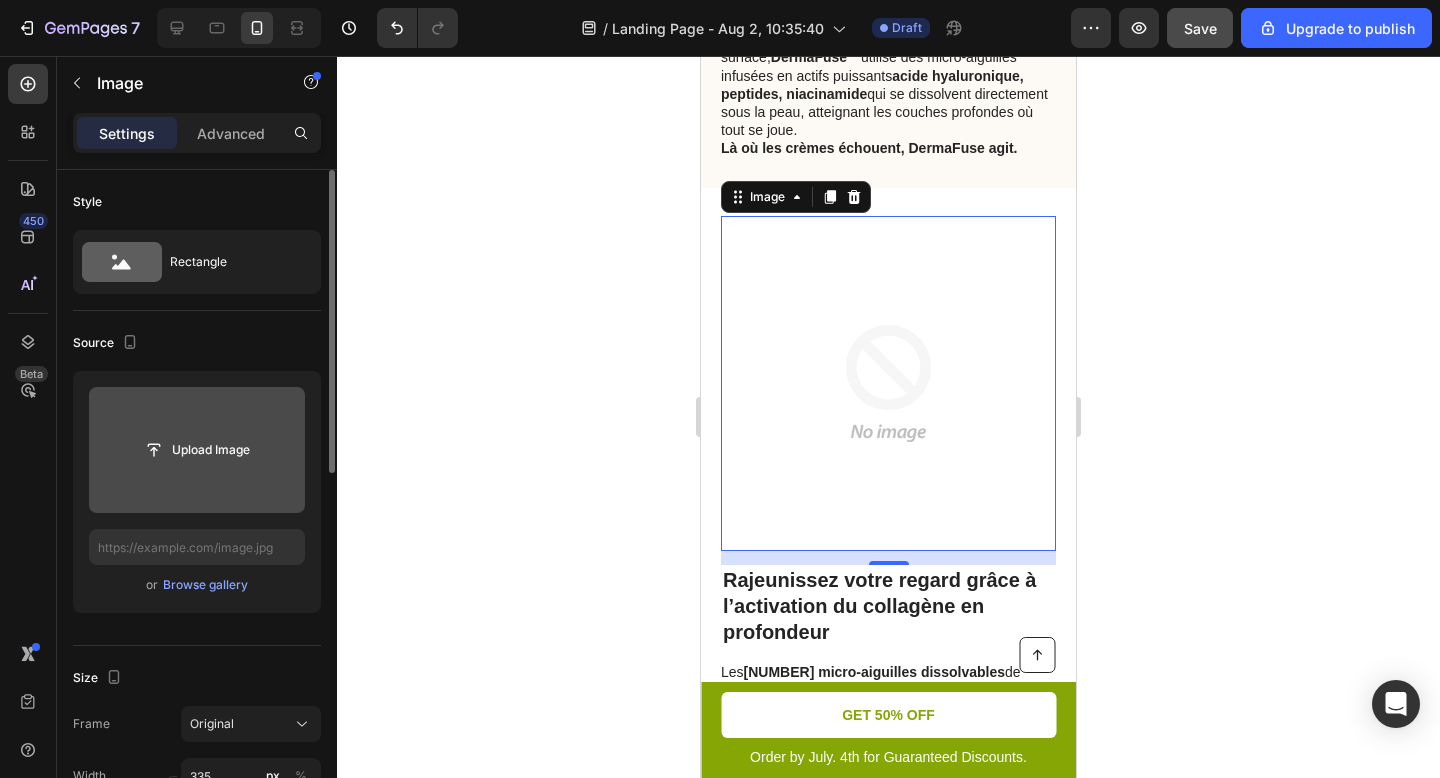 click 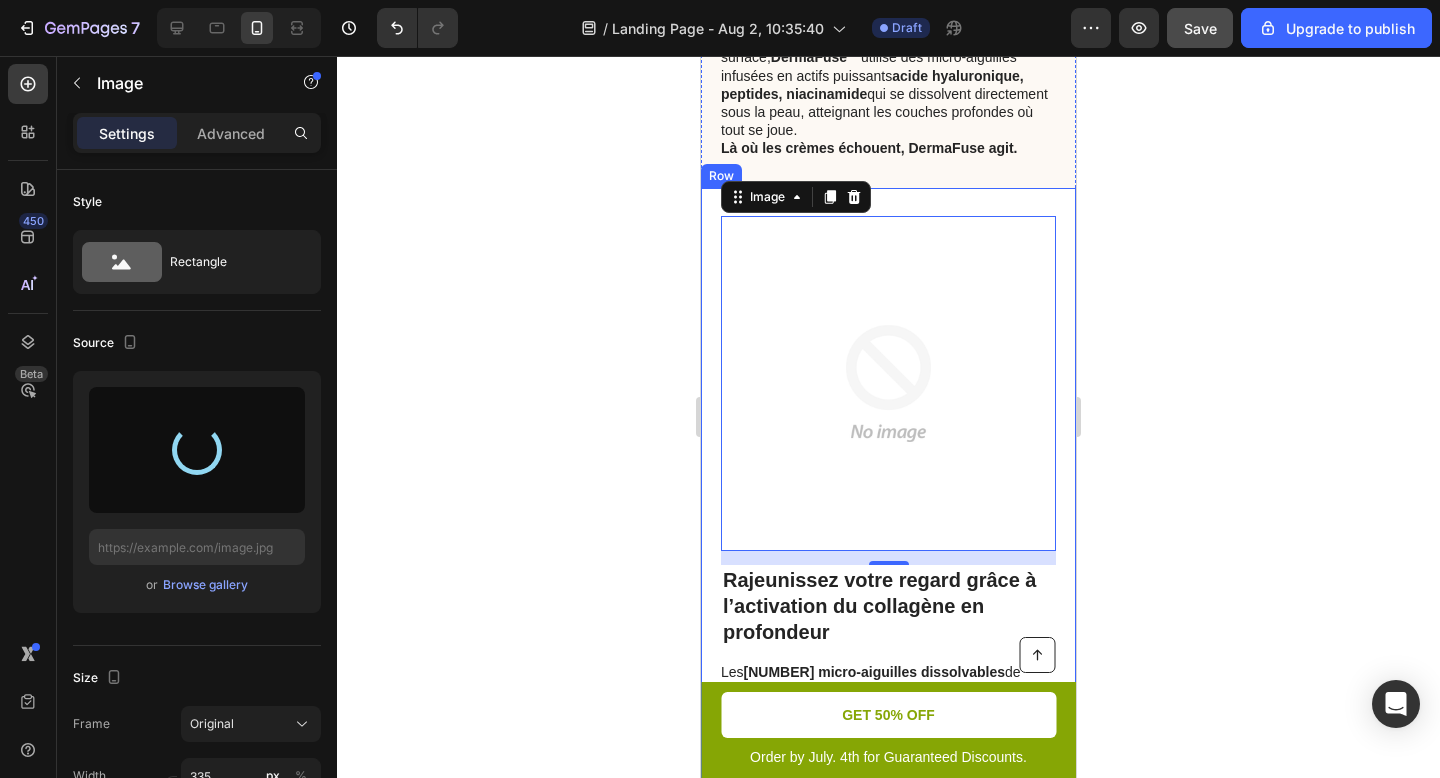 type on "https://cdn.shopify.com/s/files/1/0895/2709/1466/files/gempages_571776104939914112-d61c70cf-a340-4130-8df0-77003bf113fd.png" 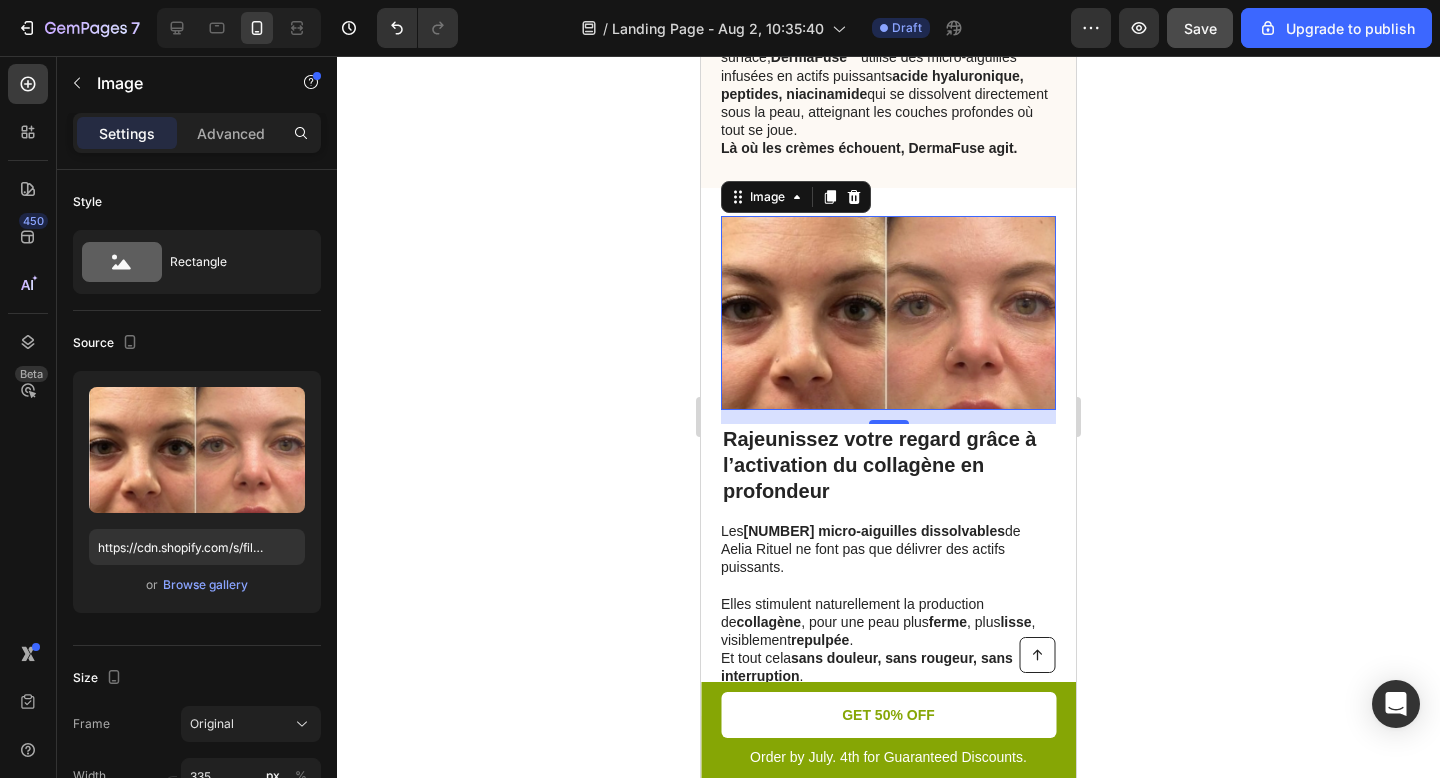 click 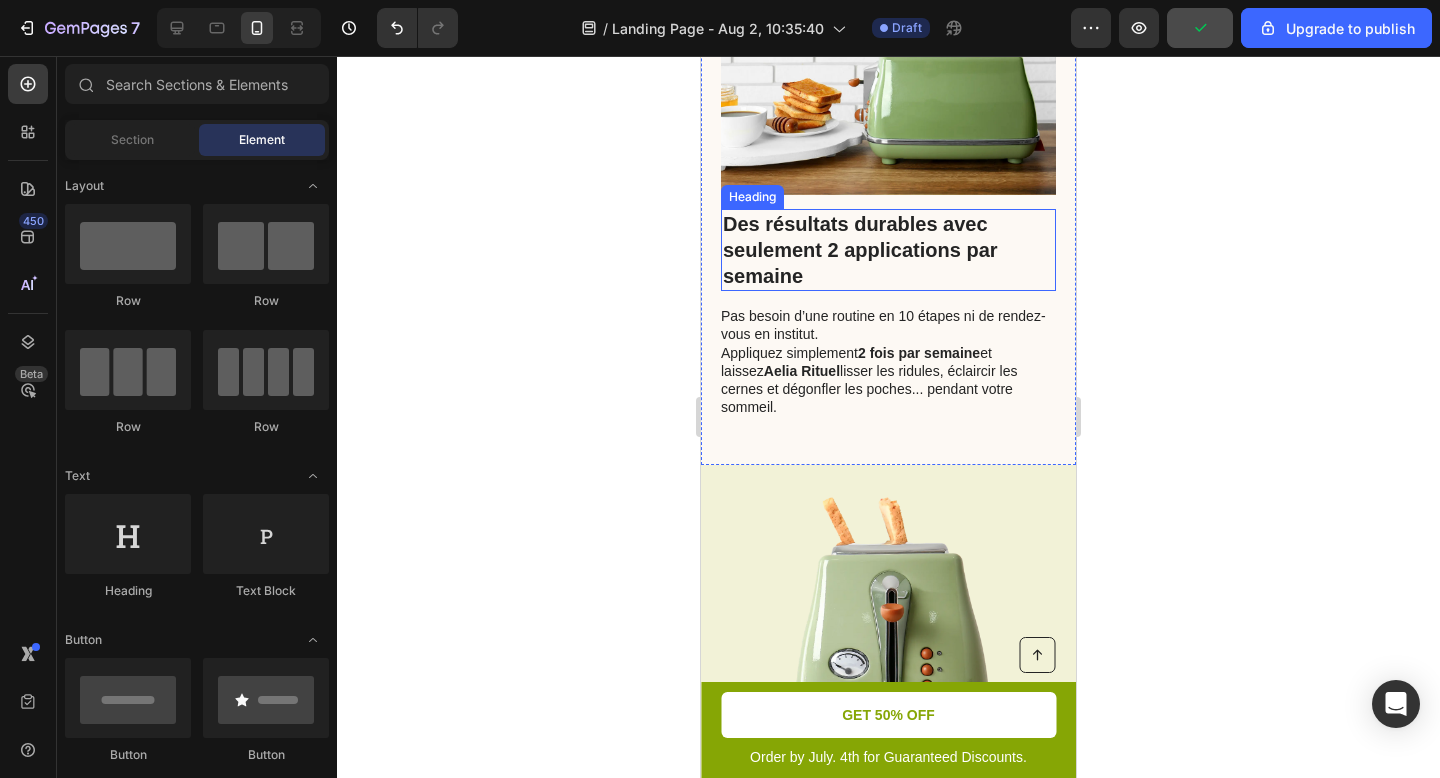 scroll, scrollTop: 2321, scrollLeft: 0, axis: vertical 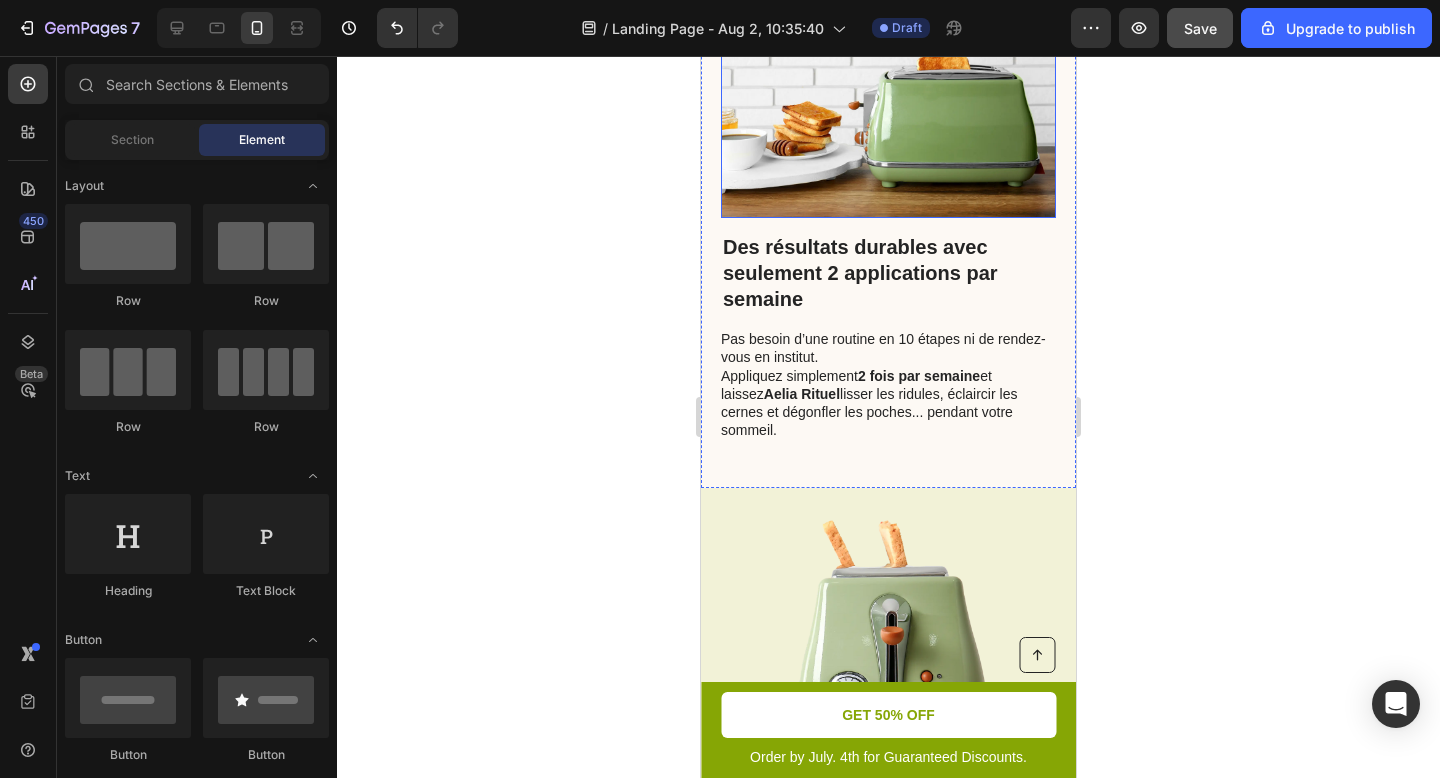 click at bounding box center [888, 87] 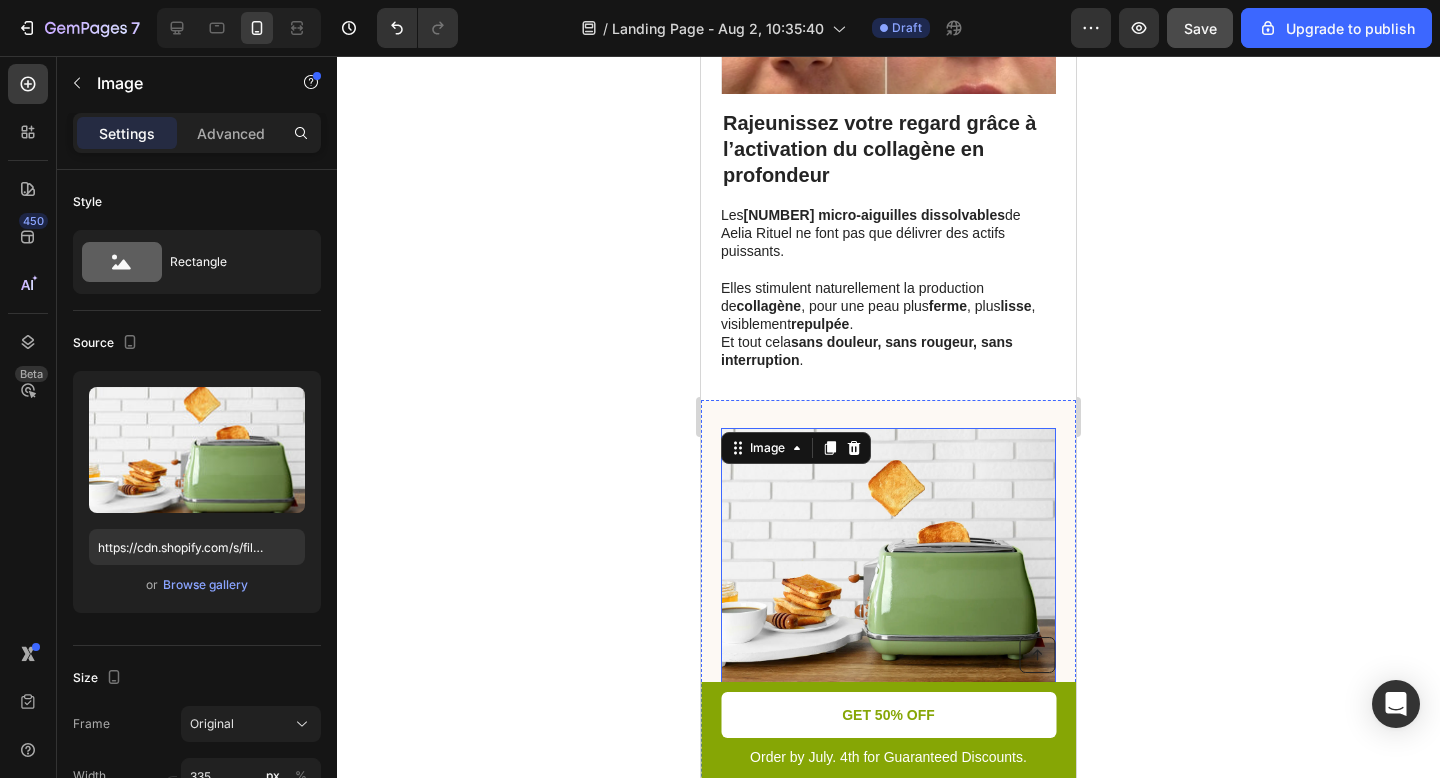 scroll, scrollTop: 1834, scrollLeft: 0, axis: vertical 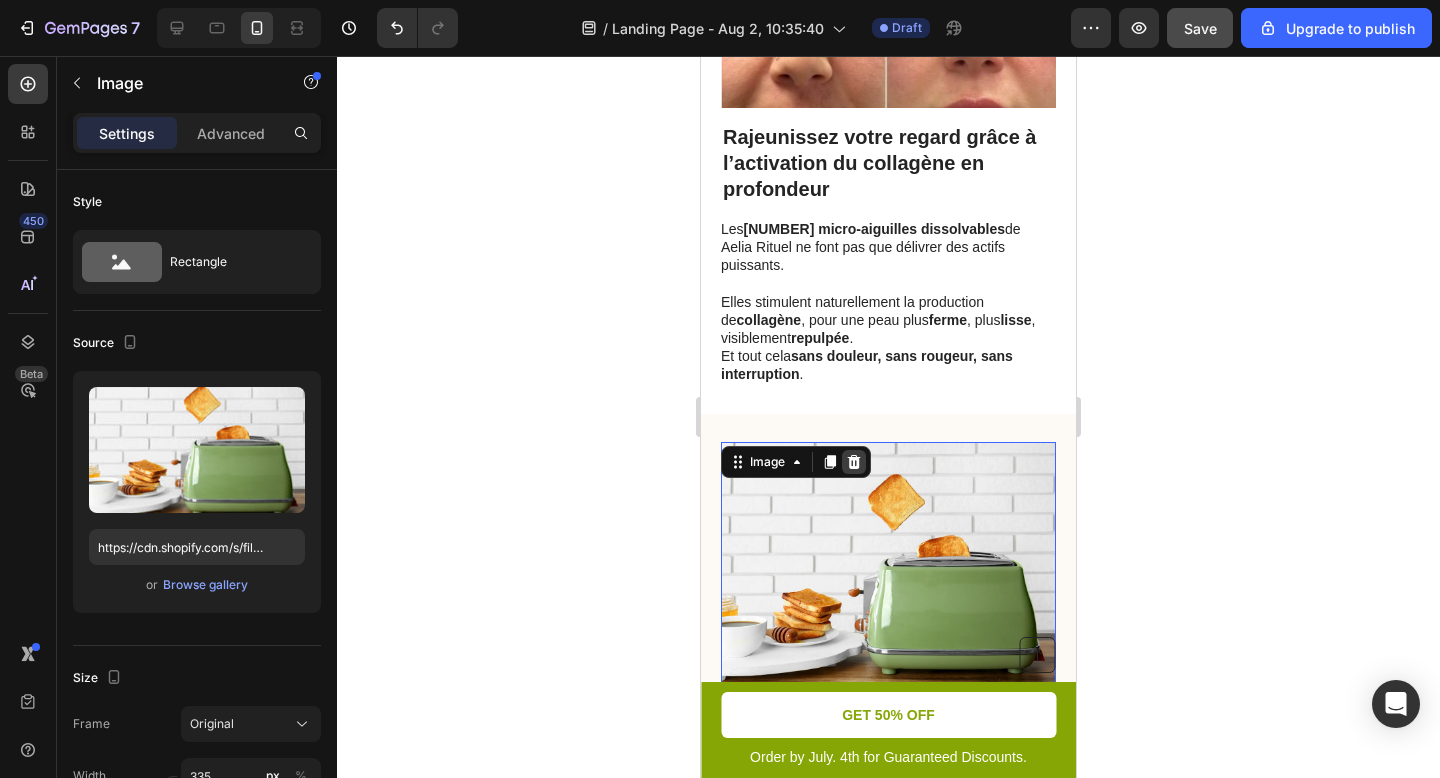 click 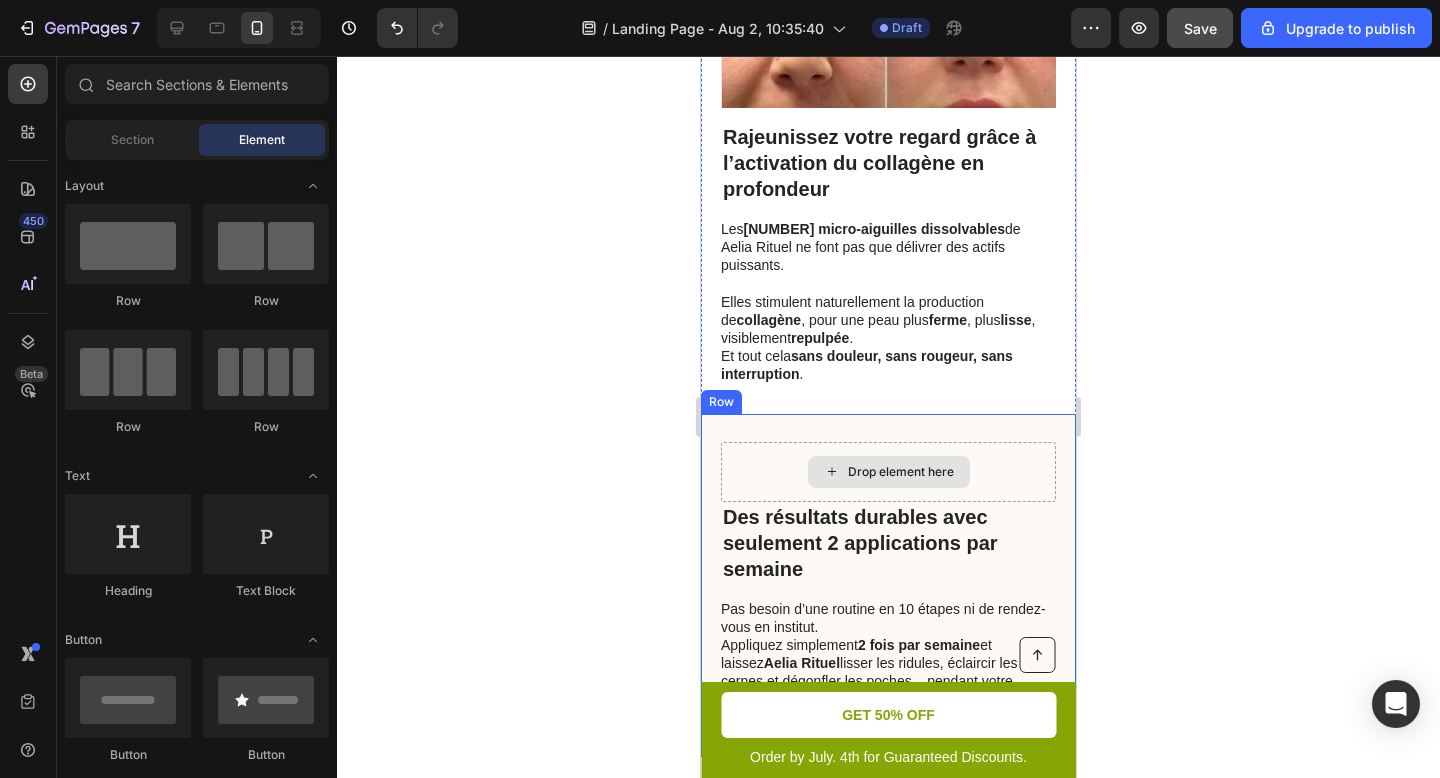 click on "Drop element here" at bounding box center (889, 472) 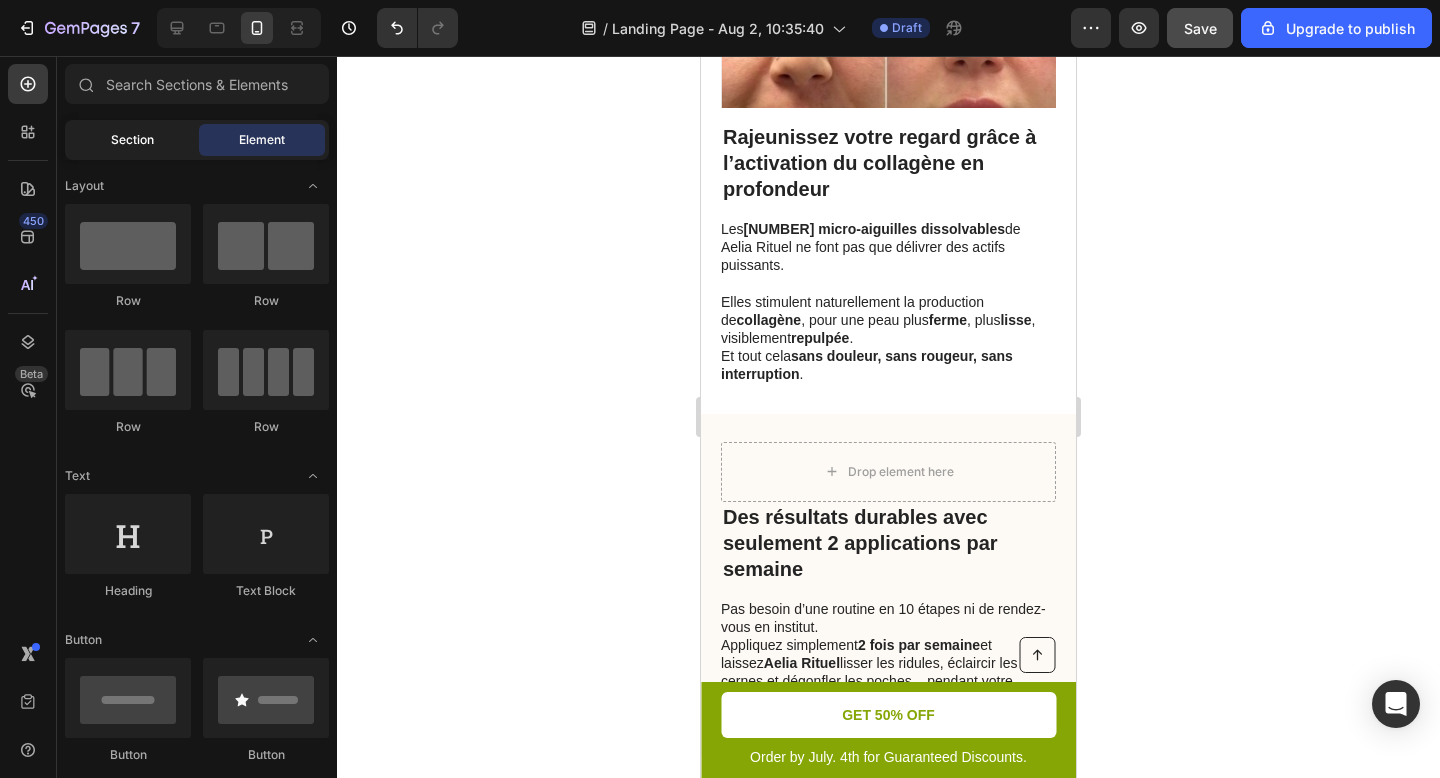click on "Section" 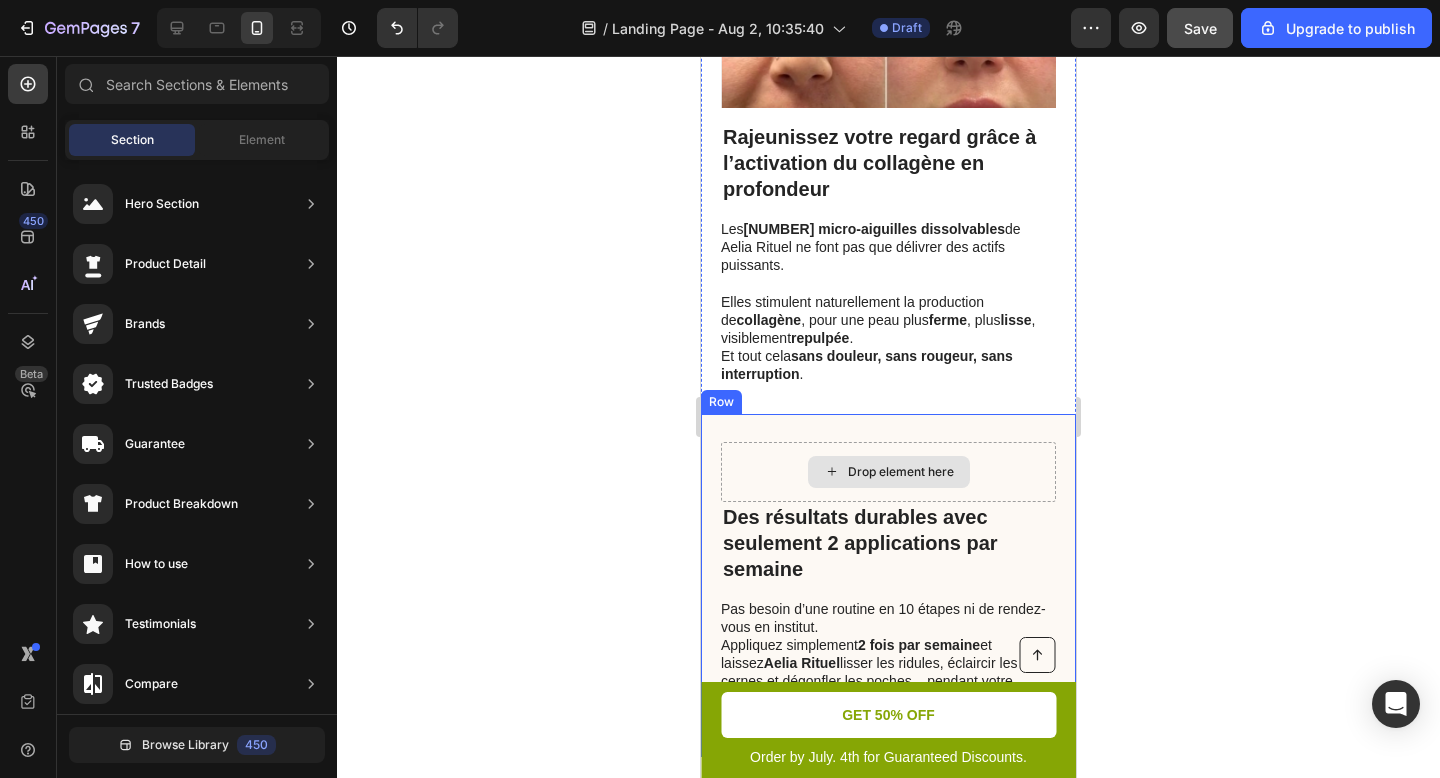 click on "Drop element here" at bounding box center [888, 472] 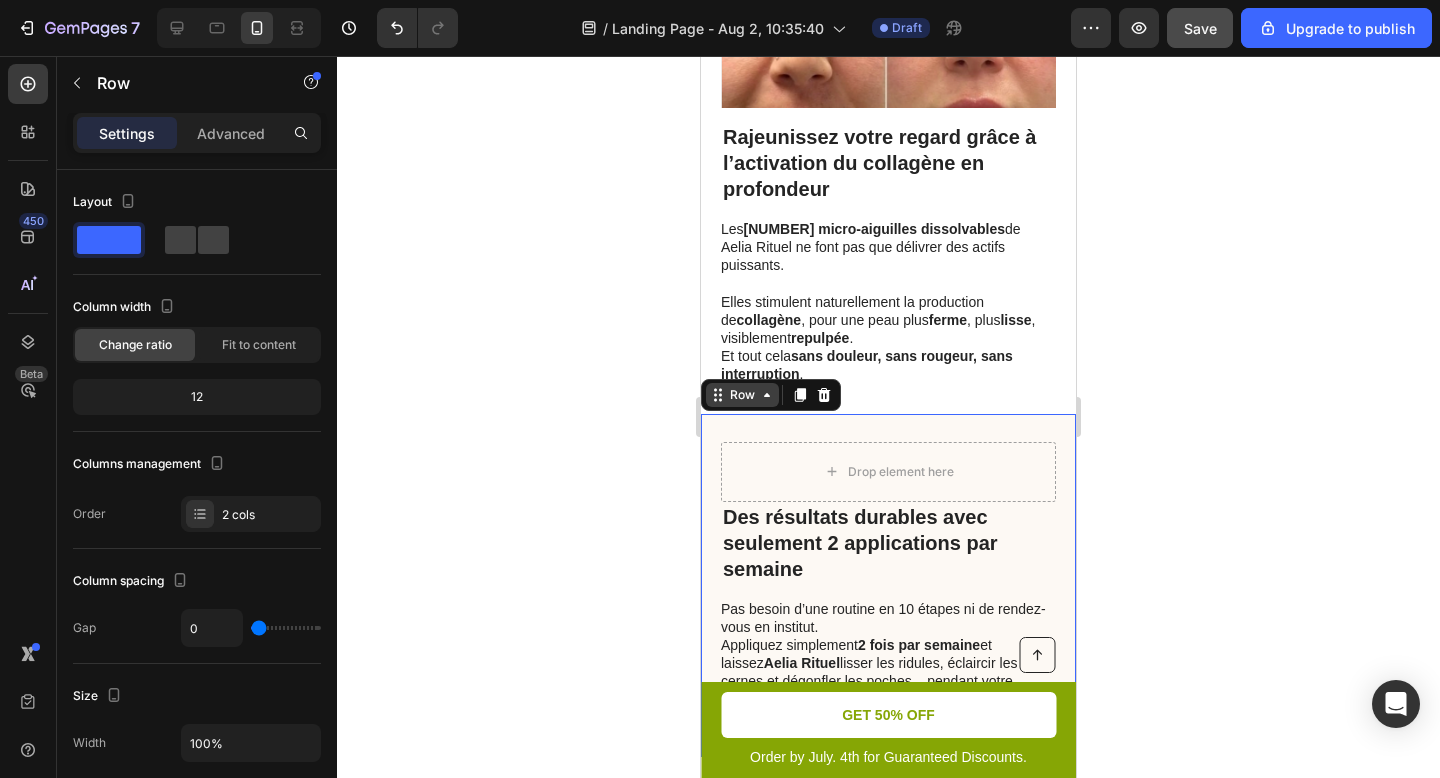 click on "Row" at bounding box center [742, 395] 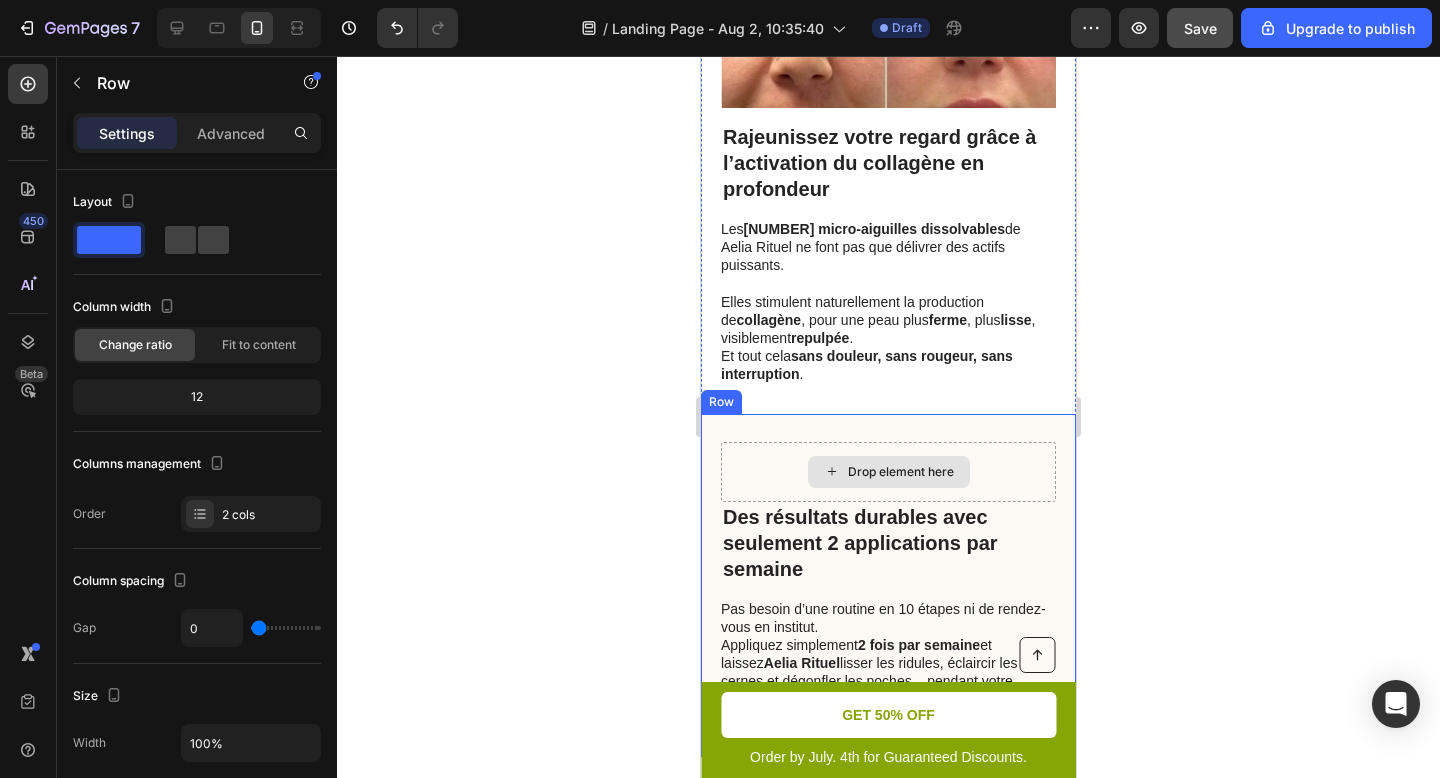 click on "Drop element here" at bounding box center [889, 472] 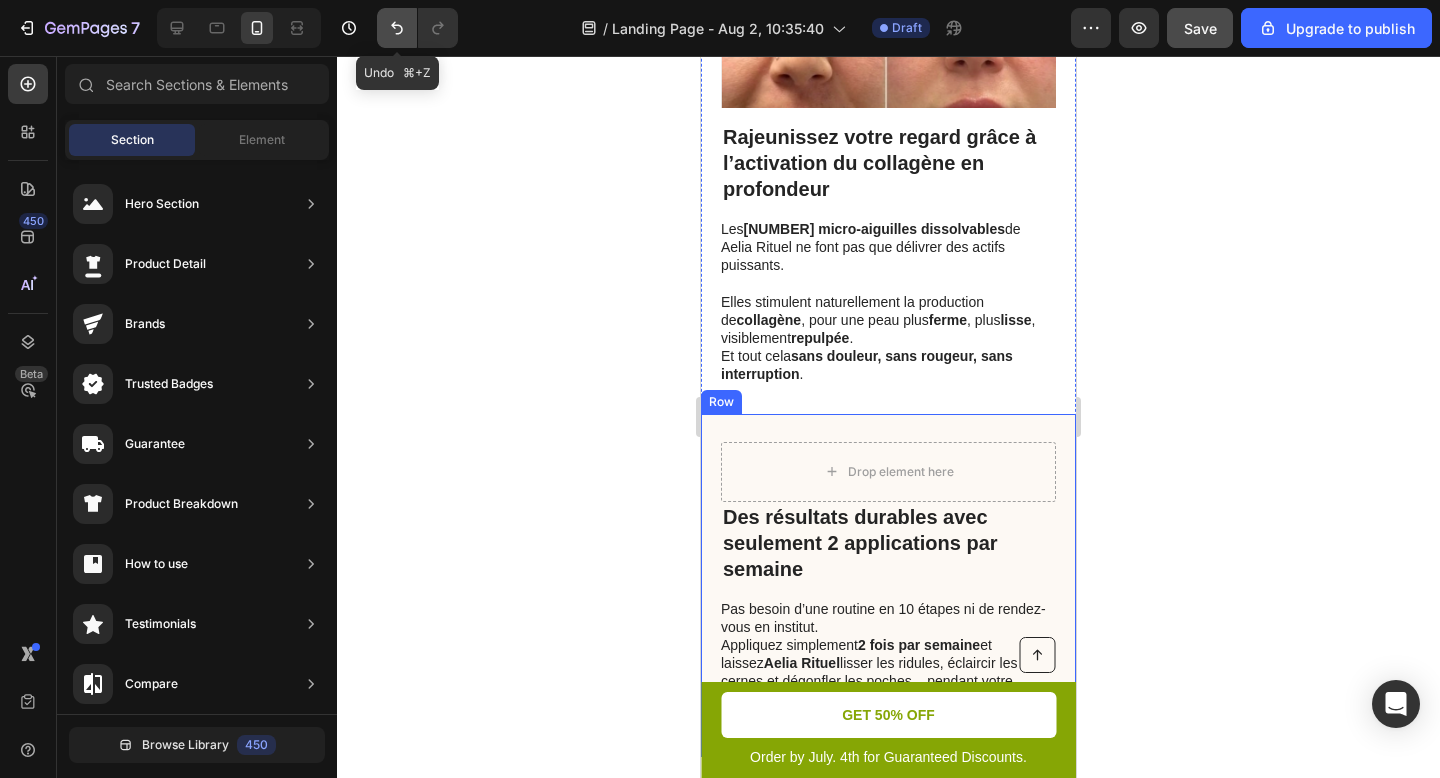 click 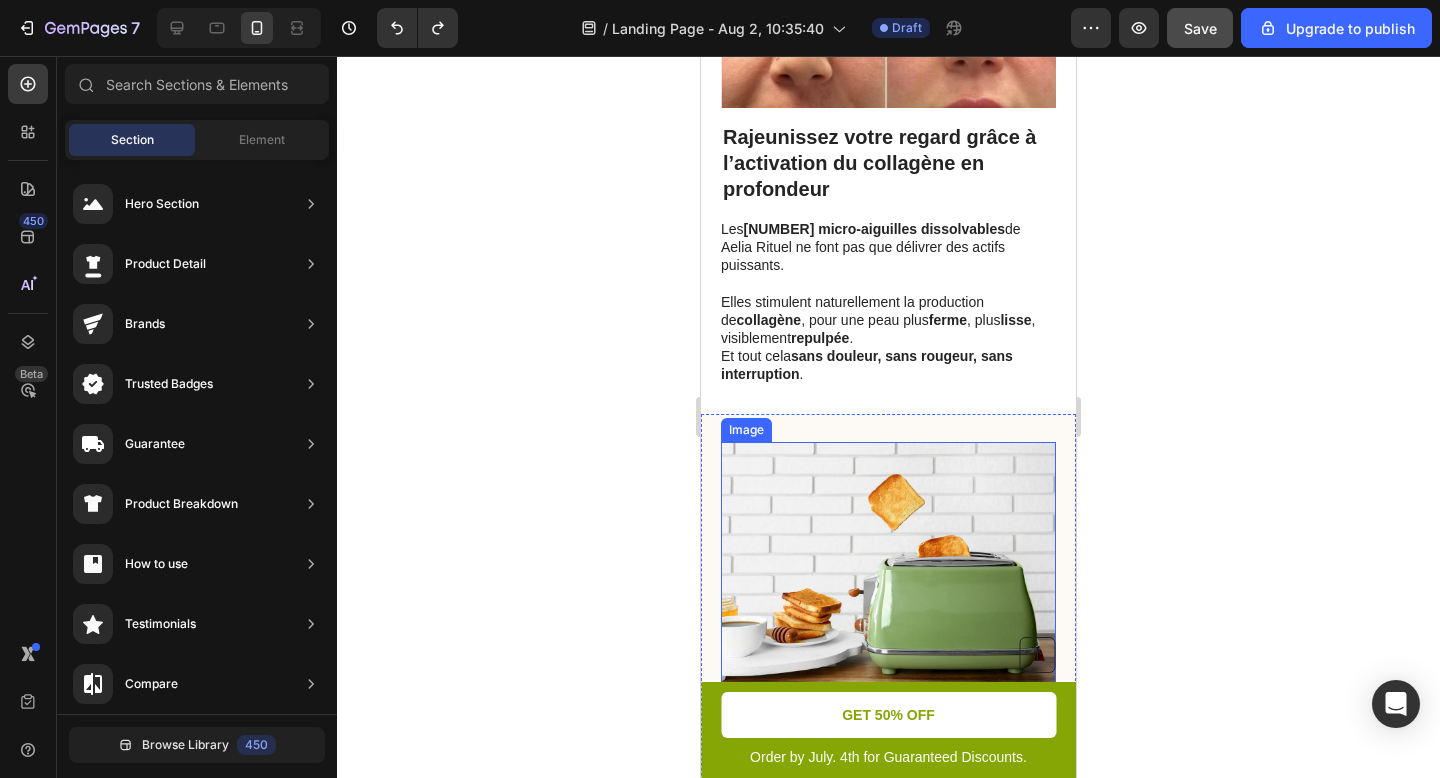 click at bounding box center (888, 574) 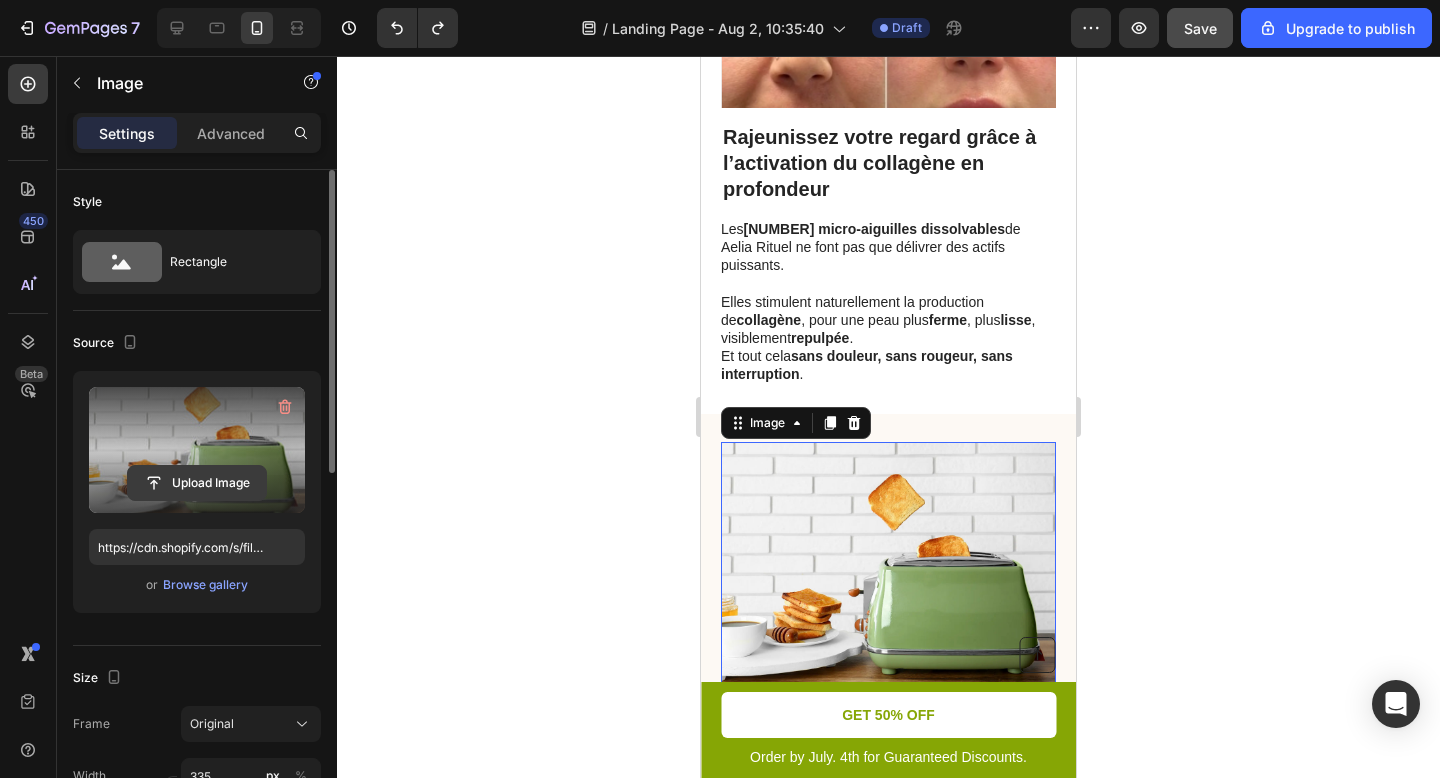 click 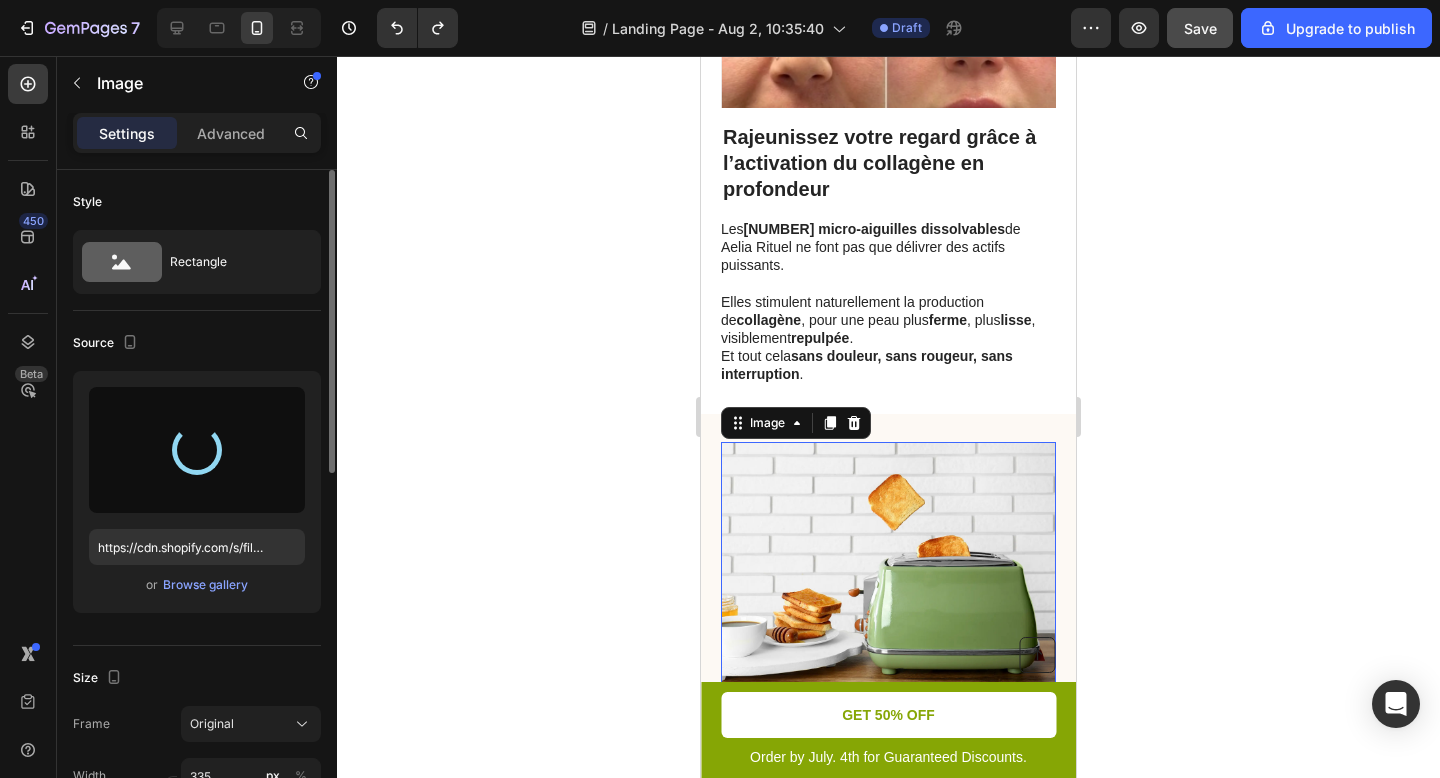 type on "https://cdn.shopify.com/s/files/1/0895/2709/1466/files/gempages_571776104939914112-f7712f1d-c6eb-41db-9736-ead8aa008032.webp" 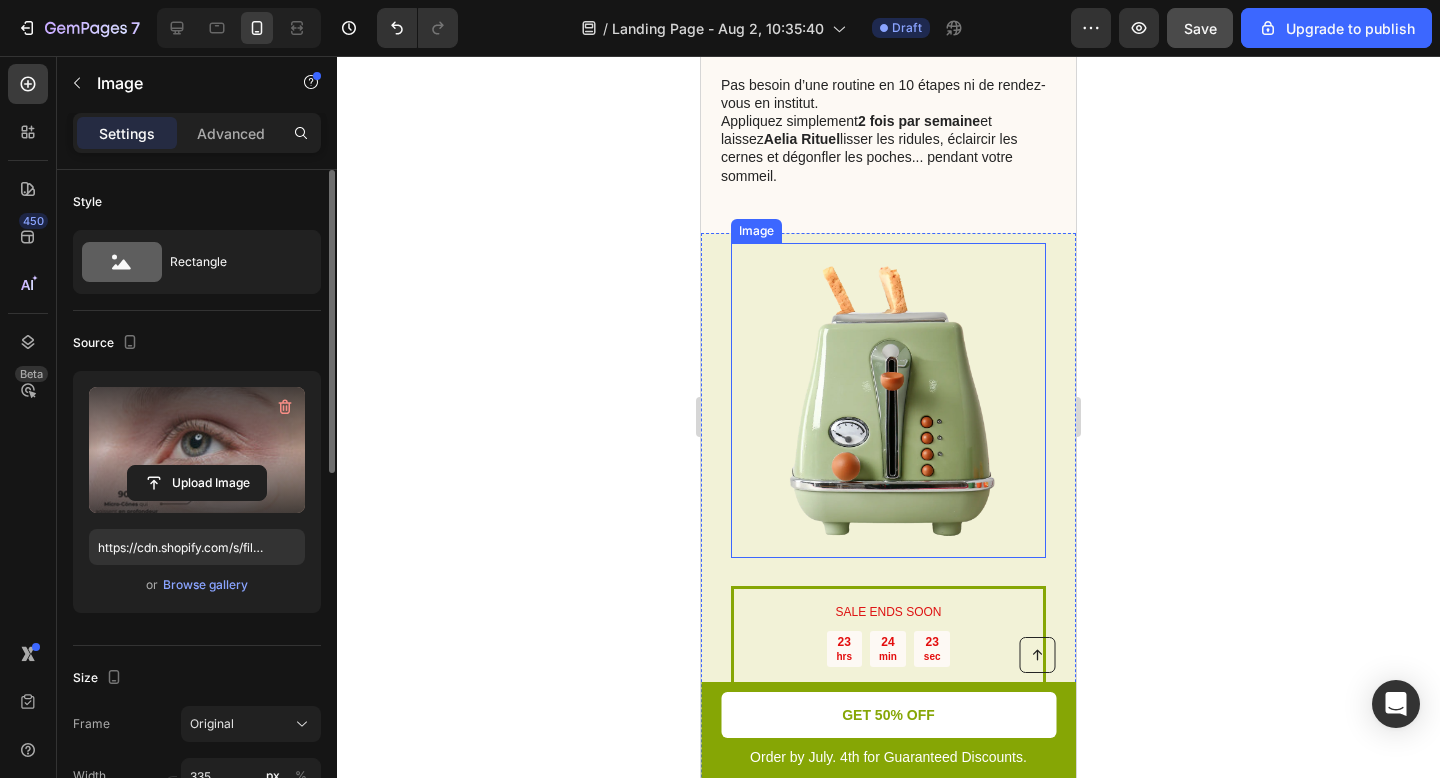 scroll, scrollTop: 2446, scrollLeft: 0, axis: vertical 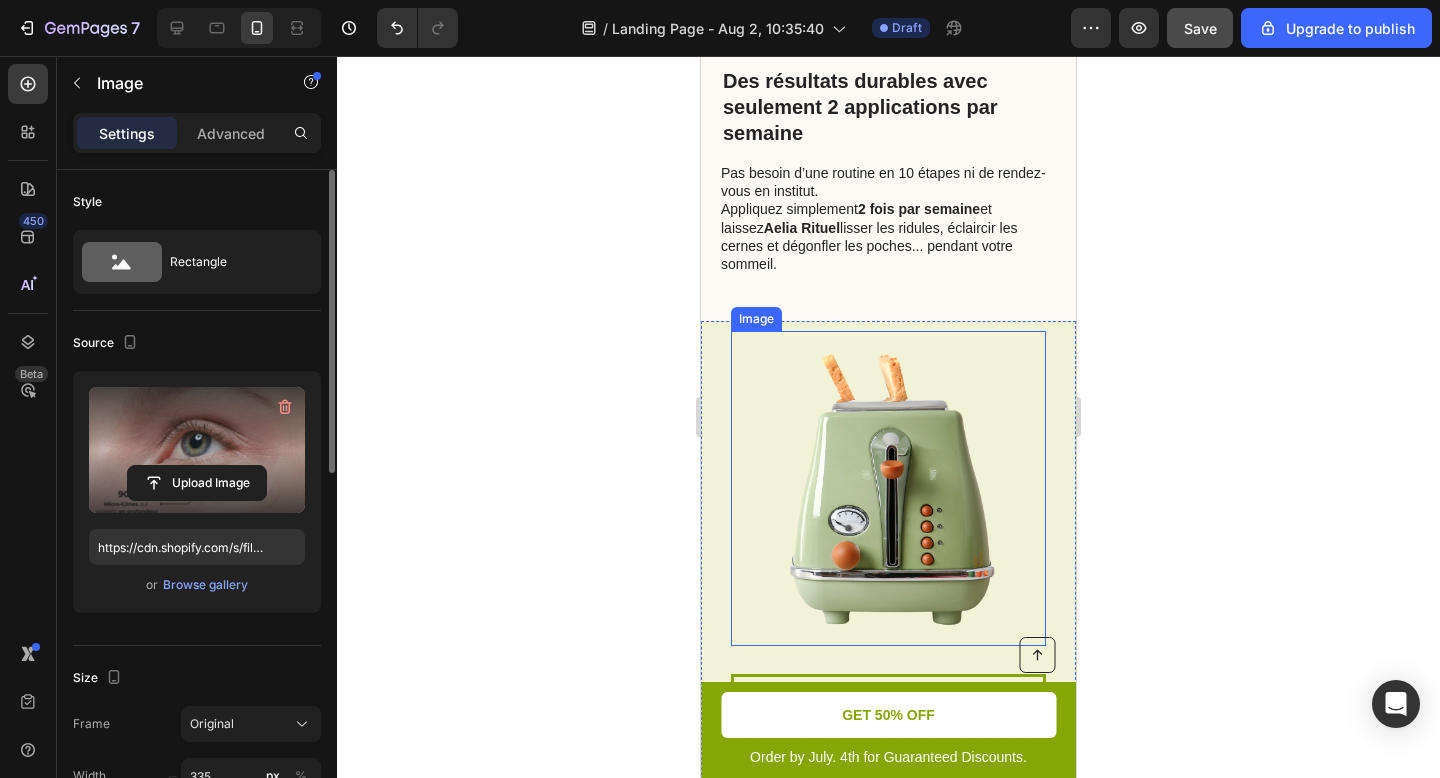 click at bounding box center (888, 488) 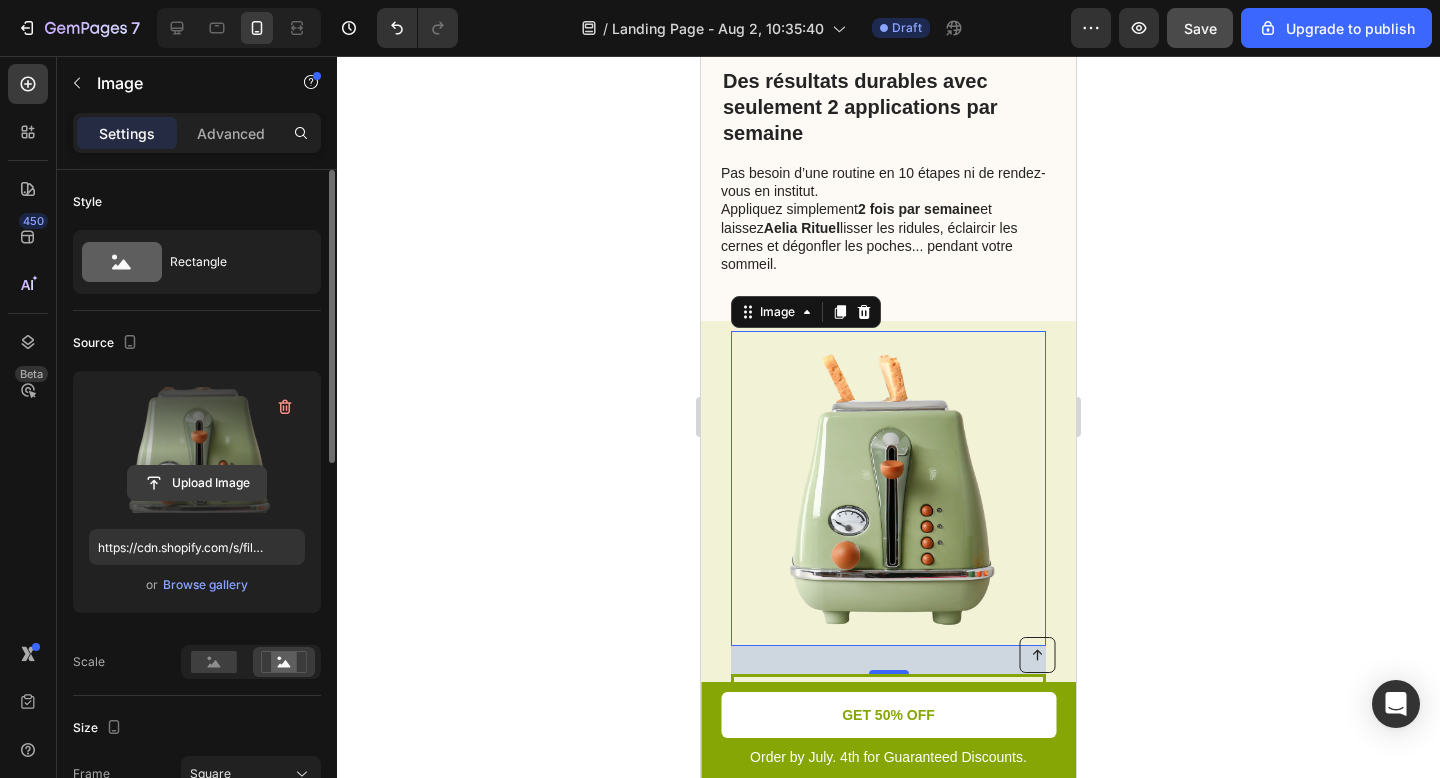 click 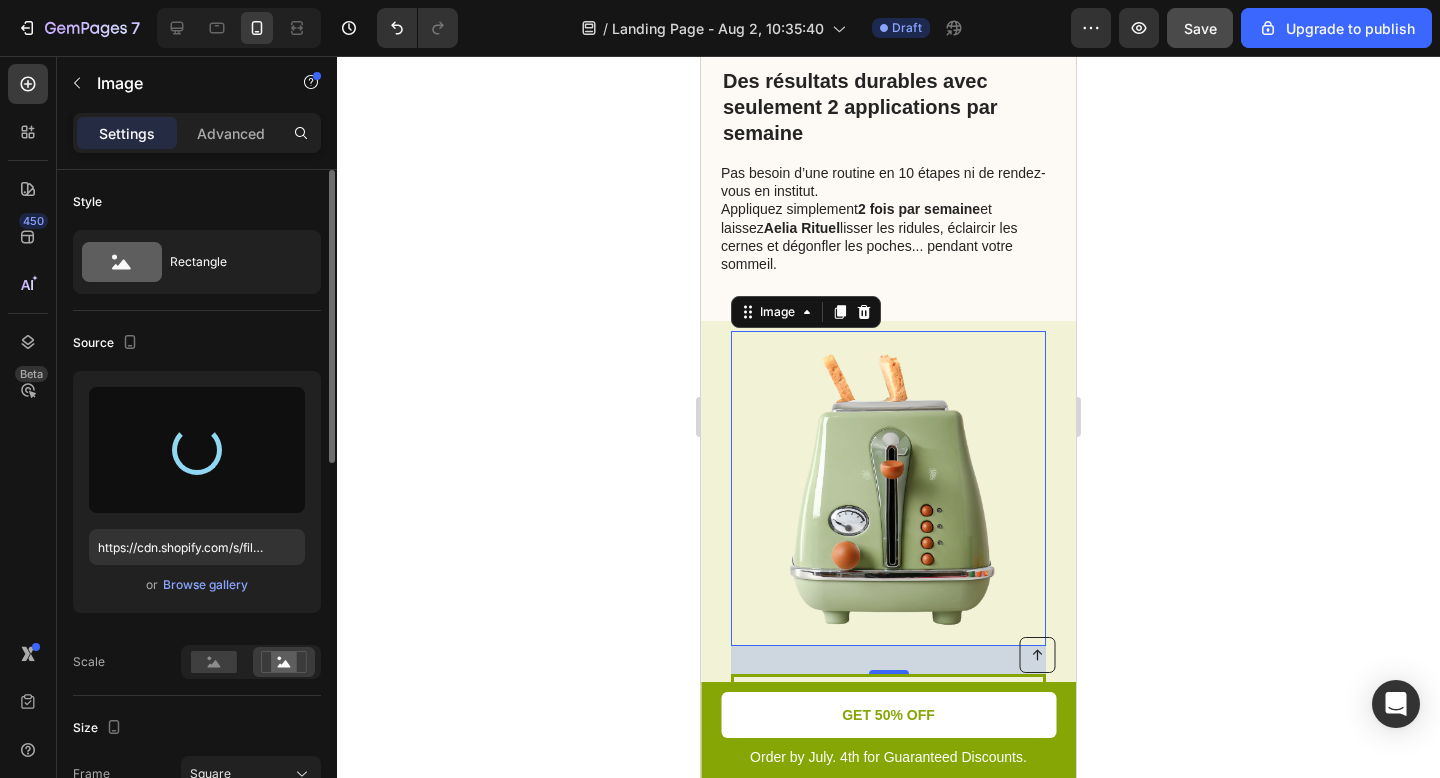 type on "https://cdn.shopify.com/s/files/1/0895/2709/1466/files/gempages_571776104939914112-3c967c9d-2976-440b-aec0-5ce80fc05fef.png" 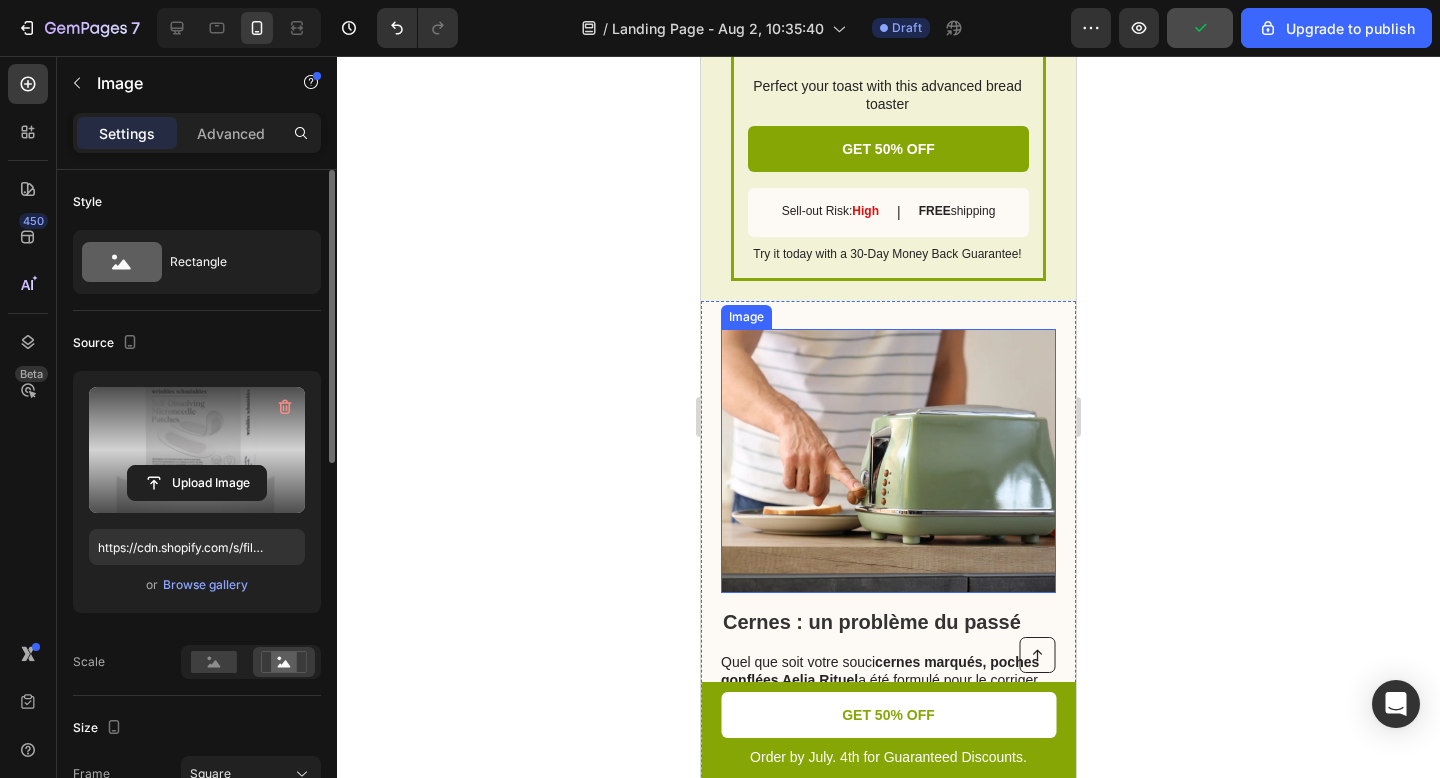 scroll, scrollTop: 3178, scrollLeft: 0, axis: vertical 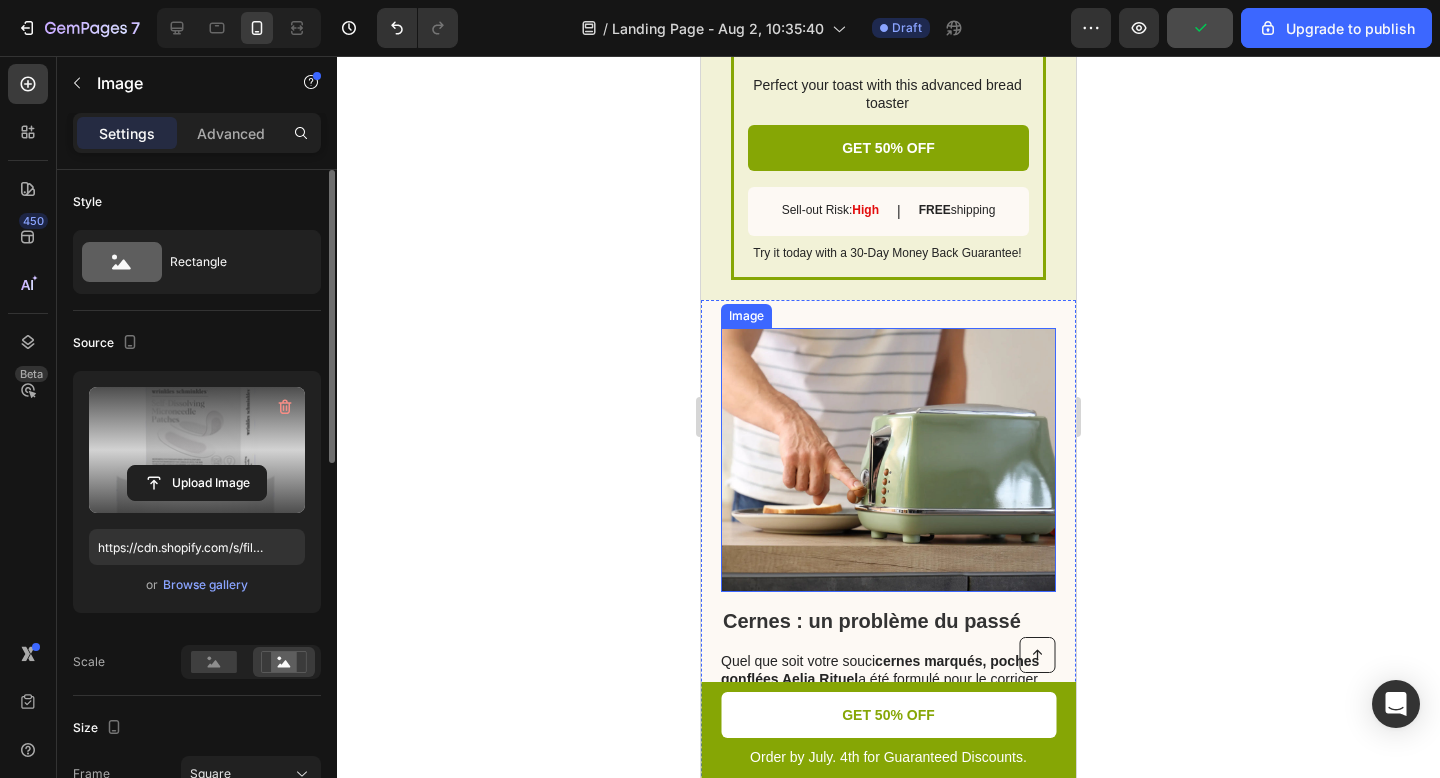 click at bounding box center (888, 460) 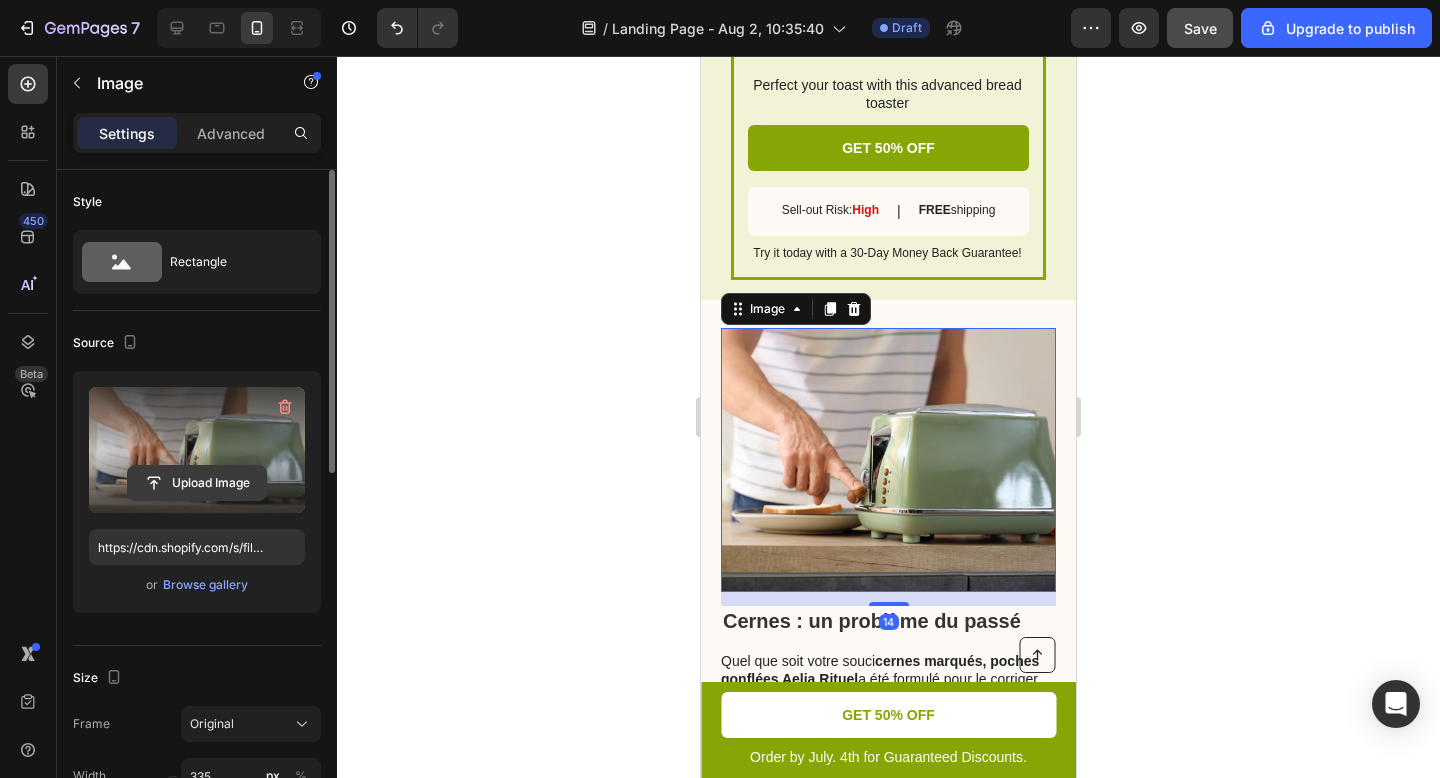 click 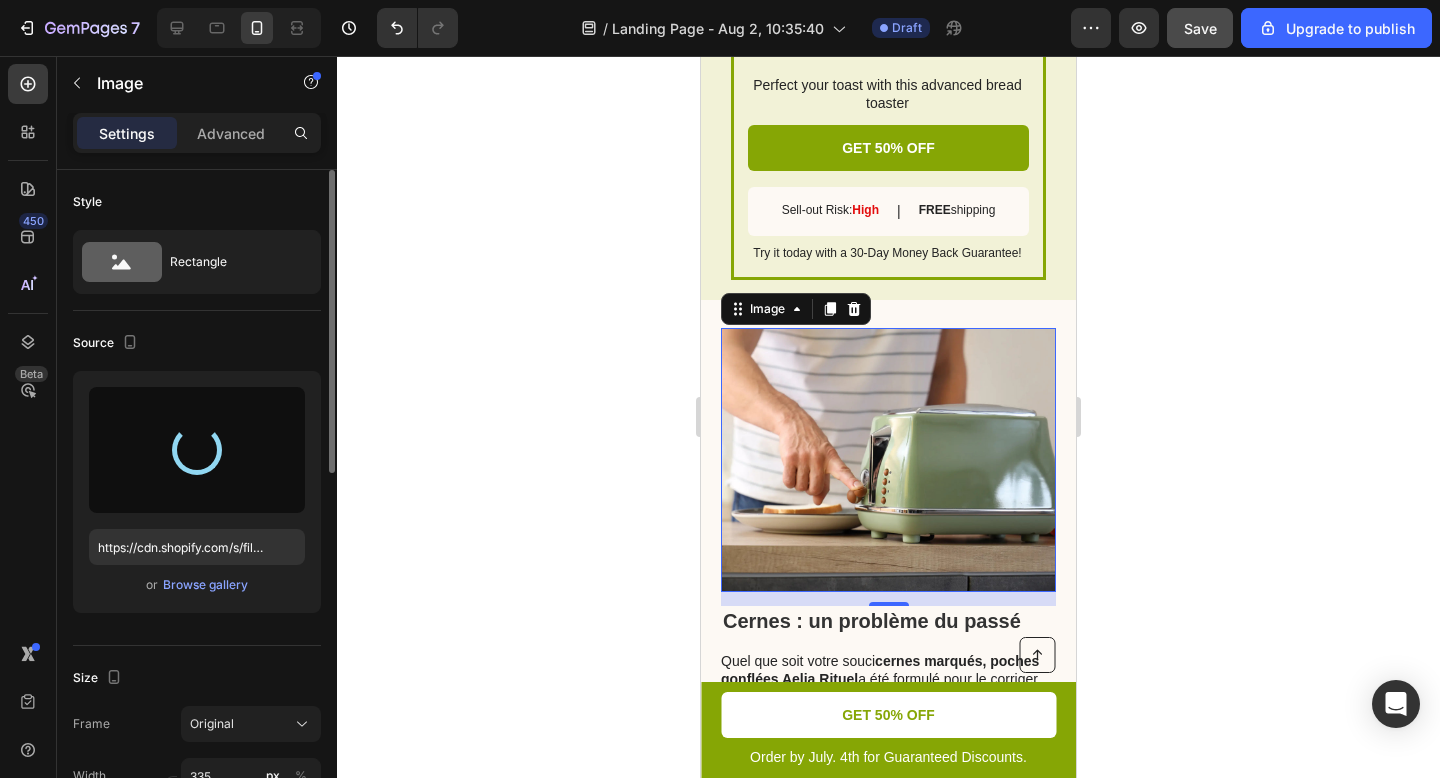 type on "https://cdn.shopify.com/s/files/1/0895/2709/1466/files/gempages_571776104939914112-df88eea9-f729-48f3-a7d0-ec0b1d01035c.png" 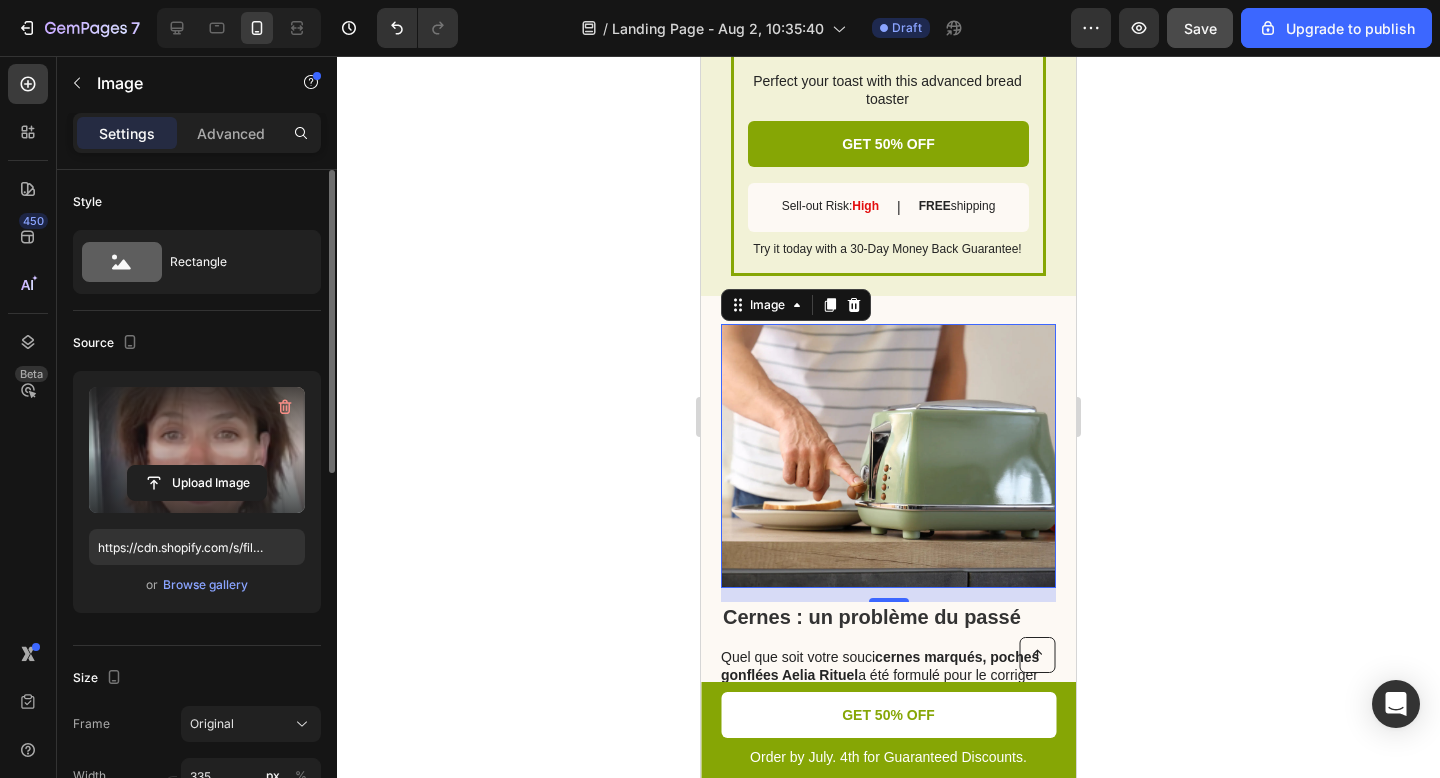scroll, scrollTop: 3360, scrollLeft: 0, axis: vertical 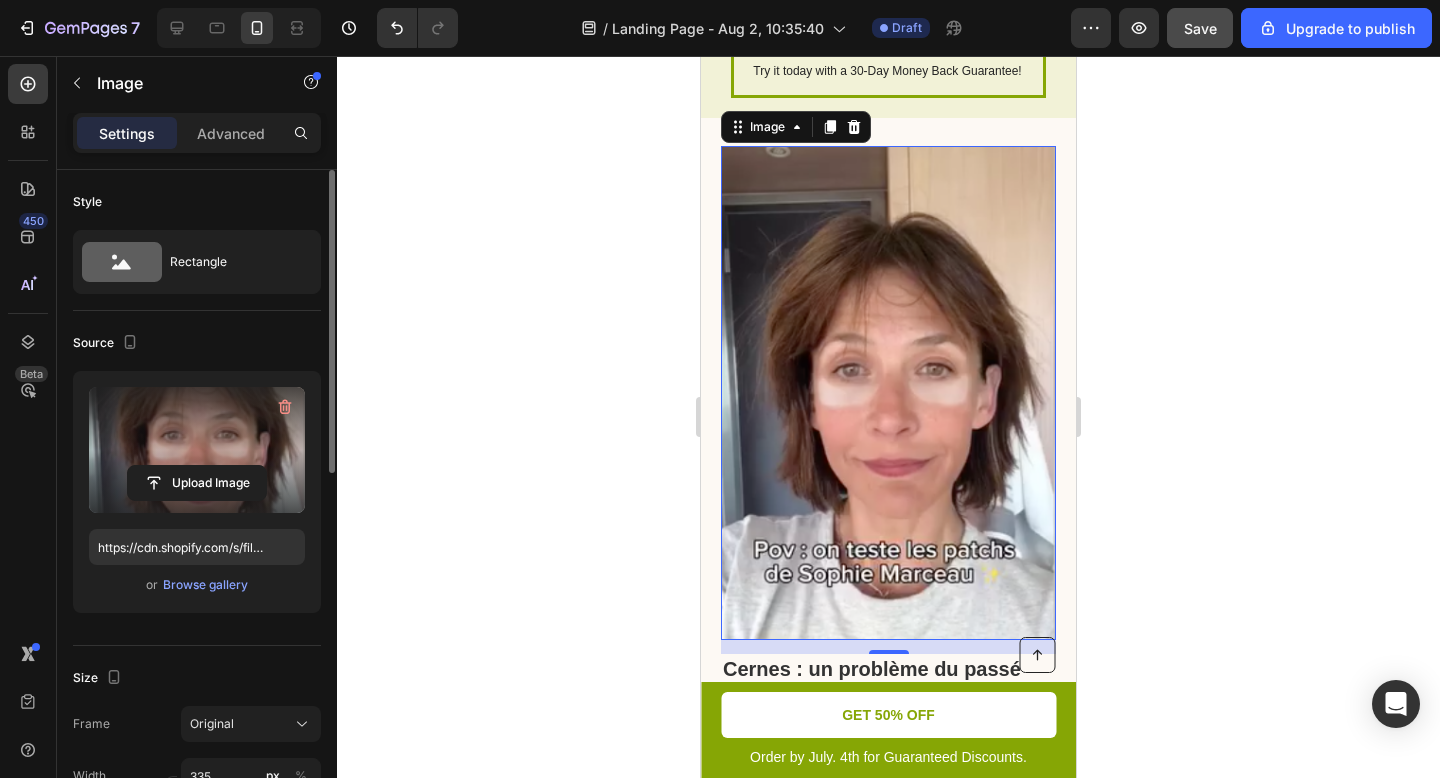 click at bounding box center (888, 393) 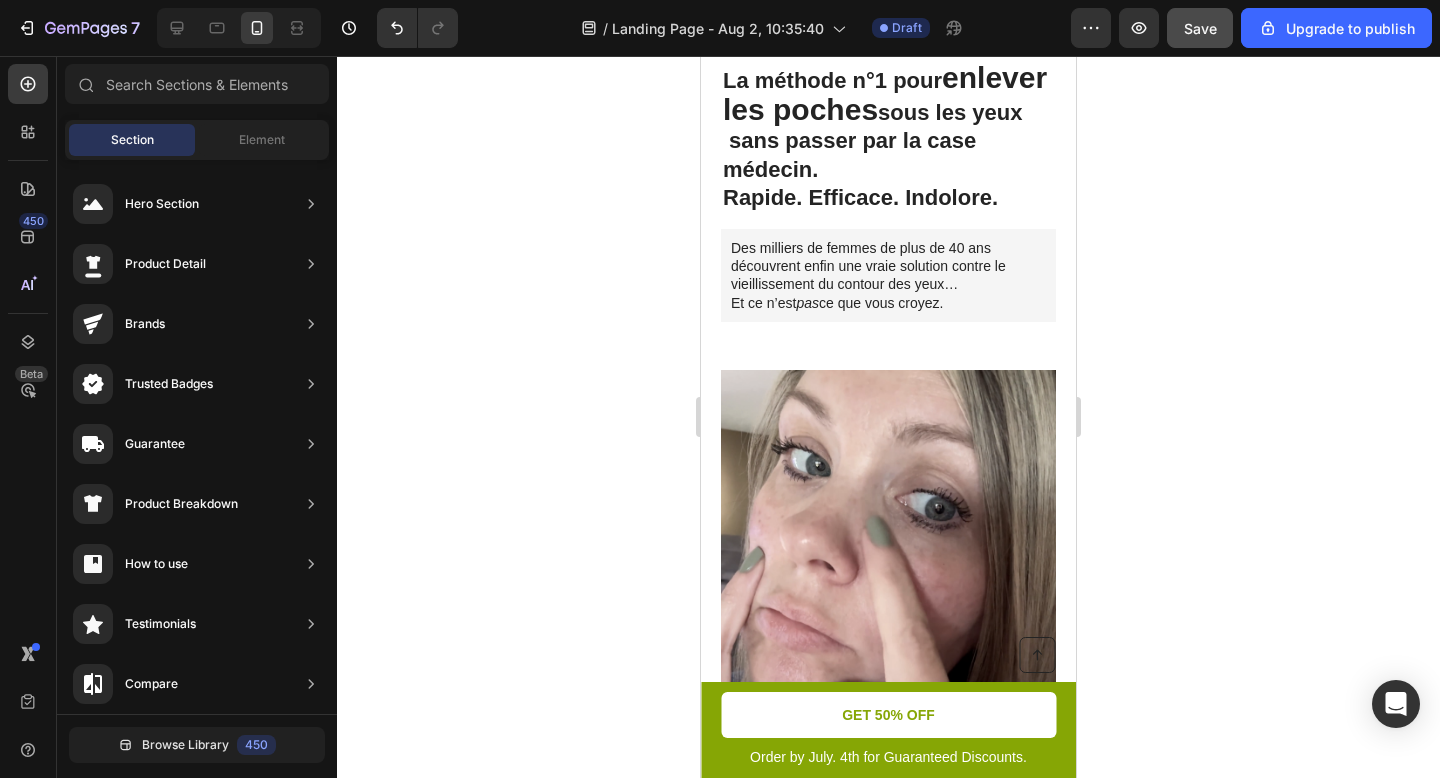 scroll, scrollTop: 0, scrollLeft: 0, axis: both 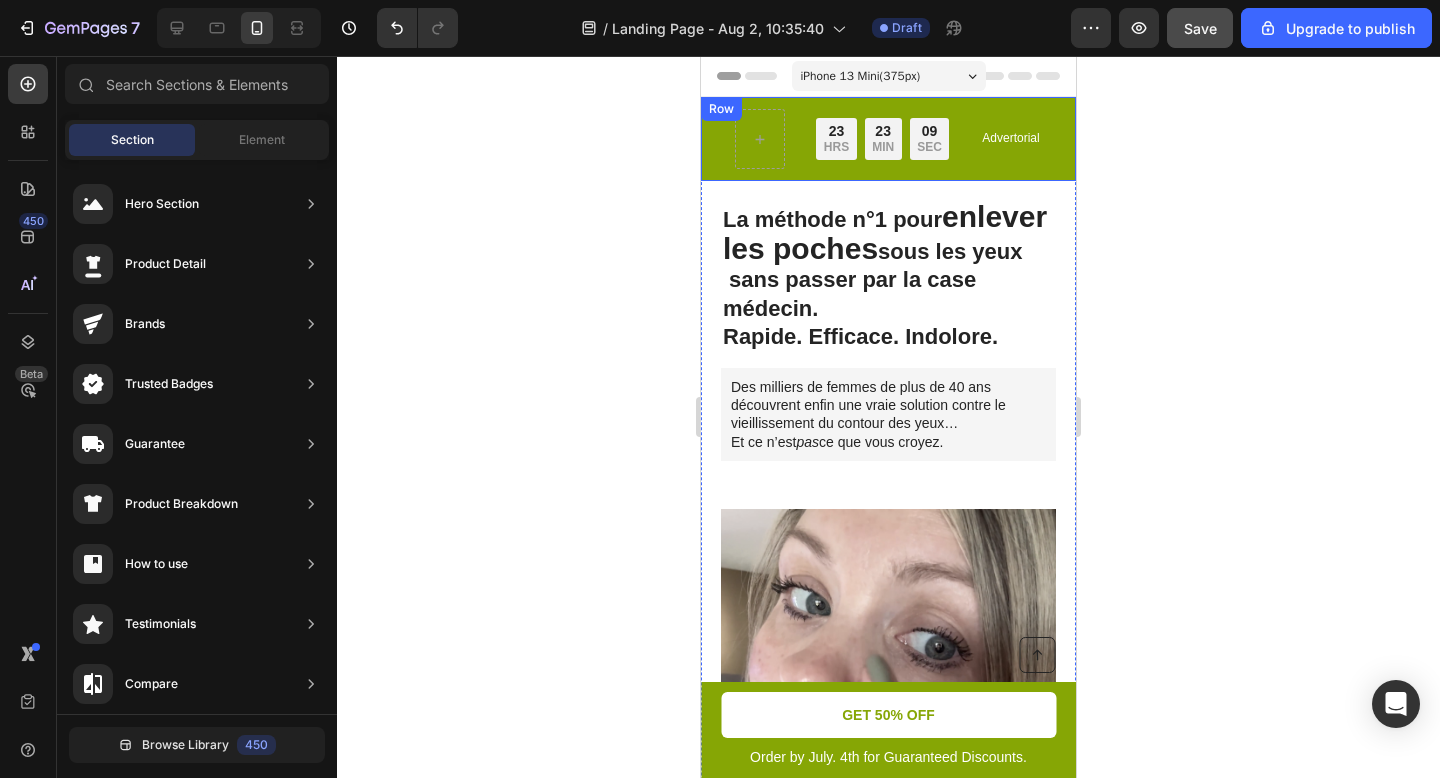 click on "Limited time: 50% OFF + FREESHIPPING Text Block 23 HRS 23 MIN 09 SEC Countdown Timer Row Advertorial Text Block Row Row" at bounding box center [888, 139] 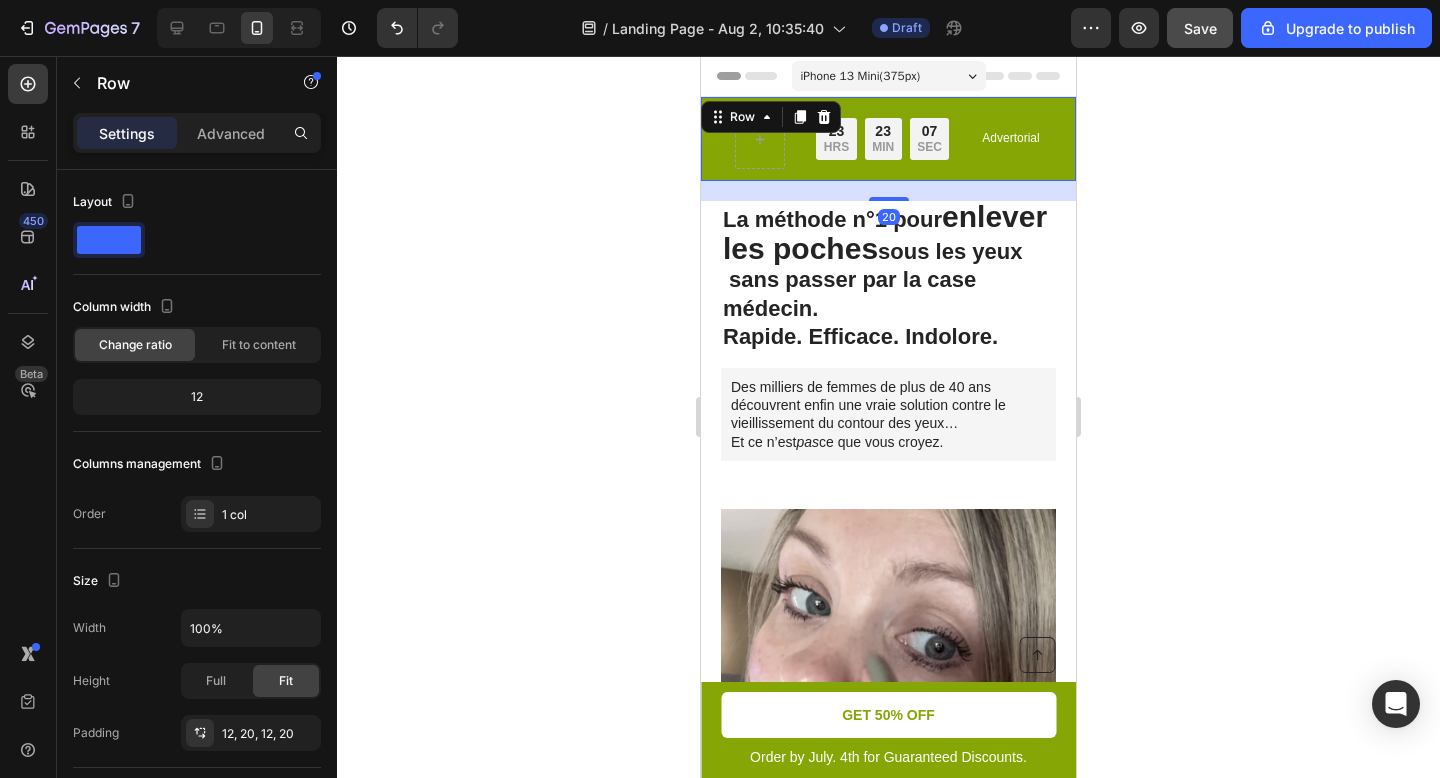 scroll, scrollTop: 405, scrollLeft: 0, axis: vertical 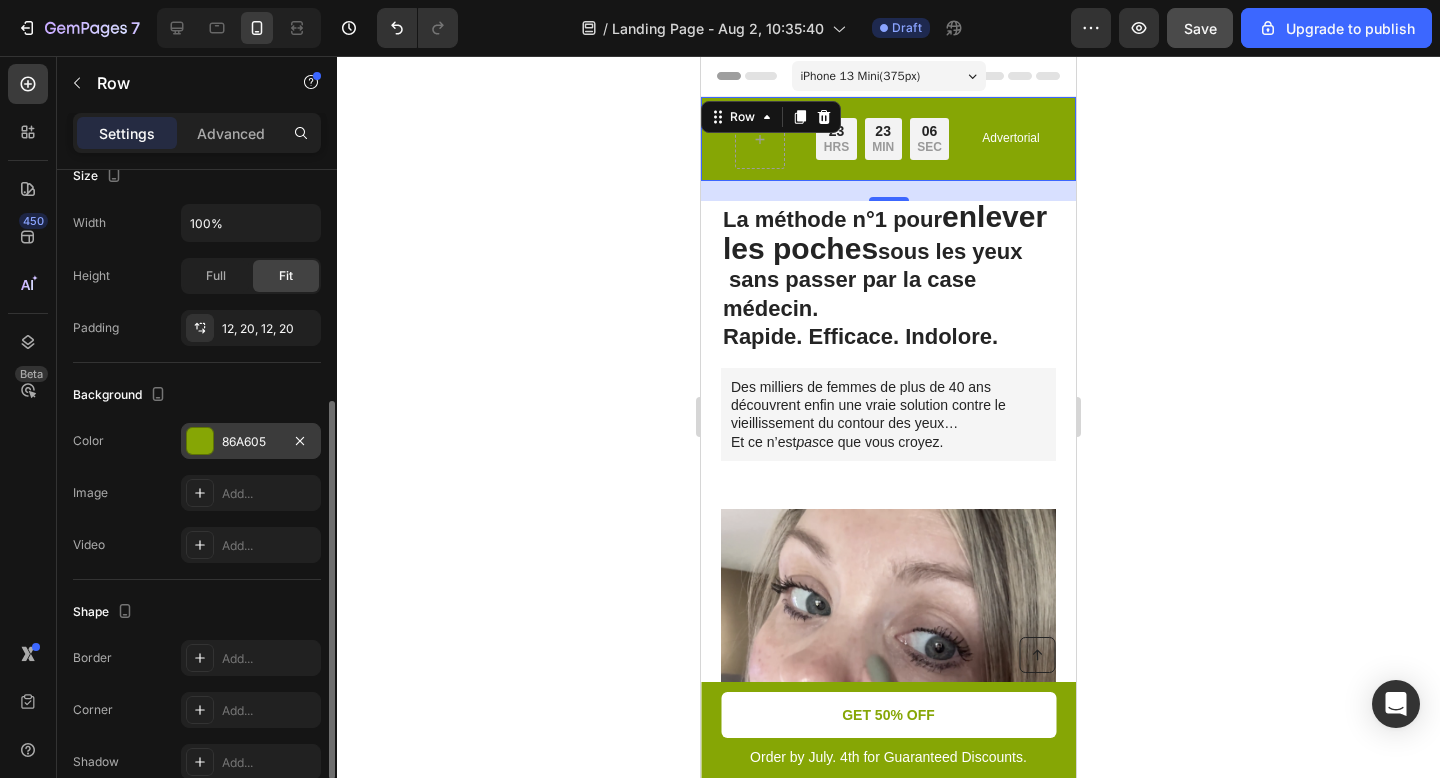 click on "86A605" at bounding box center (251, 442) 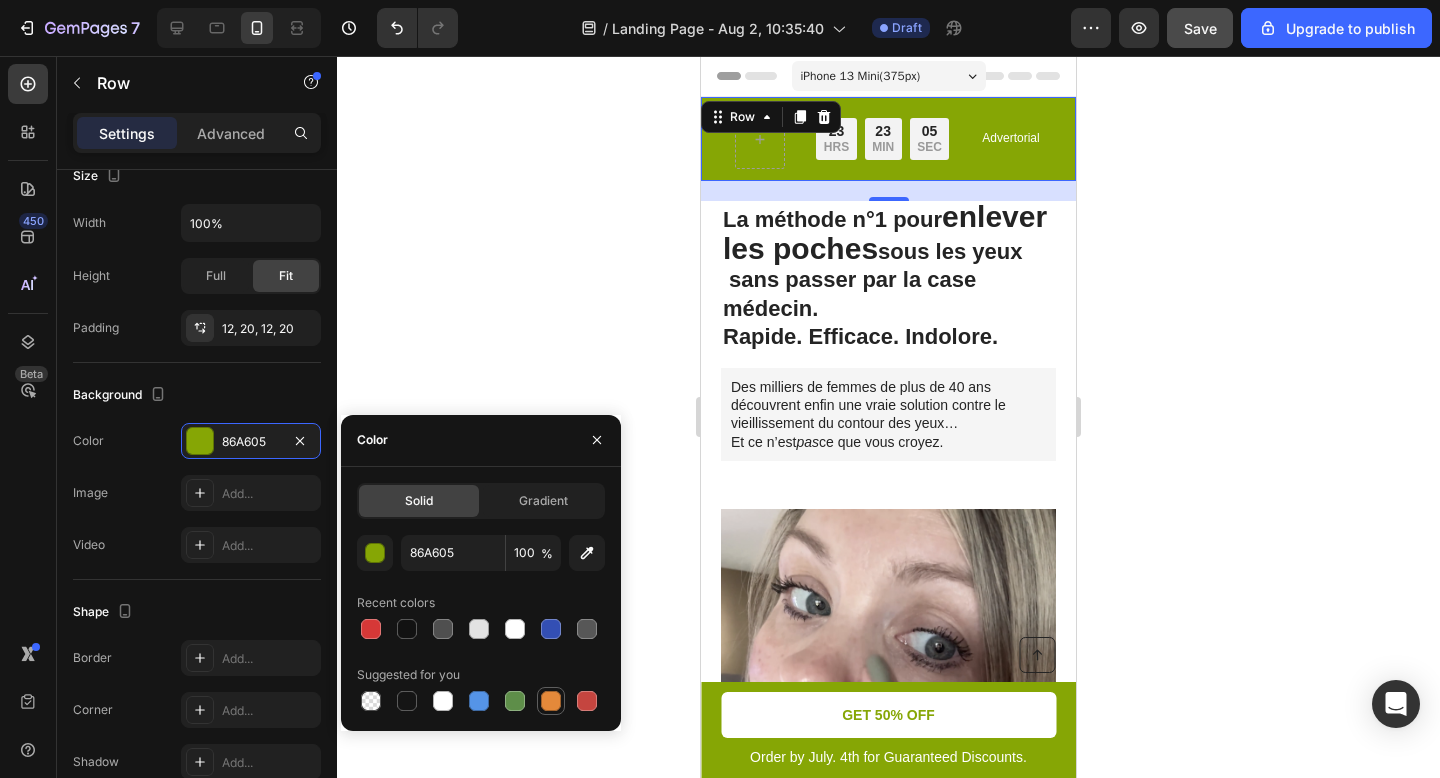click at bounding box center (551, 701) 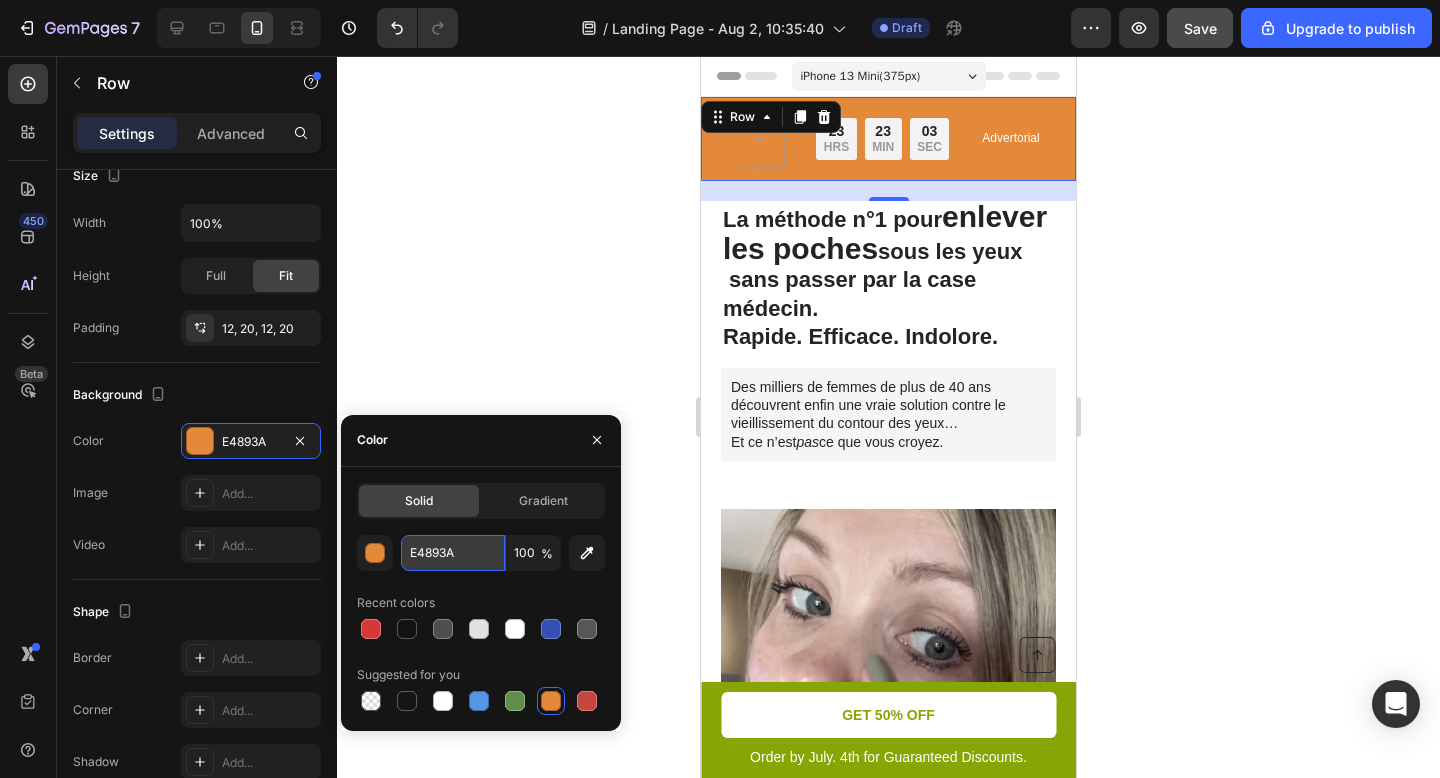 click on "E4893A" at bounding box center [453, 553] 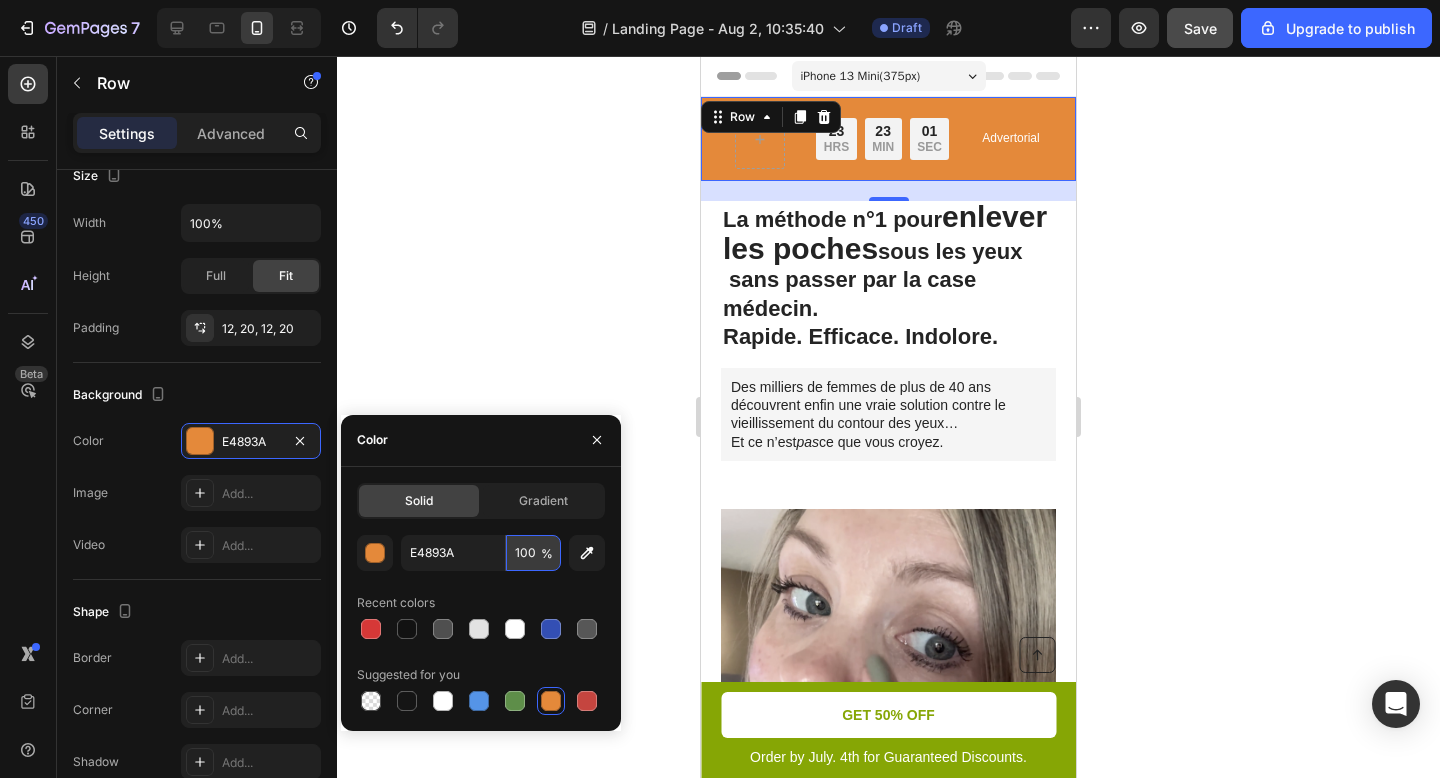 click on "100" at bounding box center [533, 553] 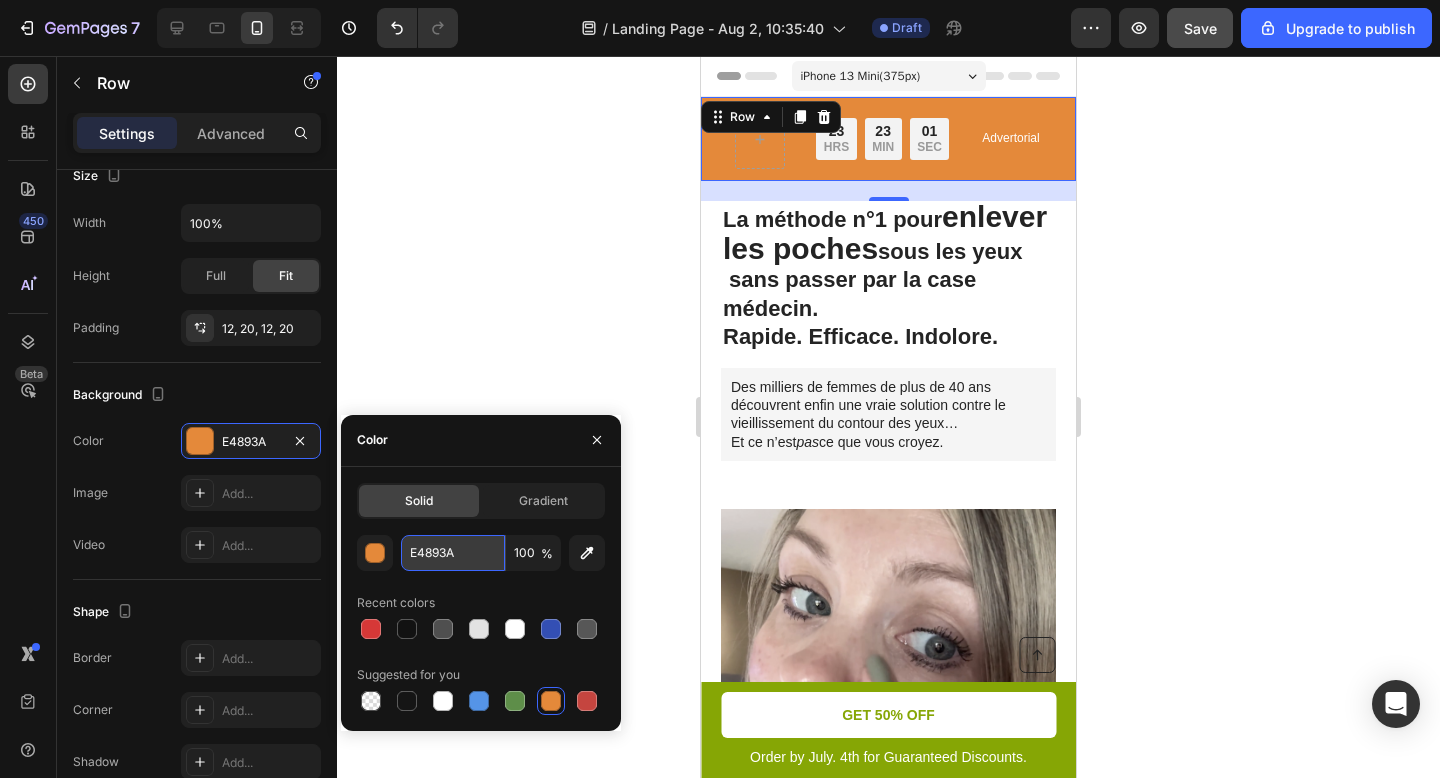 click on "E4893A" at bounding box center (453, 553) 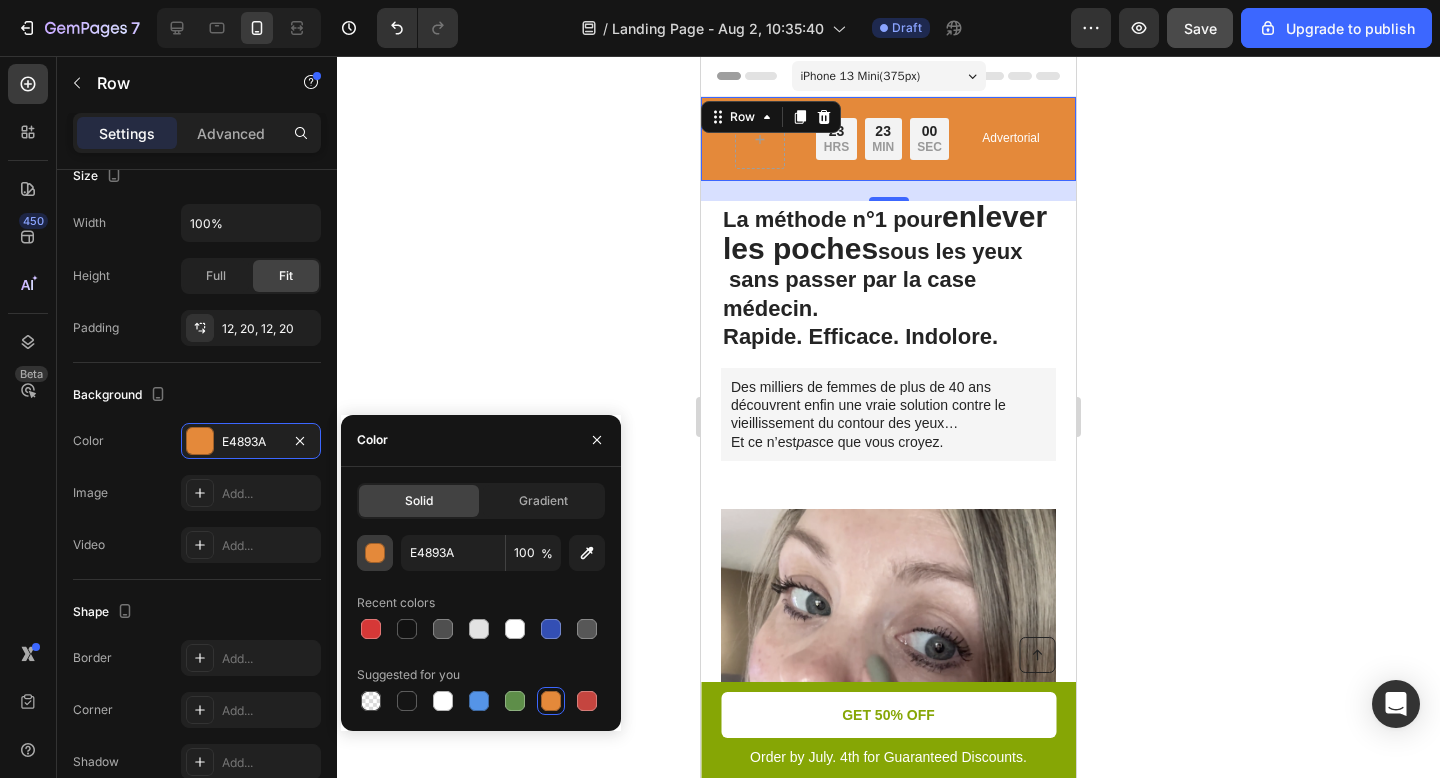 click at bounding box center [375, 553] 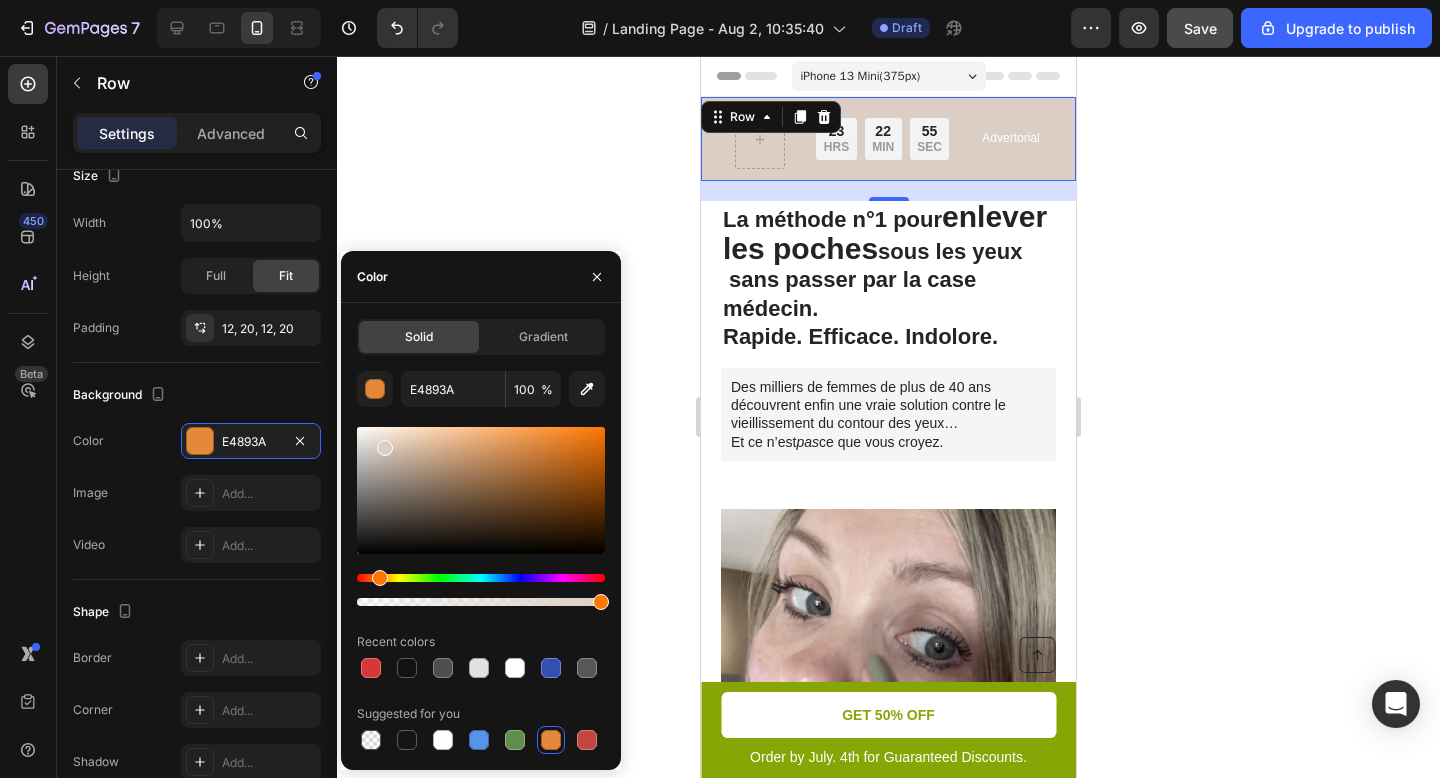 drag, startPoint x: 446, startPoint y: 497, endPoint x: 384, endPoint y: 444, distance: 81.565926 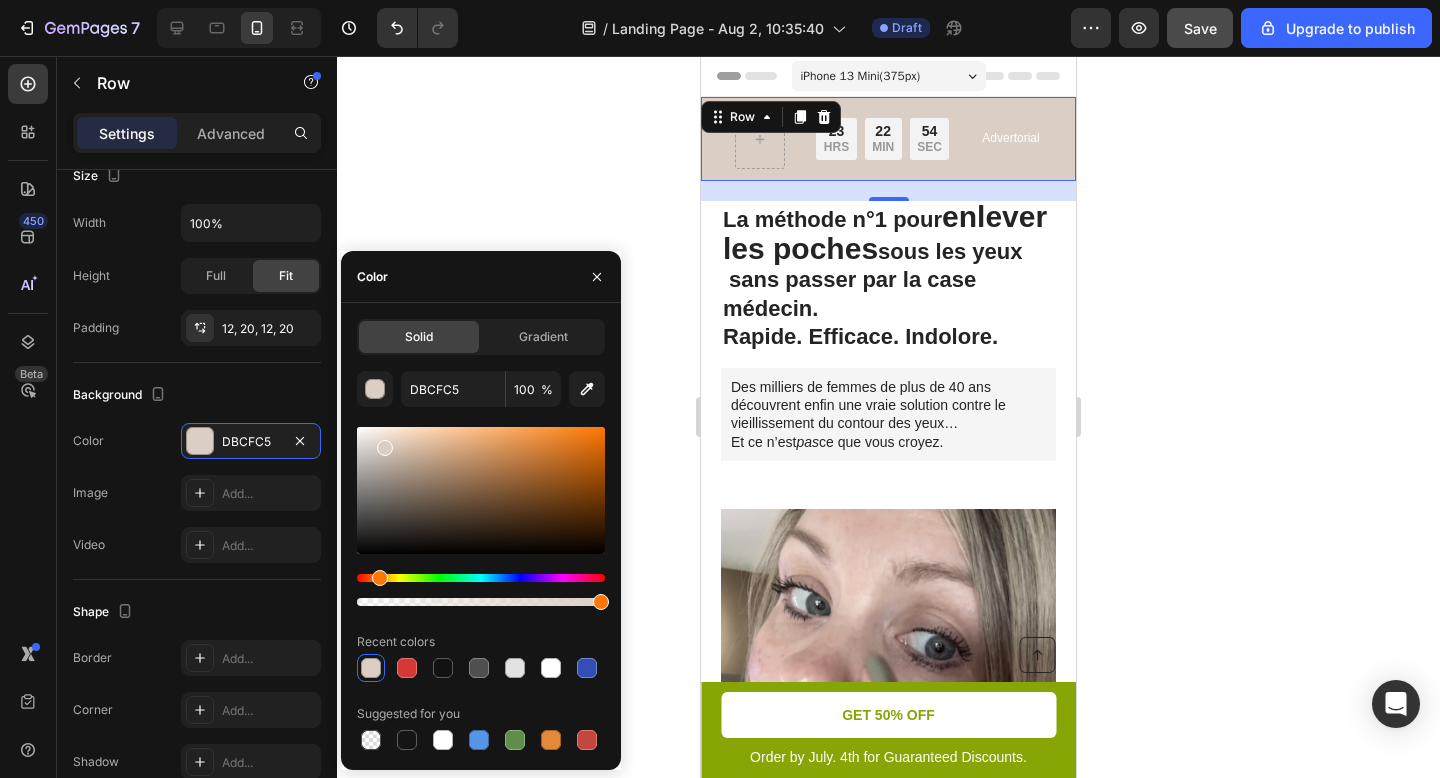 click 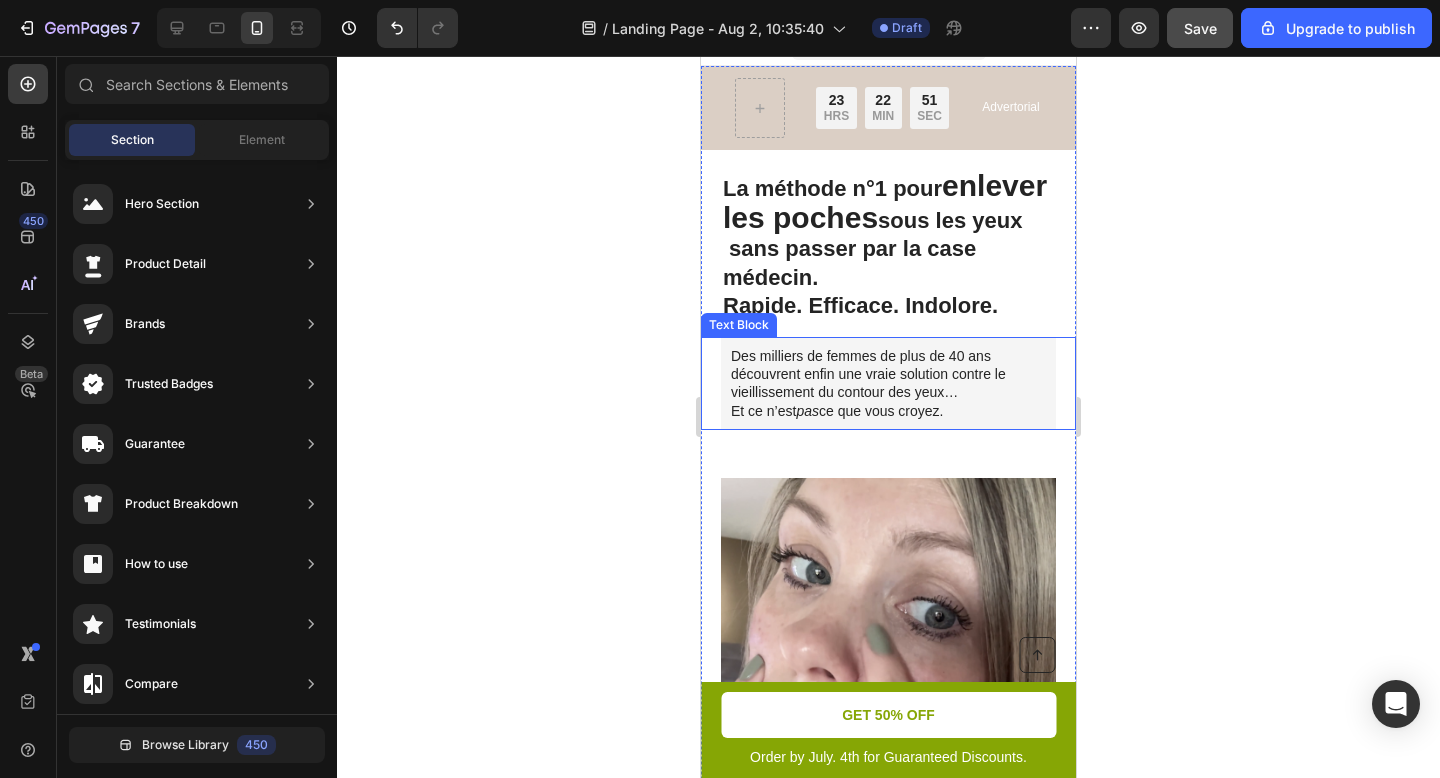scroll, scrollTop: 0, scrollLeft: 0, axis: both 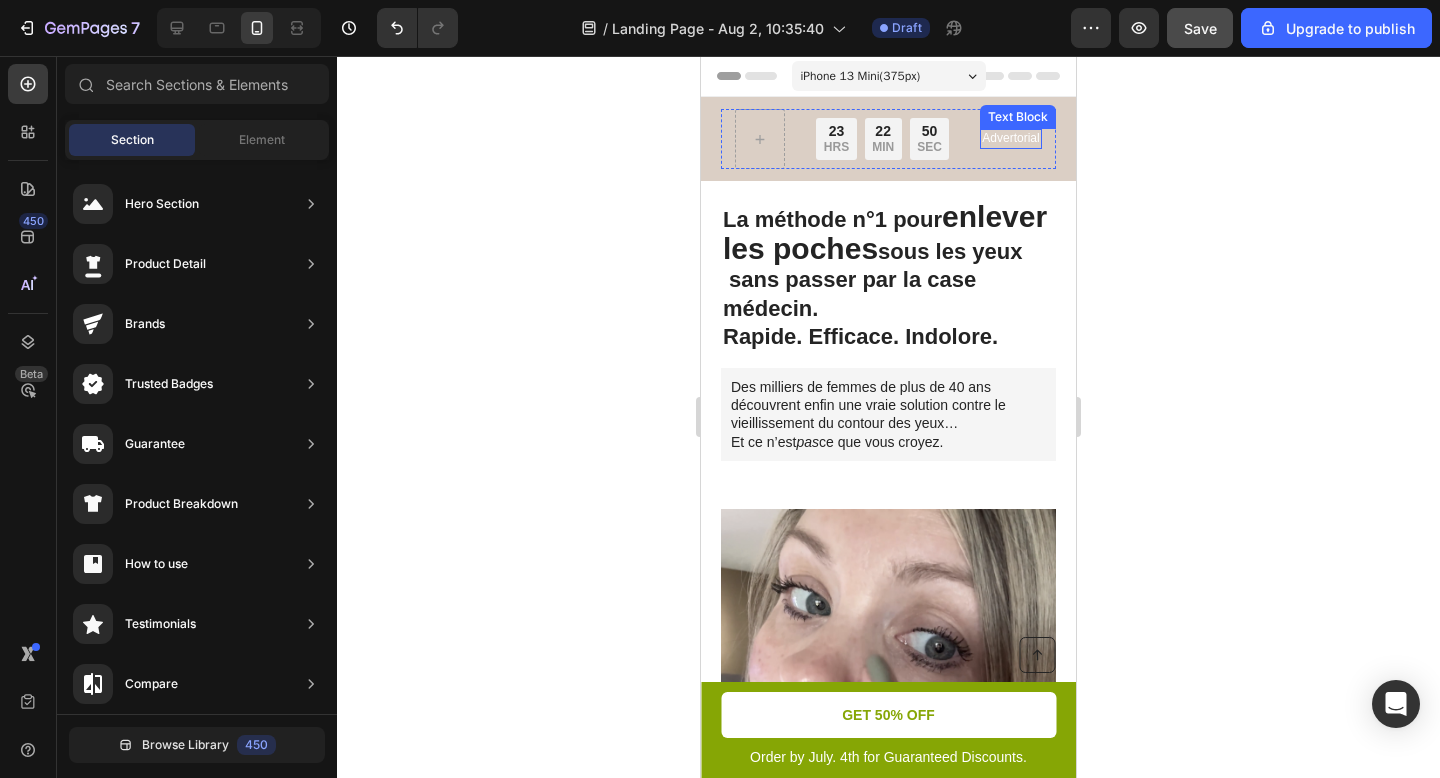 click on "Advertorial" at bounding box center [1010, 139] 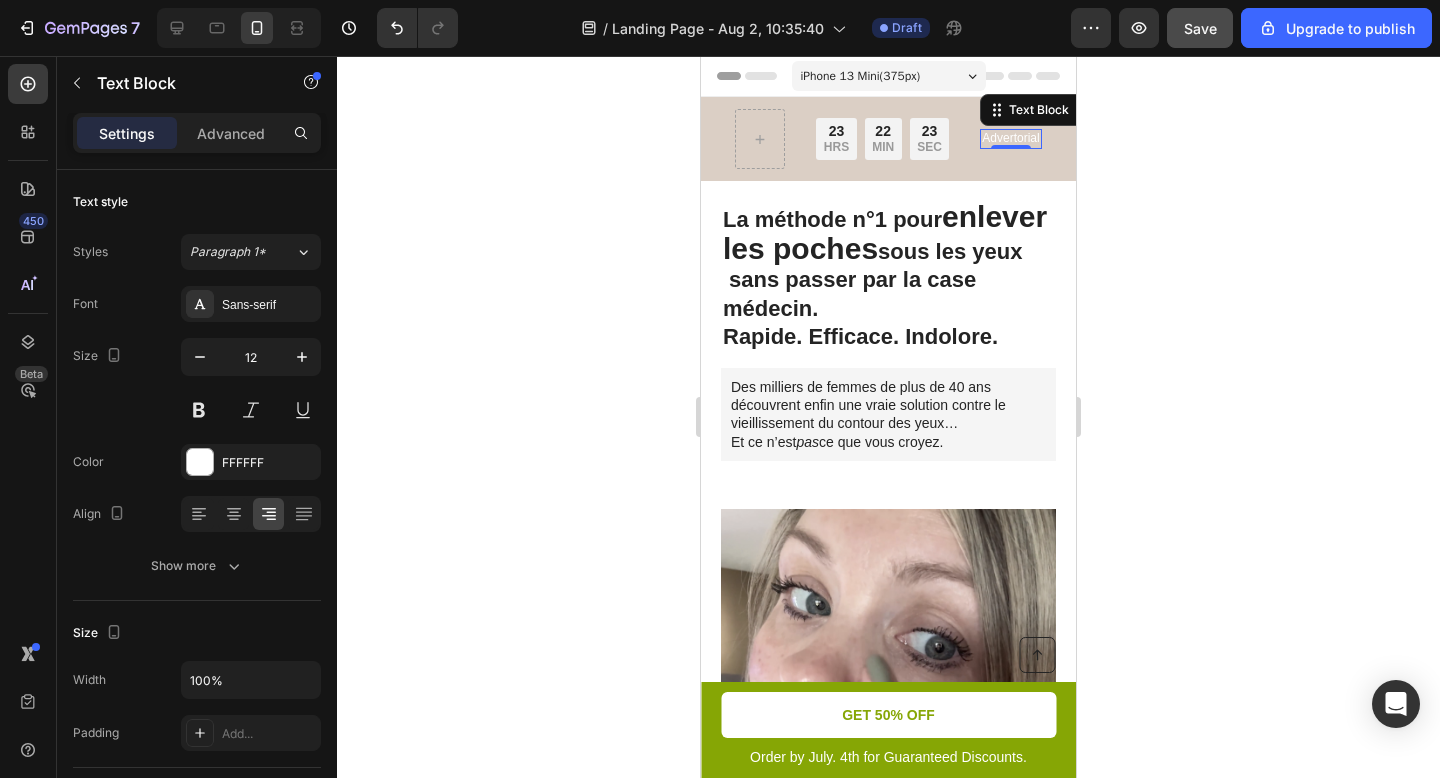 click on "Advertorial" at bounding box center (1010, 139) 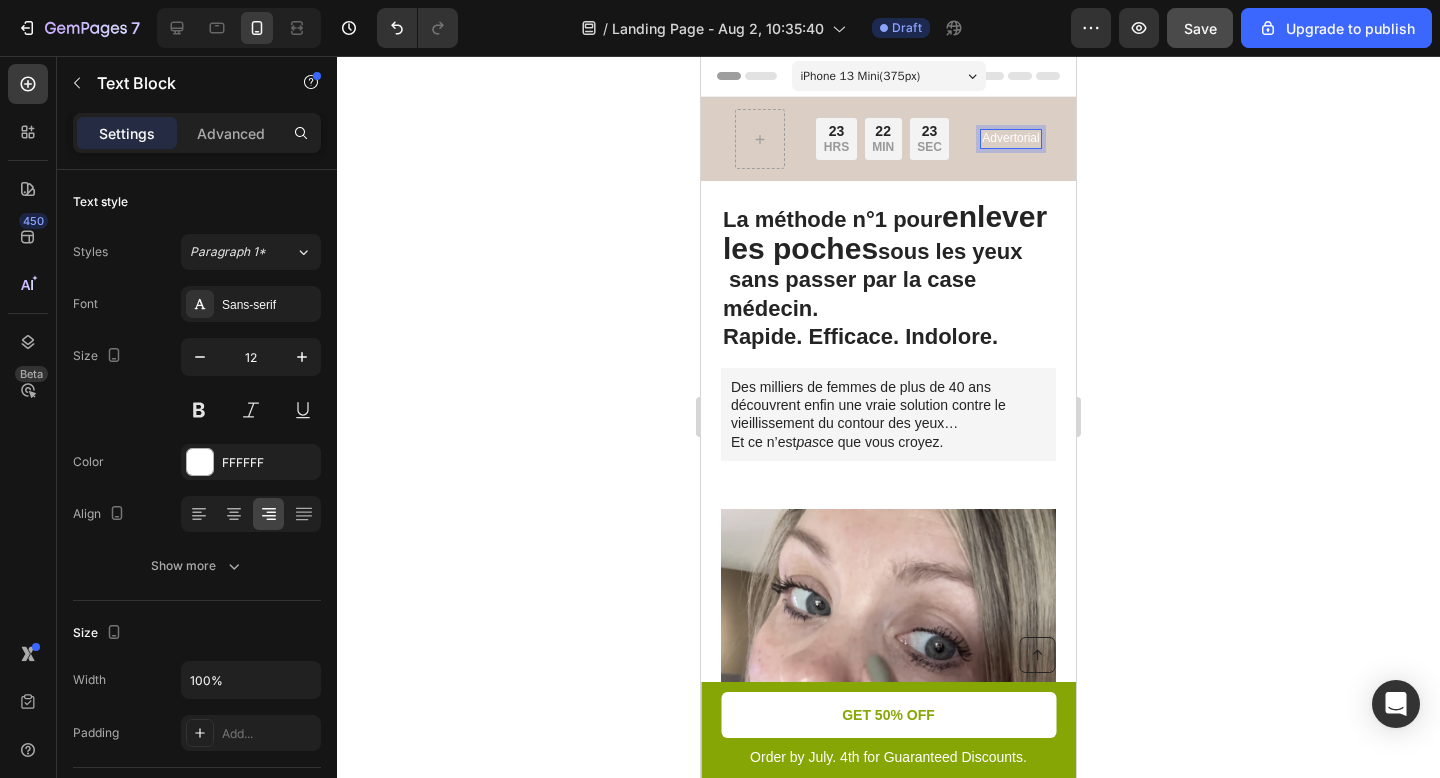 click on "Advertorial" at bounding box center (1010, 139) 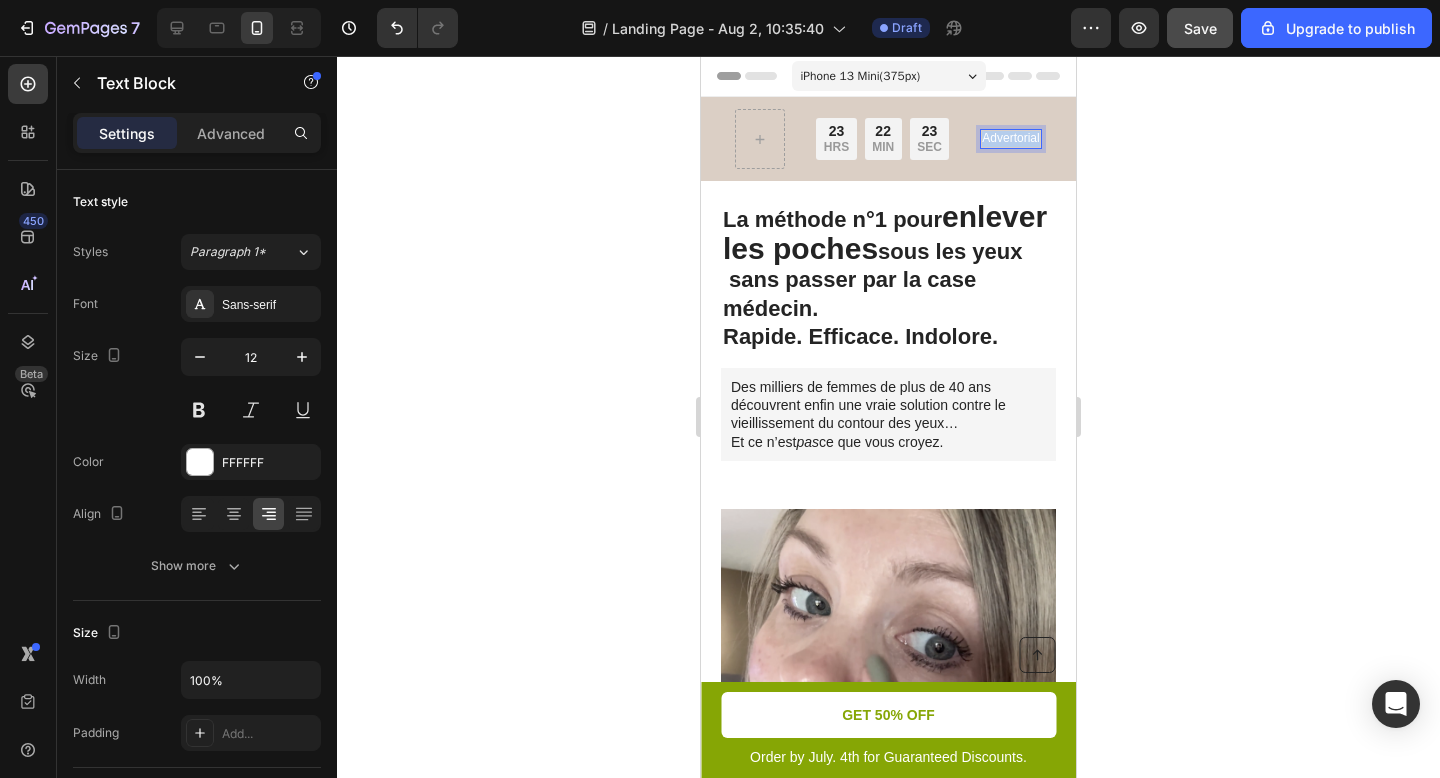 click on "Advertorial" at bounding box center [1010, 139] 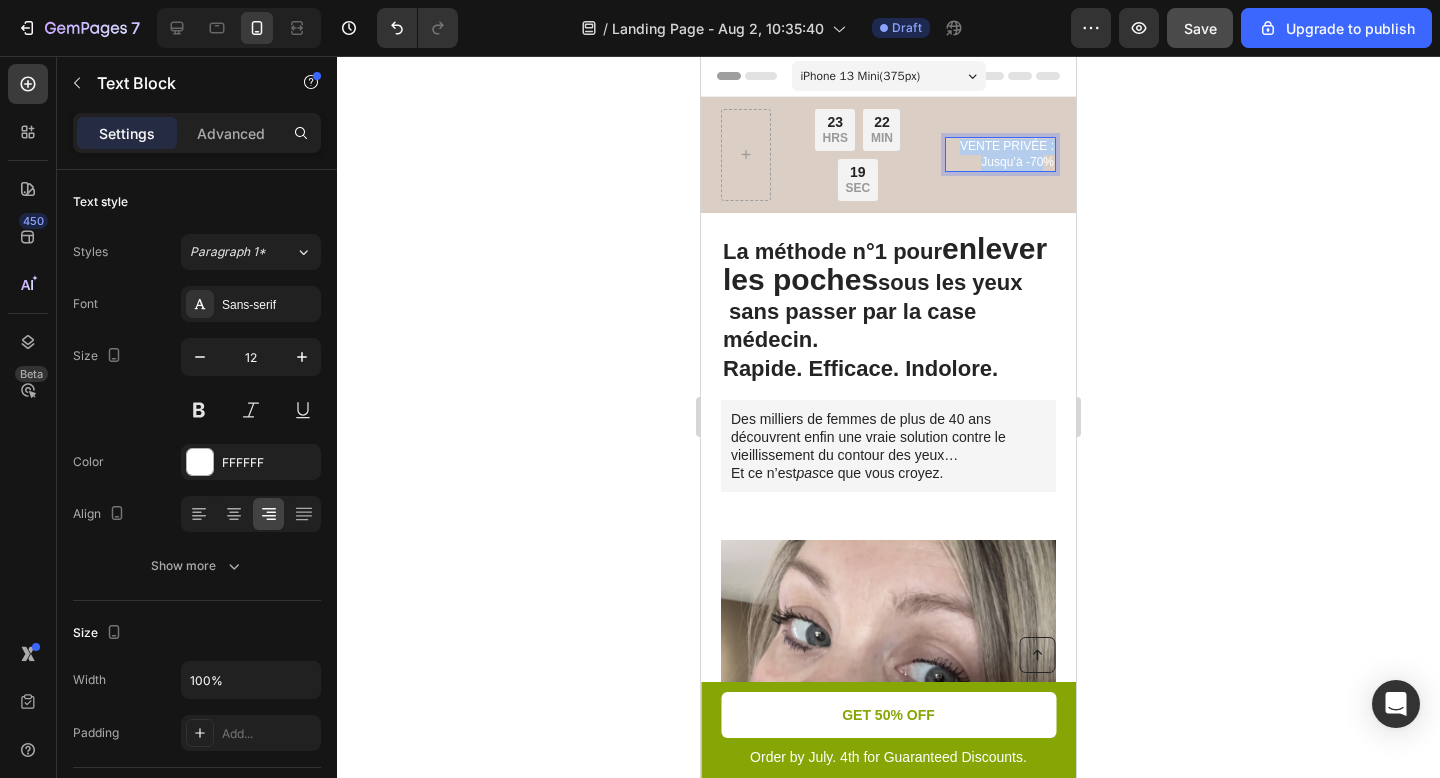 drag, startPoint x: 1032, startPoint y: 159, endPoint x: 948, endPoint y: 149, distance: 84.59315 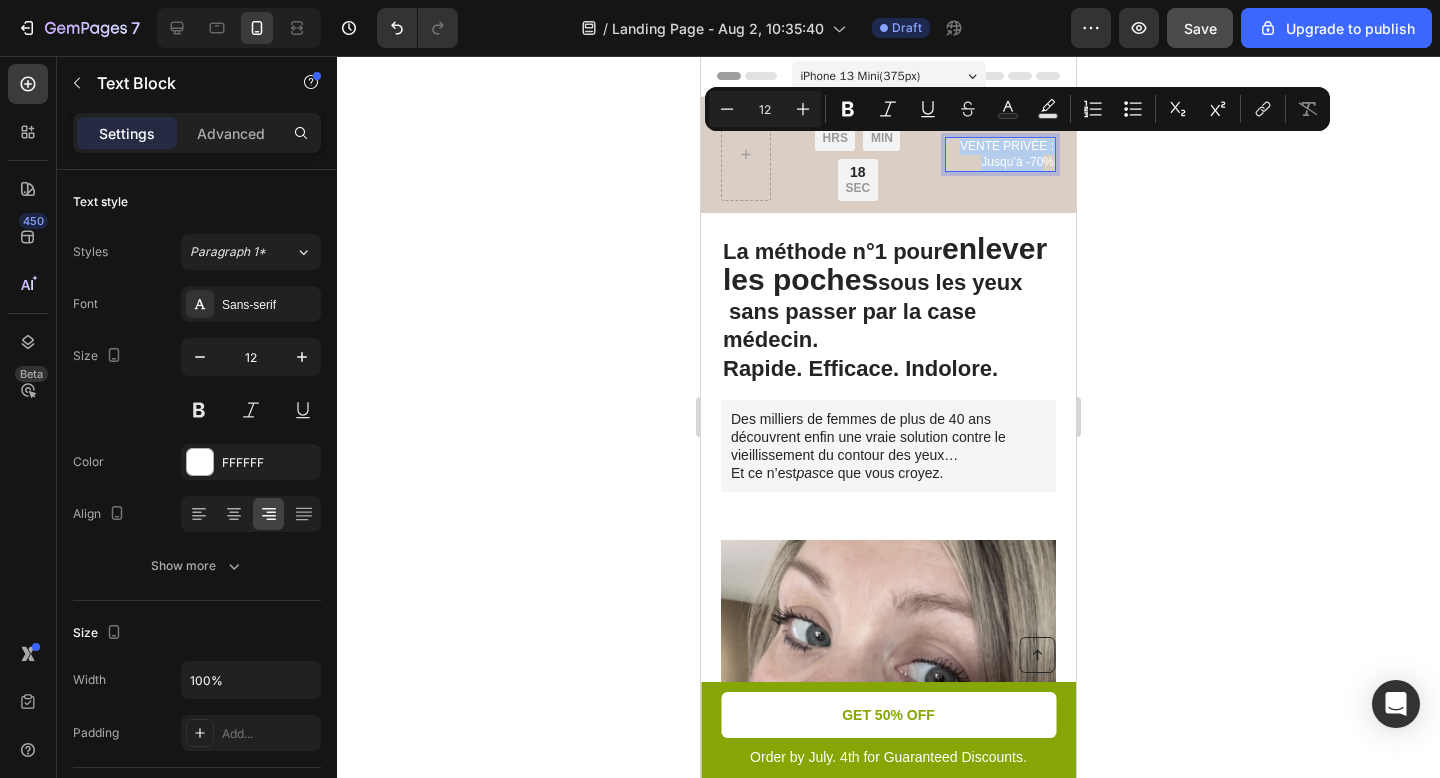 click on "VENTE PRIVÉE : Jusqu’à -70%" at bounding box center [1001, 154] 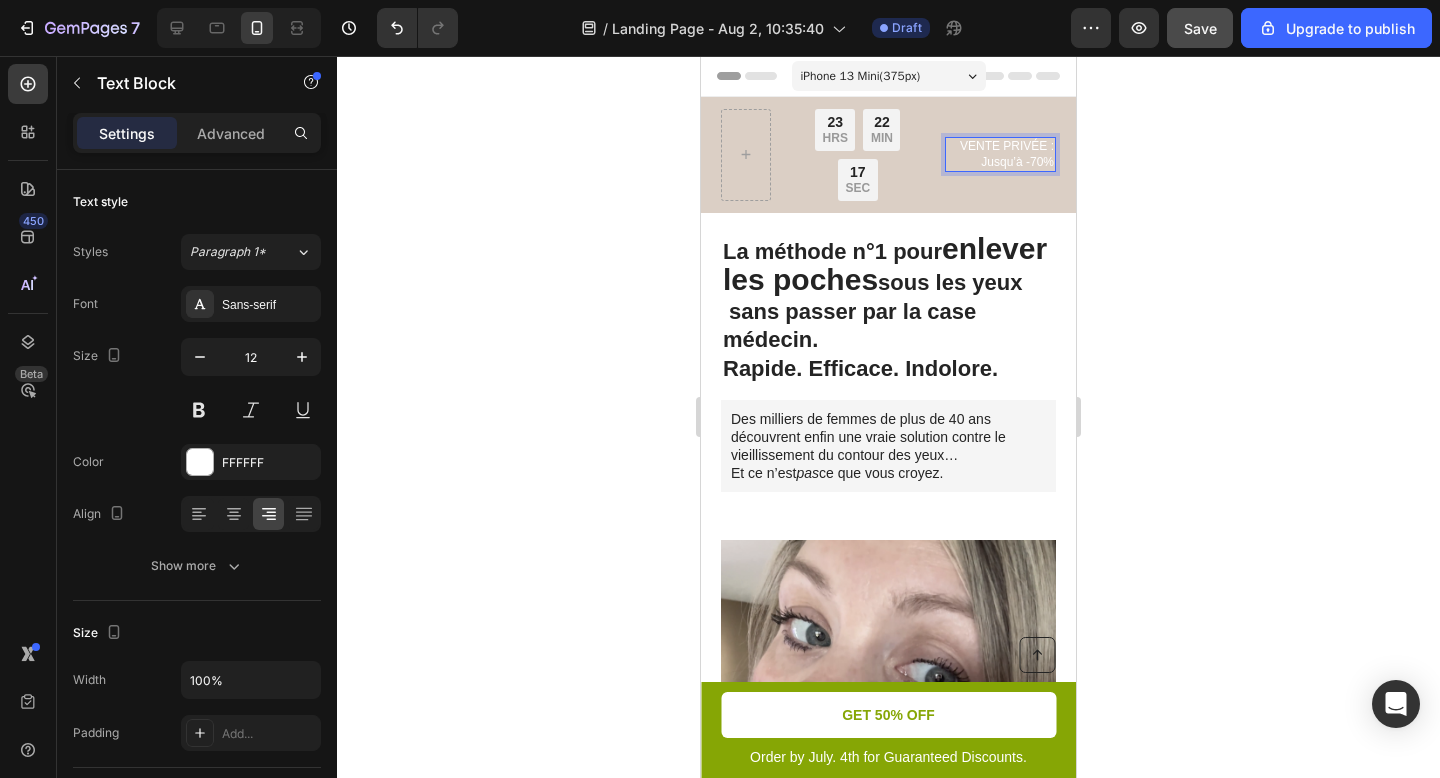 click on "VENTE PRIVÉE : Jusqu’à -70%" at bounding box center (1001, 154) 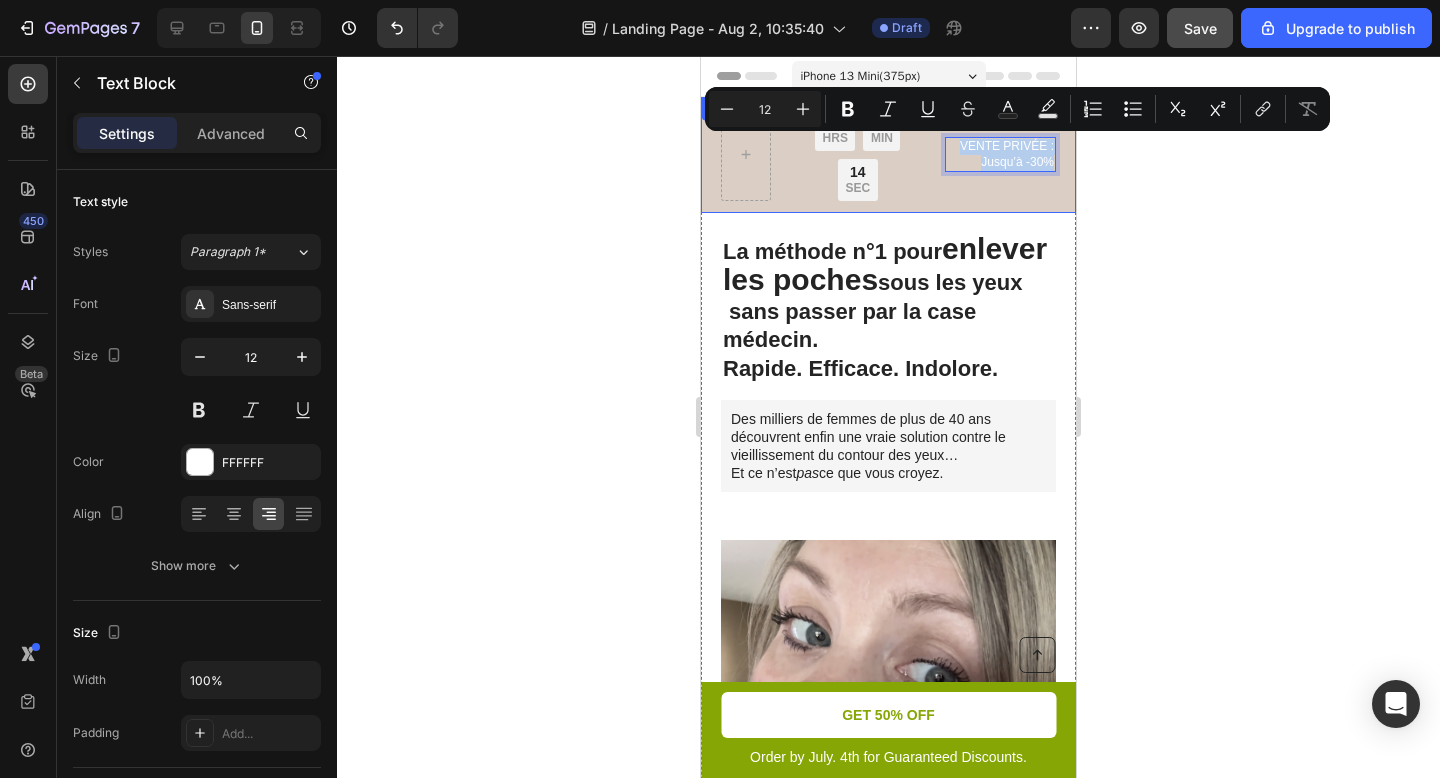drag, startPoint x: 941, startPoint y: 145, endPoint x: 1059, endPoint y: 170, distance: 120.61923 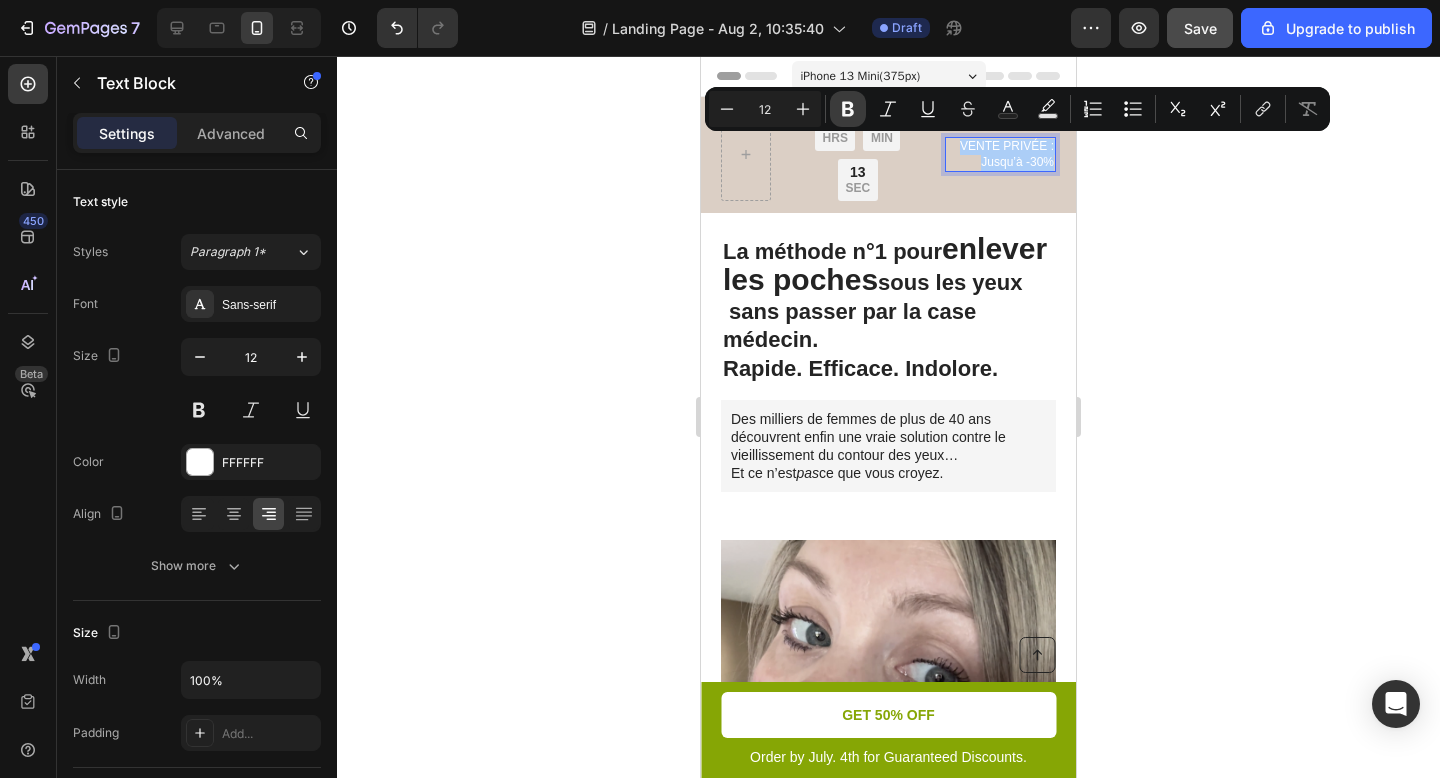 click on "Bold" at bounding box center [848, 109] 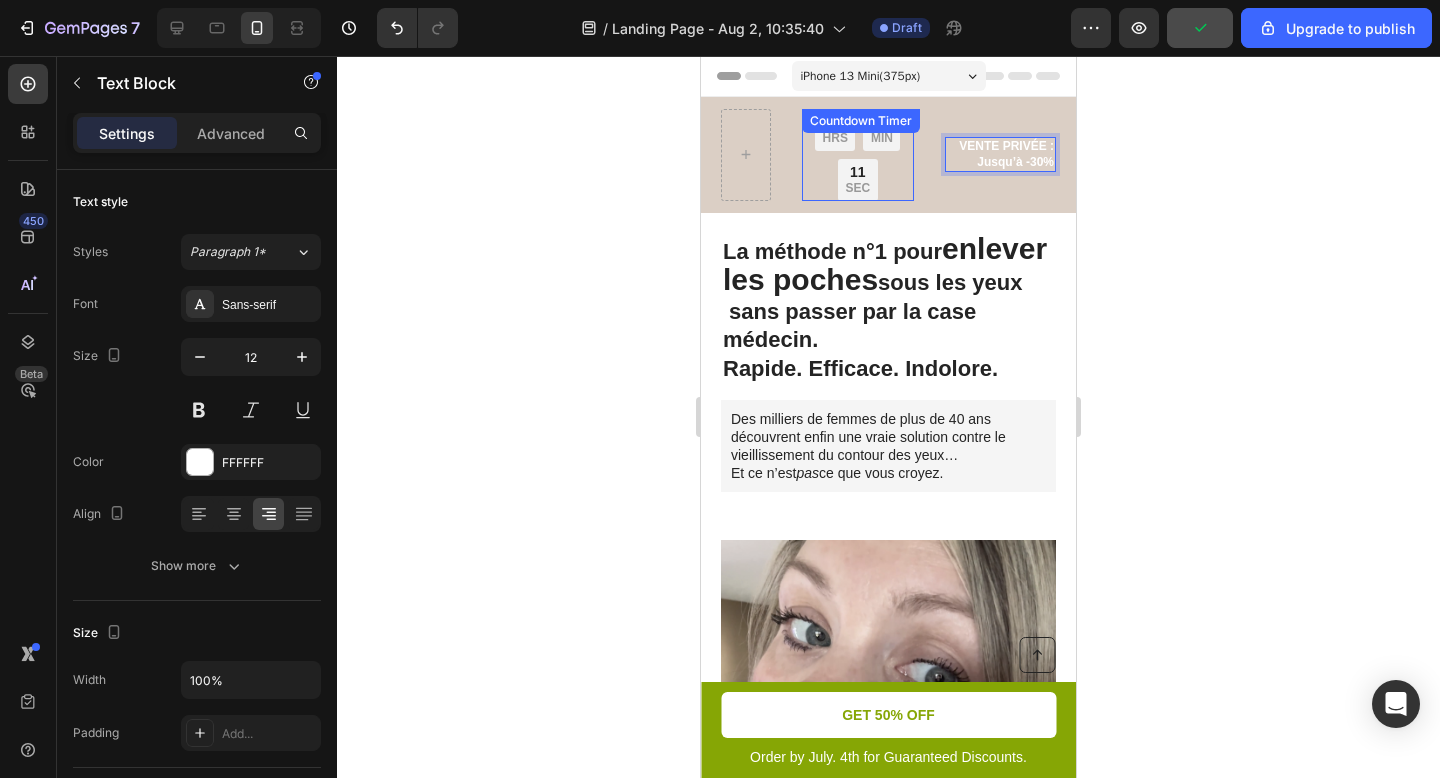 click on "23 HRS 22 MIN 11 SEC" at bounding box center (858, 155) 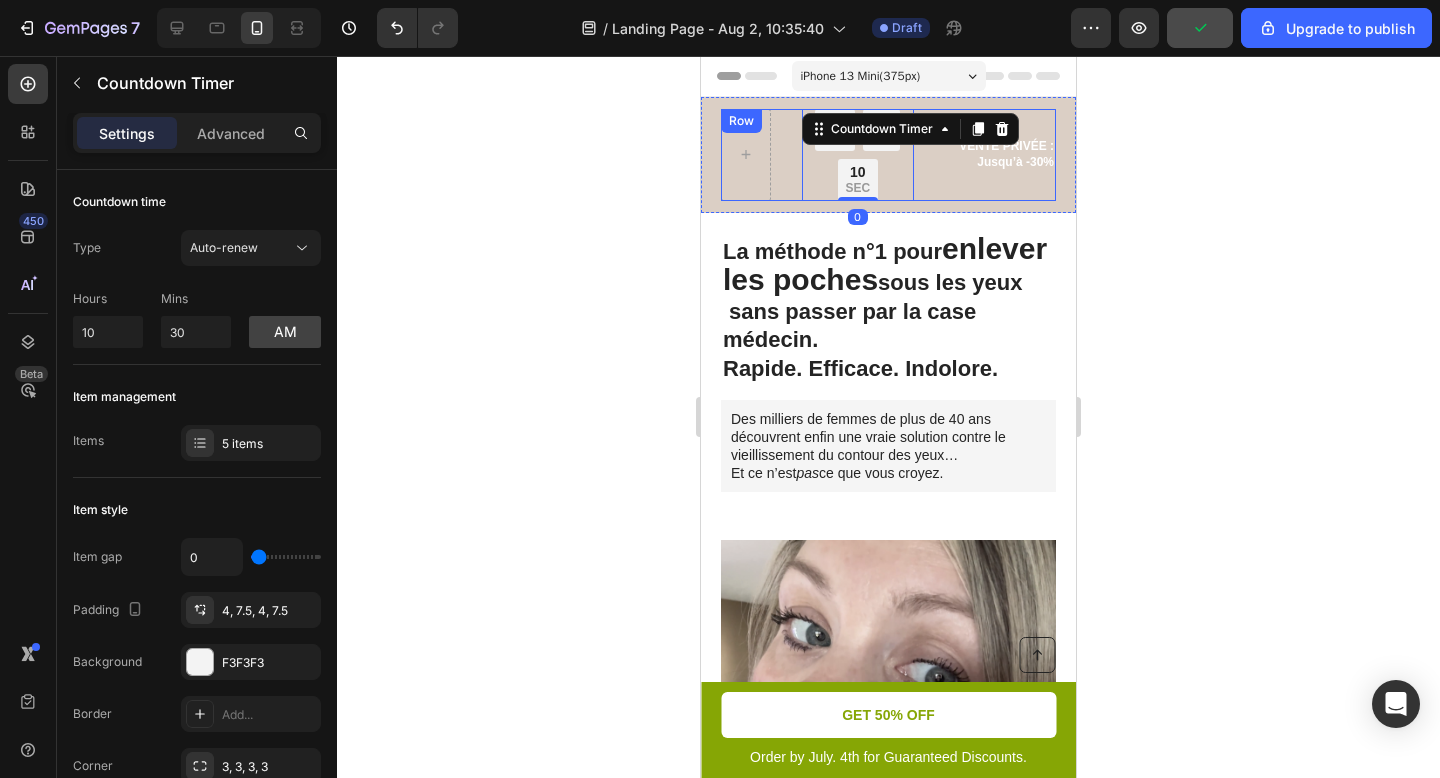 click on "Limited time: 50% OFF + FREESHIPPING Text Block 23 HRS 22 MIN 10 SEC Countdown Timer   0 Row VENTE PRIVÉE : Jusqu’à -30% Text Block Row" at bounding box center (888, 155) 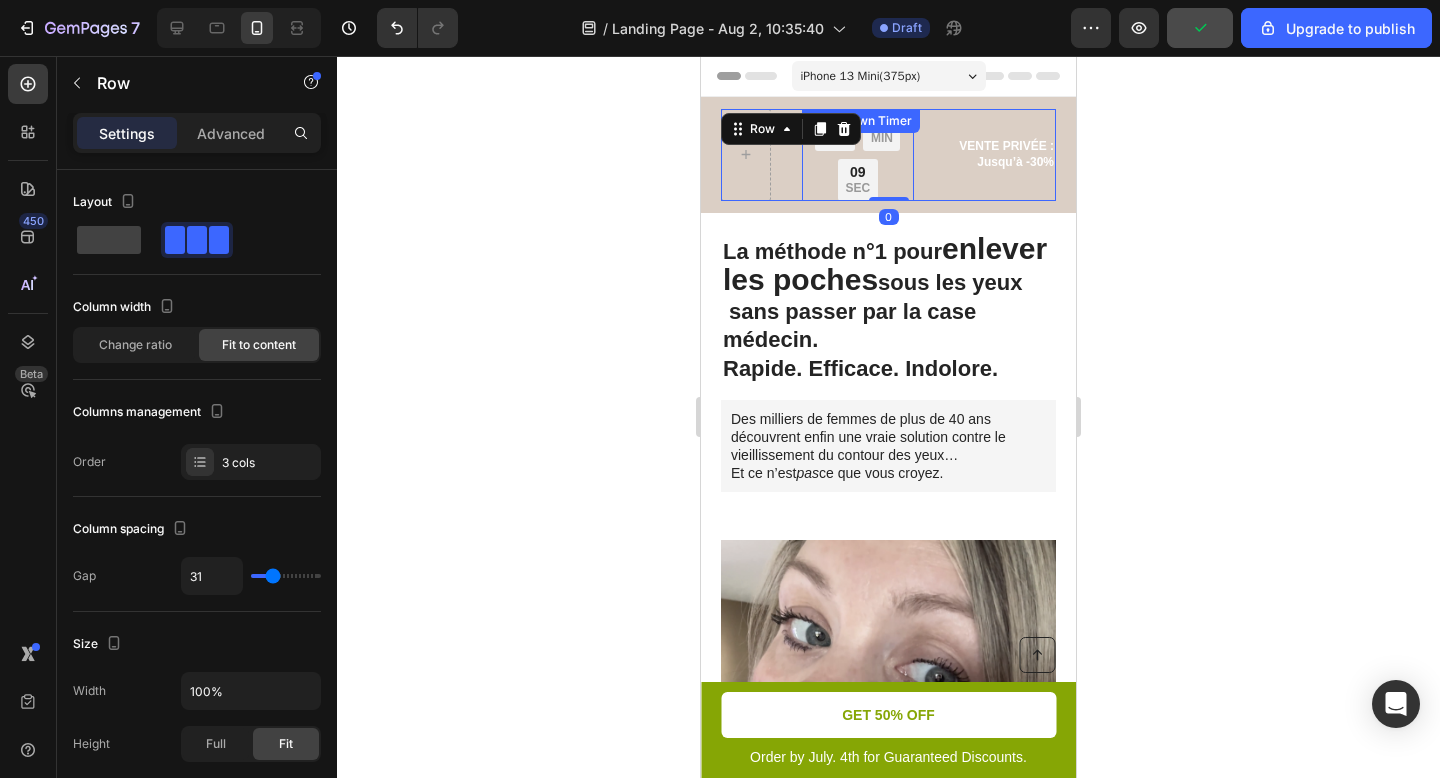 click on "23 HRS 22 MIN 09 SEC" at bounding box center (858, 155) 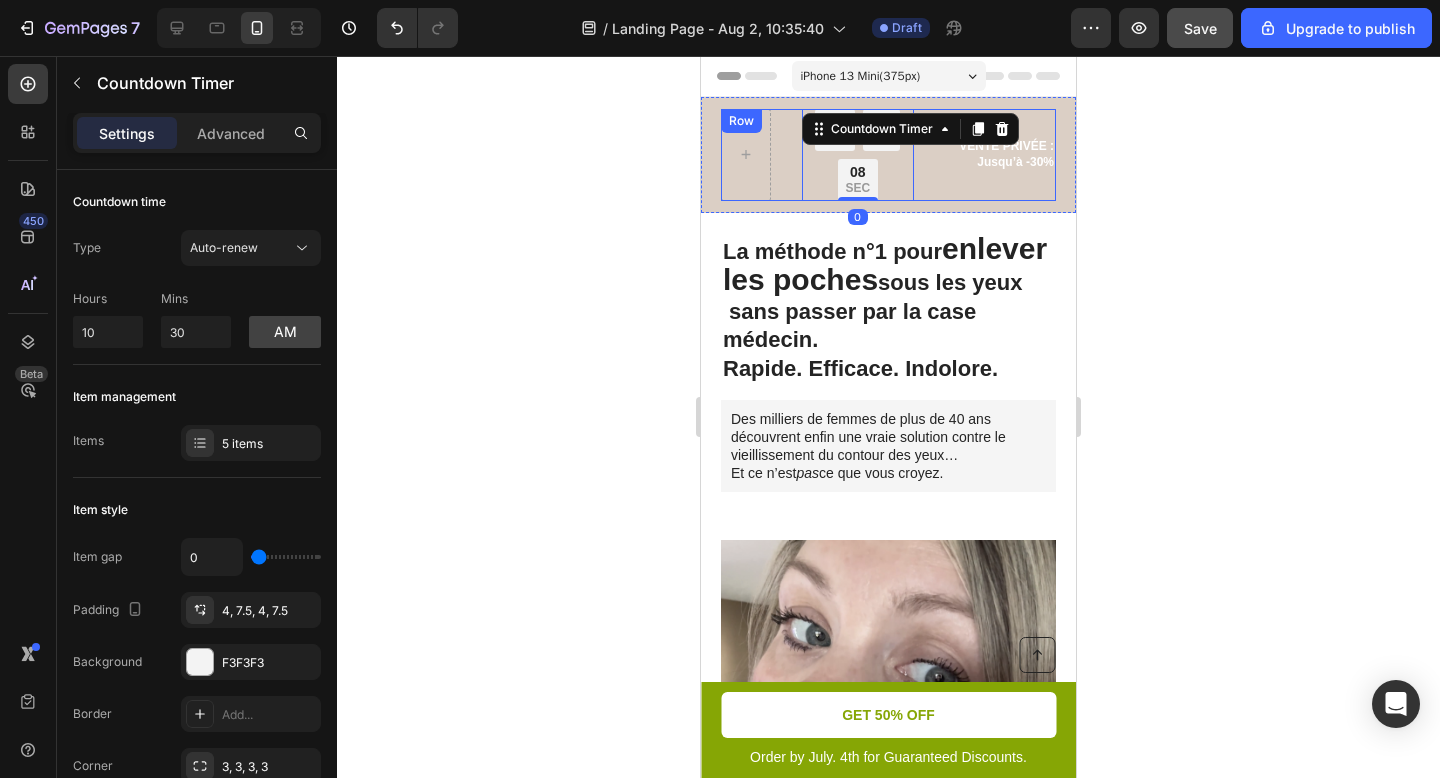 click on "Limited time: 50% OFF + FREESHIPPING Text Block 23 HRS 22 MIN 08 SEC Countdown Timer   0 Row VENTE PRIVÉE : Jusqu’à -30% Text Block Row" at bounding box center (888, 155) 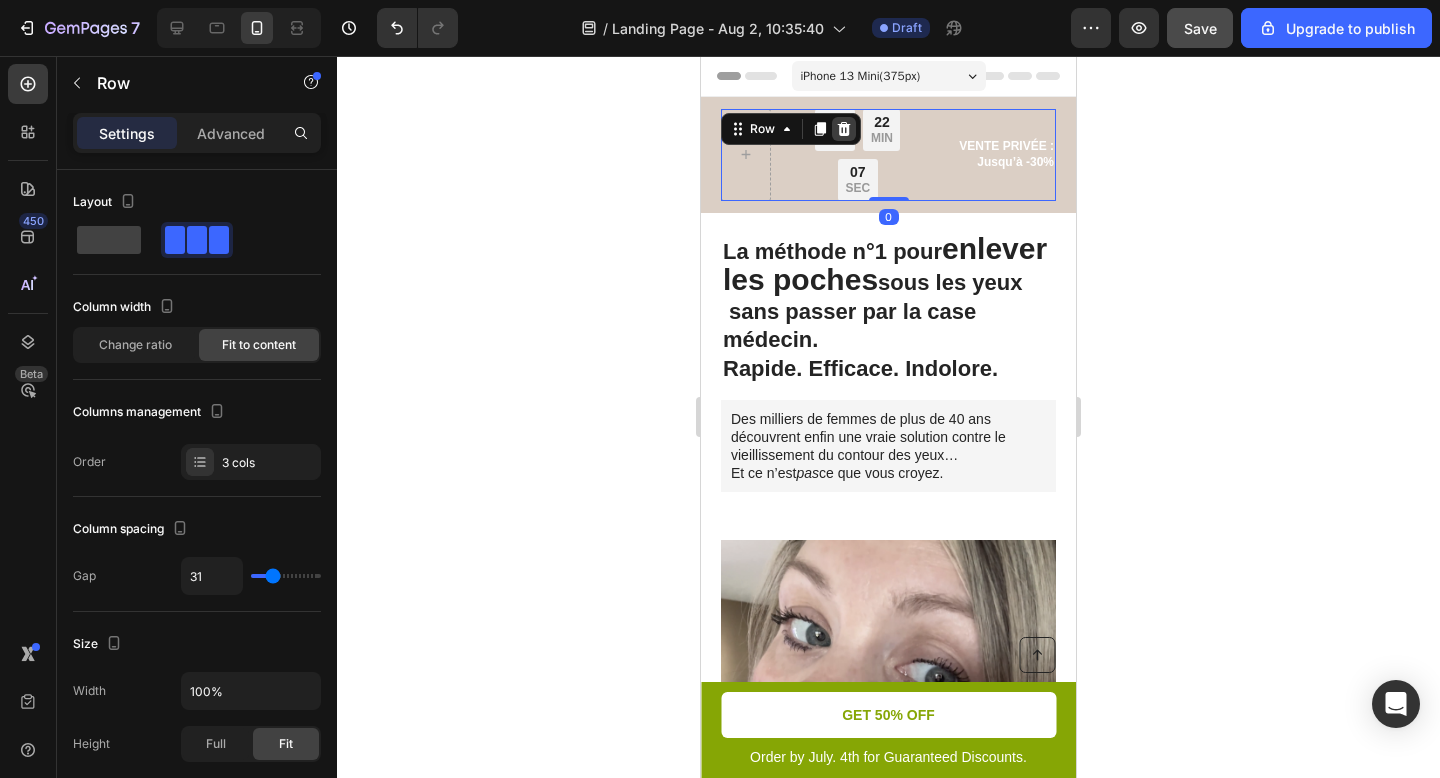 click 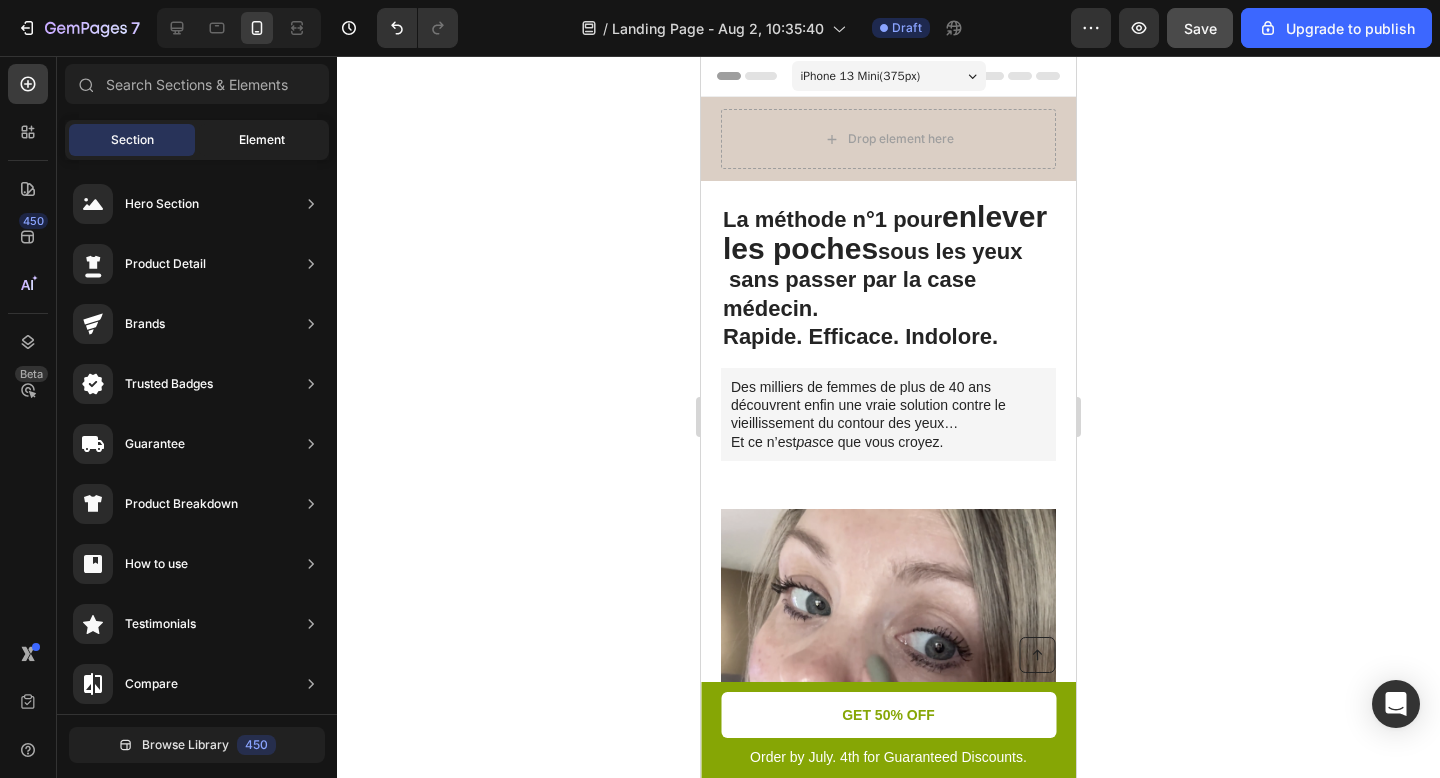 click on "Element" at bounding box center [262, 140] 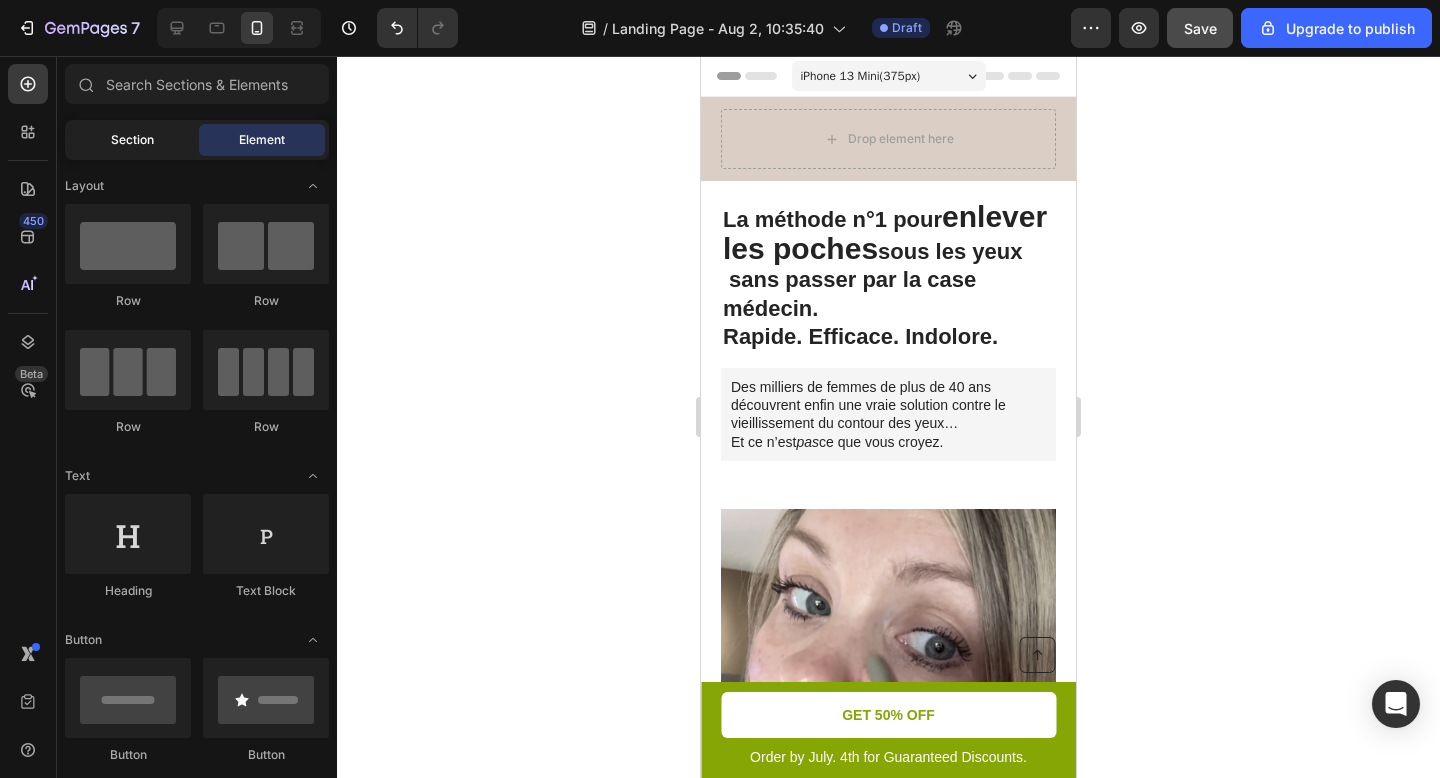 click on "Section" 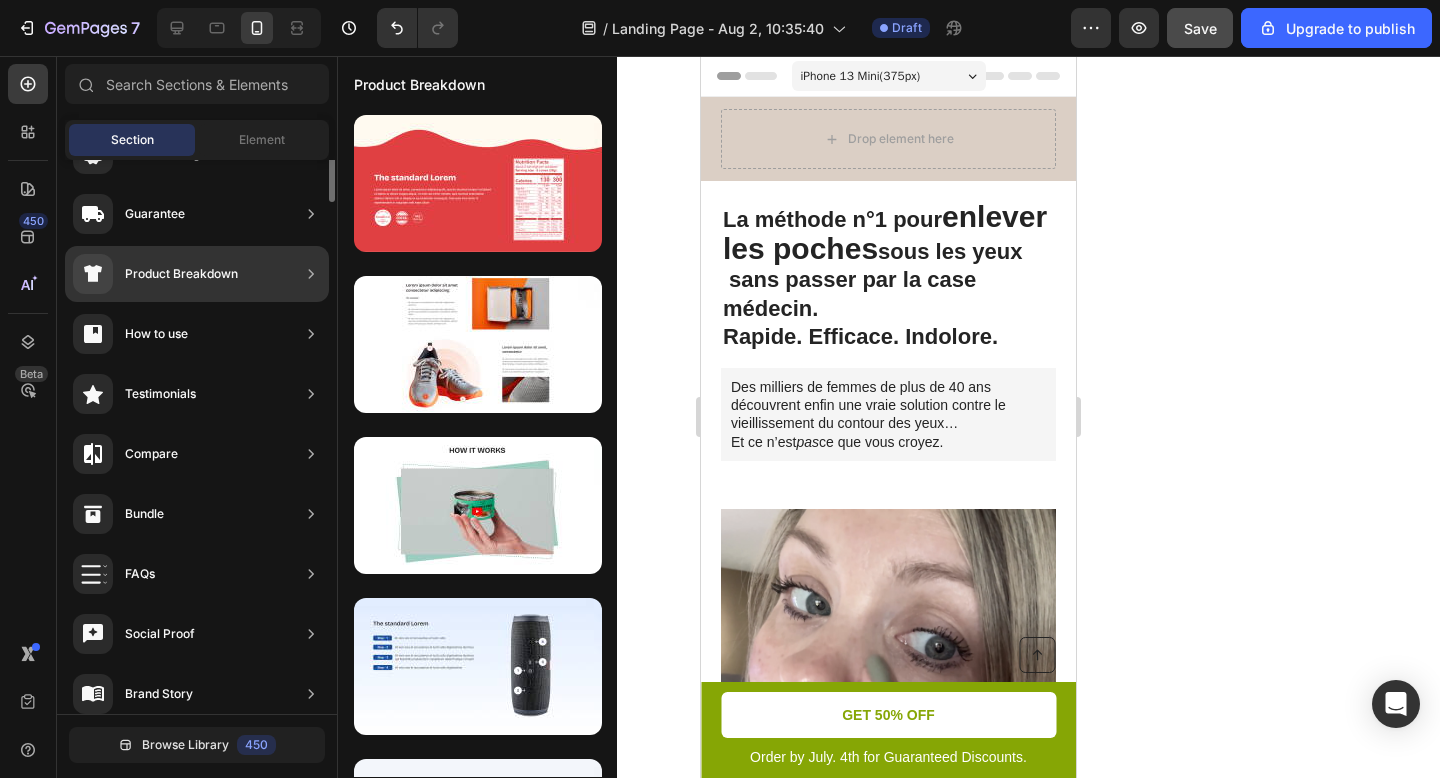 scroll, scrollTop: 0, scrollLeft: 0, axis: both 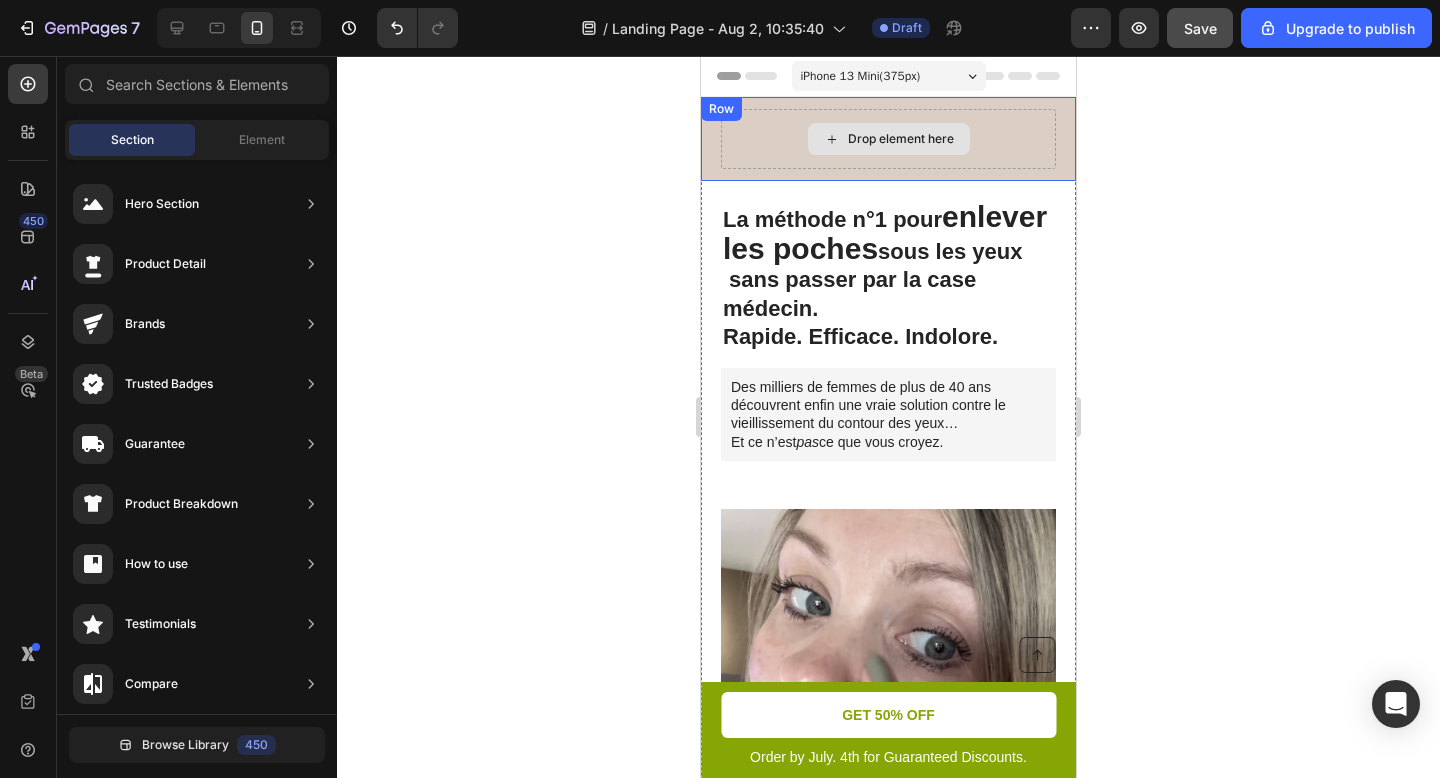 click on "Drop element here" at bounding box center (889, 139) 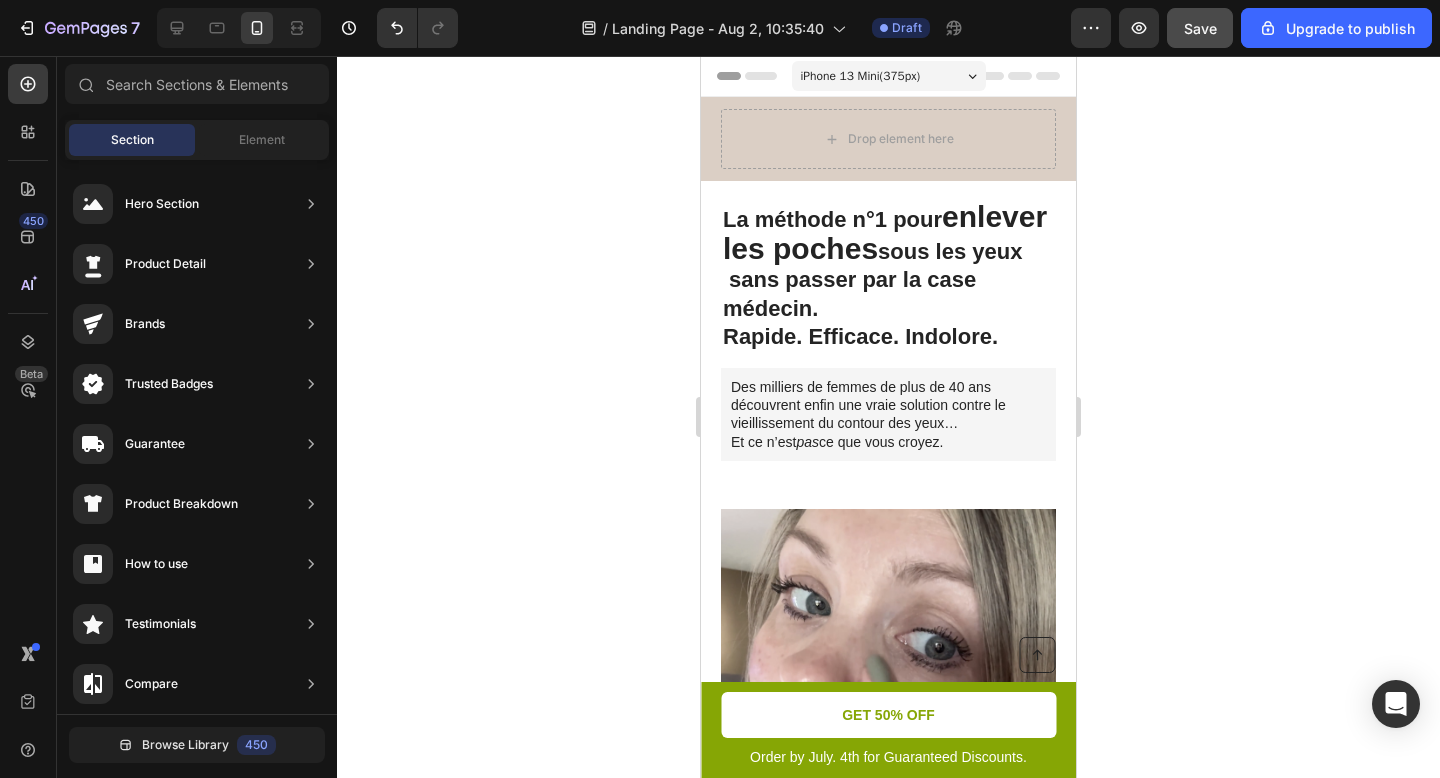 click on "Section Element" at bounding box center (197, 140) 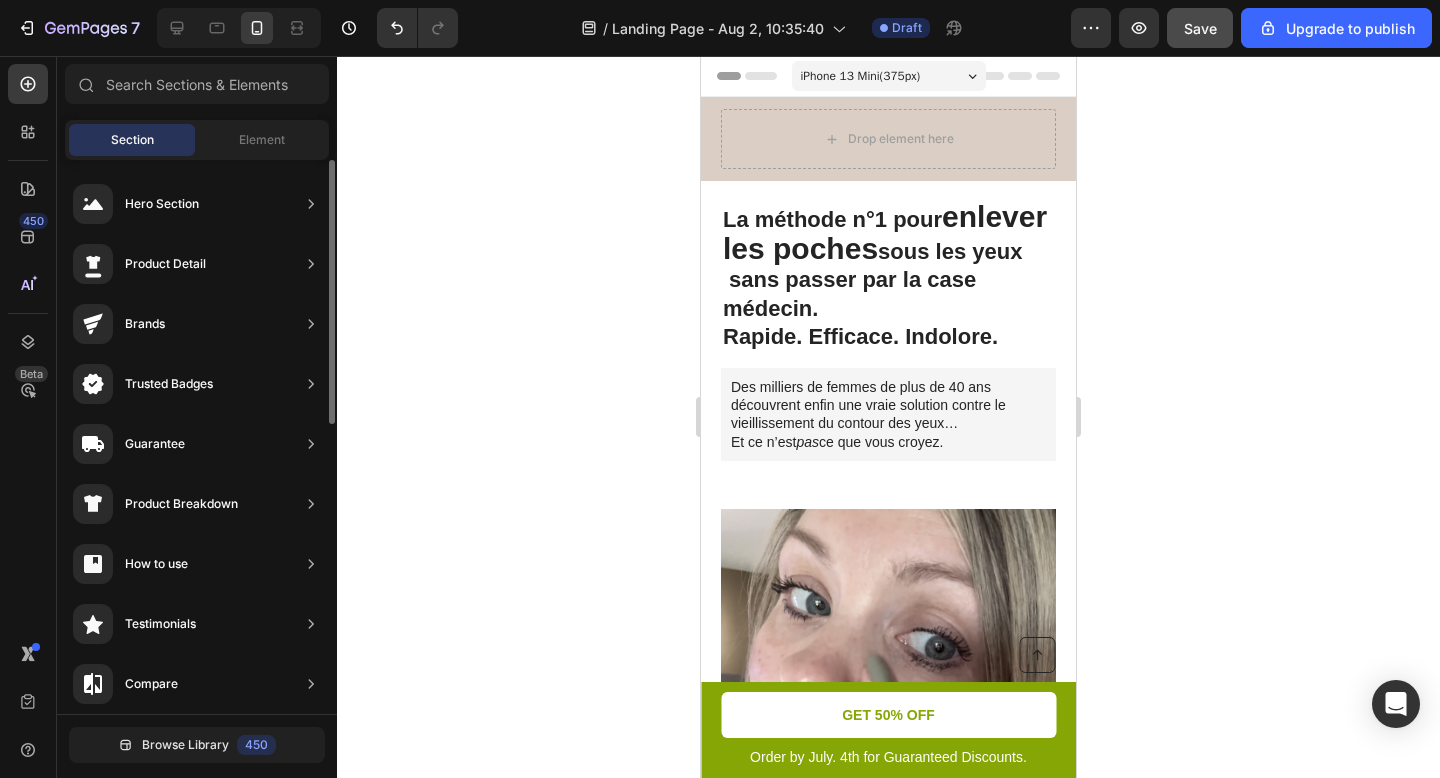 drag, startPoint x: 282, startPoint y: 152, endPoint x: 289, endPoint y: 160, distance: 10.630146 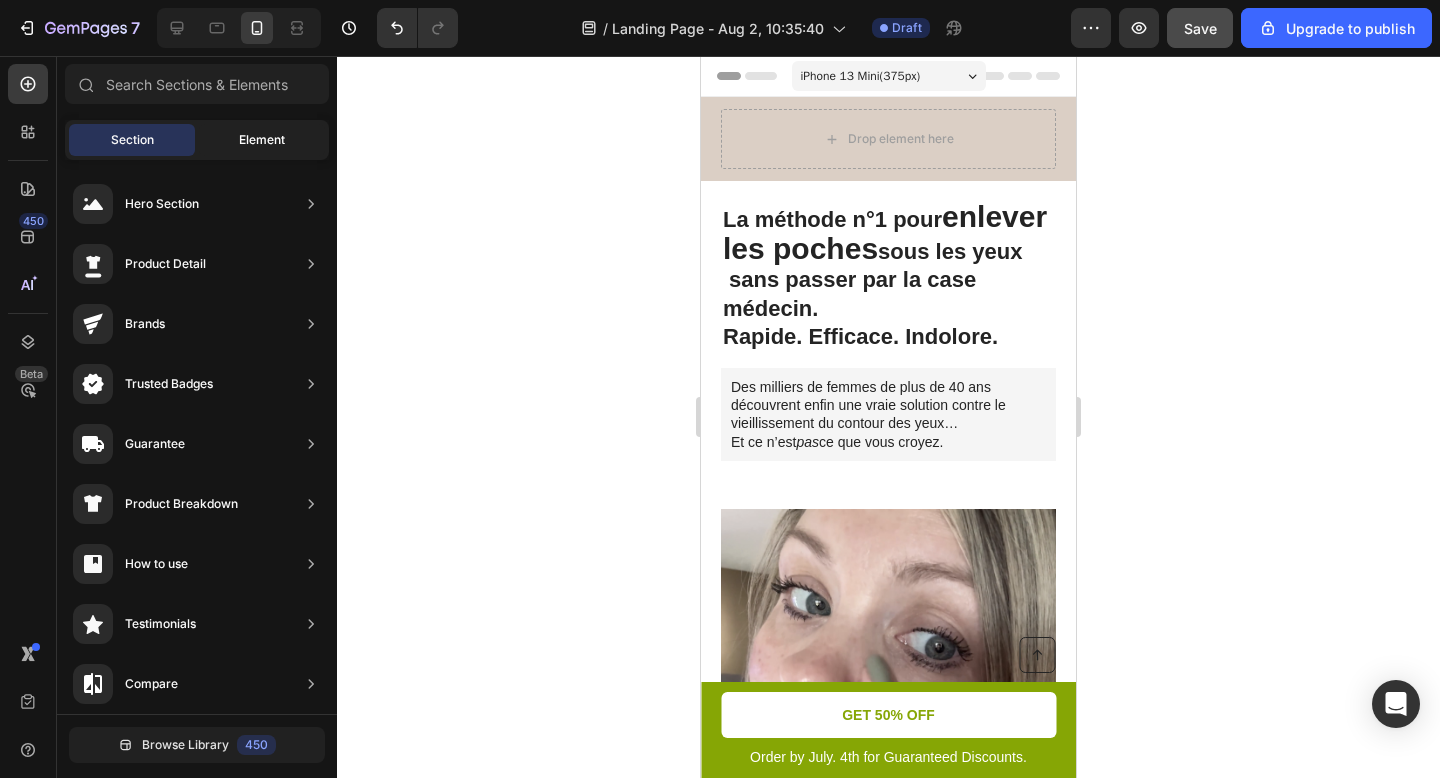 click on "Section Element" at bounding box center (197, 140) 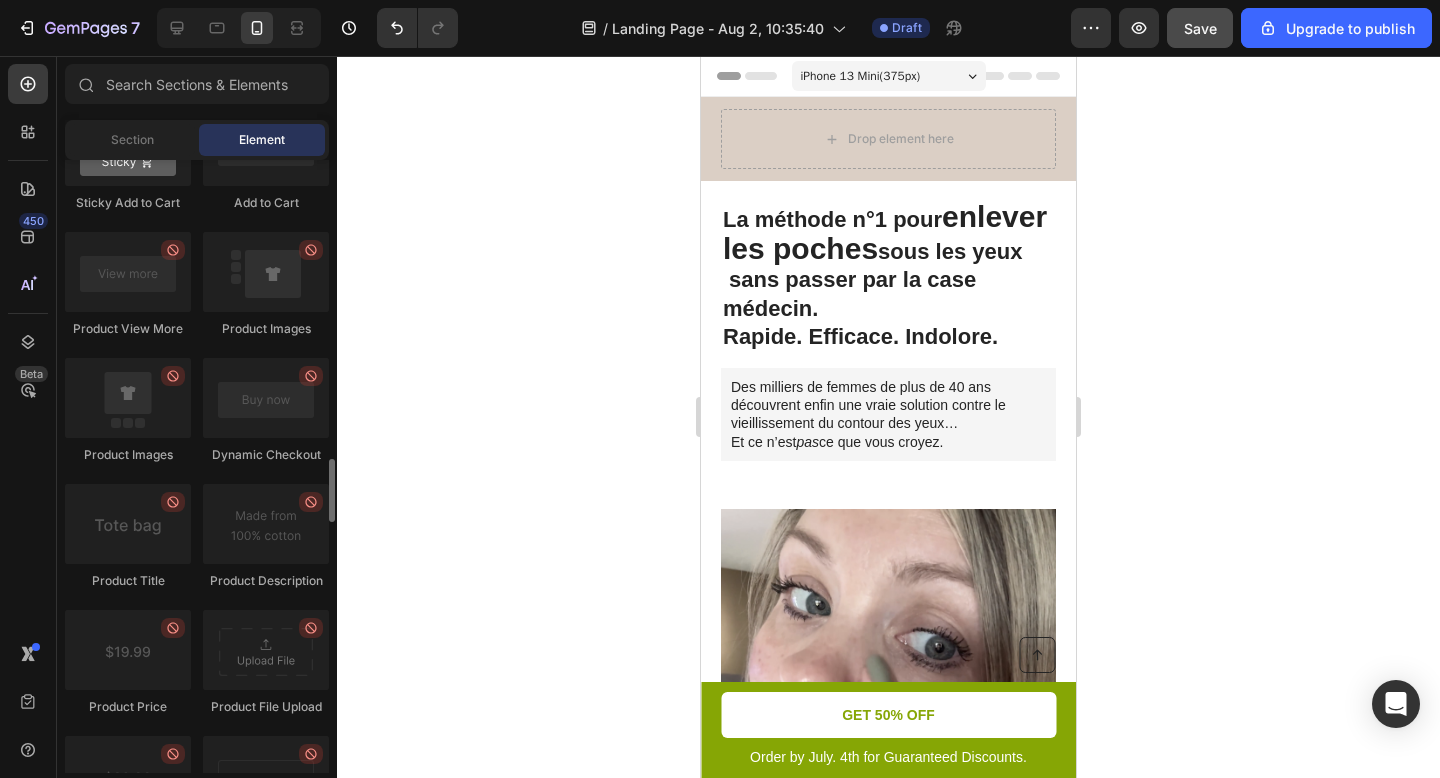 scroll, scrollTop: 3295, scrollLeft: 0, axis: vertical 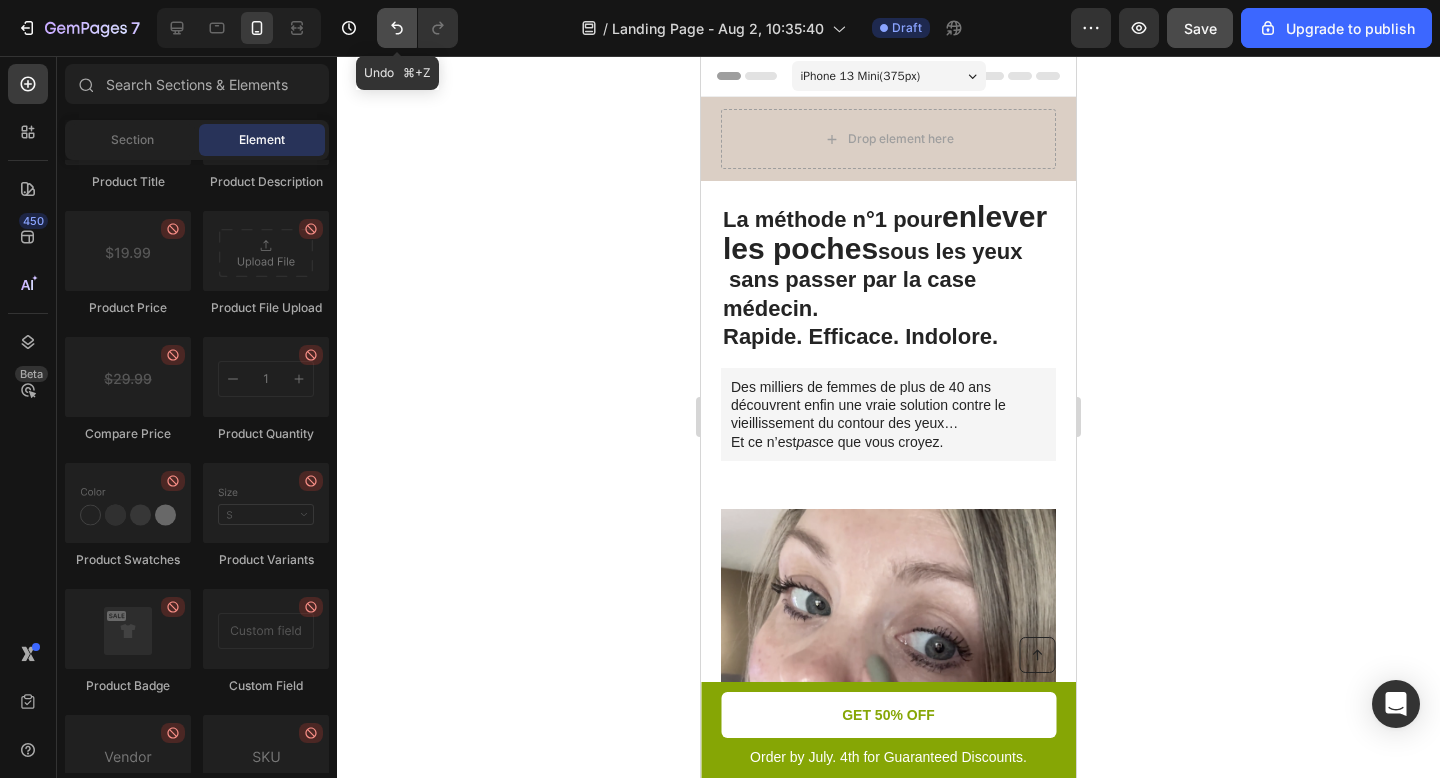 click 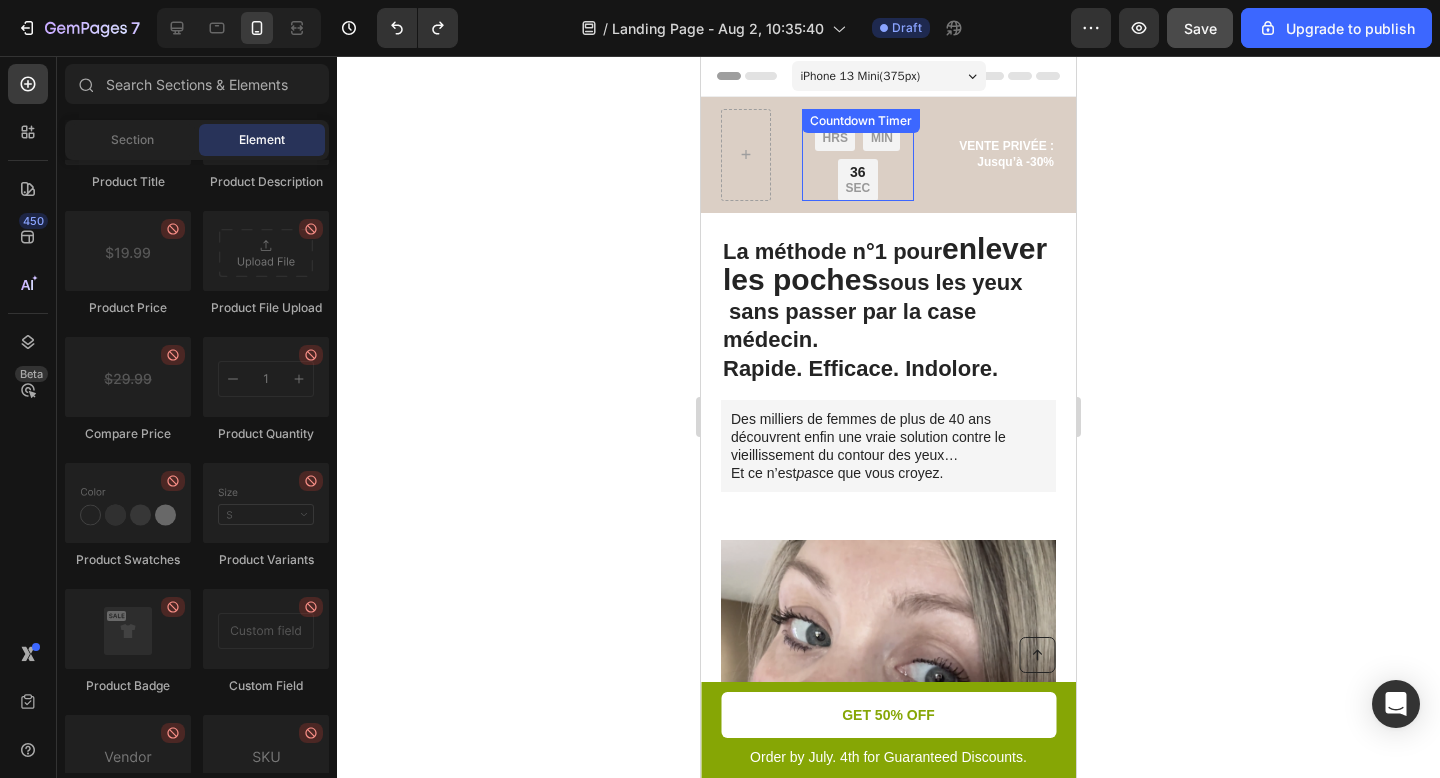 click on "23 HRS 21 MIN 36 SEC" at bounding box center [858, 155] 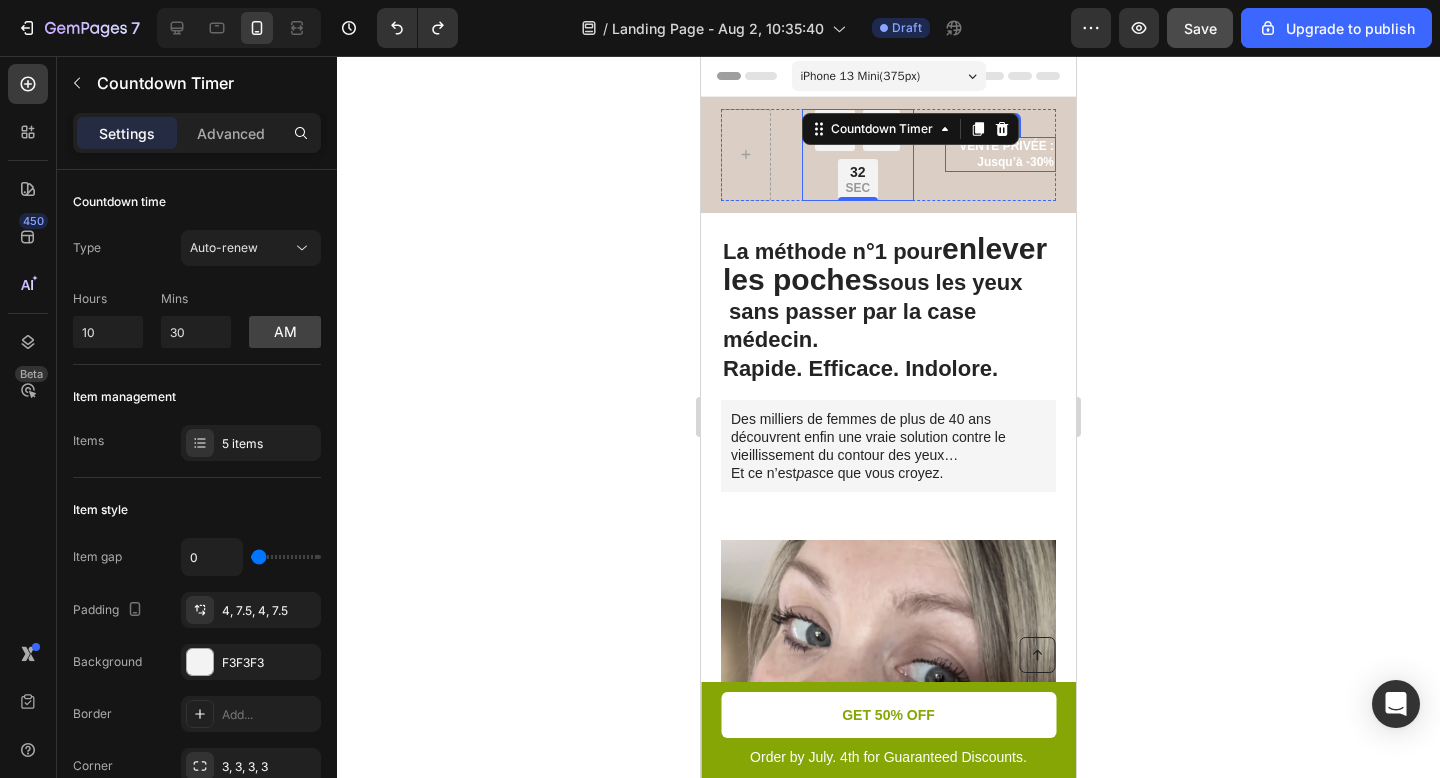 click on "VENTE PRIVÉE : Jusqu’à -30%" at bounding box center (1006, 154) 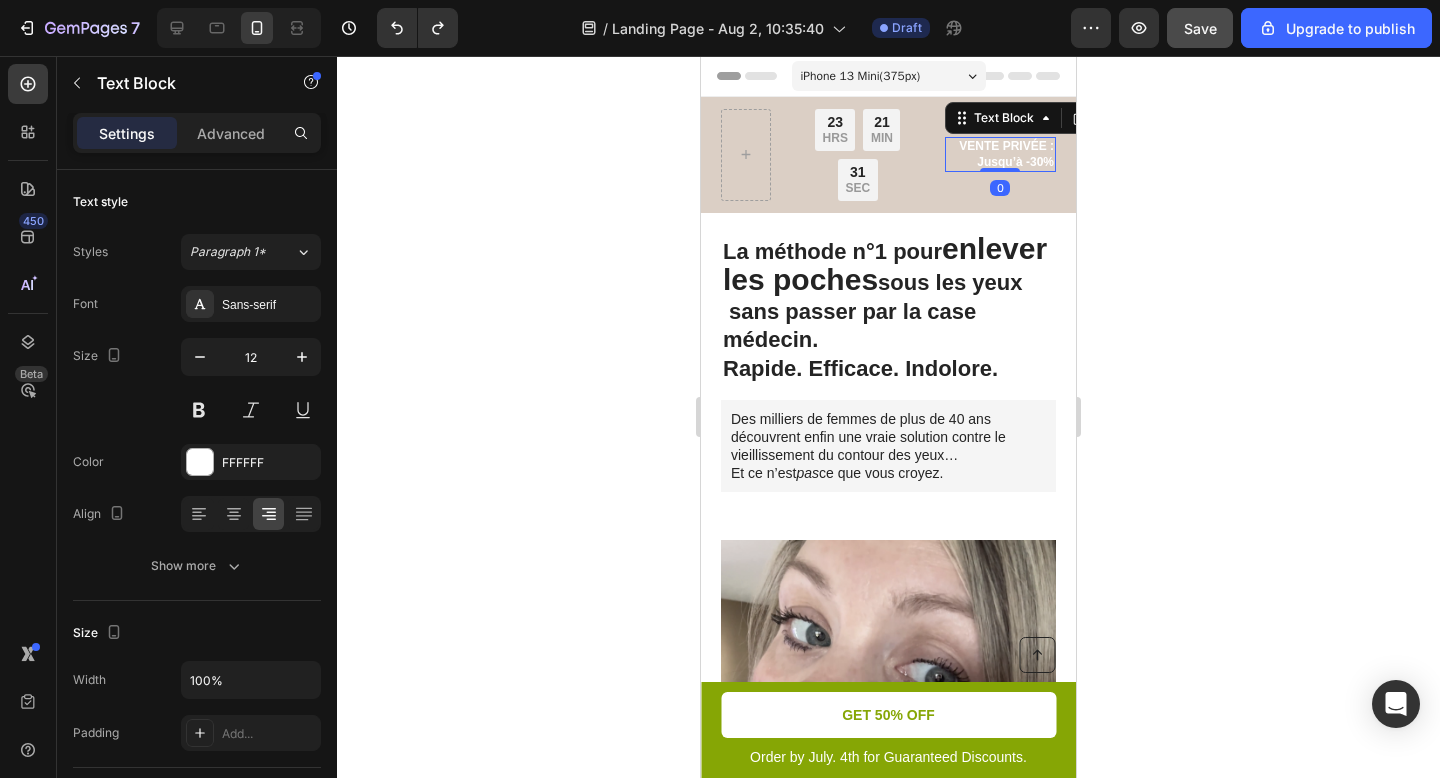 click on "VENTE PRIVÉE : Jusqu’à -30%" at bounding box center [1006, 154] 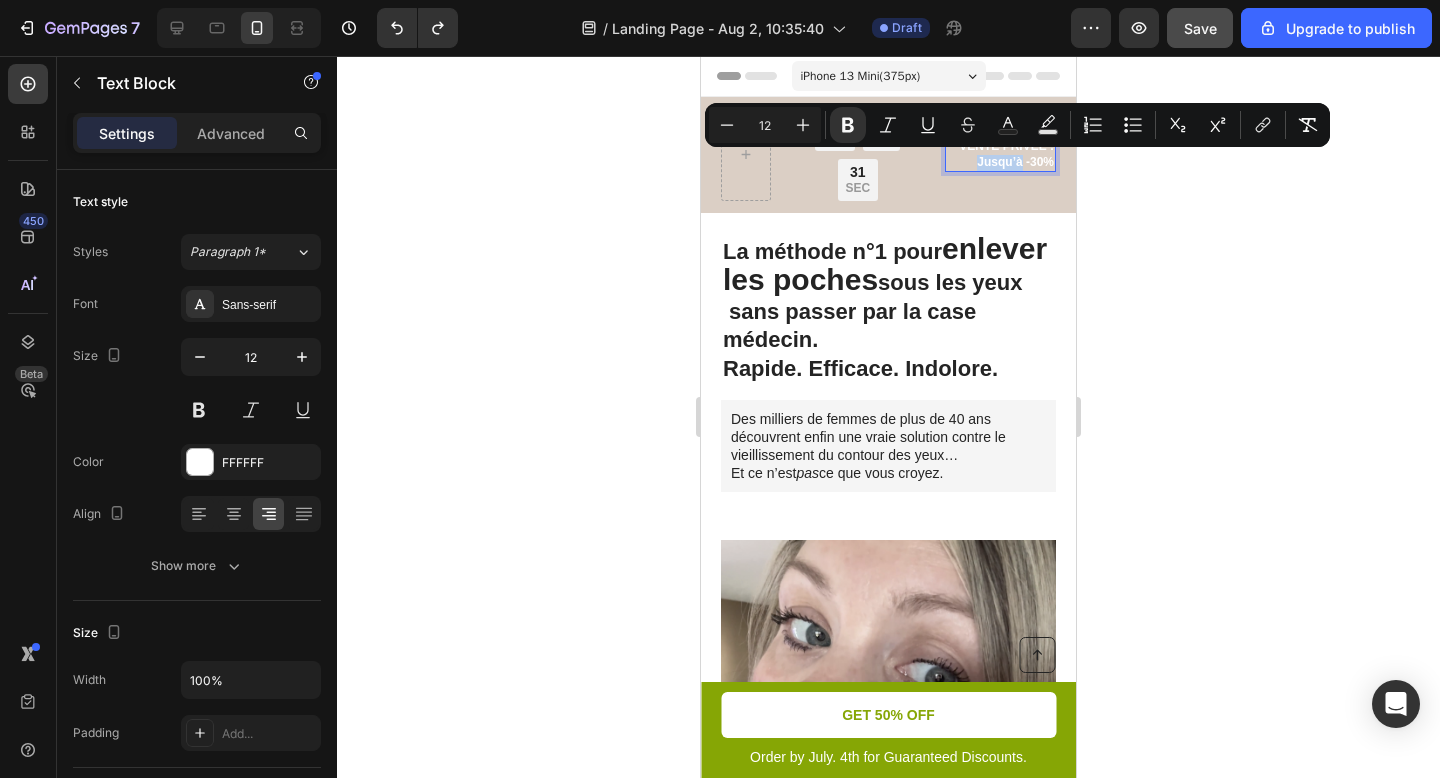 click on "VENTE PRIVÉE : Jusqu’à -30%" at bounding box center (1001, 154) 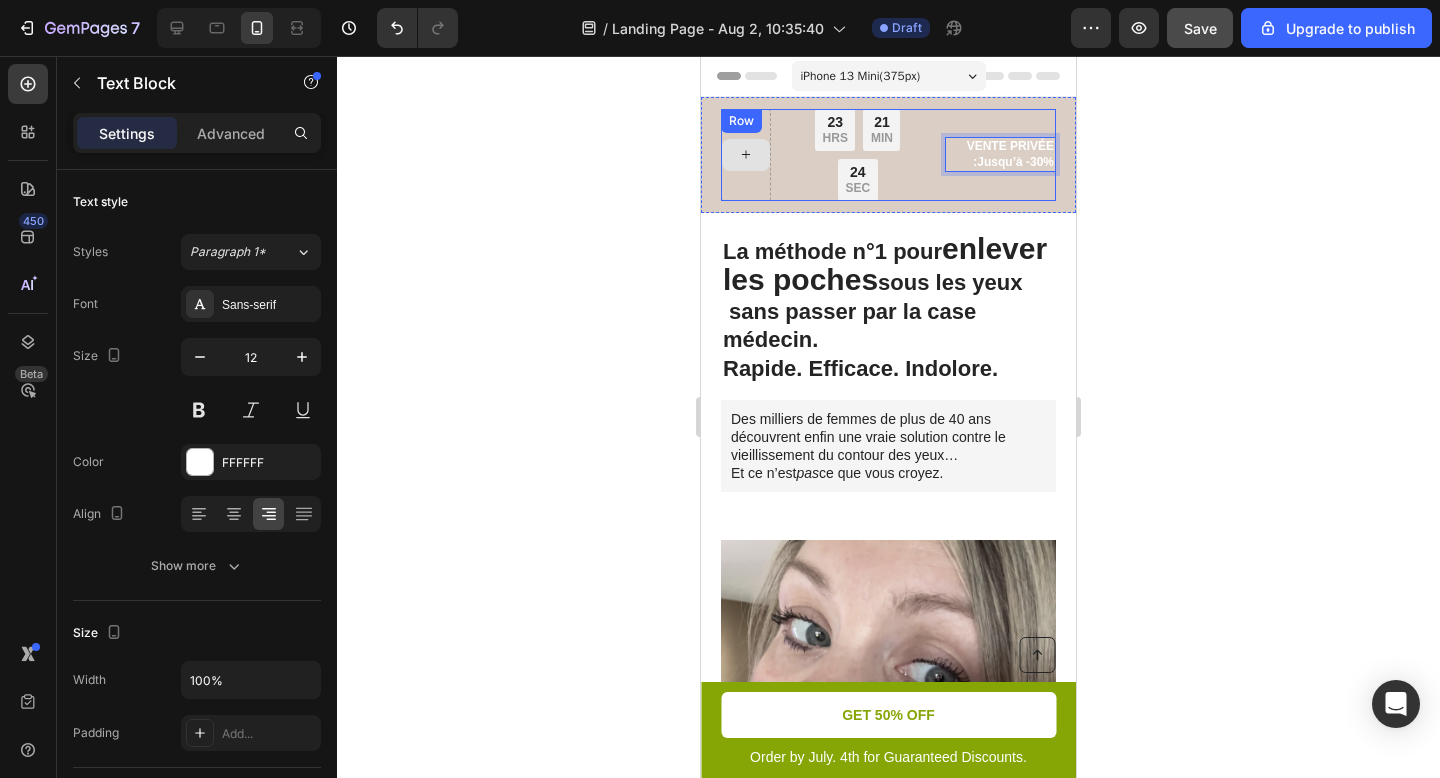 click at bounding box center [746, 155] 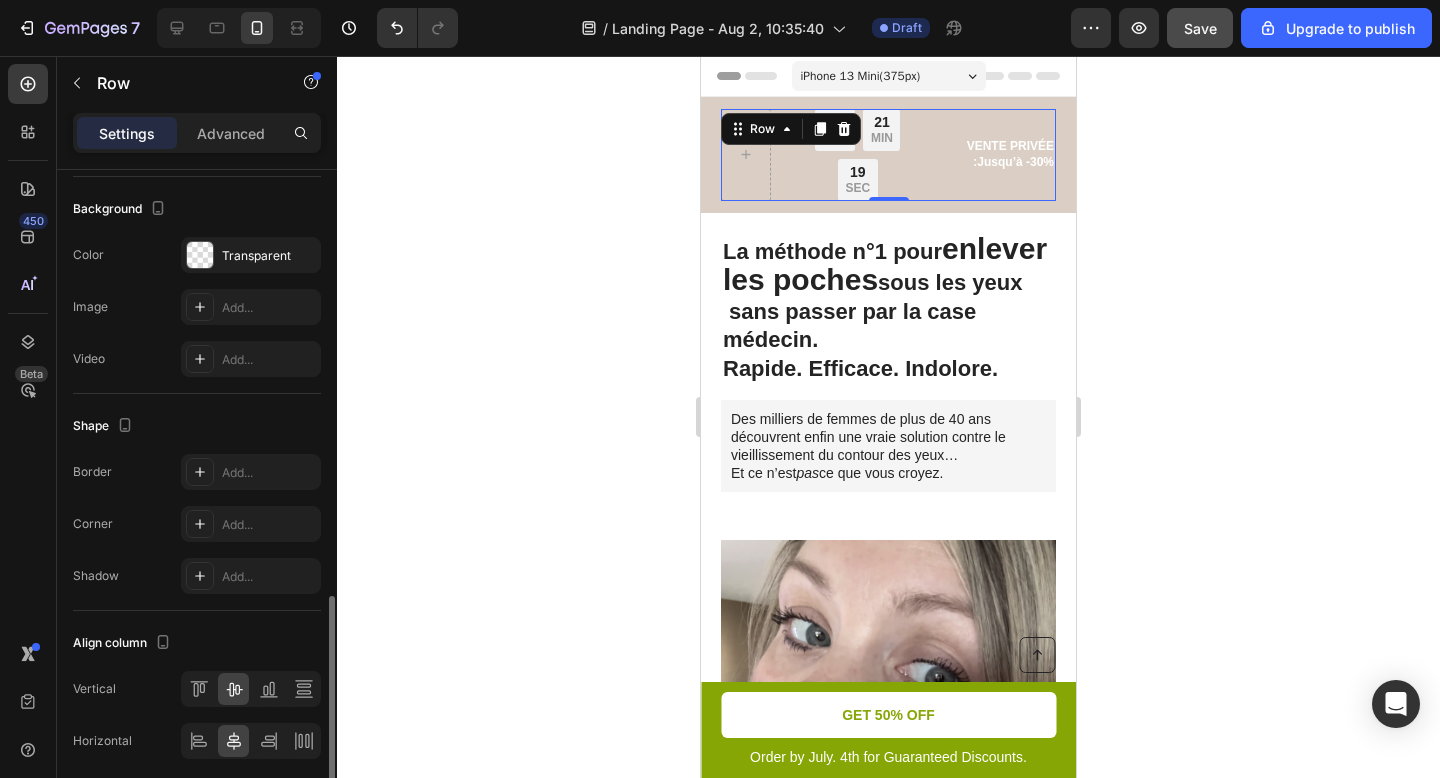 scroll, scrollTop: 731, scrollLeft: 0, axis: vertical 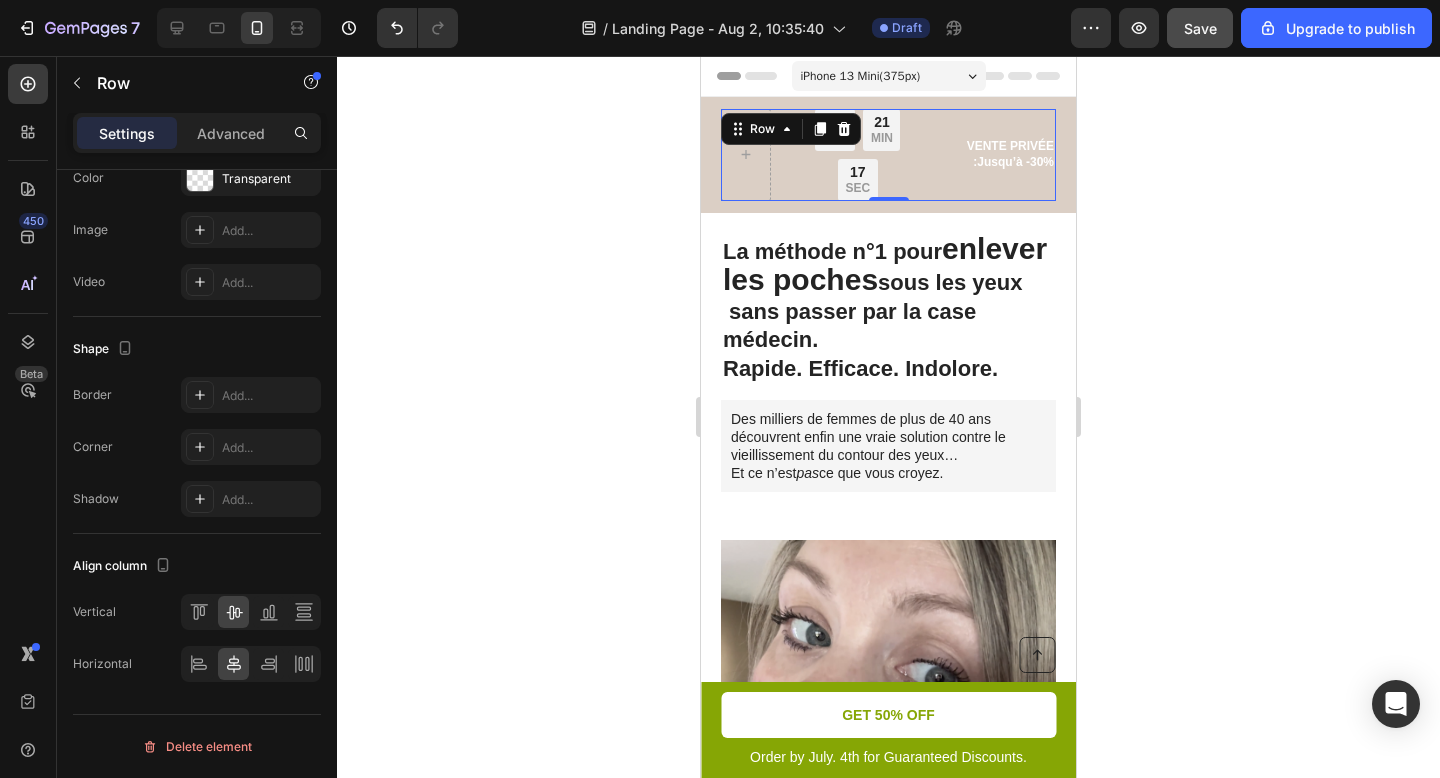 click 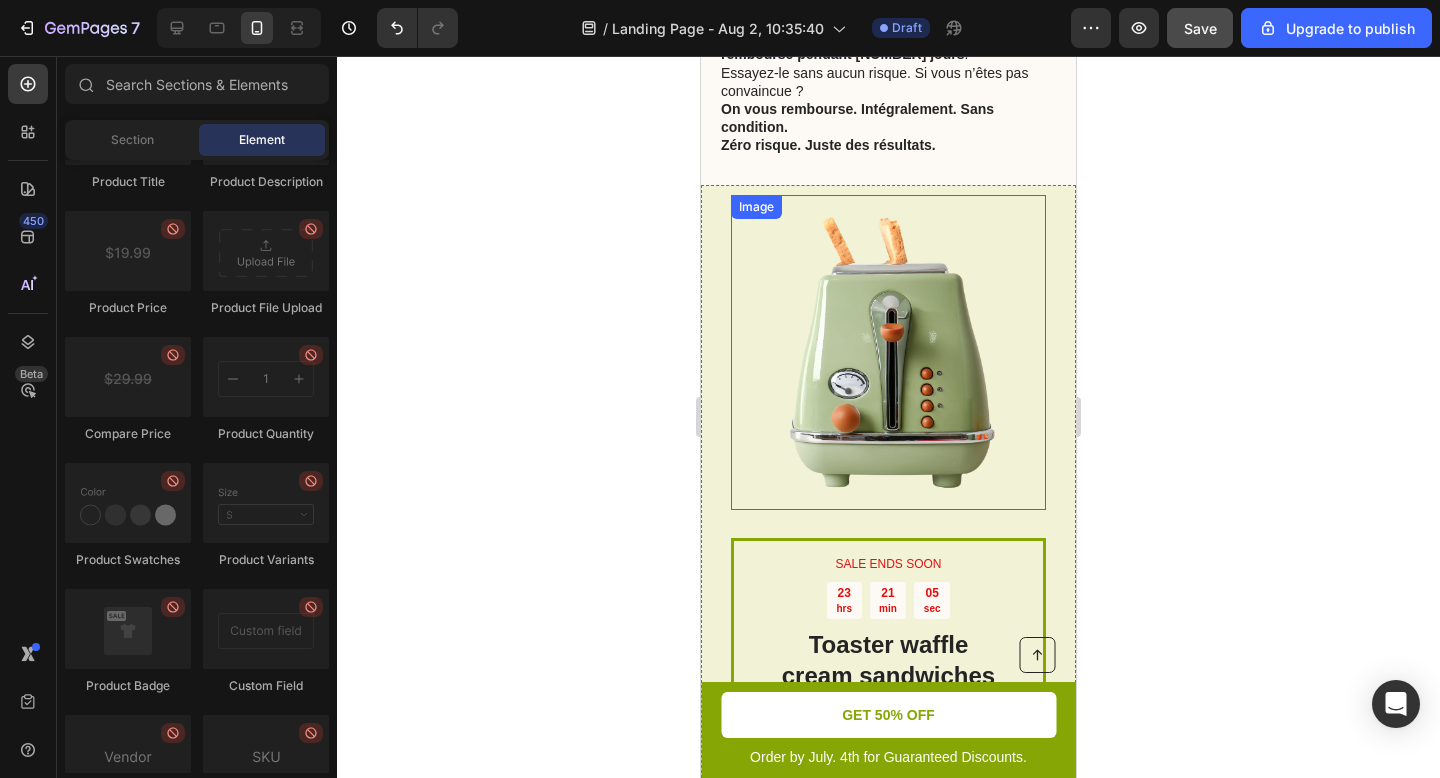 scroll, scrollTop: 5208, scrollLeft: 0, axis: vertical 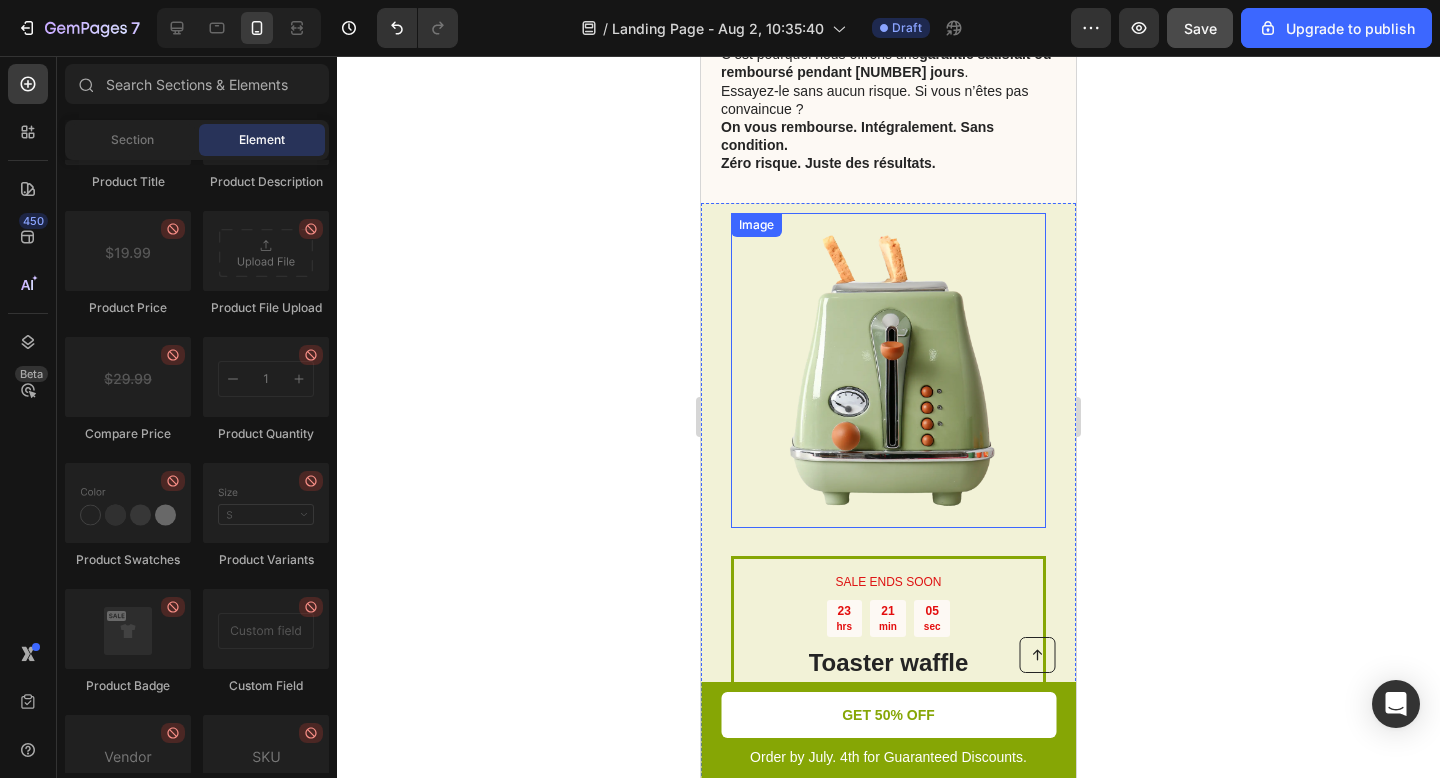 click at bounding box center [888, 370] 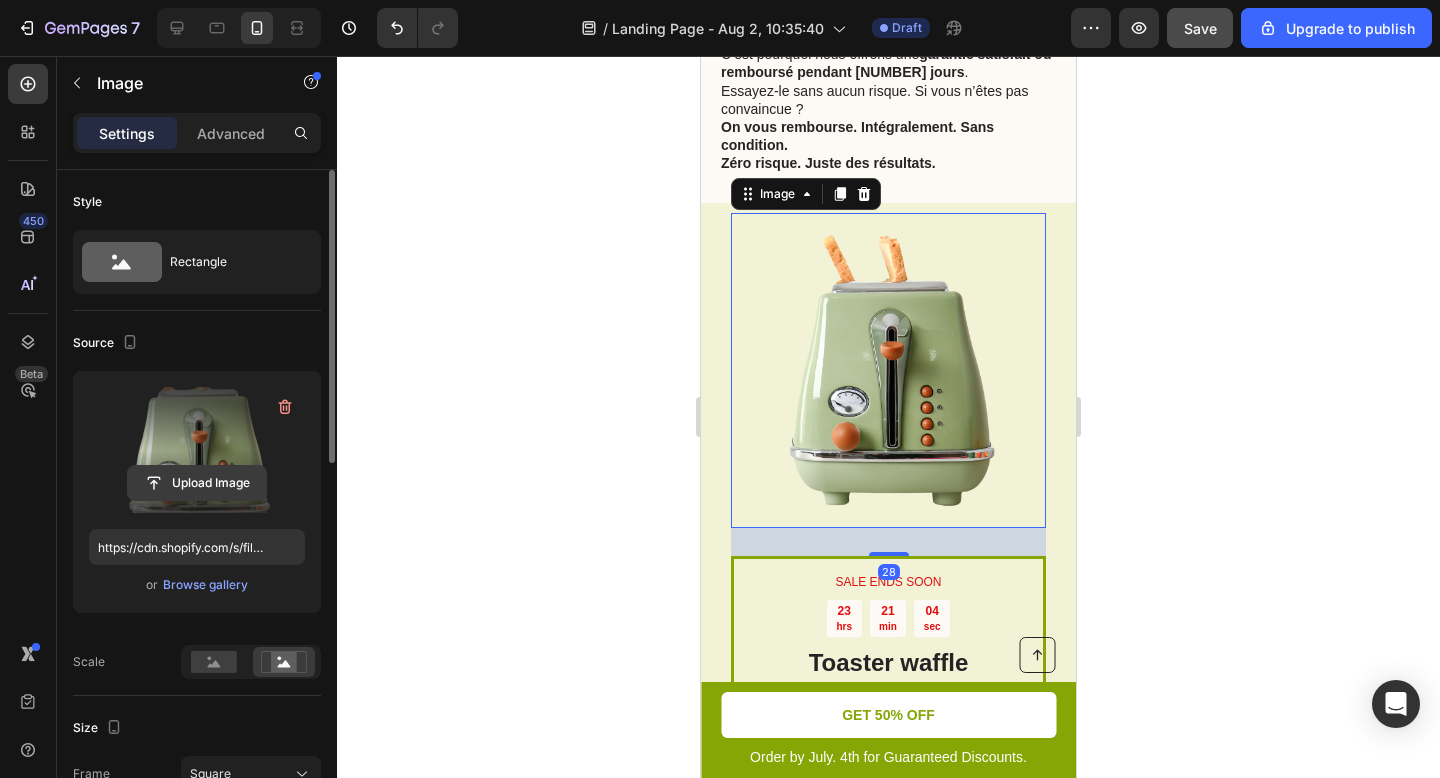 click 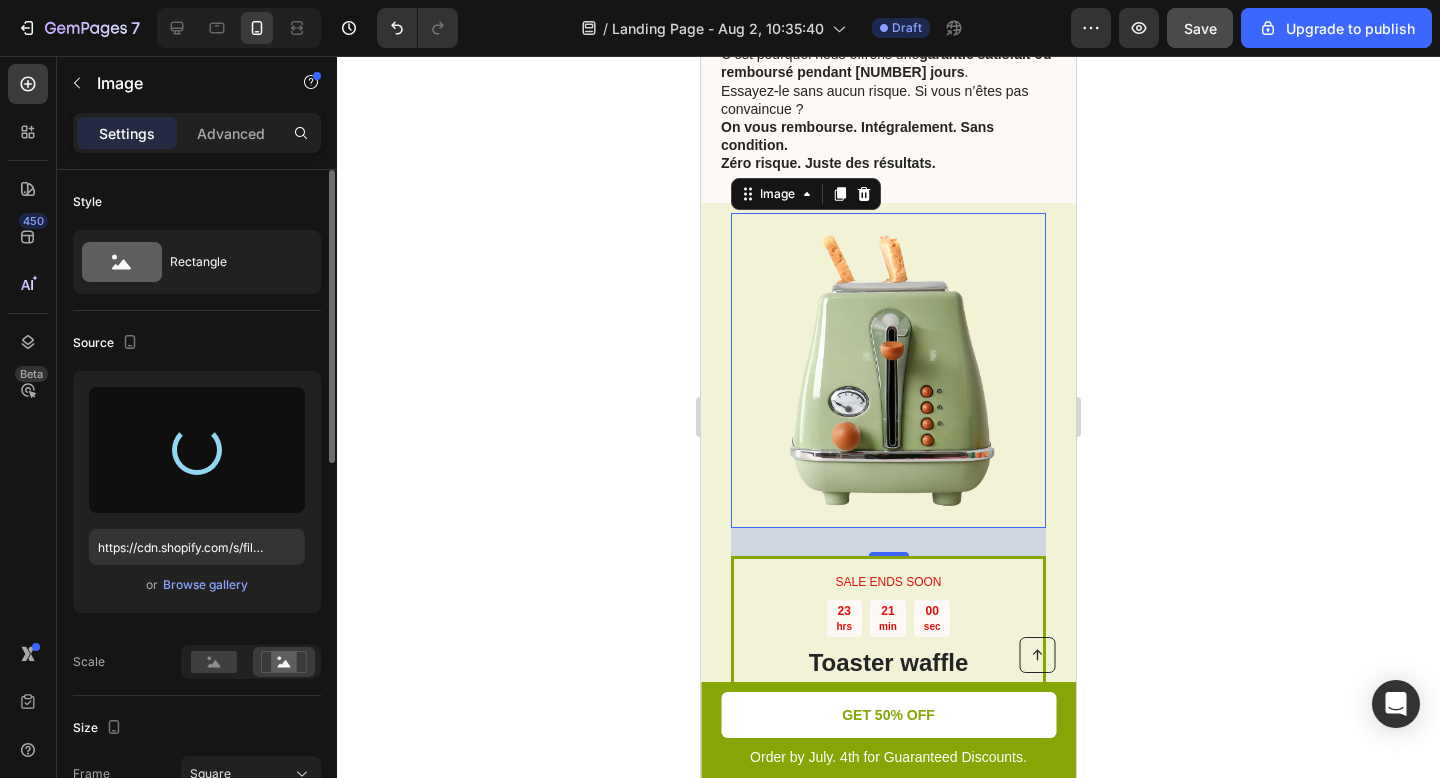 type on "https://cdn.shopify.com/s/files/1/0895/2709/1466/files/gempages_571776104939914112-3c967c9d-2976-440b-aec0-5ce80fc05fef.png" 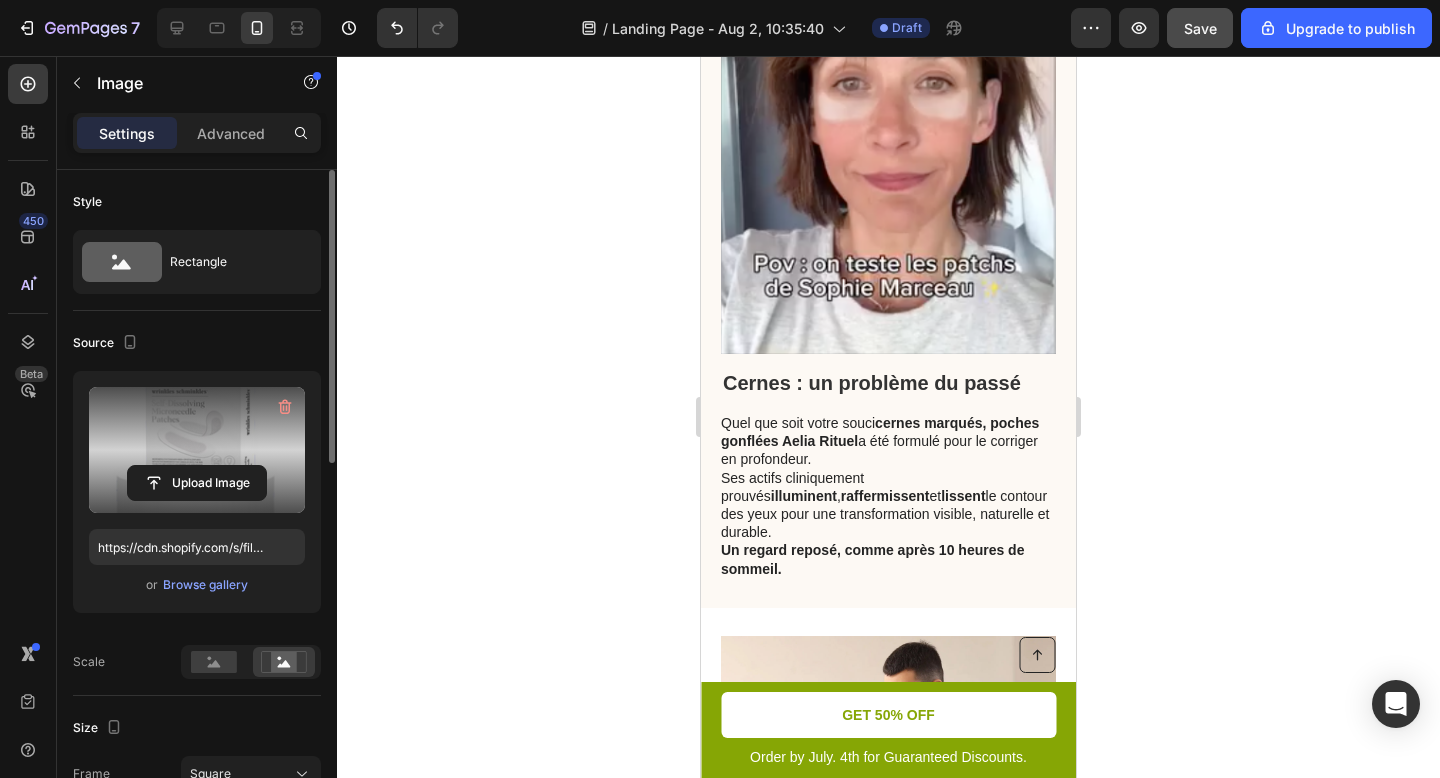 scroll, scrollTop: 3906, scrollLeft: 0, axis: vertical 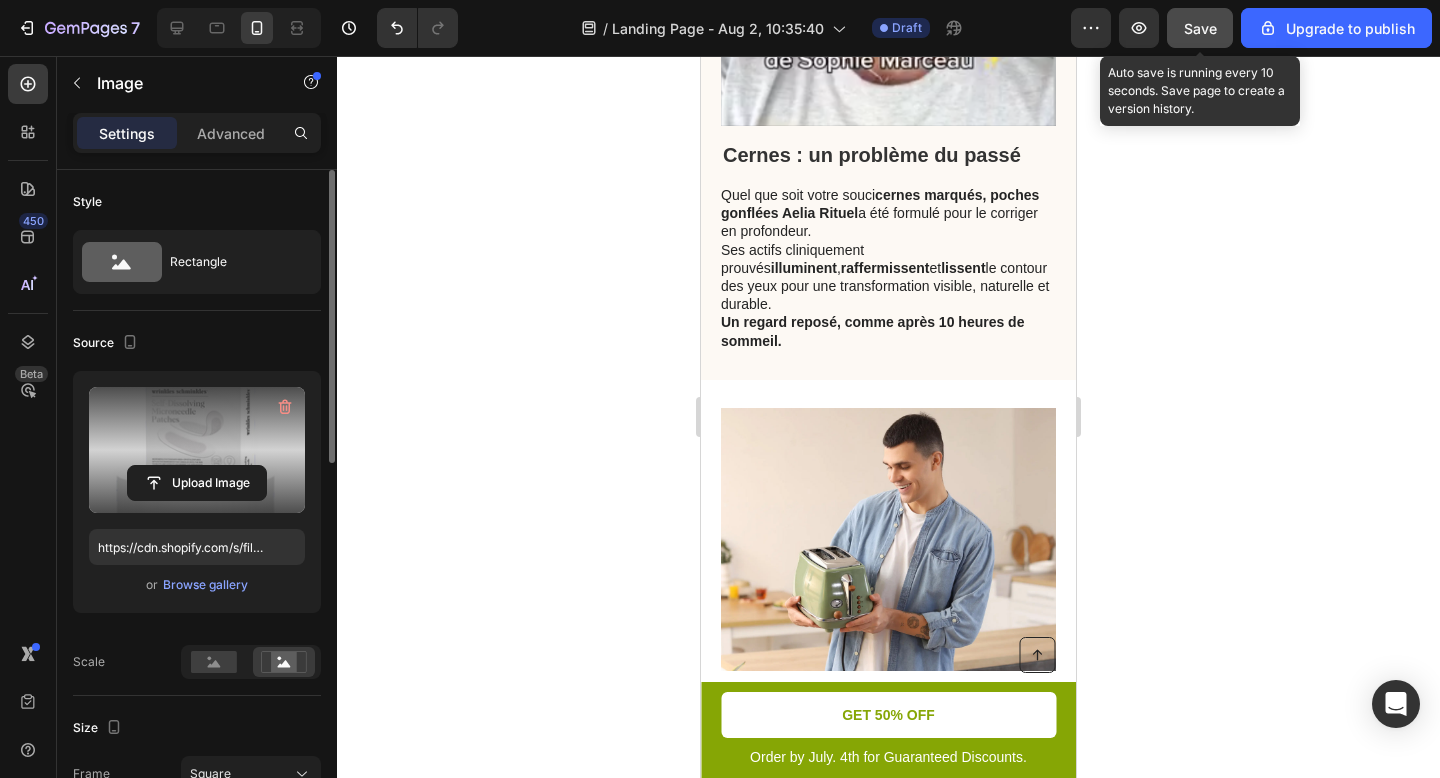 click on "Save" 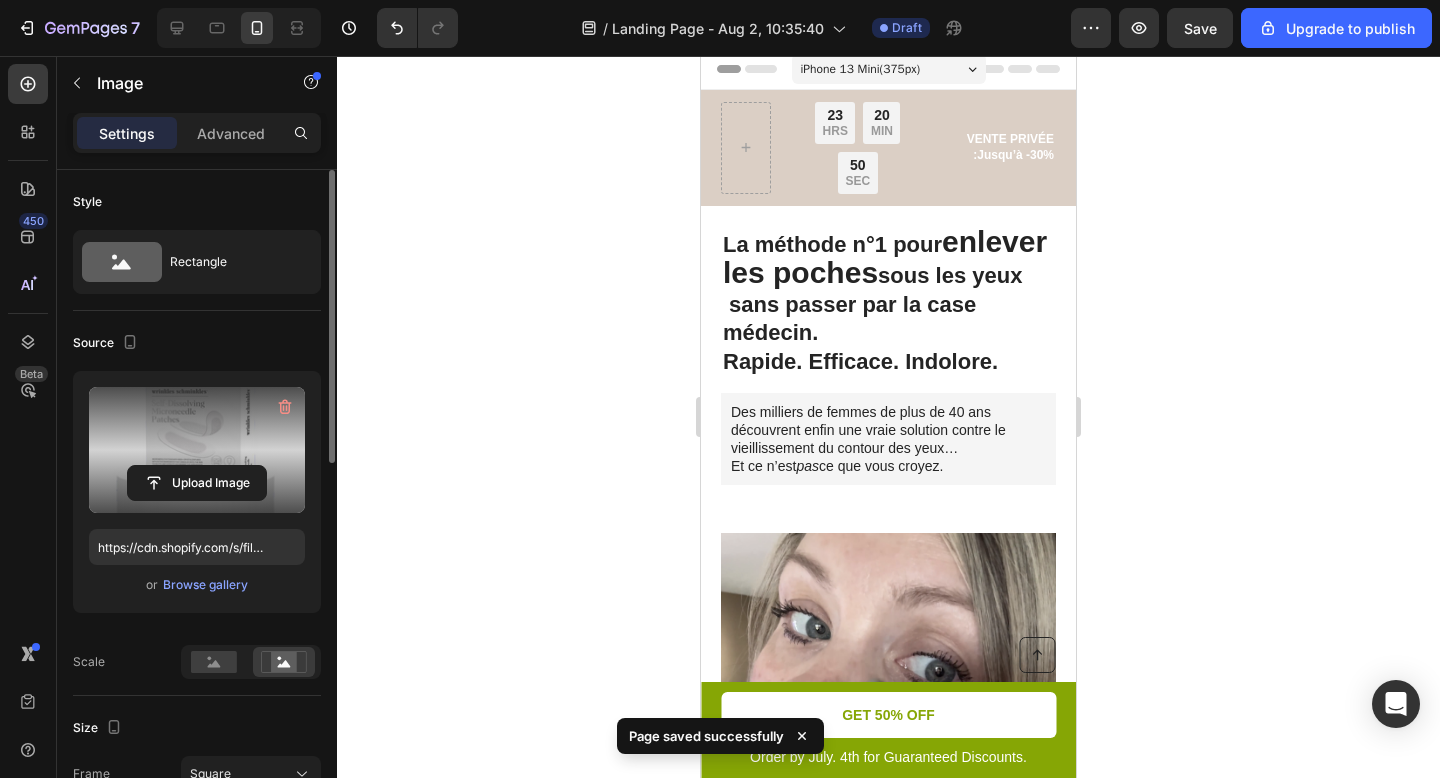 scroll, scrollTop: 0, scrollLeft: 0, axis: both 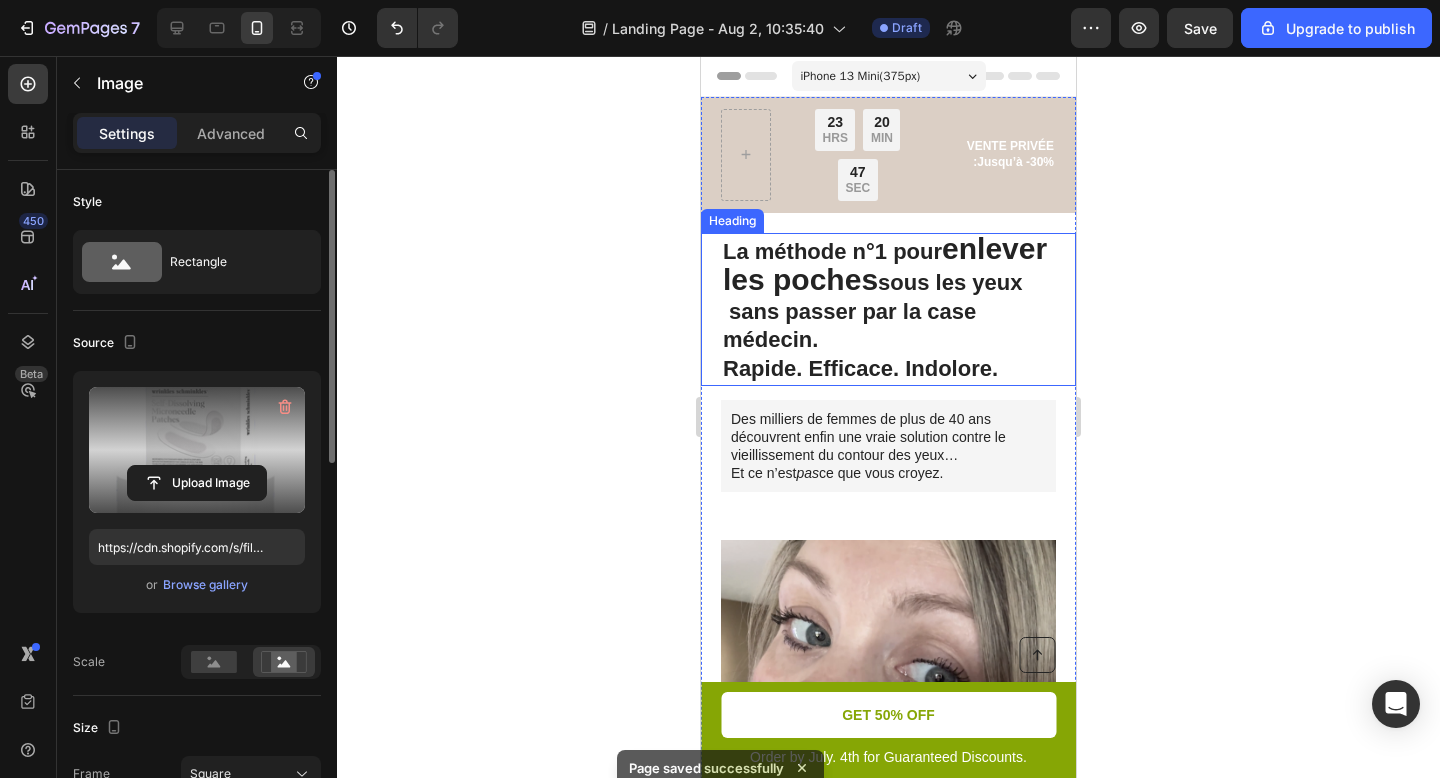 click on "La méthode n°1 pour  enlever les poches  sous les yeux  sans passer par la case médecin. Rapide. Efficace. Indolore." at bounding box center (888, 309) 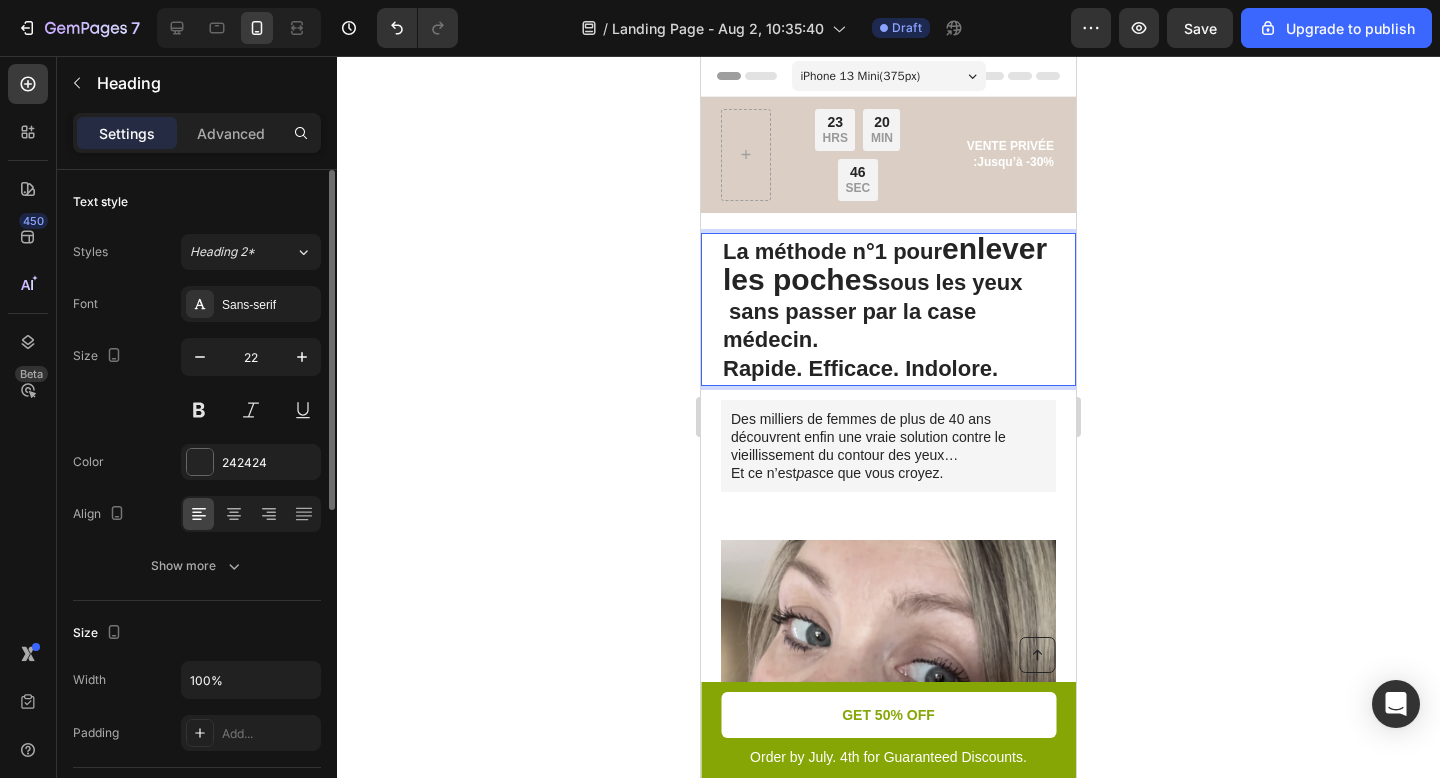 click on "sous les yeux  sans passer par la case médecin." at bounding box center (872, 311) 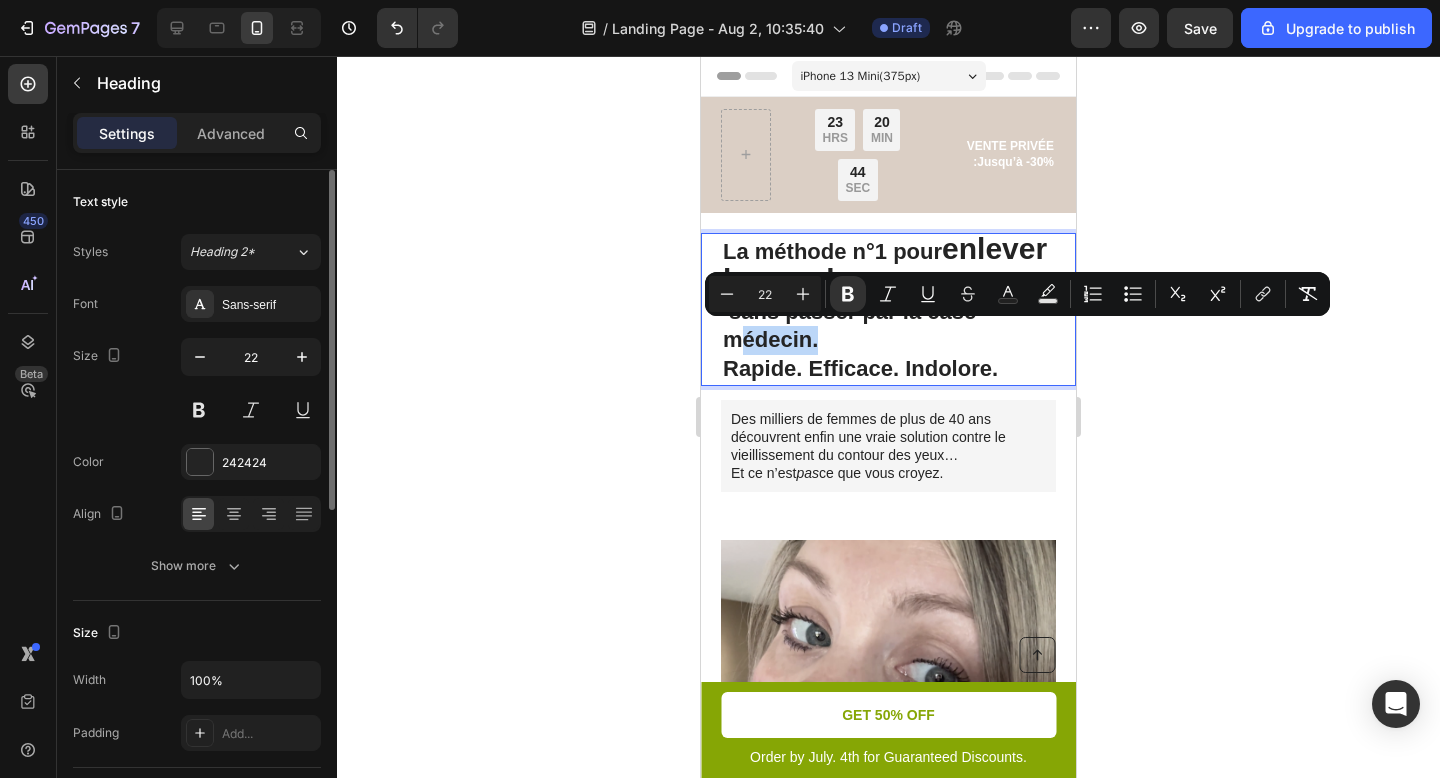 drag, startPoint x: 931, startPoint y: 337, endPoint x: 851, endPoint y: 342, distance: 80.1561 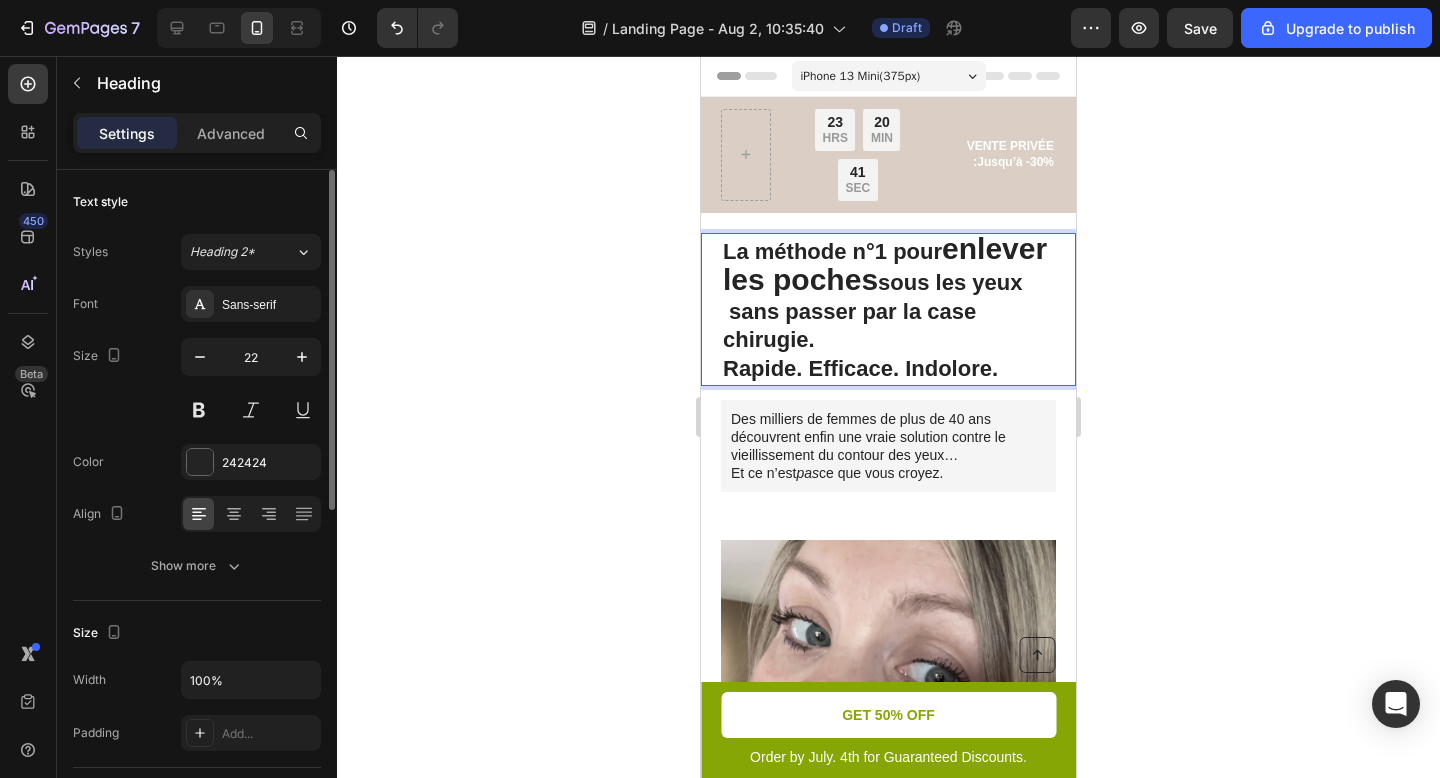 click 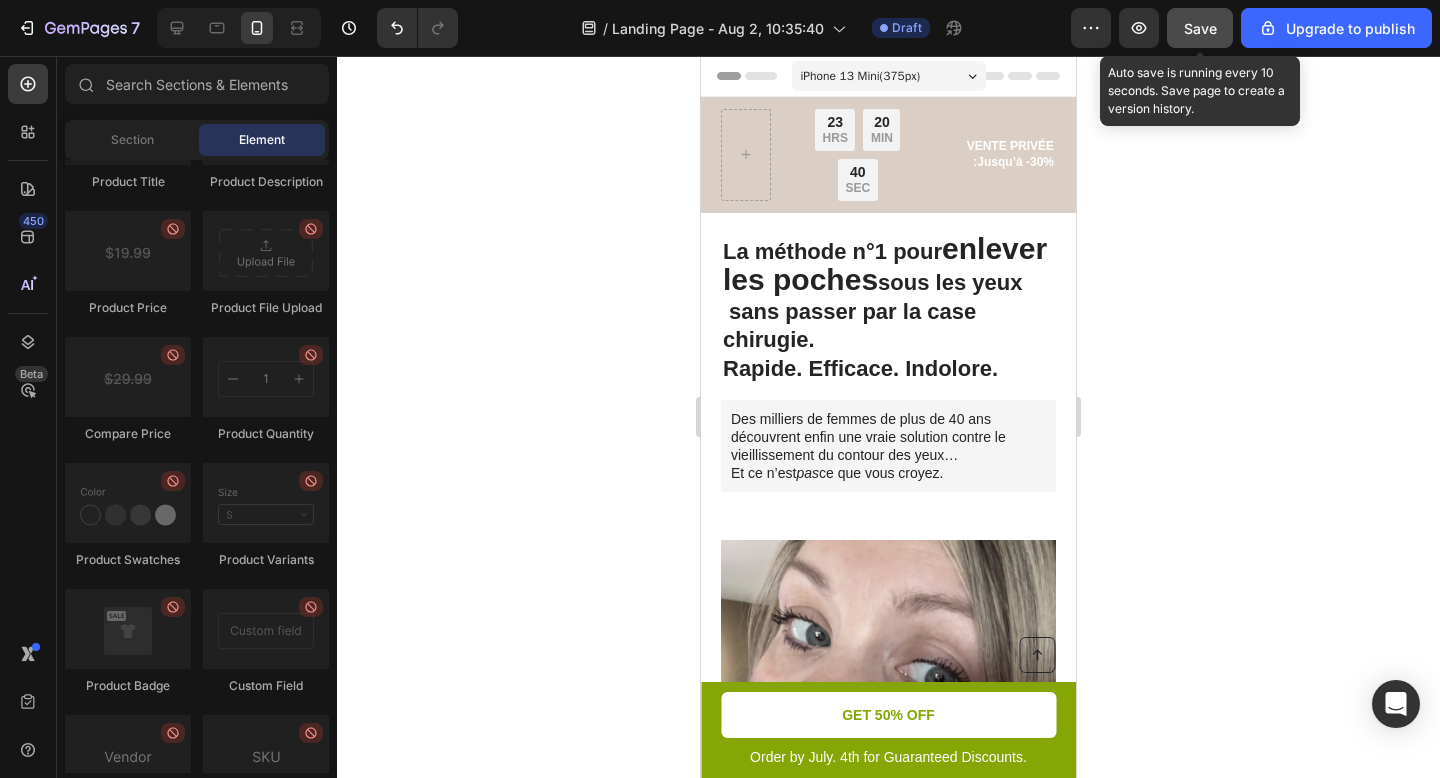click on "Save" 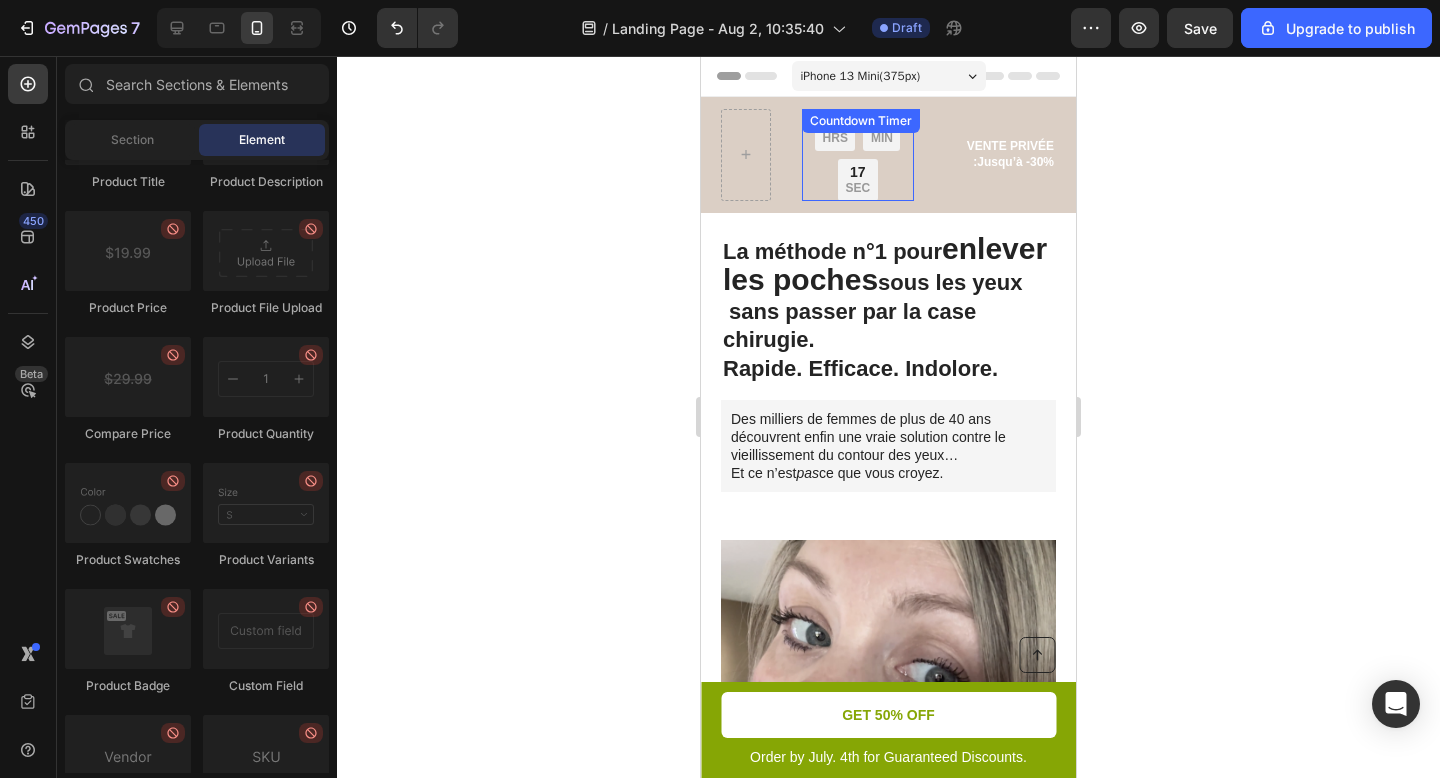 click on "23 HRS 20 MIN 17 SEC Countdown Timer" at bounding box center [858, 155] 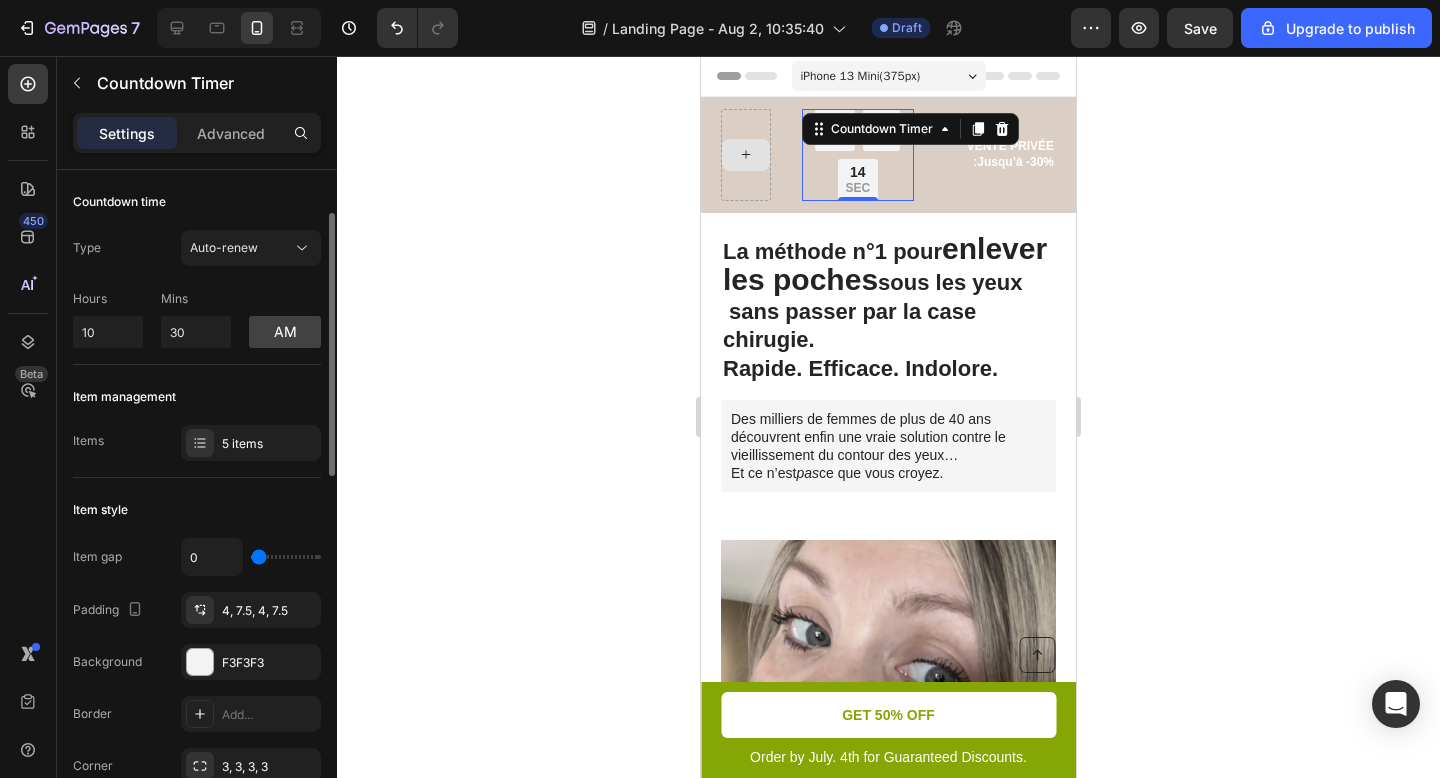 scroll, scrollTop: 128, scrollLeft: 0, axis: vertical 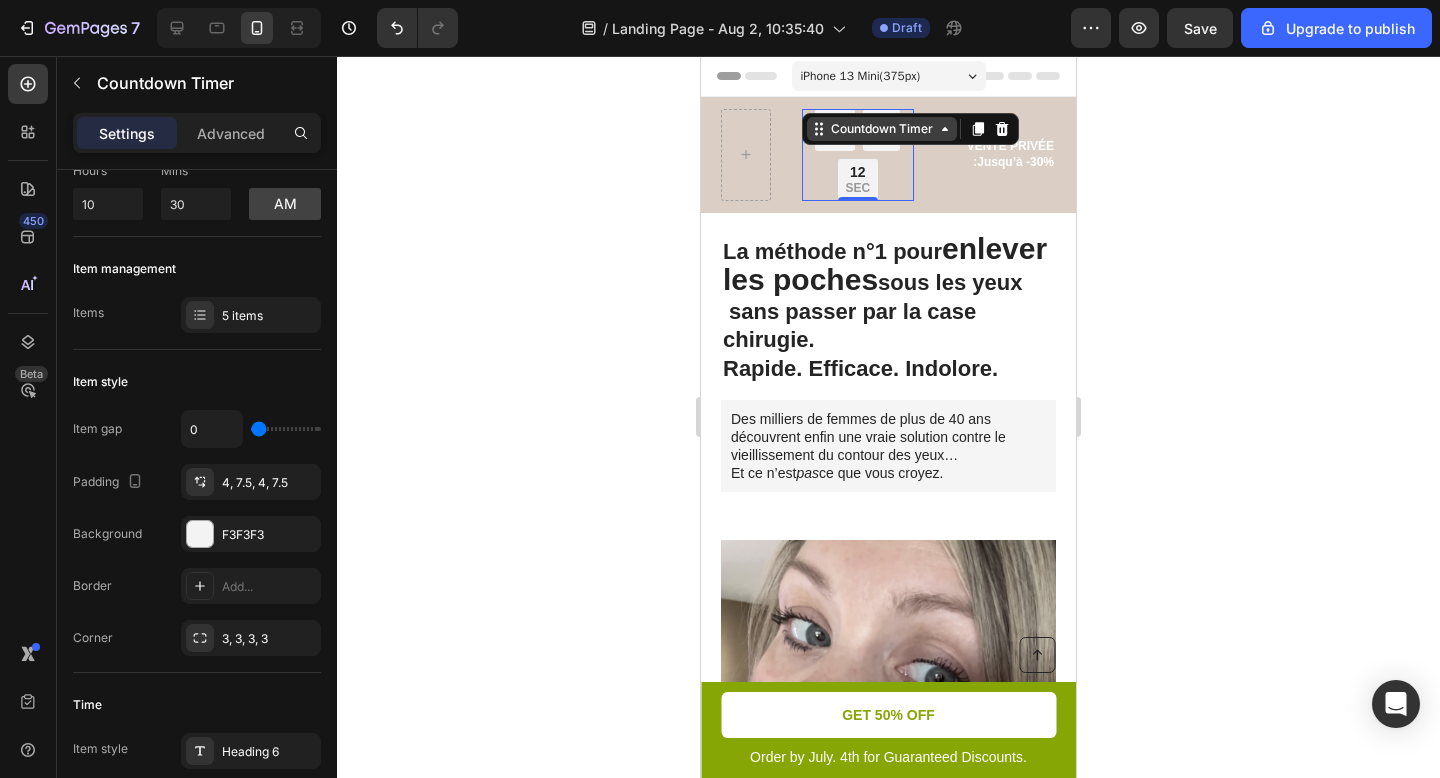 click on "Countdown Timer" at bounding box center [882, 129] 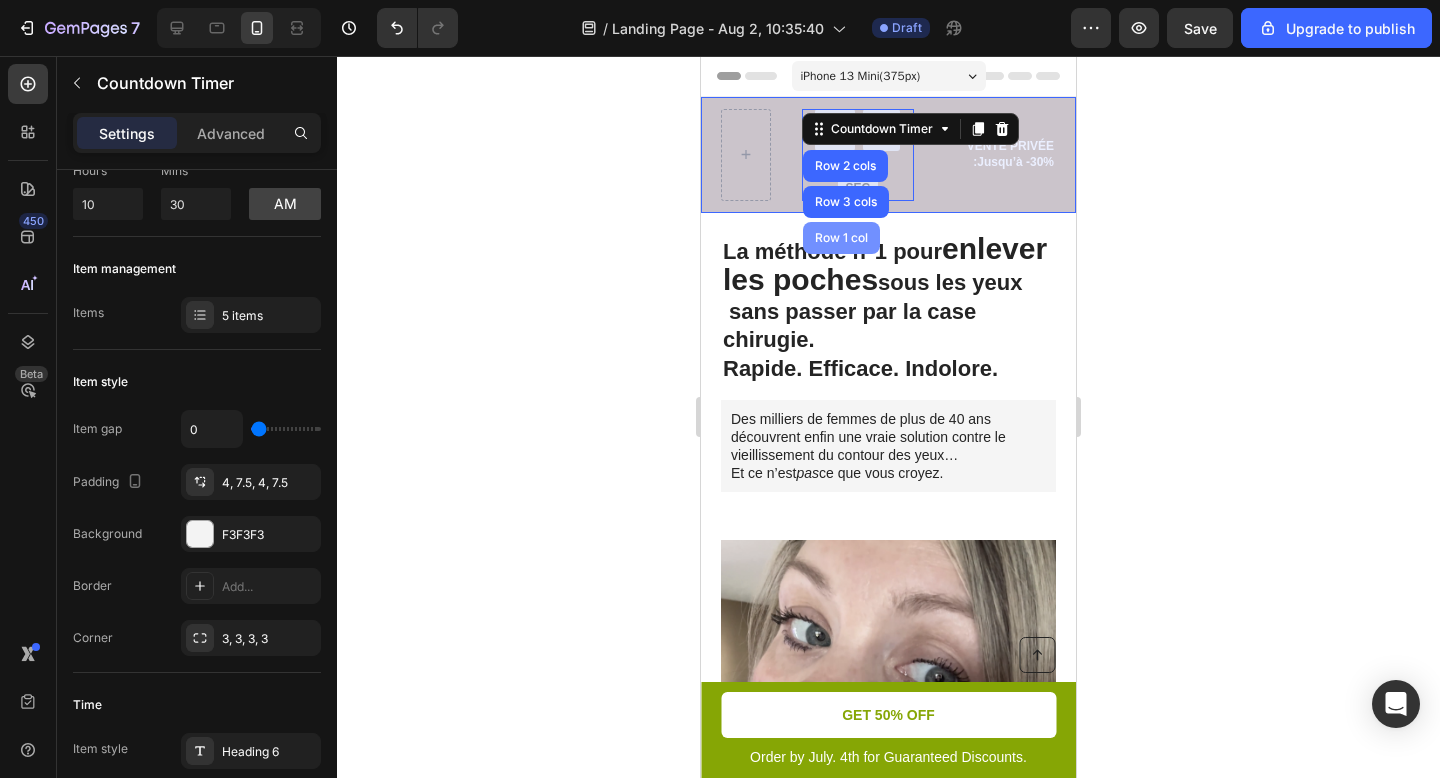 click on "Row 1 col" at bounding box center (841, 238) 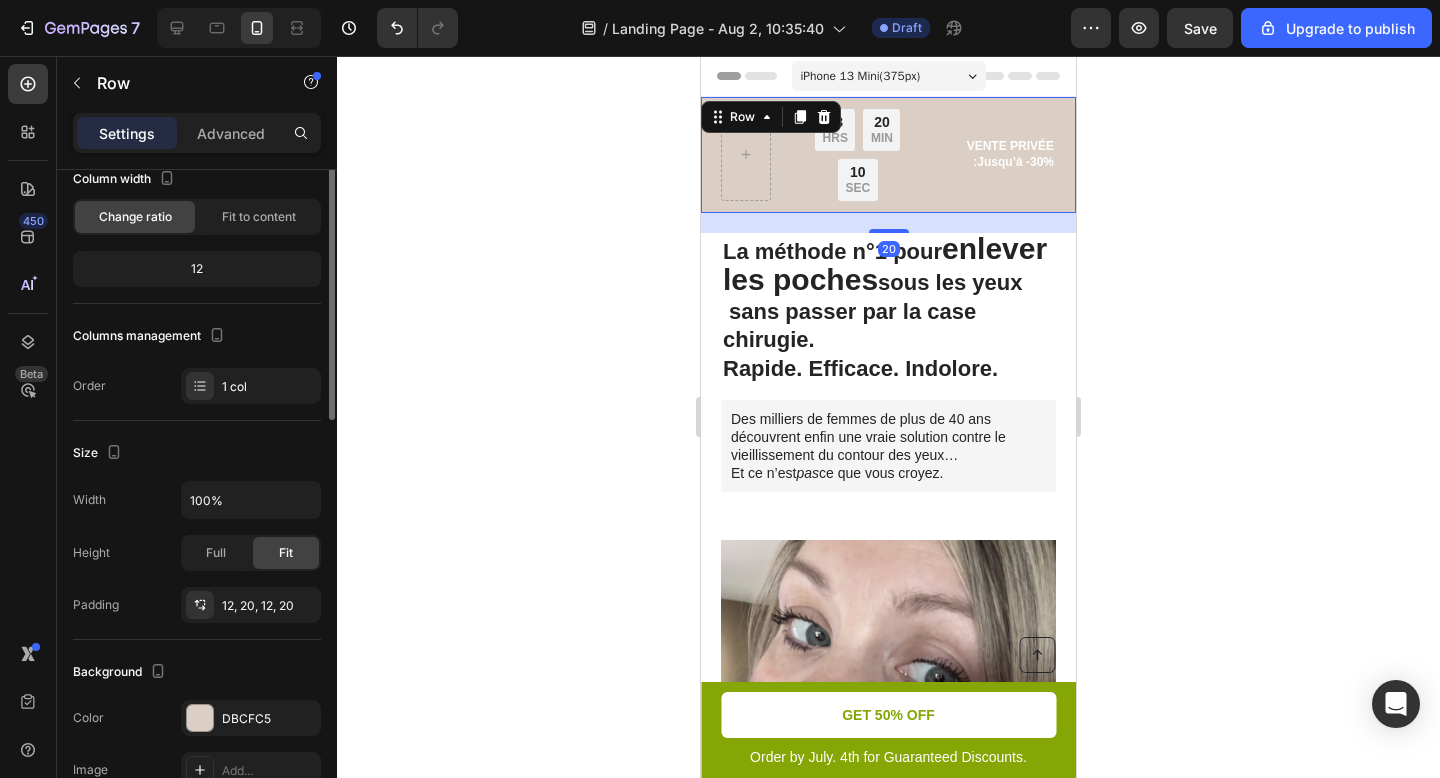 scroll, scrollTop: 0, scrollLeft: 0, axis: both 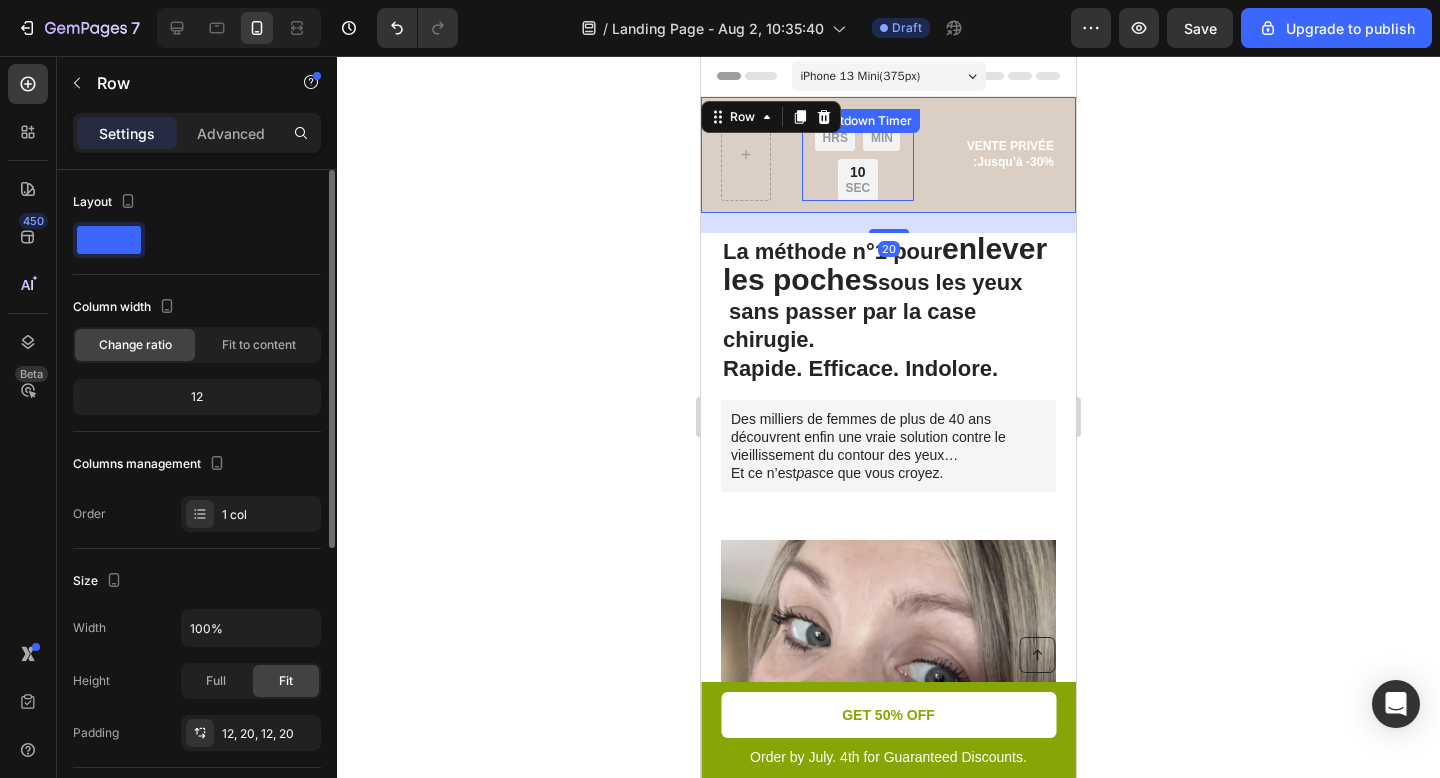 click on "23 HRS" at bounding box center [835, 130] 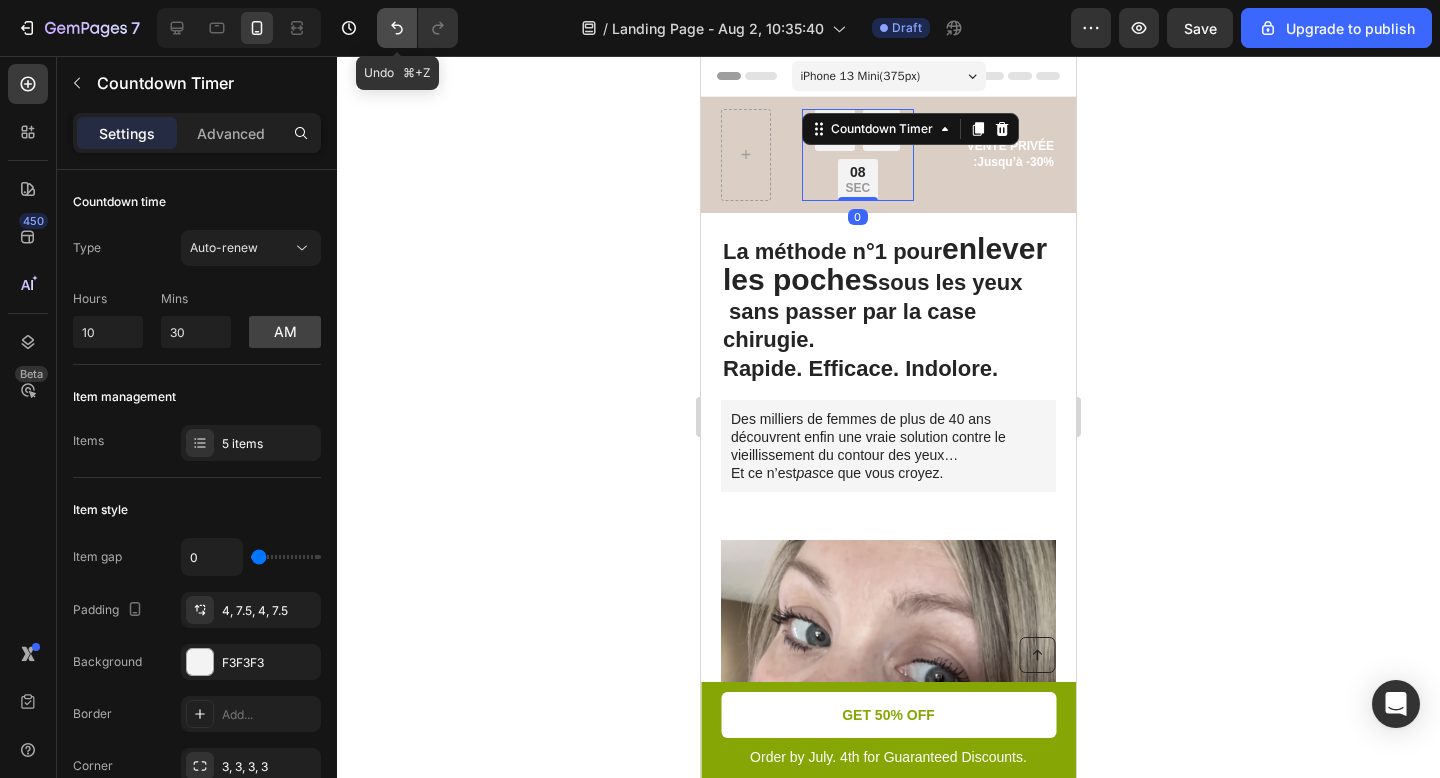click 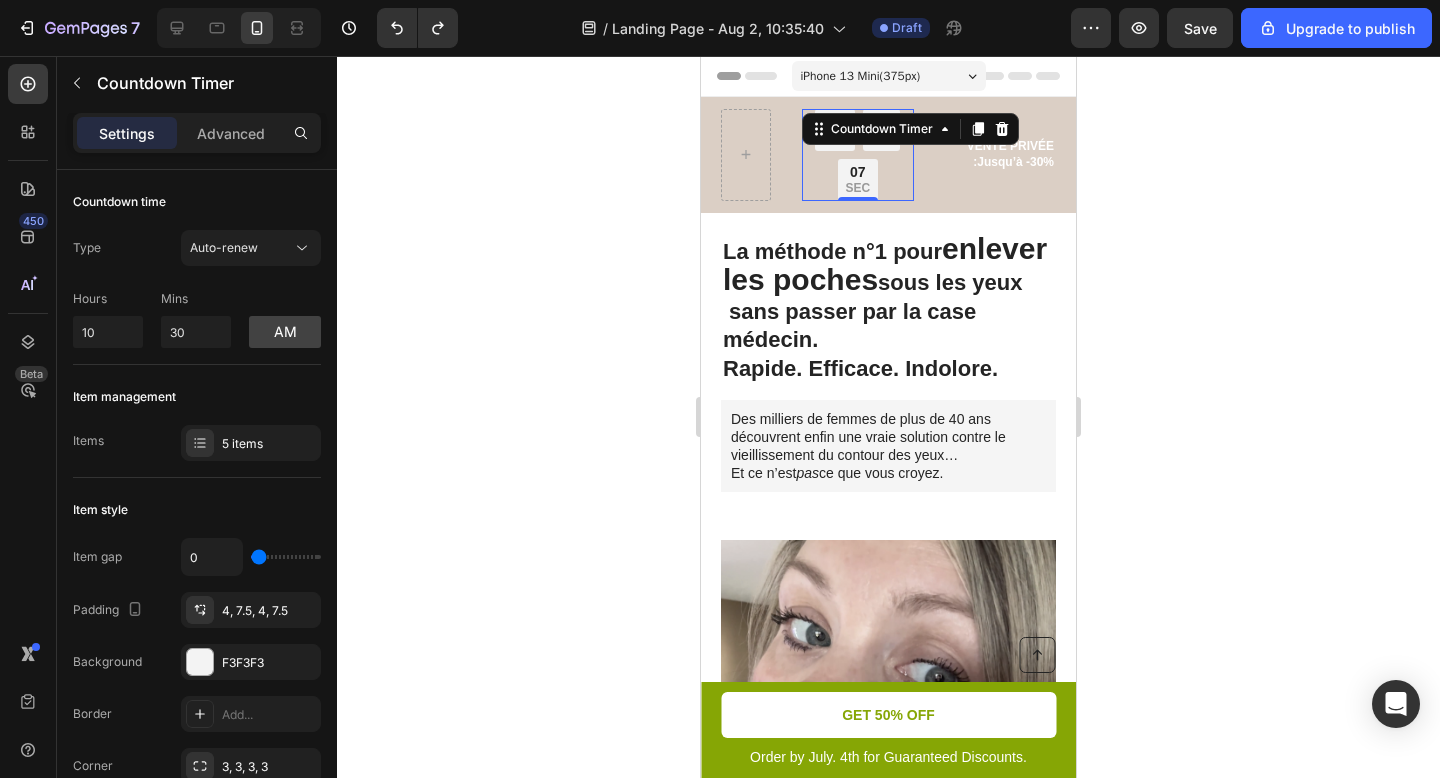 click 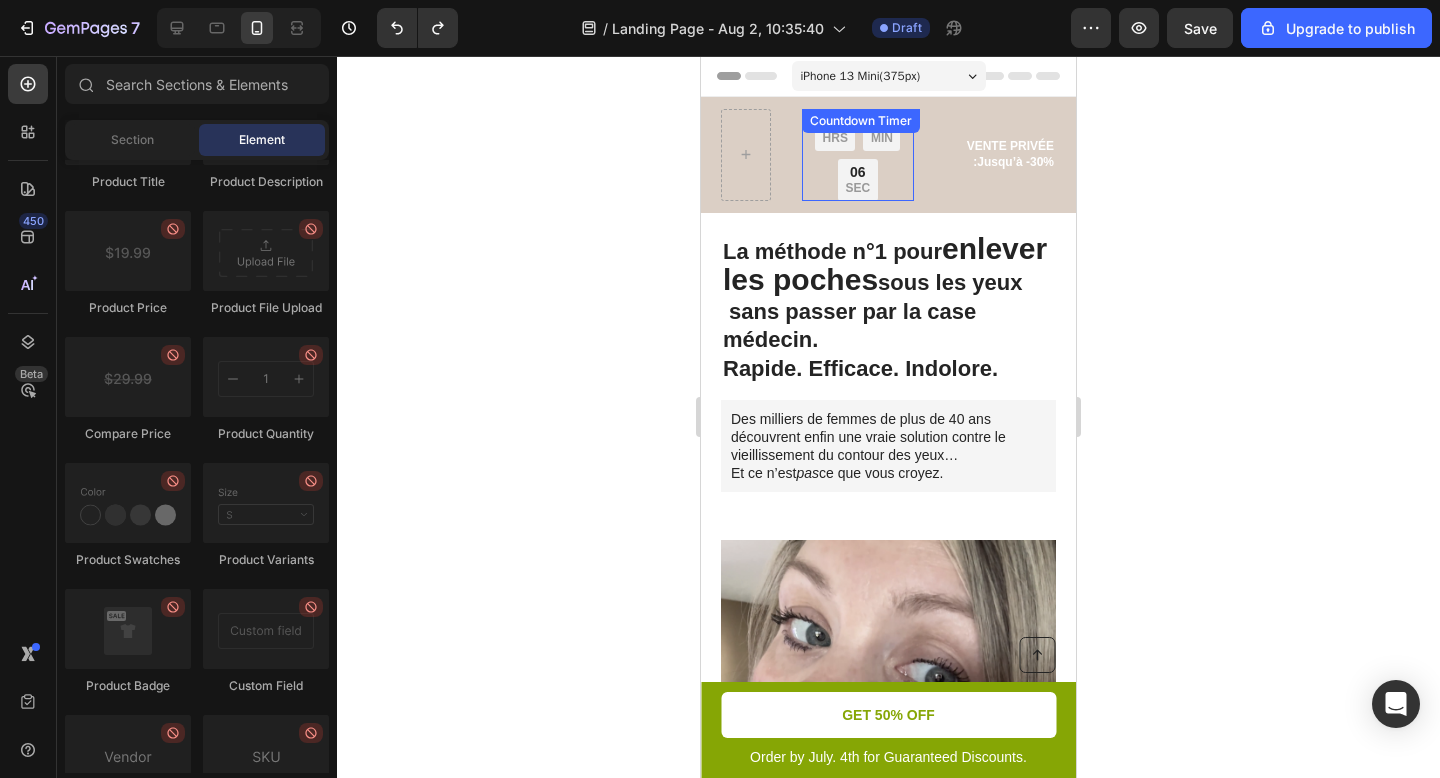 click on "06 SEC" at bounding box center [858, 180] 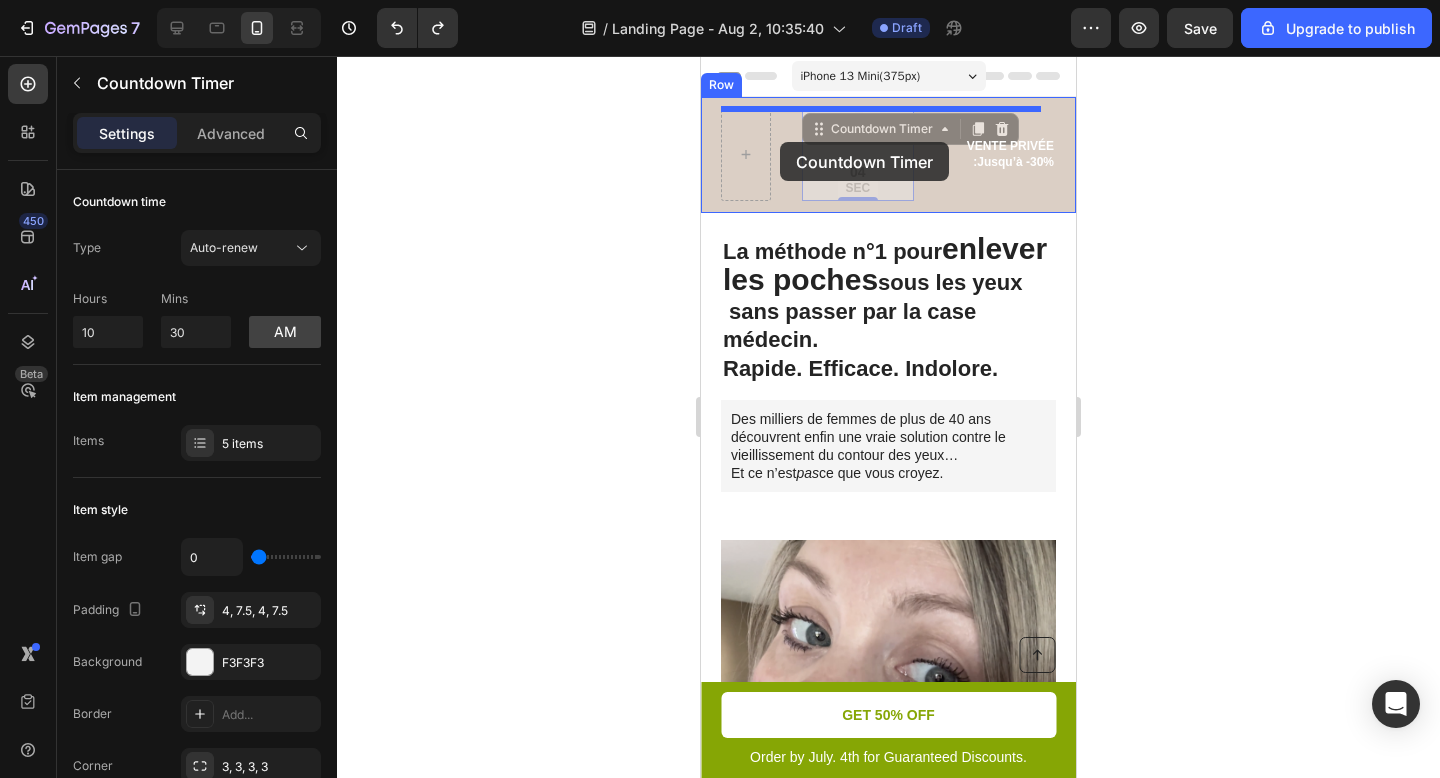 drag, startPoint x: 826, startPoint y: 137, endPoint x: 780, endPoint y: 142, distance: 46.270943 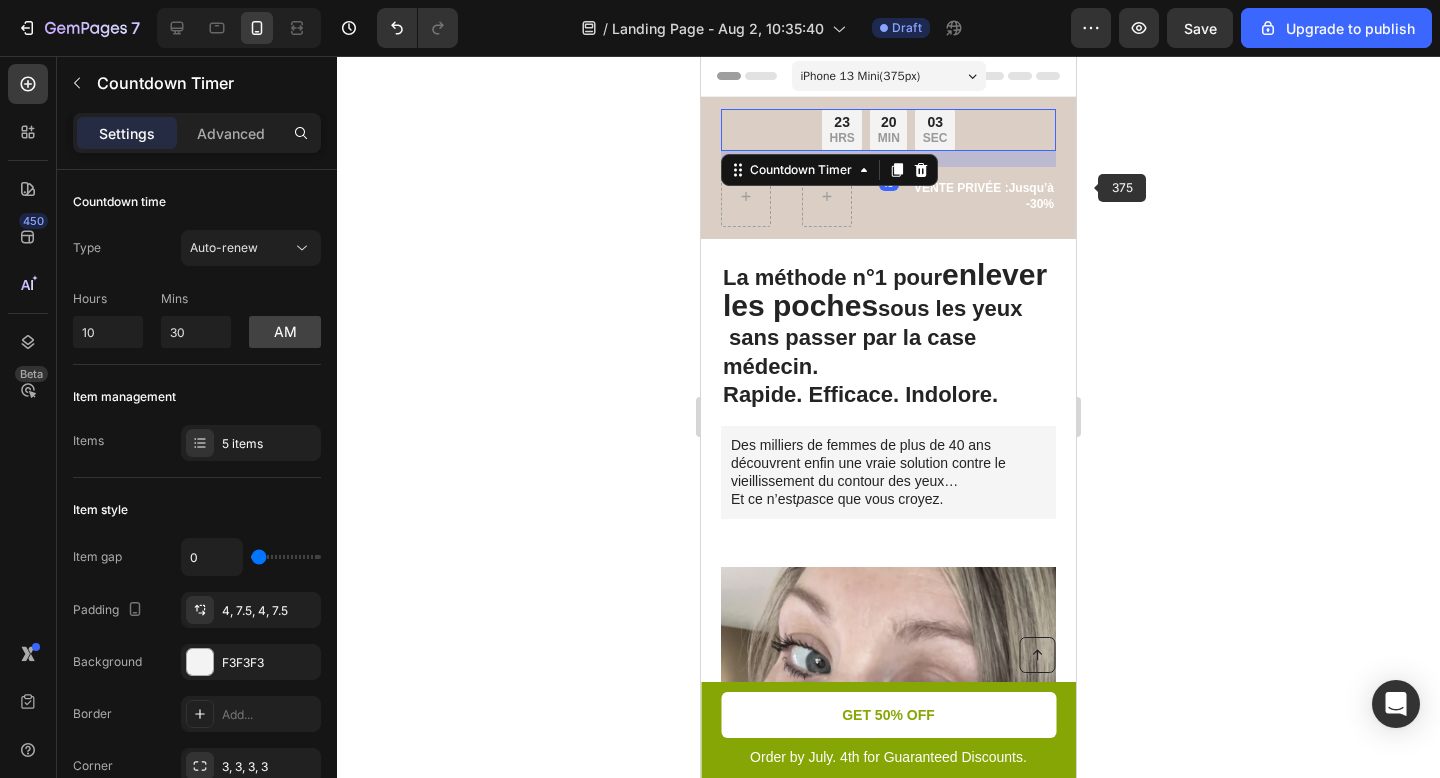 click 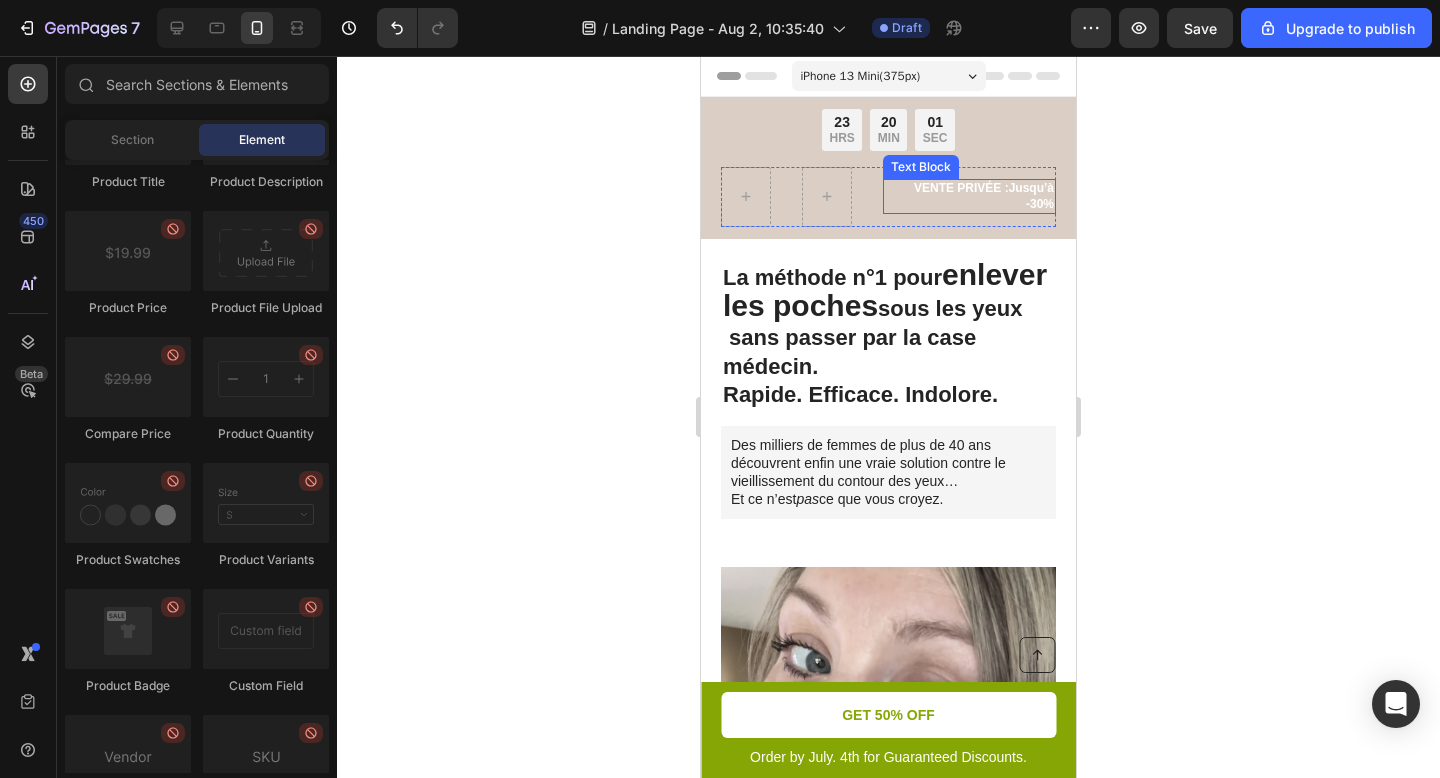 click on "VENTE PRIVÉE :Jusqu’à -30%" at bounding box center [969, 196] 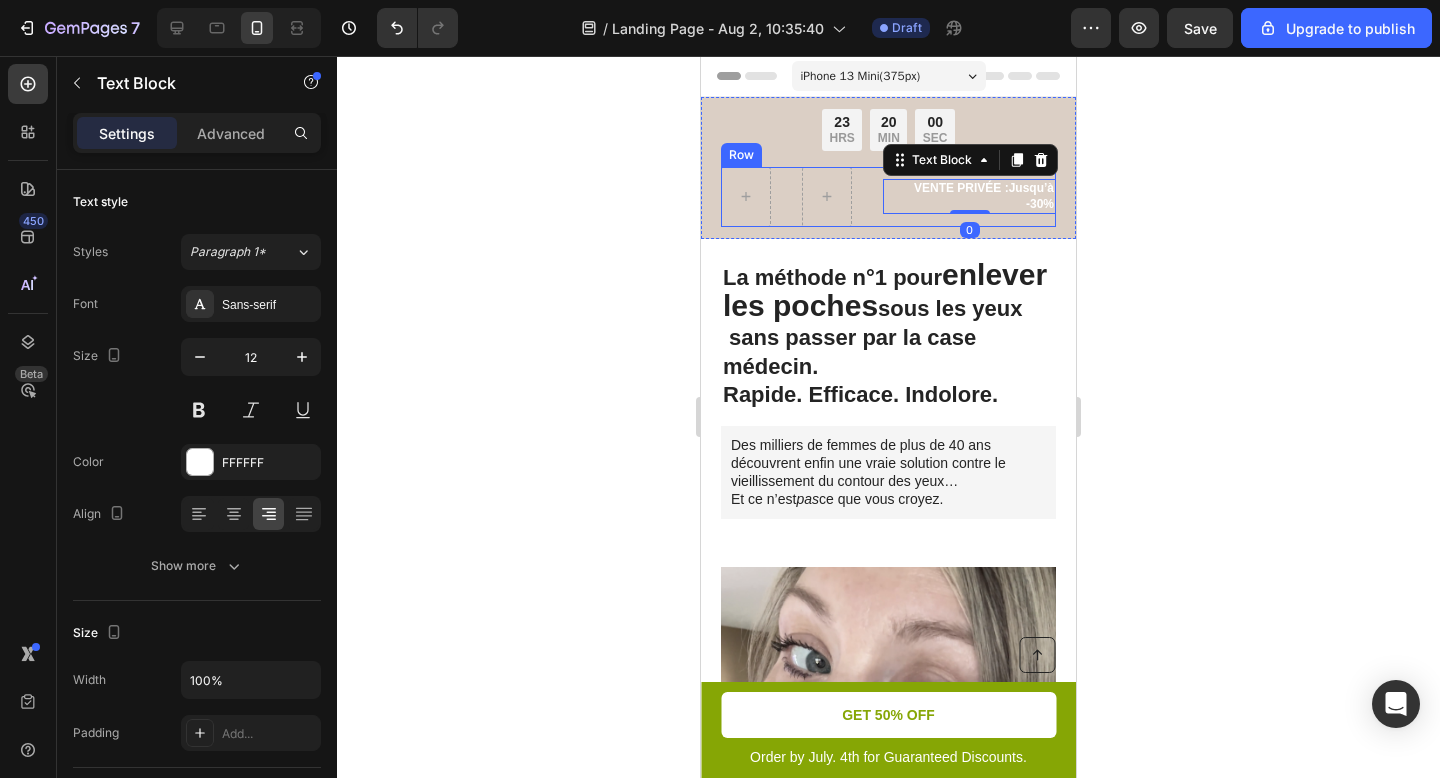 click on "Limited time: 50% OFF + FREESHIPPING Text Block
Row VENTE PRIVÉE :Jusqu’à -30% Text Block   0 Row" at bounding box center (888, 197) 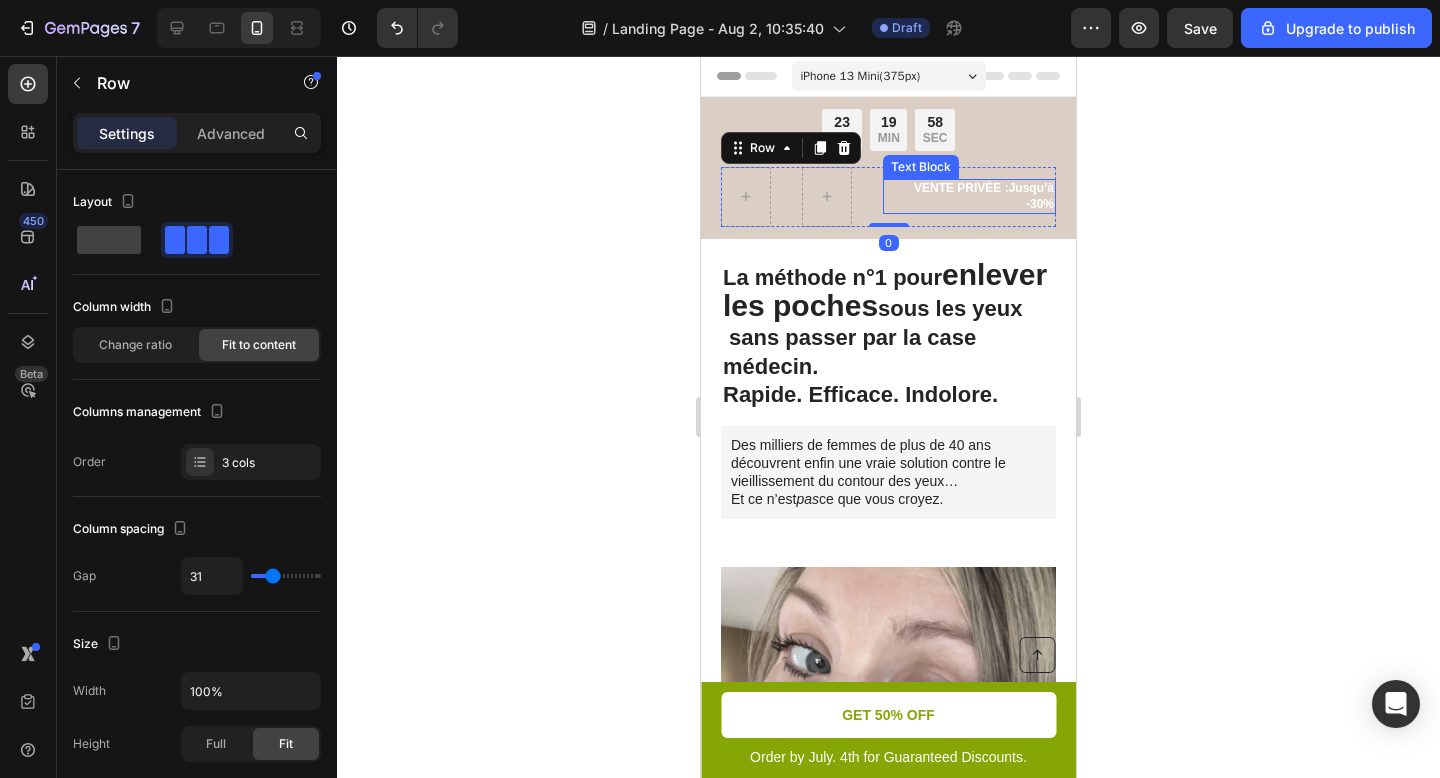 click on "VENTE PRIVÉE :Jusqu’à -30%" at bounding box center [984, 196] 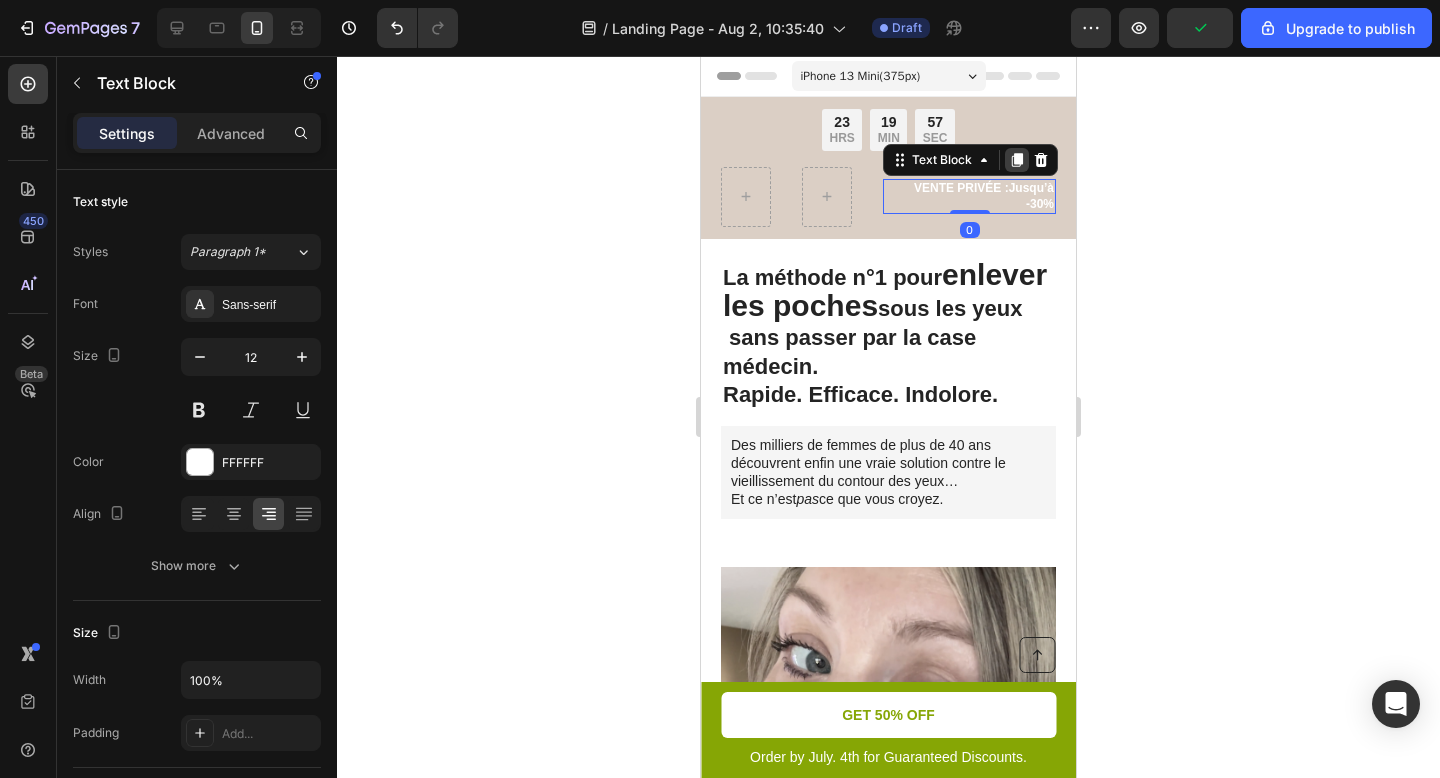 click 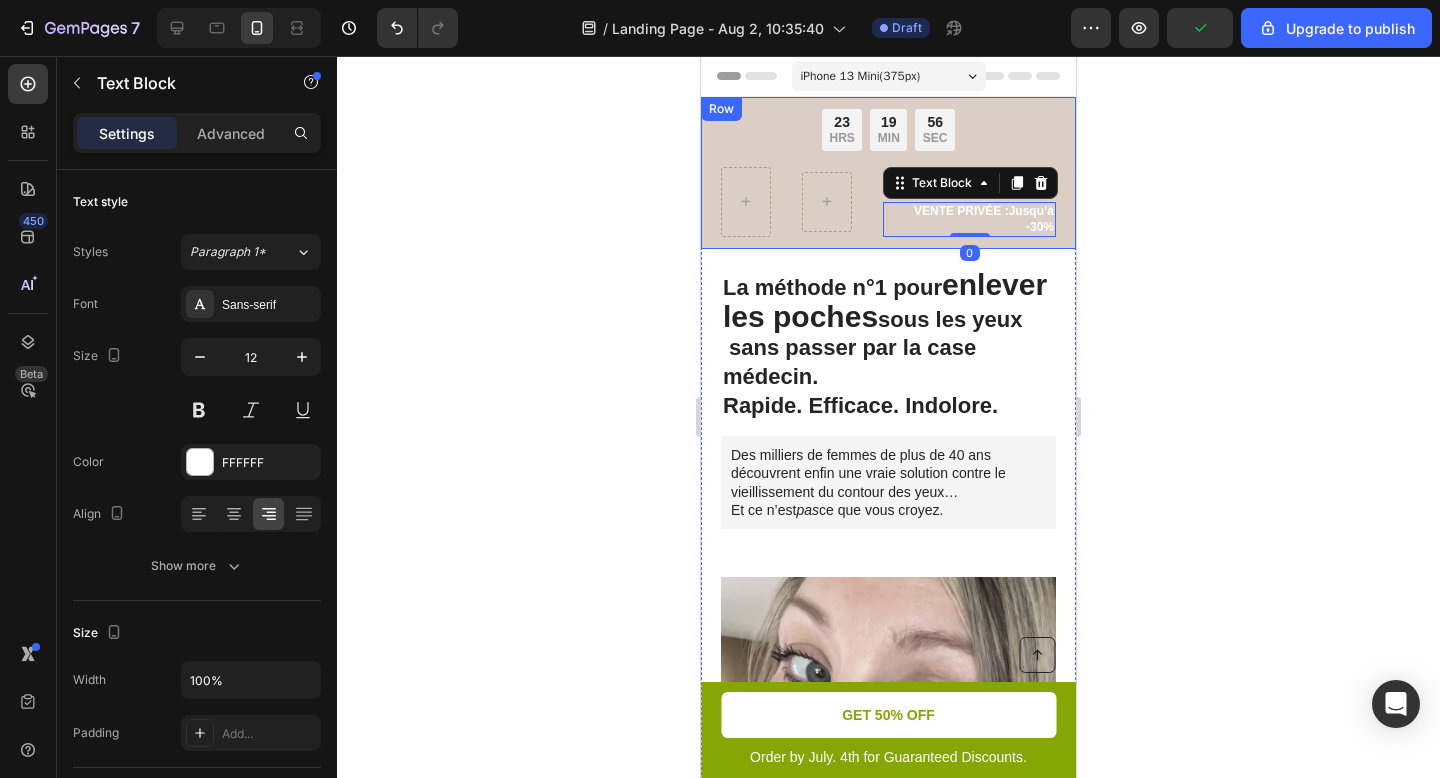 drag, startPoint x: 1161, startPoint y: 195, endPoint x: 1148, endPoint y: 198, distance: 13.341664 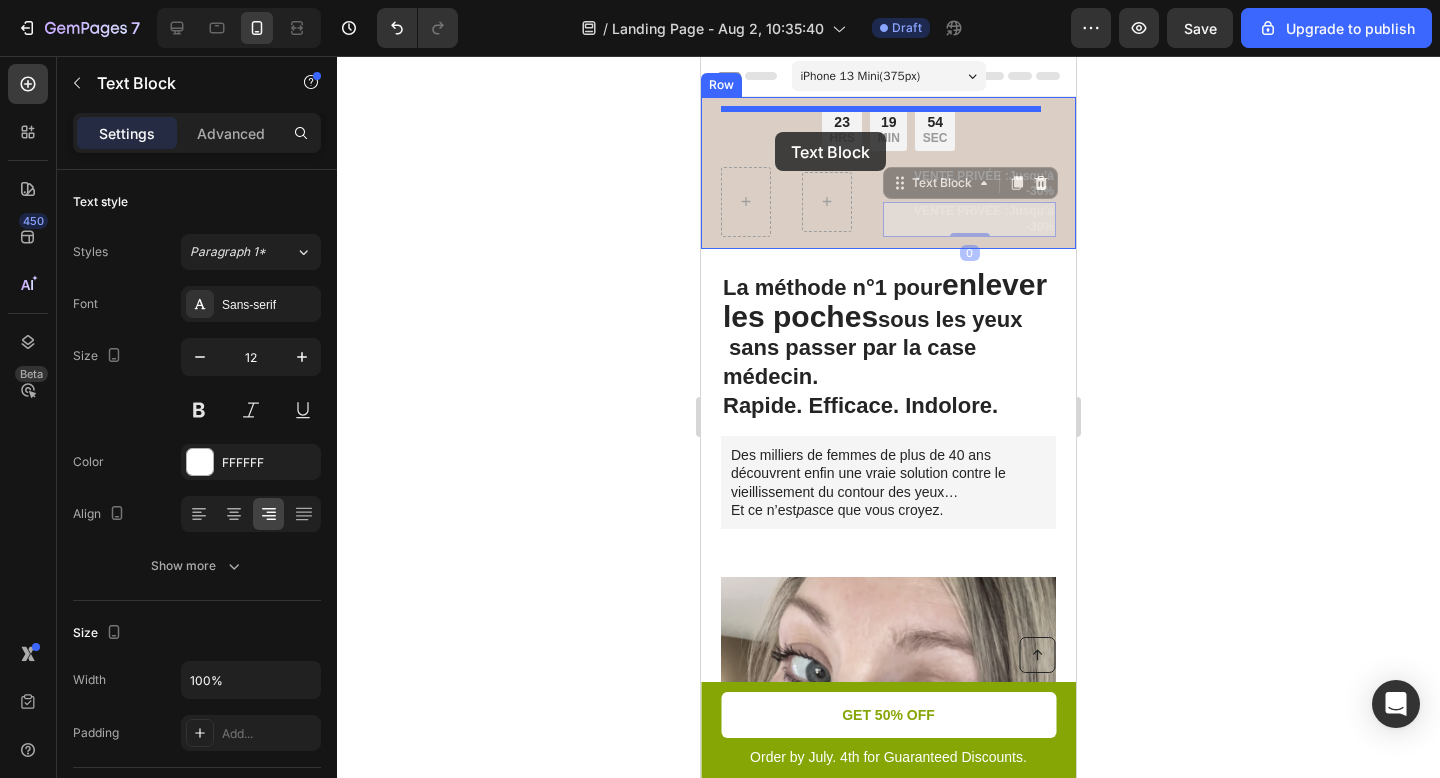 drag, startPoint x: 945, startPoint y: 181, endPoint x: 775, endPoint y: 132, distance: 176.92088 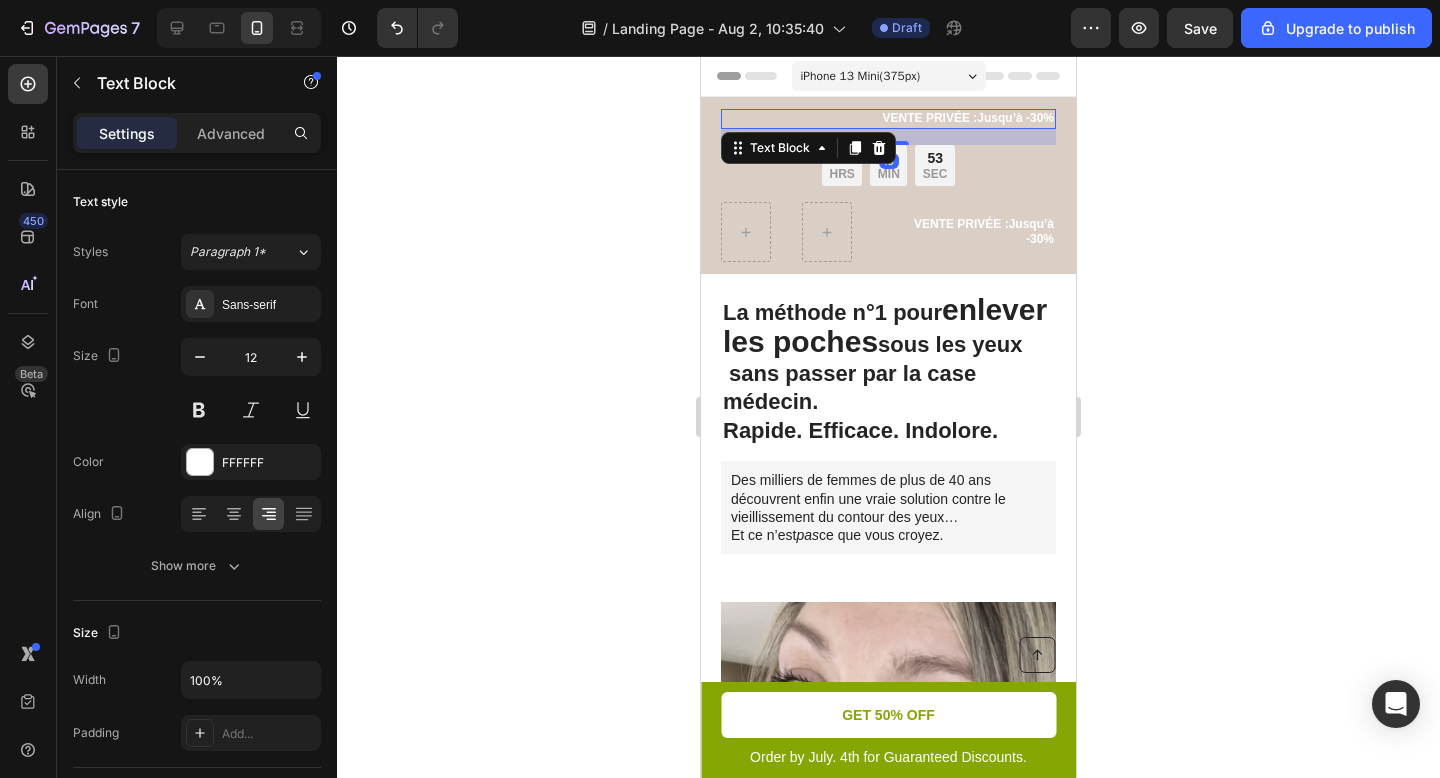 click 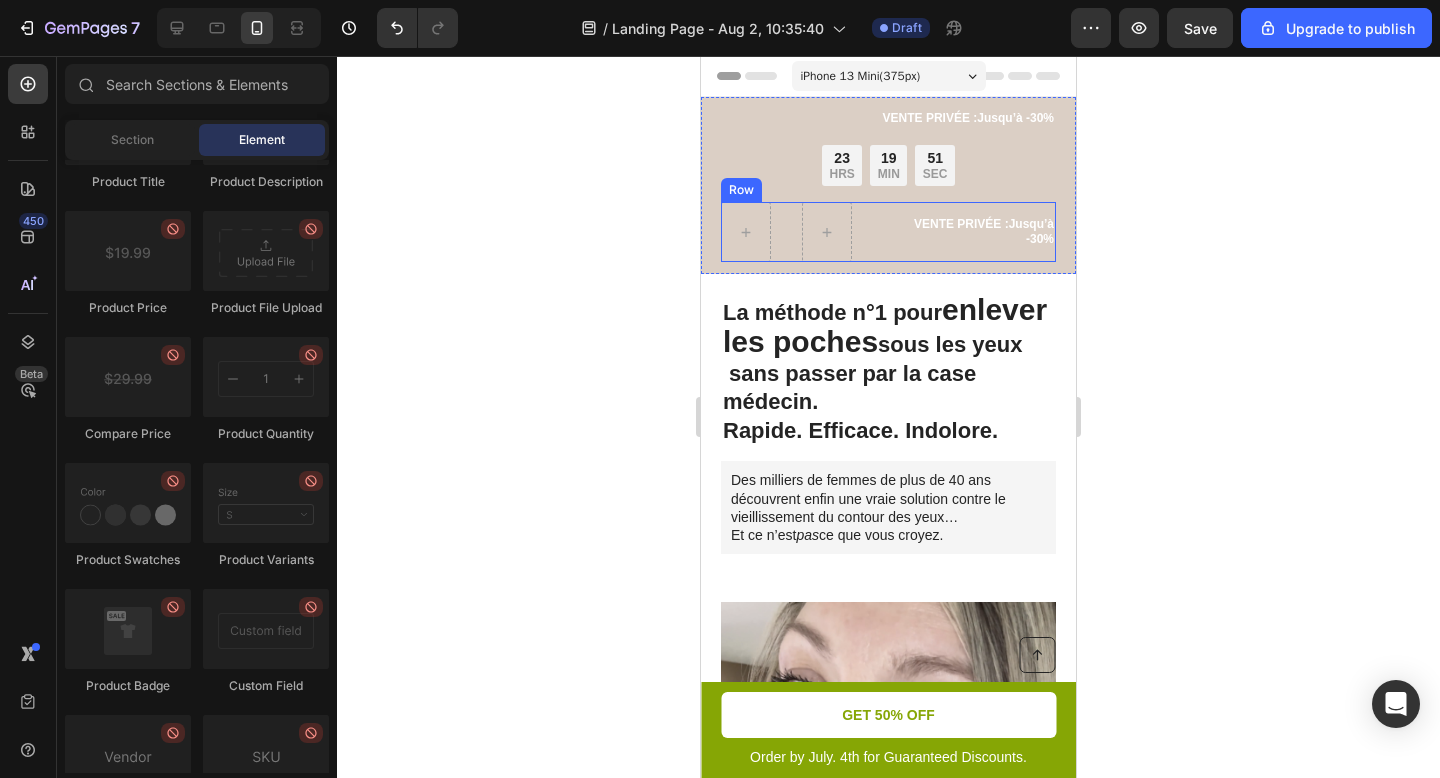 click on "Limited time: 50% OFF + FREESHIPPING Text Block
Row VENTE PRIVÉE :Jusqu’à -30% Text Block Row" at bounding box center (888, 232) 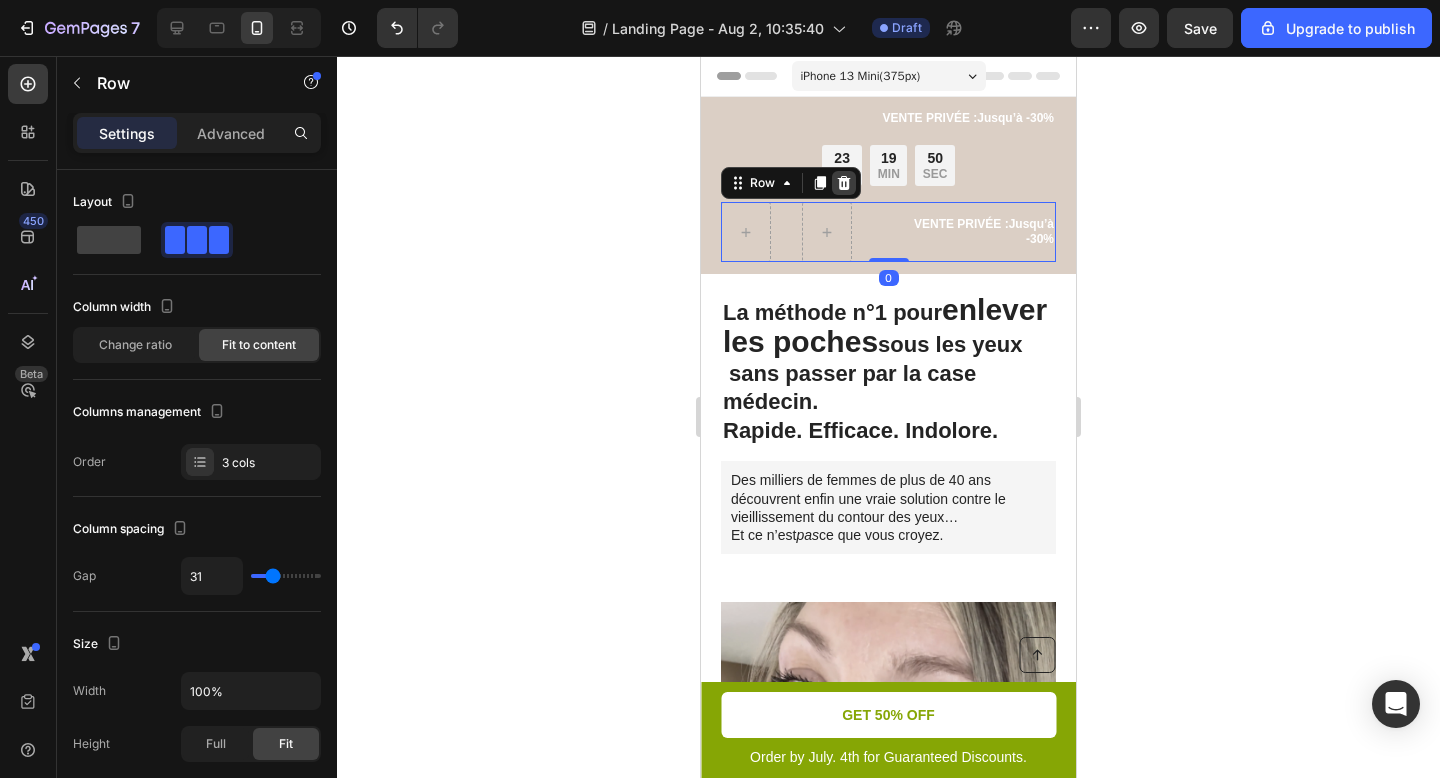 click at bounding box center (844, 183) 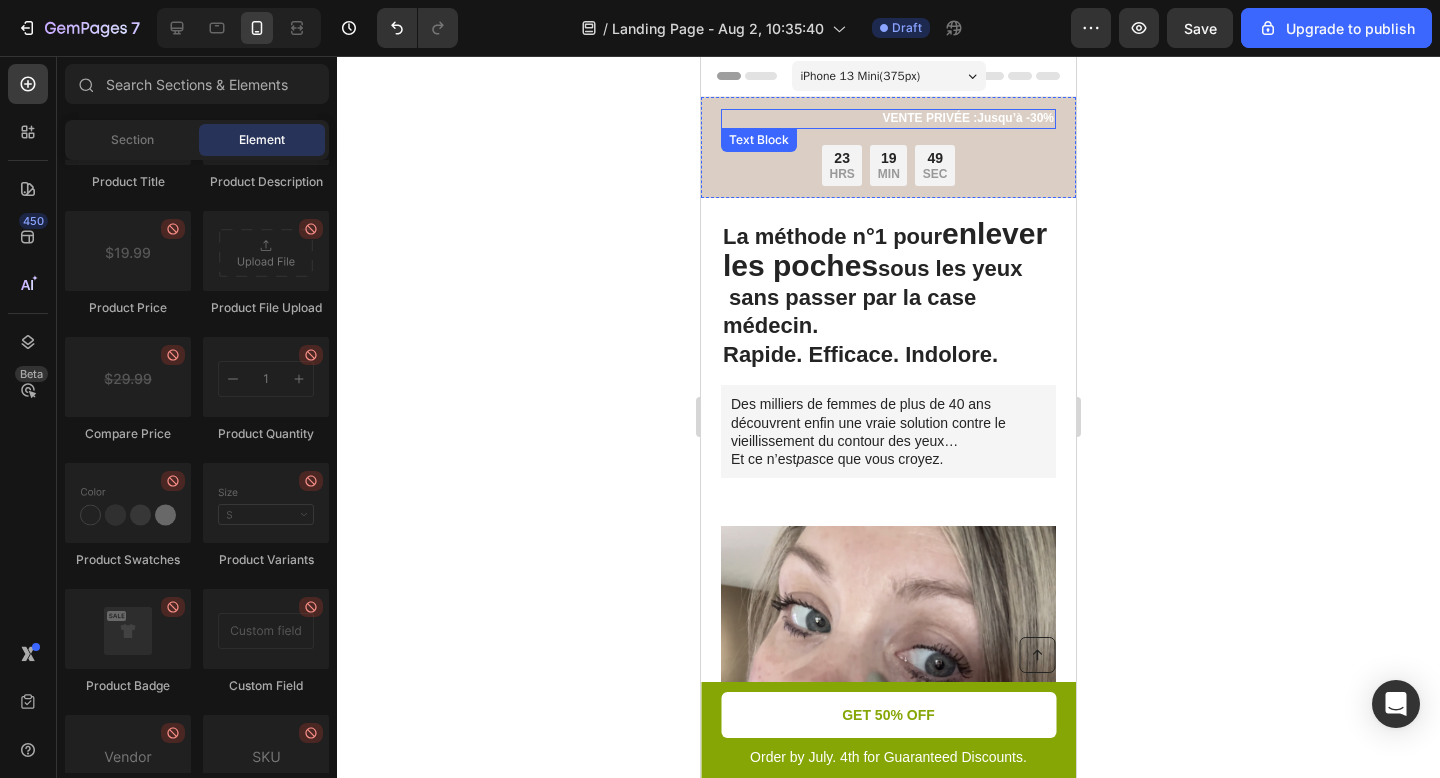 click on "VENTE PRIVÉE :Jusqu’à -30%" at bounding box center (968, 118) 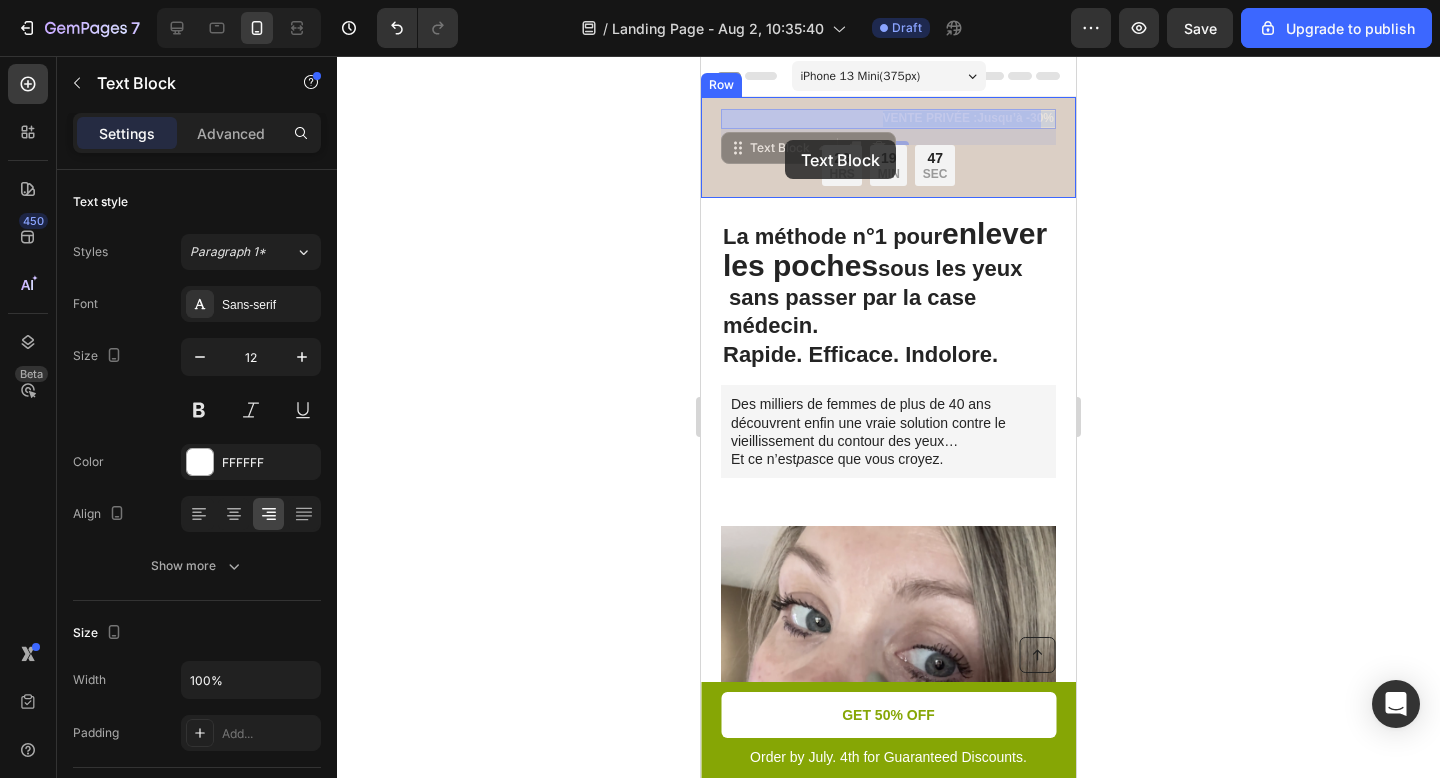drag, startPoint x: 966, startPoint y: 119, endPoint x: 957, endPoint y: 126, distance: 11.401754 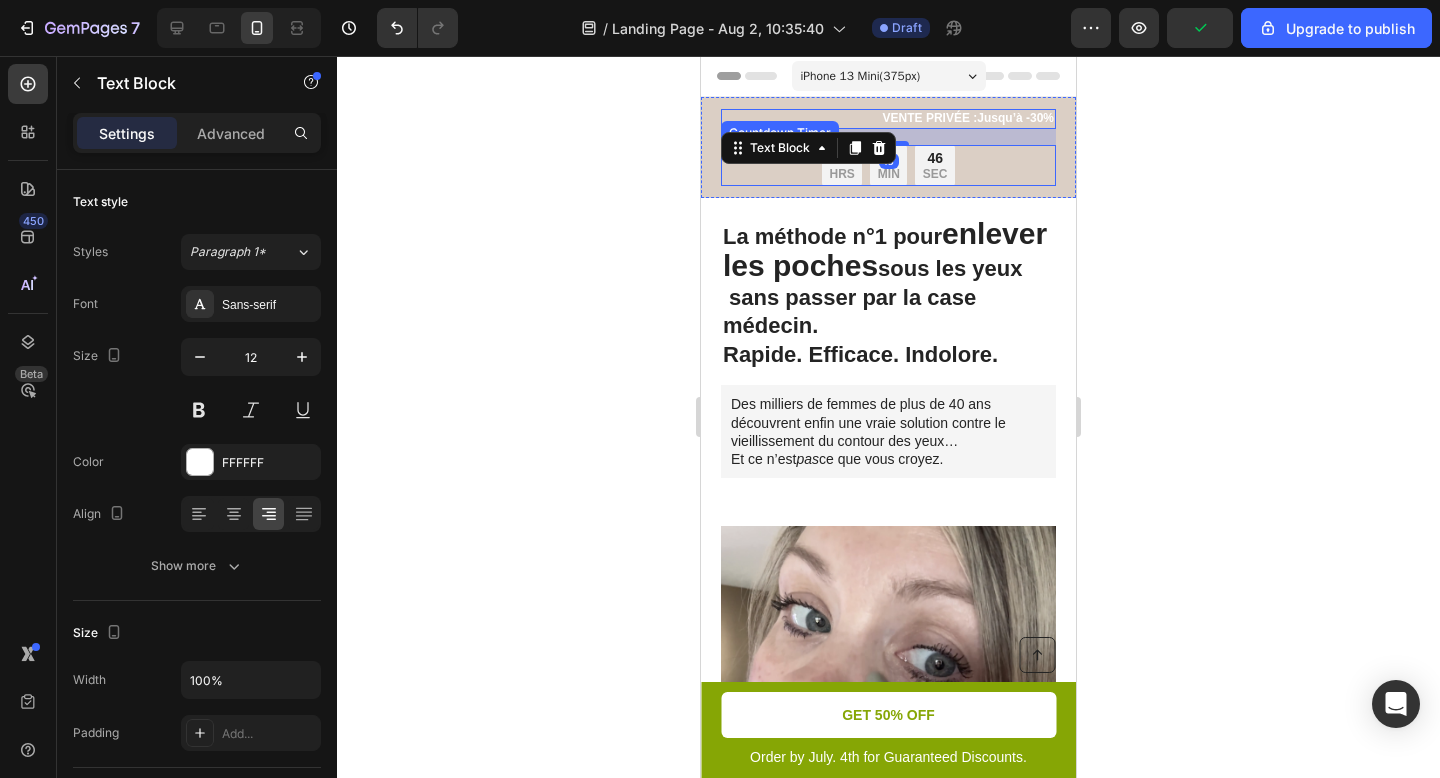 click on "46 SEC" at bounding box center [935, 166] 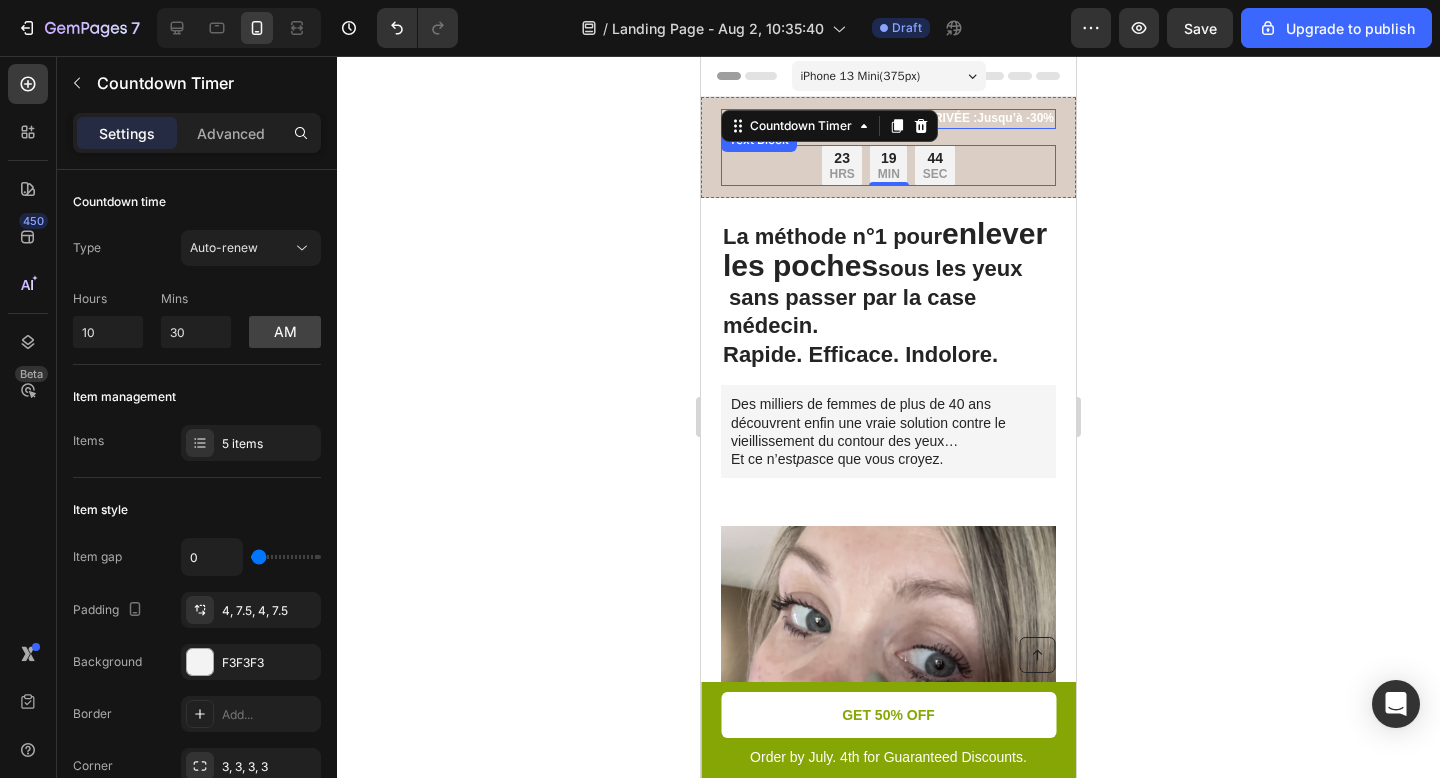 click on "VENTE PRIVÉE :Jusqu’à -30%" at bounding box center [968, 118] 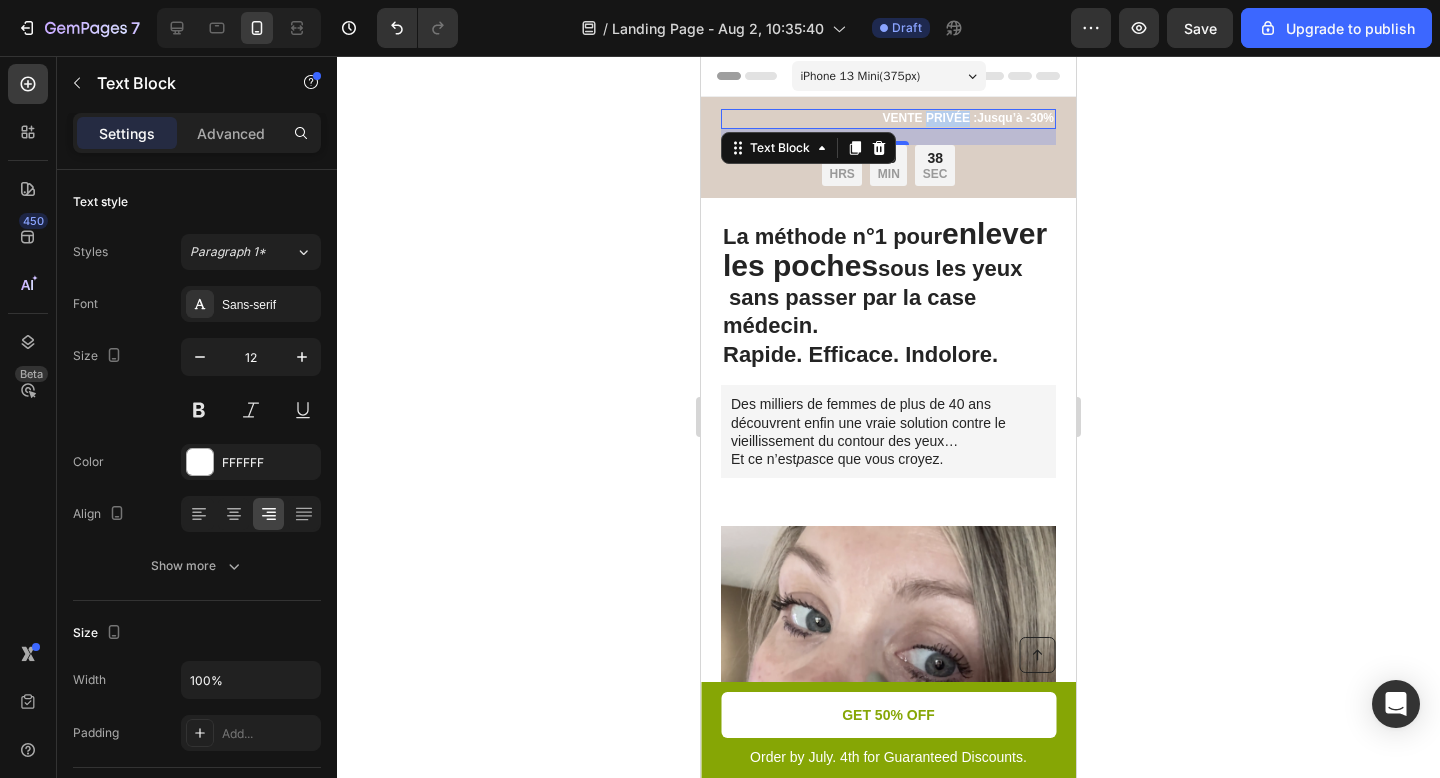click on "VENTE PRIVÉE :Jusqu’à -30%" at bounding box center (968, 118) 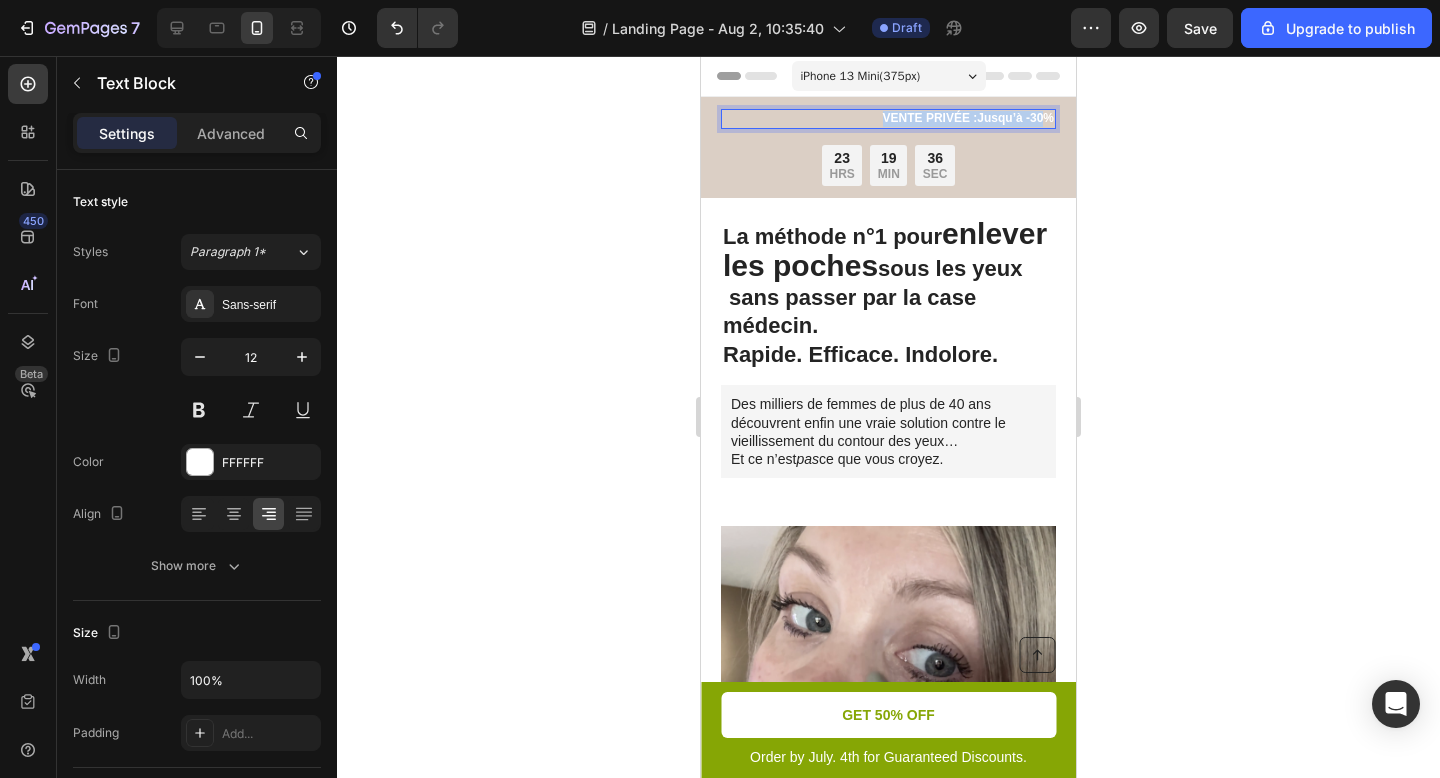 drag, startPoint x: 868, startPoint y: 111, endPoint x: 1022, endPoint y: 125, distance: 154.63506 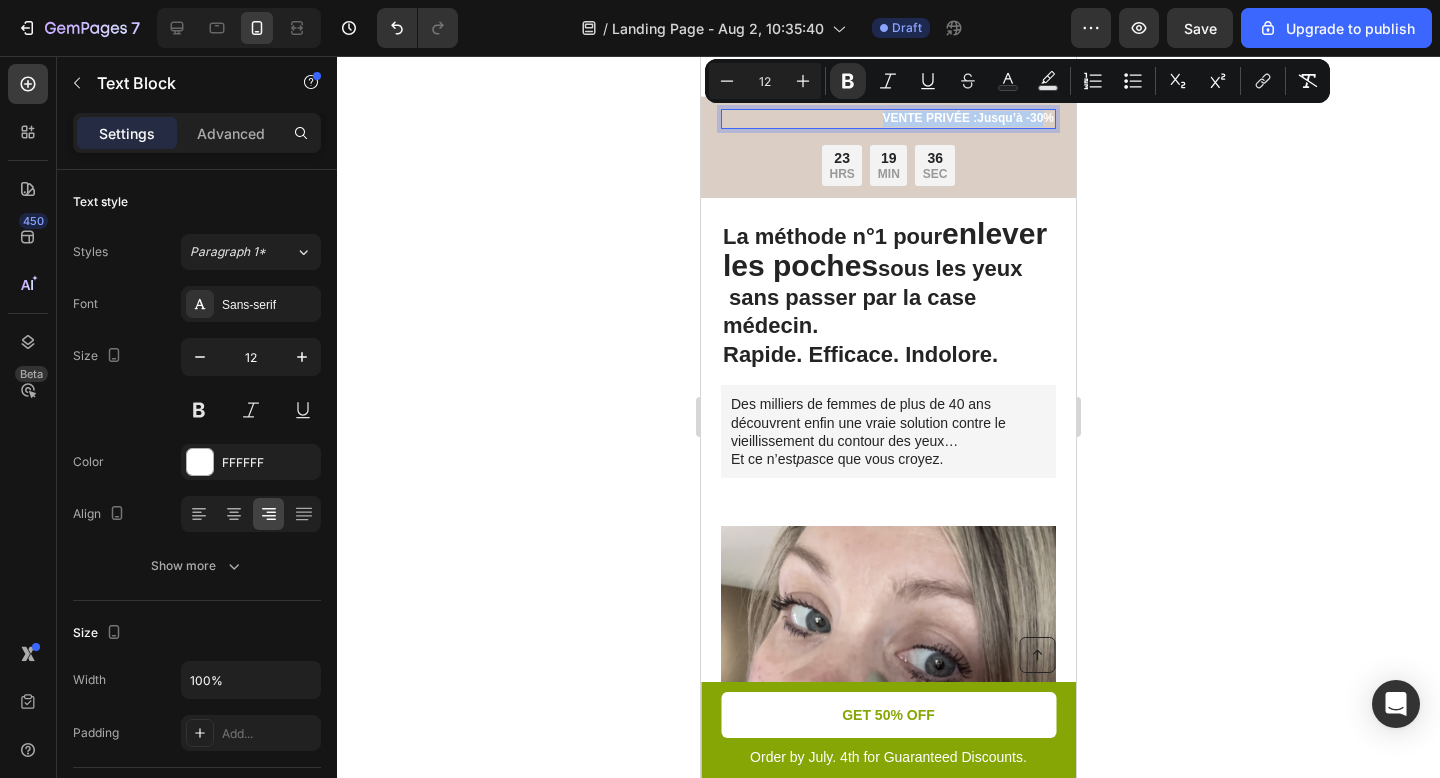 click on "VENTE PRIVÉE :Jusqu’à -30%" at bounding box center [968, 118] 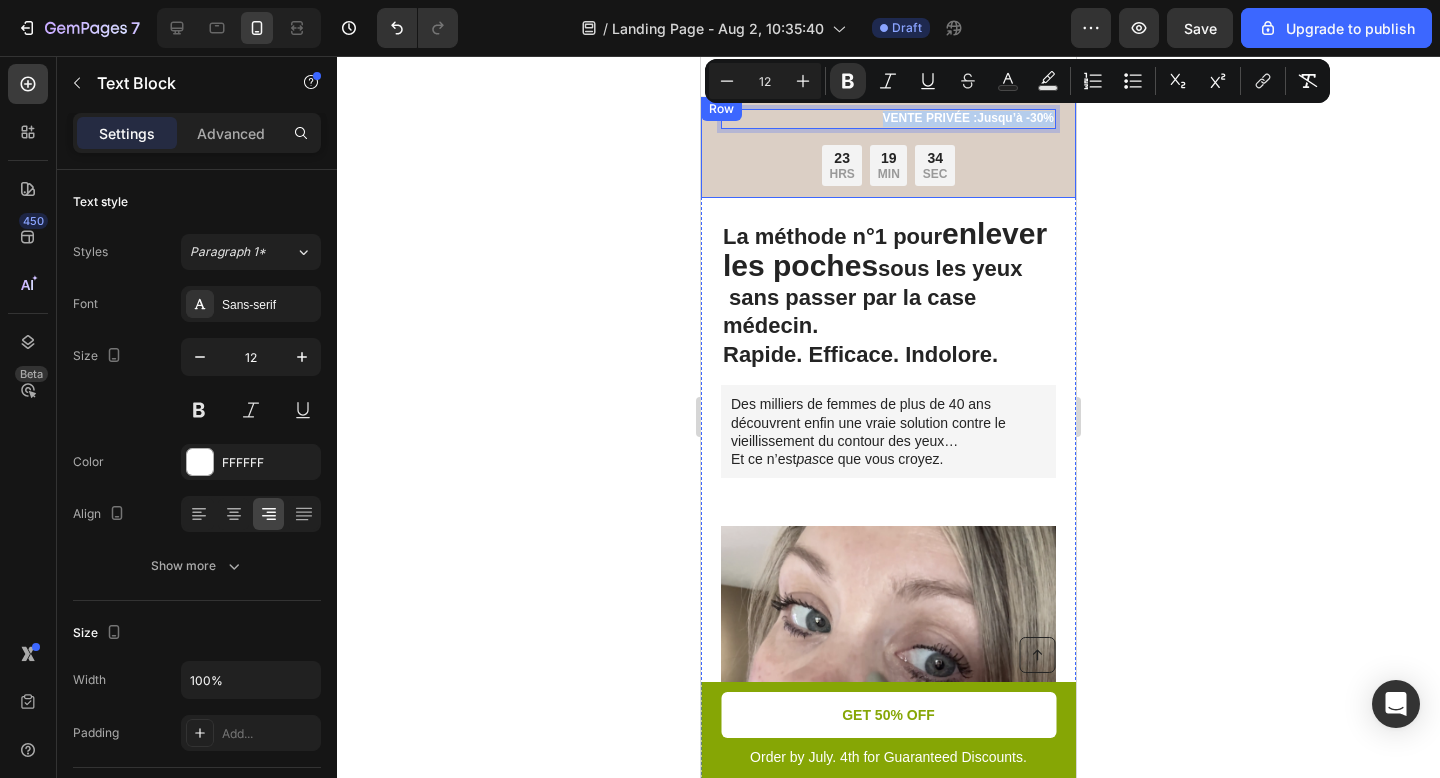 drag, startPoint x: 1037, startPoint y: 119, endPoint x: 1550, endPoint y: 157, distance: 514.40546 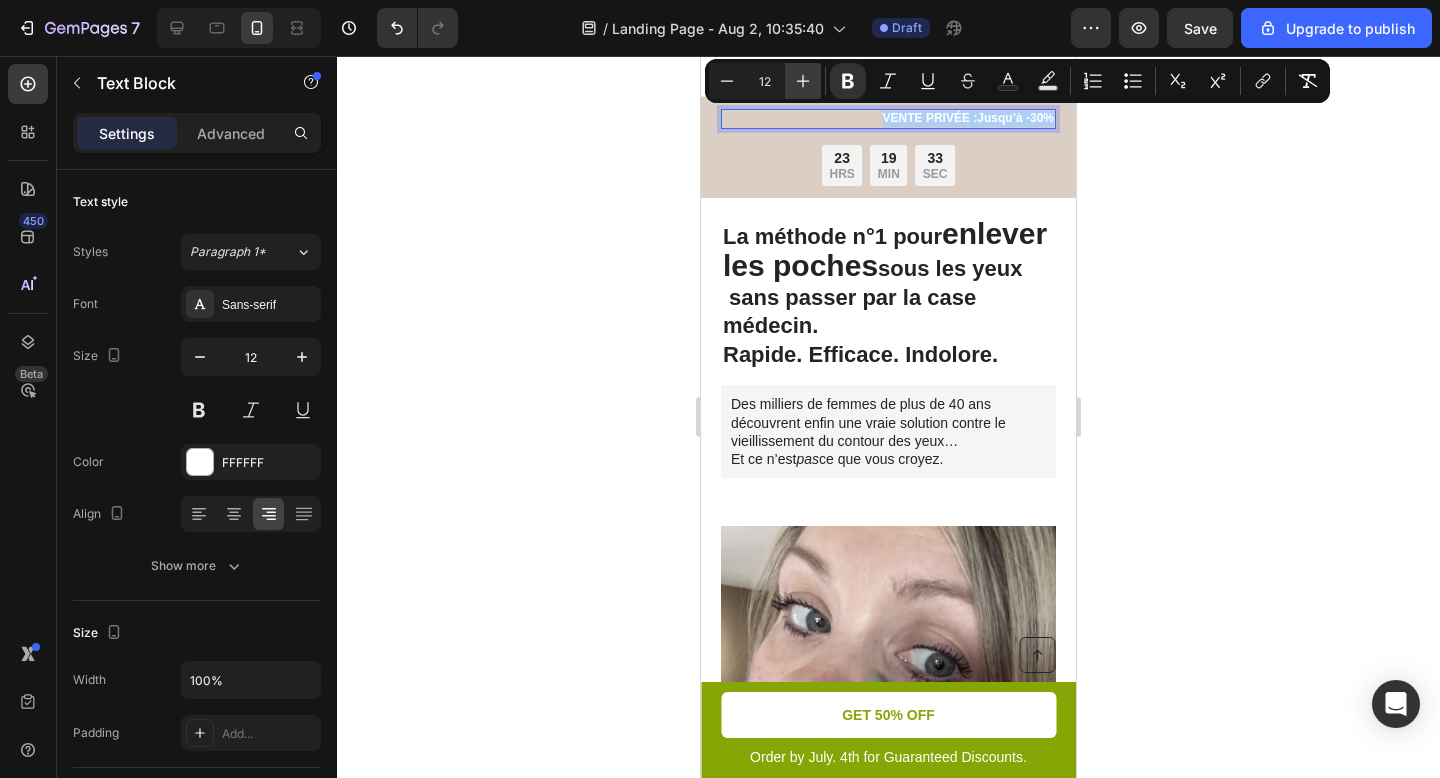 click 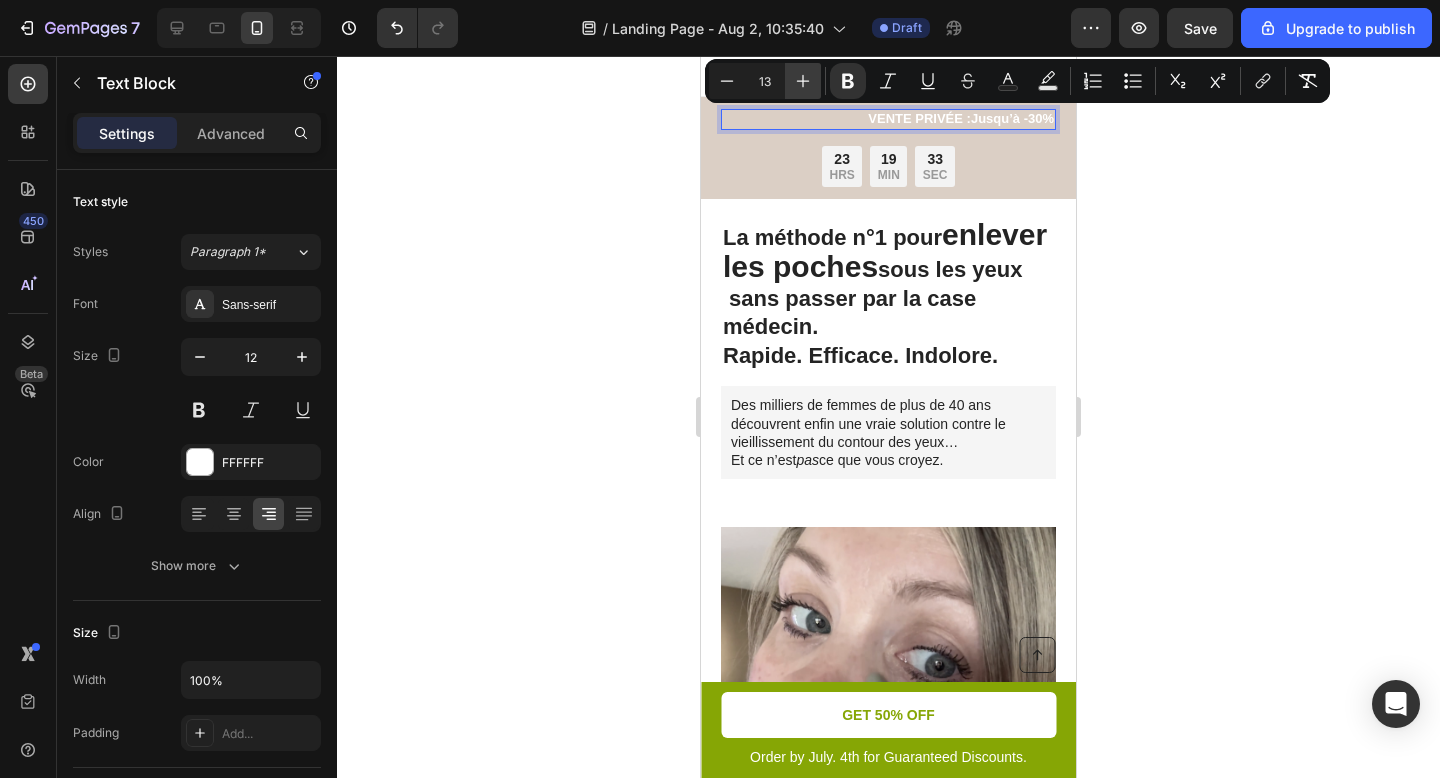 click 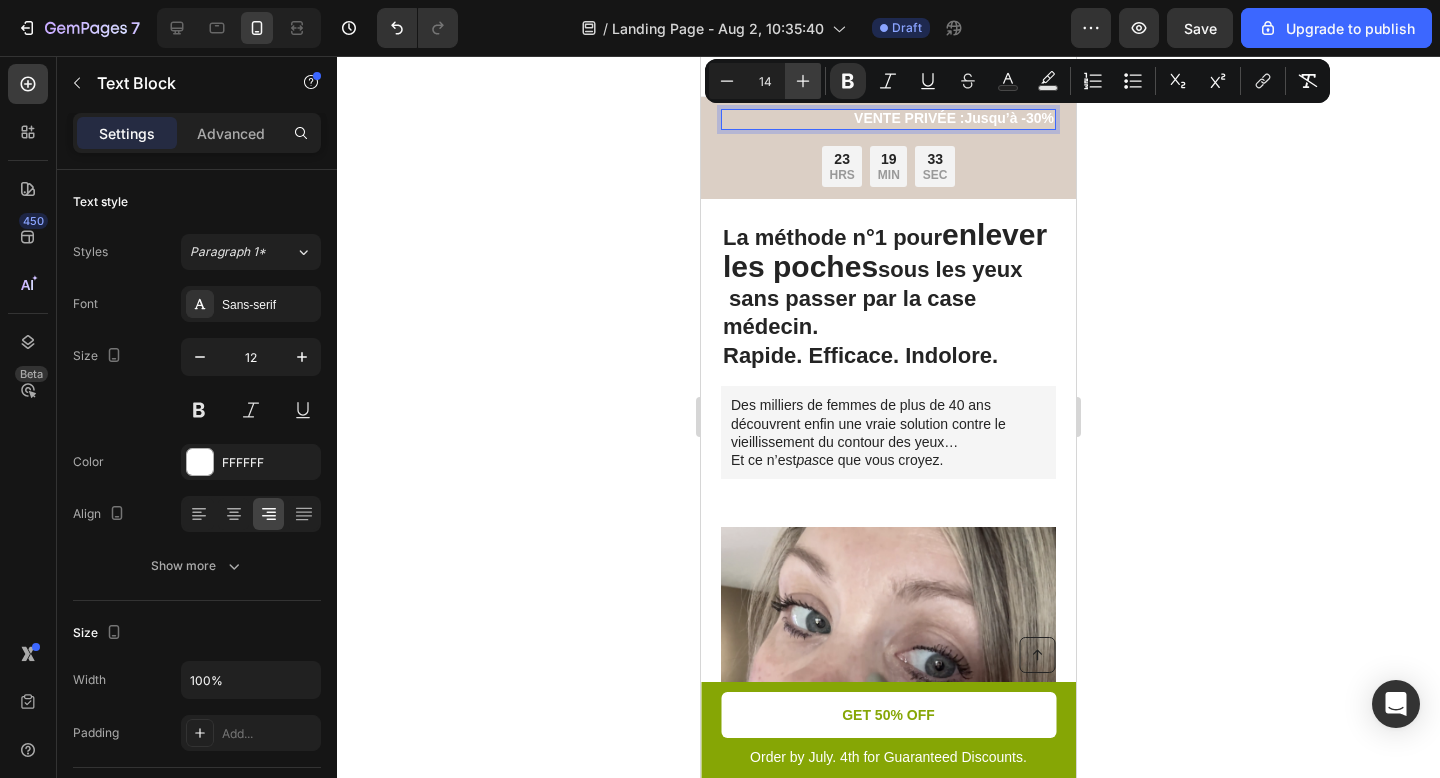 click 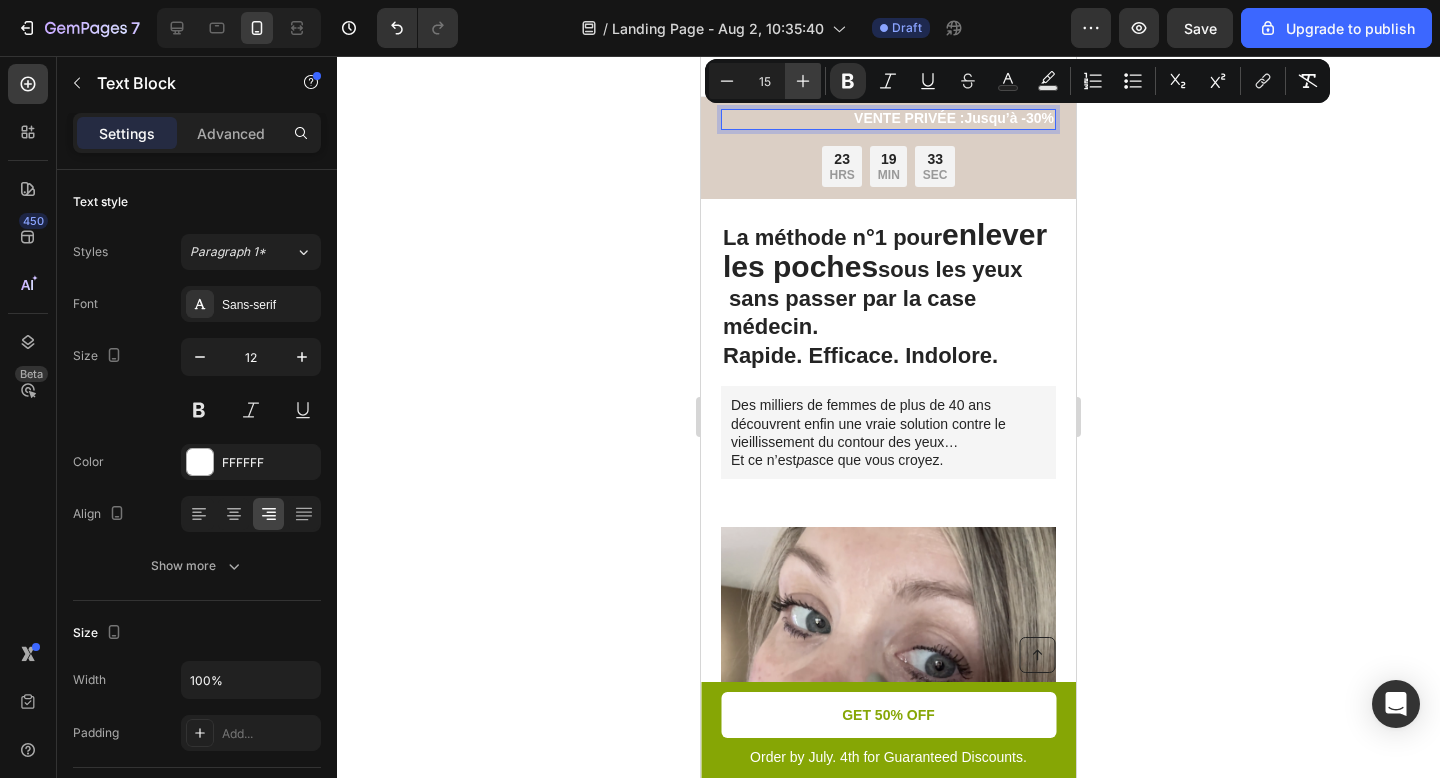 click 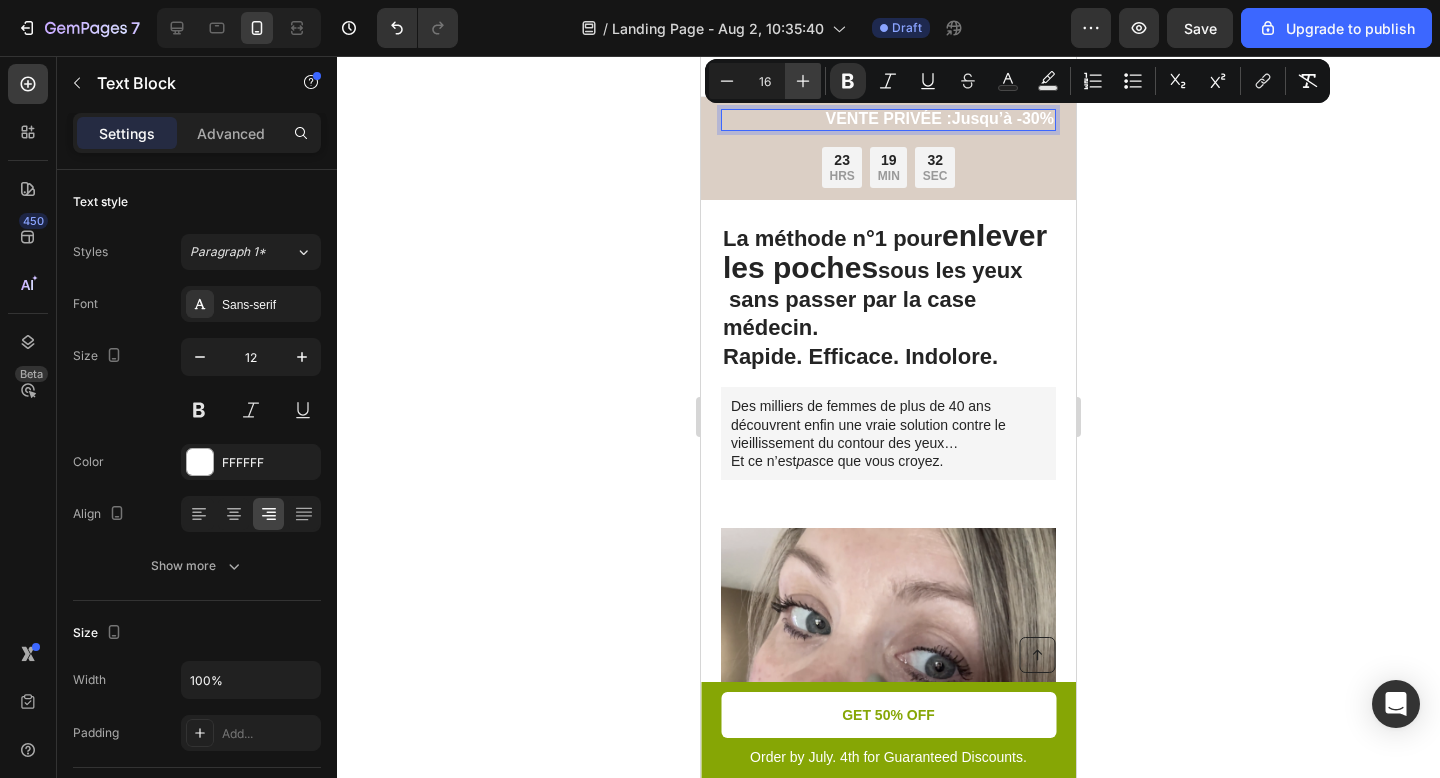 click 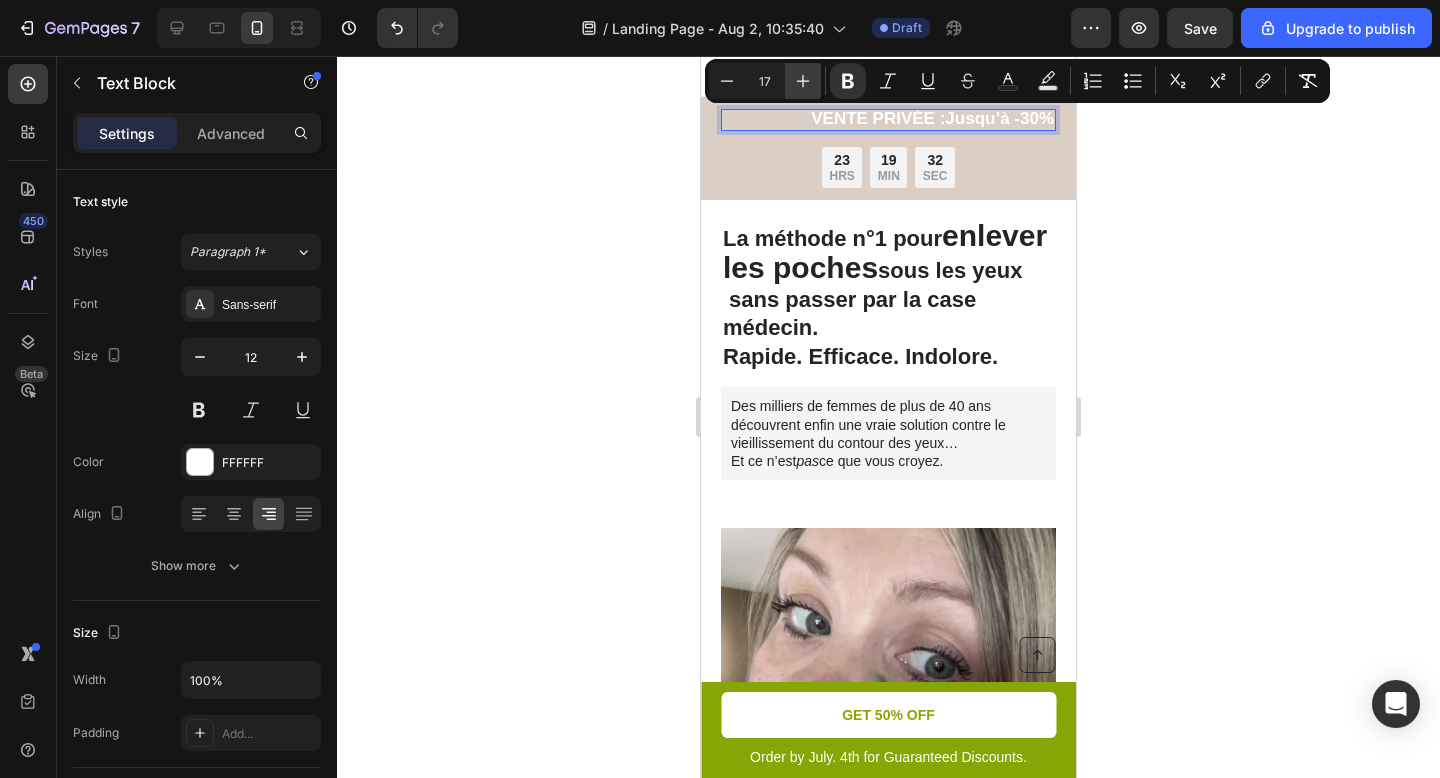 click 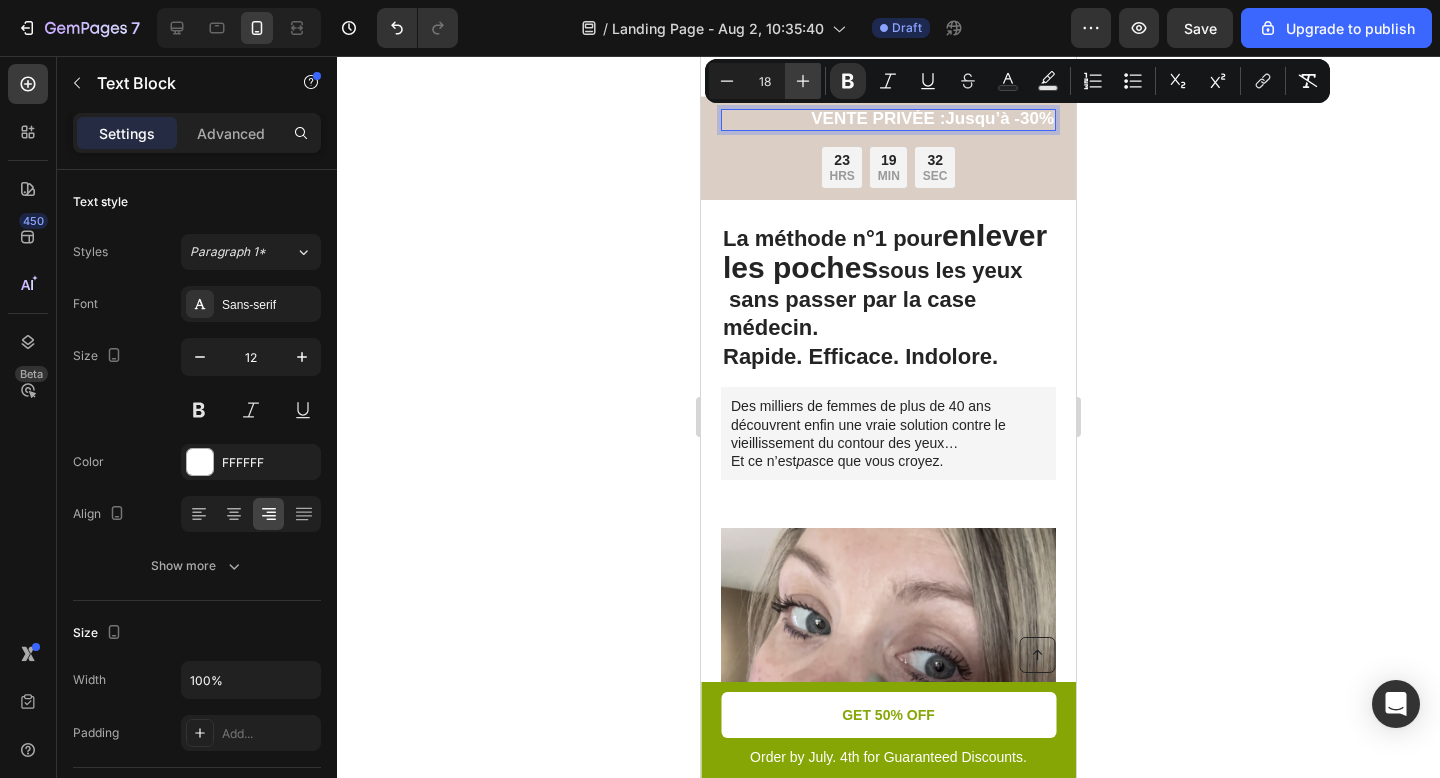 click 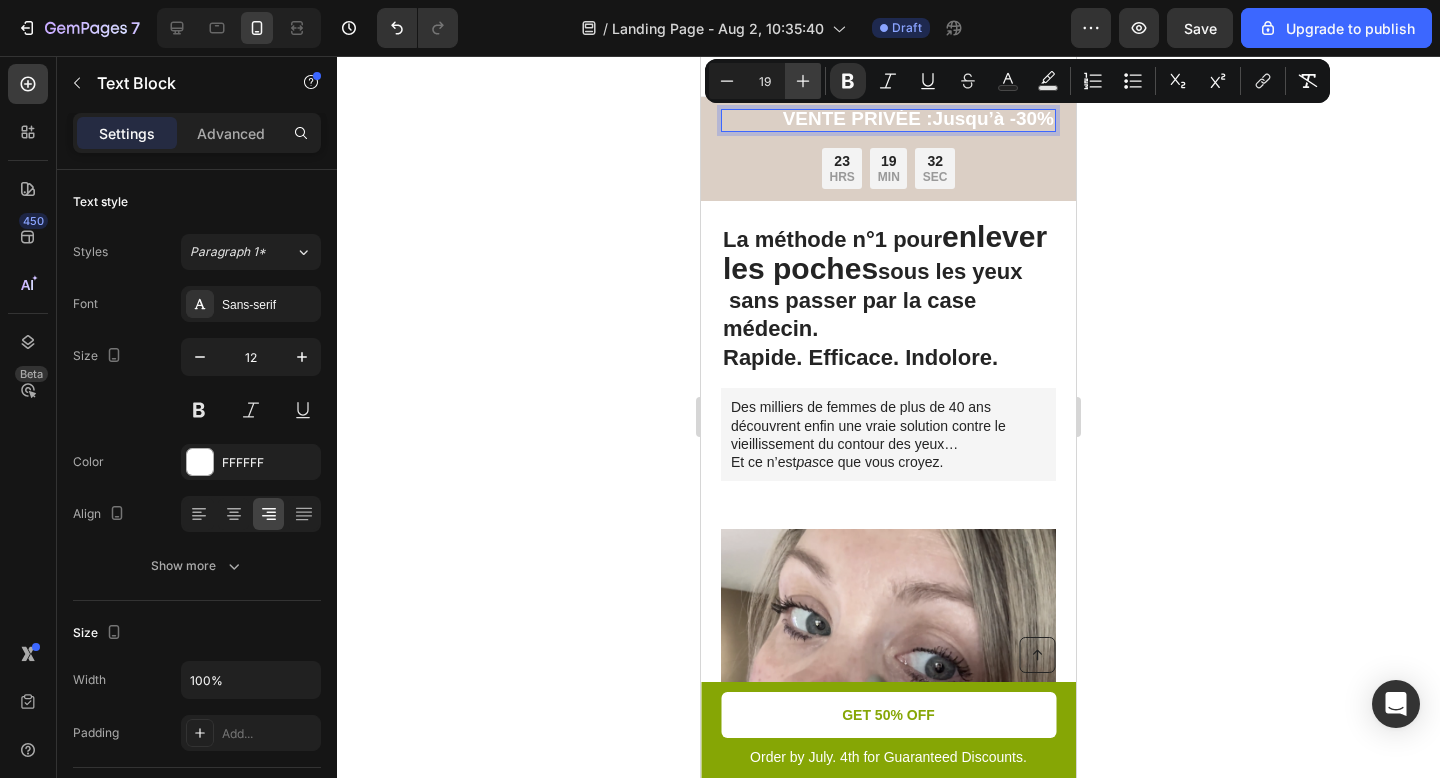 click 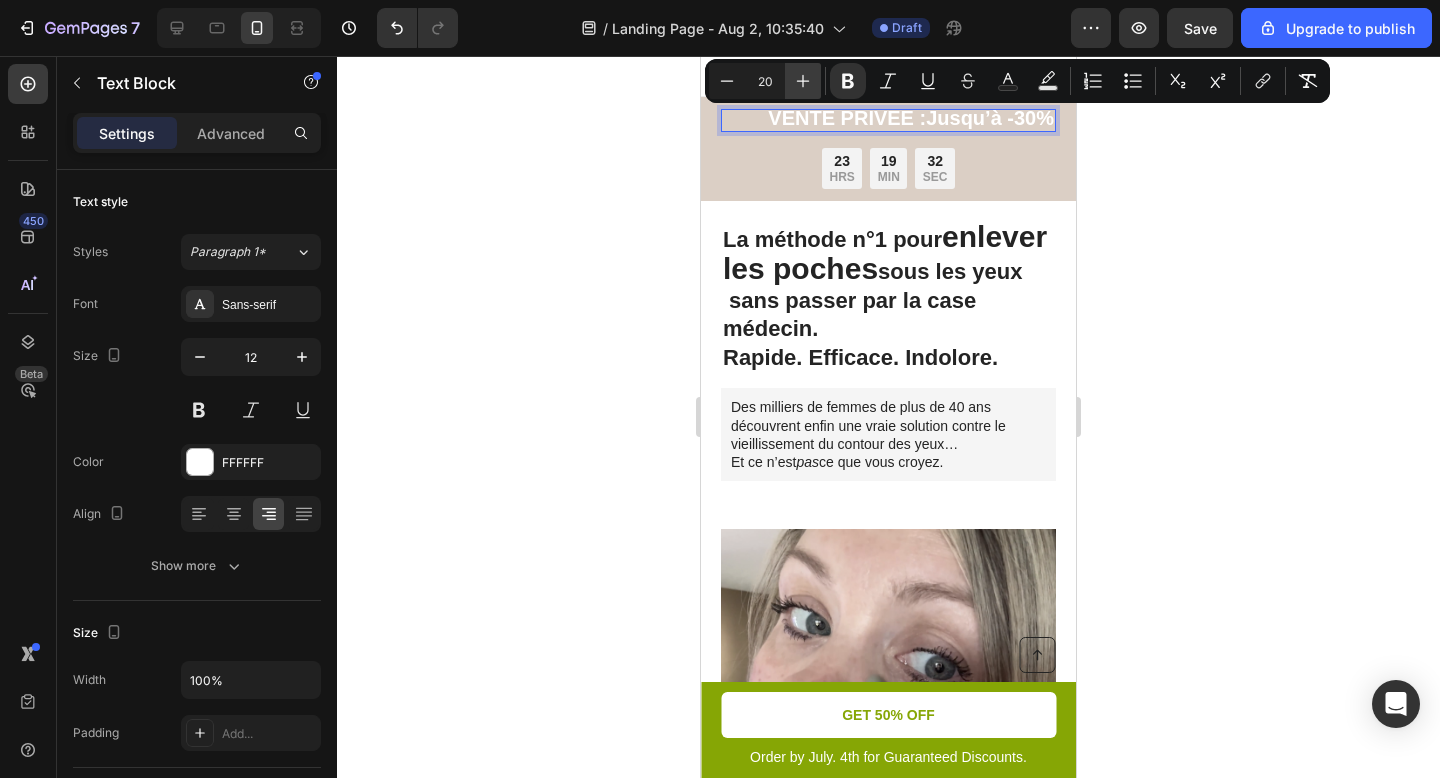 click 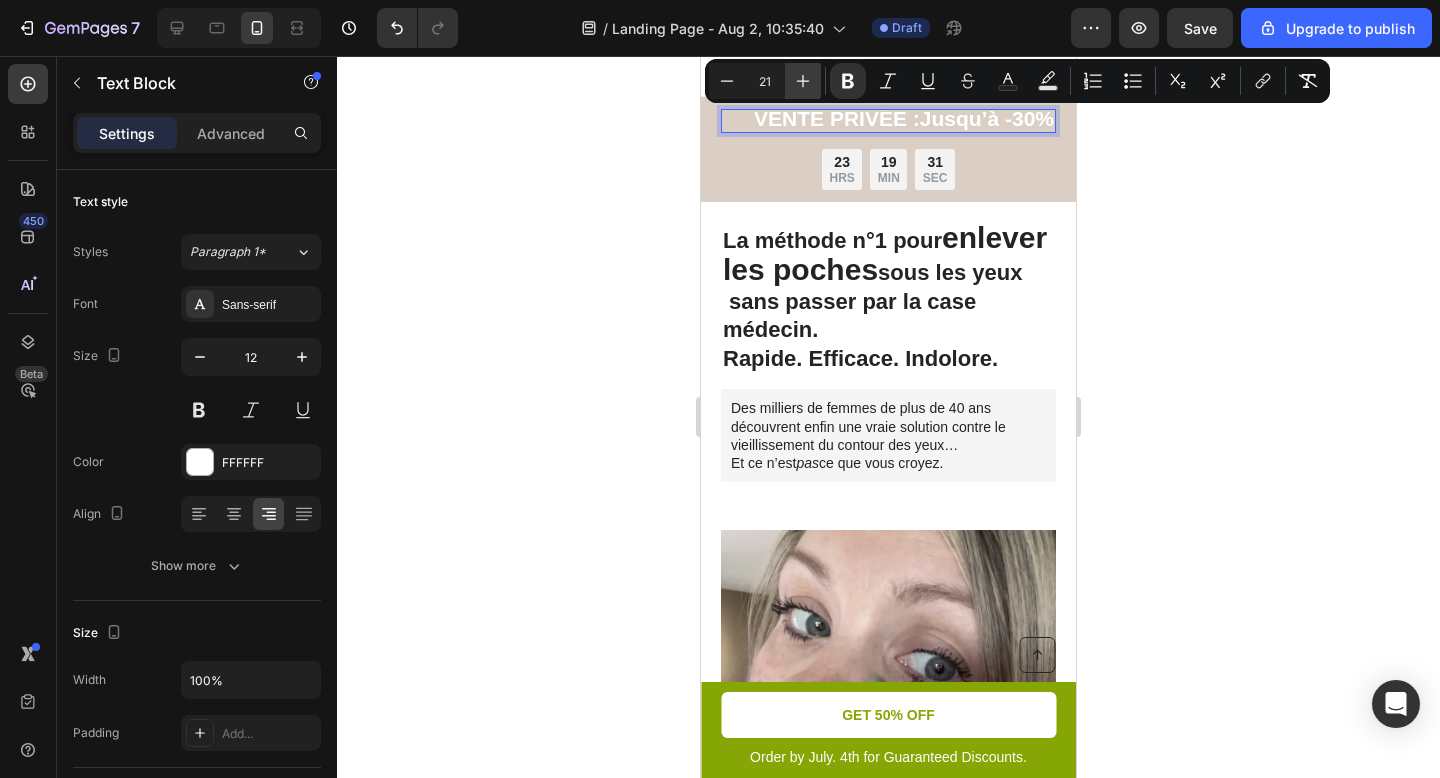 click 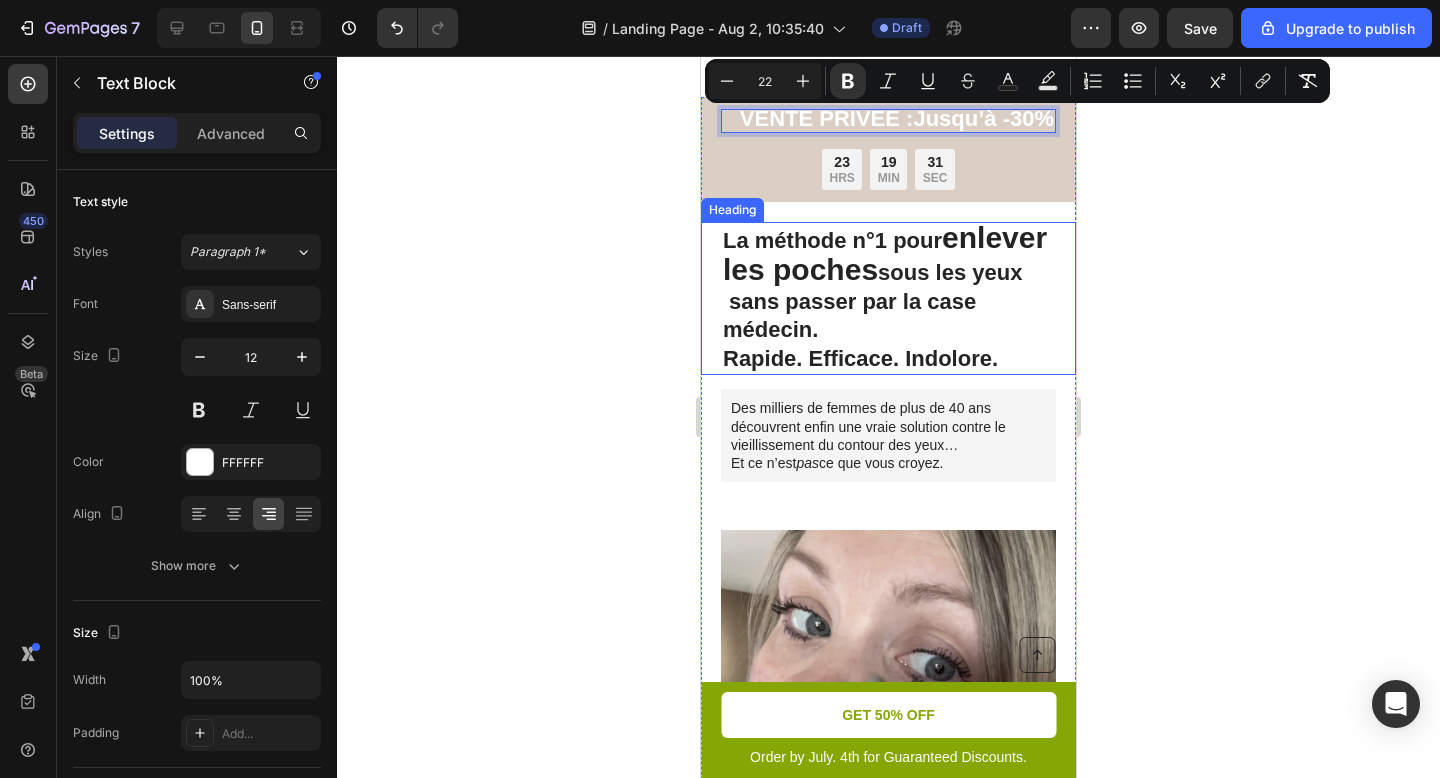 click on "VENTE PRIVÉE :Jusqu’à -30% Text Block   16 23 HRS 19 MIN 31 SEC Countdown Timer Row" at bounding box center [888, 149] 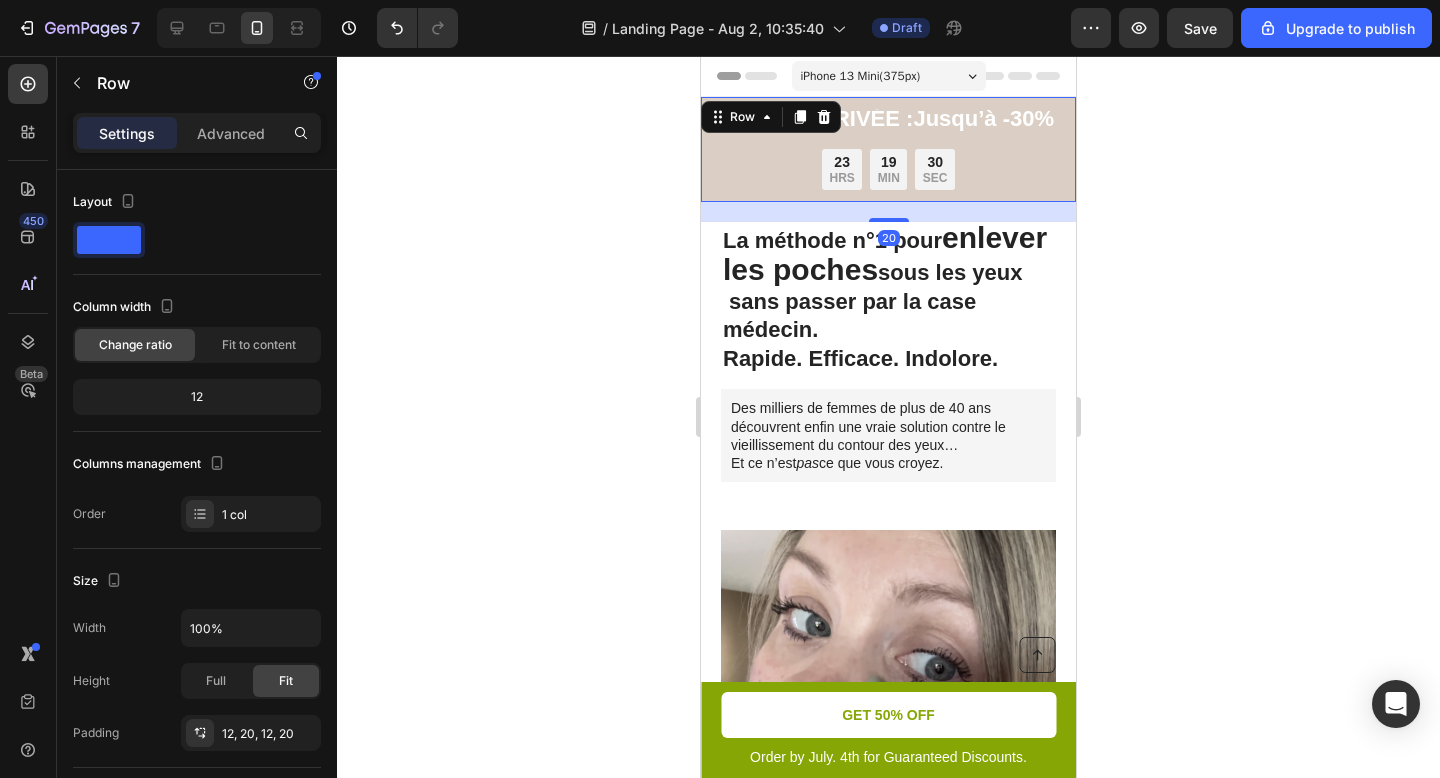 click on "VENTE PRIVÉE :Jusqu’à -30% Text Block 23 HRS 19 MIN 30 SEC Countdown Timer Row   20" at bounding box center (888, 149) 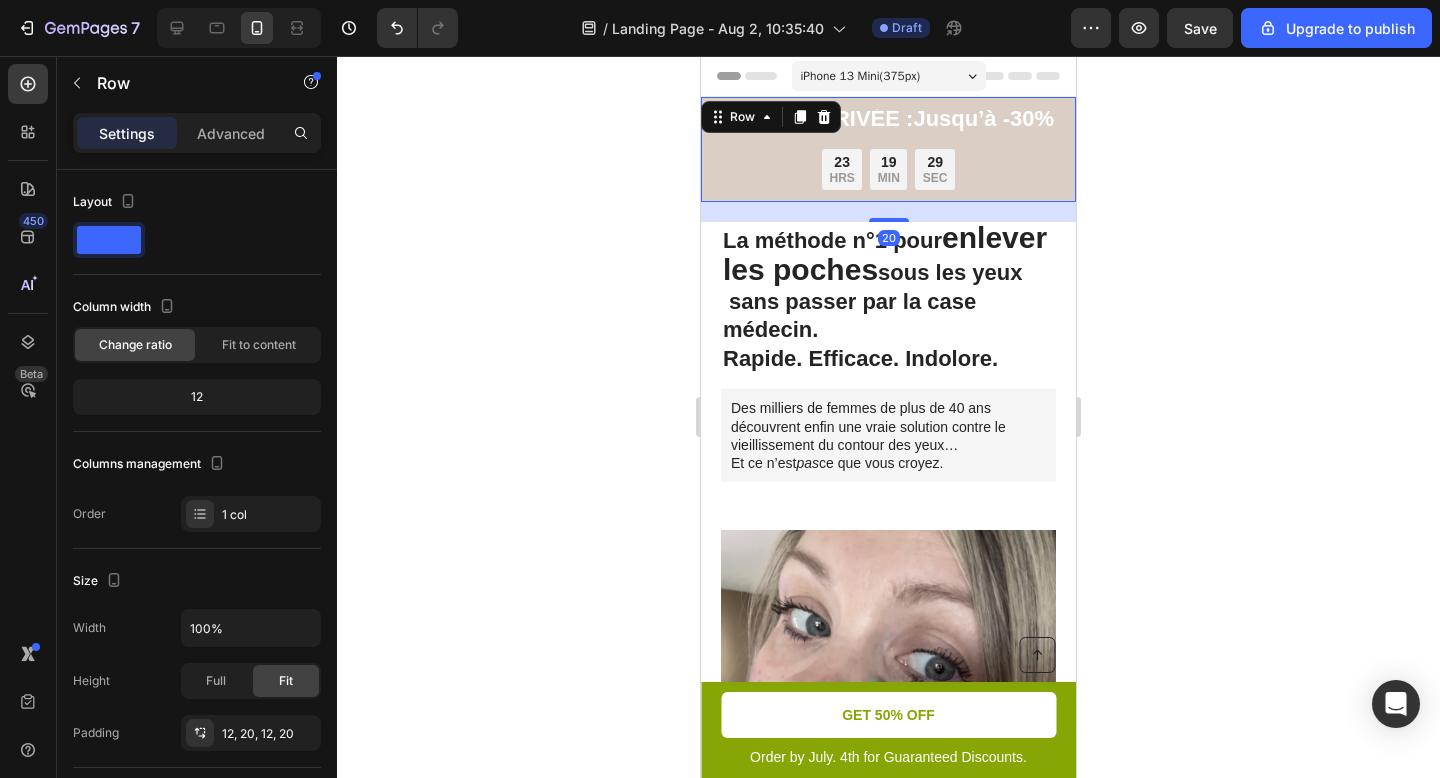 click 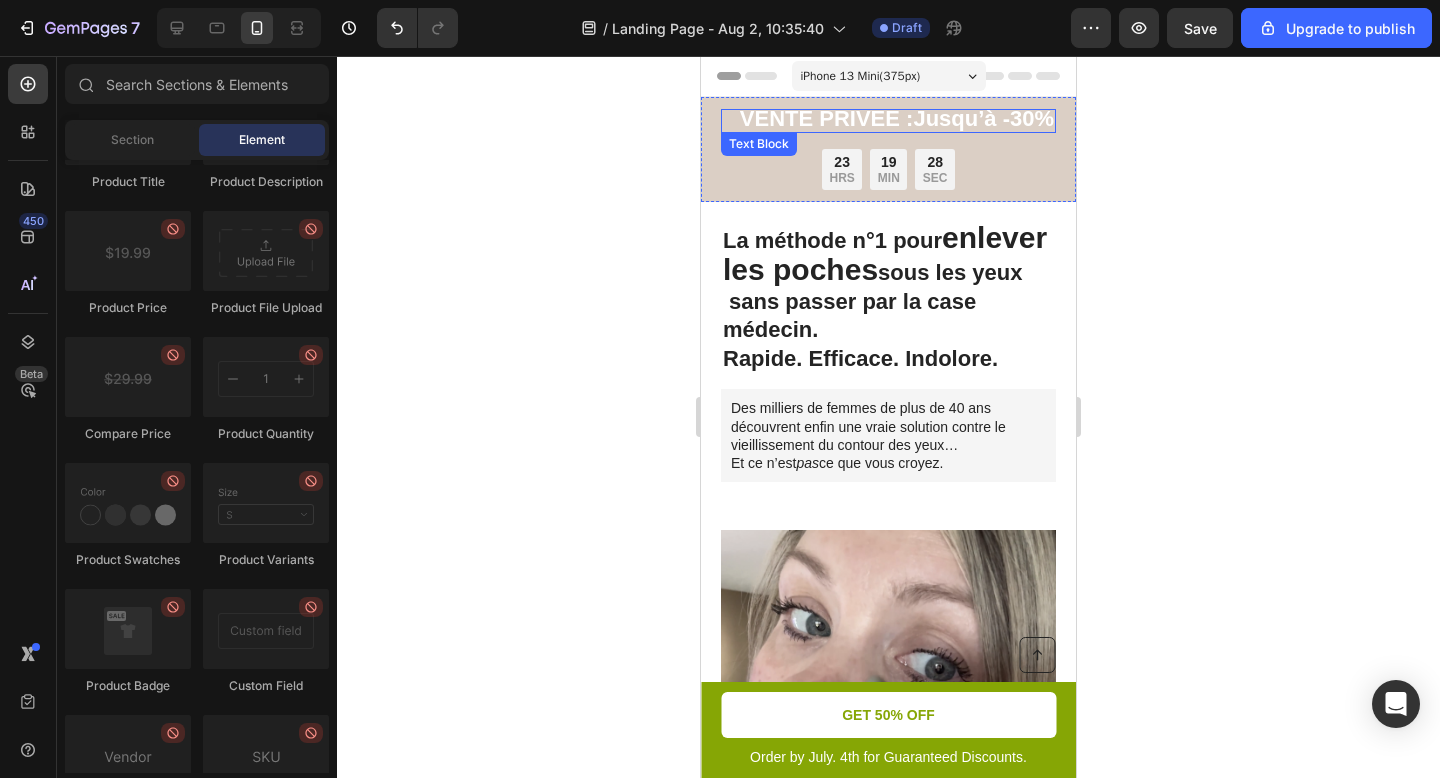 click on "VENTE PRIVÉE :Jusqu’à -30%" at bounding box center (897, 118) 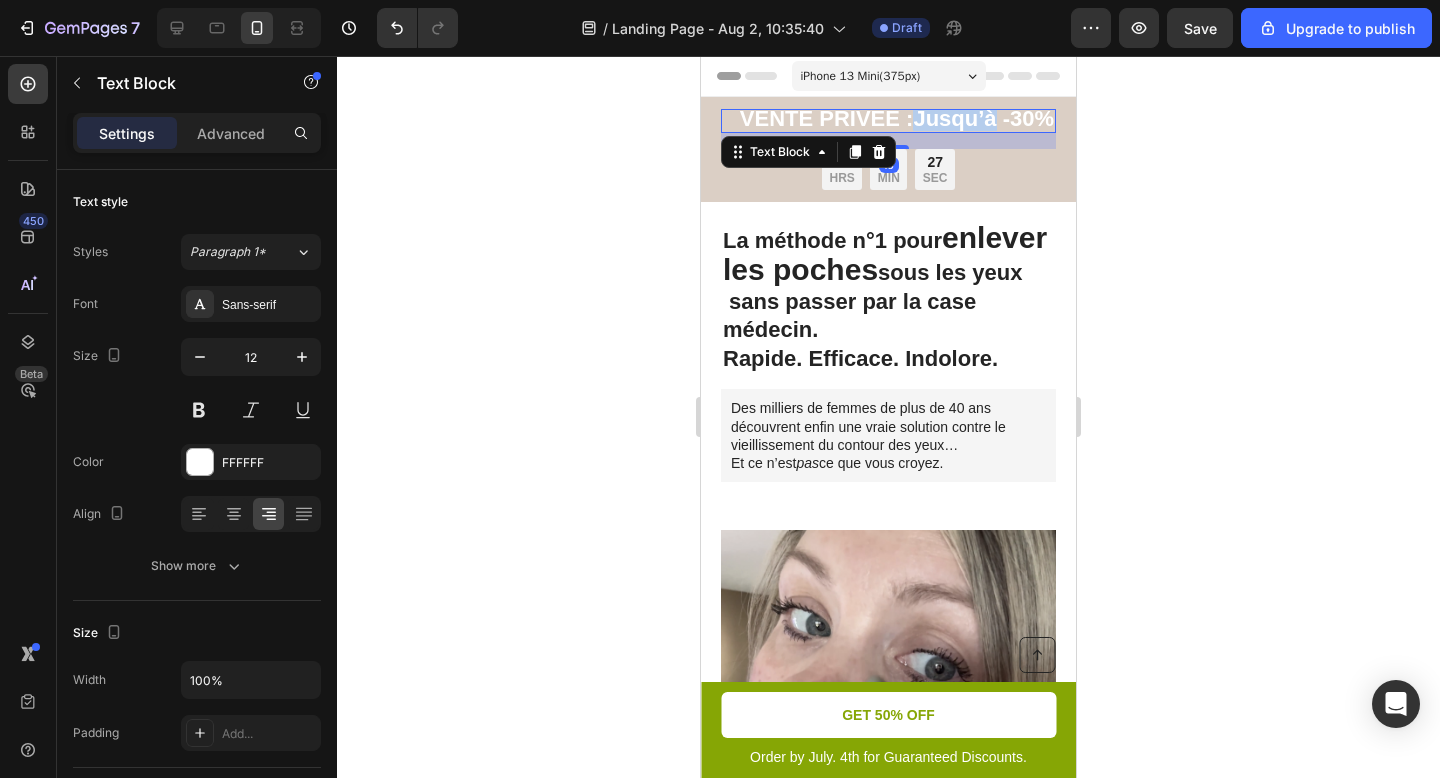 click on "VENTE PRIVÉE :Jusqu’à -30%" at bounding box center [897, 118] 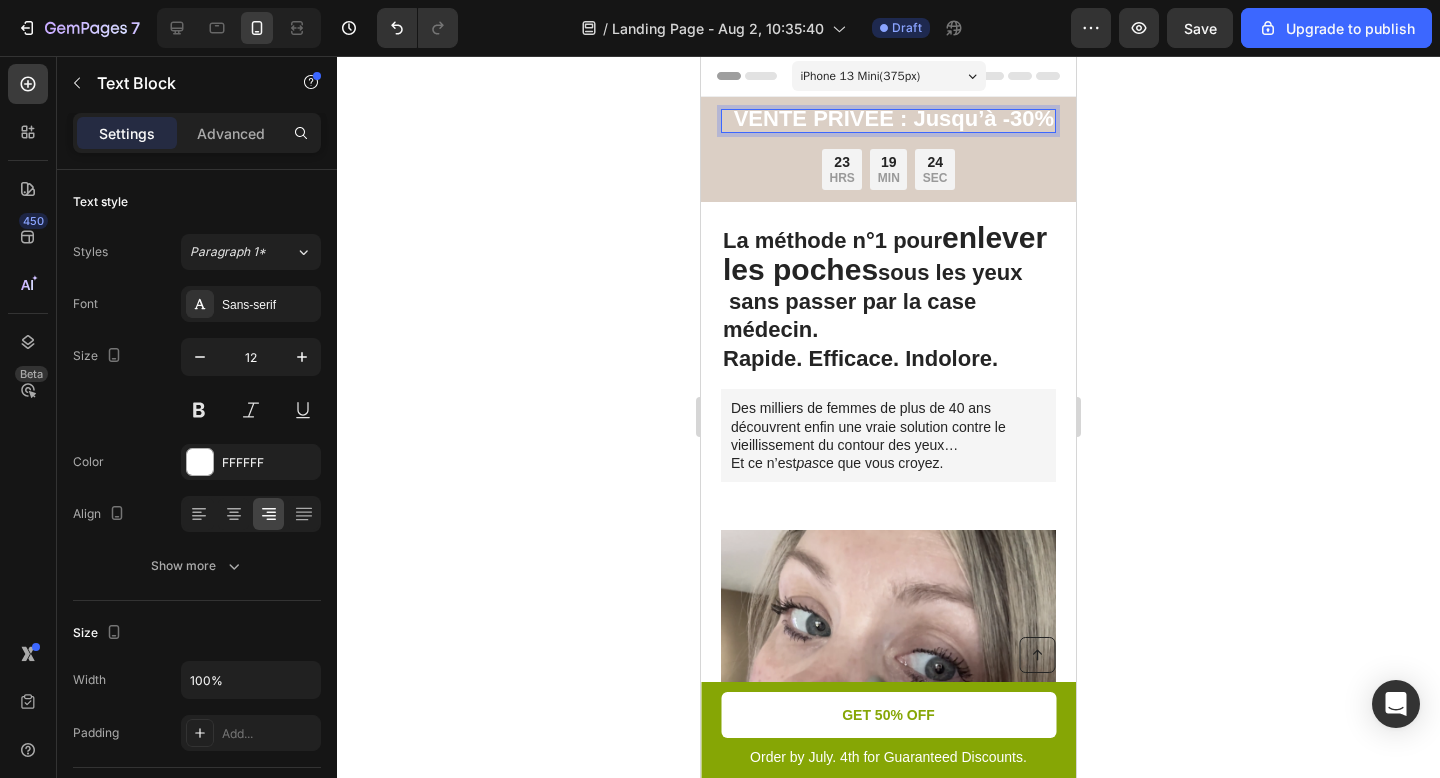 click on "VENTE PRIVÉE : Jusqu’à -30%" at bounding box center [894, 118] 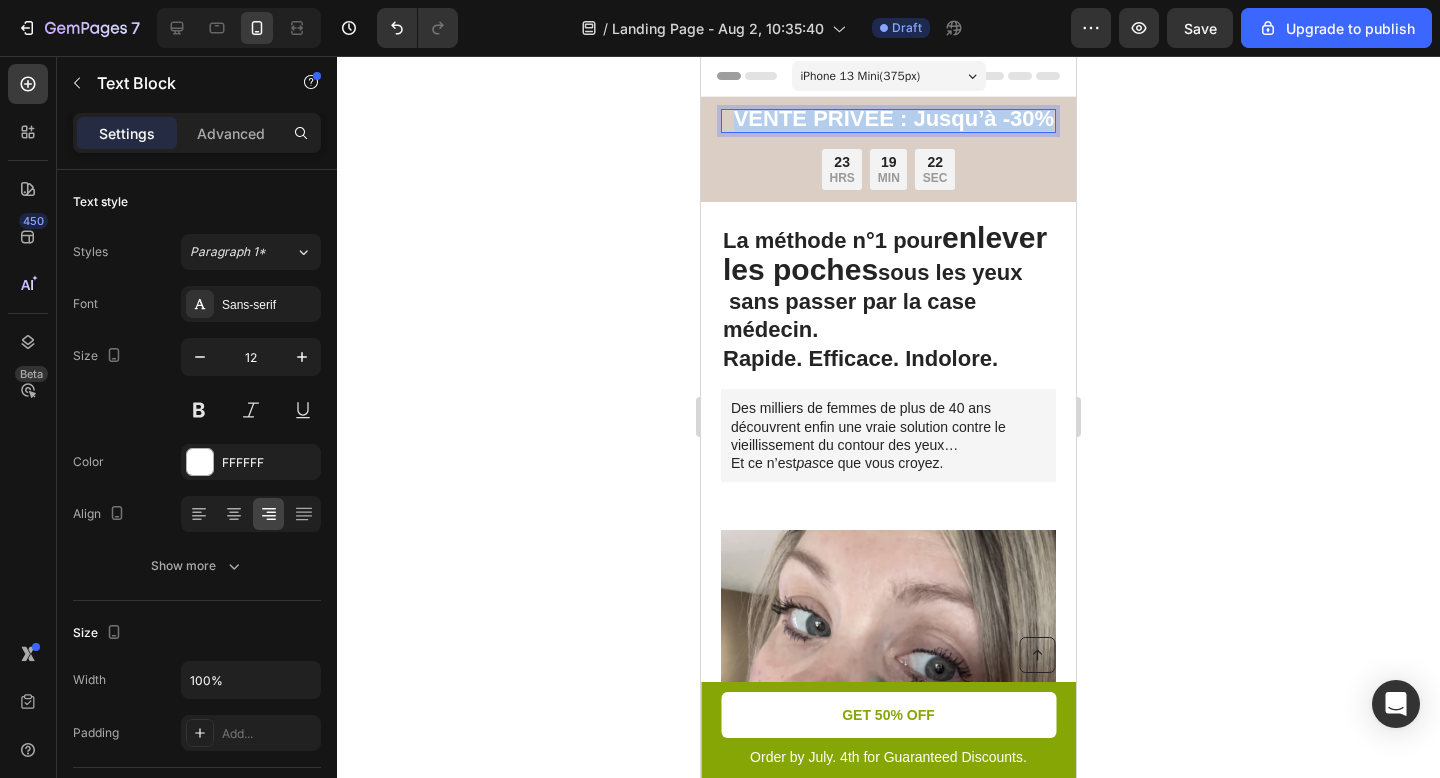 drag, startPoint x: 1039, startPoint y: 140, endPoint x: 776, endPoint y: 108, distance: 264.9396 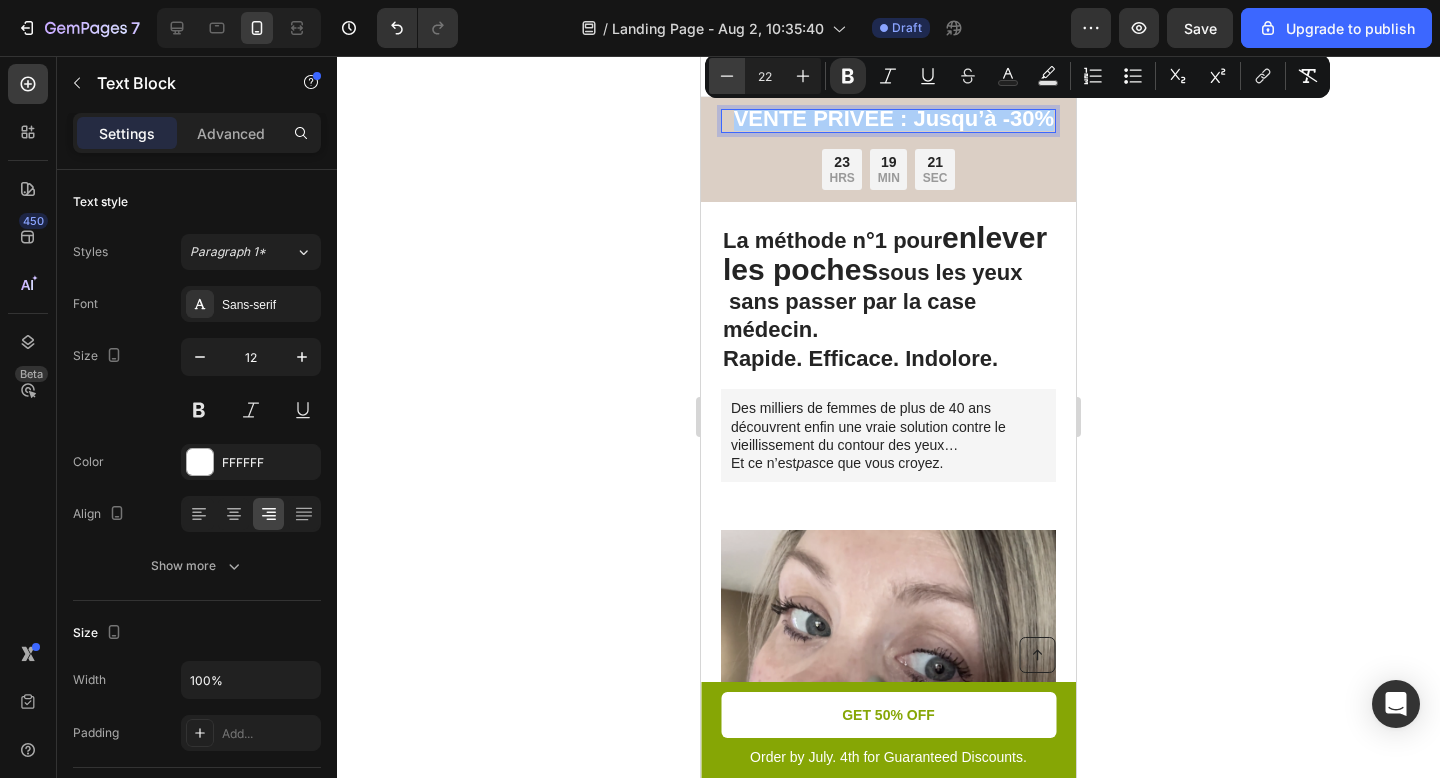 click 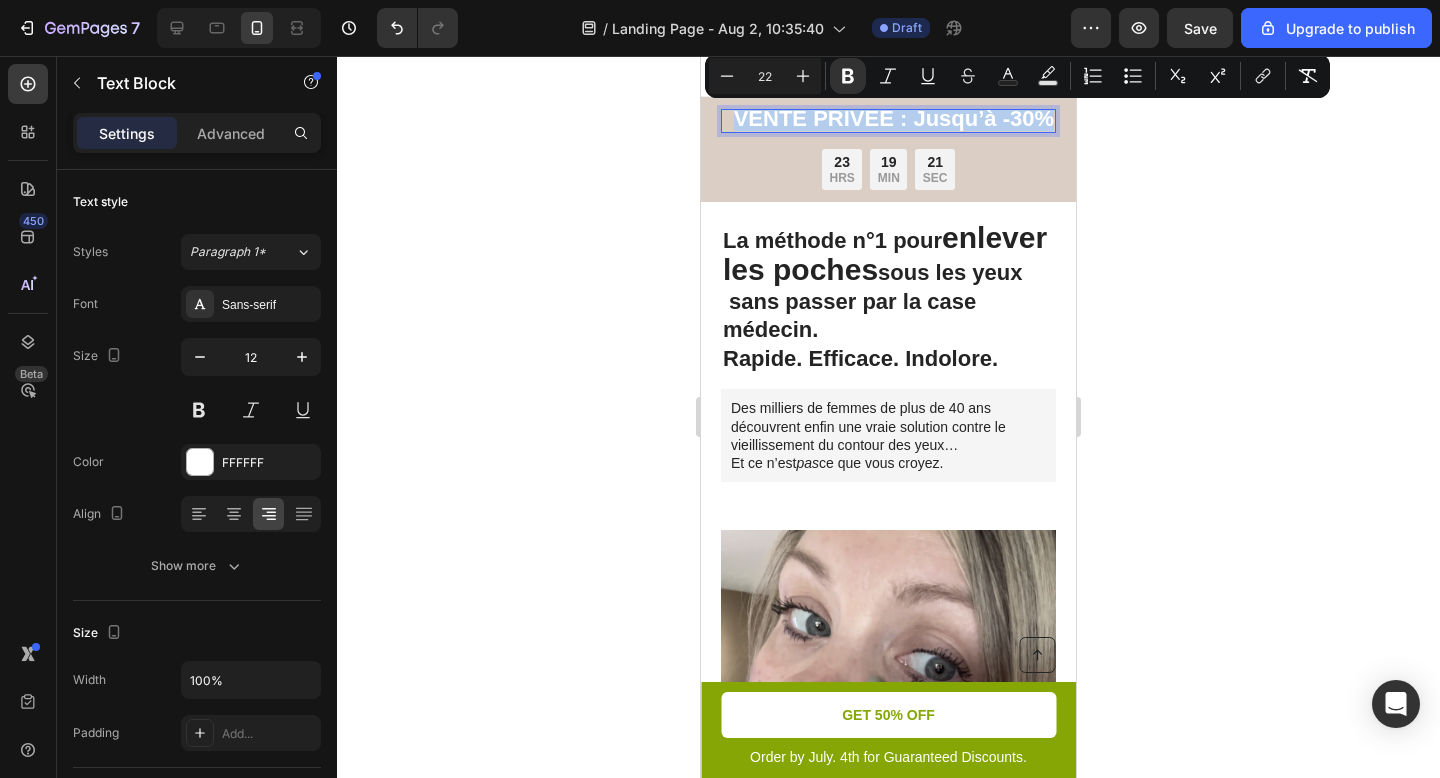 type on "21" 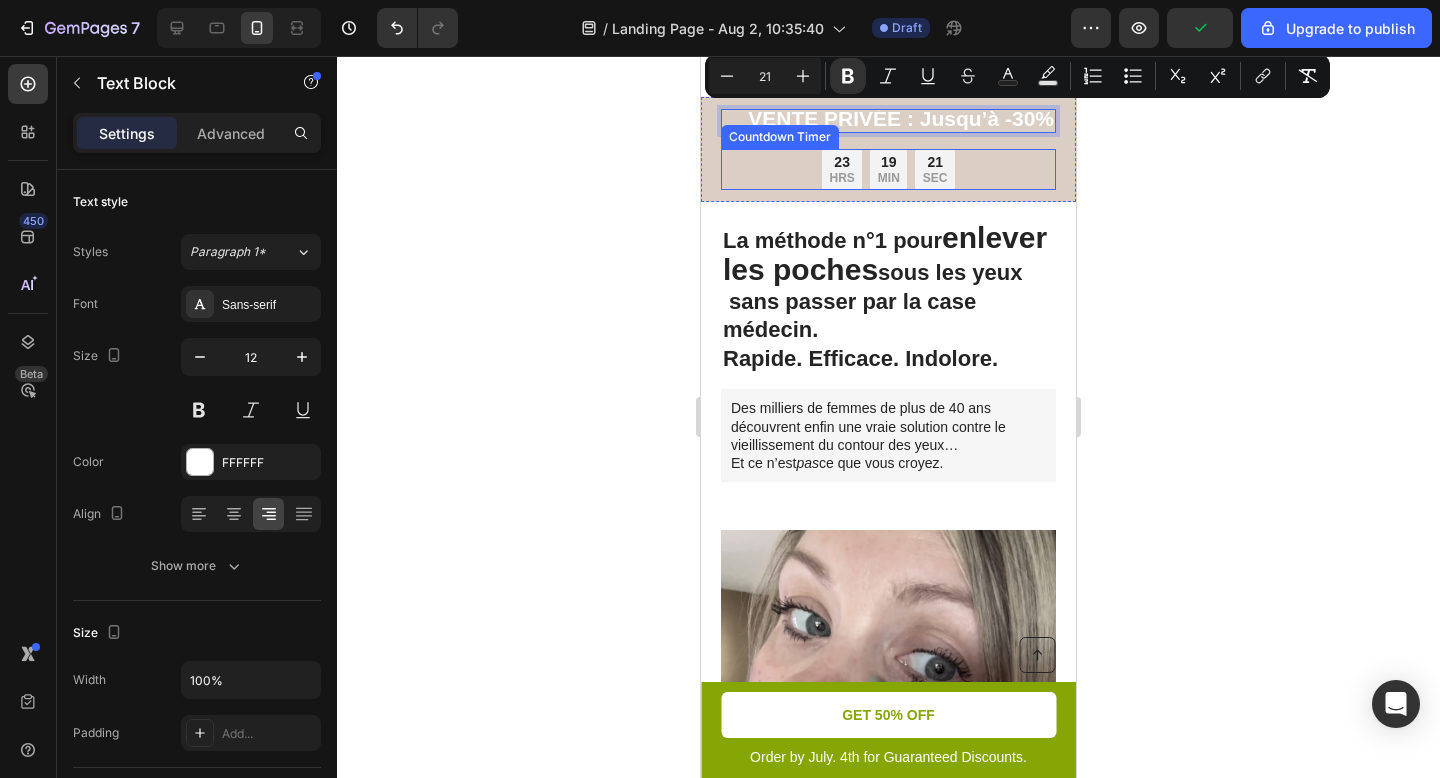 click 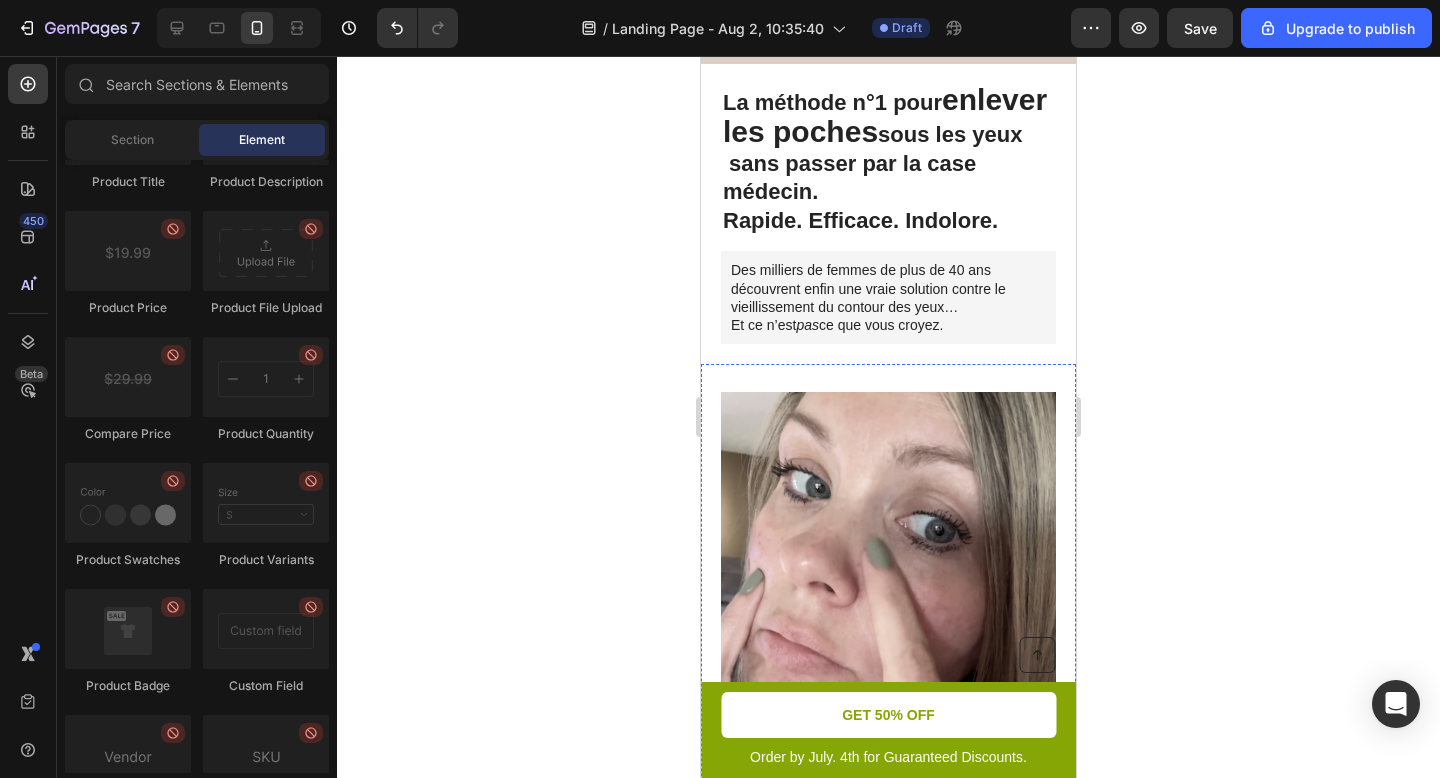 scroll, scrollTop: 127, scrollLeft: 0, axis: vertical 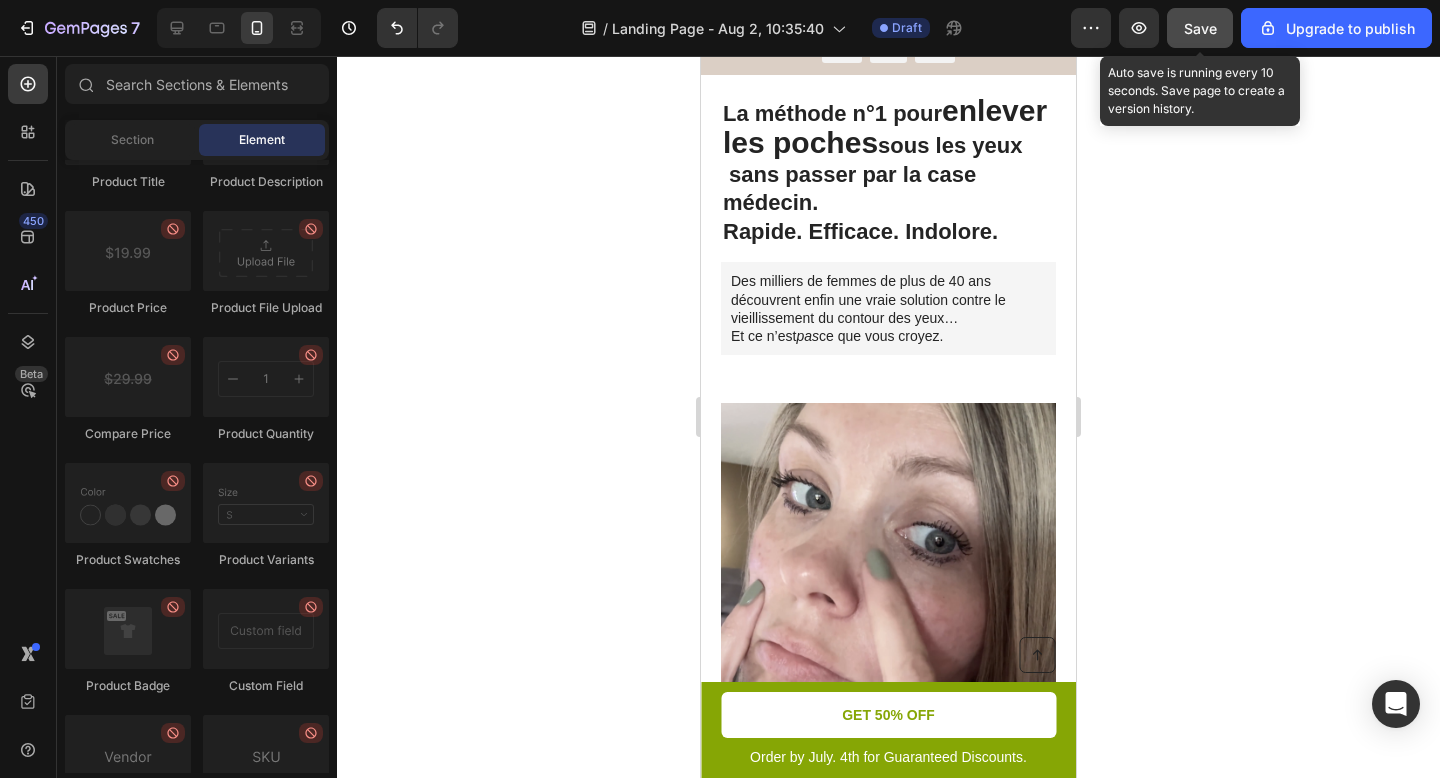 click on "Save" 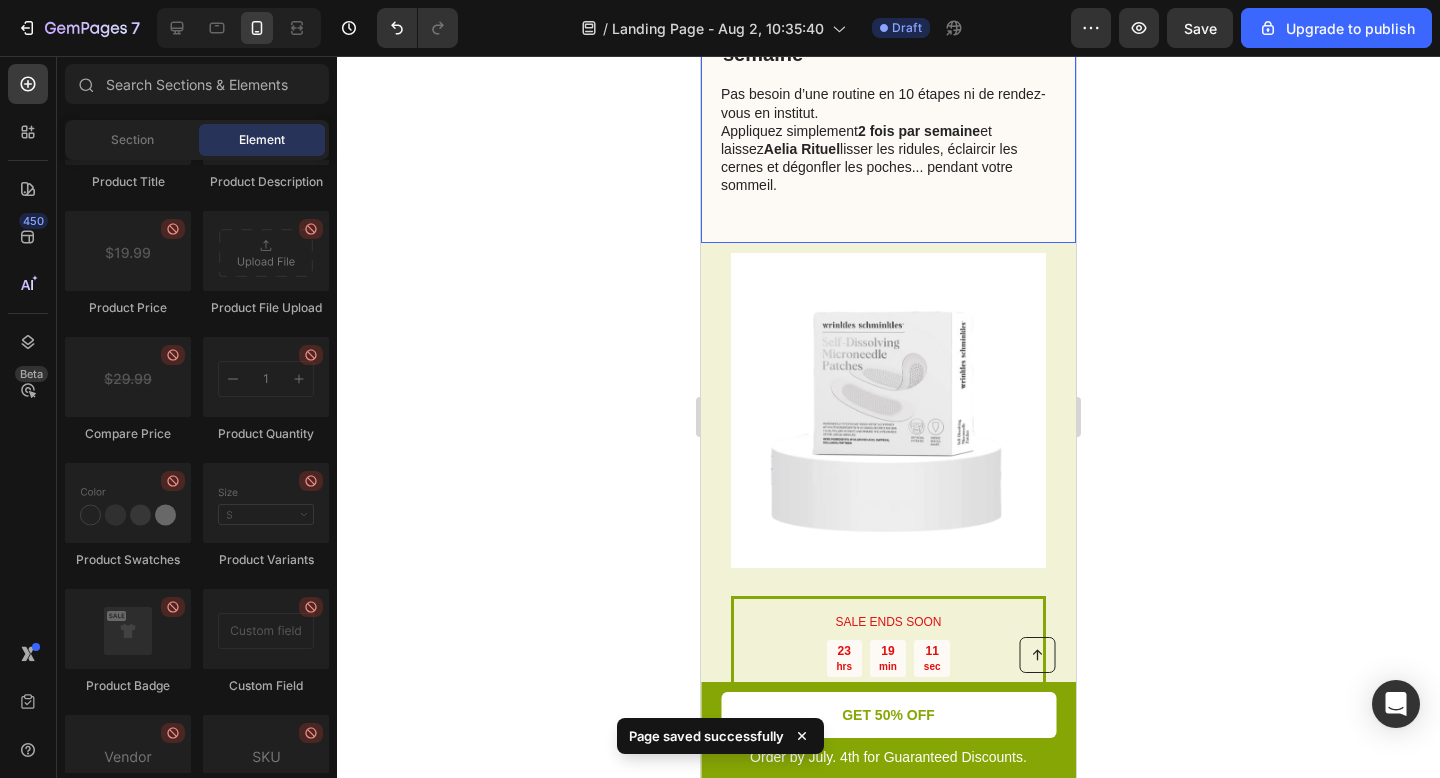 scroll, scrollTop: 2975, scrollLeft: 0, axis: vertical 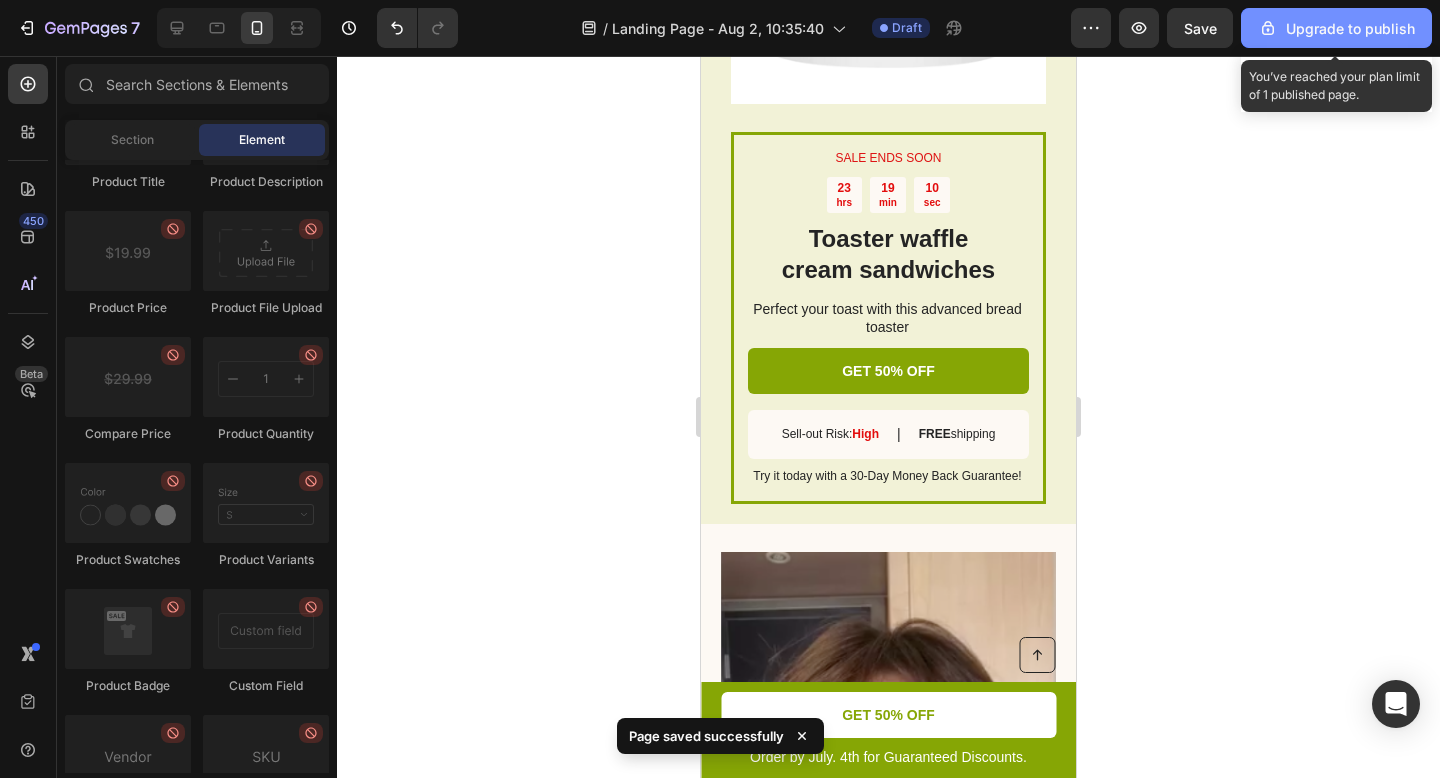 click on "Upgrade to publish" at bounding box center [1336, 28] 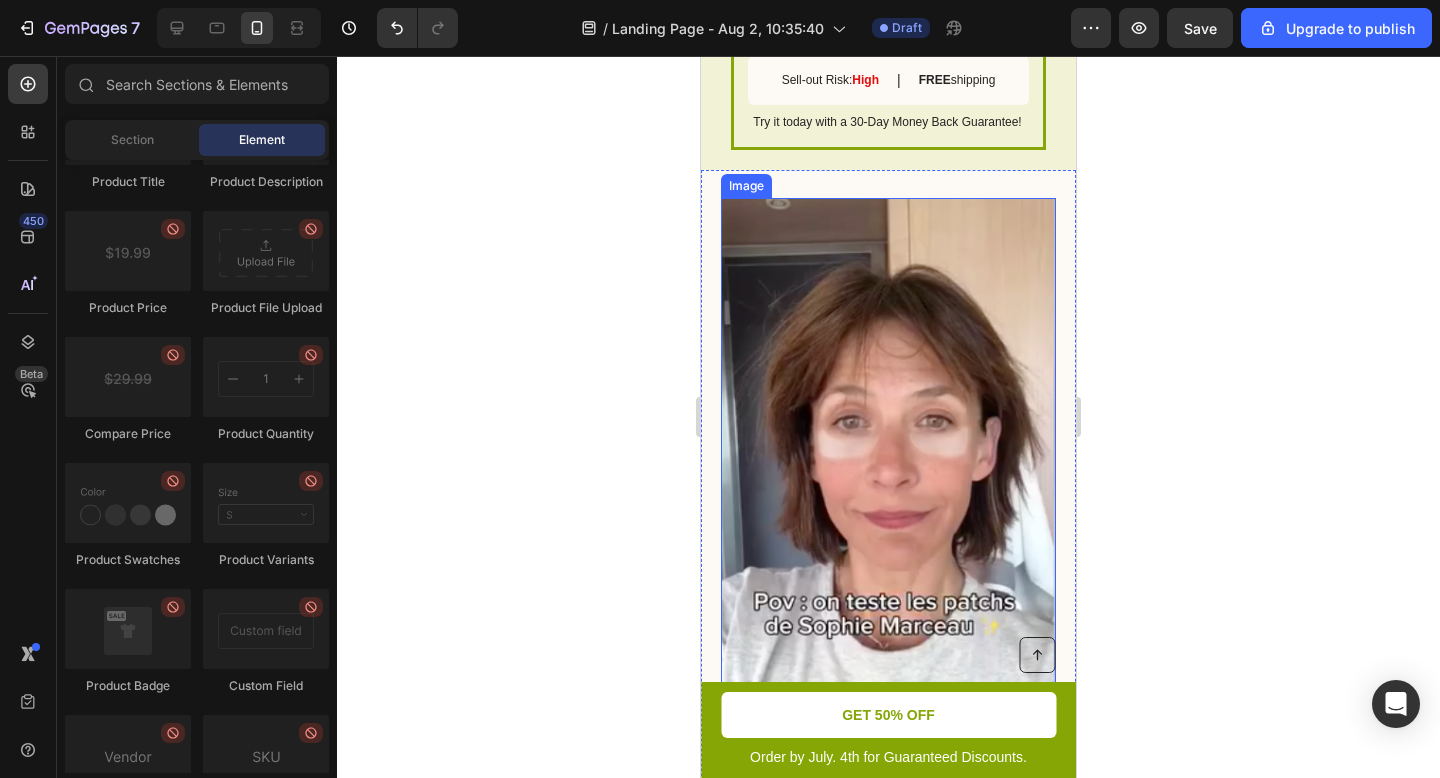scroll, scrollTop: 3510, scrollLeft: 0, axis: vertical 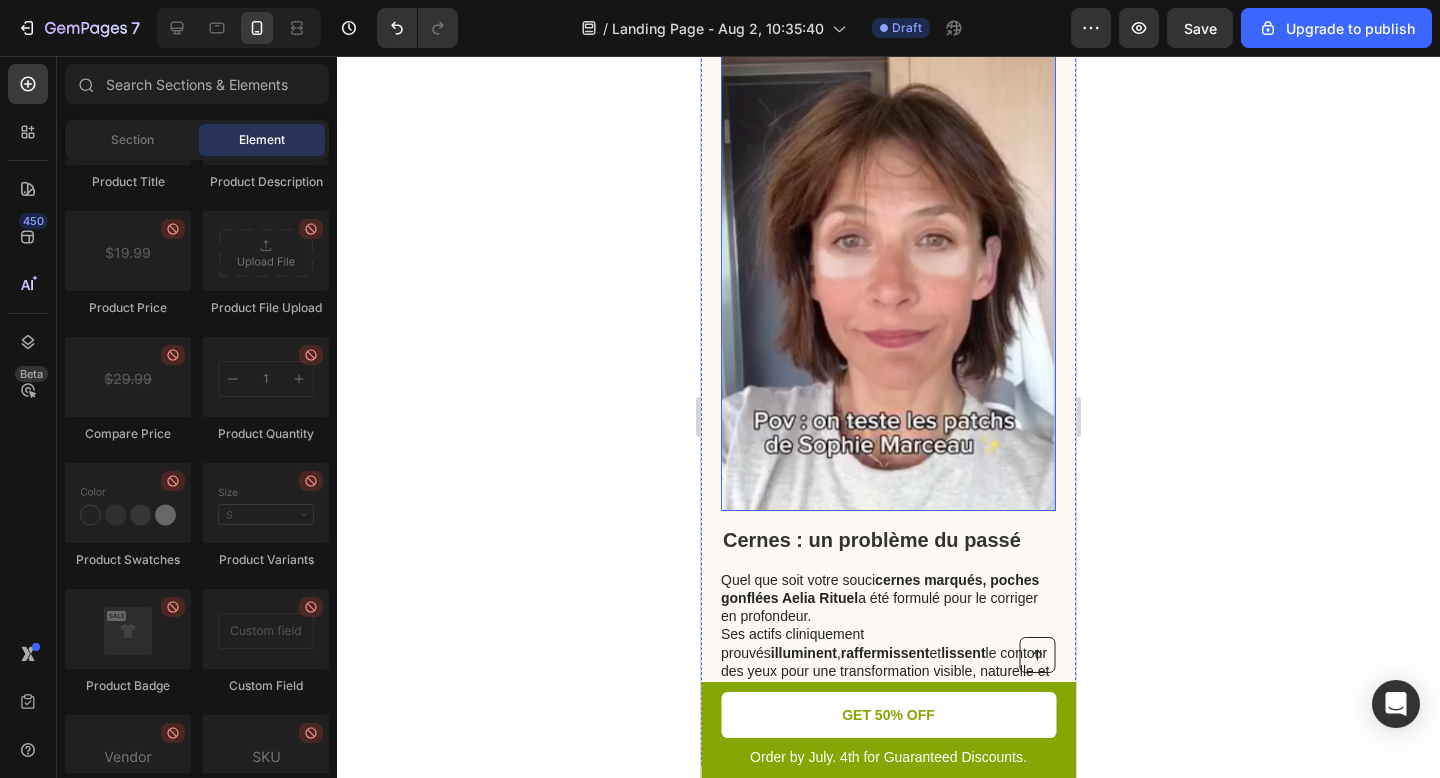 click at bounding box center (888, 264) 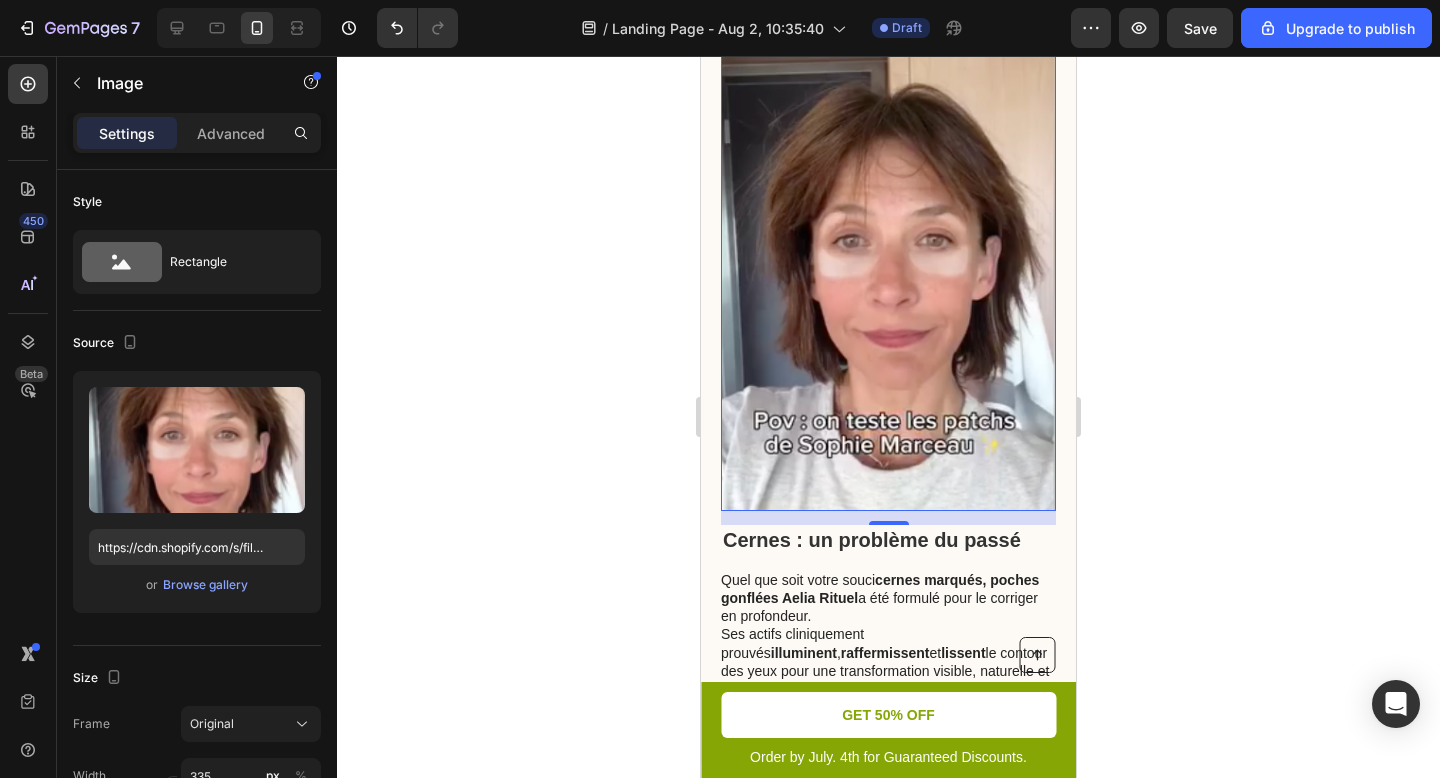 click at bounding box center (888, 264) 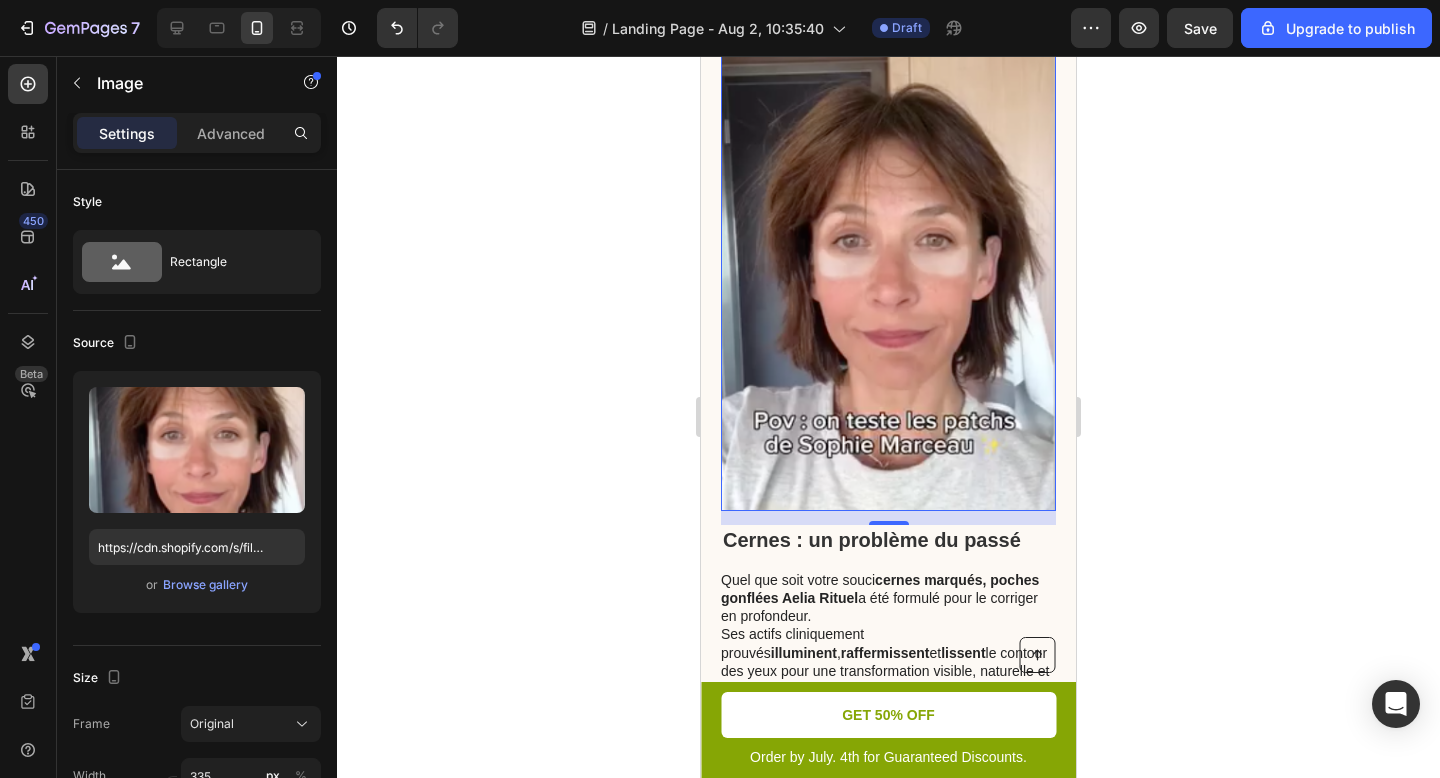 click at bounding box center [888, 264] 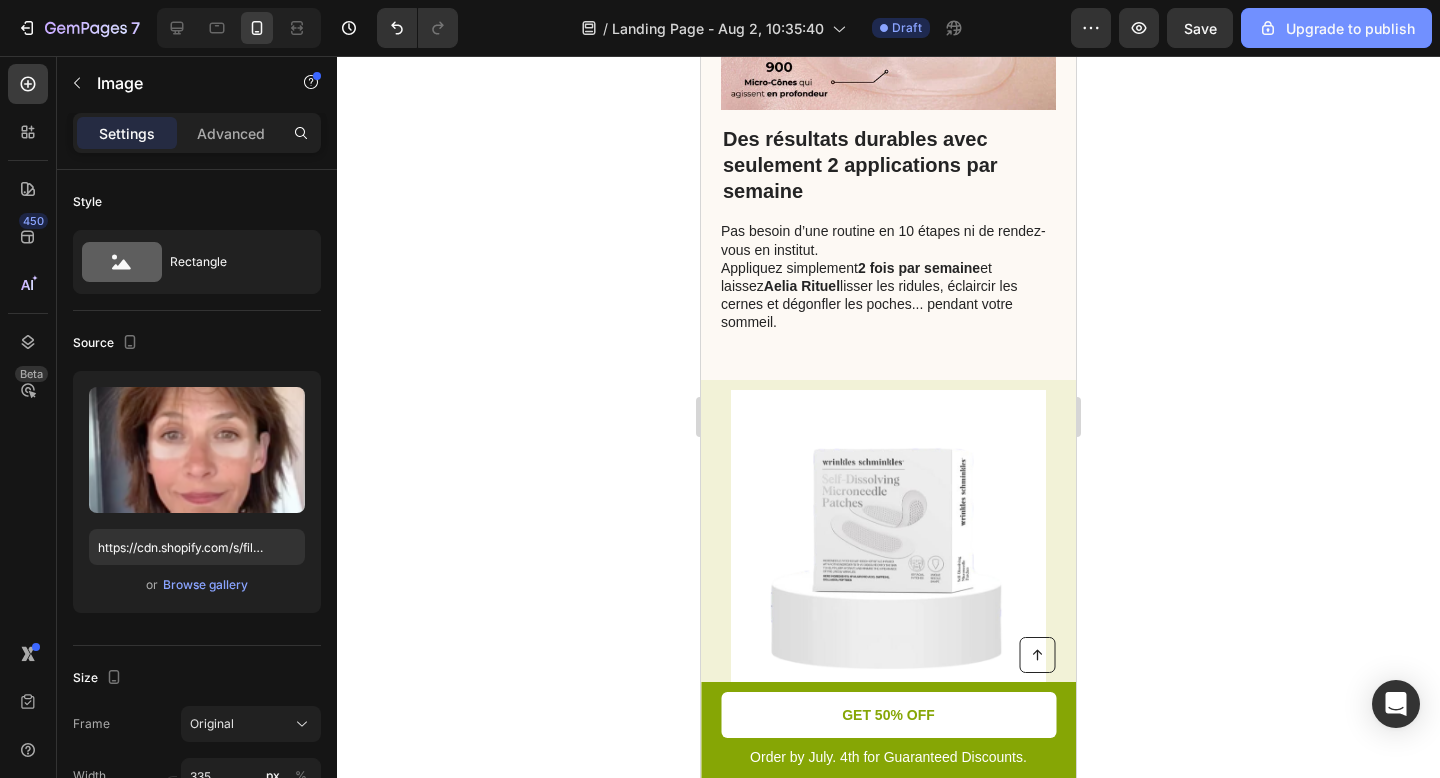 scroll, scrollTop: 2248, scrollLeft: 0, axis: vertical 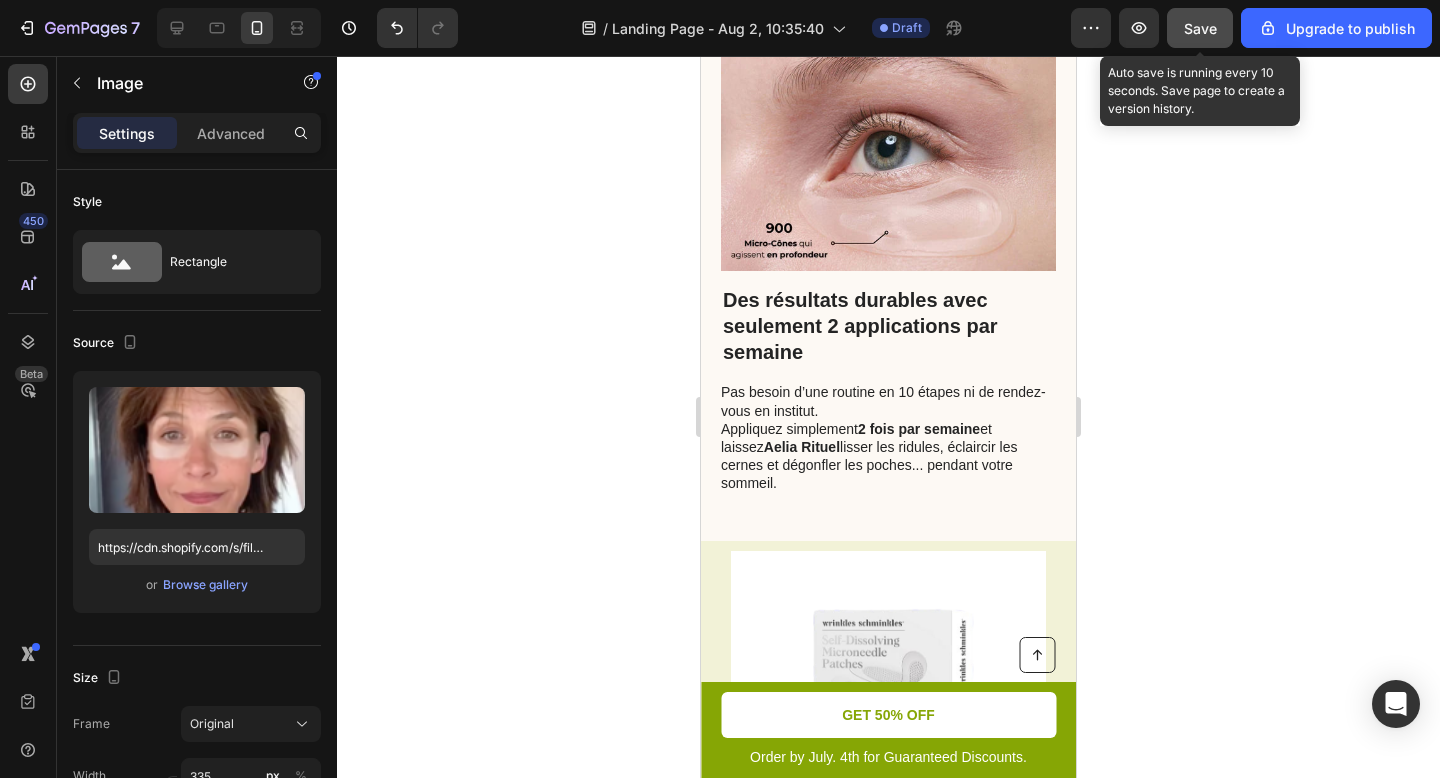 click on "Save" 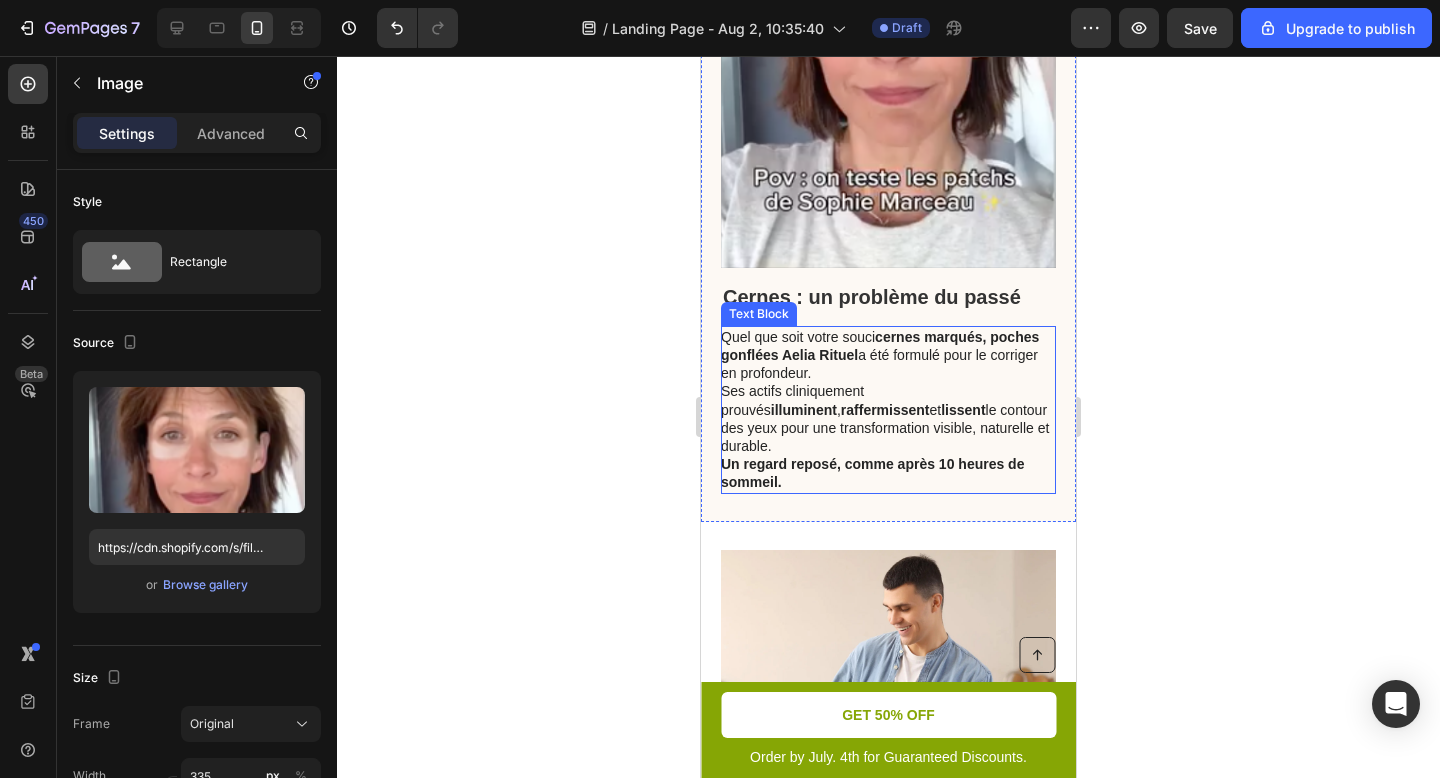 scroll, scrollTop: 3771, scrollLeft: 0, axis: vertical 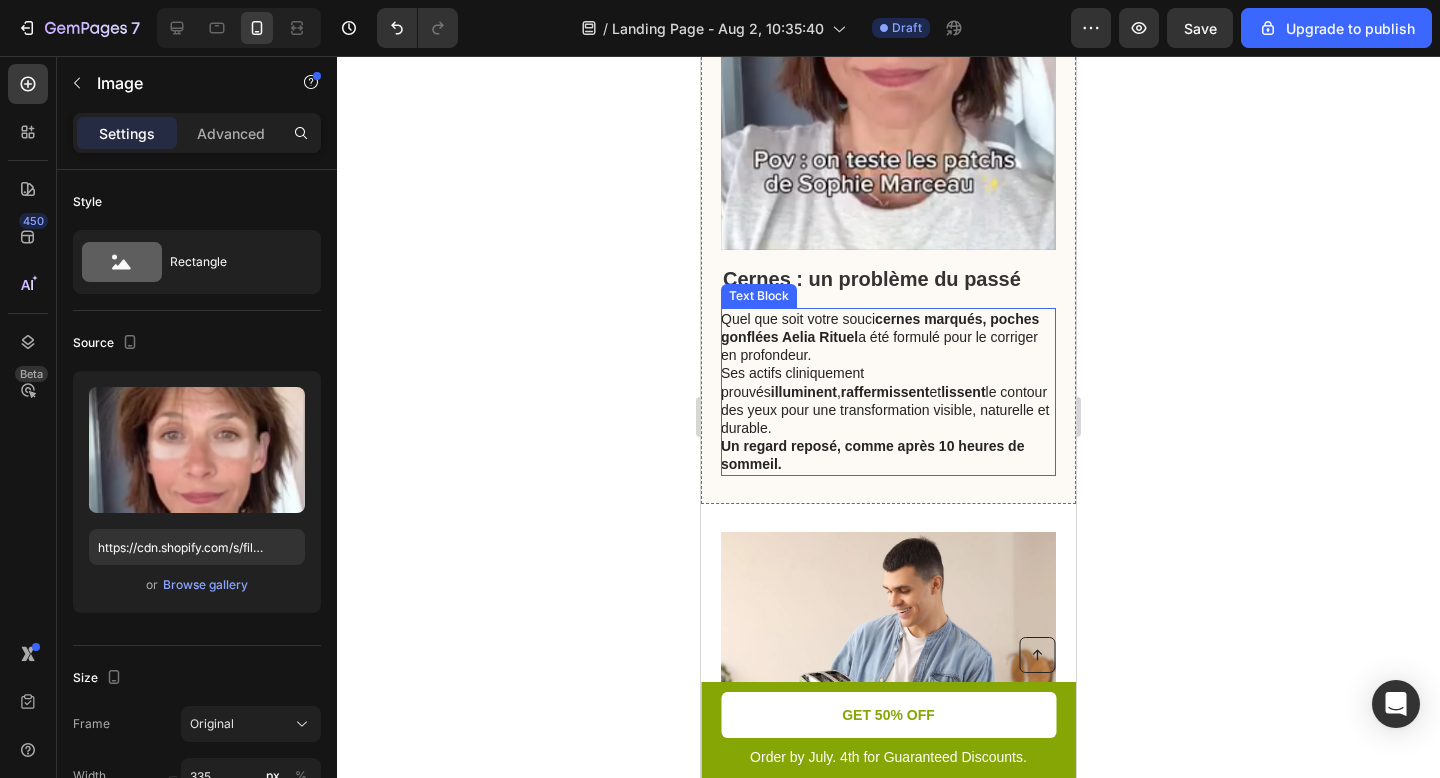 click on "Un regard reposé, comme après 10 heures de sommeil." at bounding box center (872, 455) 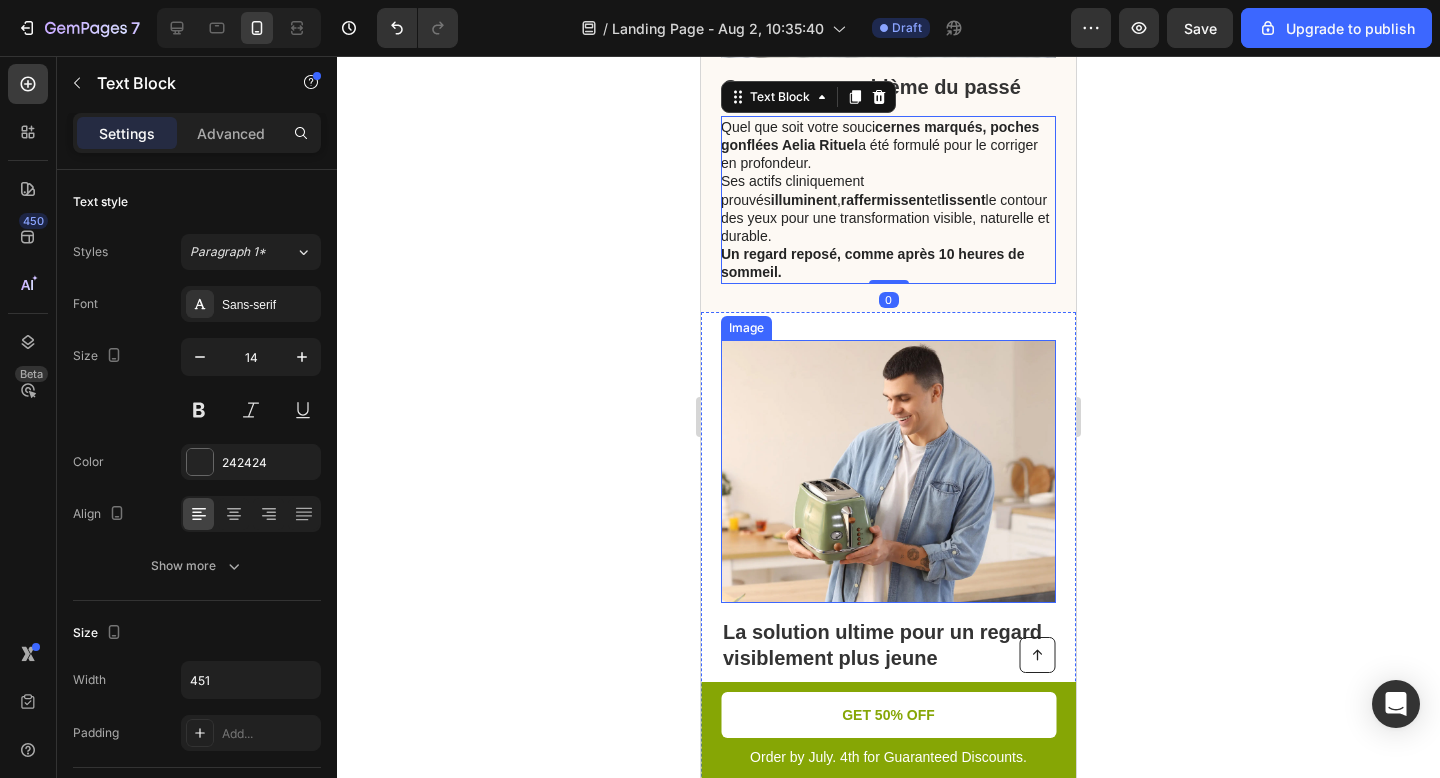 scroll, scrollTop: 4146, scrollLeft: 0, axis: vertical 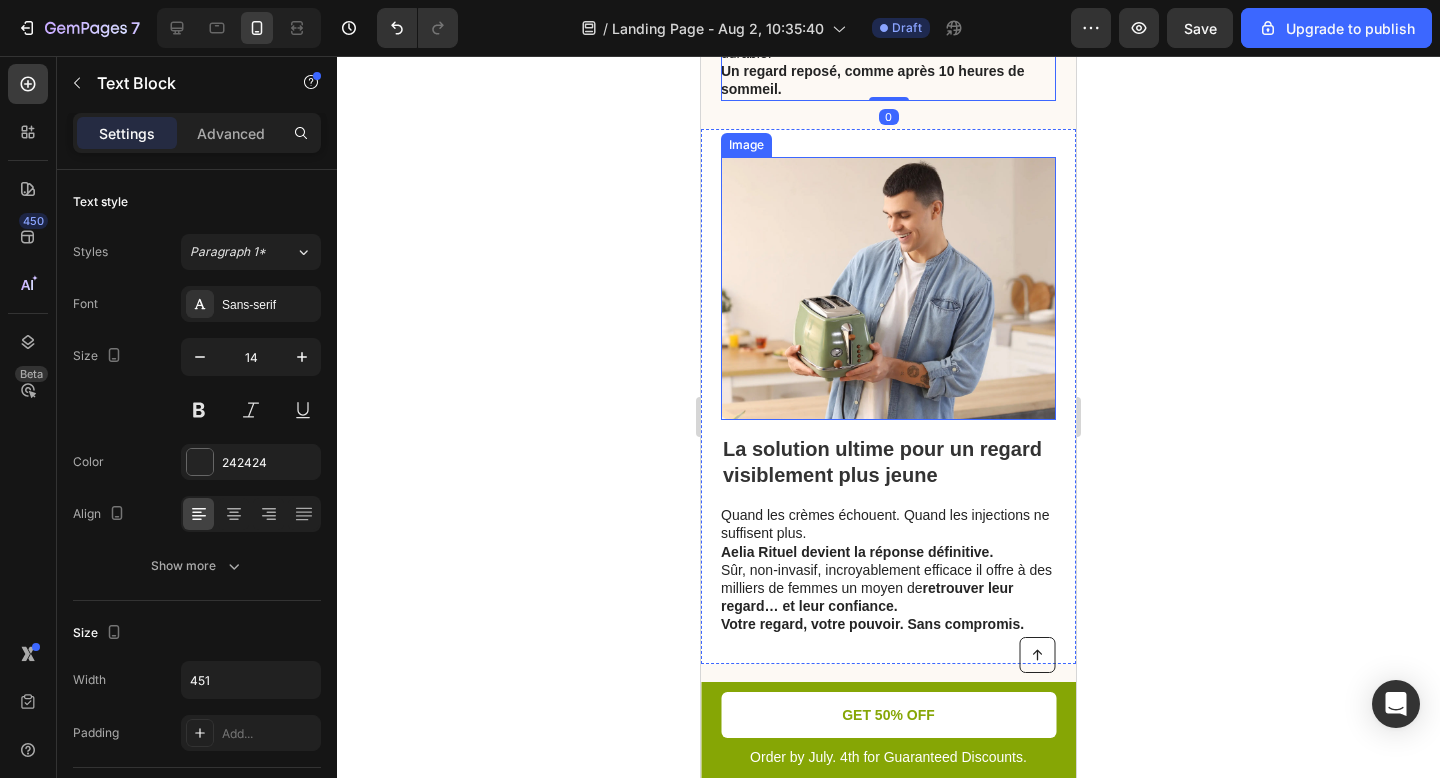 click at bounding box center [888, 289] 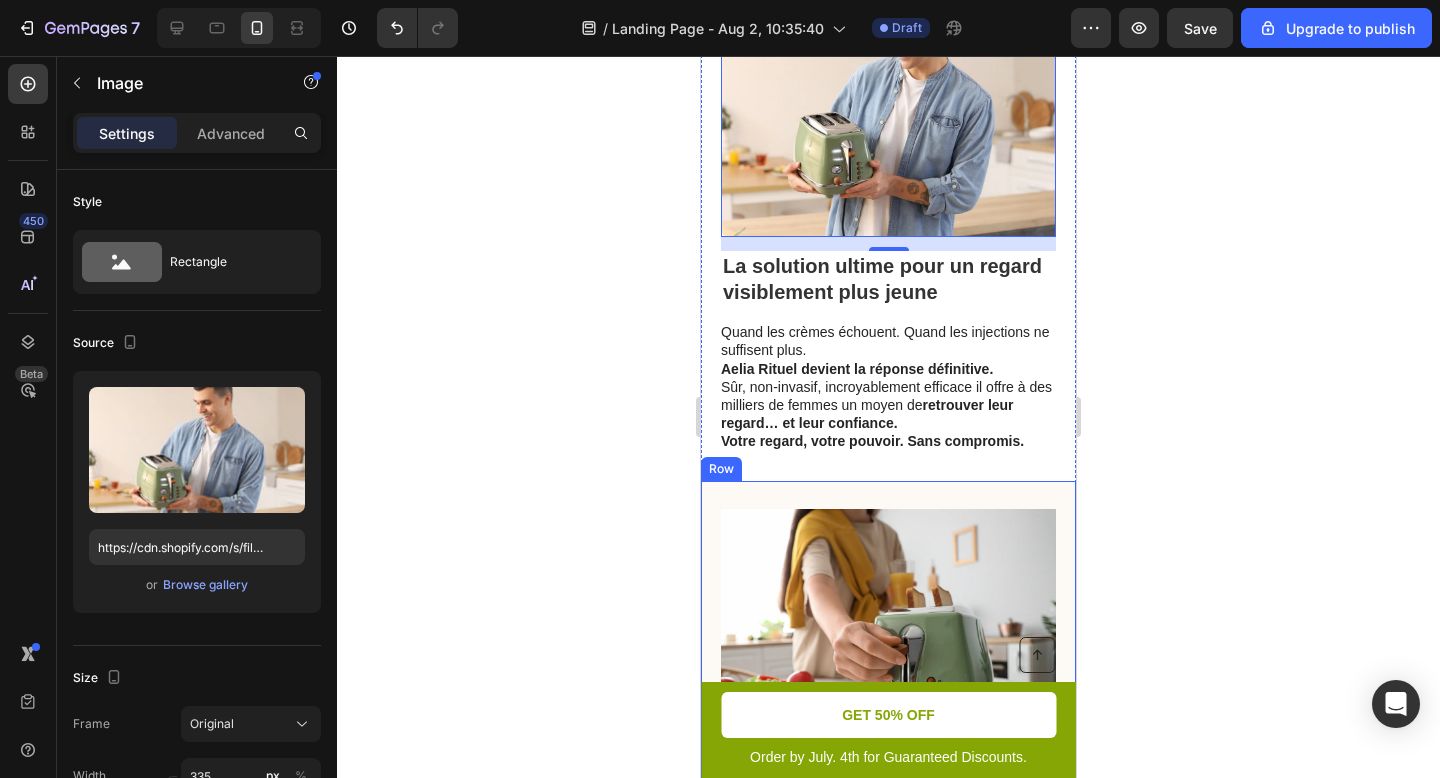scroll, scrollTop: 4185, scrollLeft: 0, axis: vertical 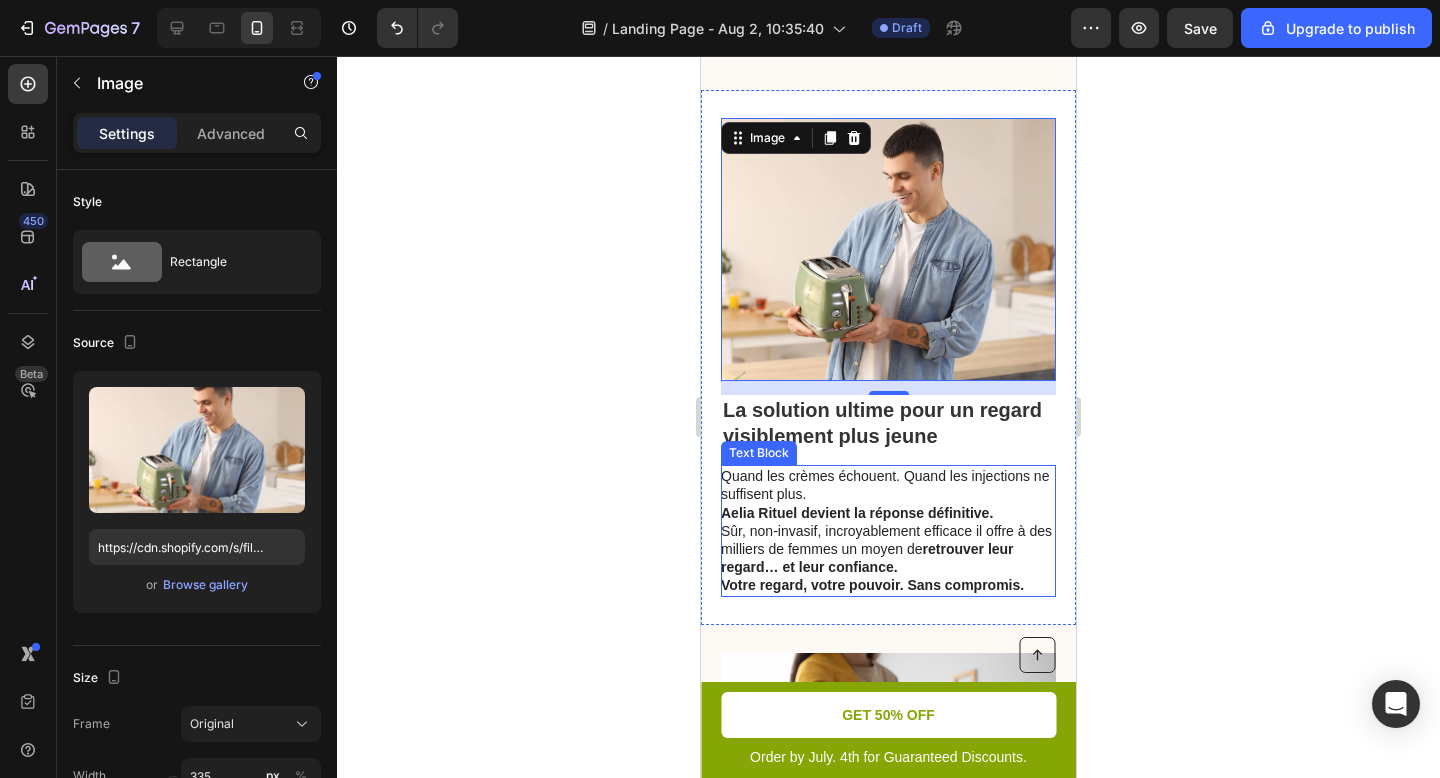 click on "Quand les crèmes échouent. Quand les injections ne suffisent plus. Aelia Rituel devient la réponse définitive. Sûr, non-invasif, incroyablement efficace il offre à des milliers de femmes un moyen de  retrouver leur regard… et leur confiance." at bounding box center (887, 521) 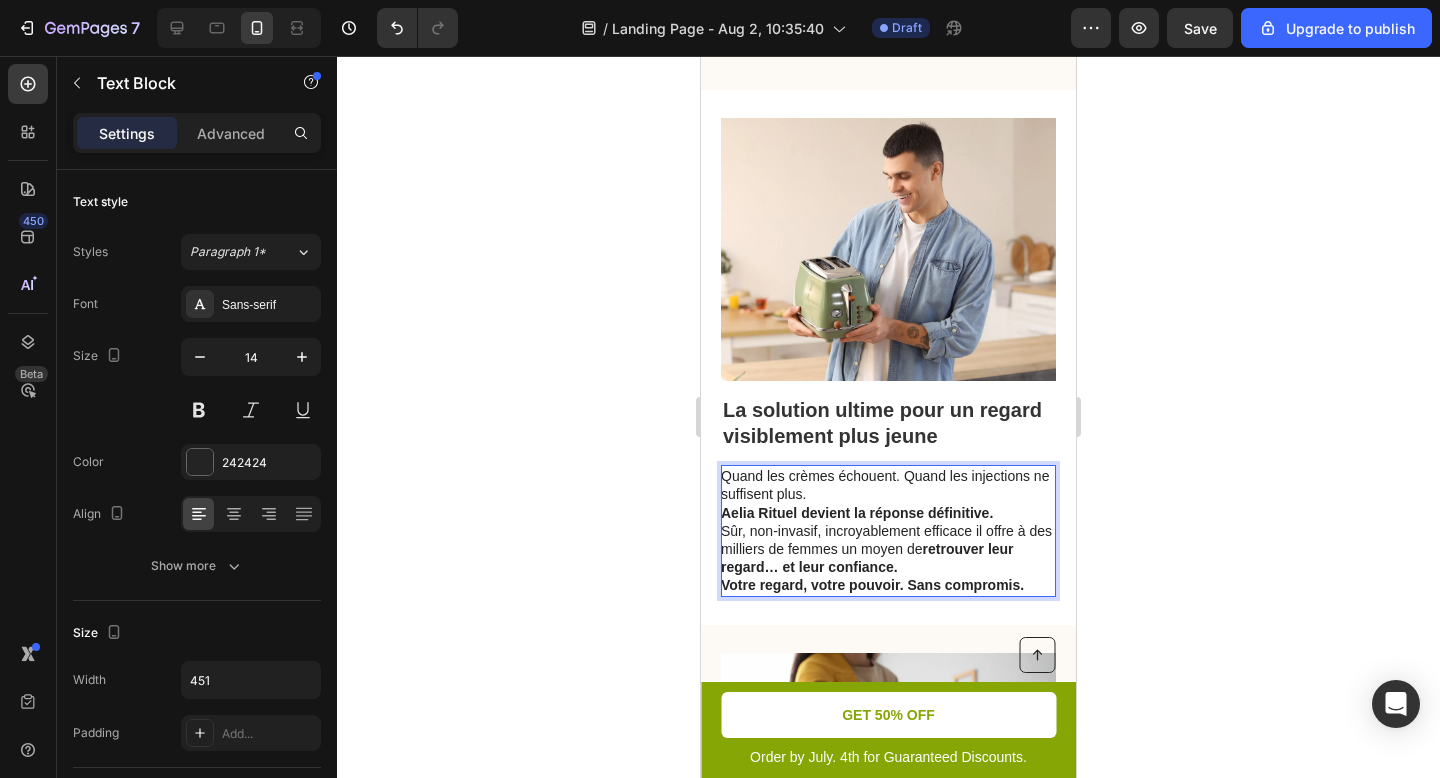 click on "Quand les crèmes échouent. Quand les injections ne suffisent plus. Aelia Rituel devient la réponse définitive. Sûr, non-invasif, incroyablement efficace il offre à des milliers de femmes un moyen de  retrouver leur regard… et leur confiance." at bounding box center (887, 521) 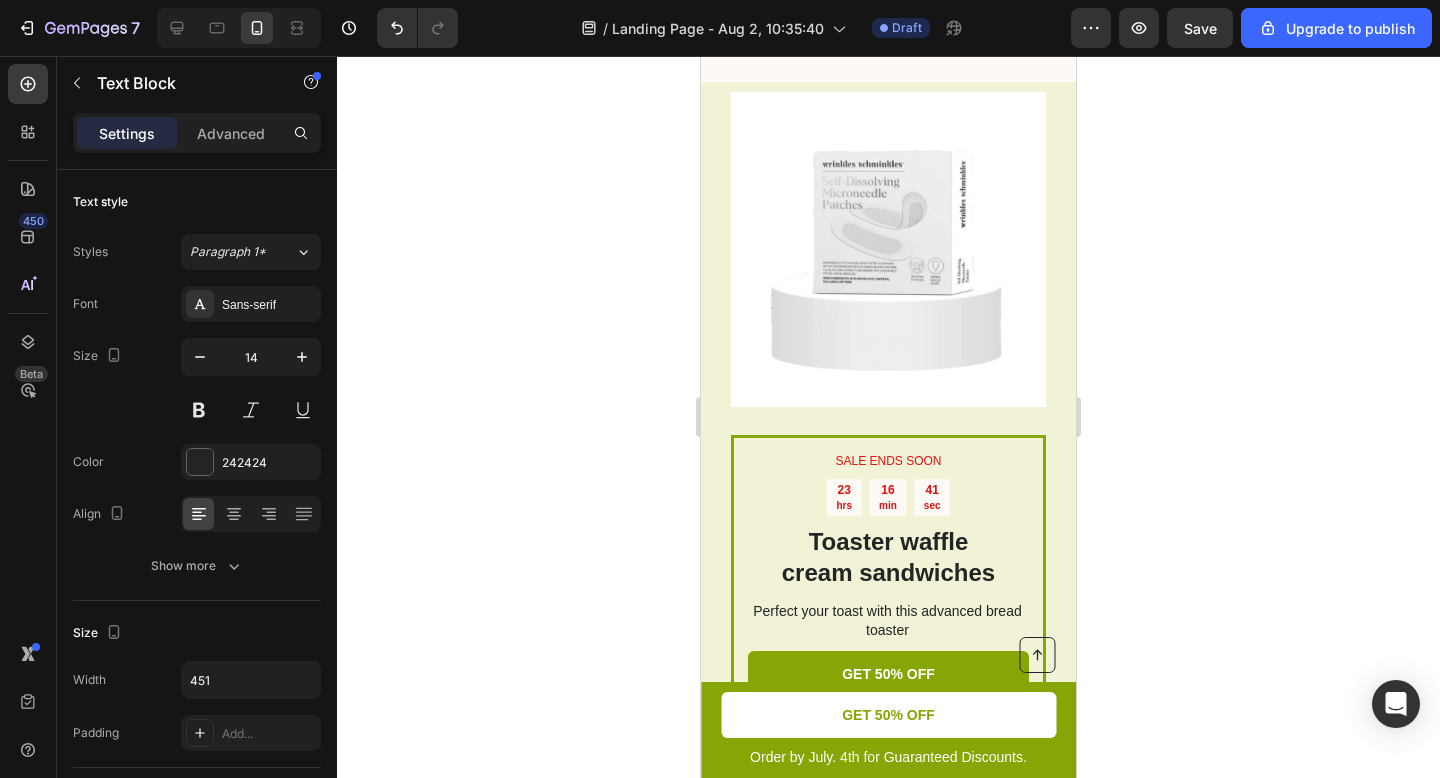 scroll, scrollTop: 2671, scrollLeft: 0, axis: vertical 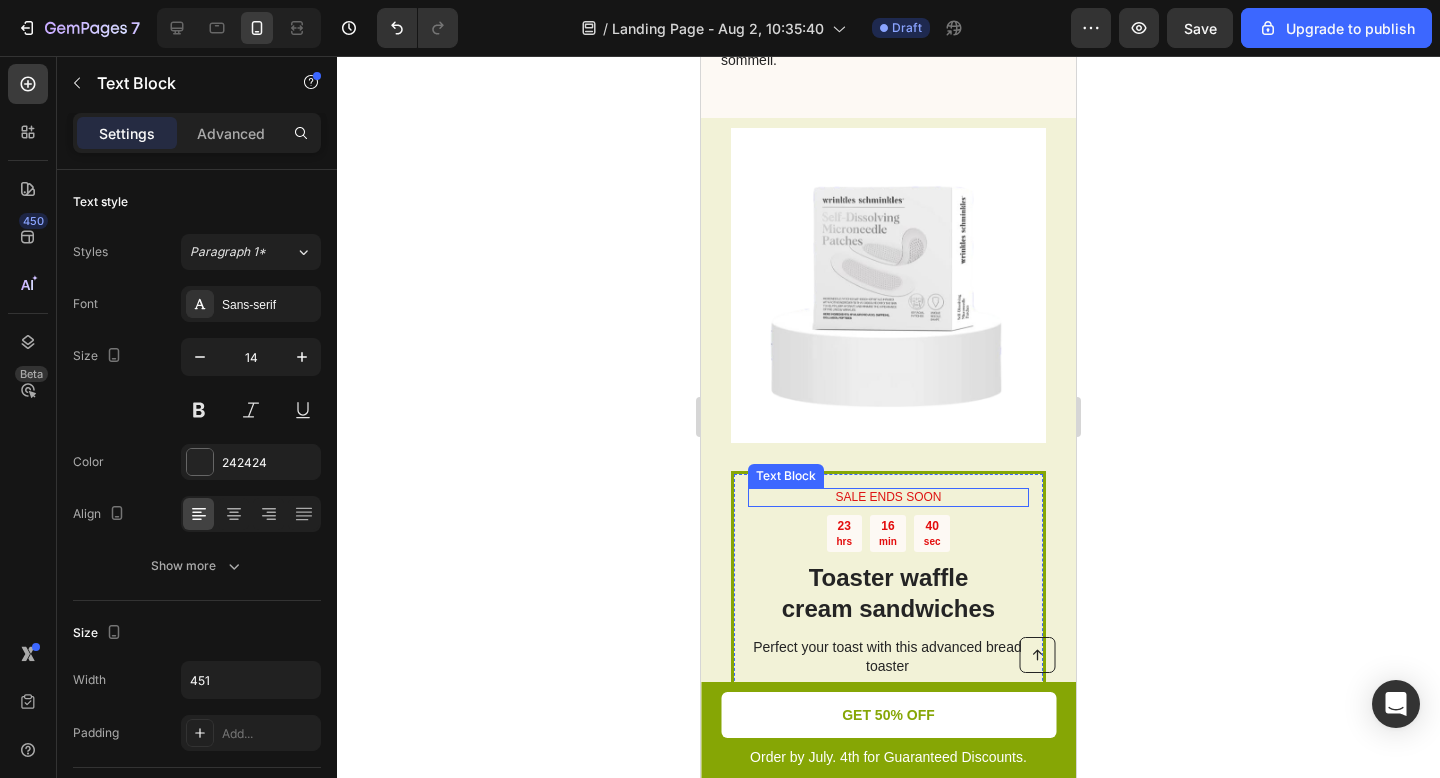 click on "SALE ENDS SOON" at bounding box center [888, 498] 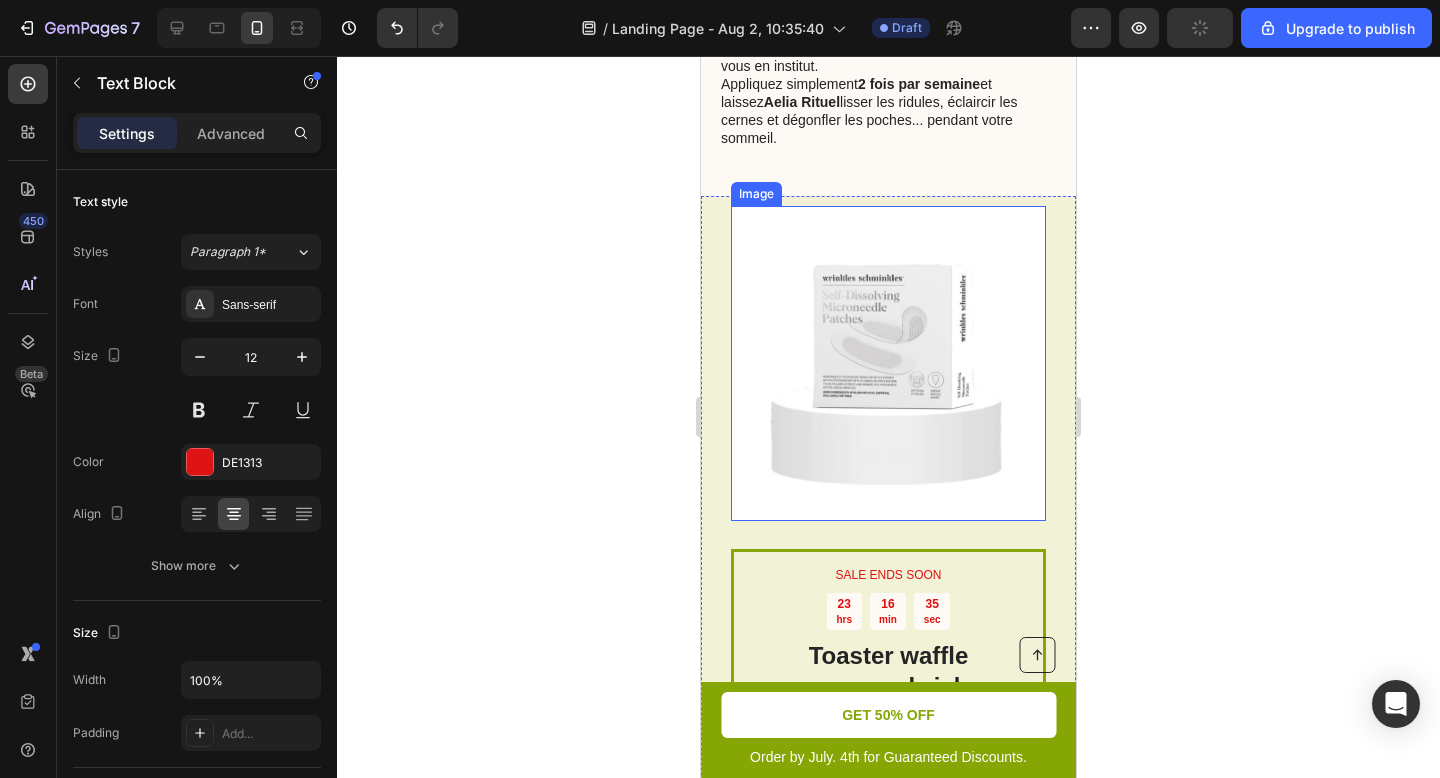 scroll, scrollTop: 2603, scrollLeft: 0, axis: vertical 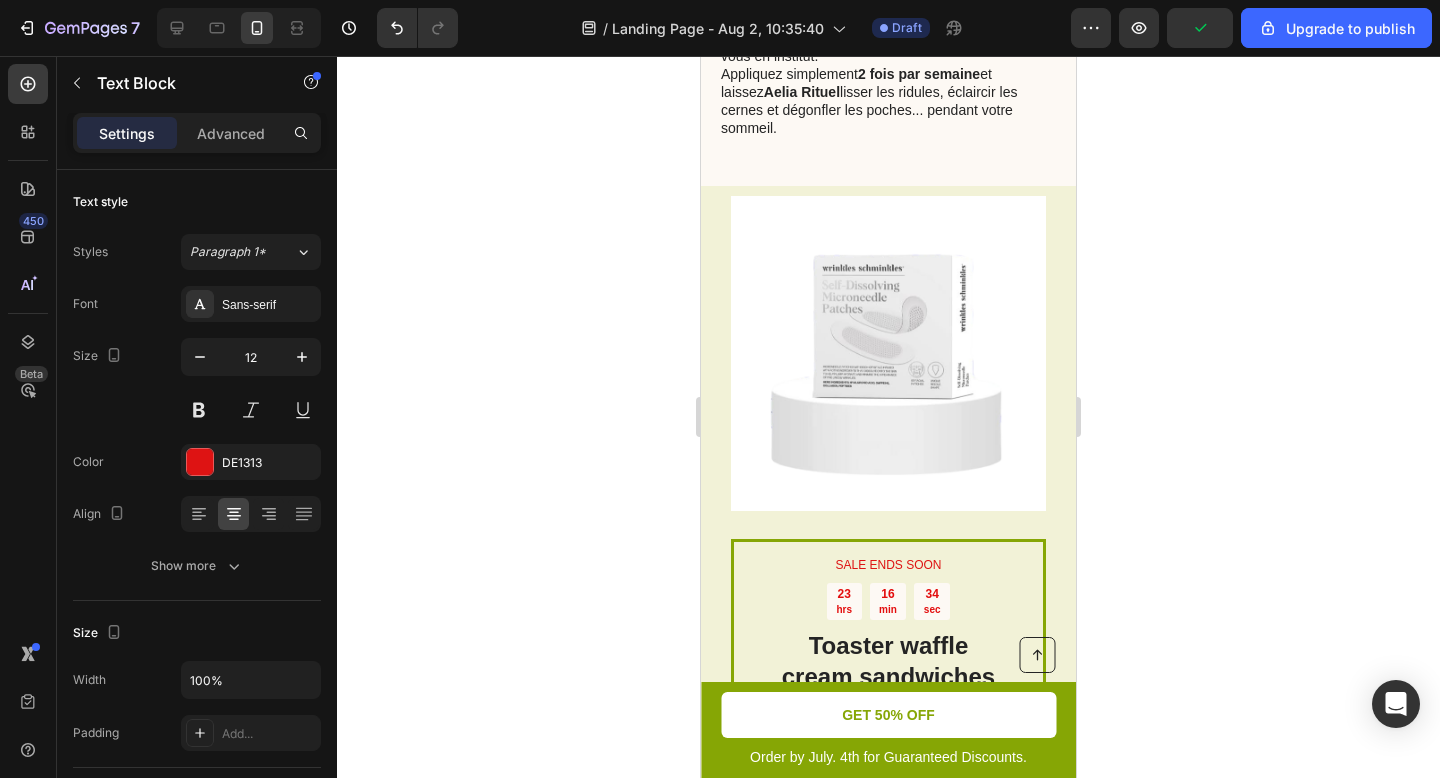click on "SALE ENDS SOON Text Block 23 hrs 16 min 34 sec Countdown Timer Toaster waffle cream sandwiches Heading Perfect your toast with this advanced bread toaster Text Block GET 50% OFF Button Sell-out Risk:  High Text Block | Text Block FREE  shipping Text Block Row Try it today with a 30-Day Money Back Guarantee! Text Block Row" at bounding box center [888, 725] 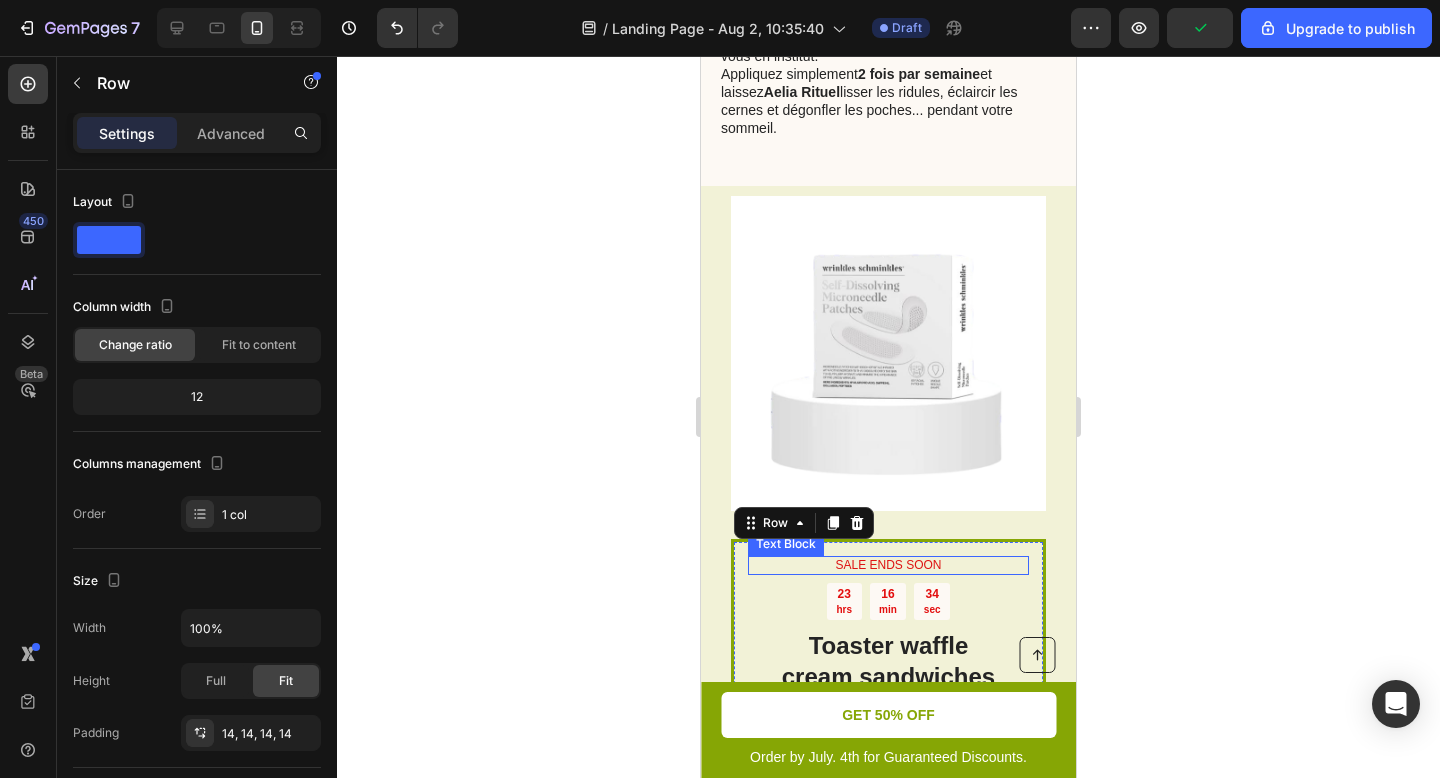 click on "SALE ENDS SOON" at bounding box center [888, 566] 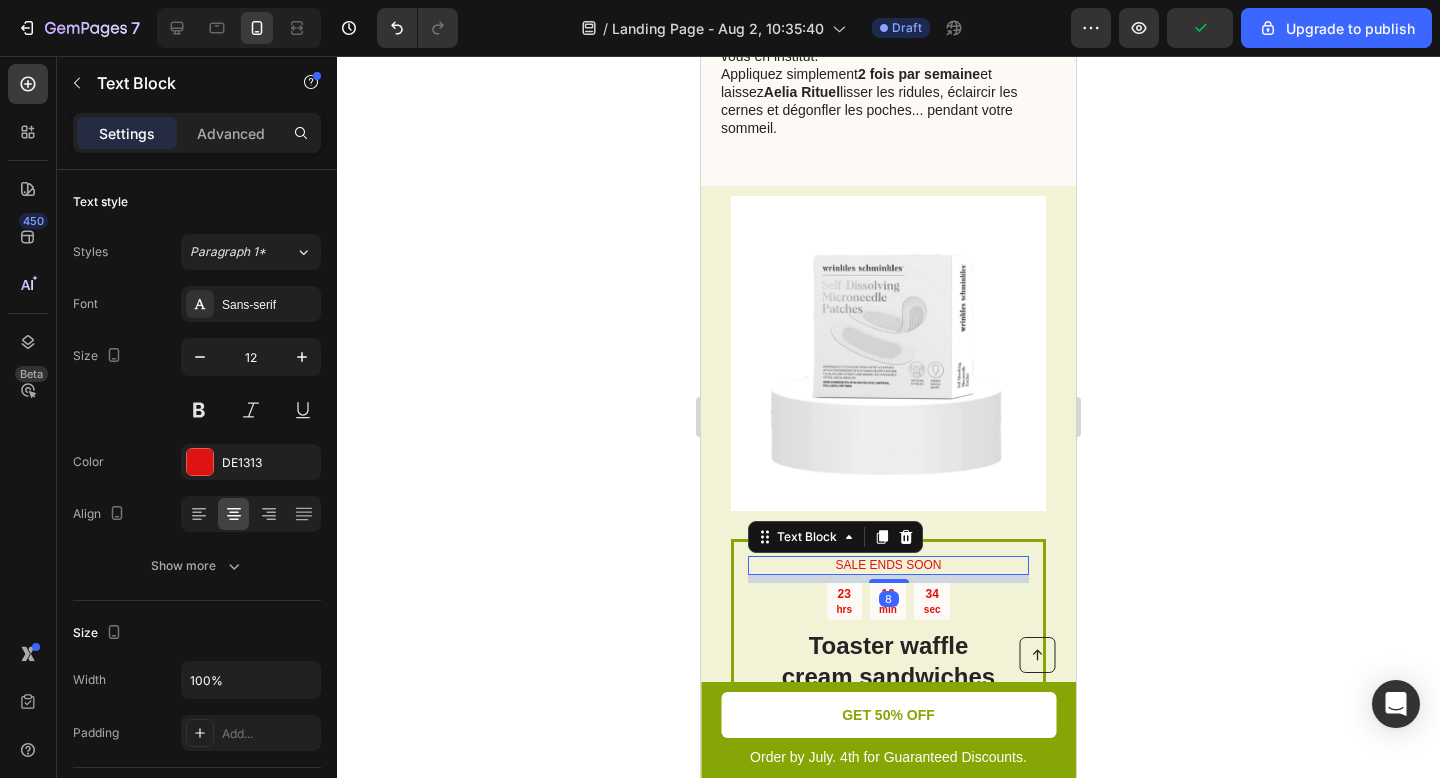 click on "SALE ENDS SOON" at bounding box center [888, 566] 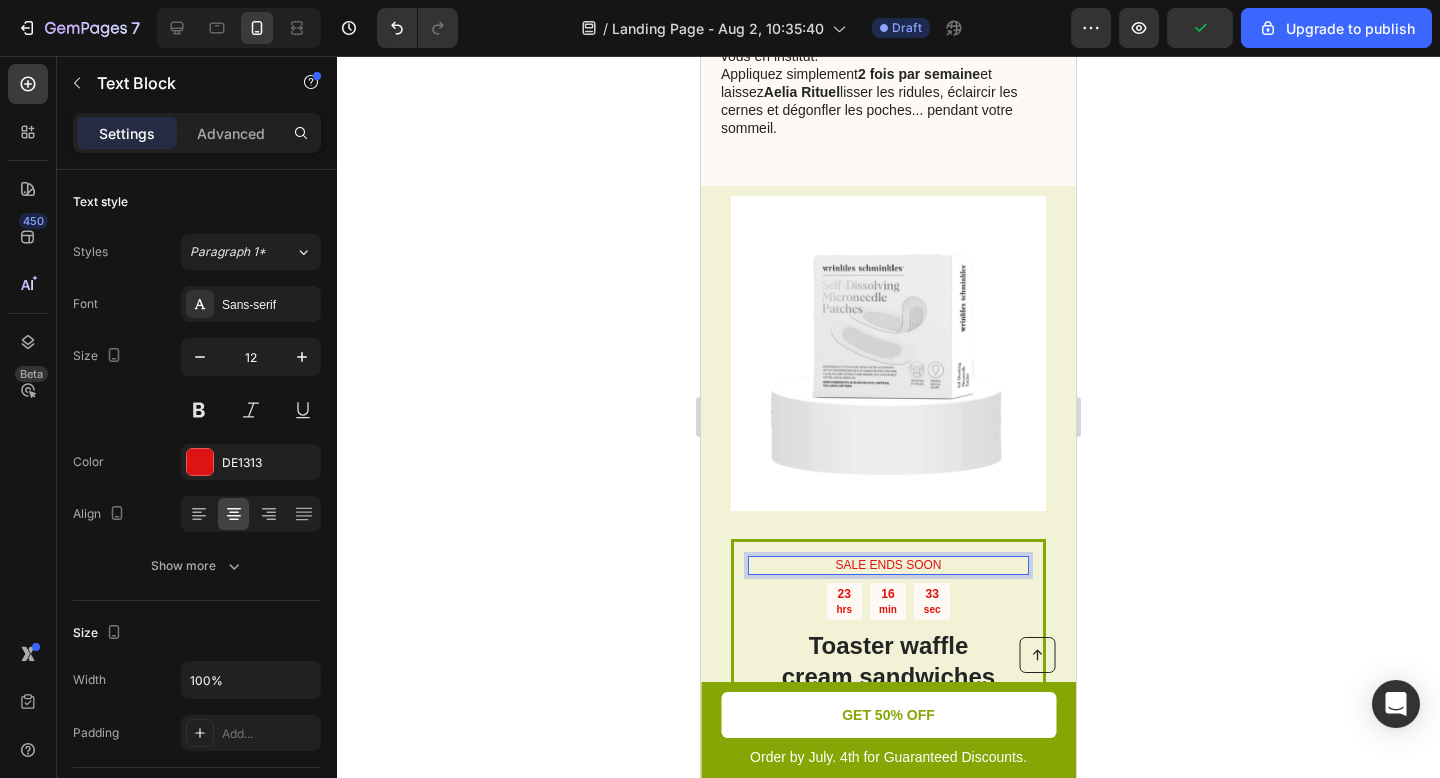click on "SALE ENDS SOON" at bounding box center [888, 566] 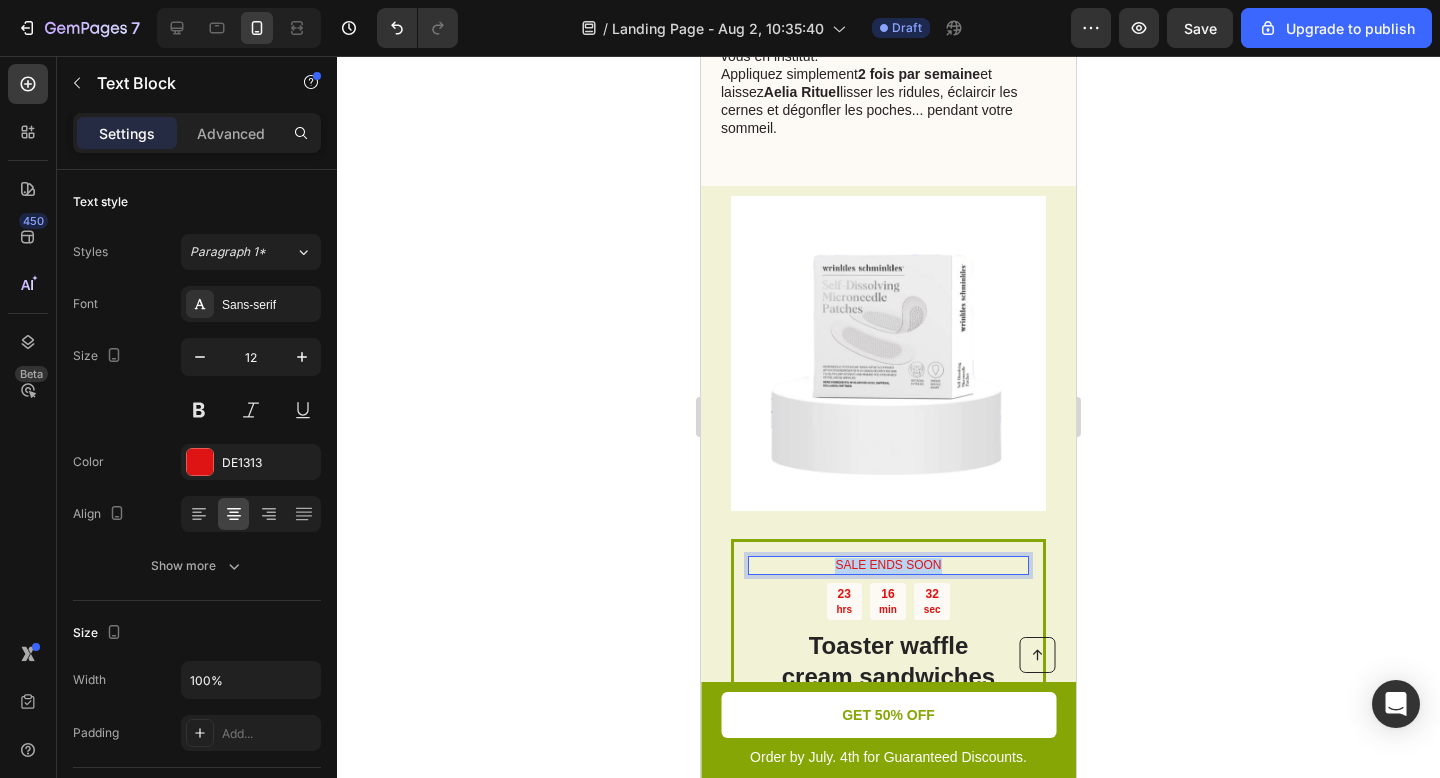 drag, startPoint x: 949, startPoint y: 517, endPoint x: 801, endPoint y: 514, distance: 148.0304 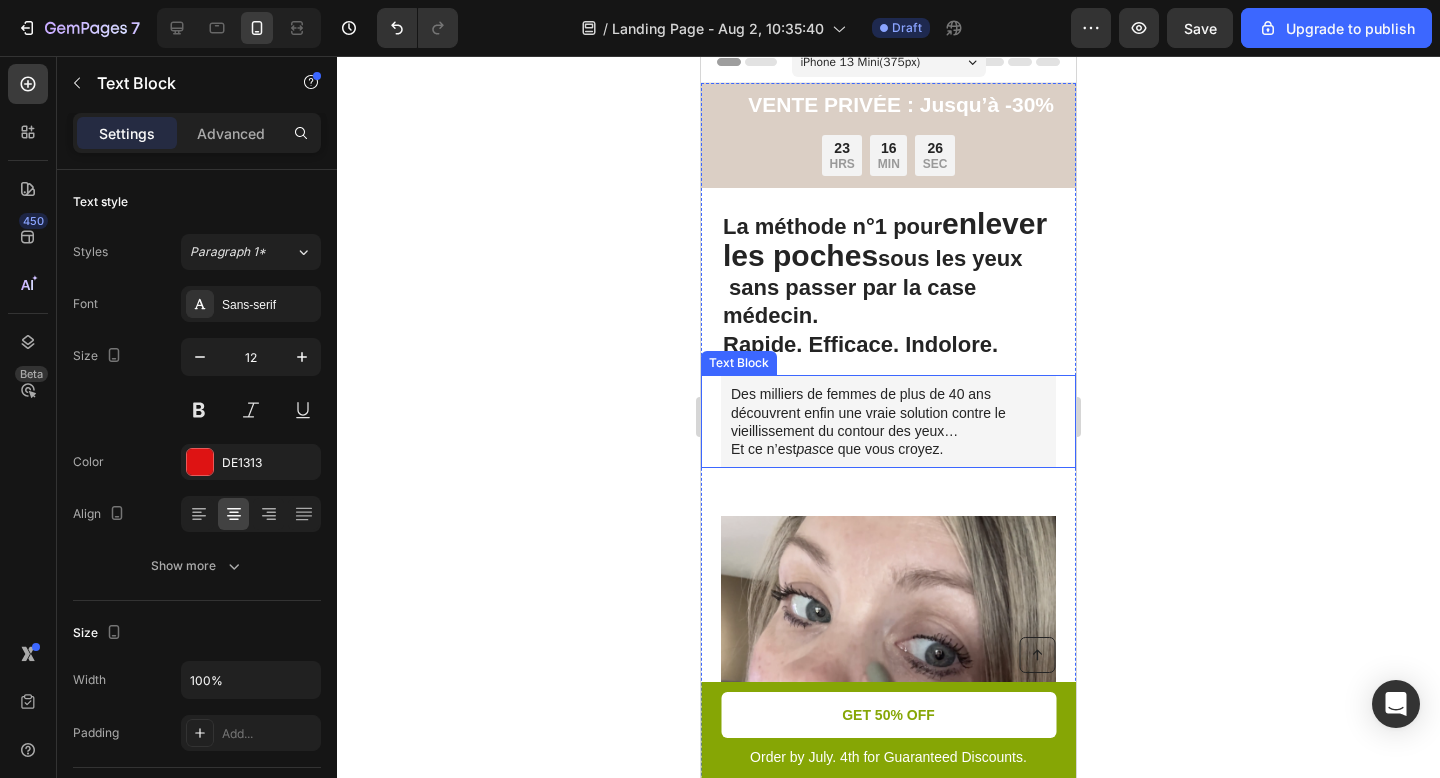 scroll, scrollTop: 0, scrollLeft: 0, axis: both 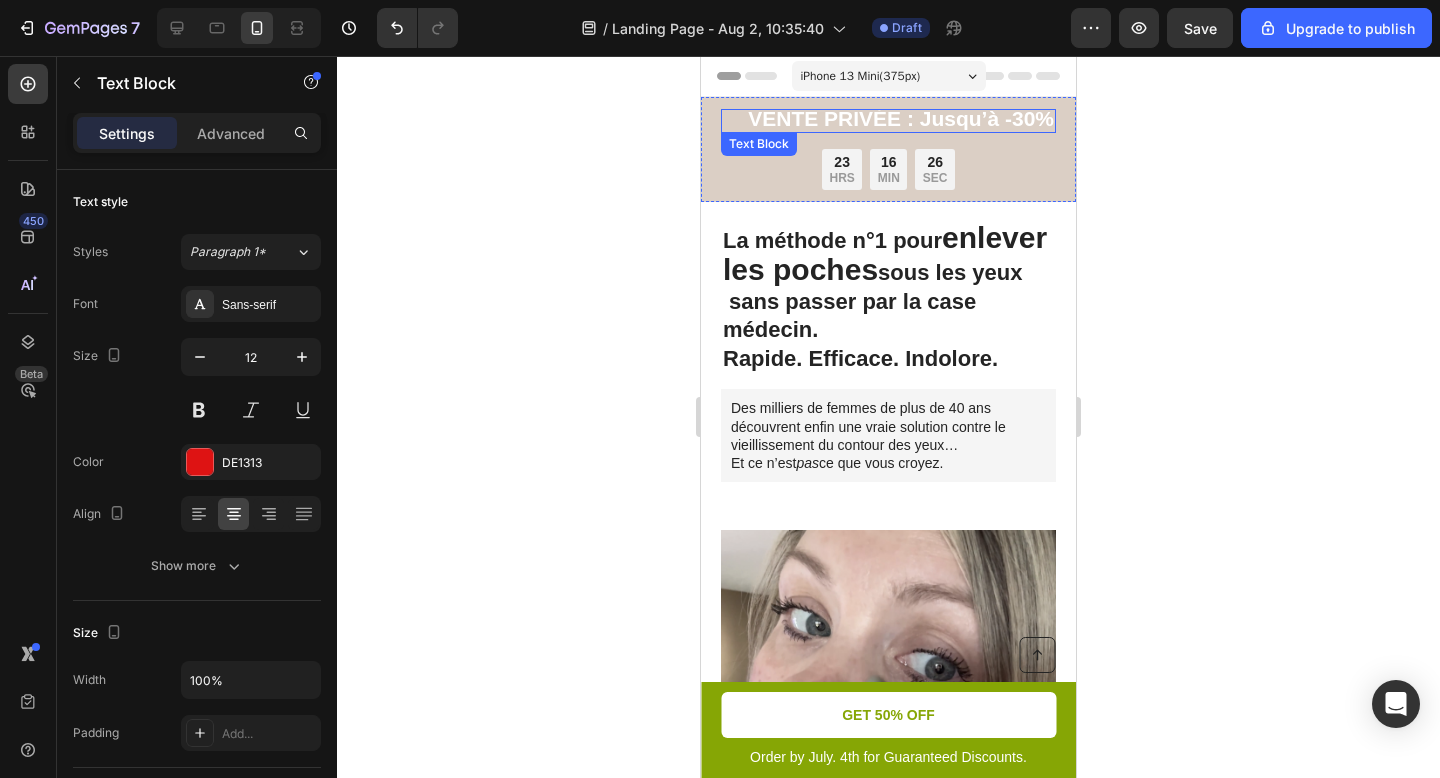 click on "VENTE PRIVÉE : Jusqu’à -30%" at bounding box center (901, 118) 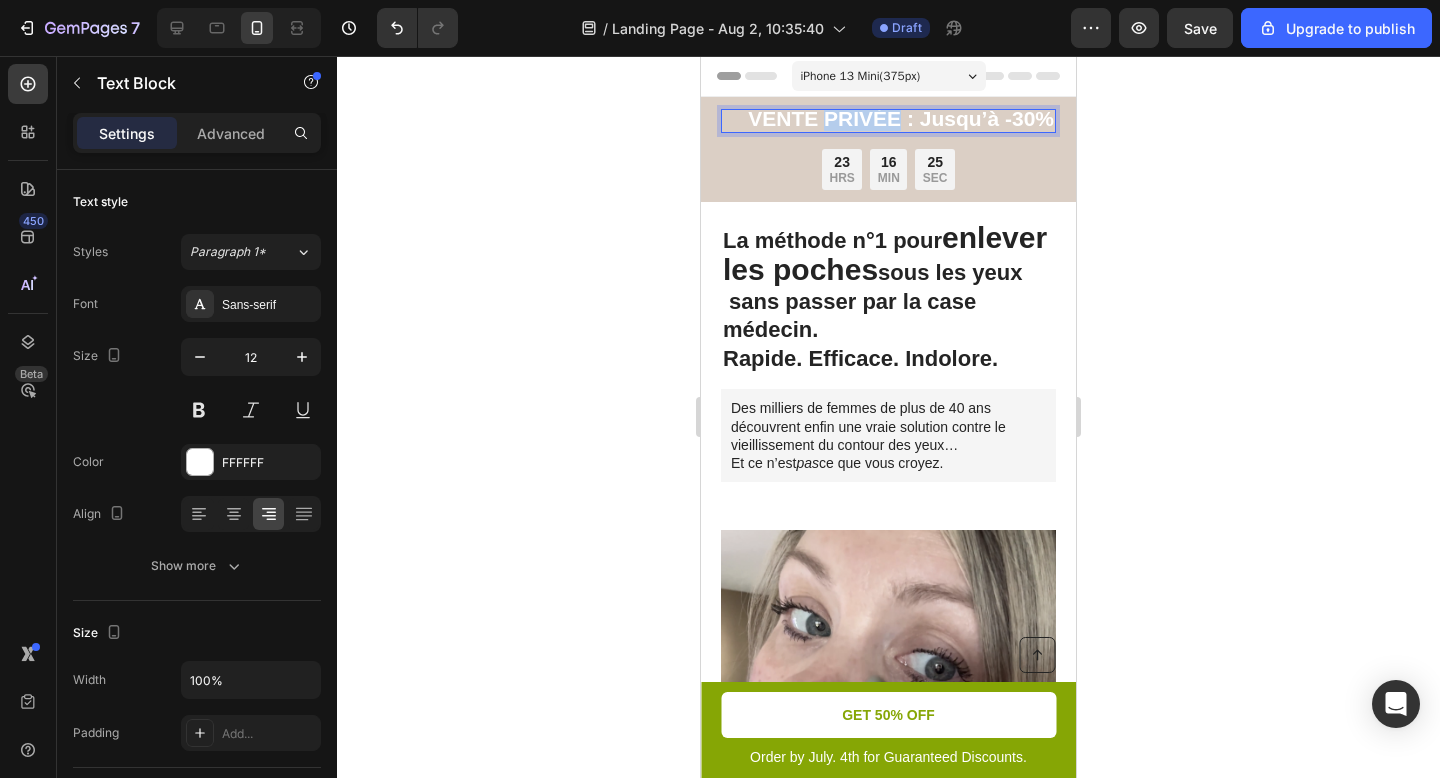 click on "VENTE PRIVÉE : Jusqu’à -30%" at bounding box center (901, 118) 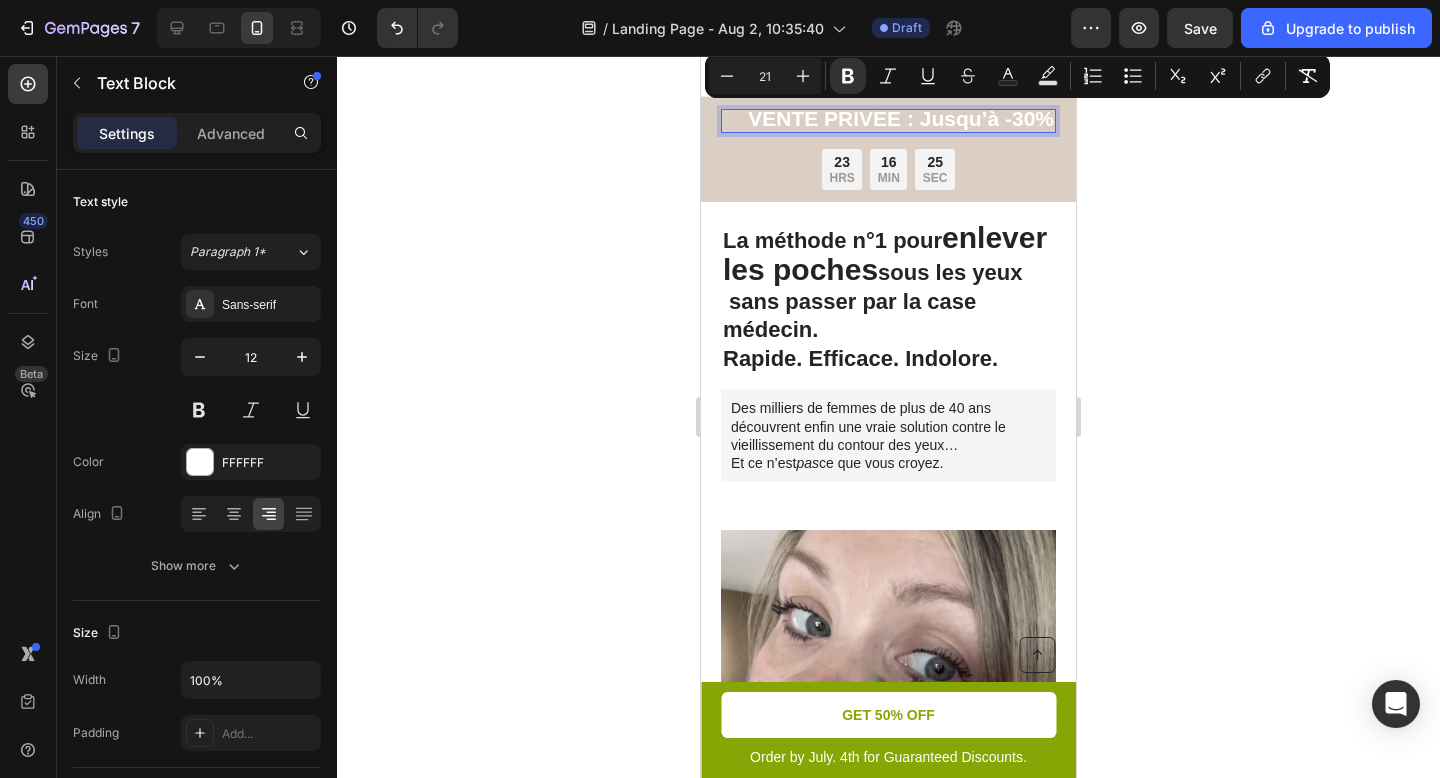 click on "VENTE PRIVÉE : Jusqu’à -30%" at bounding box center (901, 118) 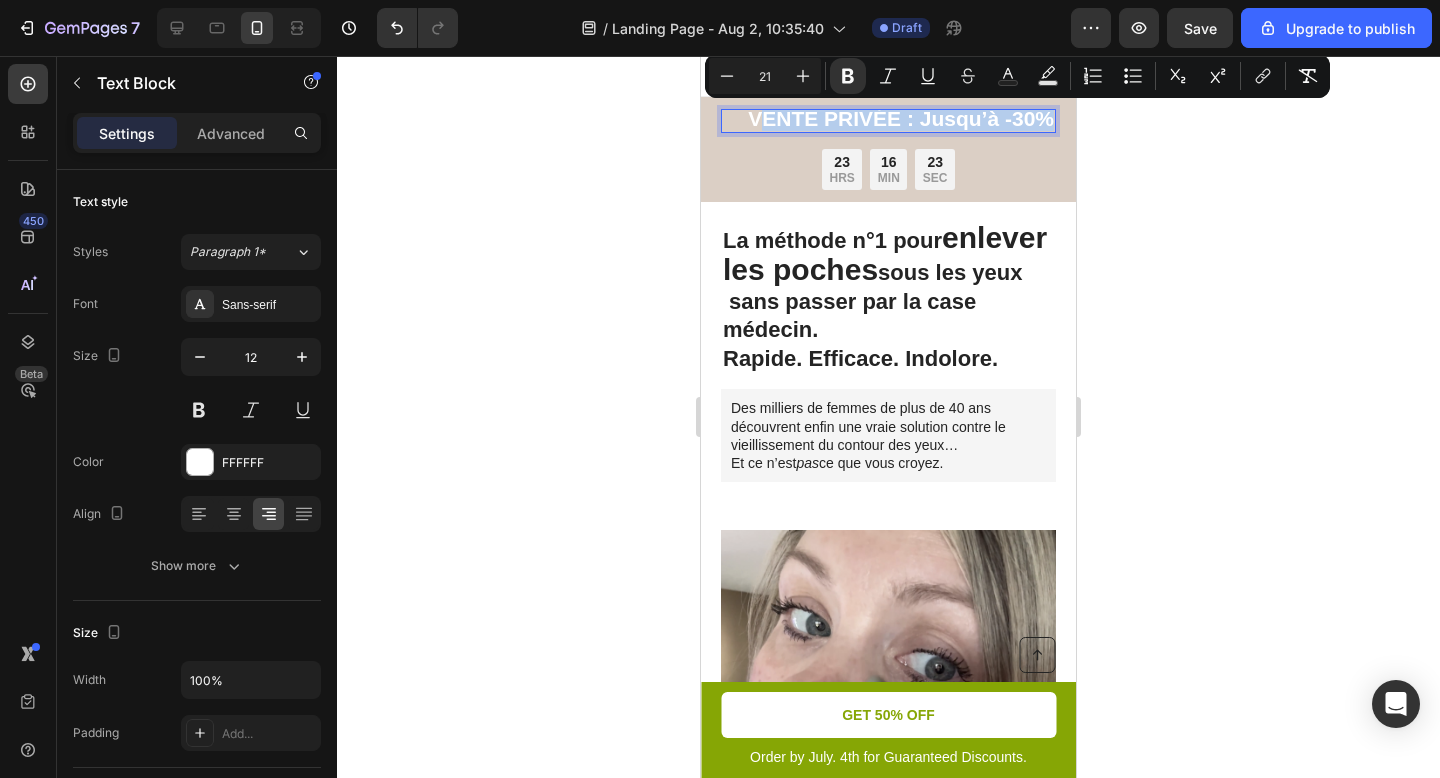 drag, startPoint x: 1038, startPoint y: 119, endPoint x: 742, endPoint y: 125, distance: 296.0608 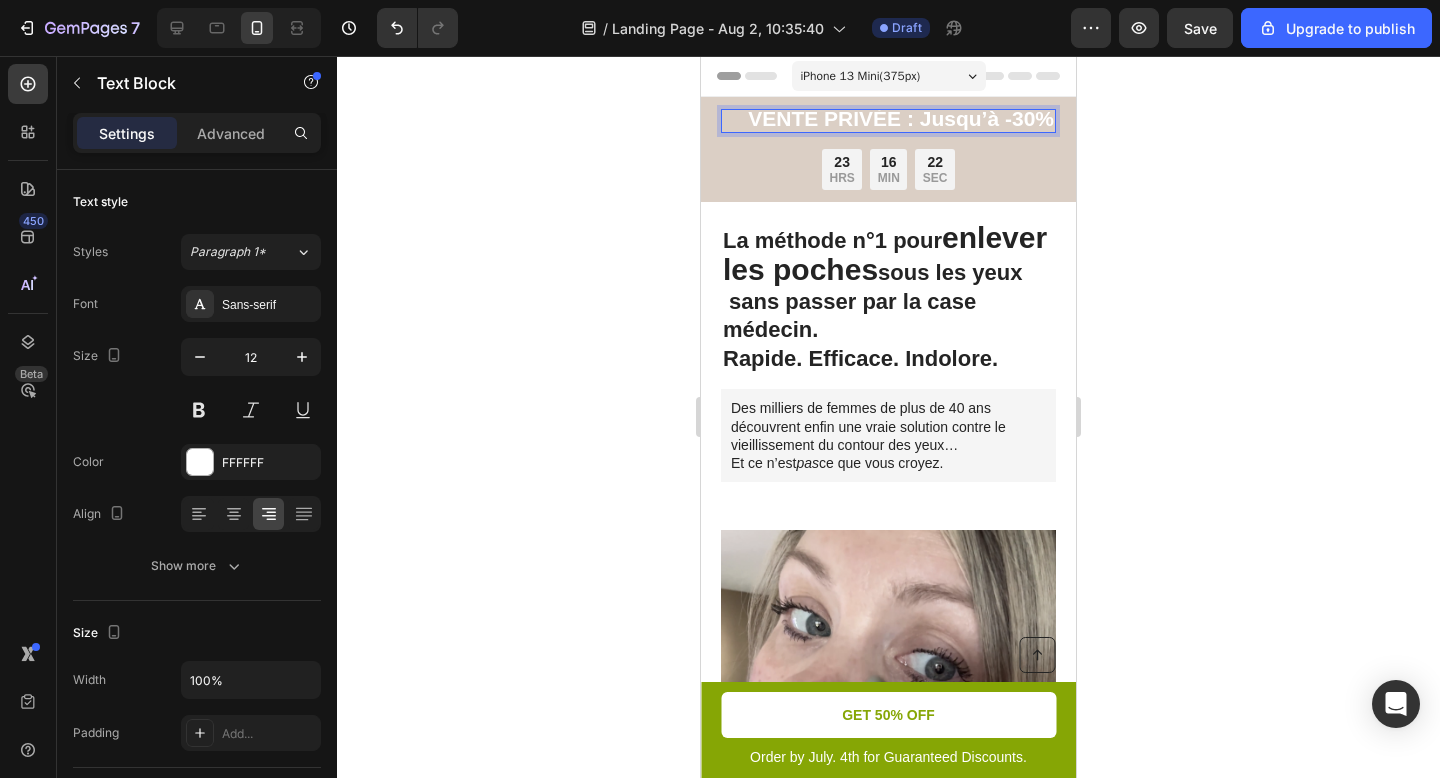 click on "VENTE PRIVÉE : Jusqu’à -30%" at bounding box center (901, 118) 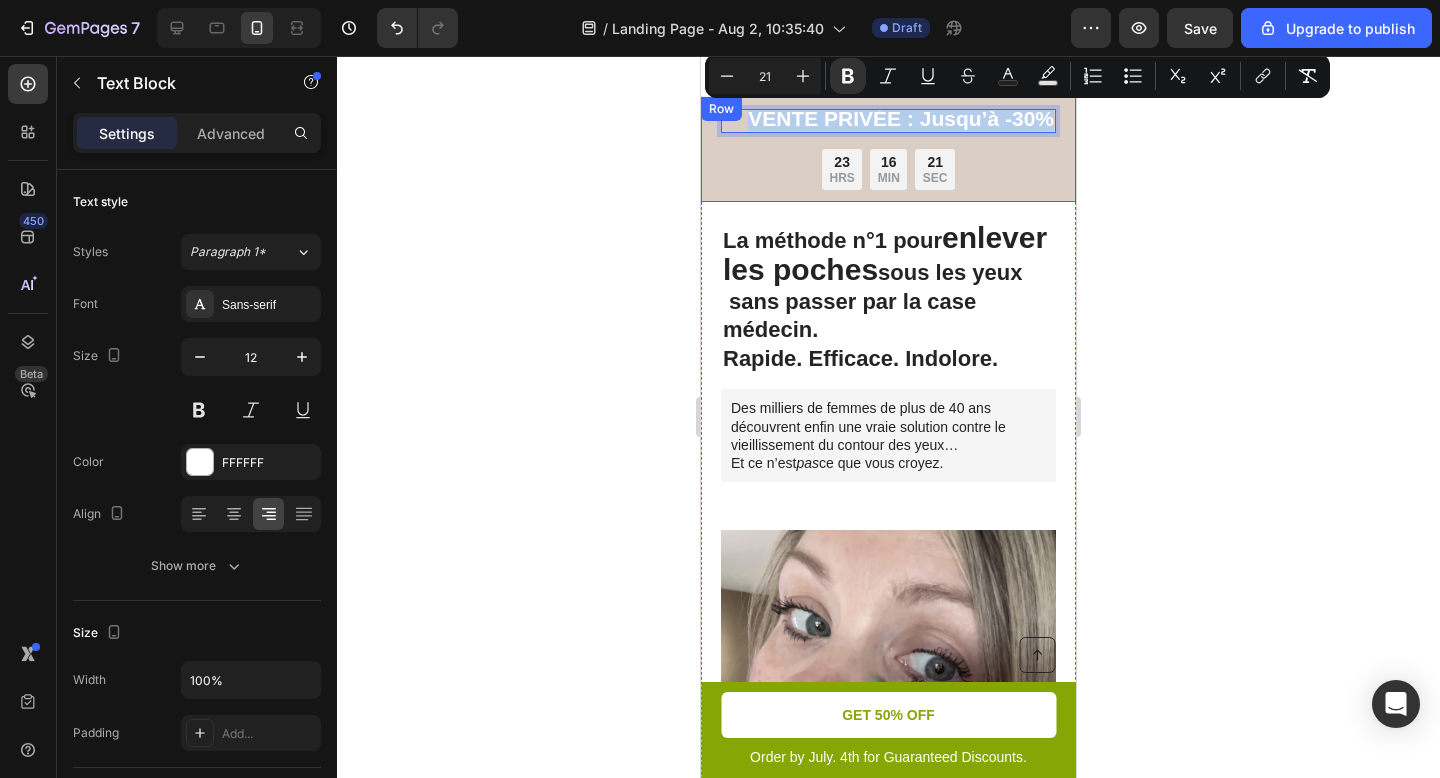 drag, startPoint x: 738, startPoint y: 119, endPoint x: 1026, endPoint y: 132, distance: 288.29324 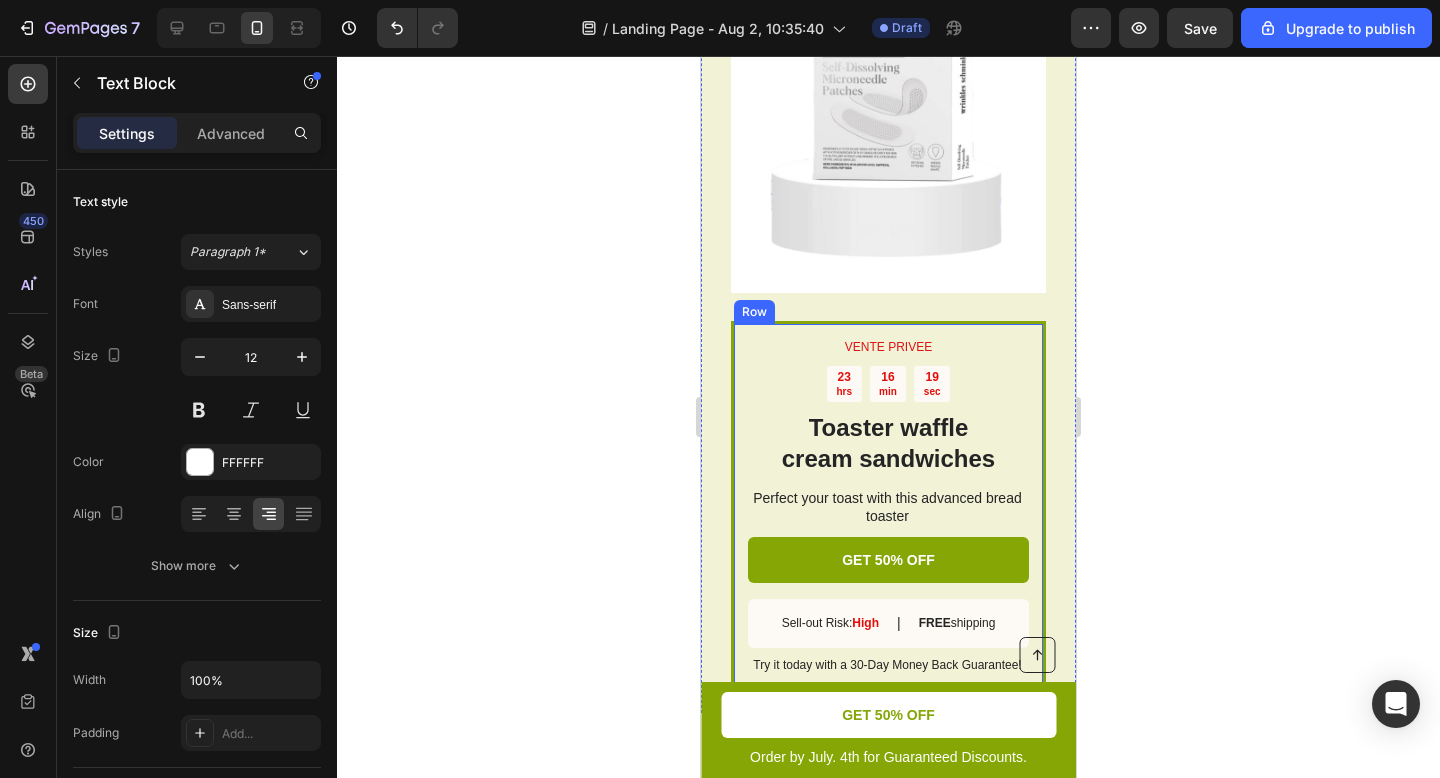 scroll, scrollTop: 2806, scrollLeft: 0, axis: vertical 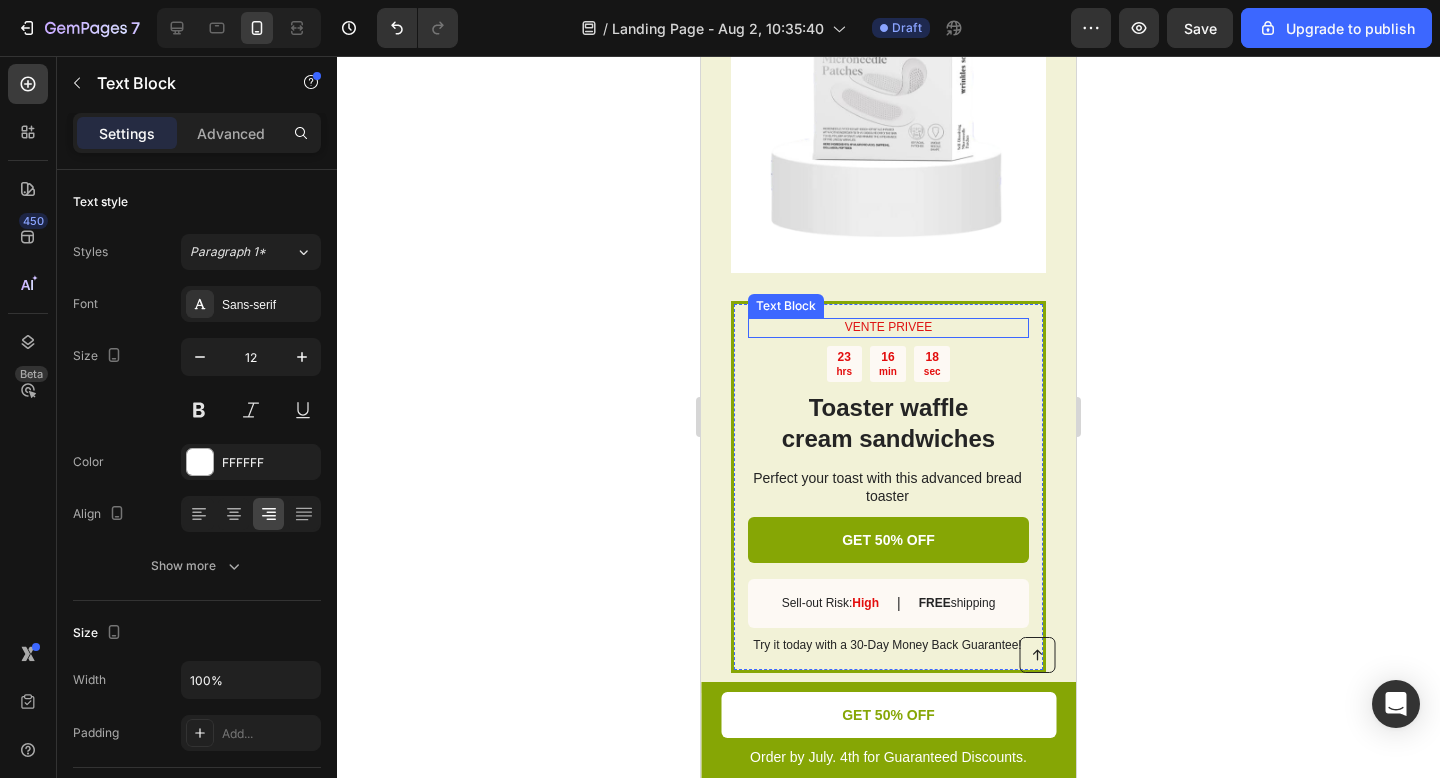 click on "VENTE PRIVEE" at bounding box center (888, 328) 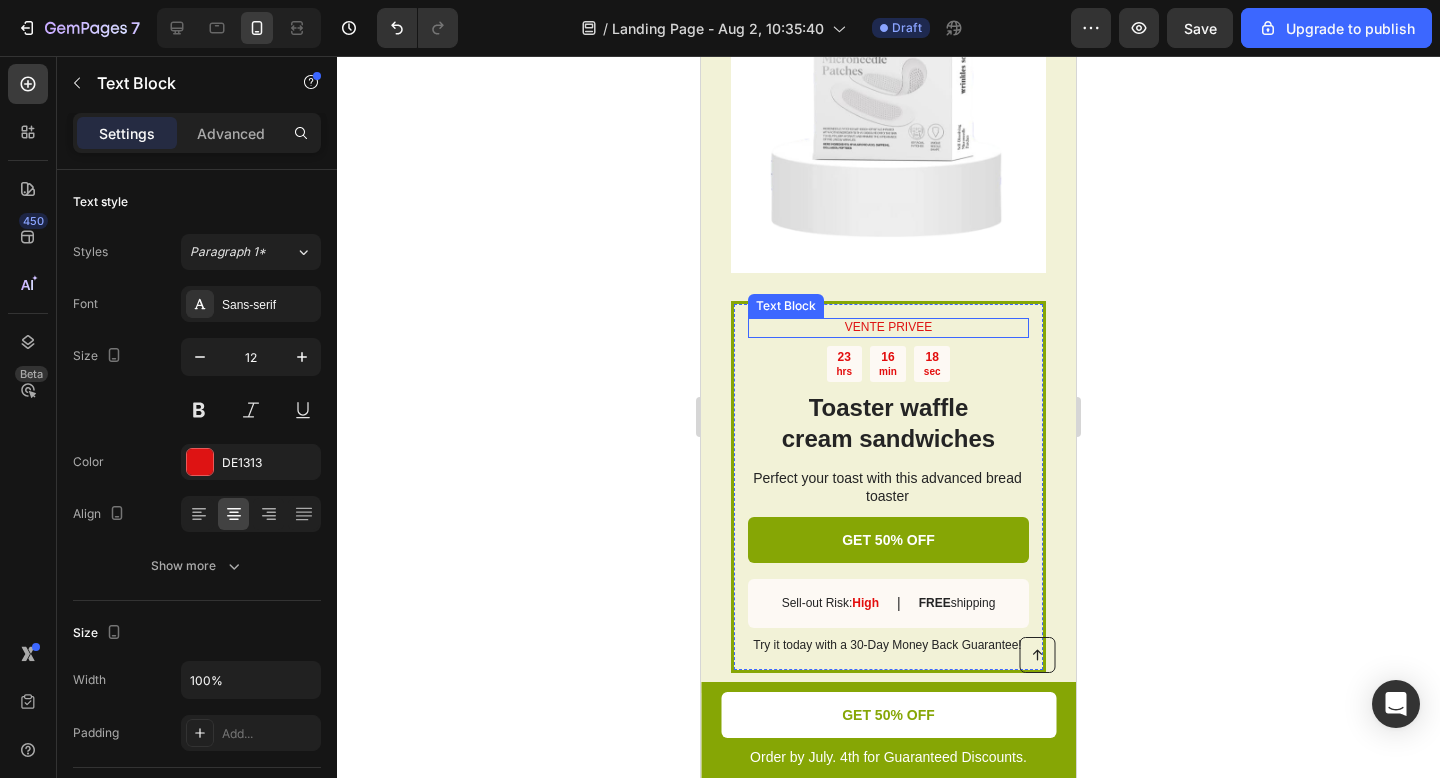 click on "VENTE PRIVEE" at bounding box center (888, 328) 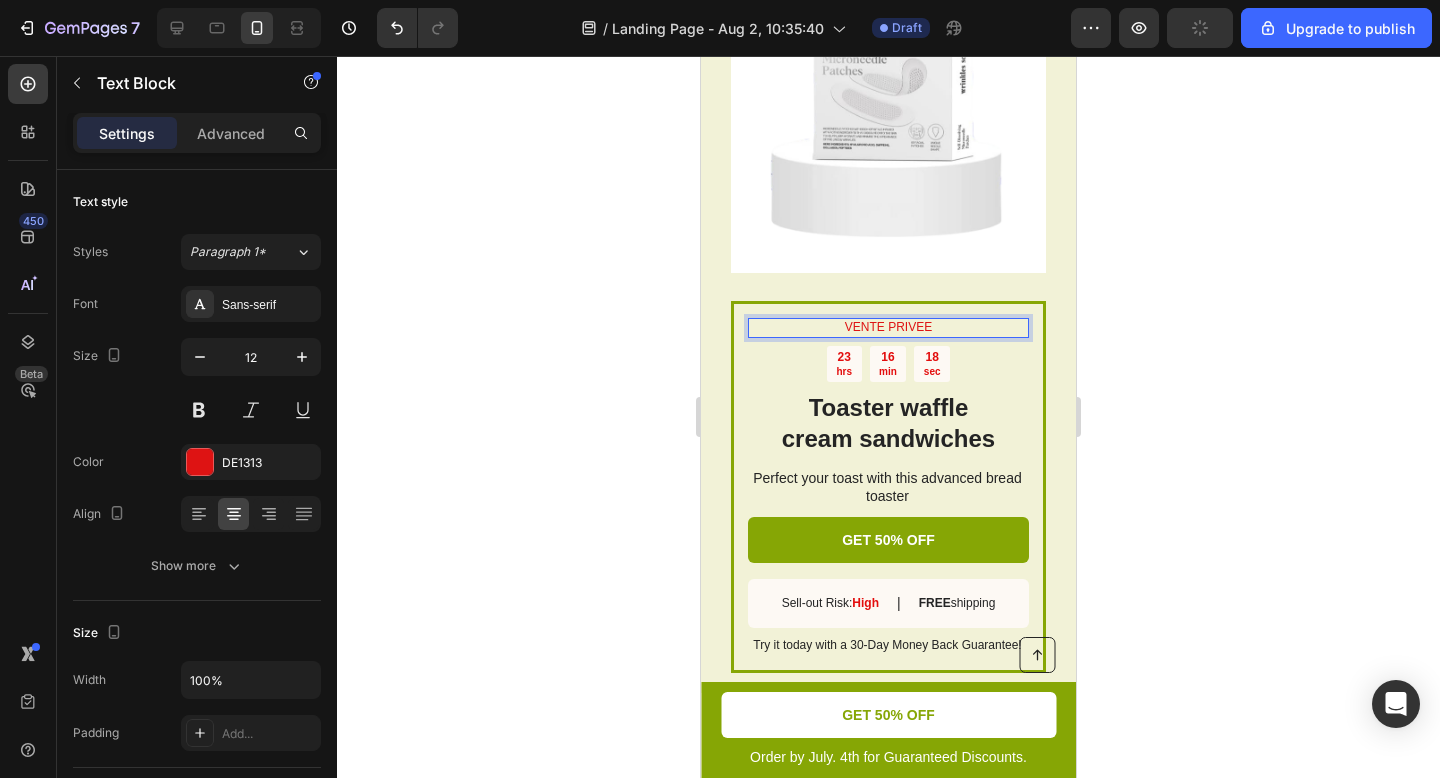 drag, startPoint x: 942, startPoint y: 309, endPoint x: 904, endPoint y: 311, distance: 38.052597 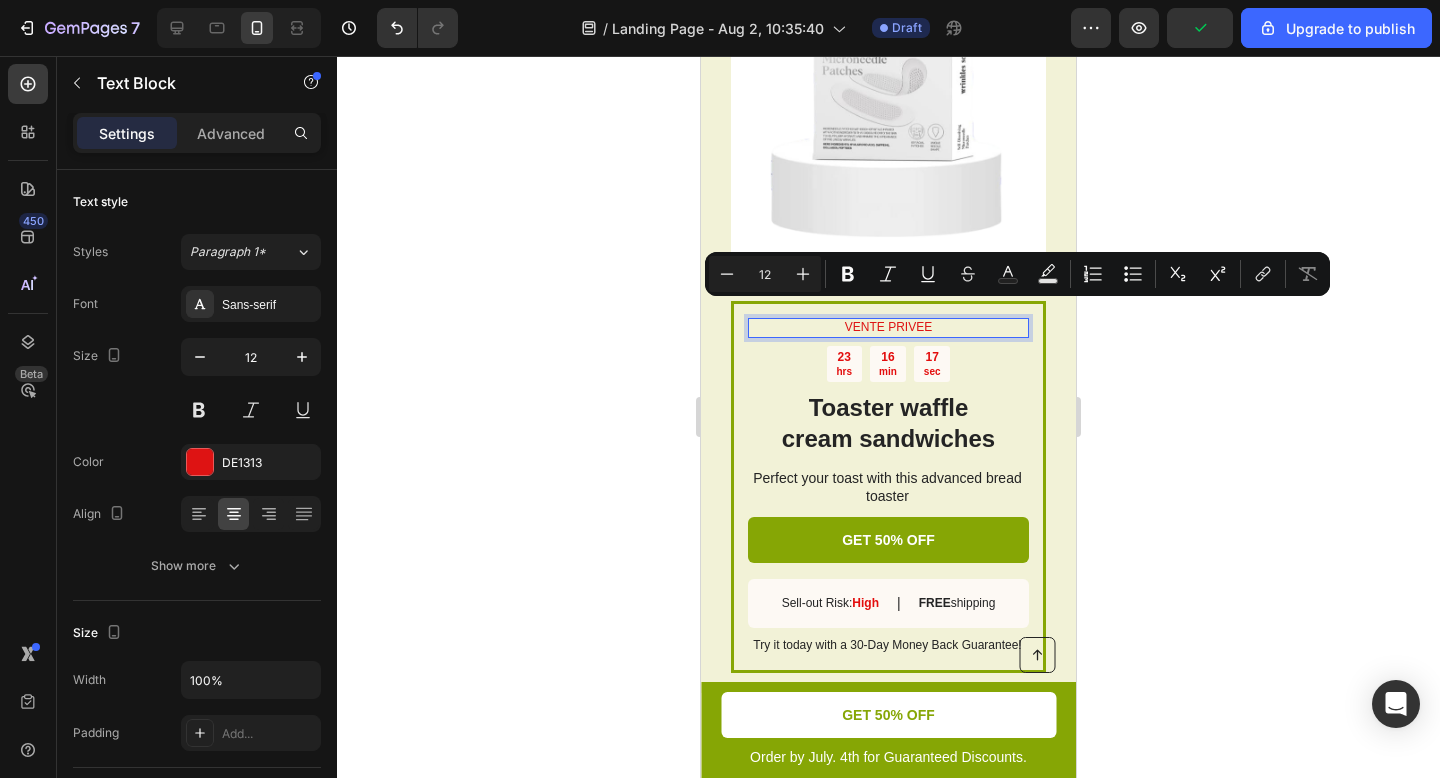 drag, startPoint x: 930, startPoint y: 308, endPoint x: 821, endPoint y: 319, distance: 109.55364 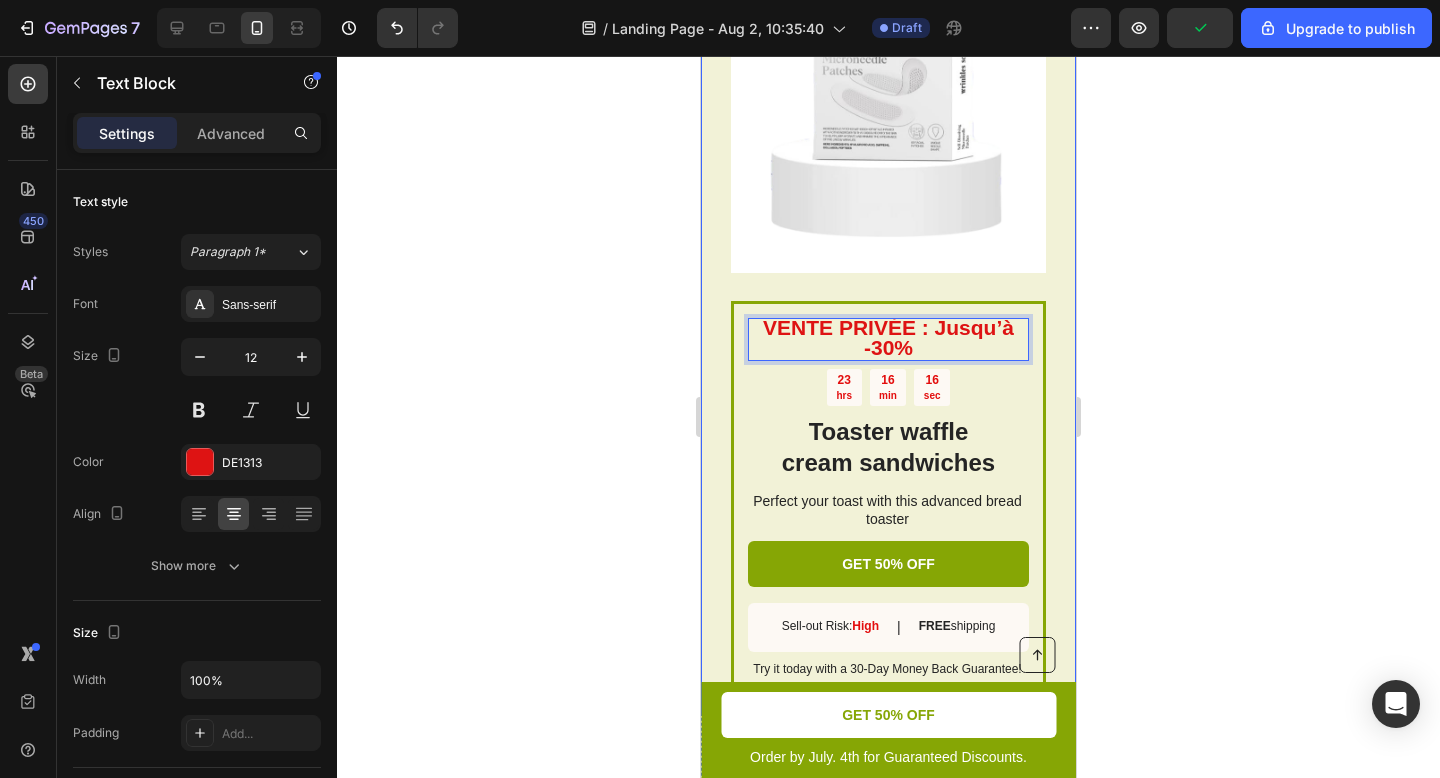 click 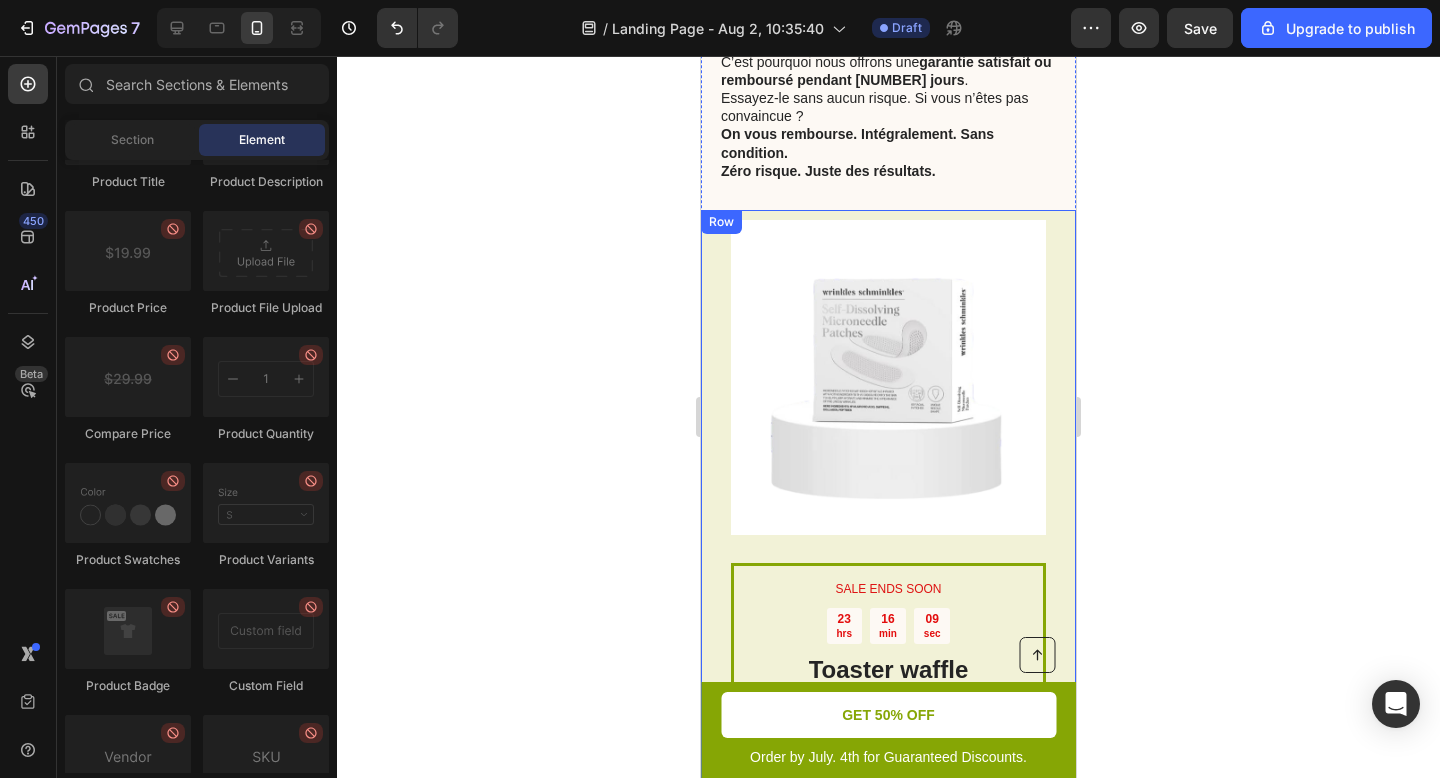 scroll, scrollTop: 5210, scrollLeft: 0, axis: vertical 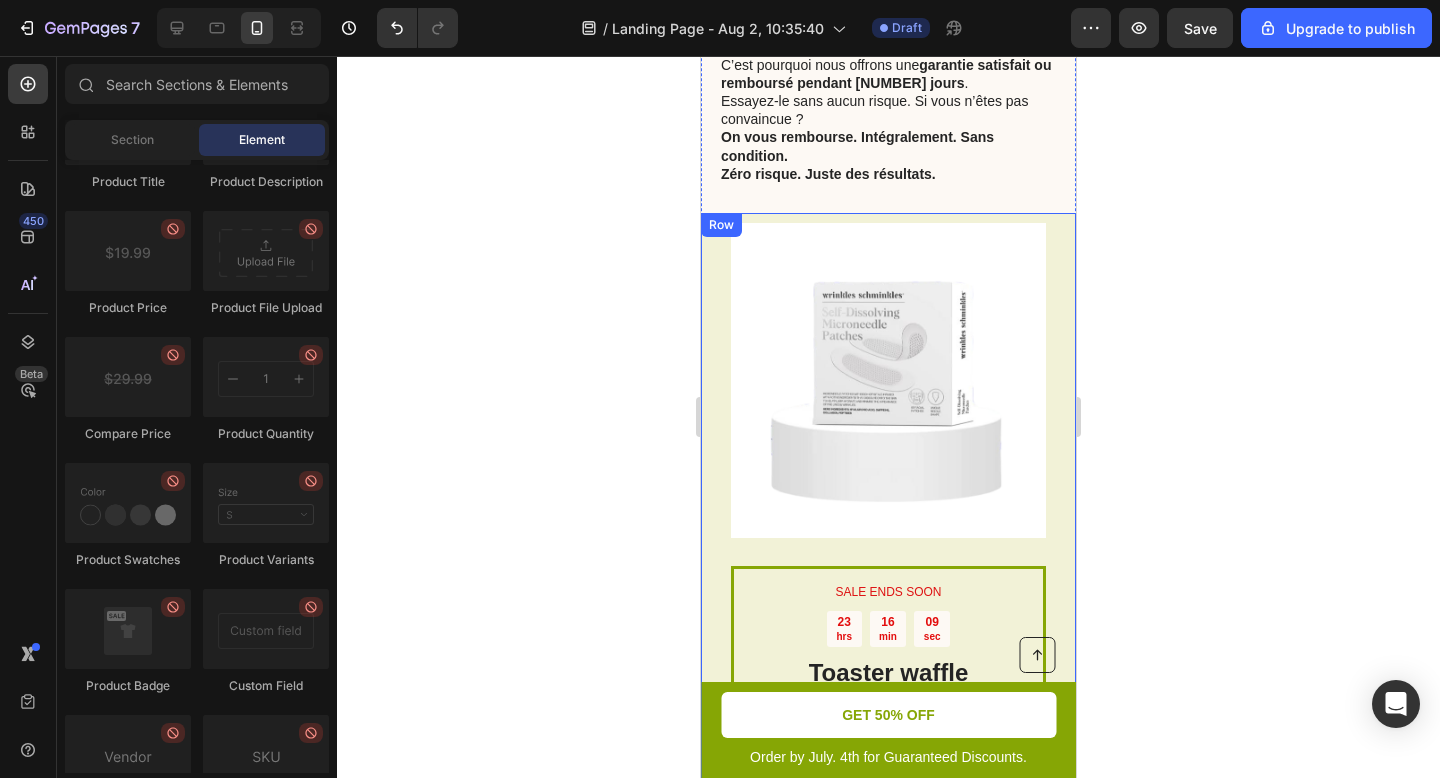click on "SALE ENDS SOON Text Block 23 hrs 16 min 09 sec Countdown Timer Toaster waffle cream sandwiches Heading Perfect your toast with this advanced bread toaster   Text Block GET 50% OFF Button Sell-out Risk:  High Text Block | Text Block FREE  shipping Text Block Row Try it today with a 30-Day Money Back Guarantee! Text Block Row Image Row" at bounding box center (888, 594) 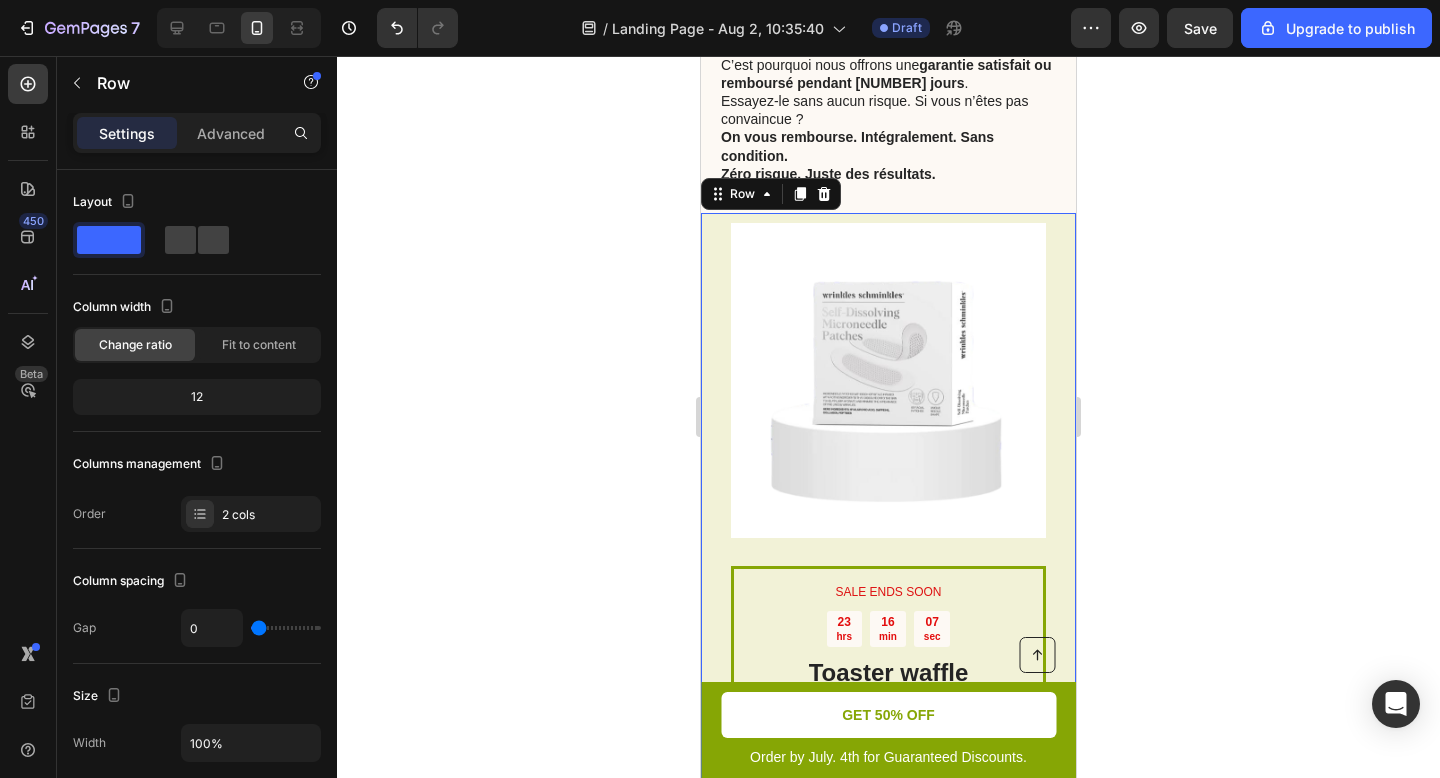 click at bounding box center [824, 194] 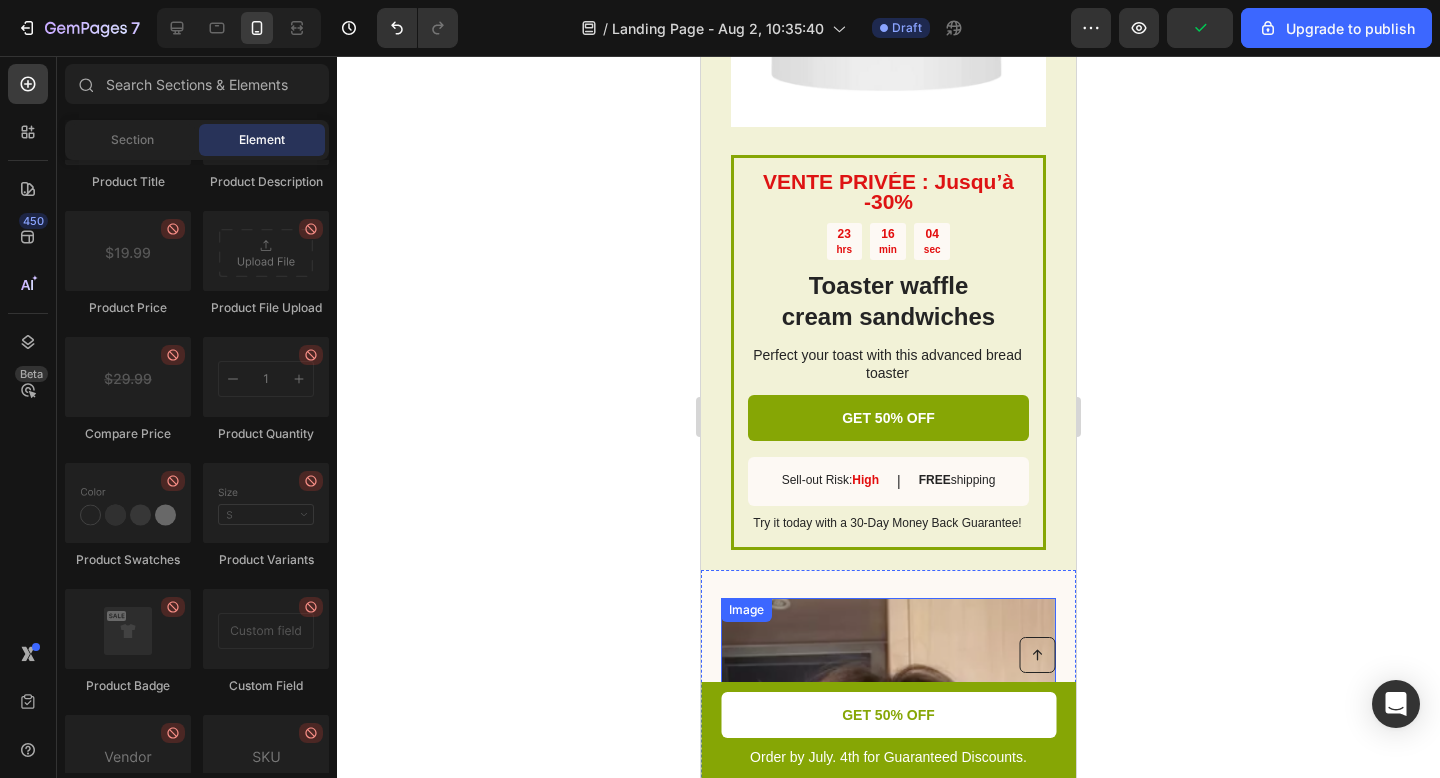 scroll, scrollTop: 2748, scrollLeft: 0, axis: vertical 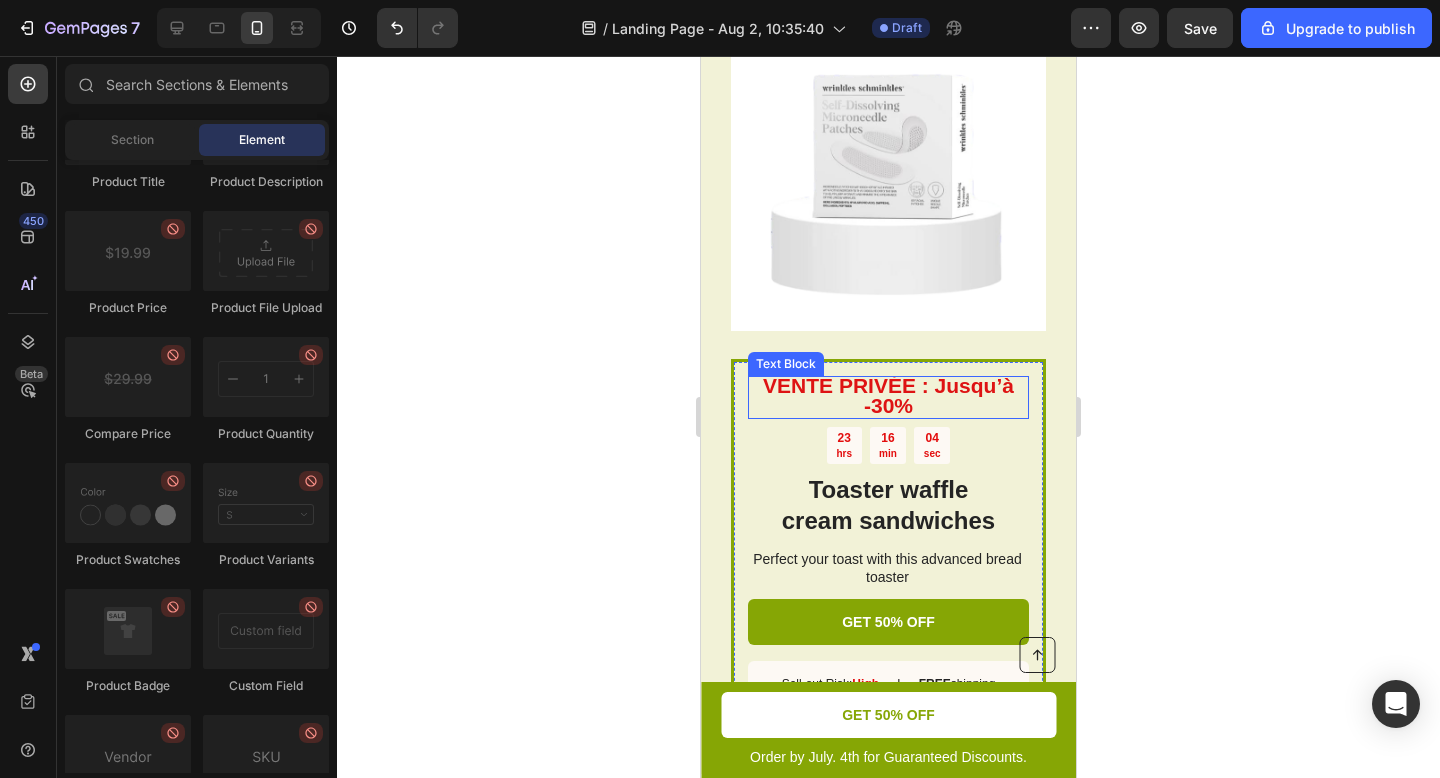 click on "VENTE PRIVÉE : Jusqu’à -30%" at bounding box center (888, 395) 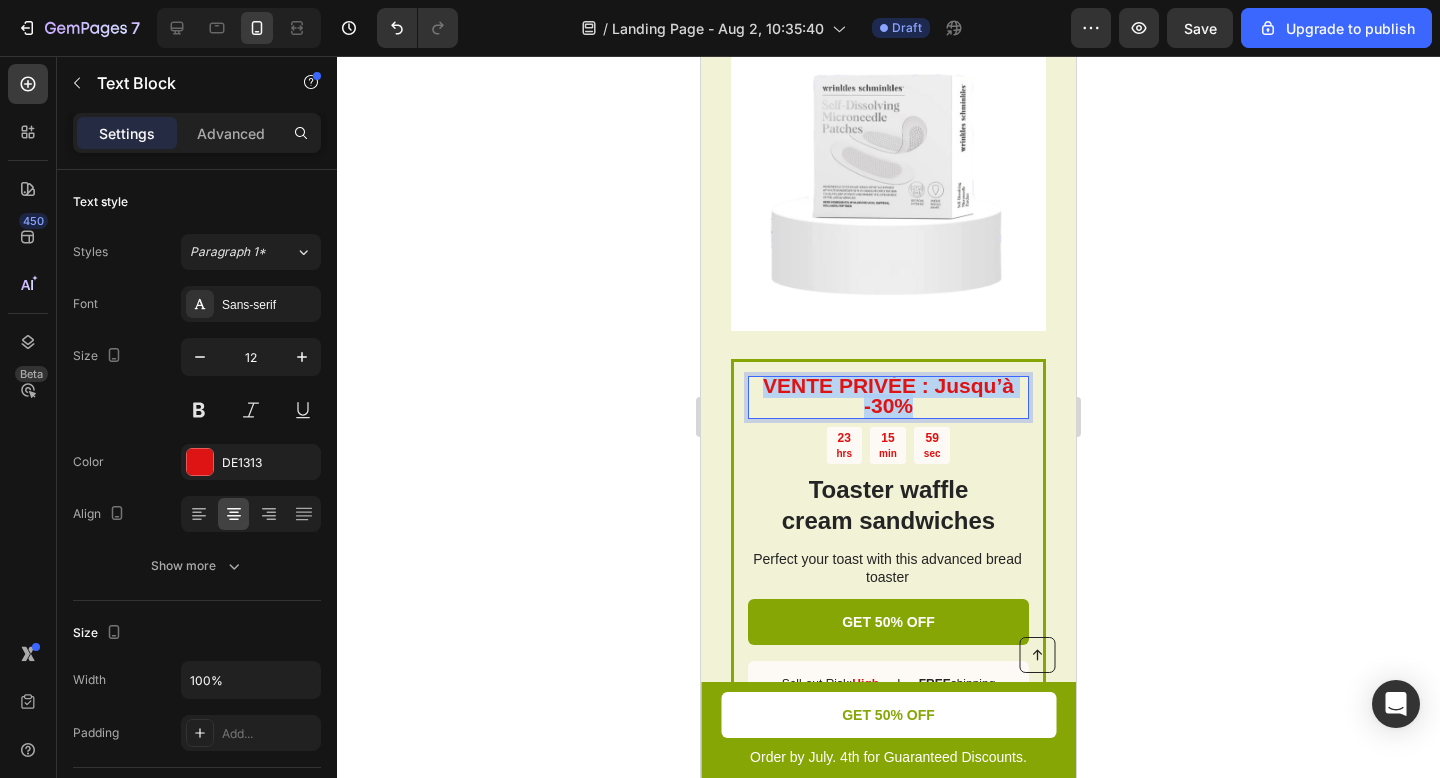 drag, startPoint x: 940, startPoint y: 383, endPoint x: 1390, endPoint y: 402, distance: 450.40094 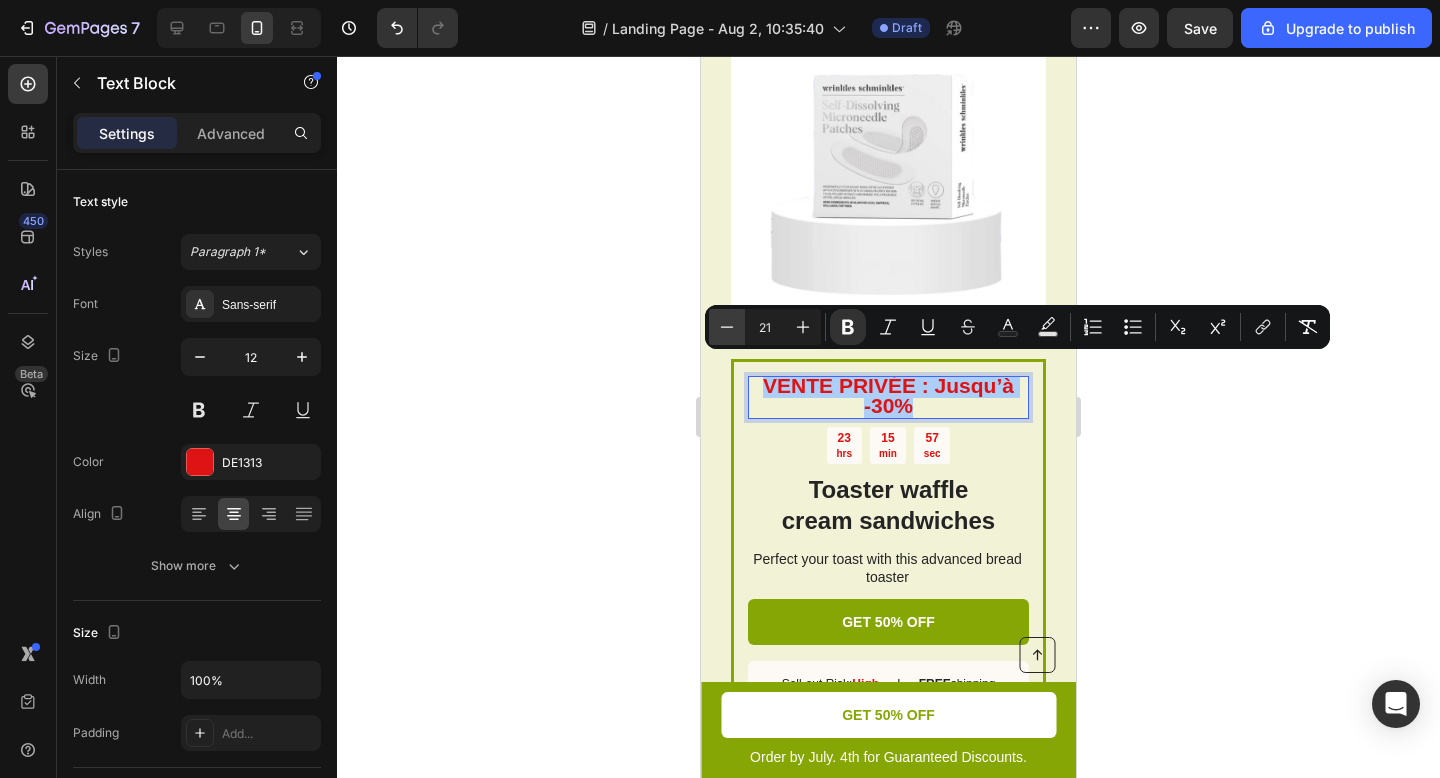 click 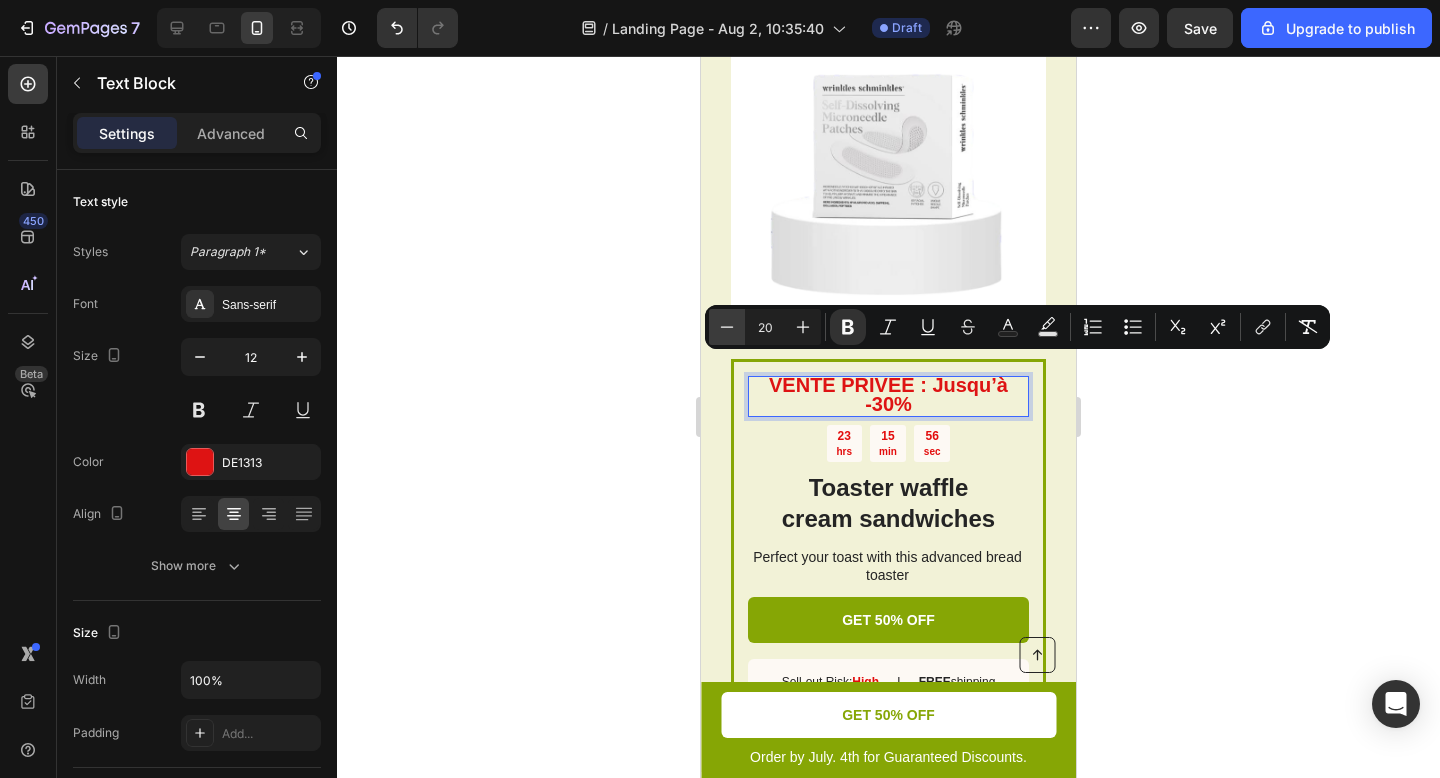 click on "Minus" at bounding box center (727, 327) 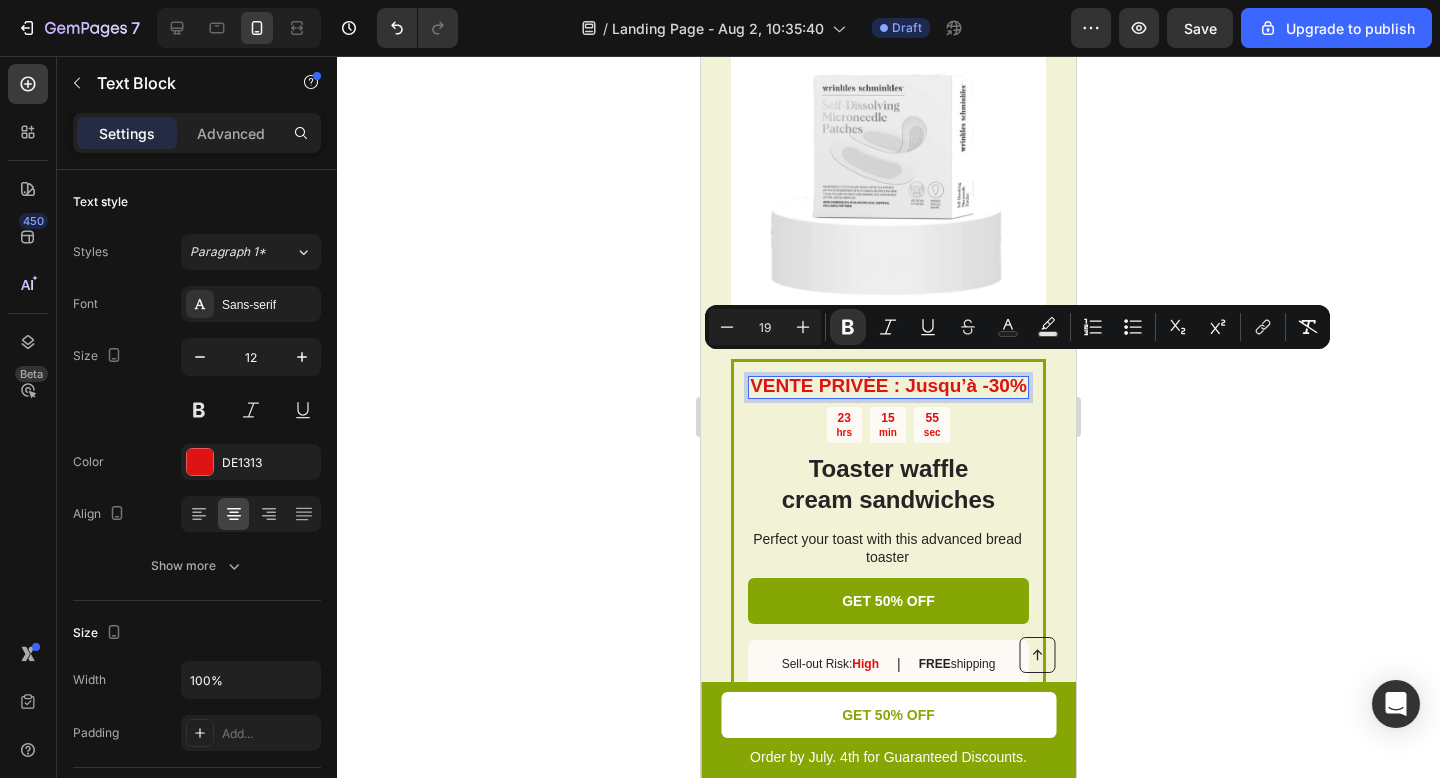 click on "VENTE PRIVÉE : Jusqu’à -30%" at bounding box center [888, 387] 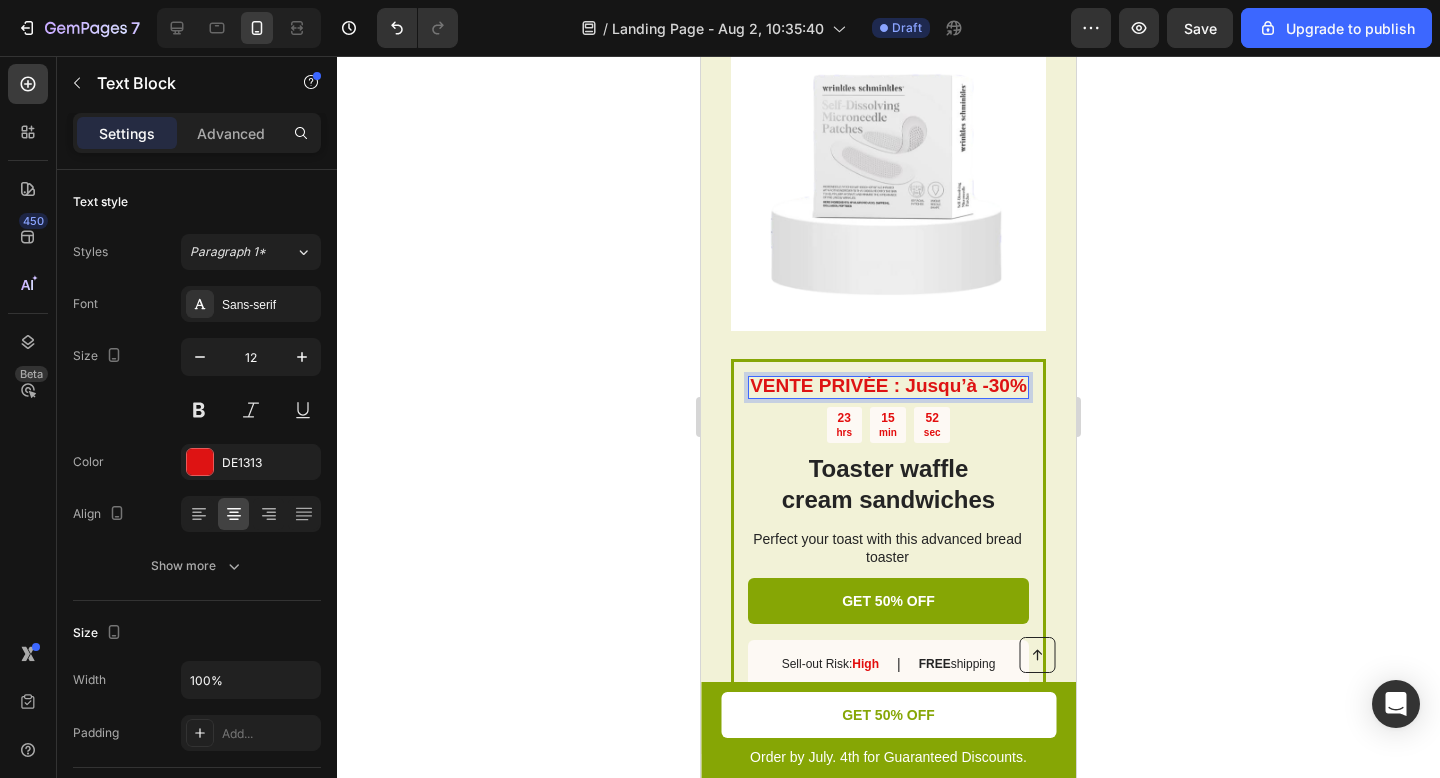click on "VENTE PRIVÉE : Jusqu’à -30%" at bounding box center [888, 385] 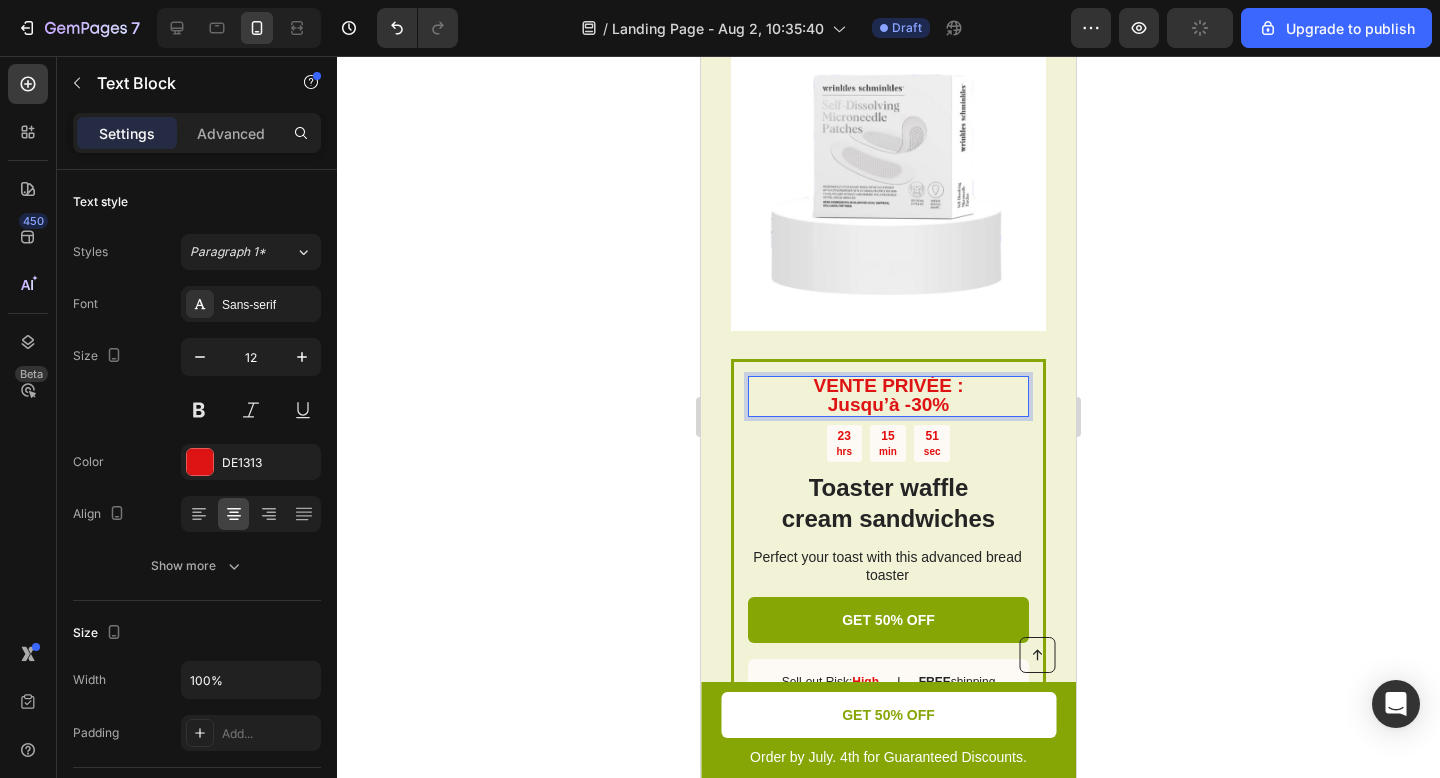 click 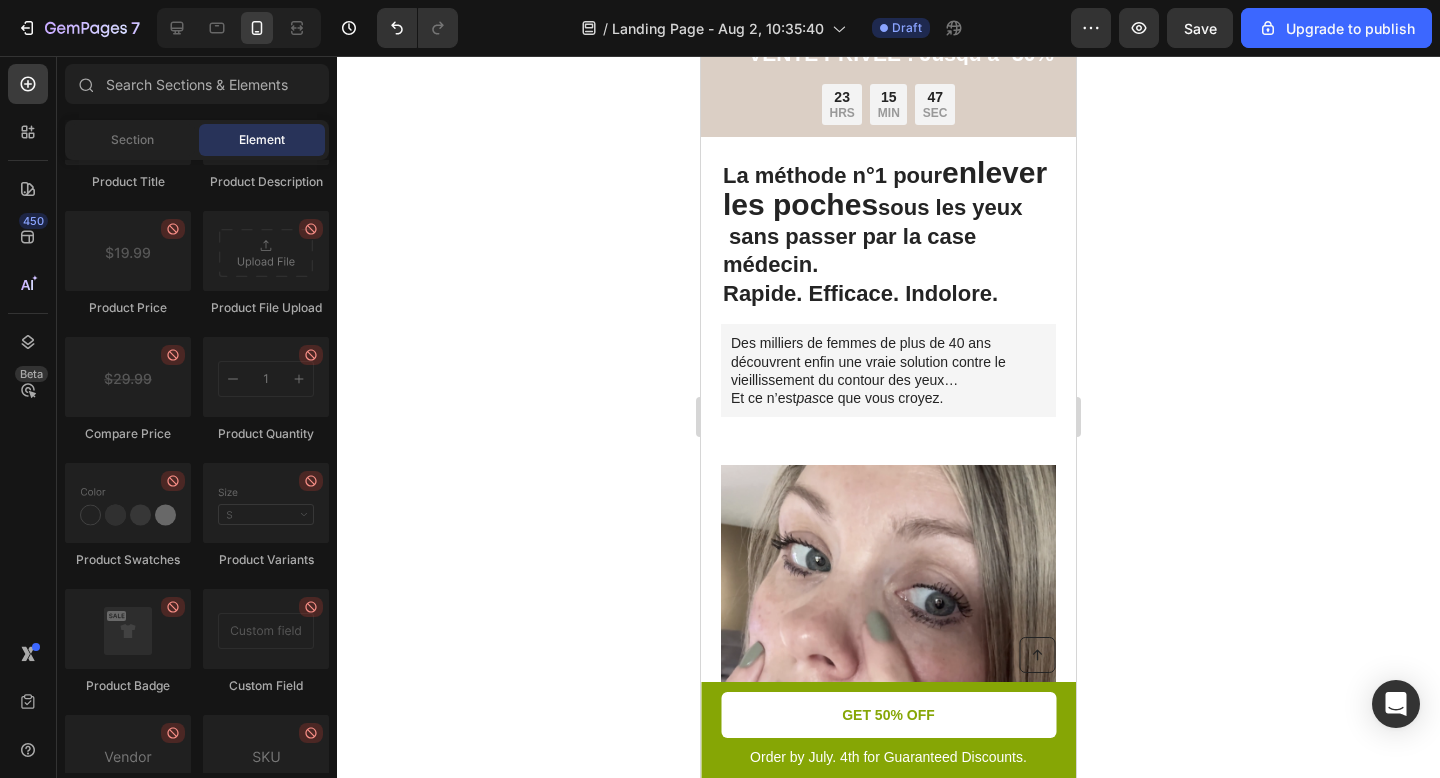 scroll, scrollTop: 51, scrollLeft: 0, axis: vertical 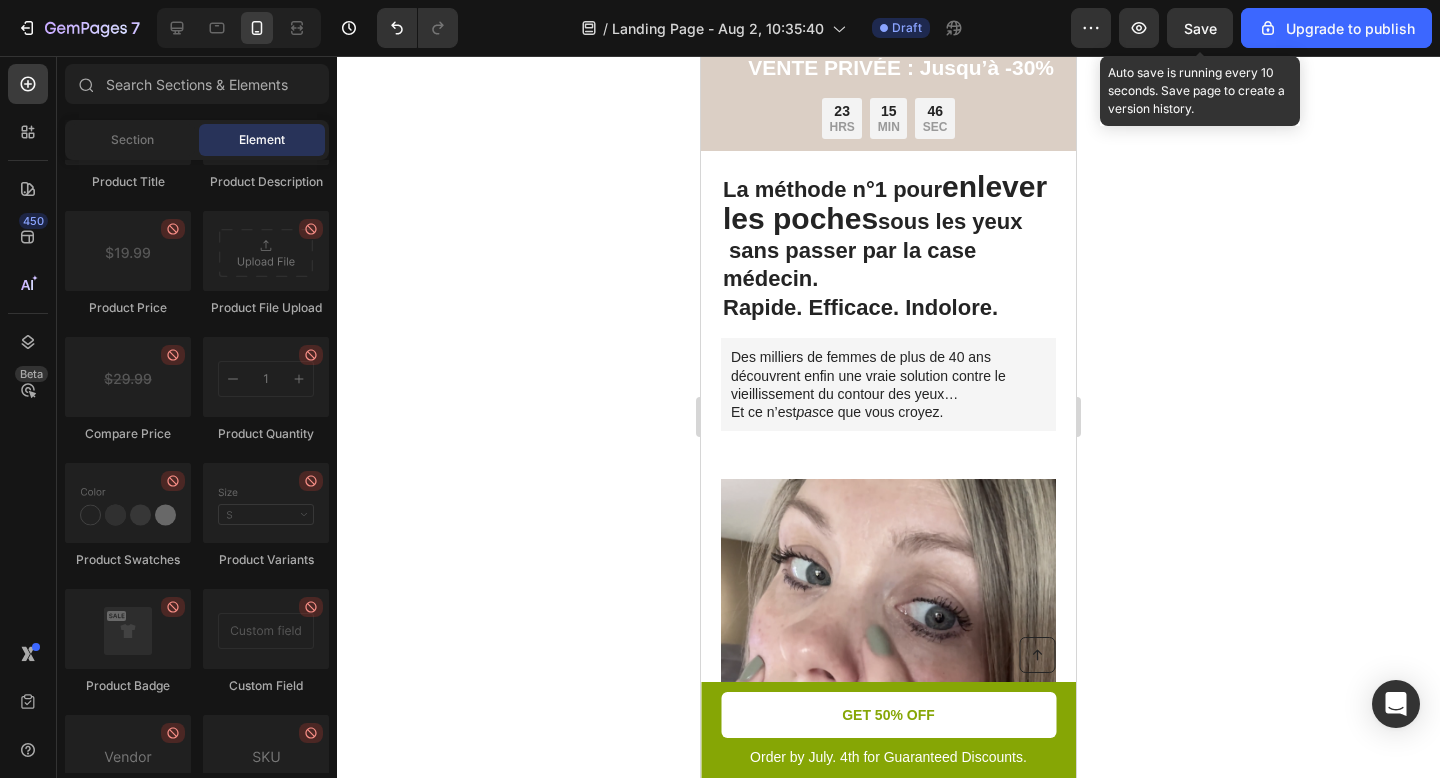 click on "Save" at bounding box center [1200, 28] 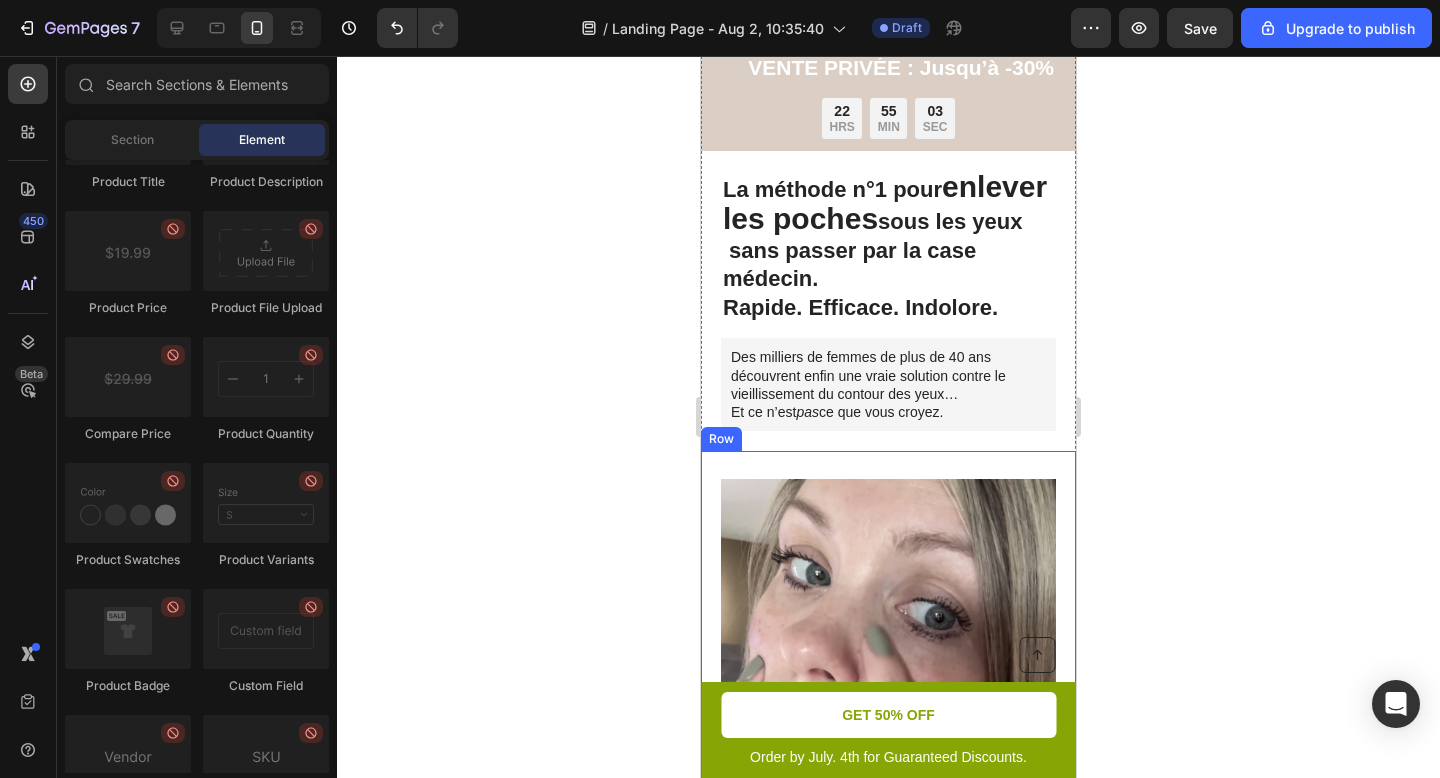 scroll, scrollTop: 0, scrollLeft: 0, axis: both 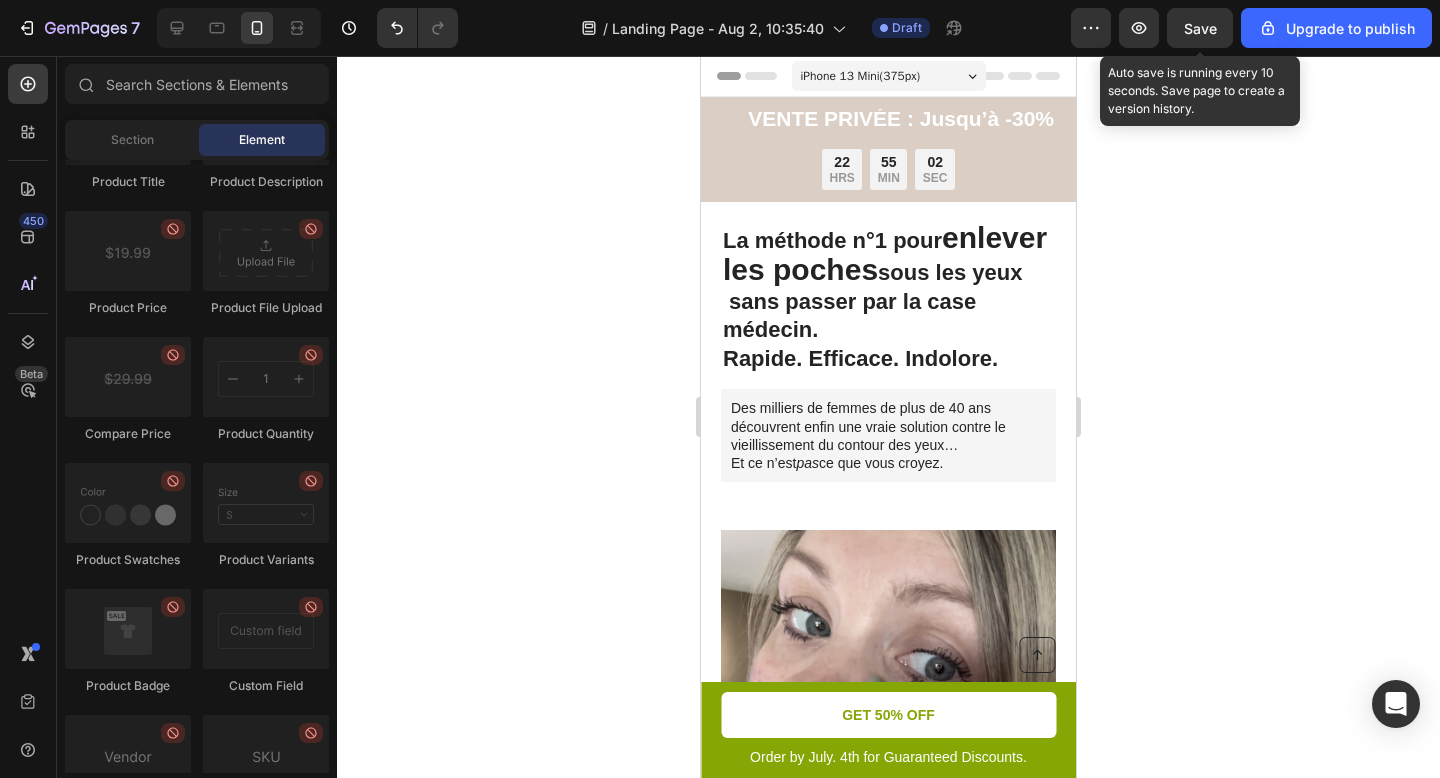 click on "Save" at bounding box center [1200, 28] 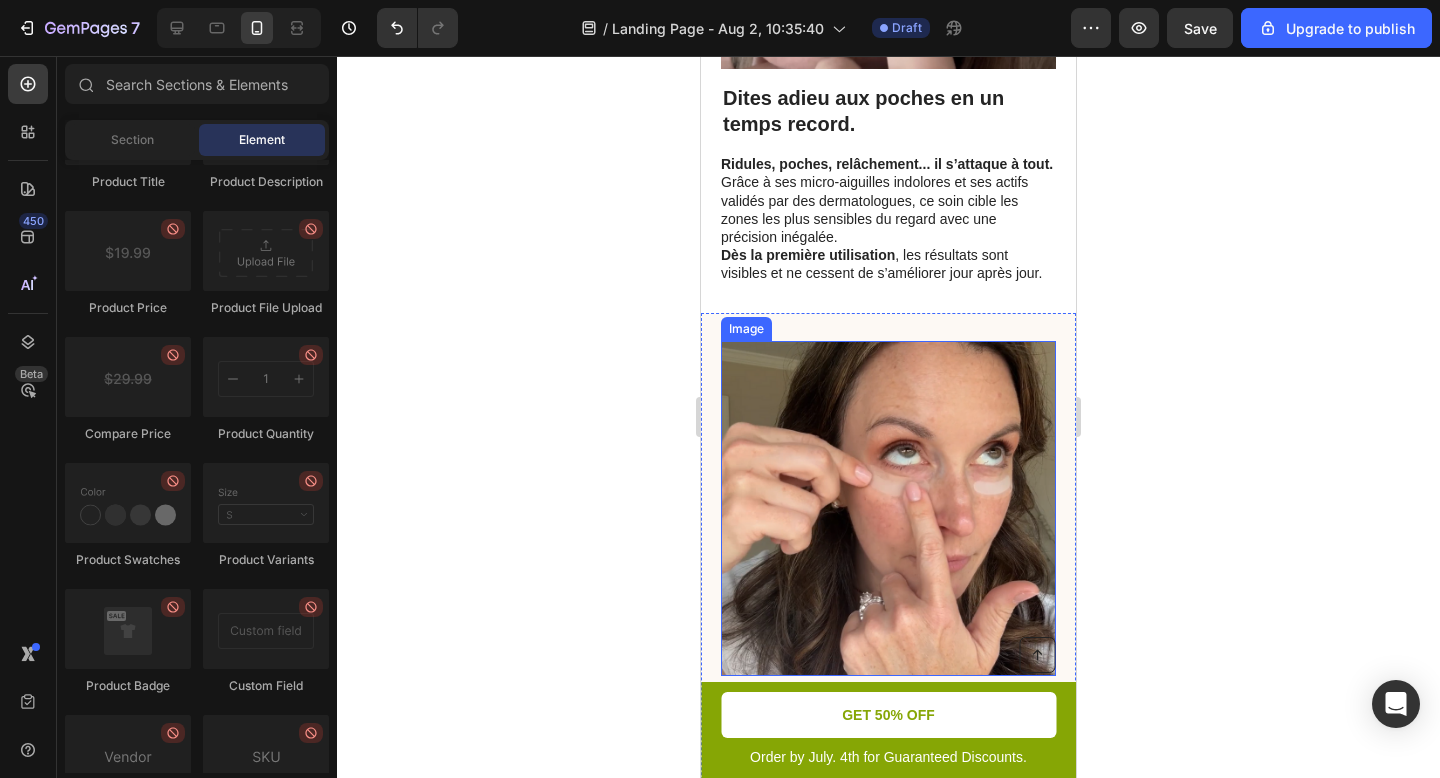 scroll, scrollTop: 624, scrollLeft: 0, axis: vertical 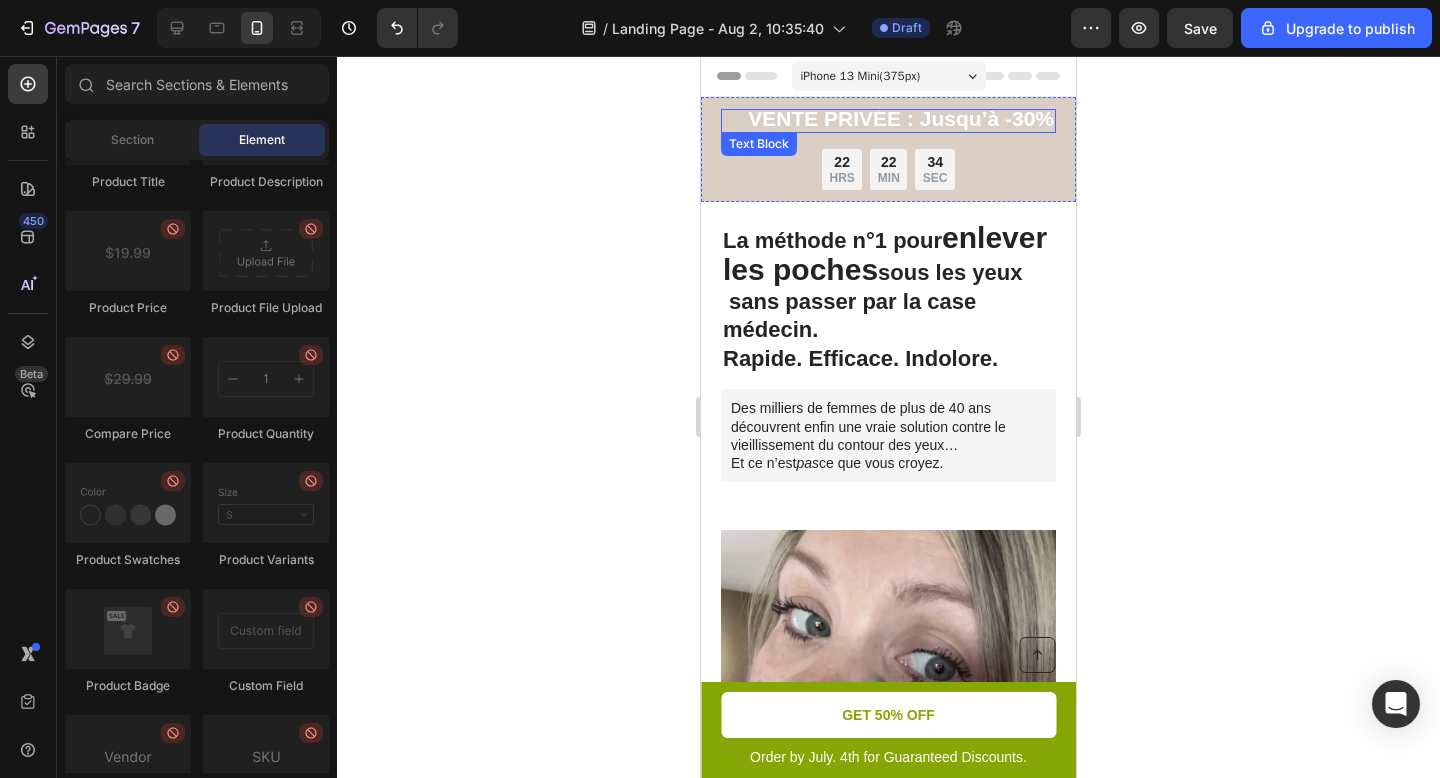click on "VENTE PRIVÉE : Jusqu’à -30%" at bounding box center (901, 118) 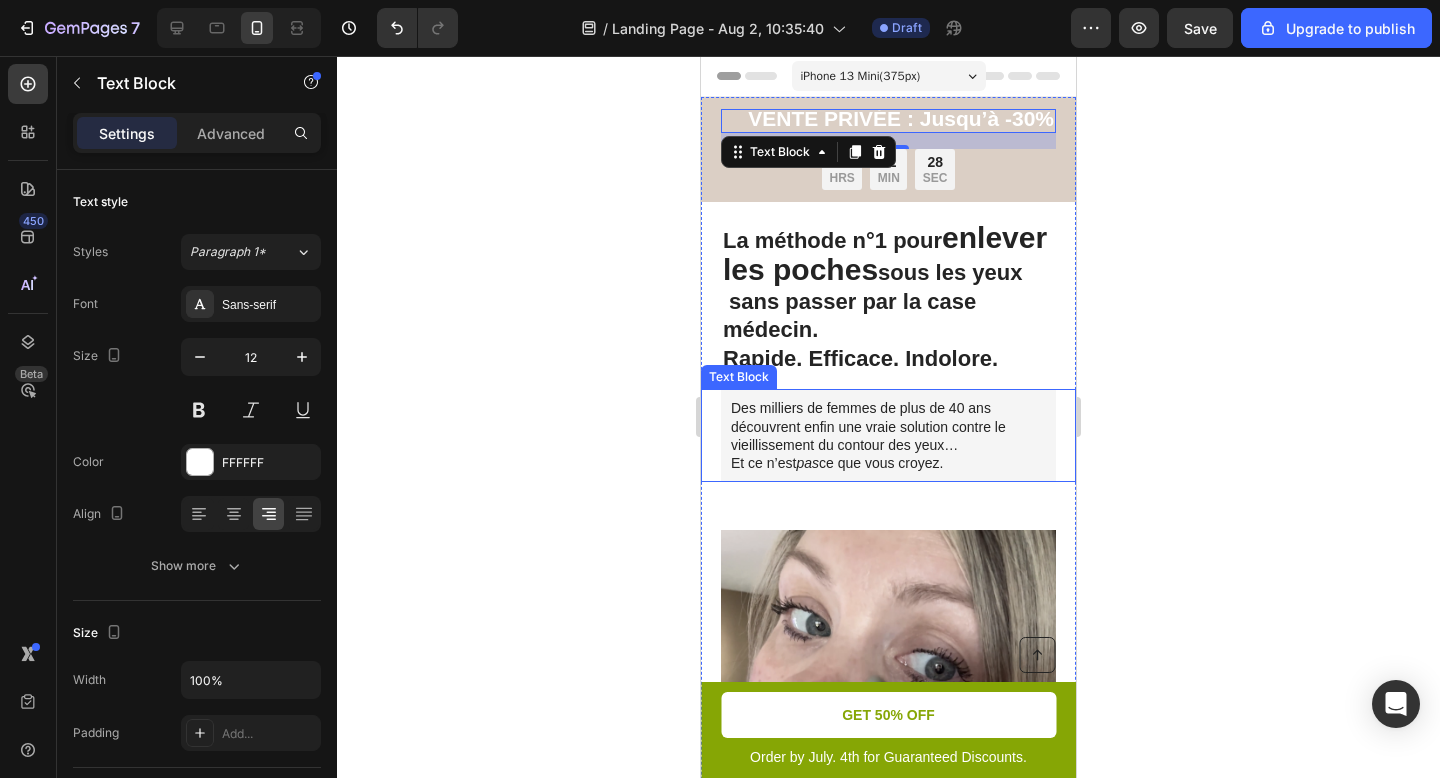 click on "Des milliers de femmes de plus de 40 ans découvrent enfin une vraie solution contre le vieillissement du contour des yeux… Et ce n’est  pas  ce que vous croyez." at bounding box center [888, 435] 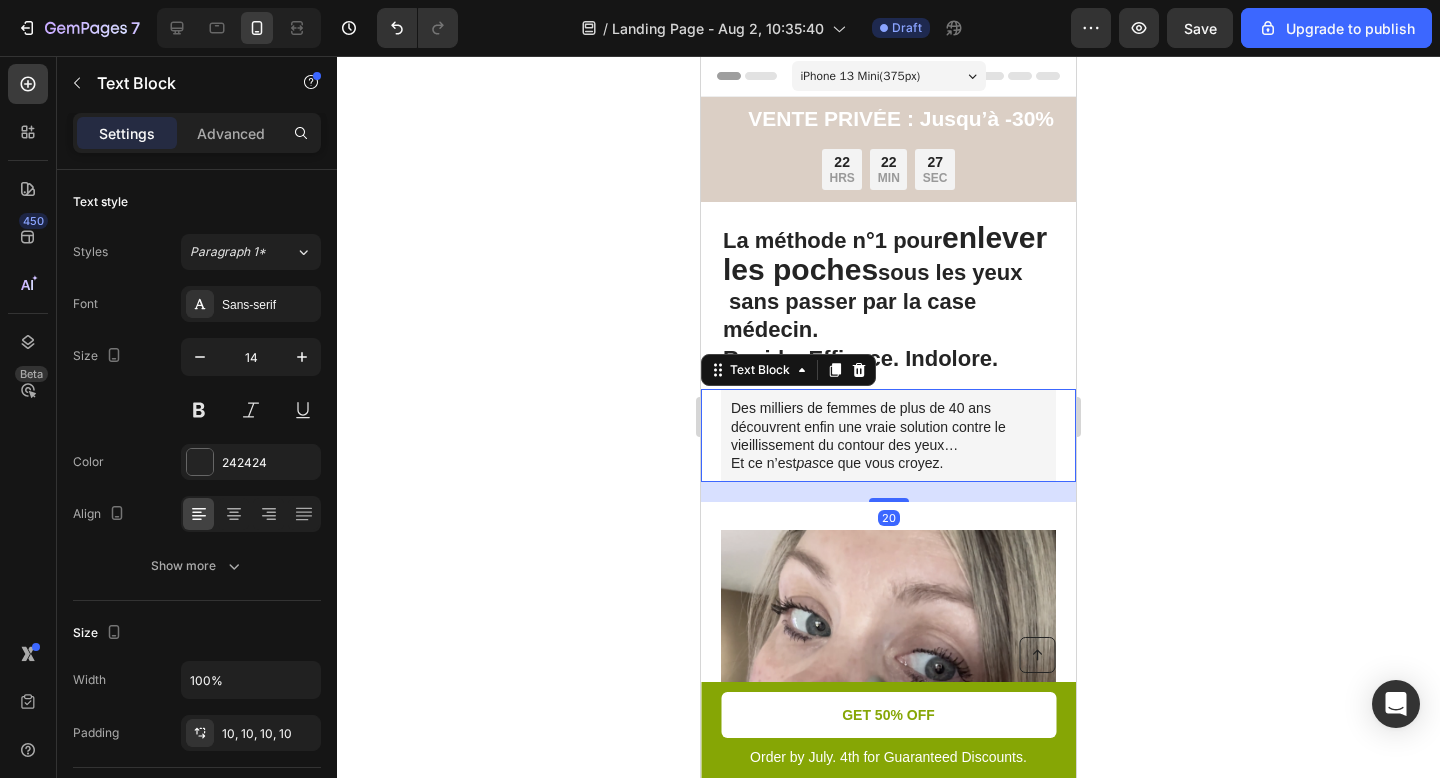 click on "Des milliers de femmes de plus de 40 ans découvrent enfin une vraie solution contre le vieillissement du contour des yeux… Et ce n’est  pas  ce que vous croyez." at bounding box center (888, 435) 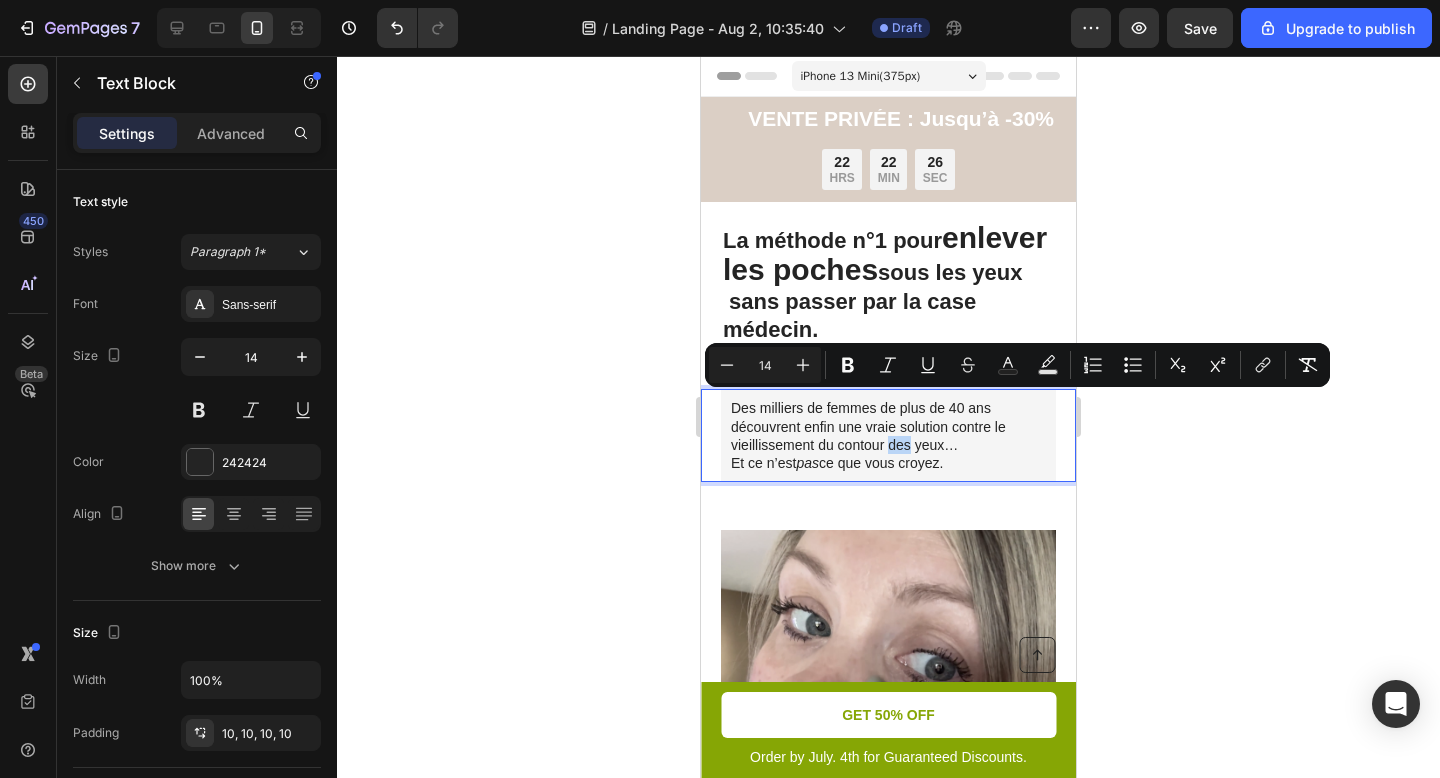 drag, startPoint x: 954, startPoint y: 466, endPoint x: 722, endPoint y: 409, distance: 238.89957 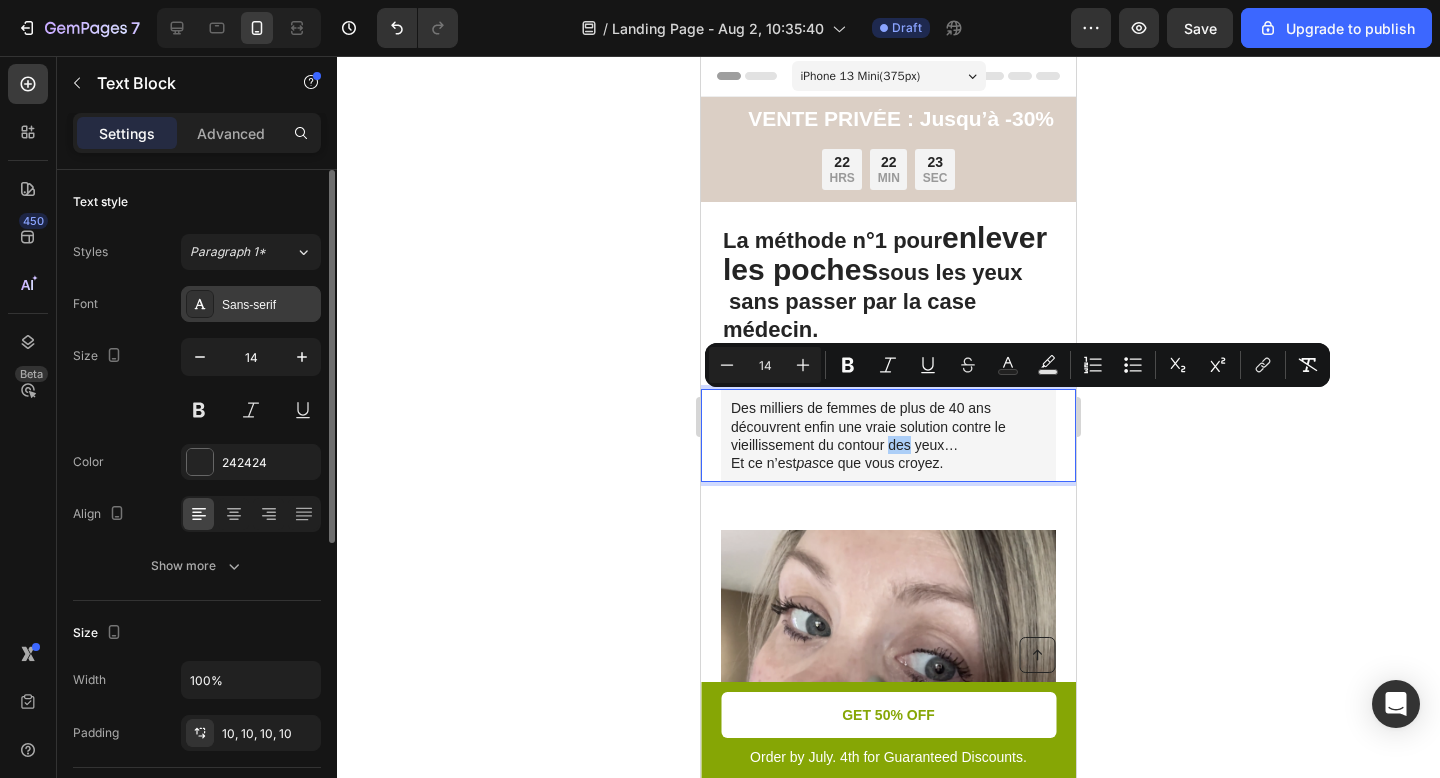 click on "Sans-serif" at bounding box center (269, 305) 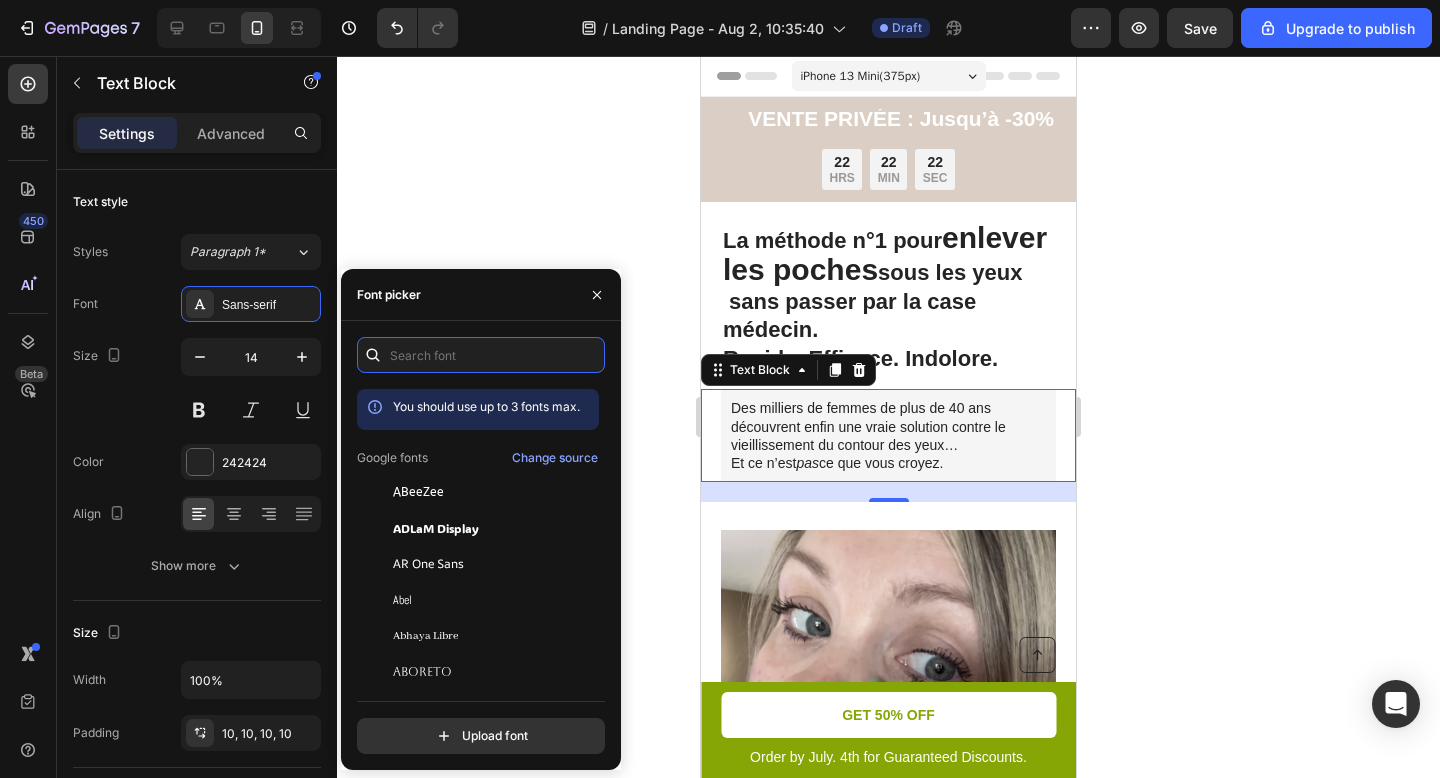drag, startPoint x: 434, startPoint y: 348, endPoint x: 459, endPoint y: 332, distance: 29.681644 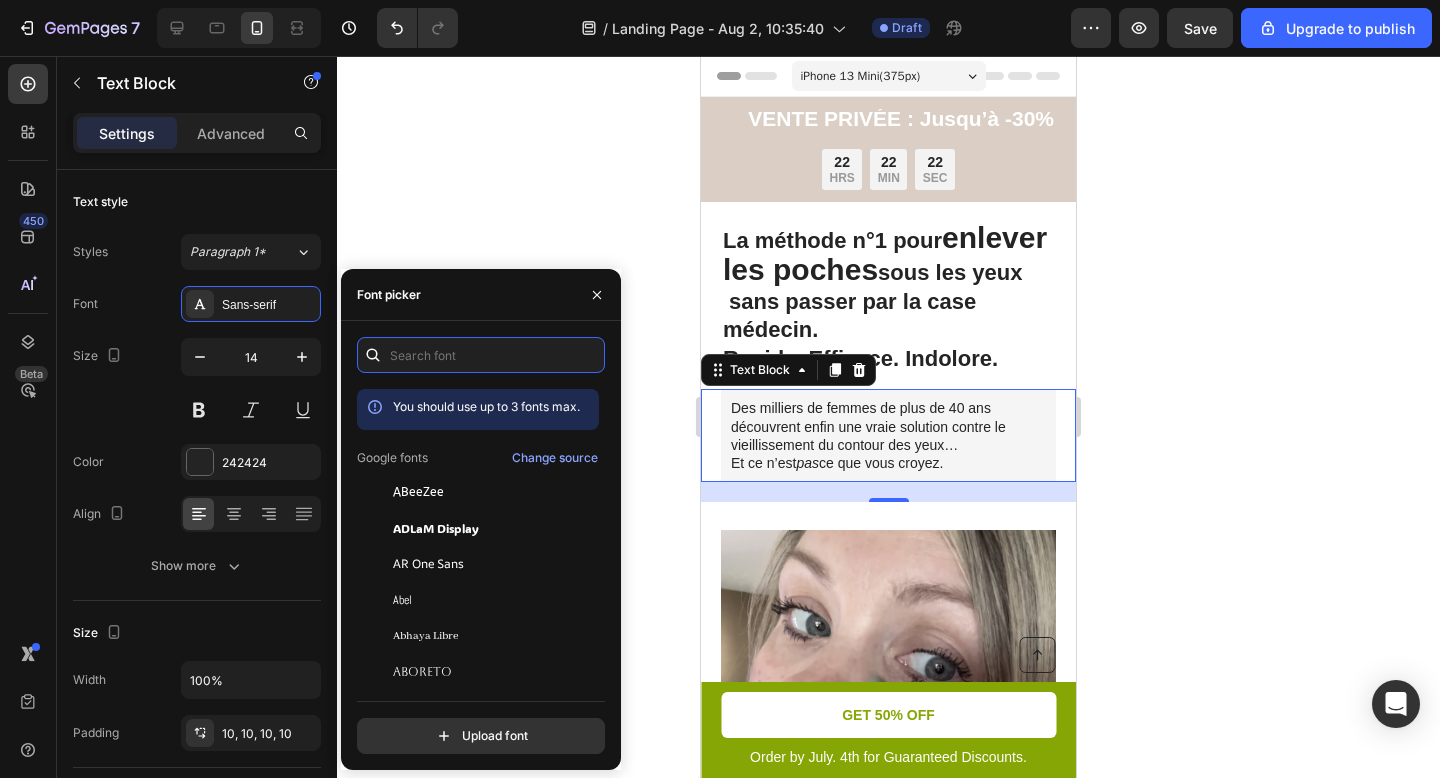click at bounding box center [481, 355] 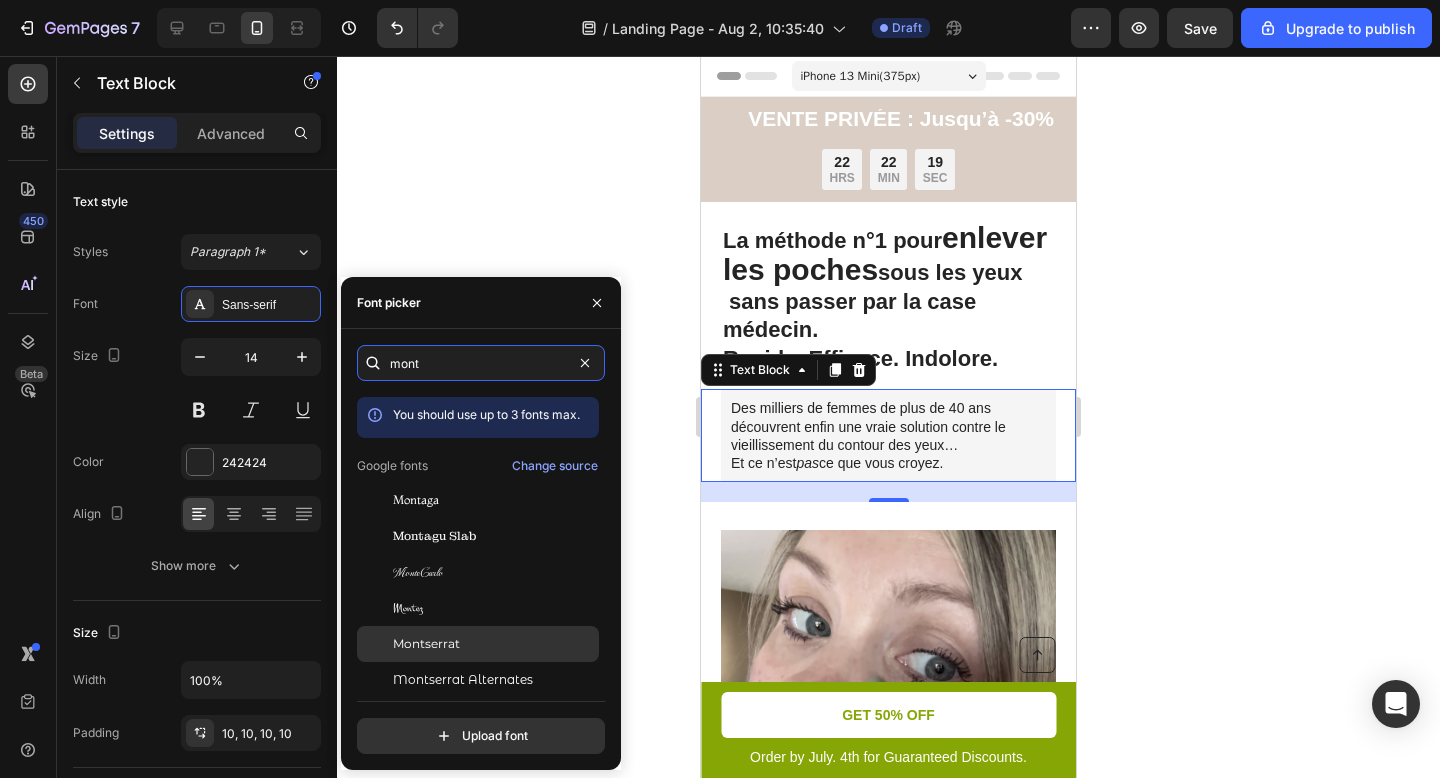 type on "mont" 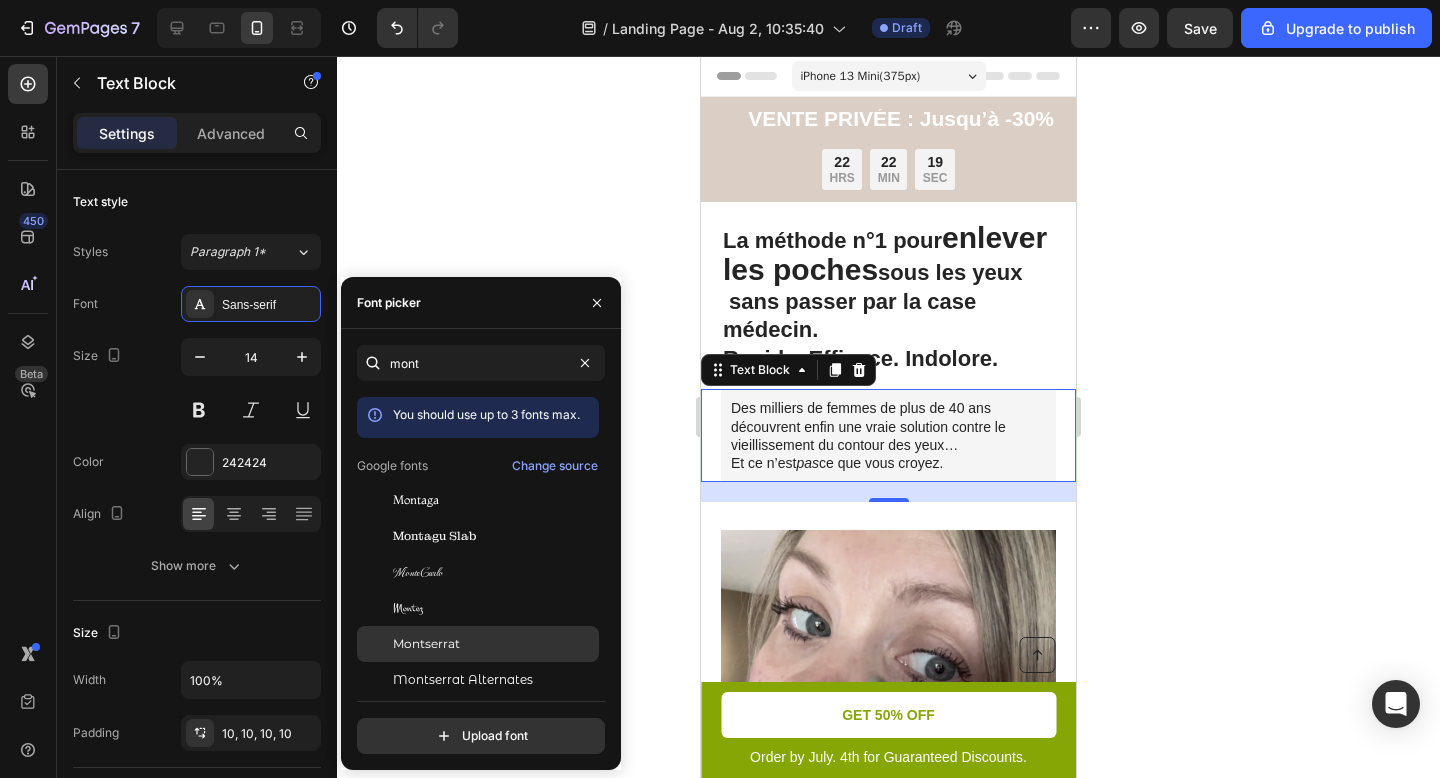 click on "Montserrat" at bounding box center [494, 644] 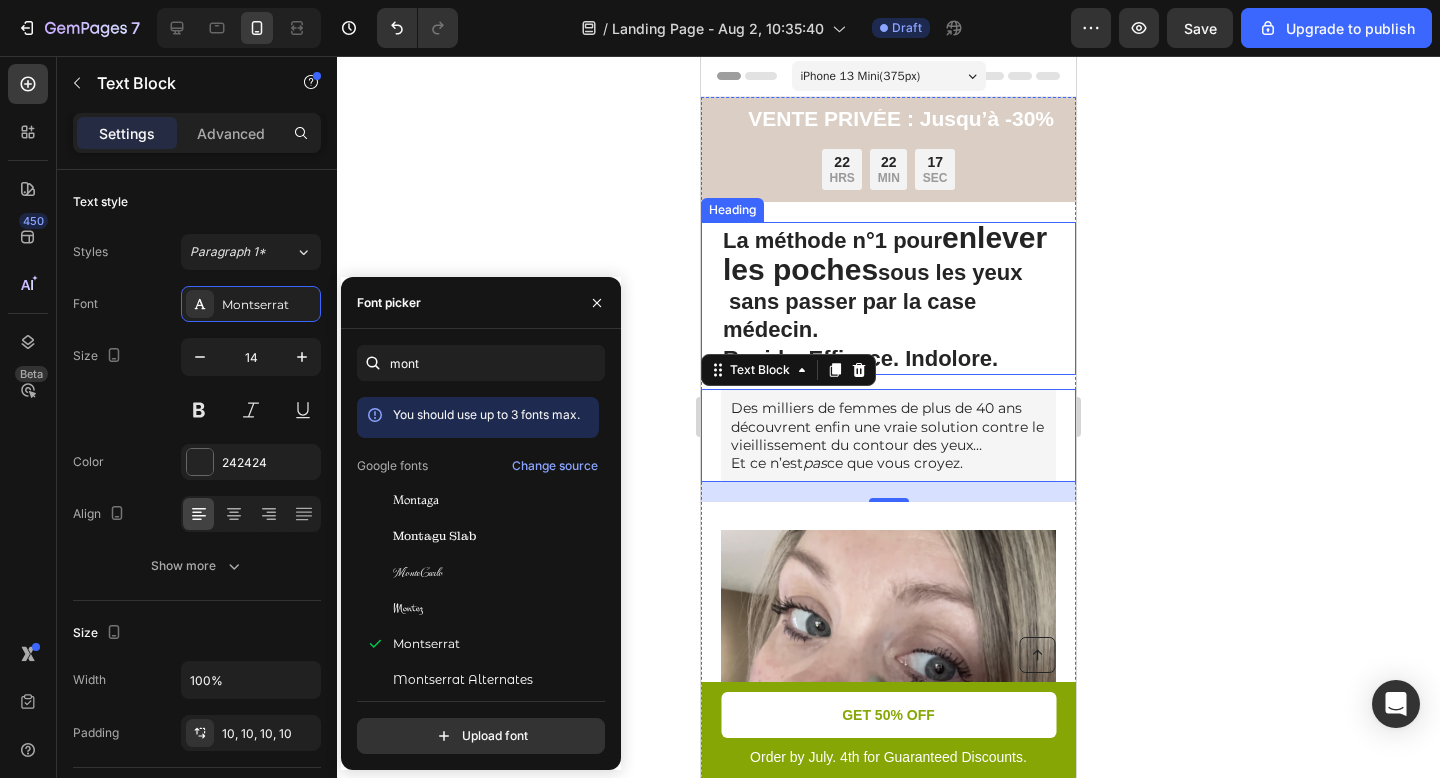 click on "La méthode n°1 pour  enlever les poches  sous les yeux  sans passer par la case médecin. Rapide. Efficace. Indolore." at bounding box center (888, 298) 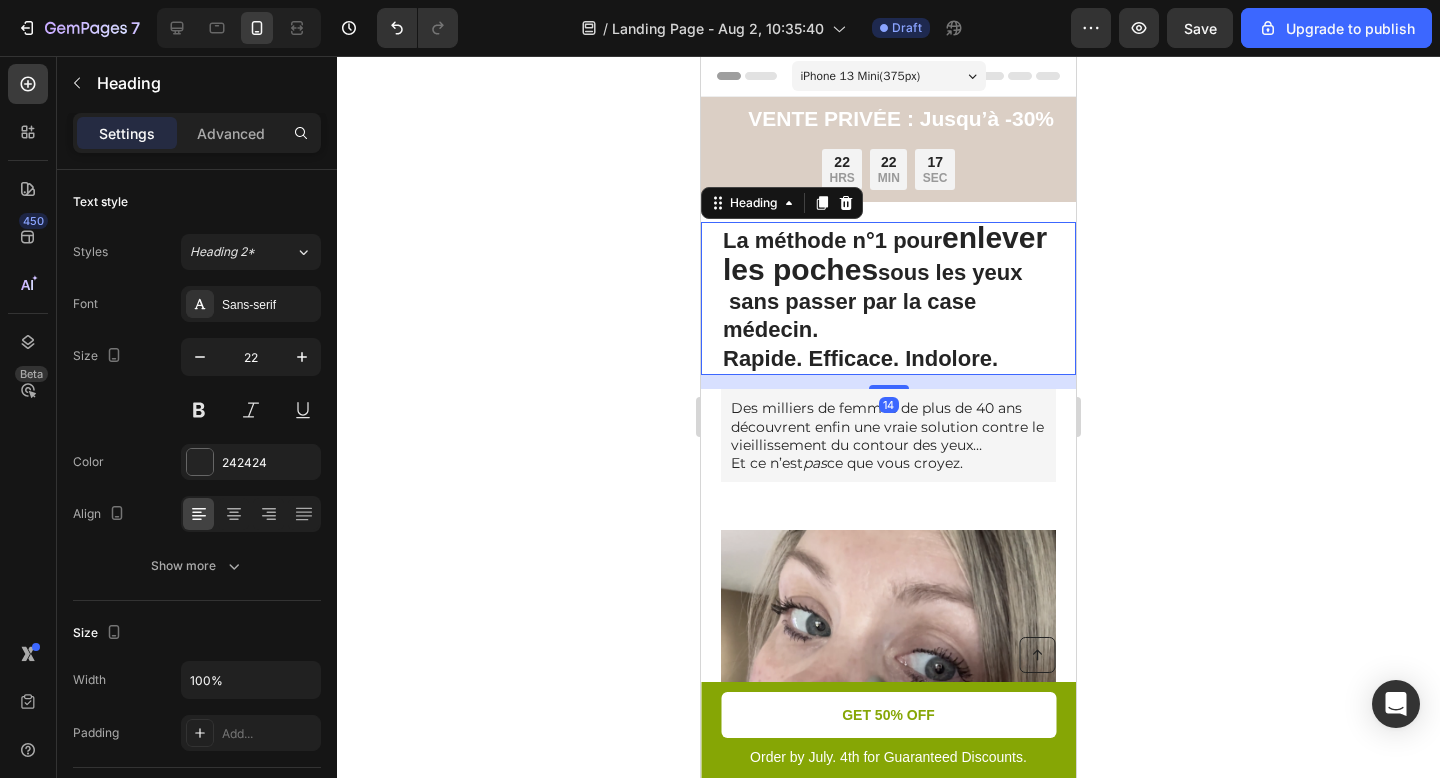 click on "La méthode n°1 pour  enlever les poches  sous les yeux  sans passer par la case médecin. Rapide. Efficace. Indolore." at bounding box center (888, 298) 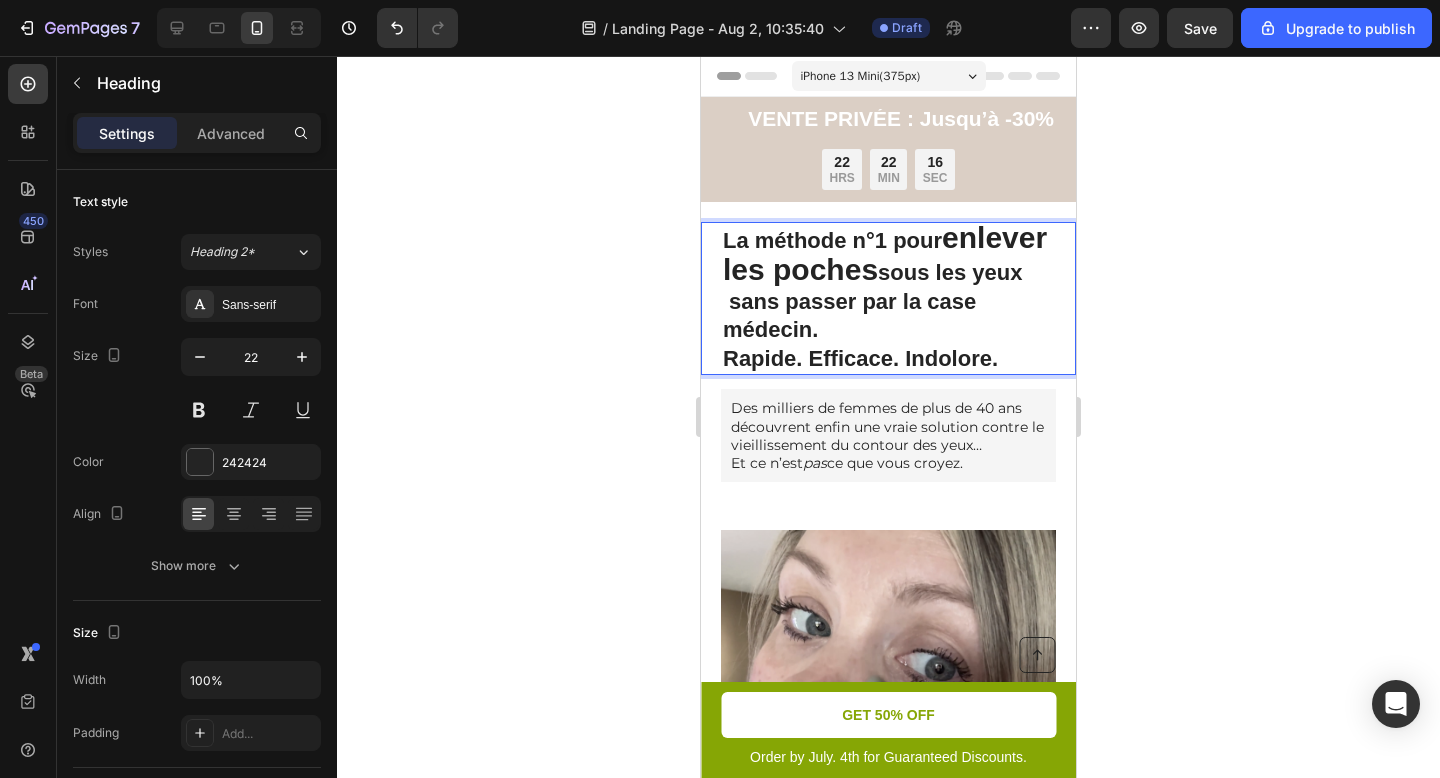 click on "La méthode n°1 pour  enlever les poches  sous les yeux  sans passer par la case médecin. Rapide. Efficace. Indolore." at bounding box center [888, 298] 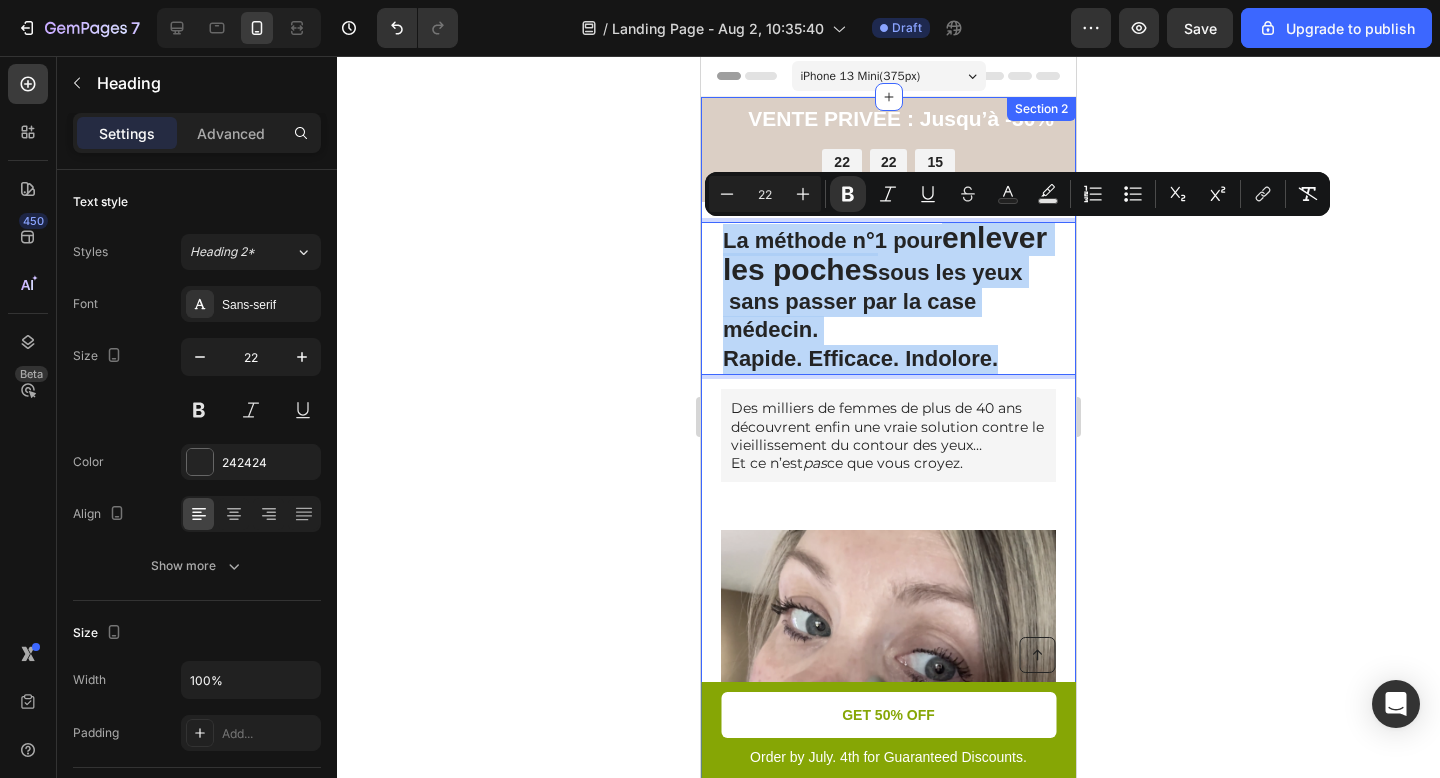 drag, startPoint x: 1000, startPoint y: 351, endPoint x: 719, endPoint y: 213, distance: 313.0575 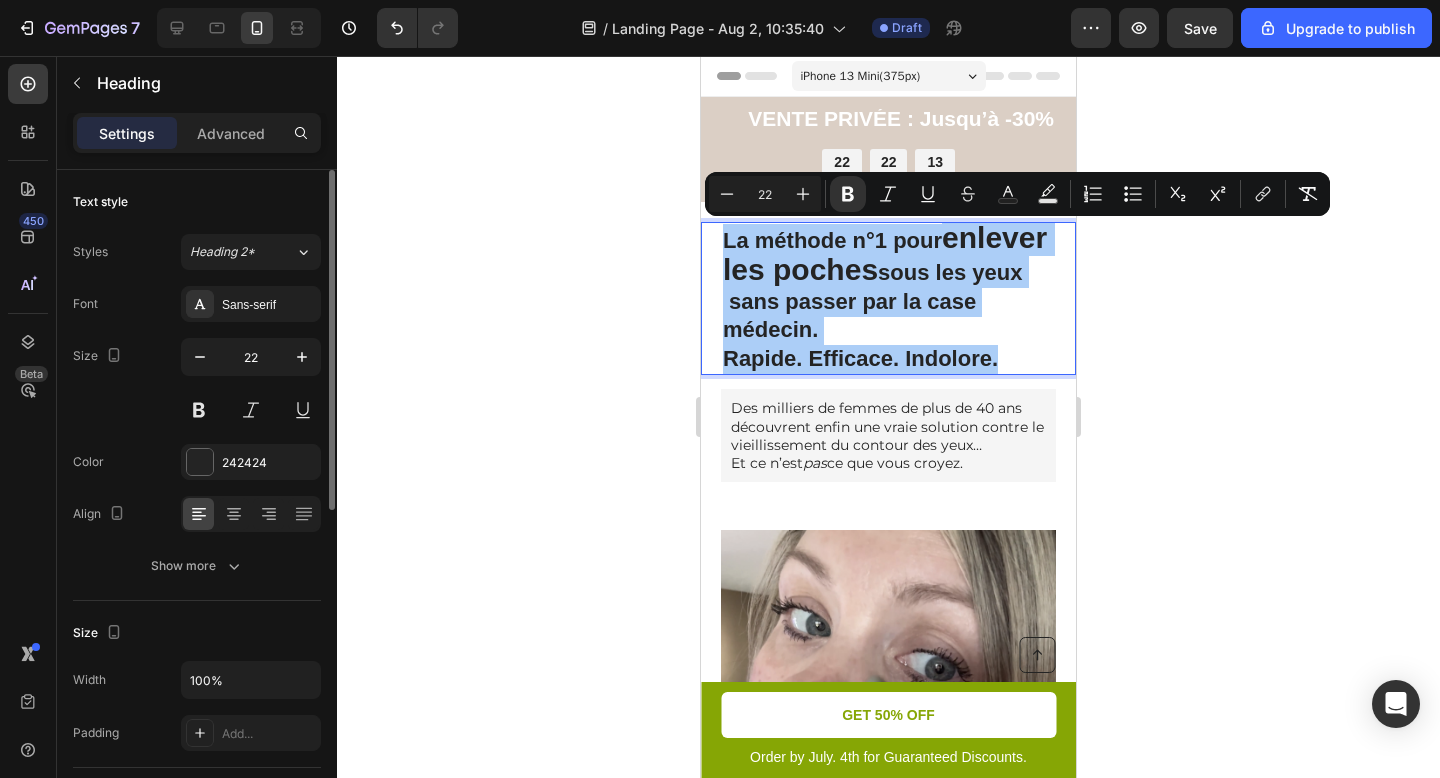 click on "Font Sans-serif Size 22 Color 242424 Align Show more" at bounding box center (197, 435) 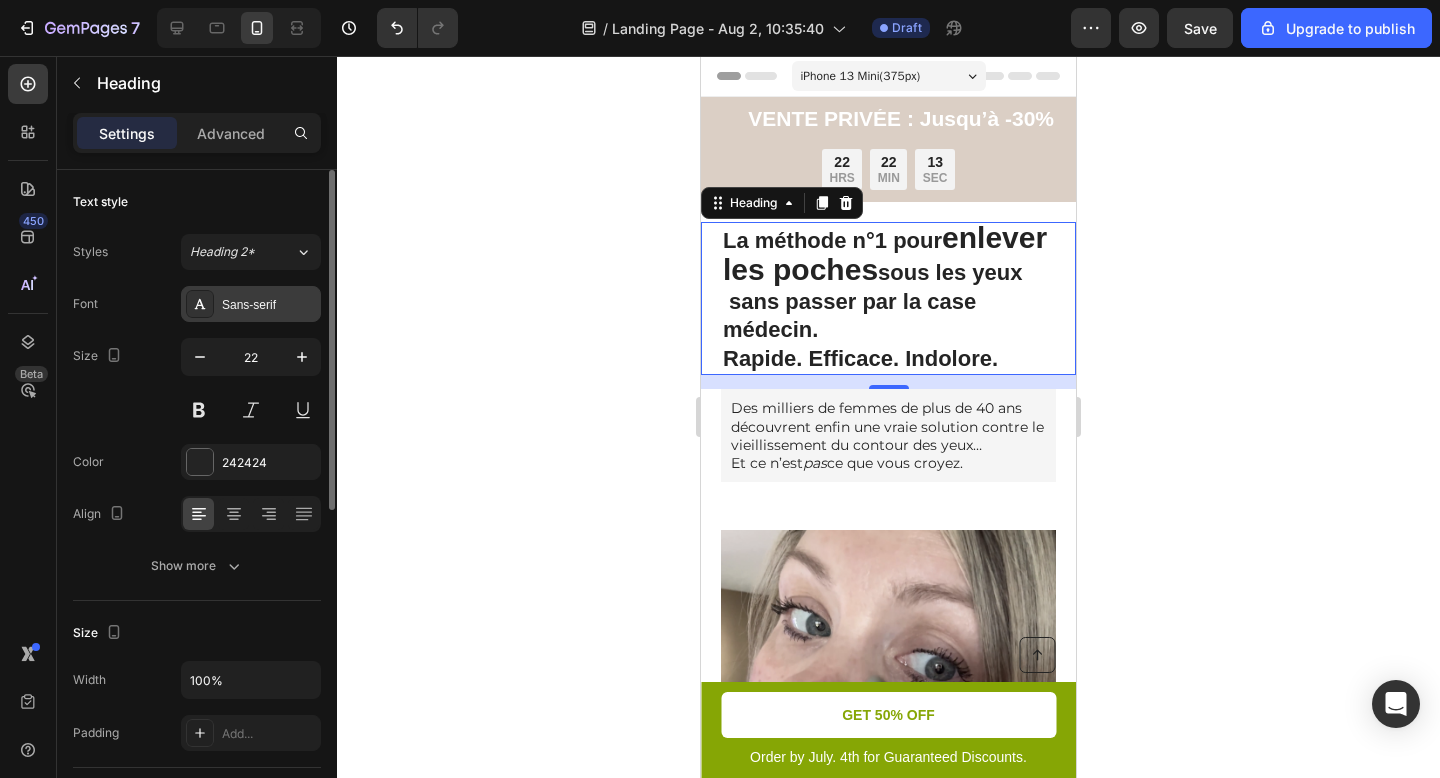 click on "Sans-serif" at bounding box center (251, 304) 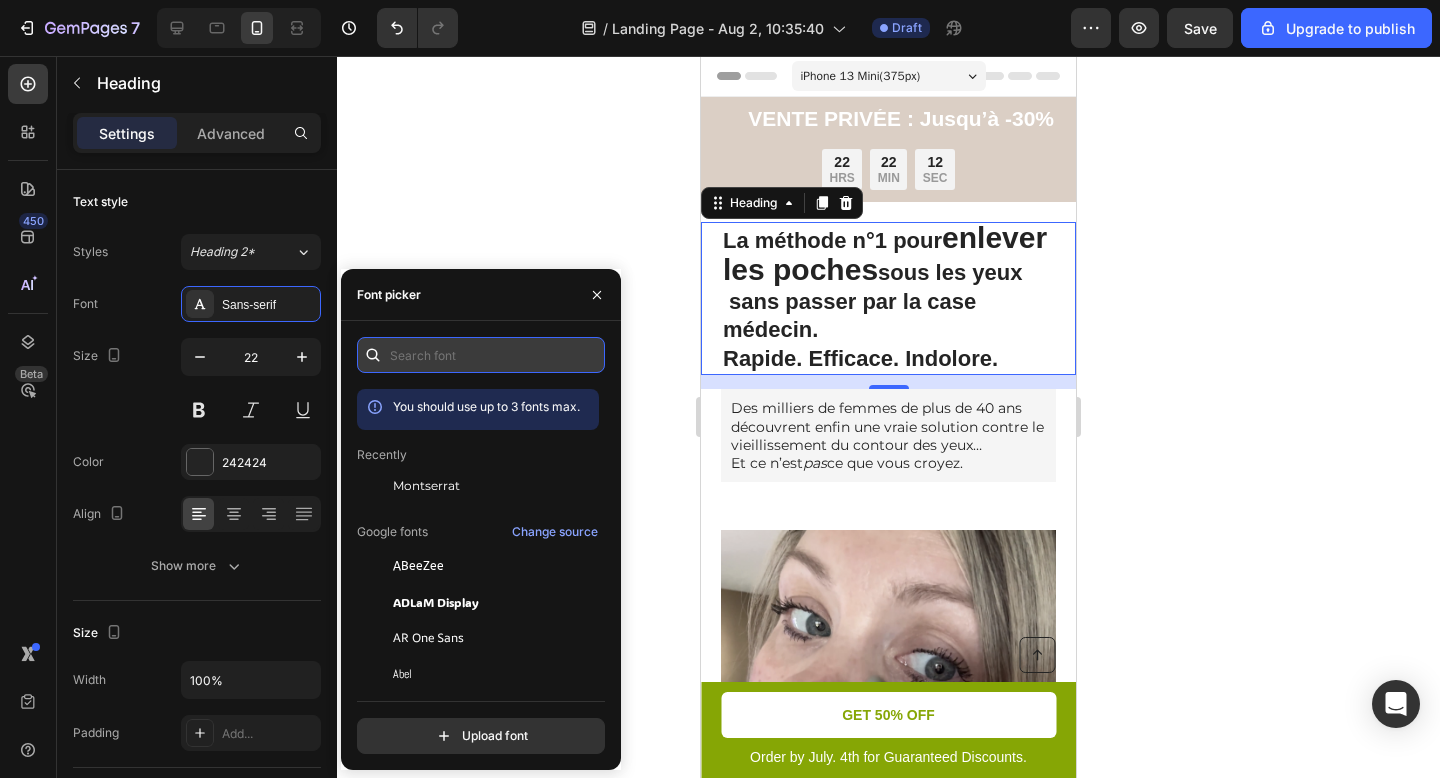 click at bounding box center (481, 355) 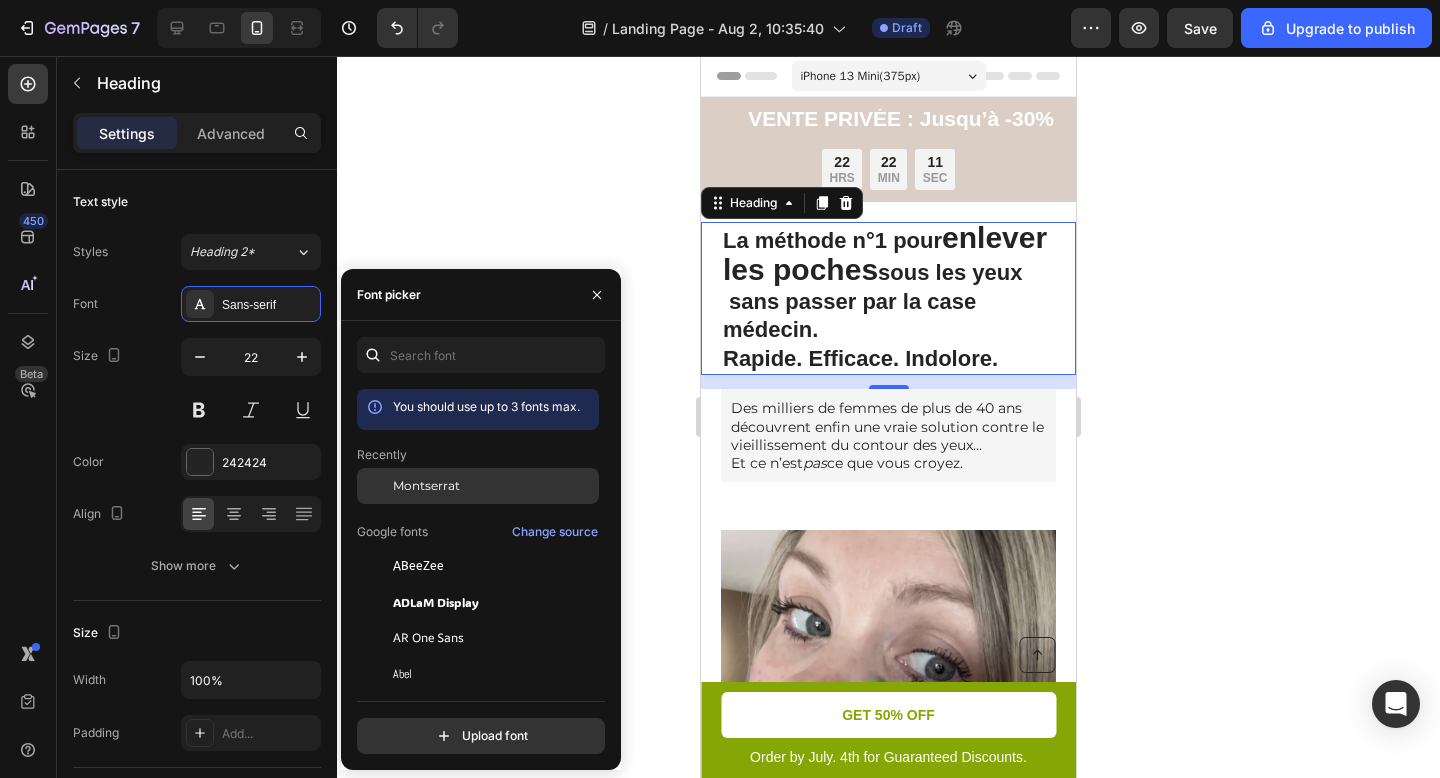 click on "Montserrat" at bounding box center (426, 486) 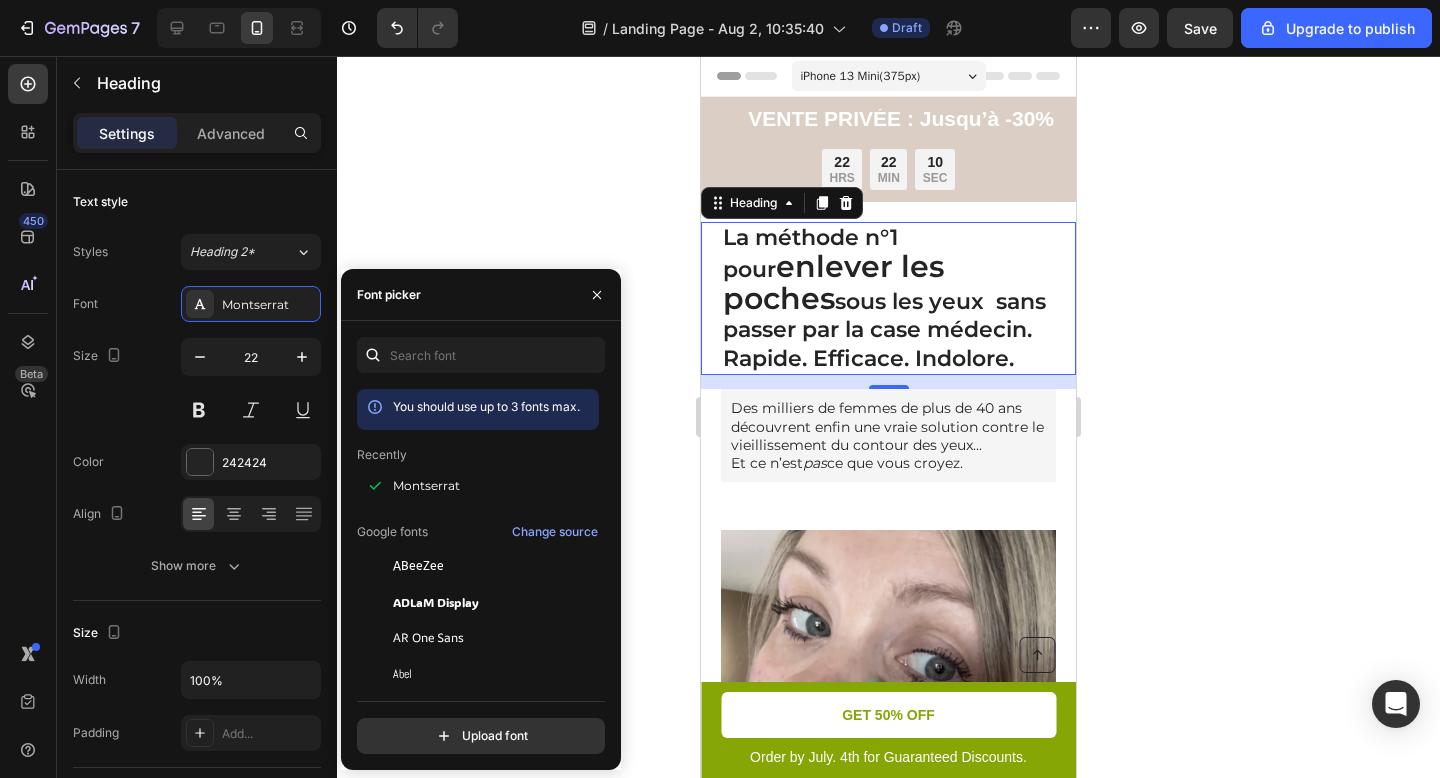 click 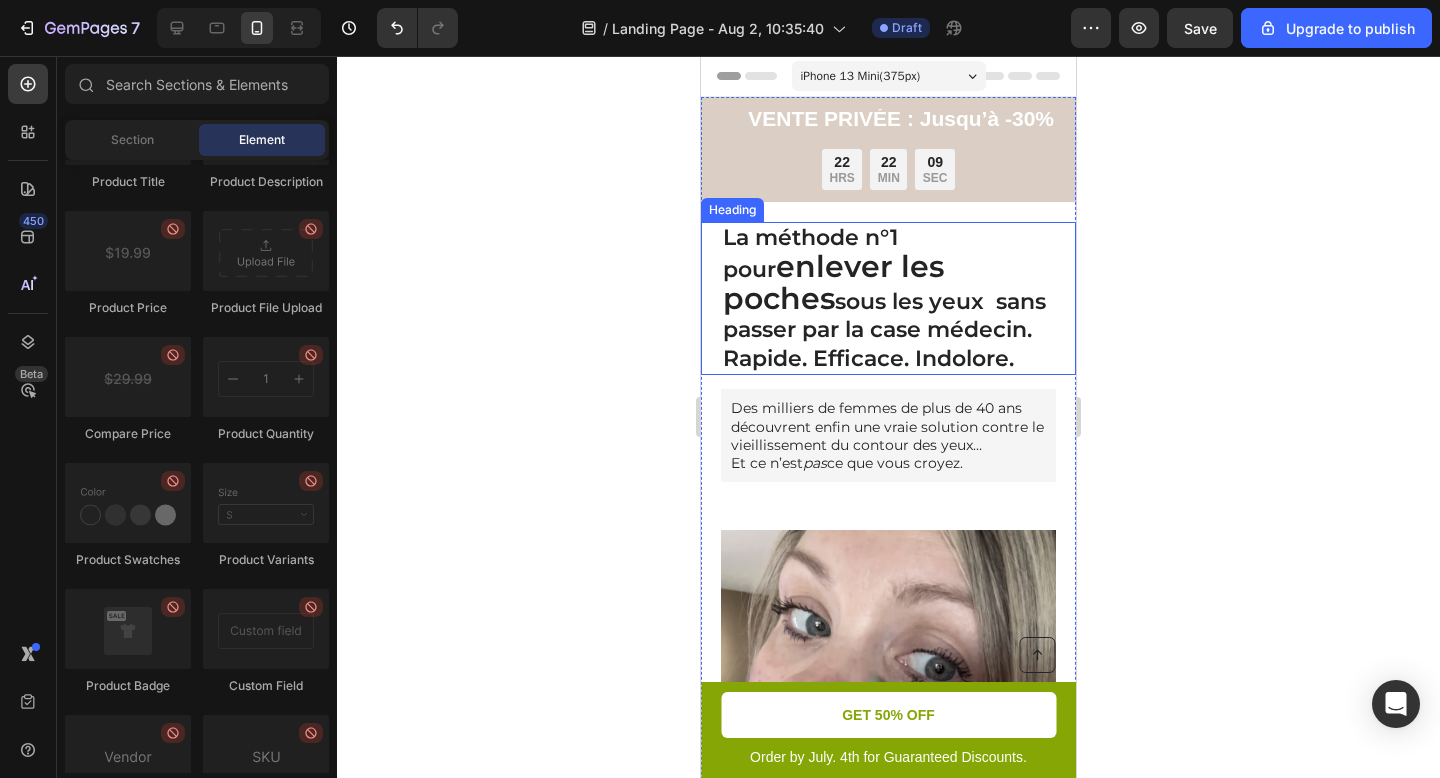click on "⁠⁠⁠⁠⁠⁠⁠ La méthode n°1 pour  enlever les poches  sous les yeux  sans passer par la case médecin. Rapide. Efficace. Indolore." at bounding box center [888, 298] 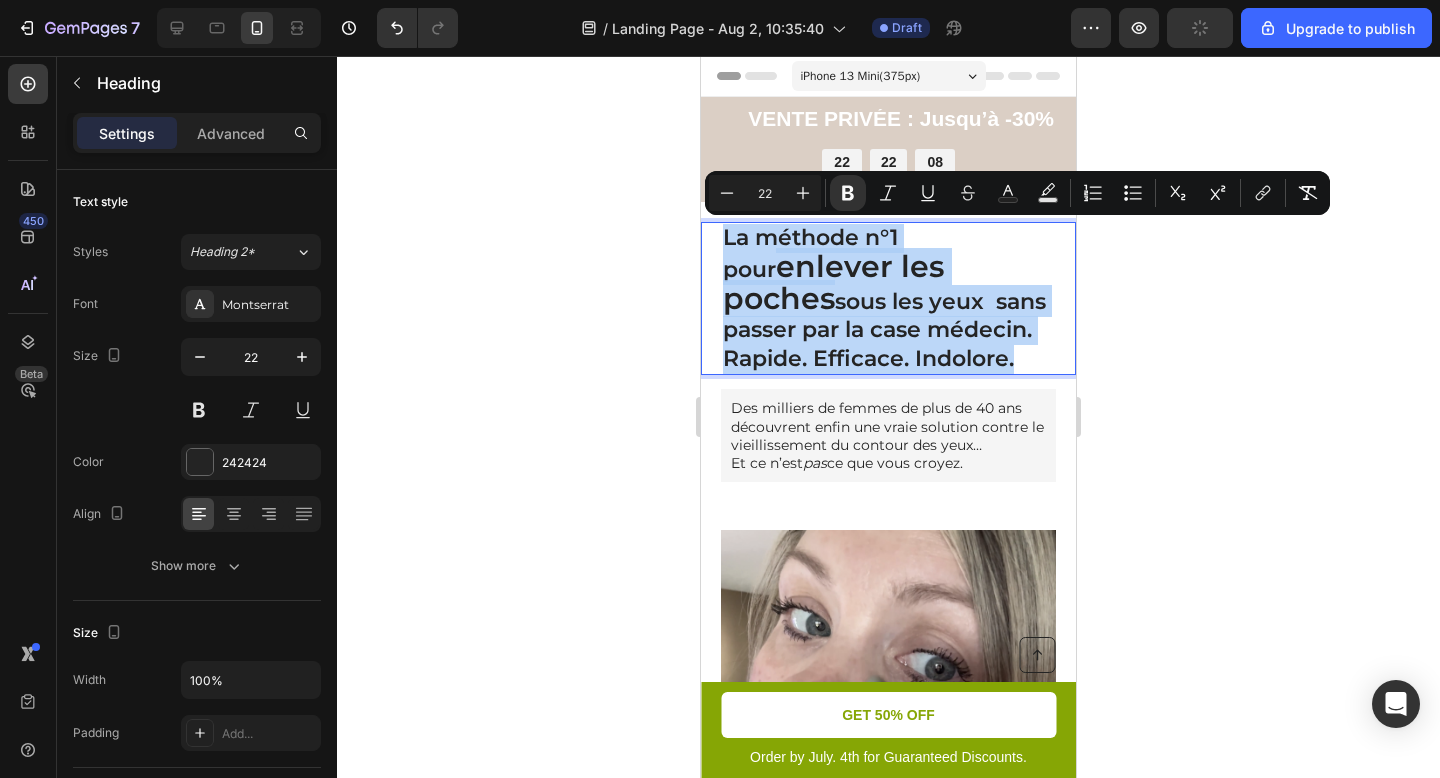 drag, startPoint x: 1031, startPoint y: 353, endPoint x: 706, endPoint y: 226, distance: 348.93265 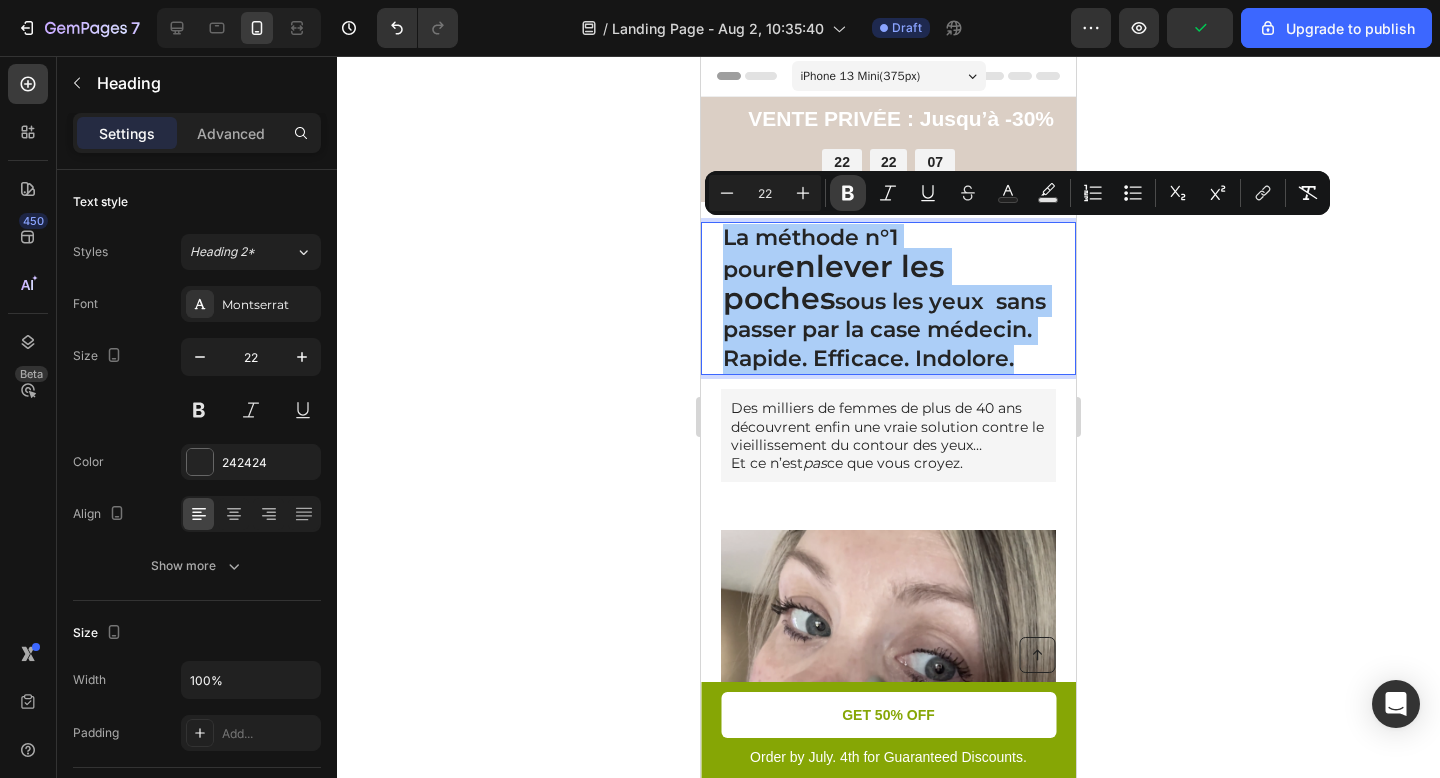 click 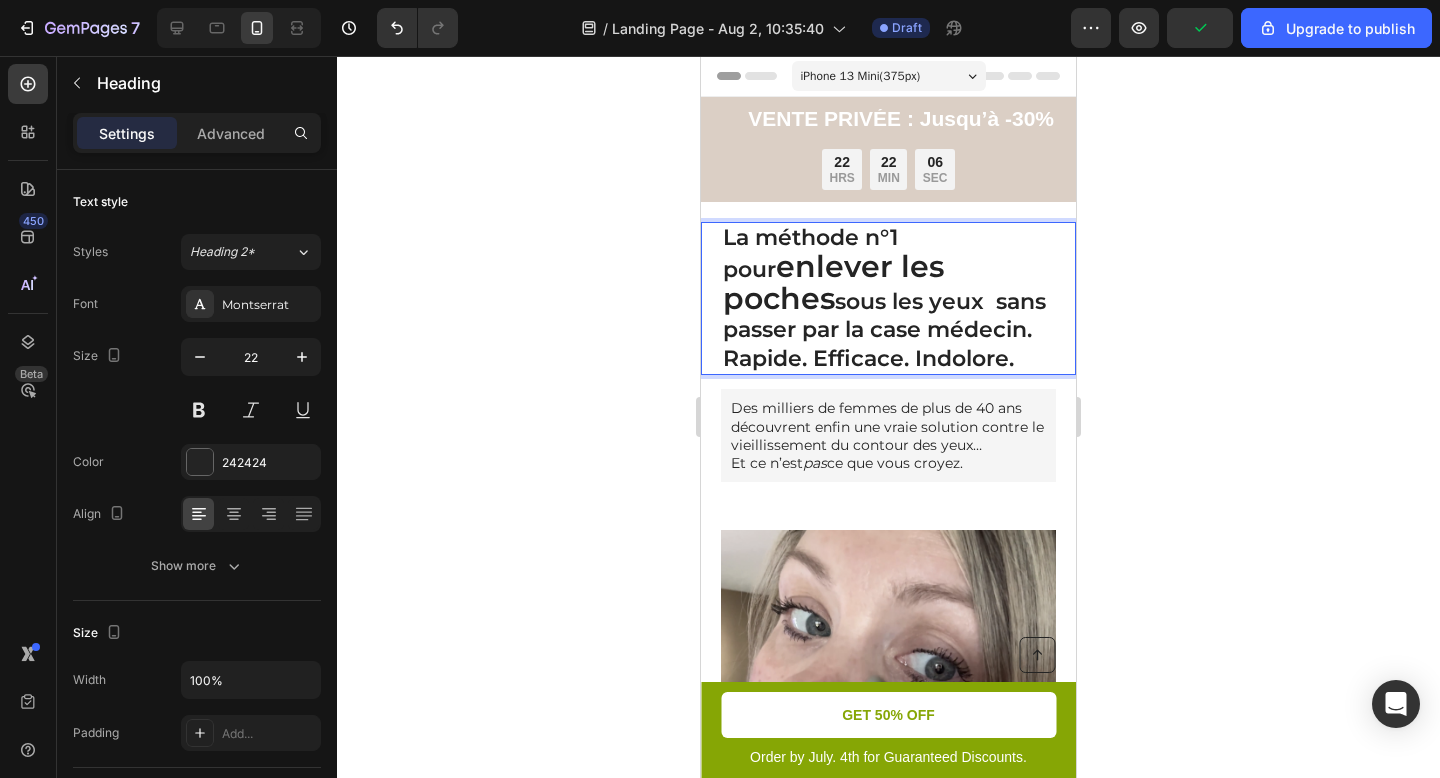 click on "VENTE PRIVÉE : Jusqu’à -30% Text Block 22 HRS 22 MIN 06 SEC Countdown Timer Row" at bounding box center (888, 149) 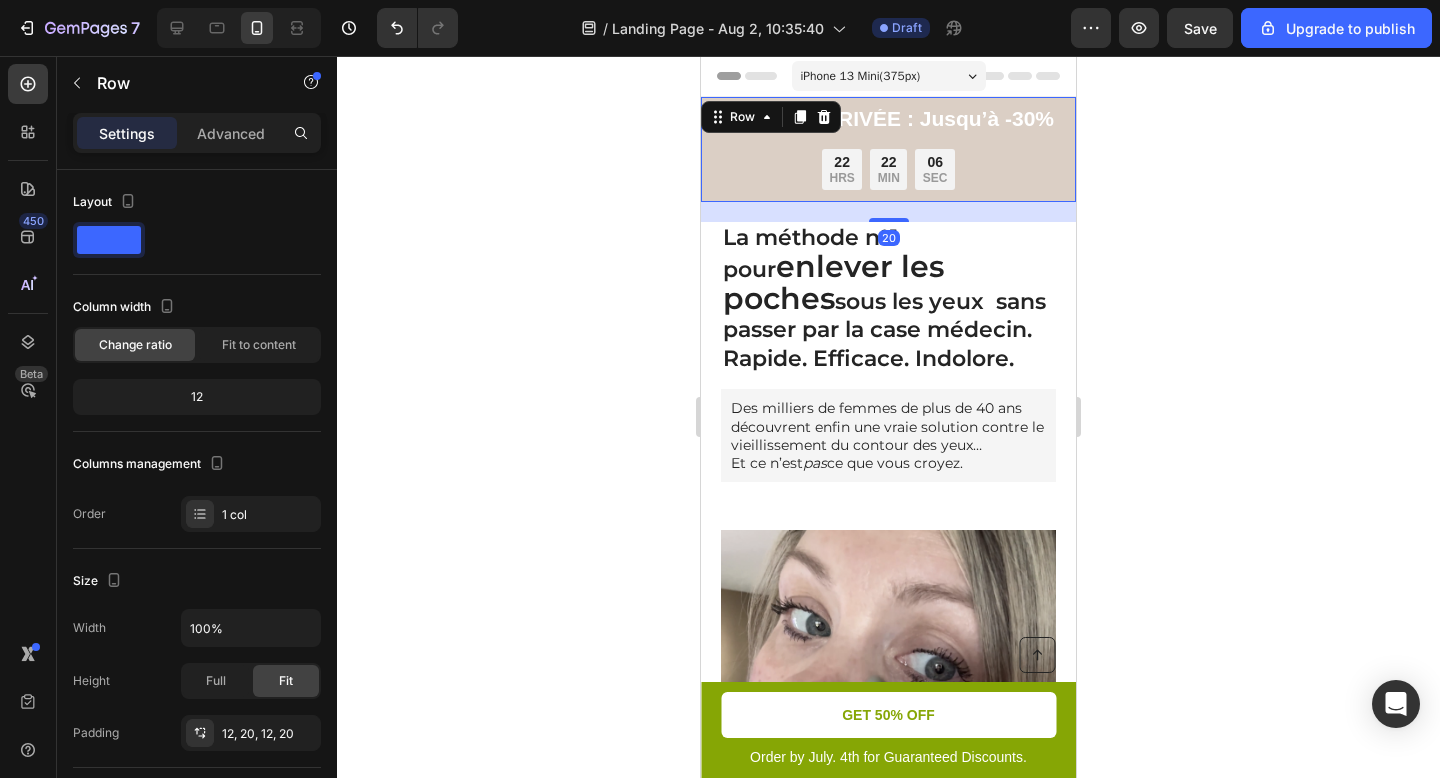 click on "La méthode n°1 pour  enlever les poches  sous les yeux  sans passer par la case médecin. Rapide. Efficace. Indolore." at bounding box center (888, 298) 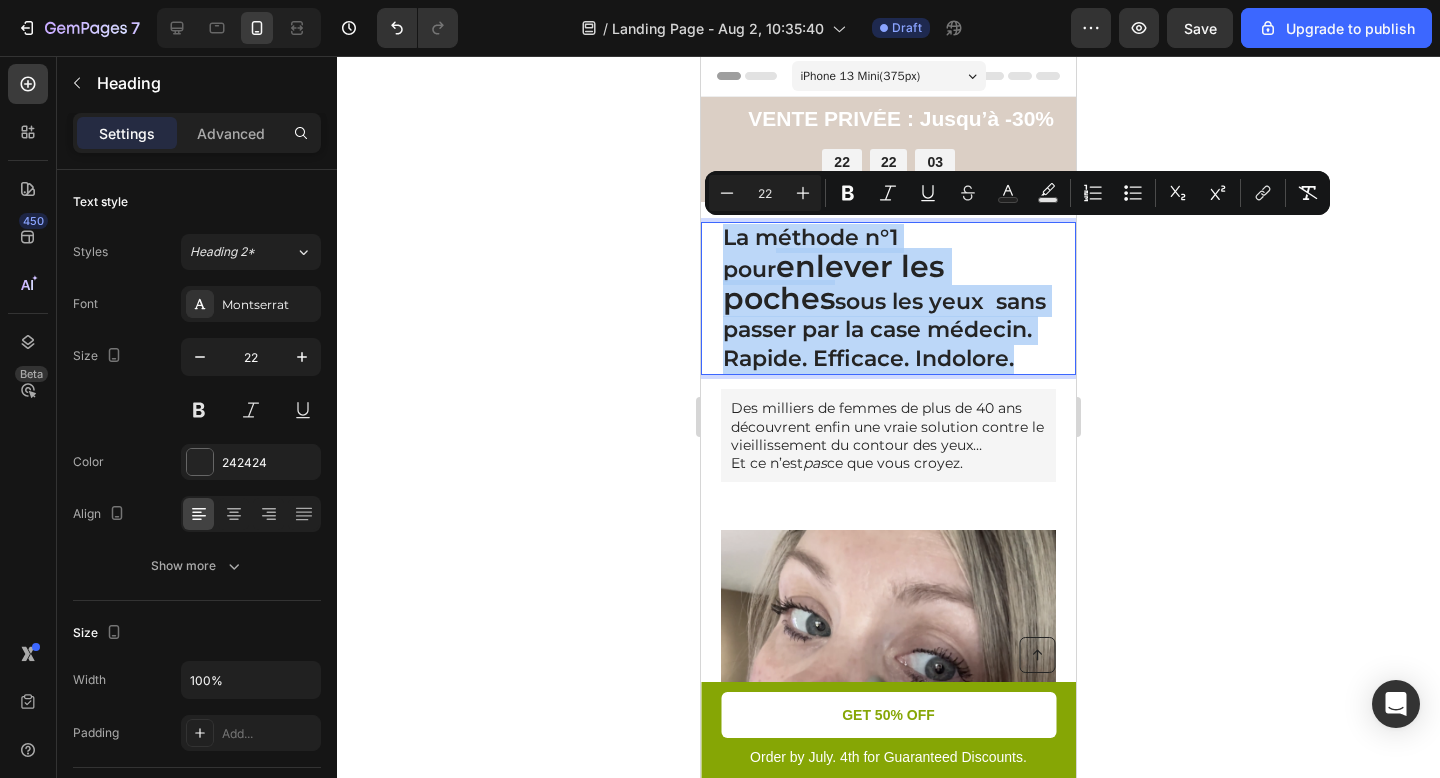 drag, startPoint x: 1018, startPoint y: 354, endPoint x: 1271, endPoint y: 293, distance: 260.24988 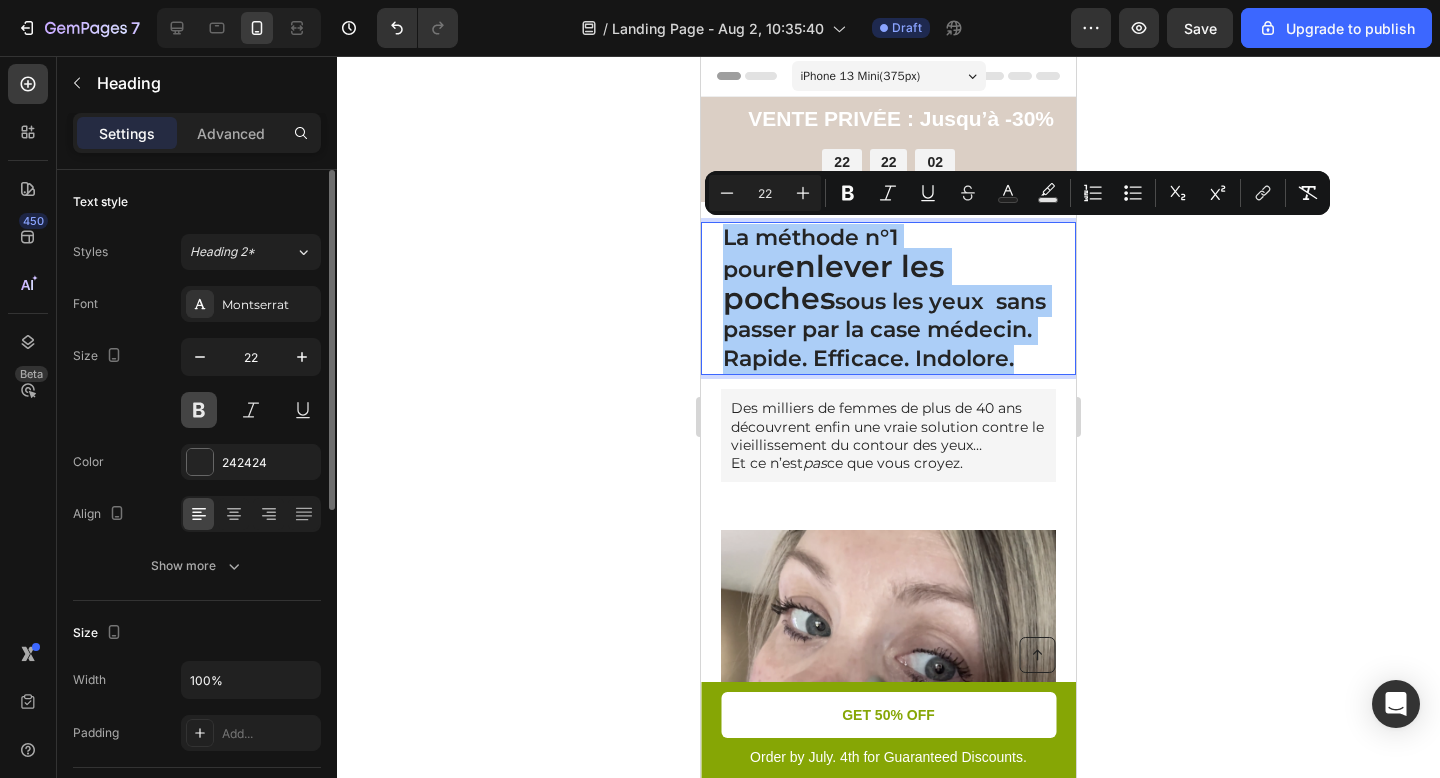 click at bounding box center (199, 410) 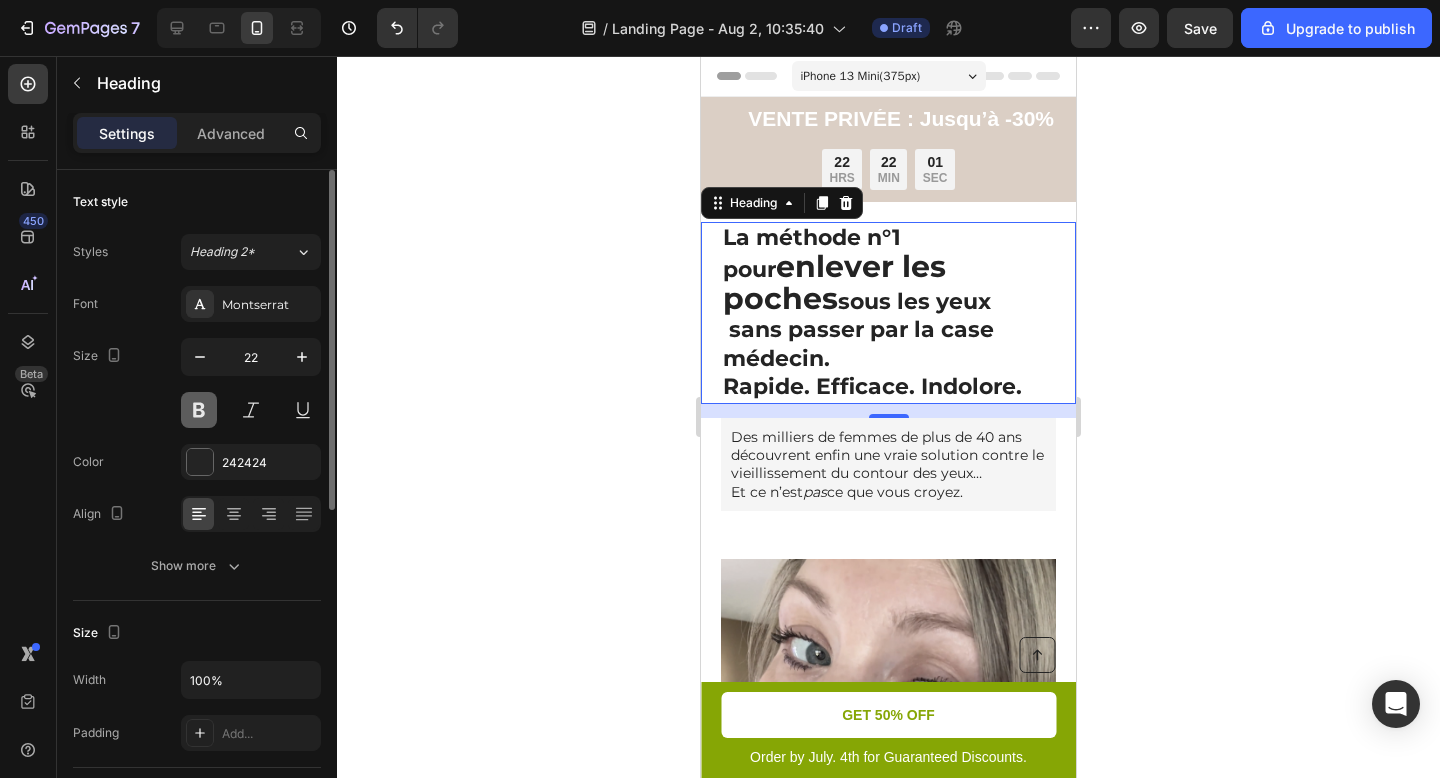 click at bounding box center [199, 410] 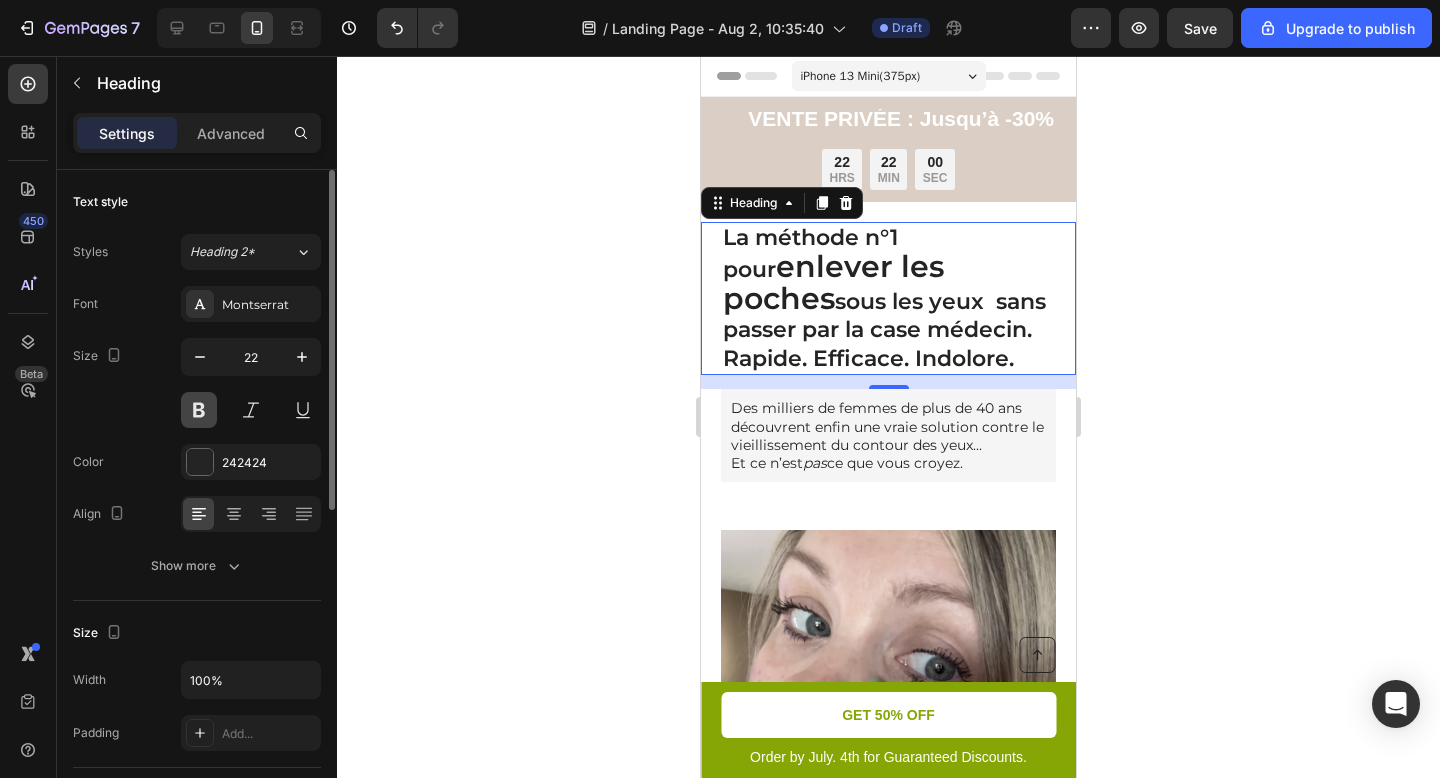 click at bounding box center (199, 410) 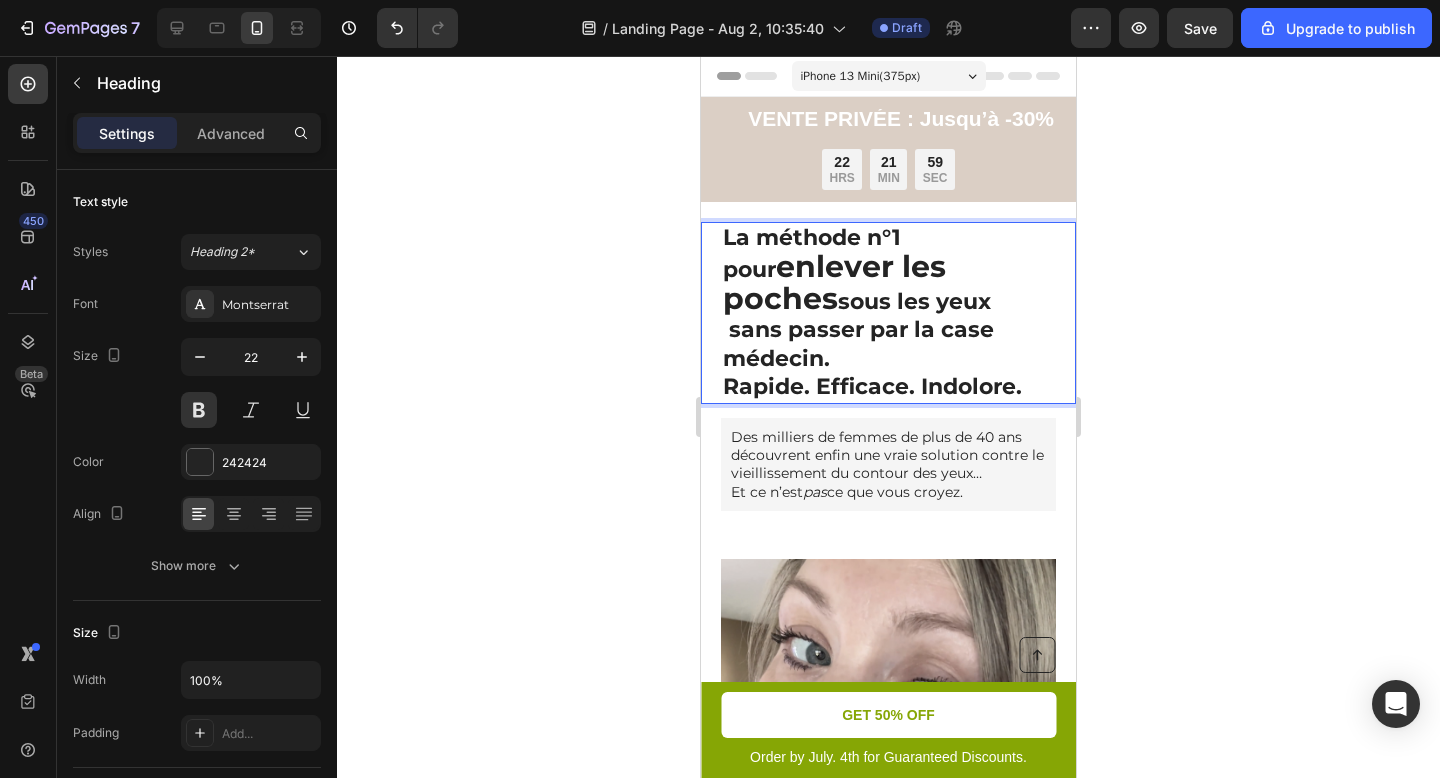 click on "La méthode n°1 pour  enlever les poches  sous les yeux  sans passer par la case médecin. Rapide. Efficace. Indolore." at bounding box center [888, 313] 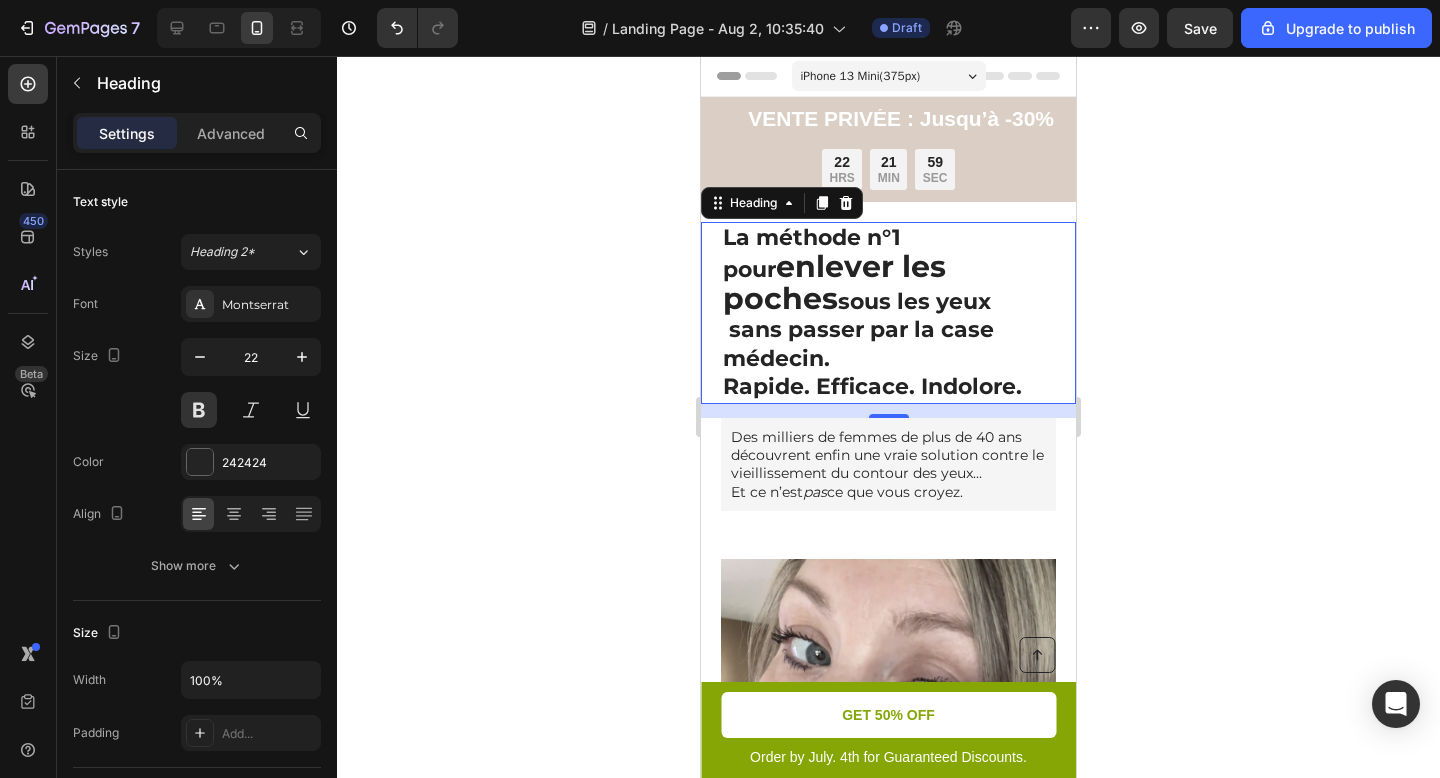 click 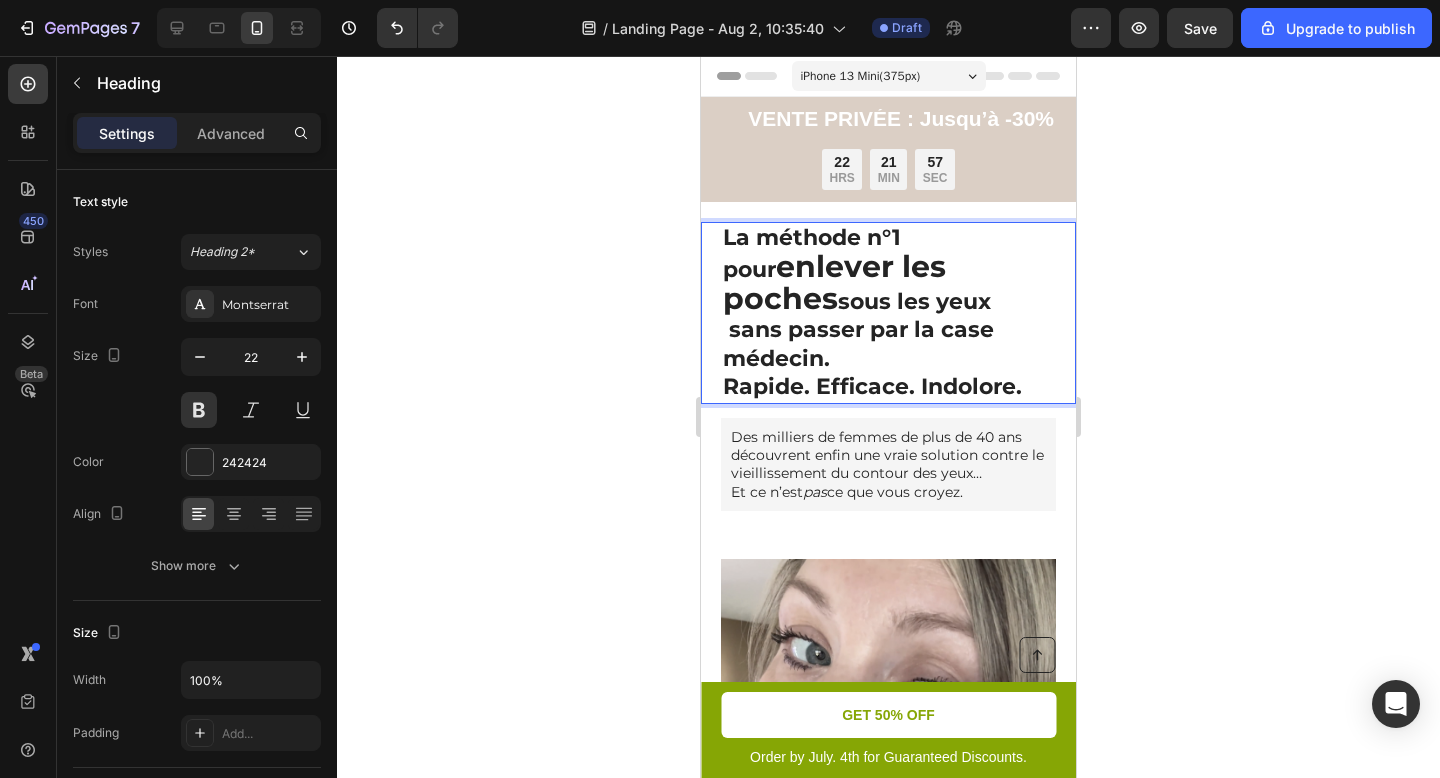 click on "La méthode n°1 pour  enlever les poches  sous les yeux  sans passer par la case médecin. Rapide. Efficace. Indolore." at bounding box center (888, 313) 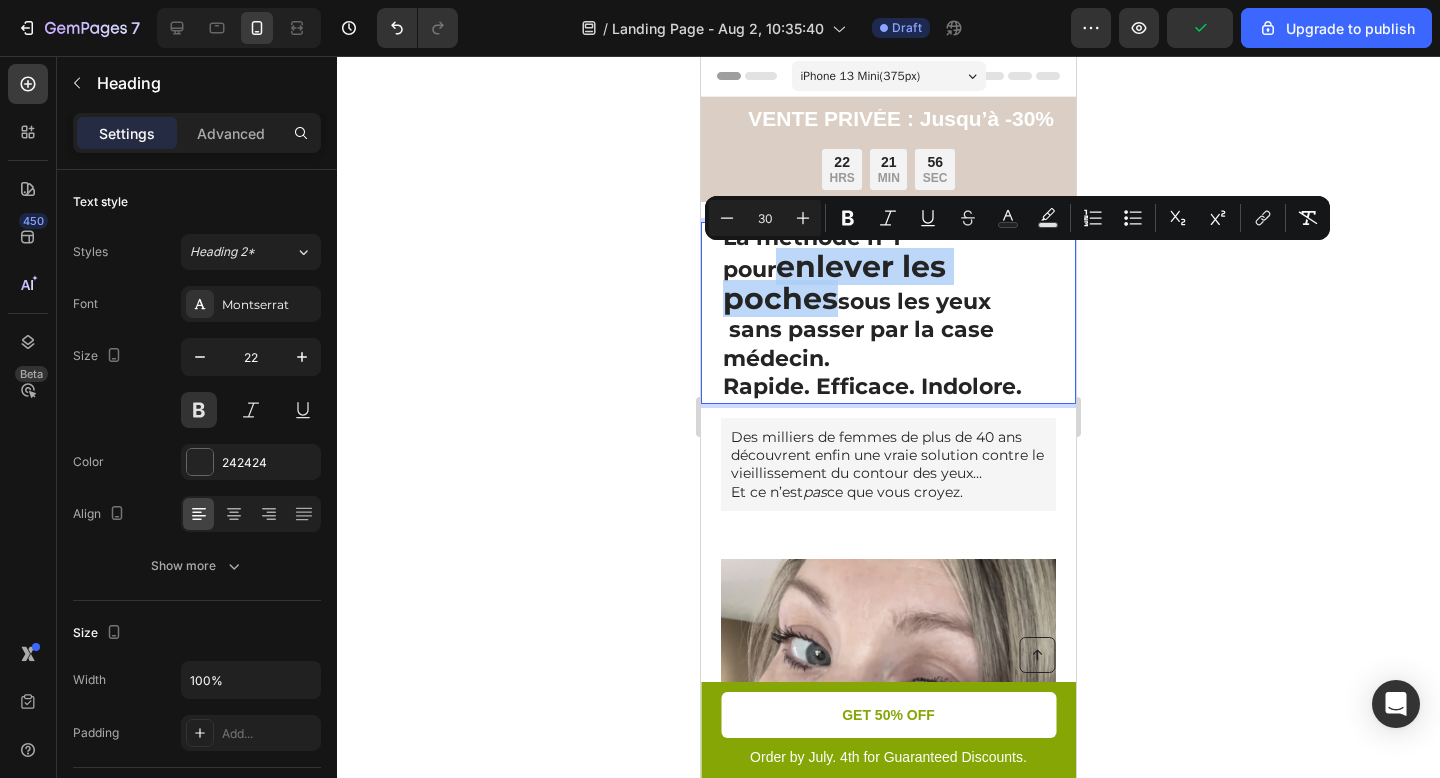 drag, startPoint x: 1025, startPoint y: 270, endPoint x: 715, endPoint y: 270, distance: 310 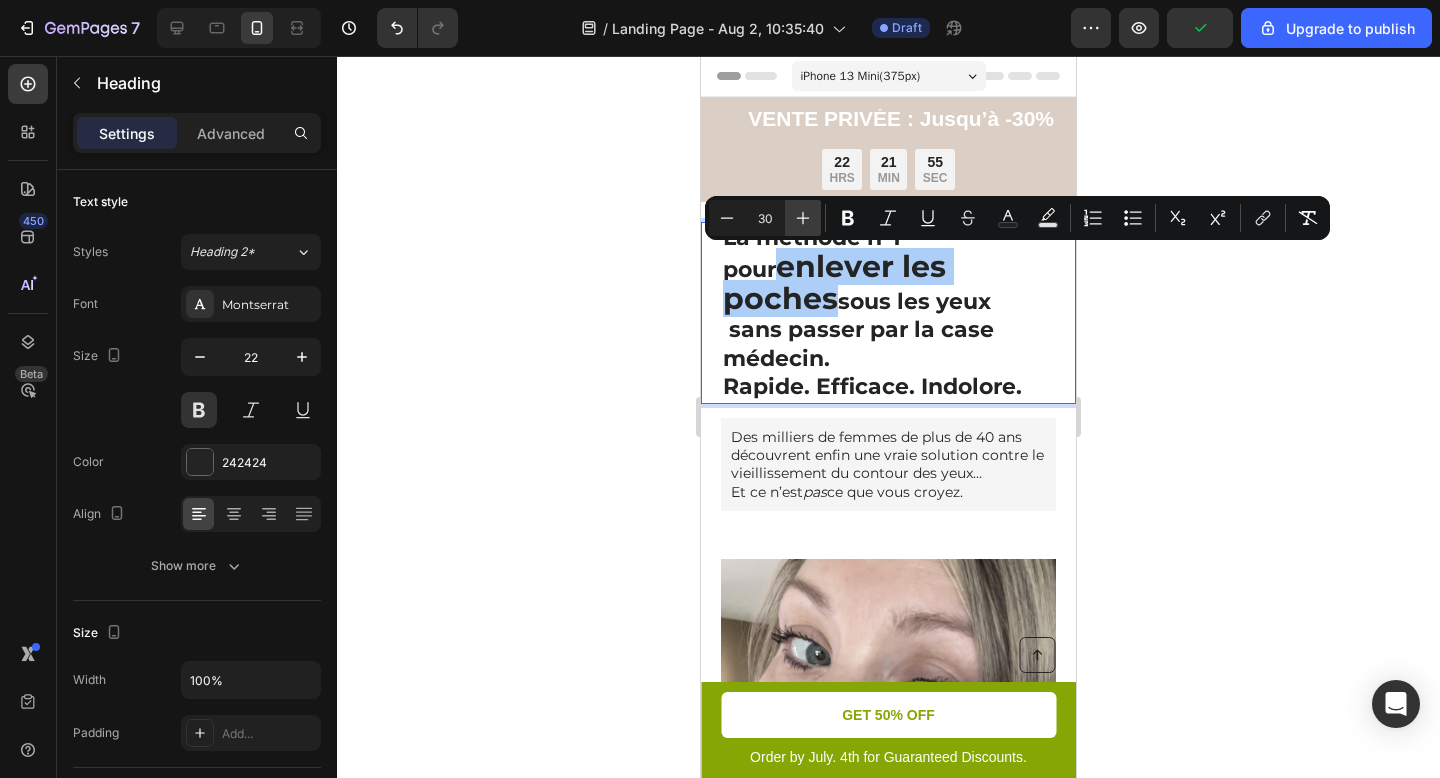 click 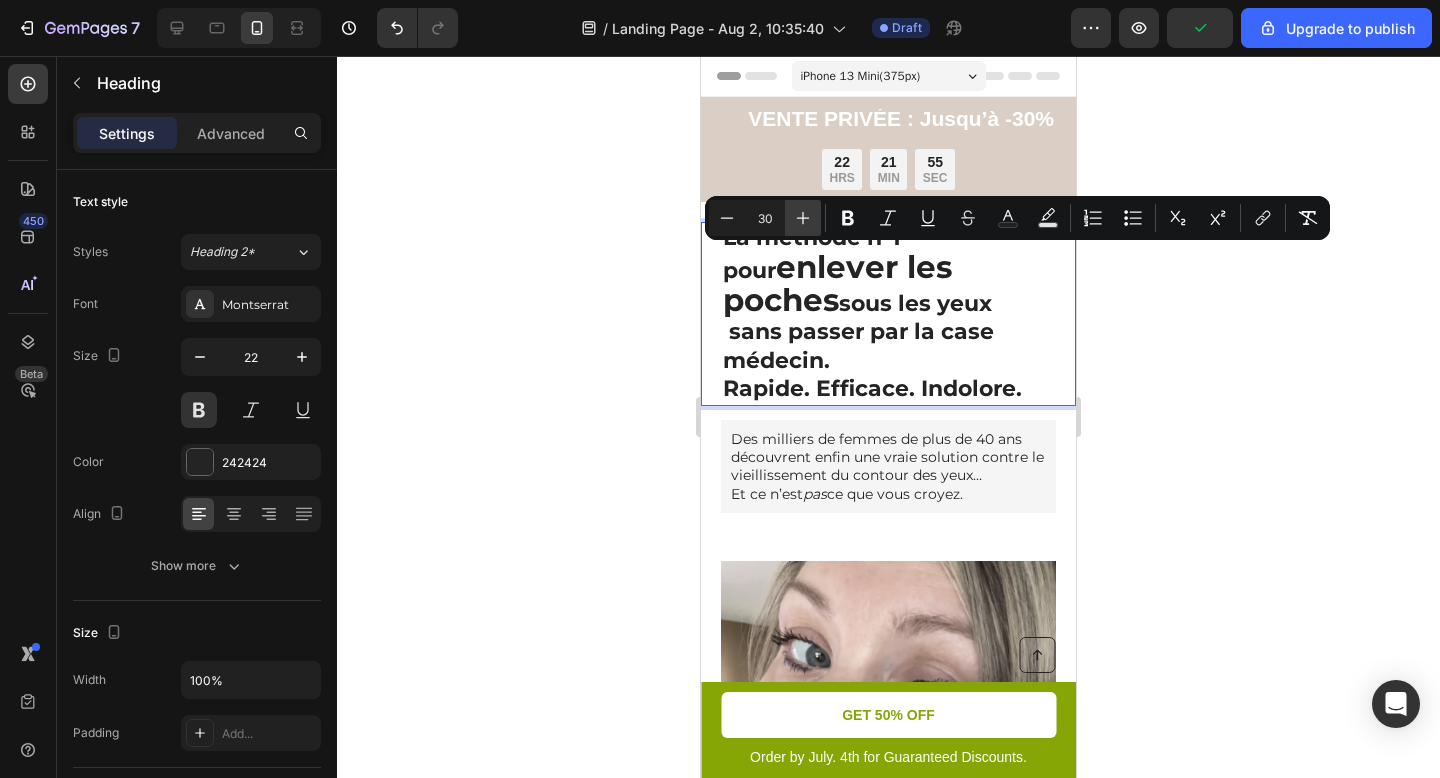 click 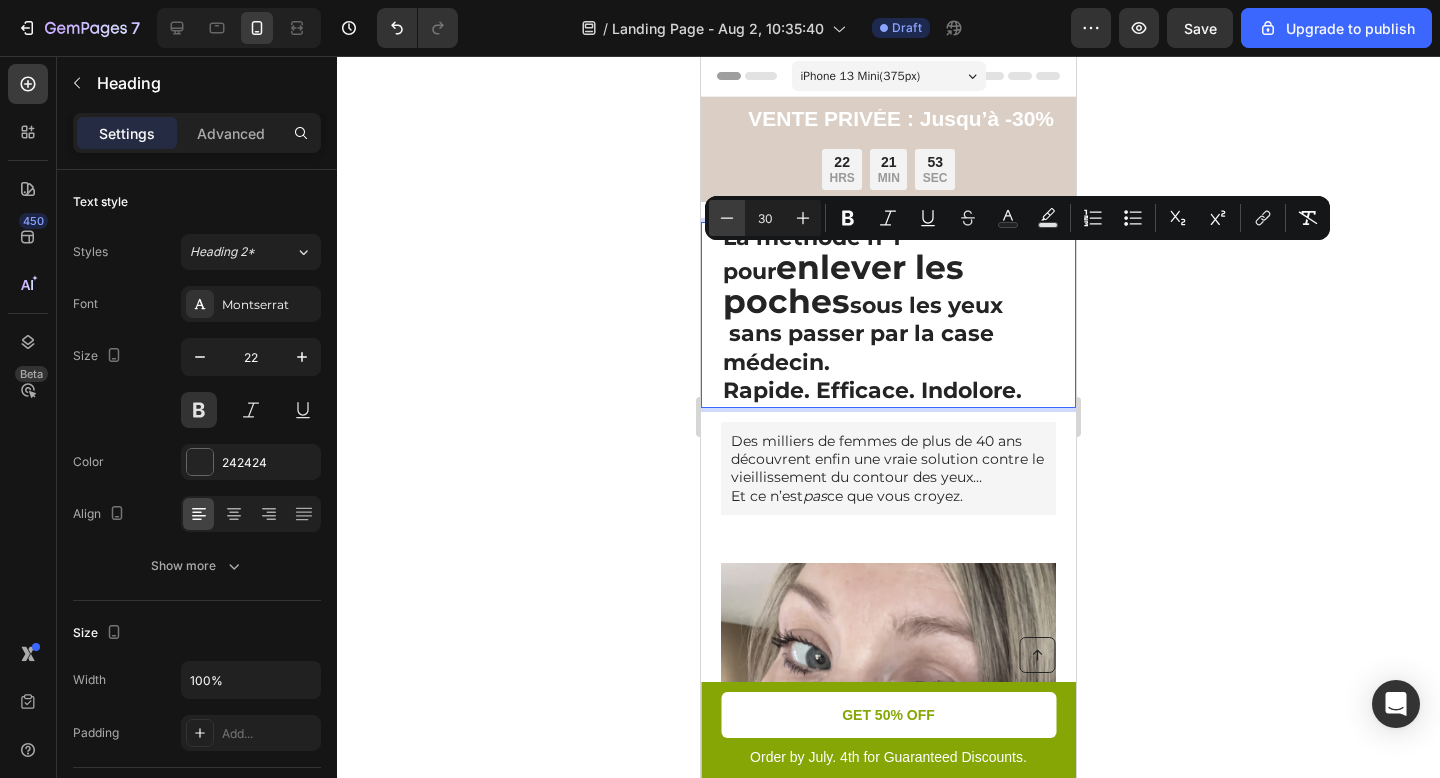 click 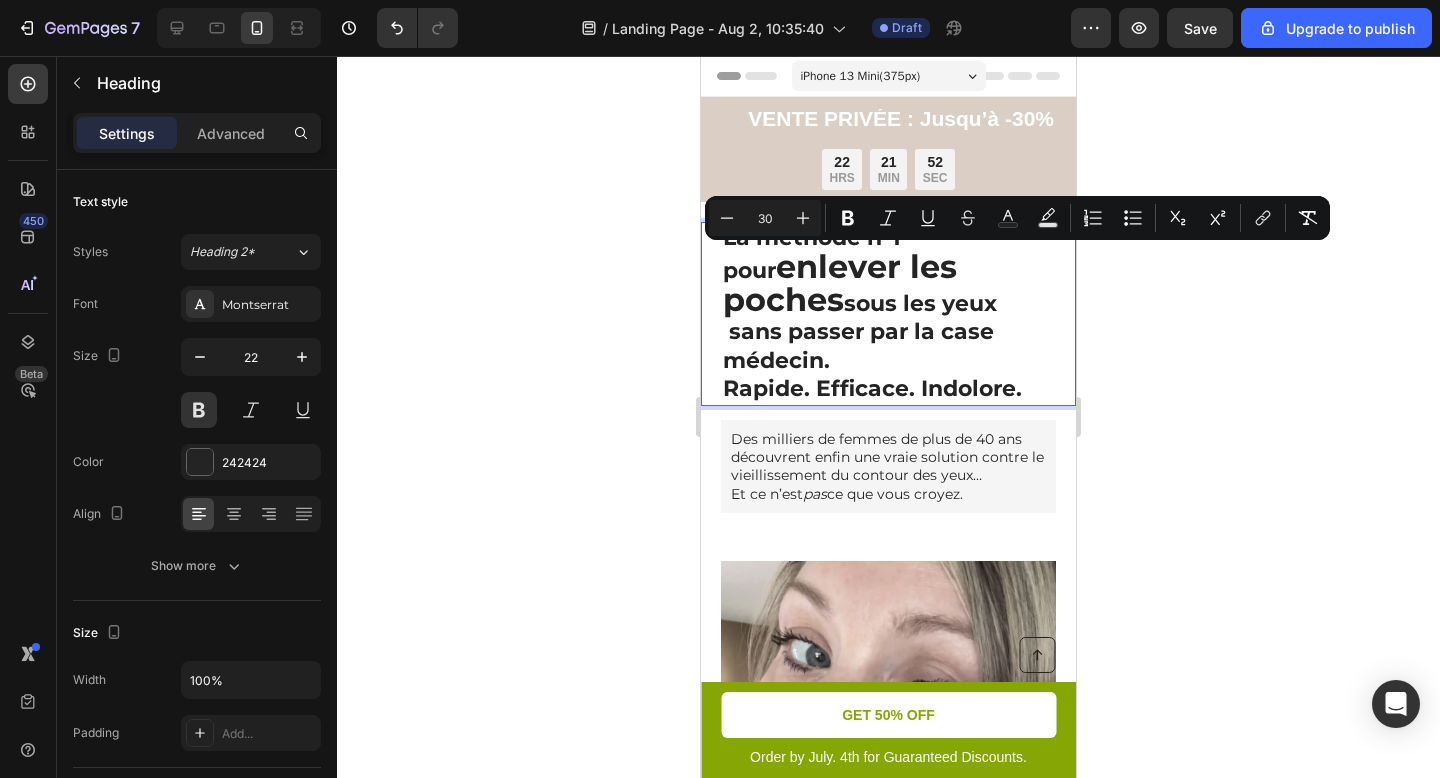 click 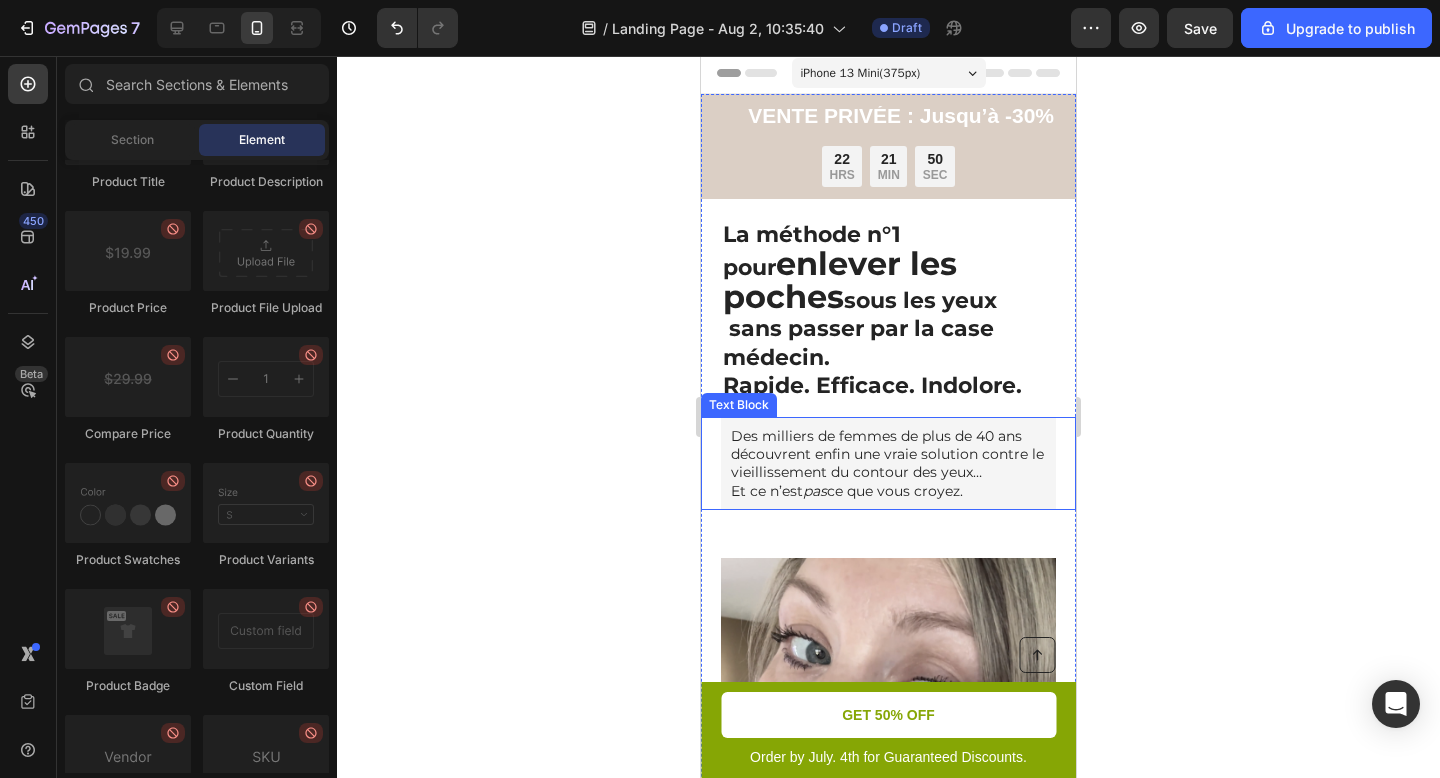 scroll, scrollTop: 4, scrollLeft: 0, axis: vertical 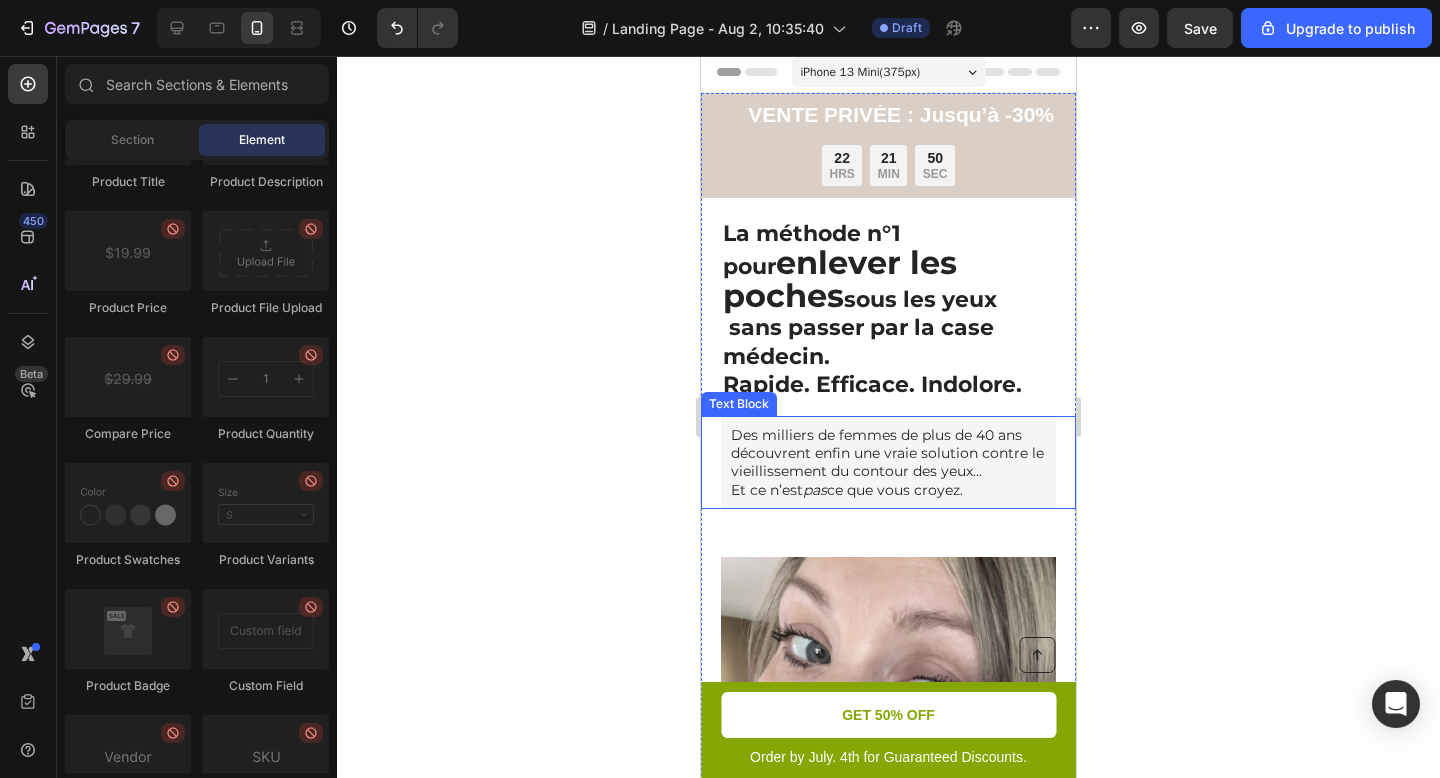 click on "Des milliers de femmes de plus de 40 ans découvrent enfin une vraie solution contre le vieillissement du contour des yeux… Et ce n’est  pas  ce que vous croyez." at bounding box center [888, 462] 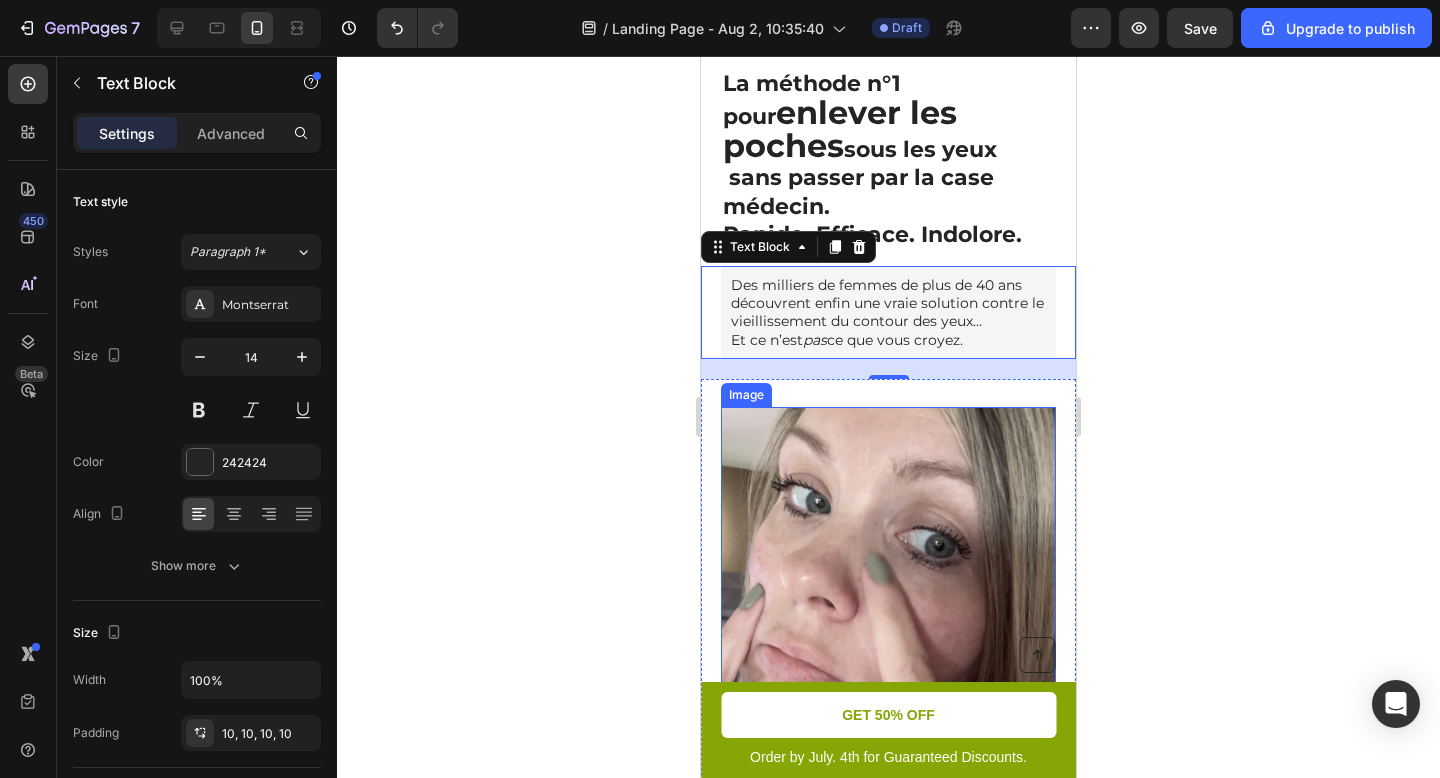 scroll, scrollTop: 472, scrollLeft: 0, axis: vertical 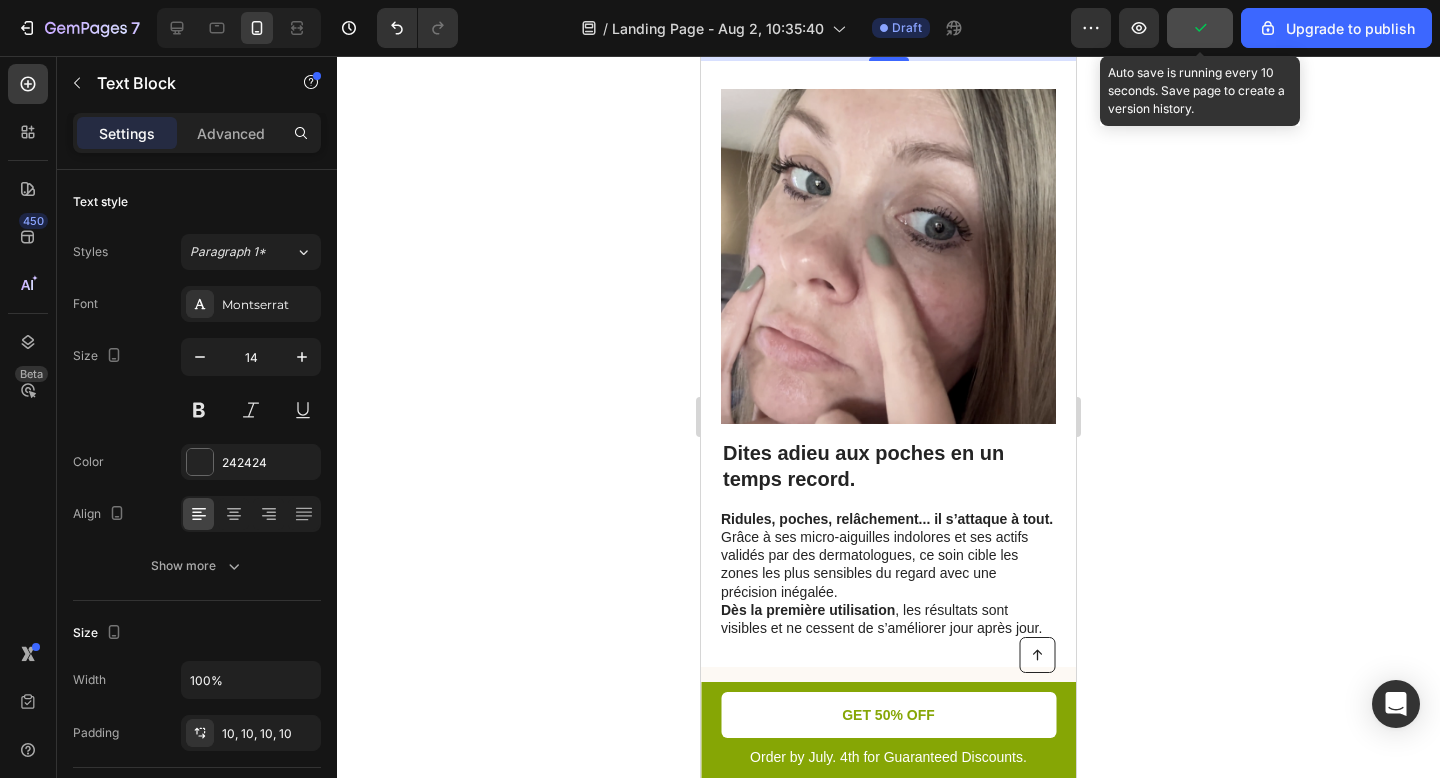 click 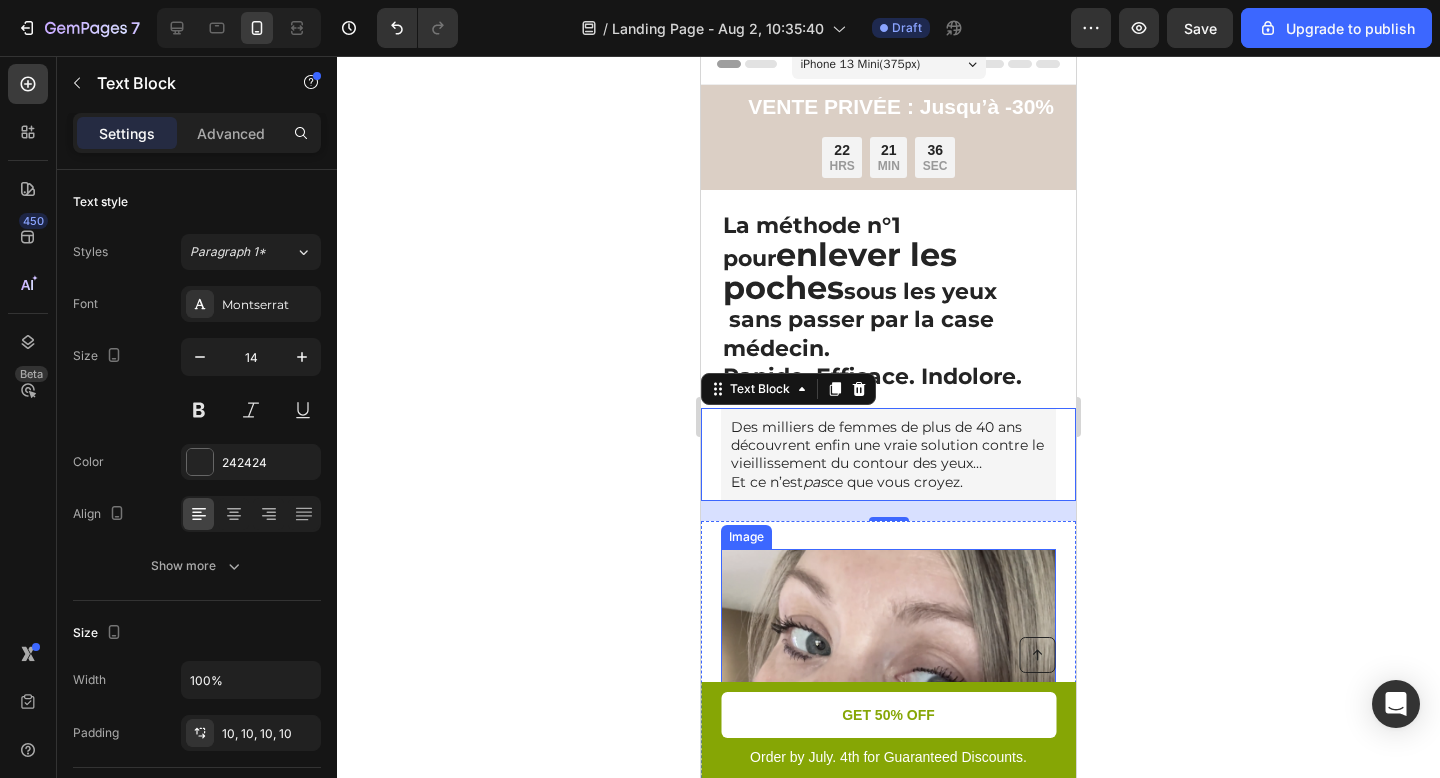 scroll, scrollTop: 434, scrollLeft: 0, axis: vertical 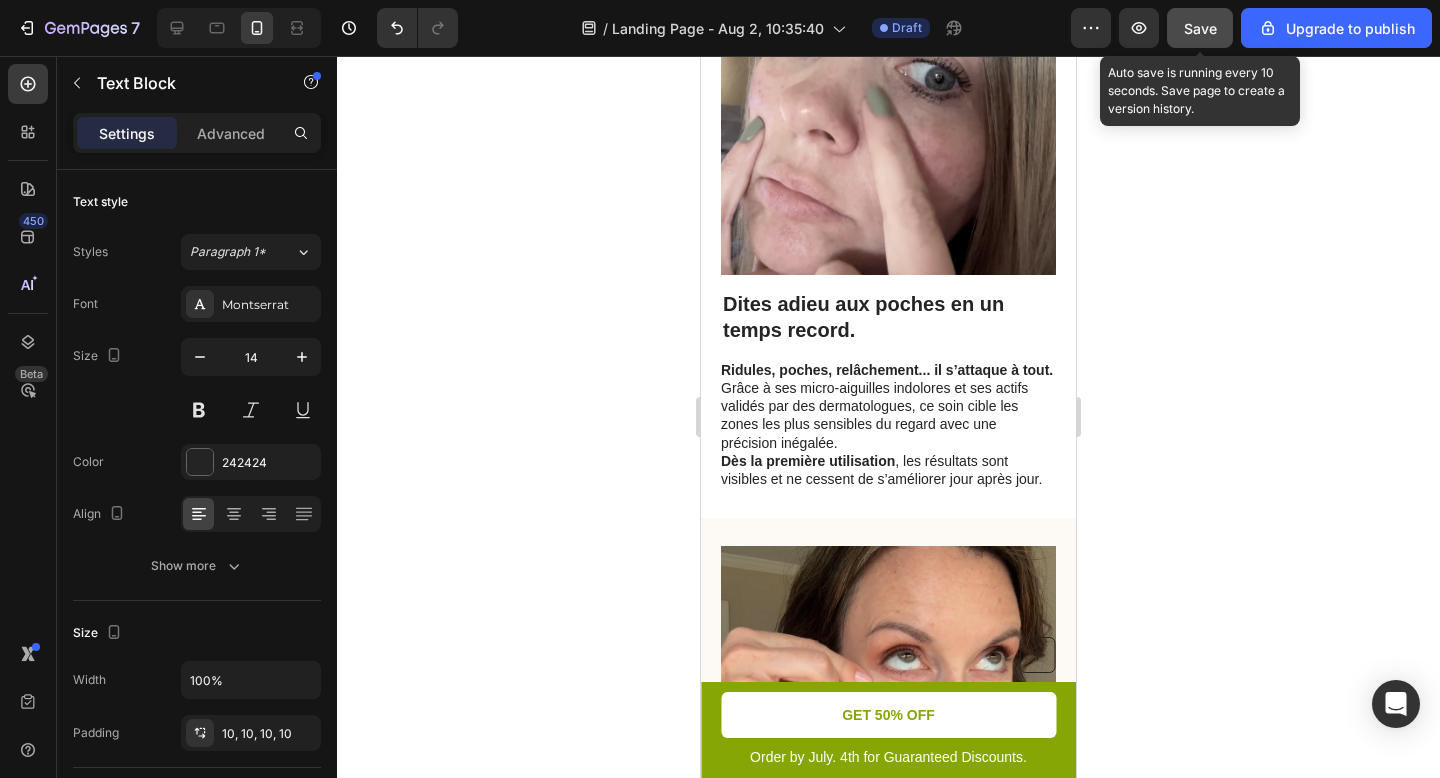 click on "Save" at bounding box center [1200, 28] 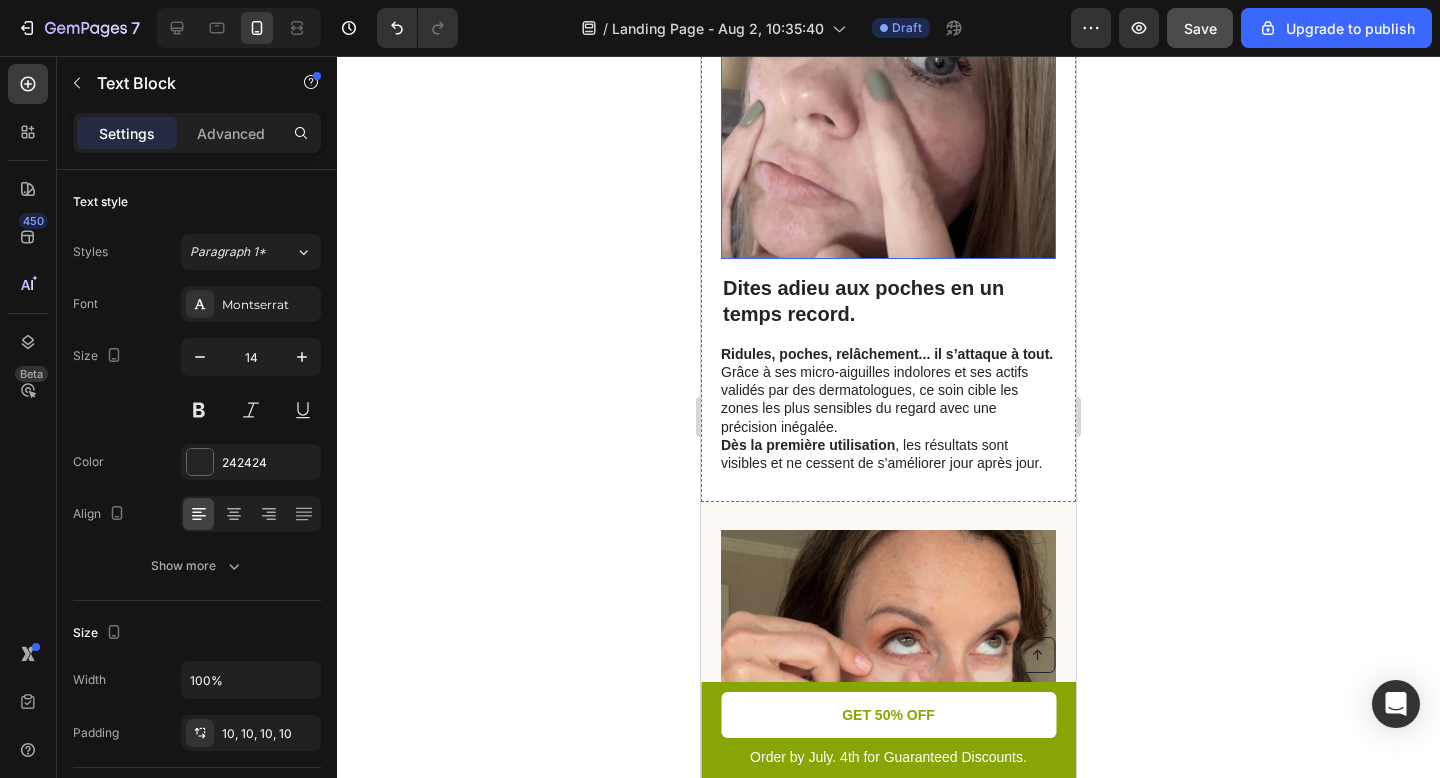 scroll, scrollTop: 659, scrollLeft: 0, axis: vertical 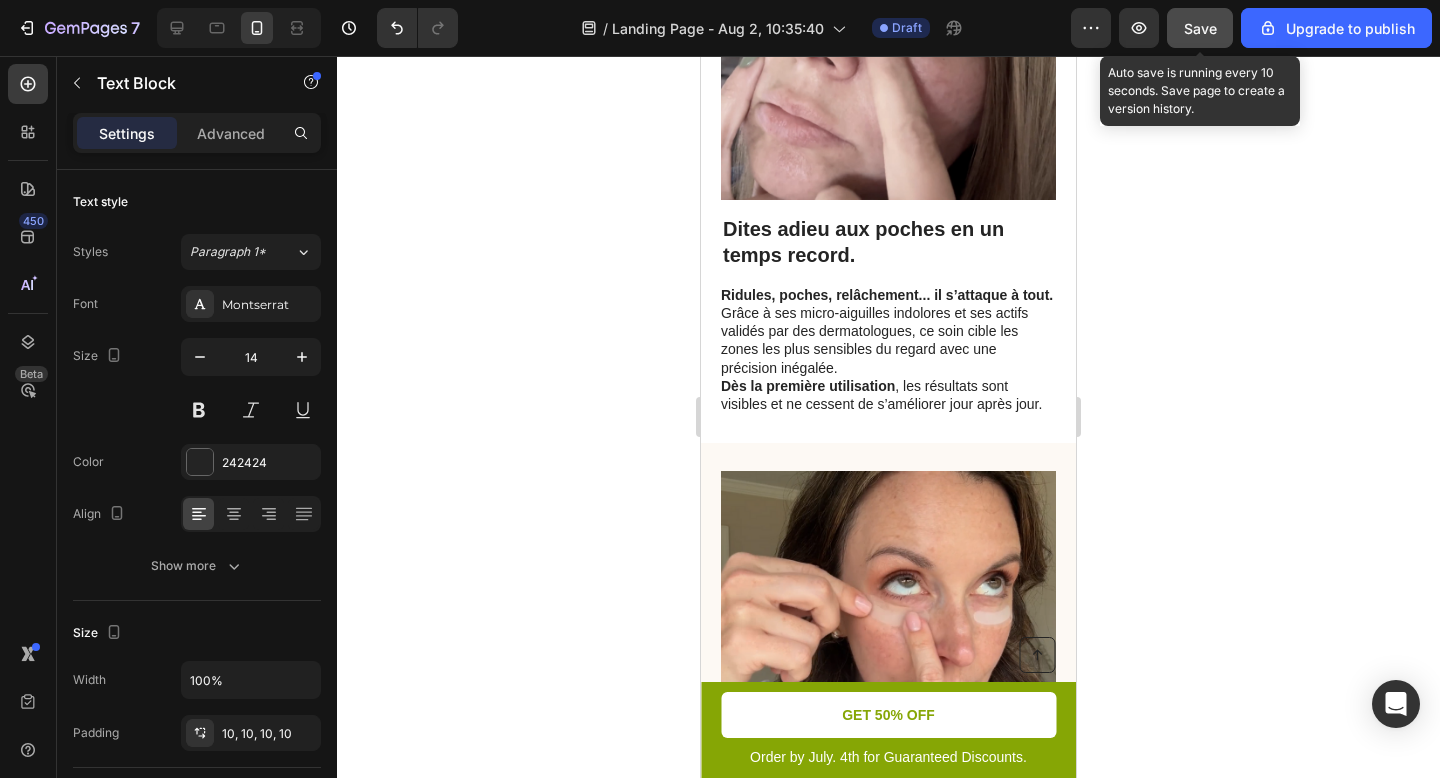 click on "Save" 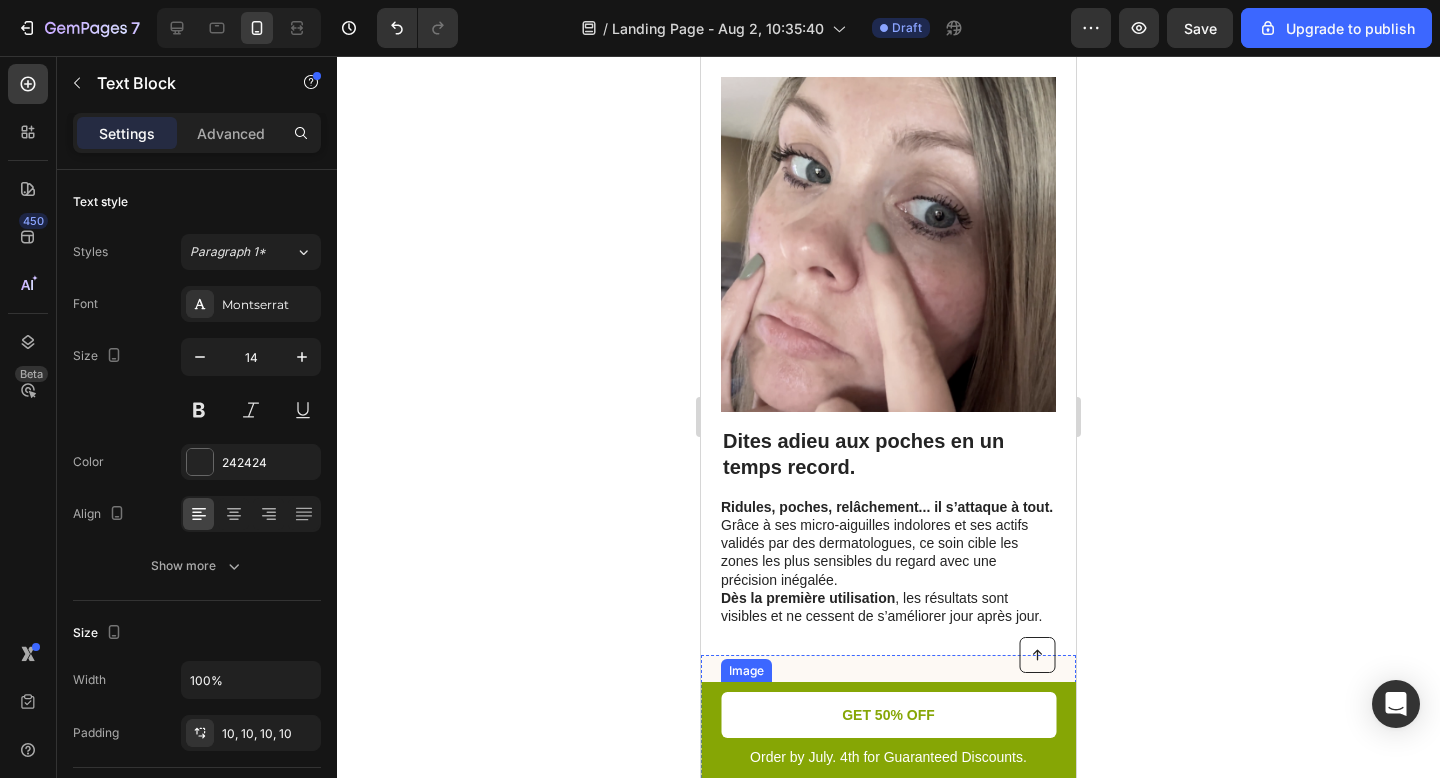 scroll, scrollTop: 257, scrollLeft: 0, axis: vertical 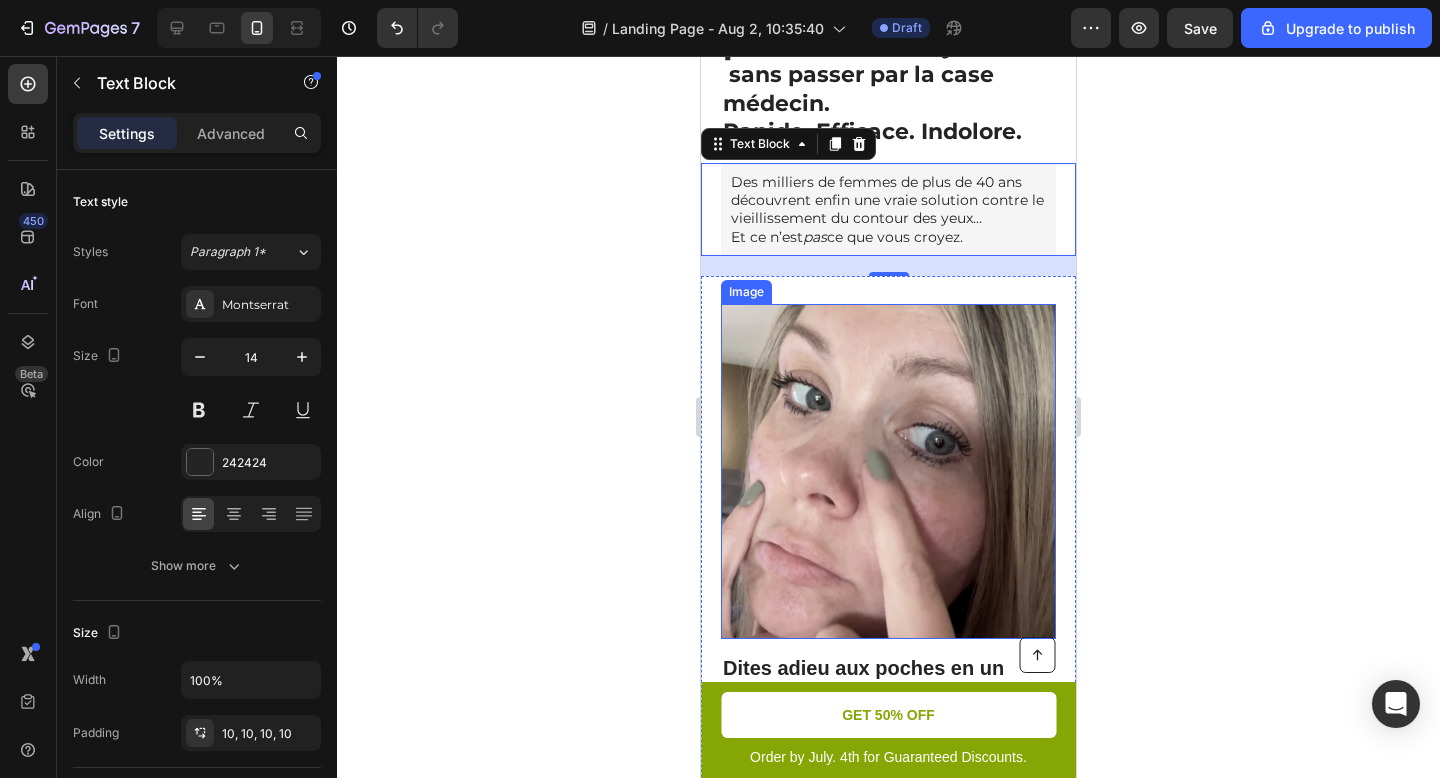 click at bounding box center (888, 471) 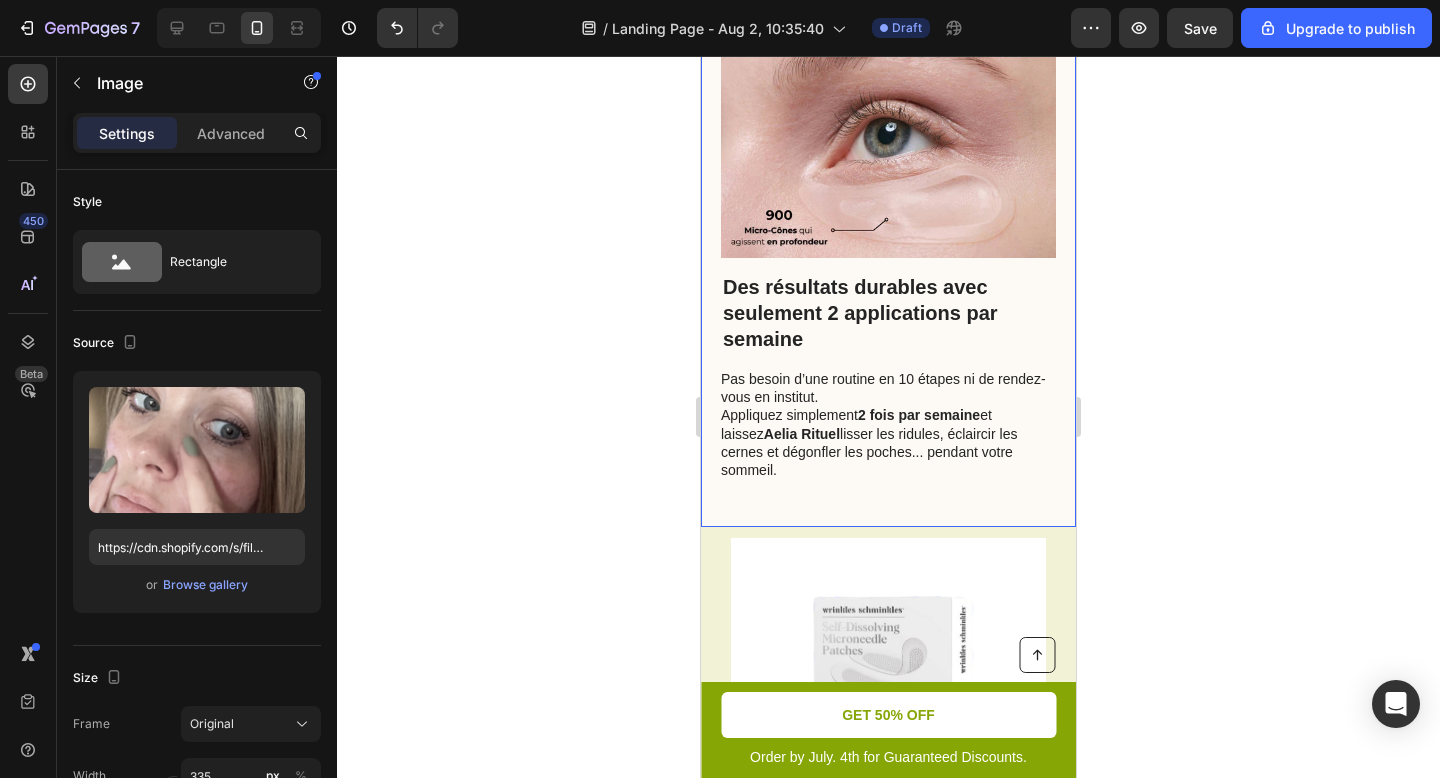 scroll, scrollTop: 1921, scrollLeft: 0, axis: vertical 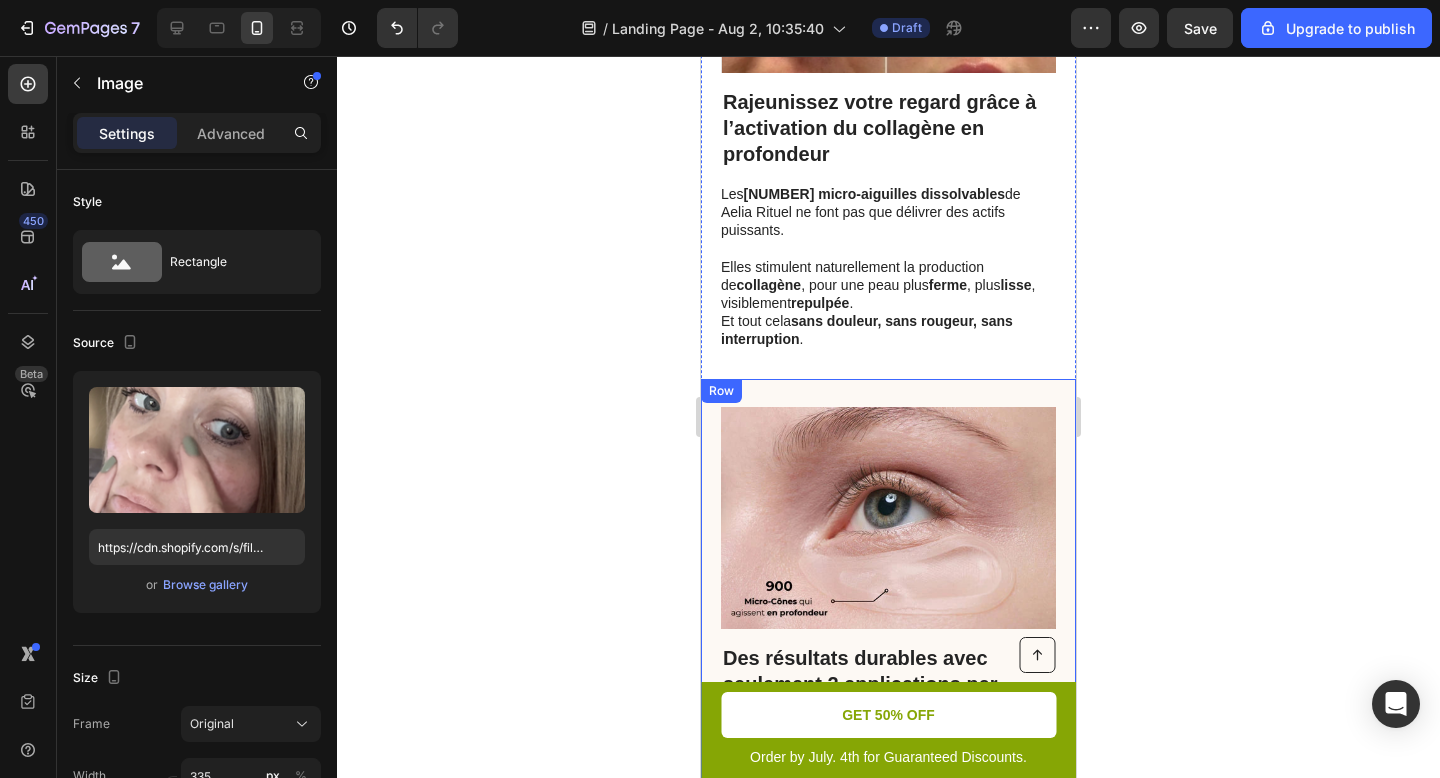 click at bounding box center [888, 518] 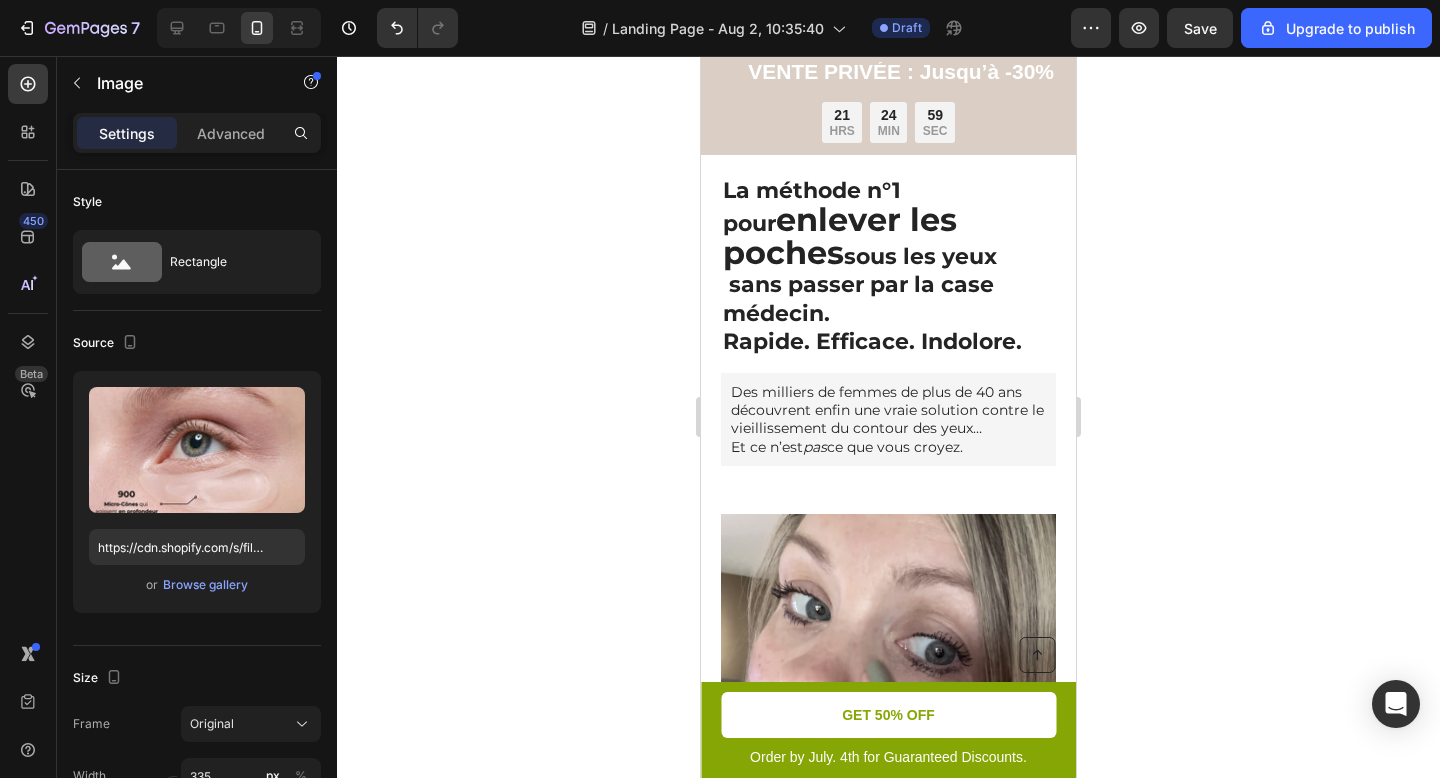 scroll, scrollTop: 0, scrollLeft: 0, axis: both 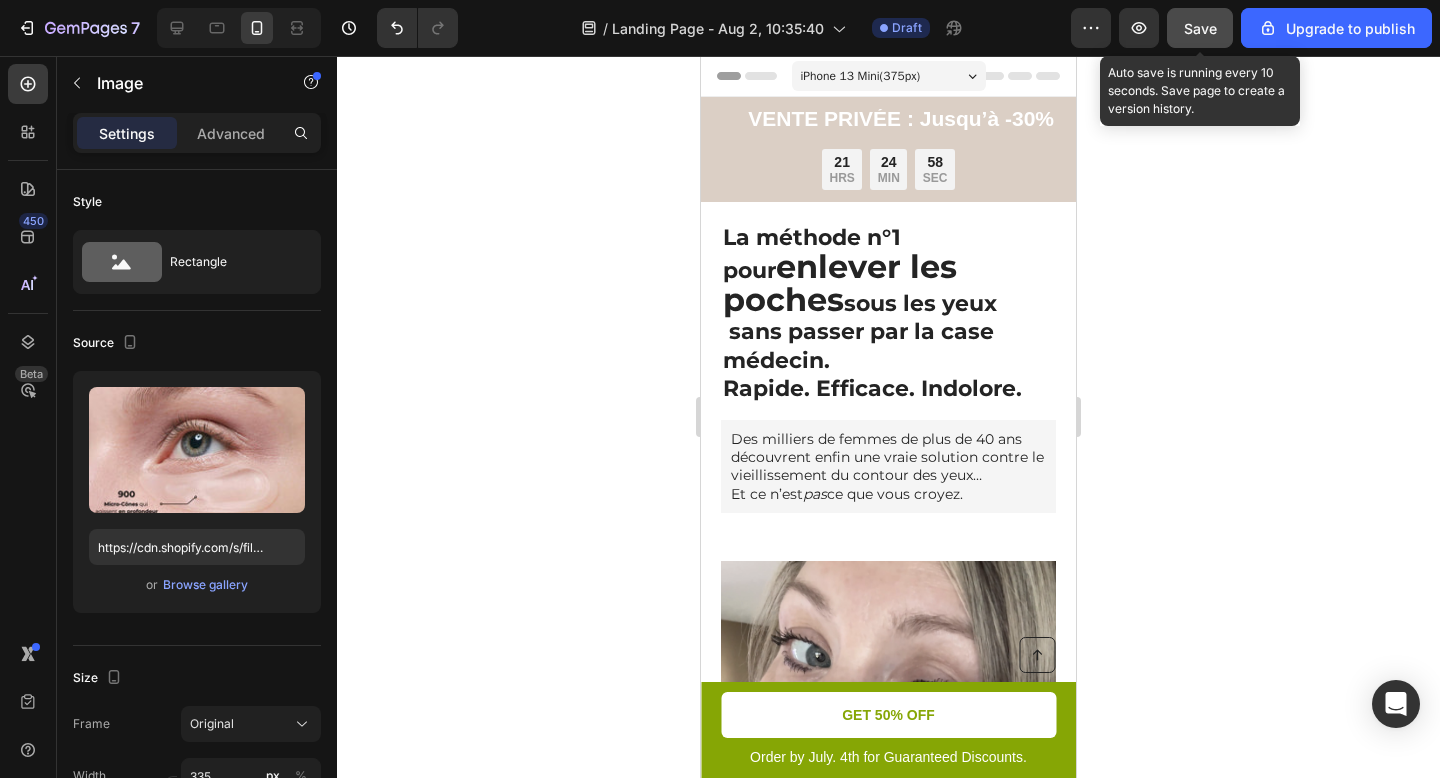 click on "Save" 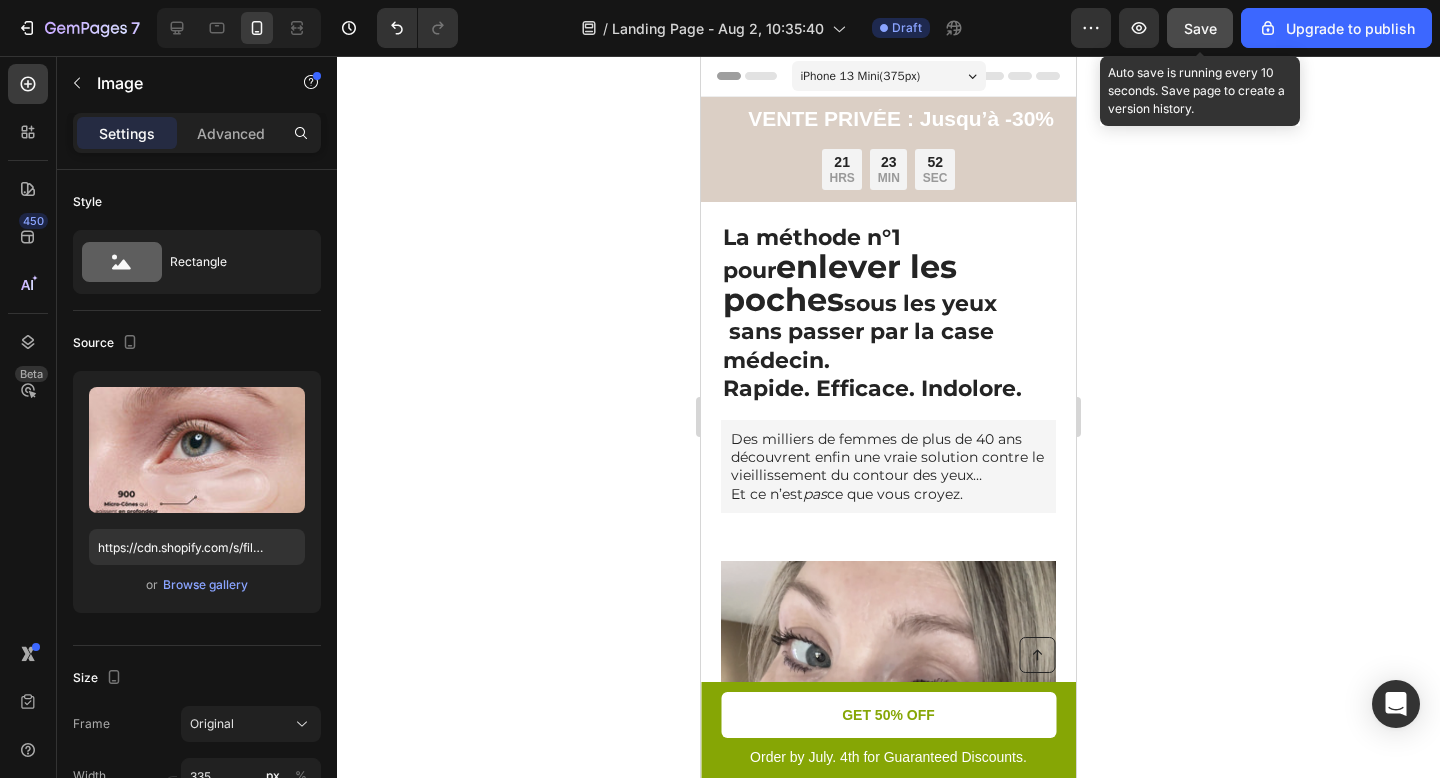 click on "Save" 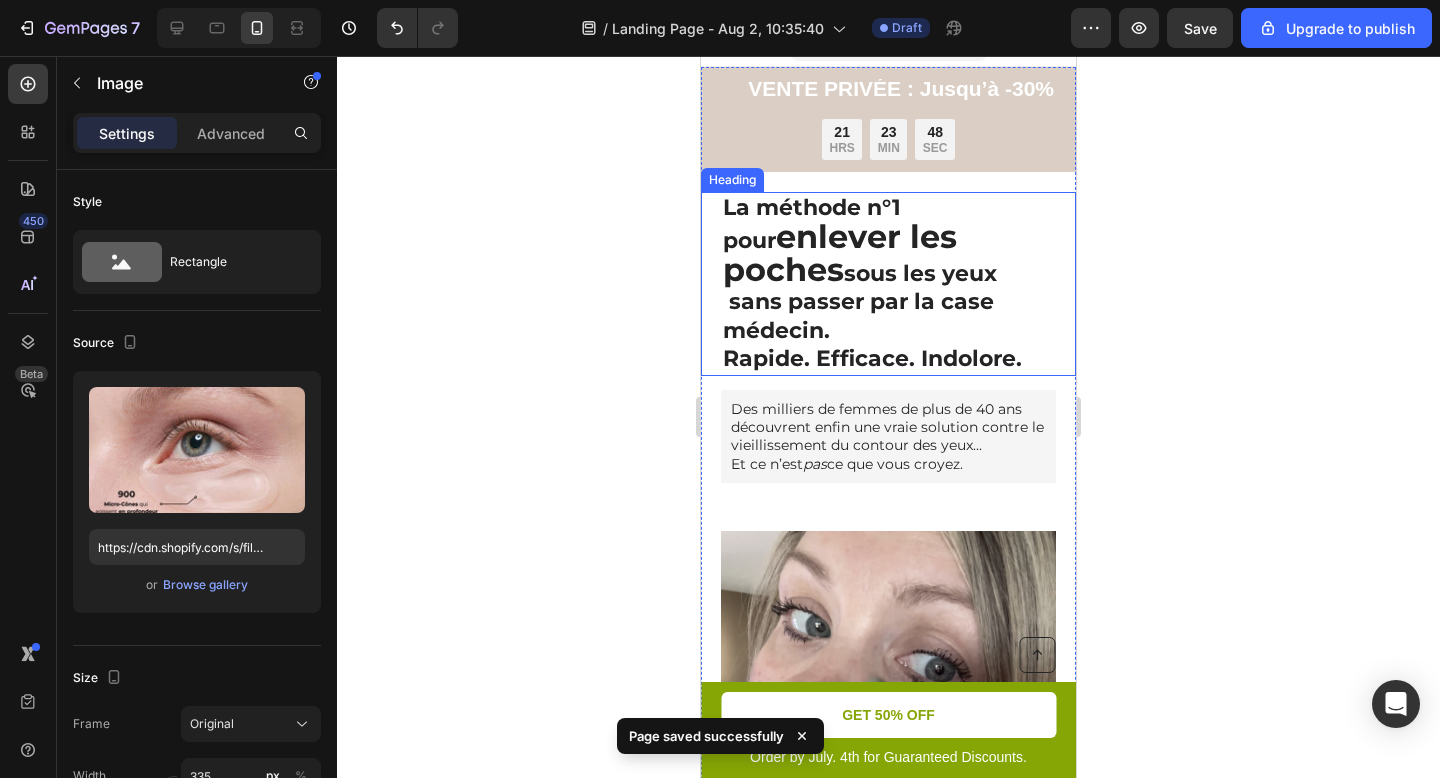 scroll, scrollTop: 421, scrollLeft: 0, axis: vertical 